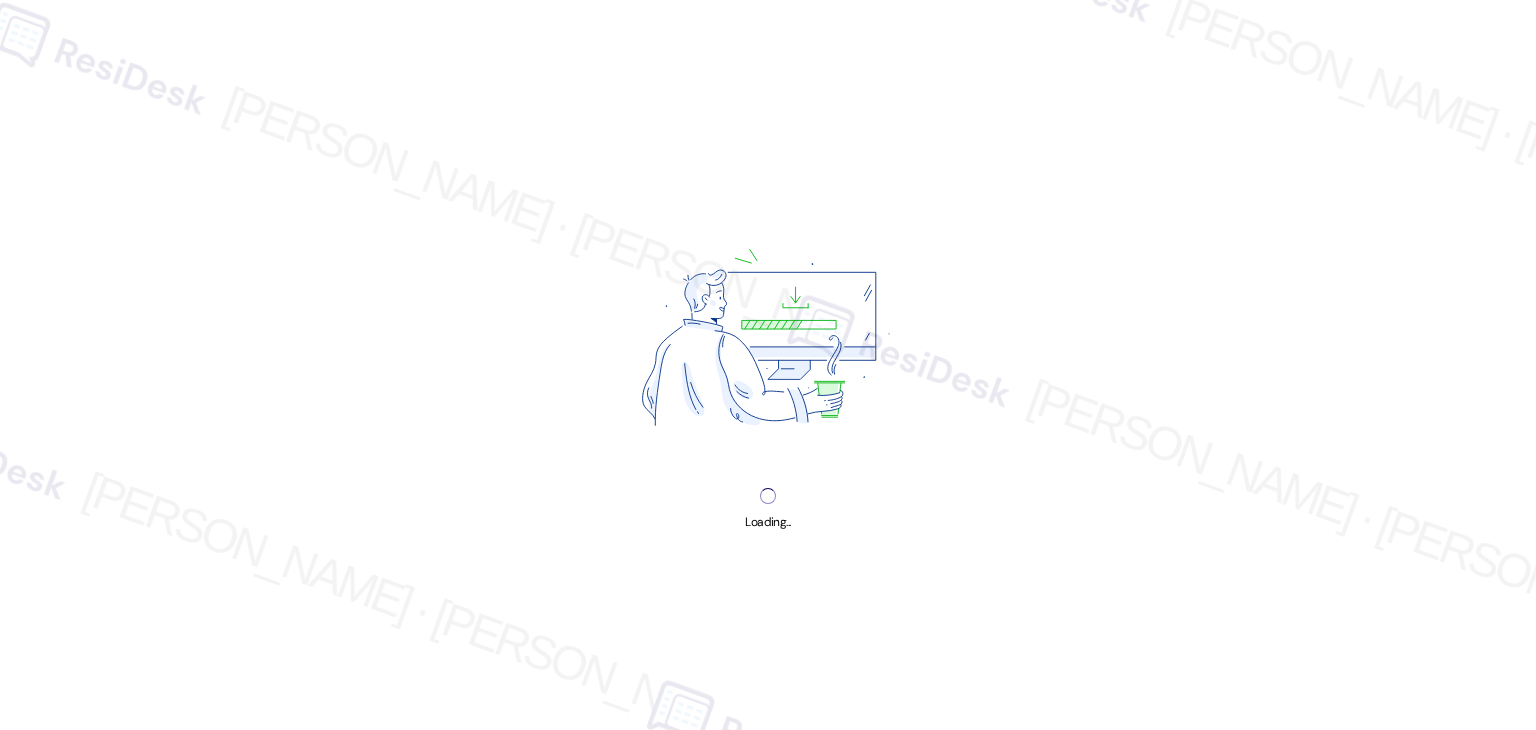 scroll, scrollTop: 0, scrollLeft: 0, axis: both 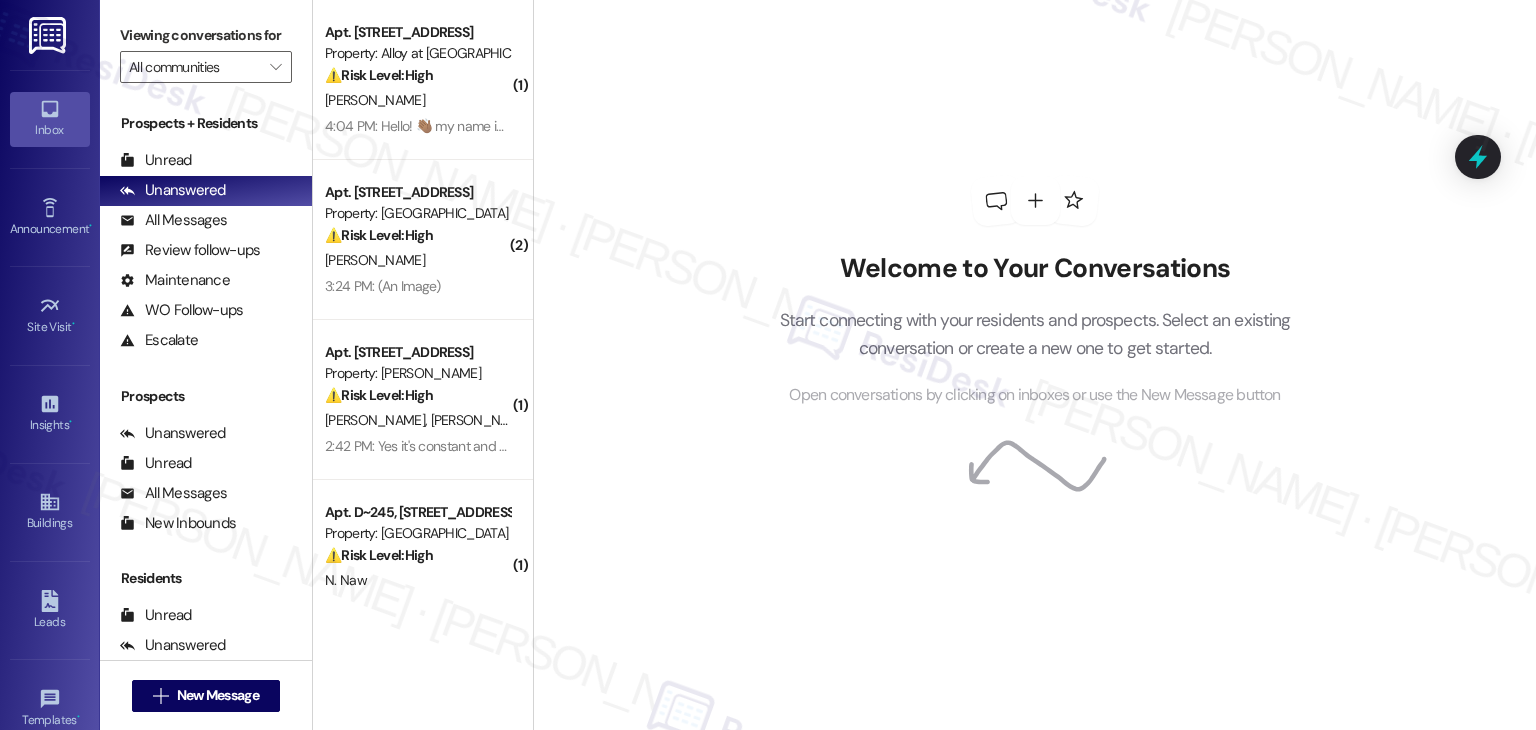 click on "Welcome to Your Conversations Start connecting with your residents and prospects. Select an existing conversation or create a new one to get started. Open conversations by clicking on inboxes or use the New Message button" at bounding box center [1035, 292] 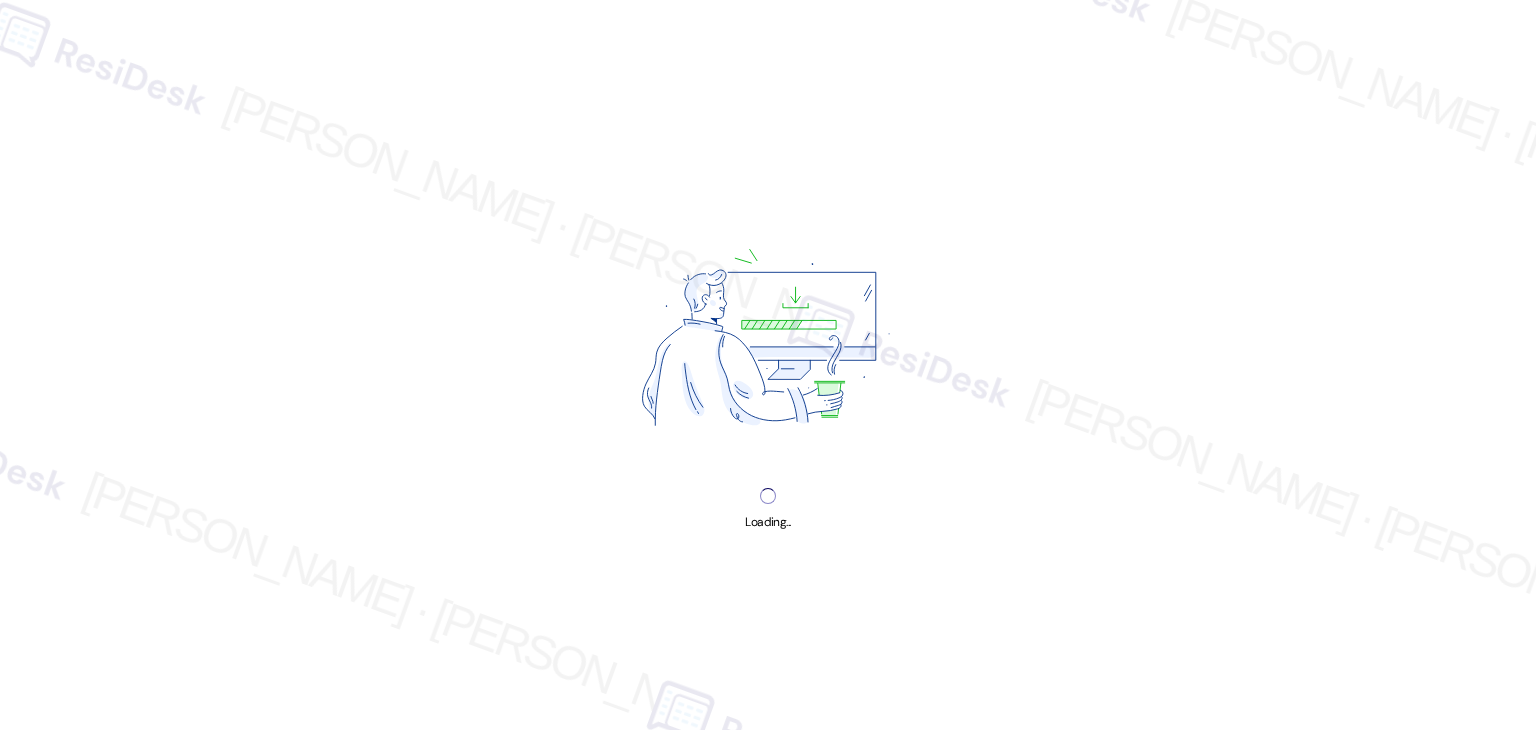 scroll, scrollTop: 0, scrollLeft: 0, axis: both 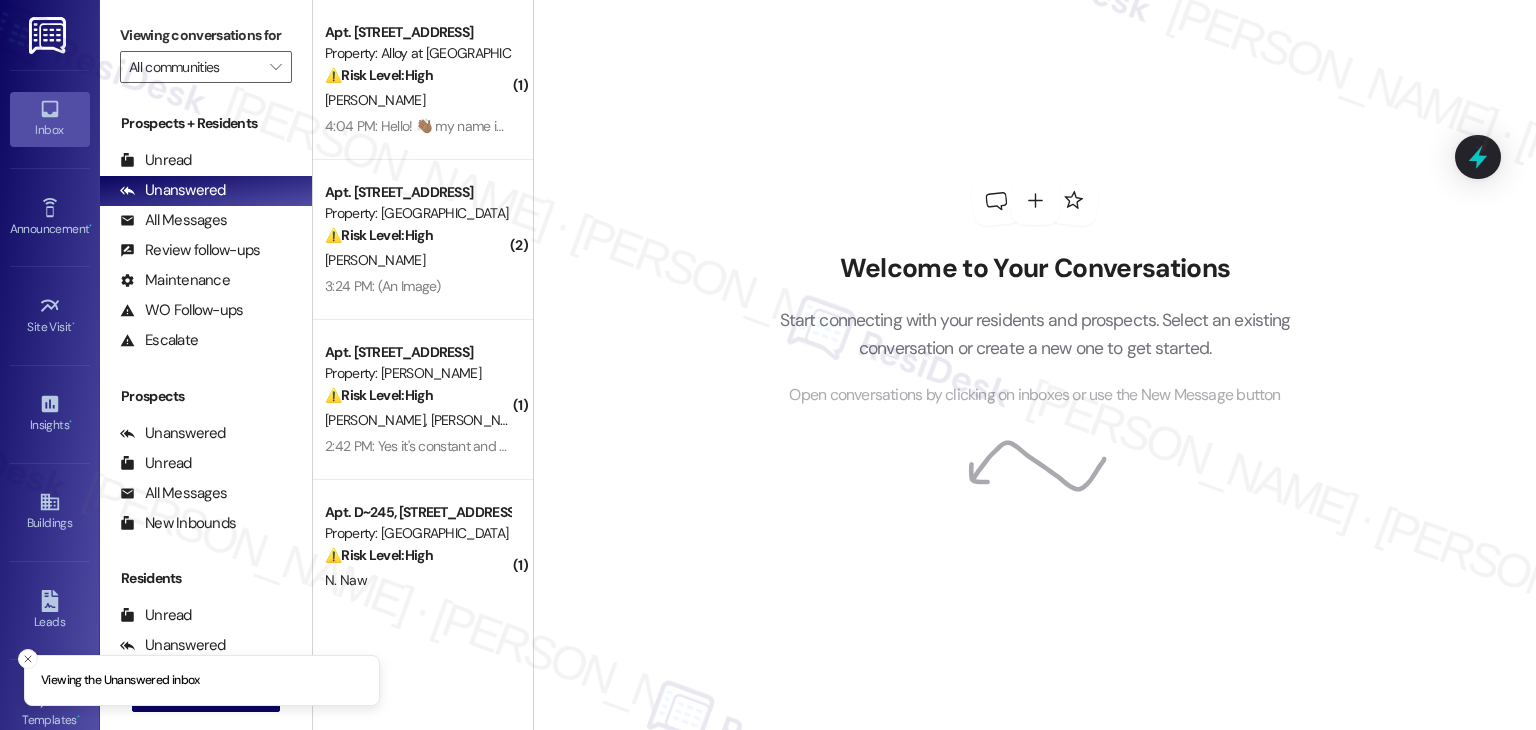 click on "Welcome to Your Conversations Start connecting with your residents and prospects. Select an existing conversation or create a new one to get started. Open conversations by clicking on inboxes or use the New Message button" at bounding box center (1034, 365) 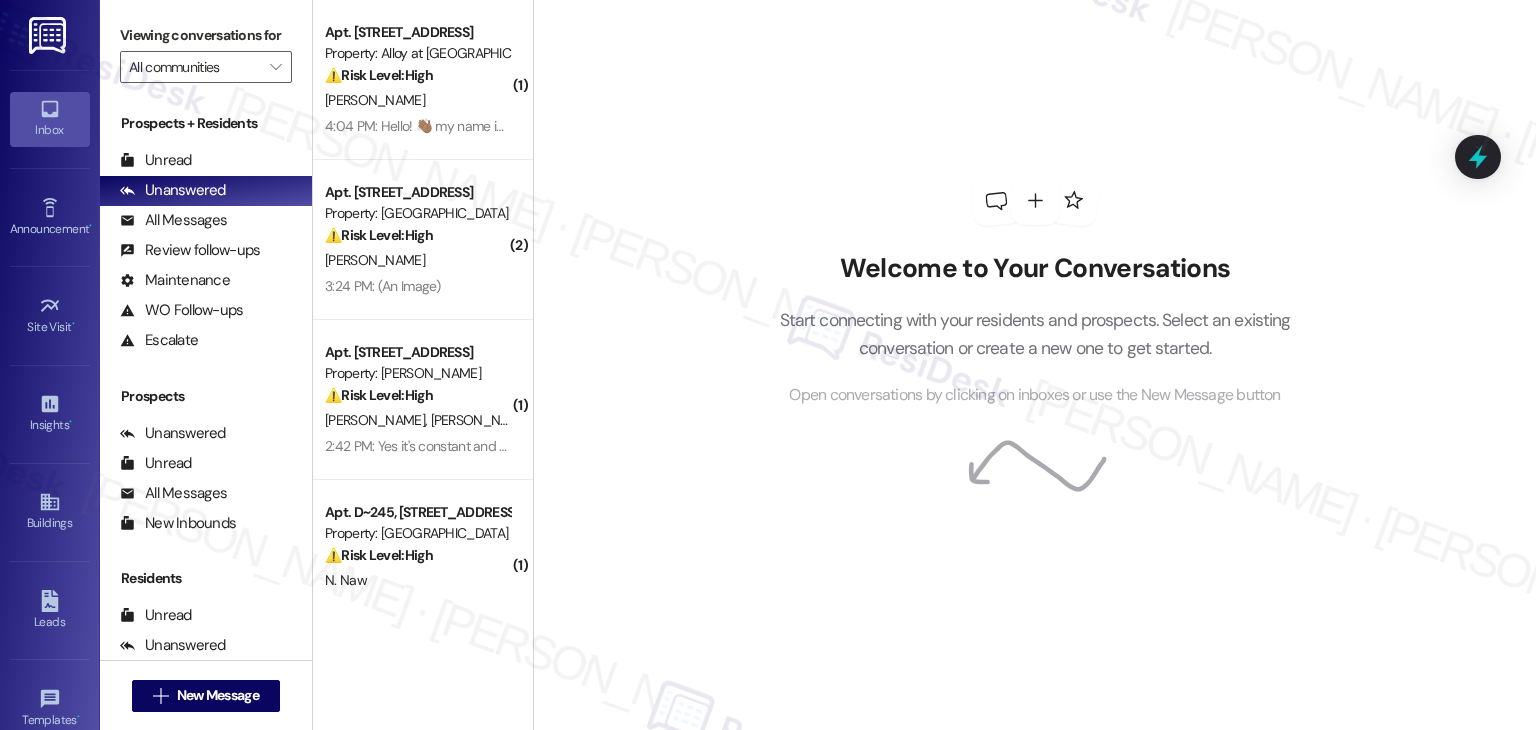 click on "Welcome to Your Conversations Start connecting with your residents and prospects. Select an existing conversation or create a new one to get started. Open conversations by clicking on inboxes or use the New Message button" at bounding box center [1034, 365] 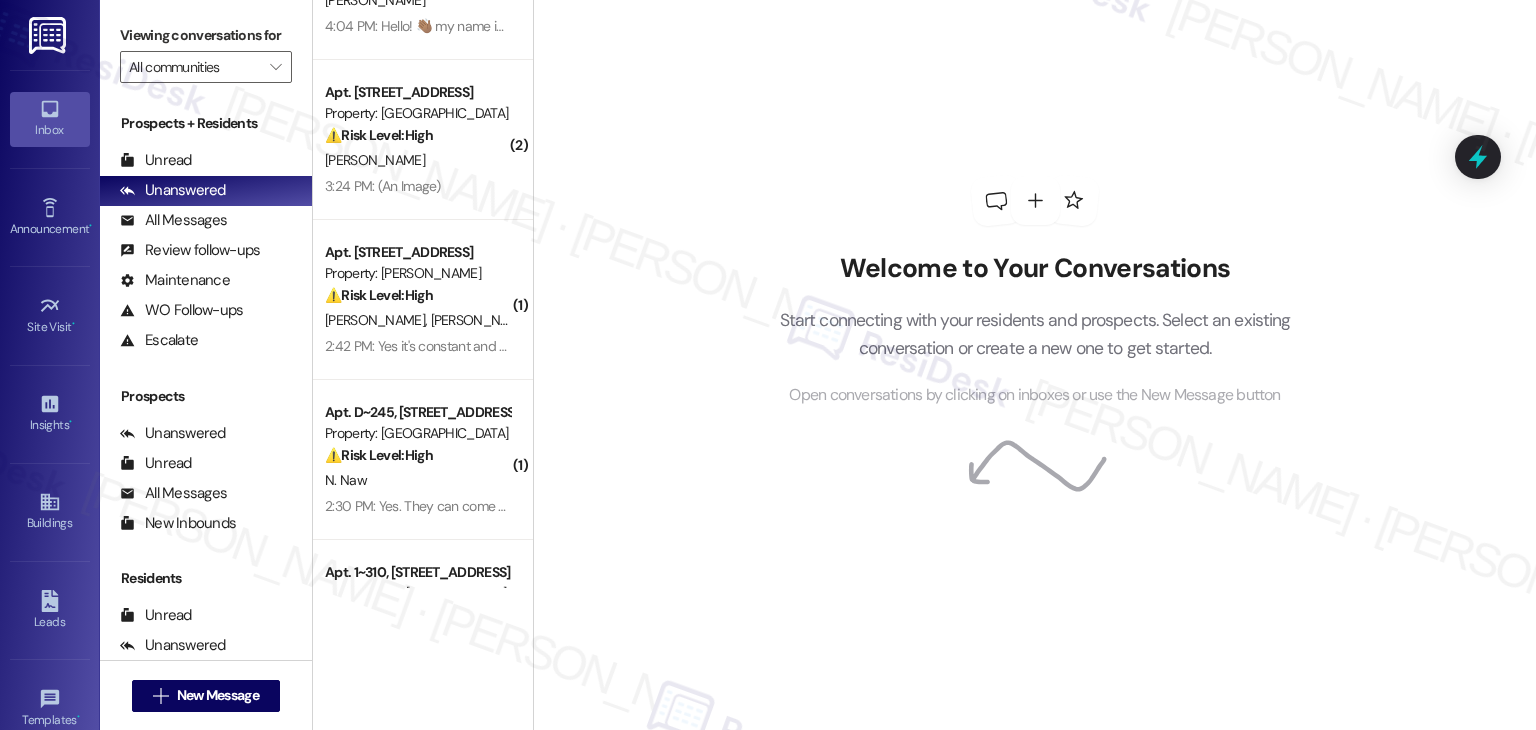 scroll, scrollTop: 500, scrollLeft: 0, axis: vertical 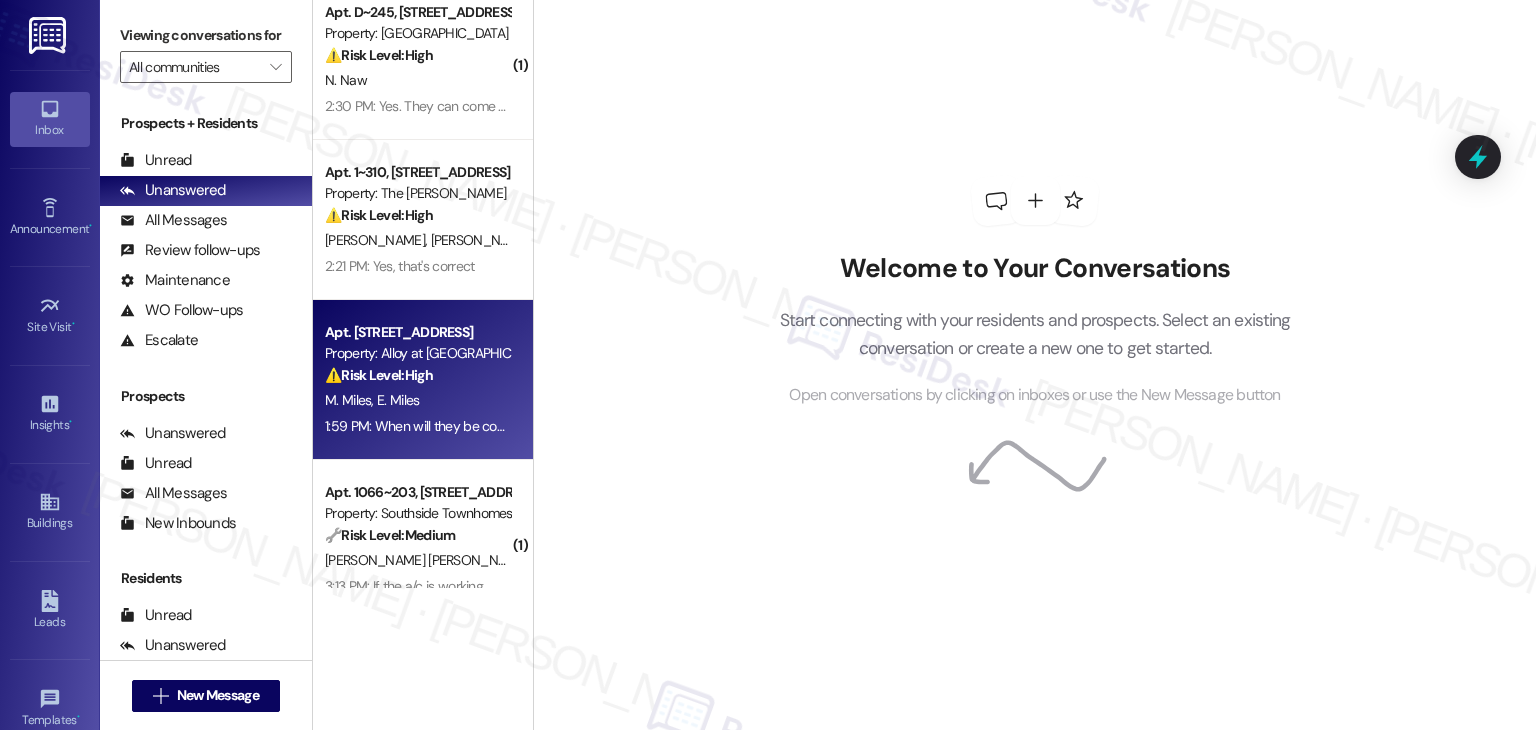 click on "1:59 PM: When will they be coming? 1:59 PM: When will they be coming?" at bounding box center (428, 426) 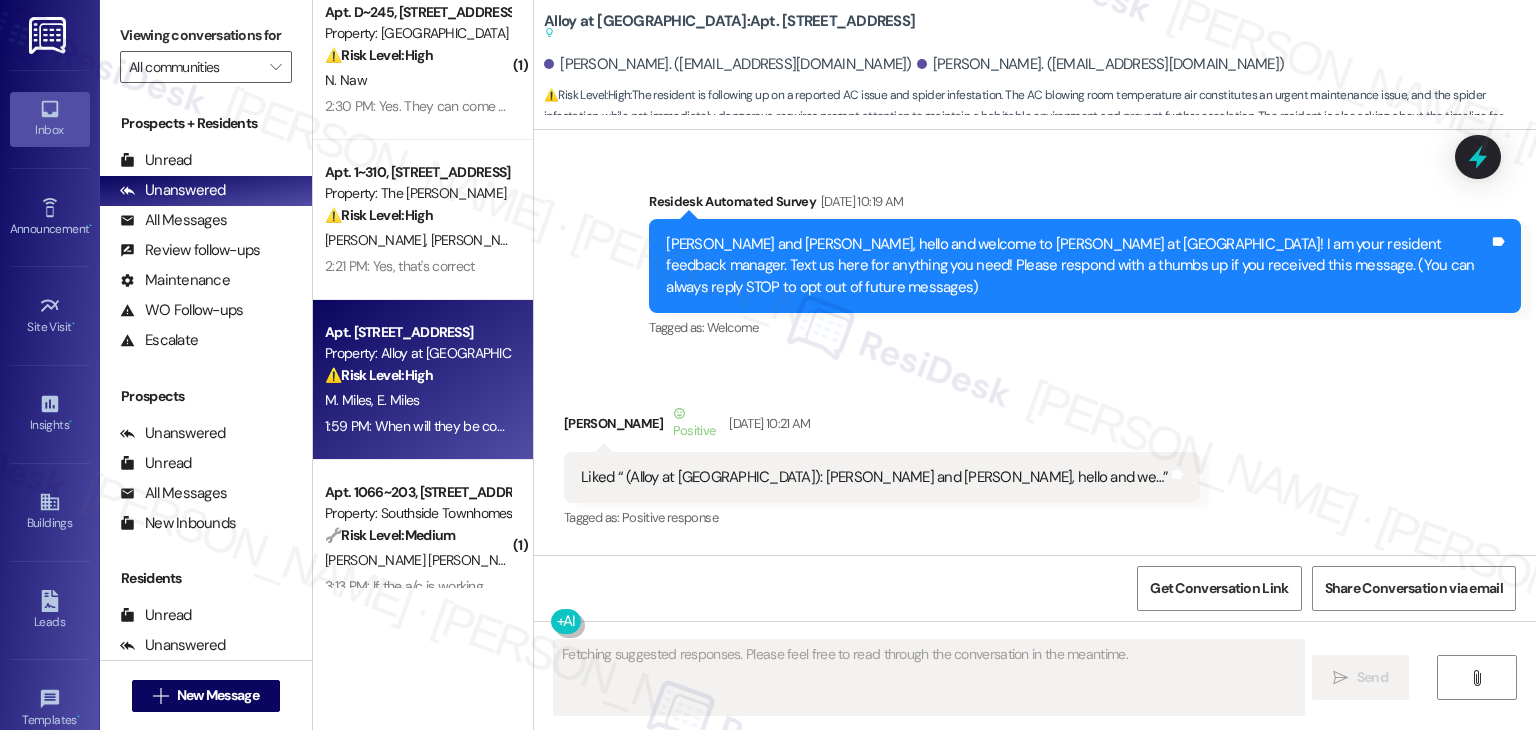scroll, scrollTop: 16174, scrollLeft: 0, axis: vertical 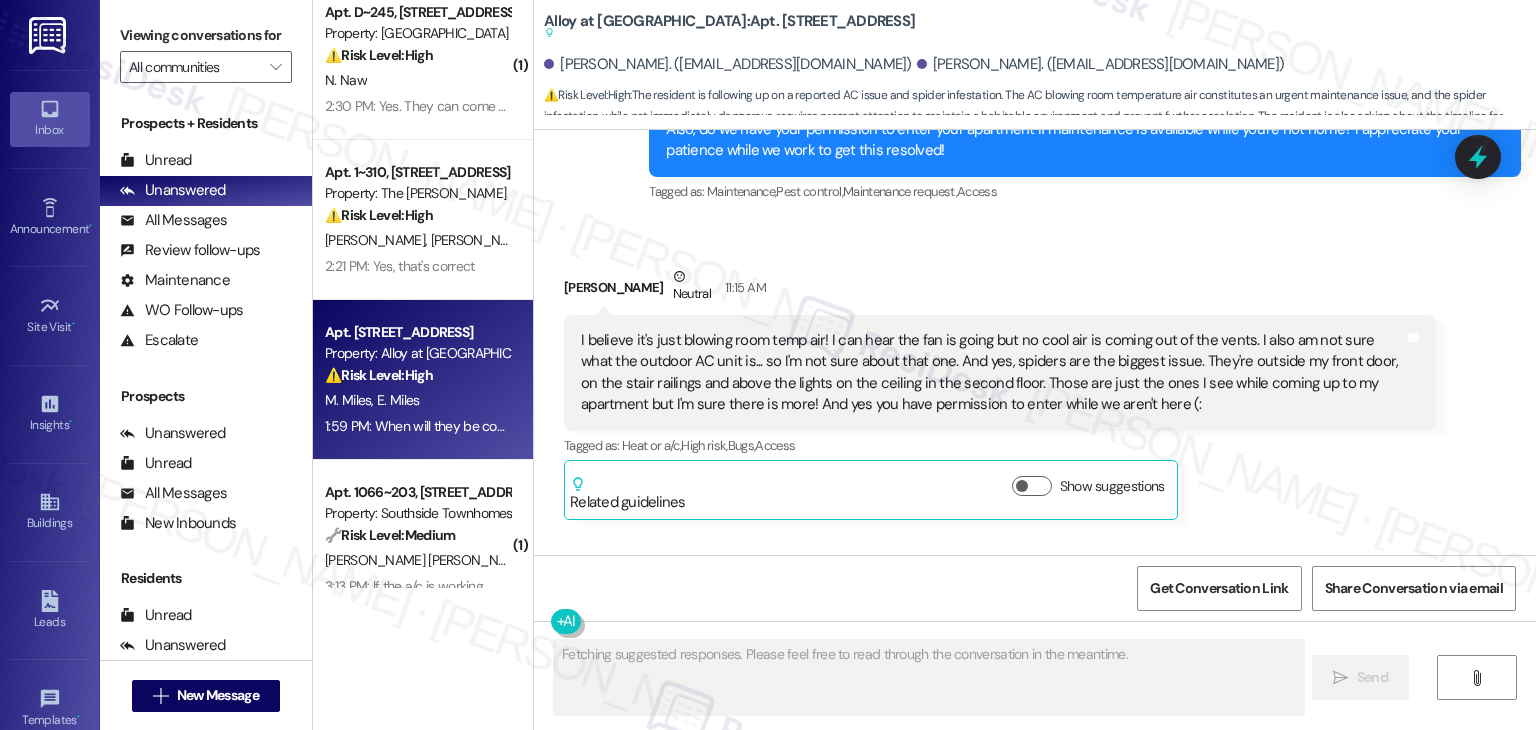 click on "Received via SMS Elyssa Miles   Neutral 11:15 AM I believe it's just blowing room temp air! I can hear the fan is going but no cool air is coming out of the vents. I also am not sure what the outdoor AC unit is... so I'm not sure about that one. And yes, spiders are the biggest issue. They're outside my front door, on the stair railings and above the lights on the ceiling in the second floor. Those are just the ones I see while coming up to my apartment but I'm sure there is more! And yes you have permission to enter while we aren't here (:  Tags and notes Tagged as:   Heat or a/c ,  Click to highlight conversations about Heat or a/c High risk ,  Click to highlight conversations about High risk Bugs ,  Click to highlight conversations about Bugs Access Click to highlight conversations about Access  Related guidelines Show suggestions Received via SMS Elyssa Miles Question 1:59 PM When will they be coming? Tags and notes Tagged as:   Call request Click to highlight conversations about Call request" at bounding box center (1035, 464) 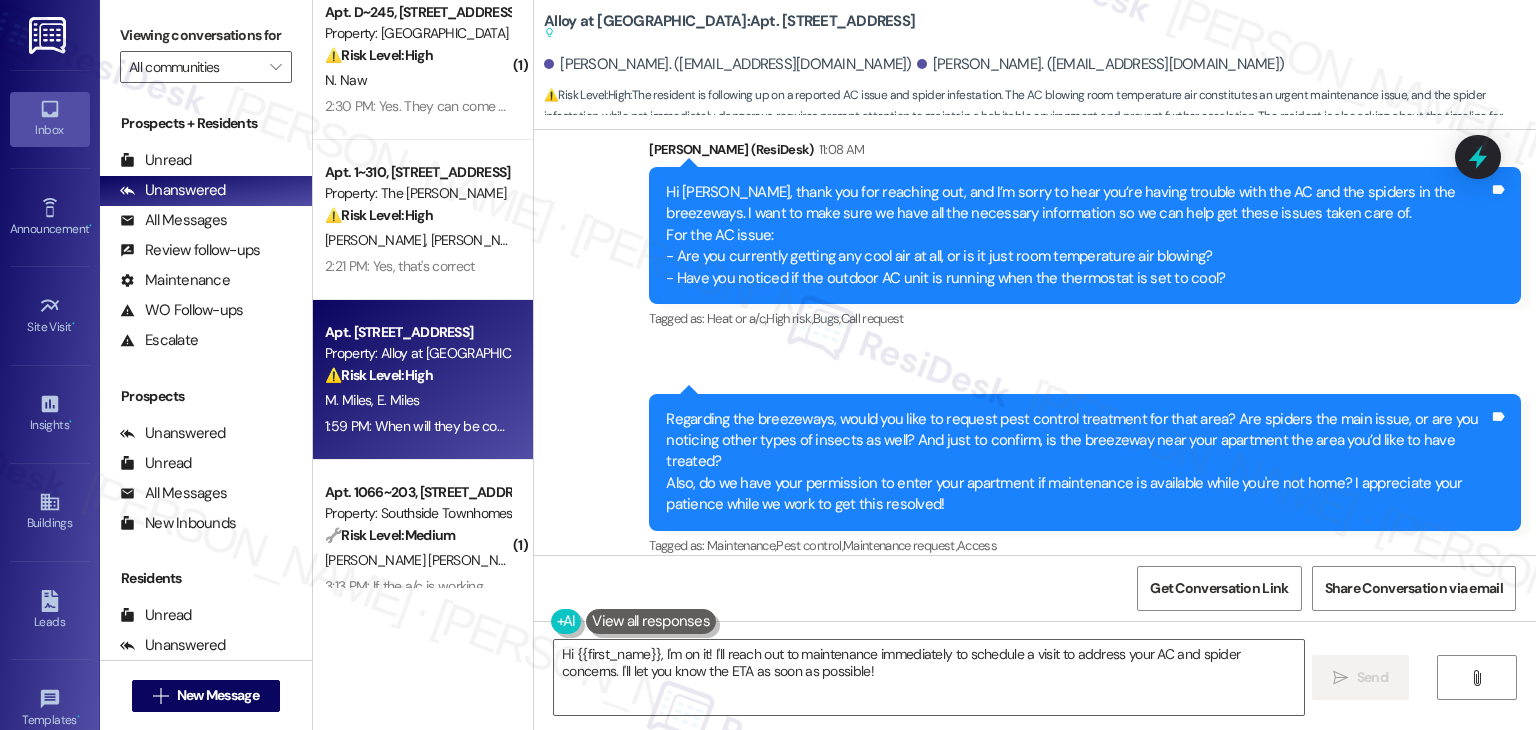 scroll, scrollTop: 15775, scrollLeft: 0, axis: vertical 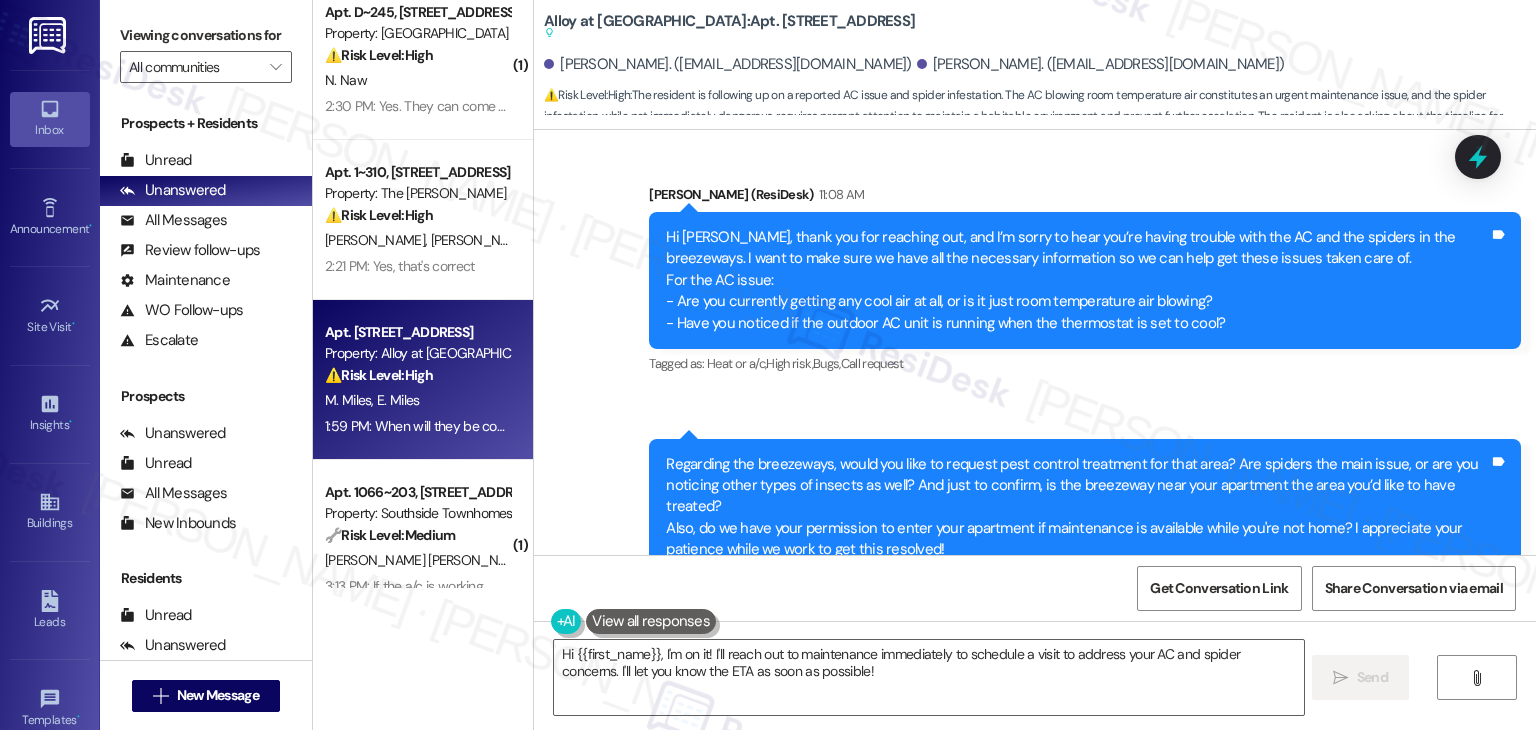 click on "Regarding the breezeways, would you like to request pest control treatment for that area? Are spiders the main issue, or are you noticing other types of insects as well? And just to confirm, is the breezeway near your apartment the area you’d like to have treated?
Also, do we have your permission to enter your apartment if maintenance is available while you're not home? I appreciate your patience while we work to get this resolved!" at bounding box center (1077, 507) 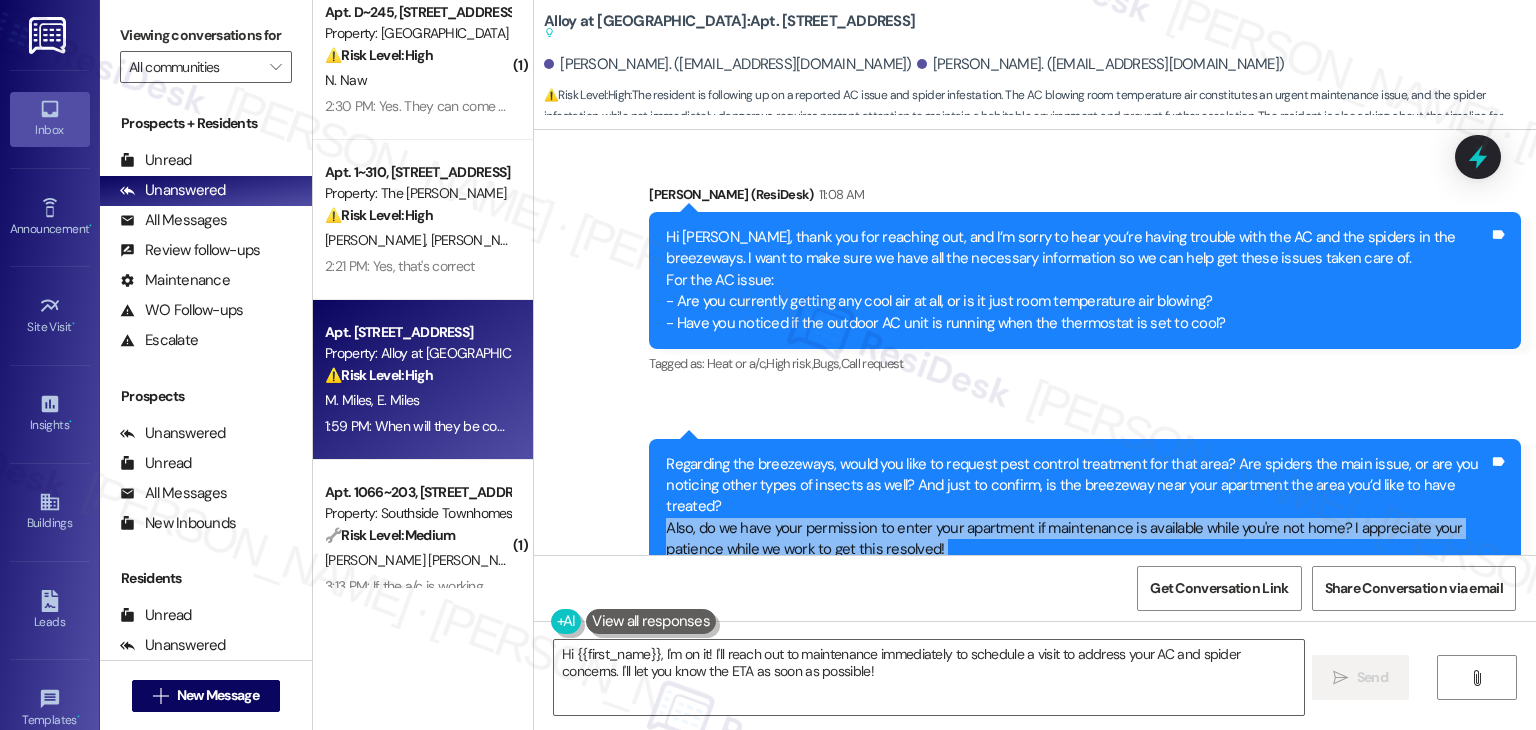 click on "Regarding the breezeways, would you like to request pest control treatment for that area? Are spiders the main issue, or are you noticing other types of insects as well? And just to confirm, is the breezeway near your apartment the area you’d like to have treated?
Also, do we have your permission to enter your apartment if maintenance is available while you're not home? I appreciate your patience while we work to get this resolved!" at bounding box center [1077, 507] 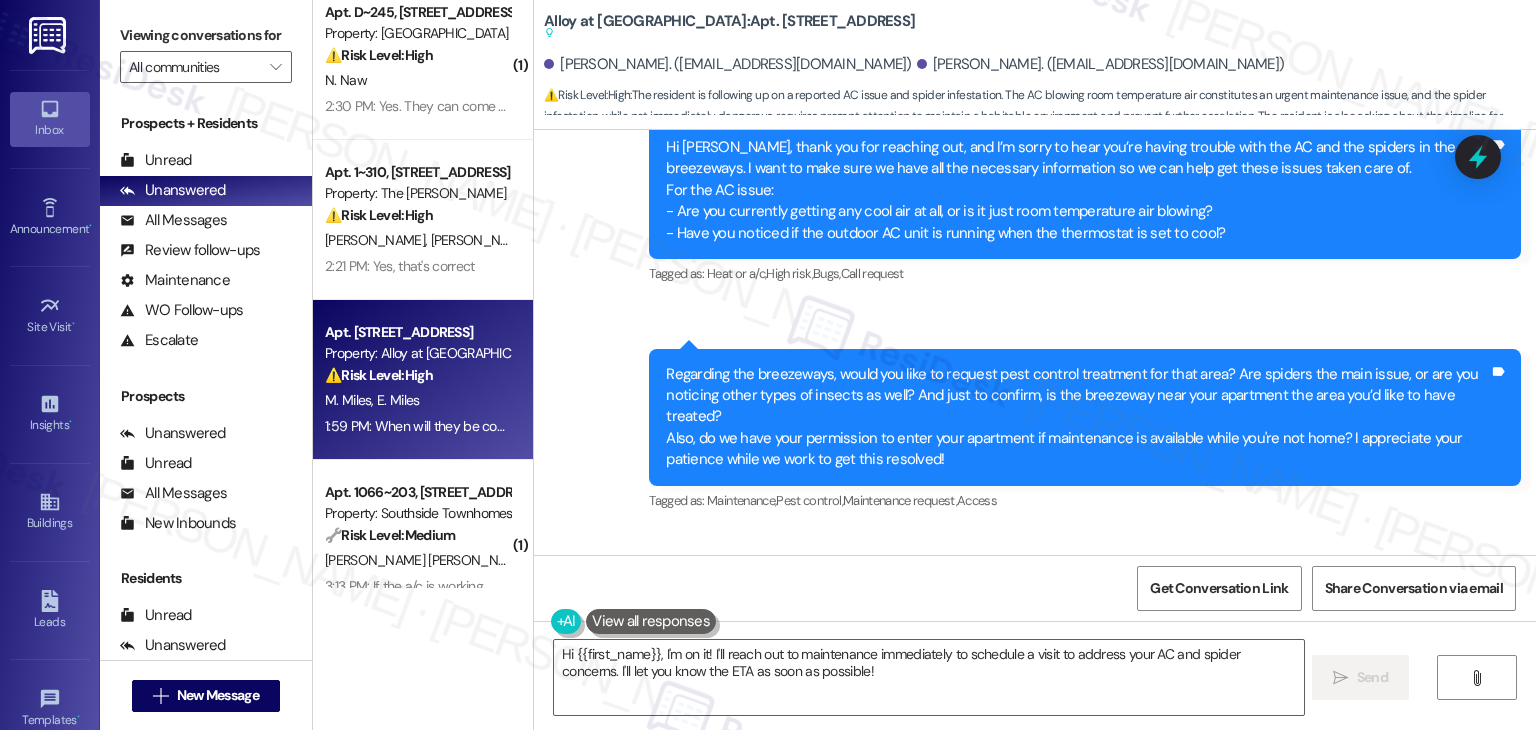 scroll, scrollTop: 15975, scrollLeft: 0, axis: vertical 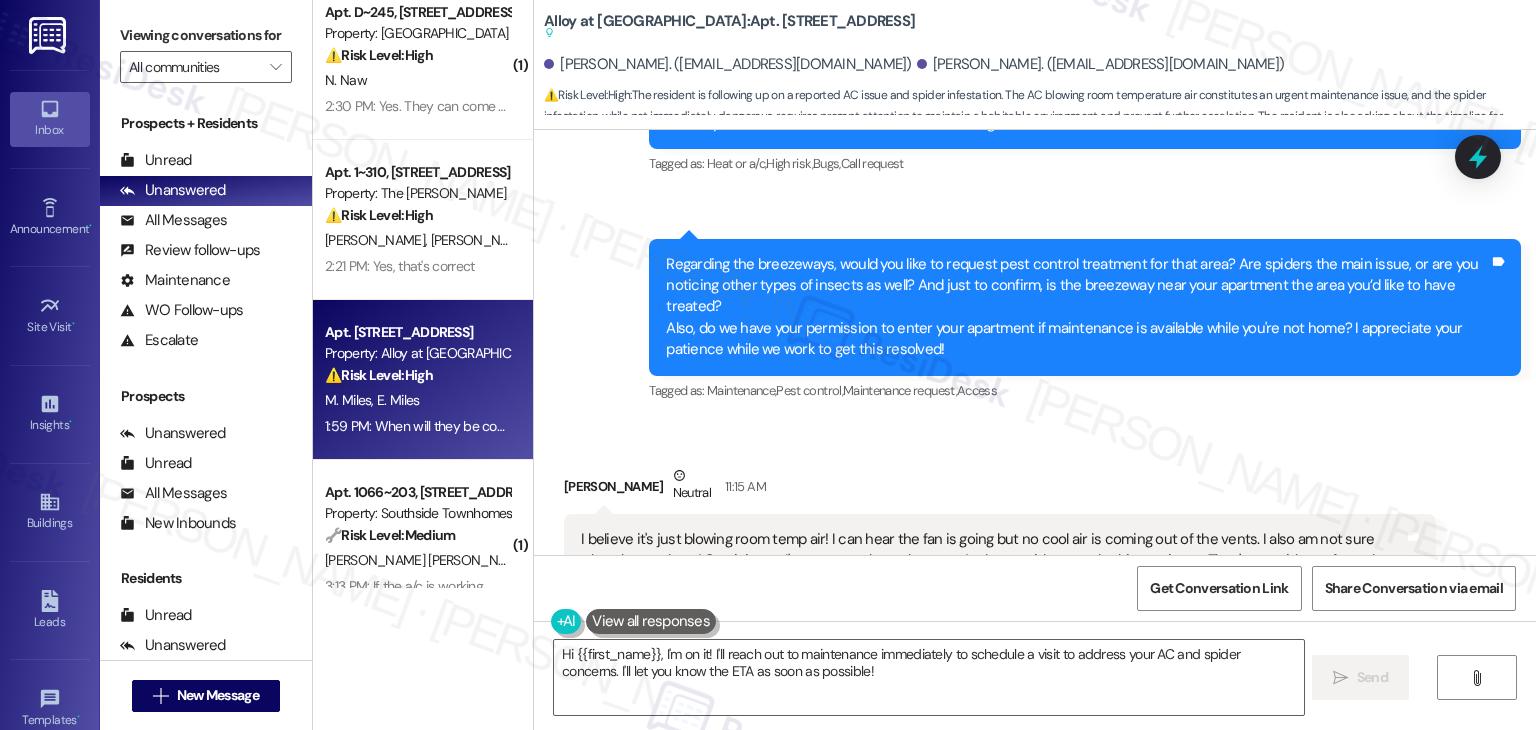 click on "Elyssa Miles   Neutral 11:15 AM" at bounding box center (1000, 489) 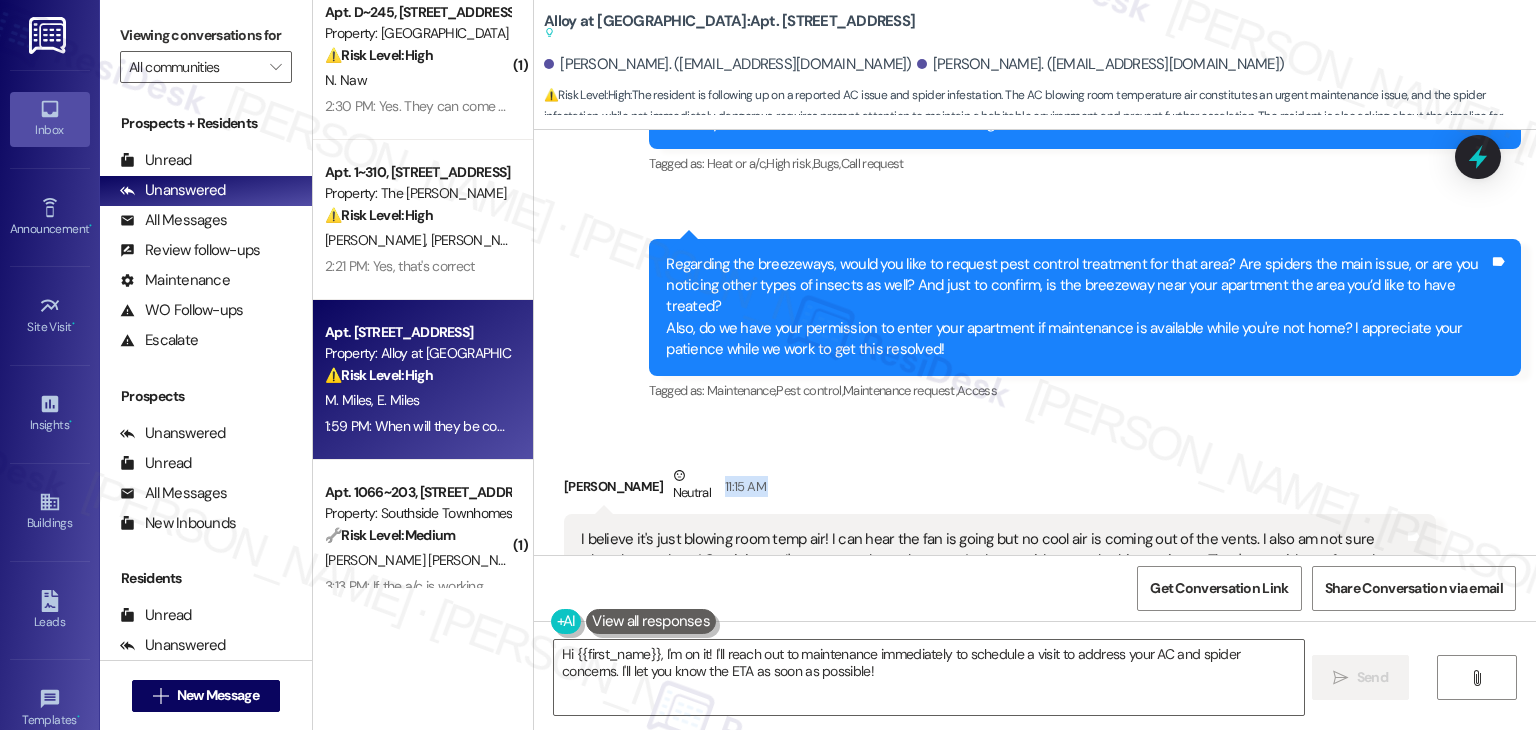 click on "Elyssa Miles   Neutral 11:15 AM" at bounding box center (1000, 489) 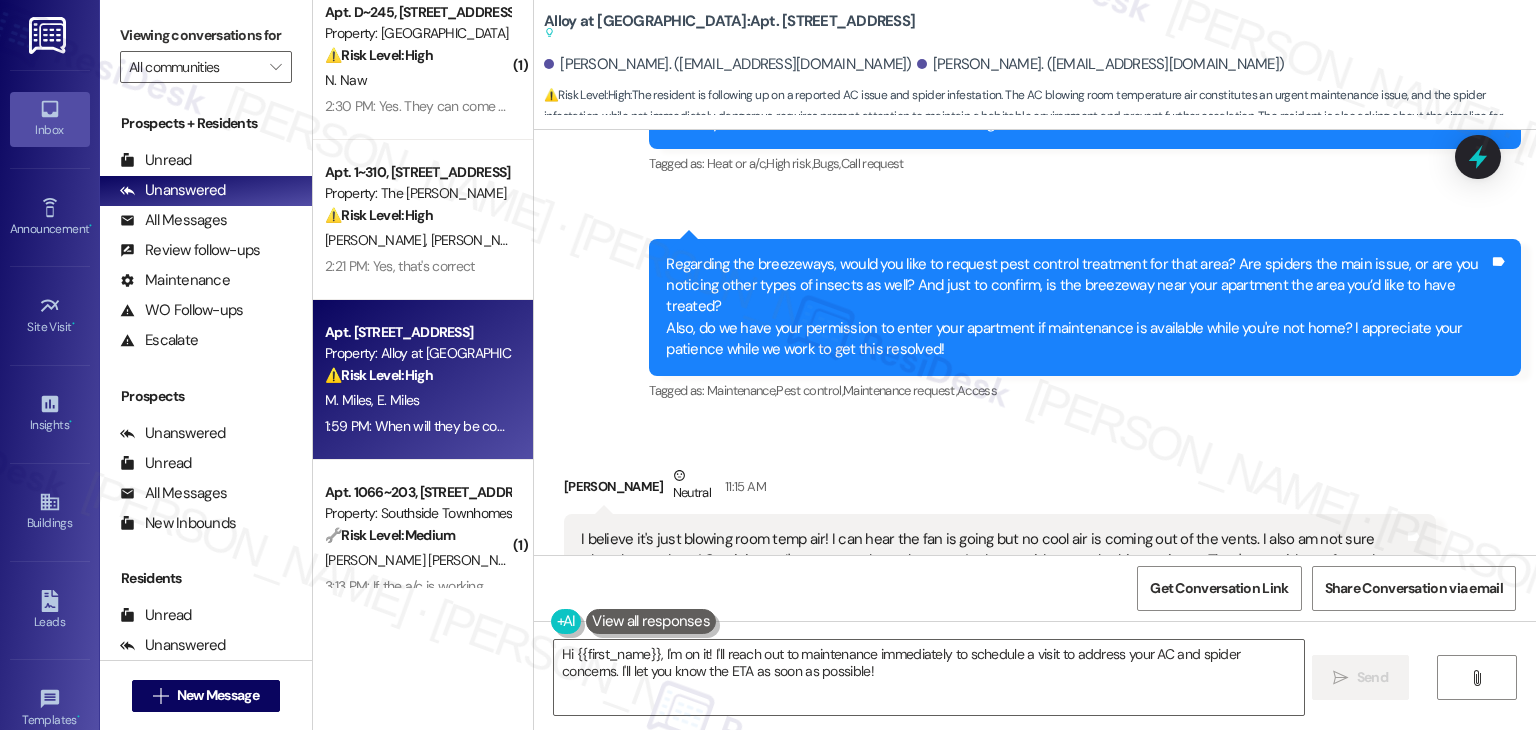 click on "Elyssa Miles   Neutral 11:15 AM" at bounding box center [1000, 489] 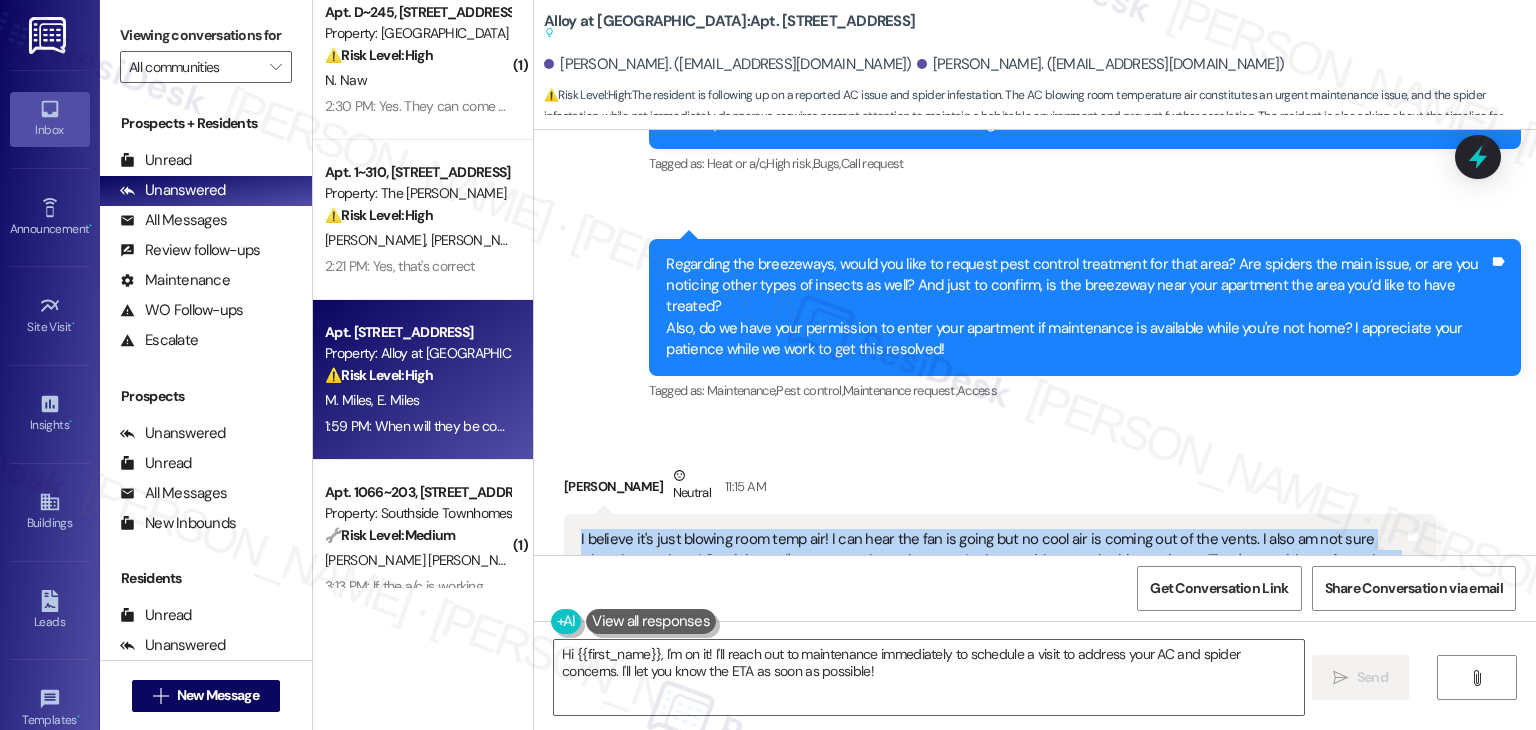 click on "I believe it's just blowing room temp air! I can hear the fan is going but no cool air is coming out of the vents. I also am not sure what the outdoor AC unit is... so I'm not sure about that one. And yes, spiders are the biggest issue. They're outside my front door, on the stair railings and above the lights on the ceiling in the second floor. Those are just the ones I see while coming up to my apartment but I'm sure there is more! And yes you have permission to enter while we aren't here (:" at bounding box center (992, 572) 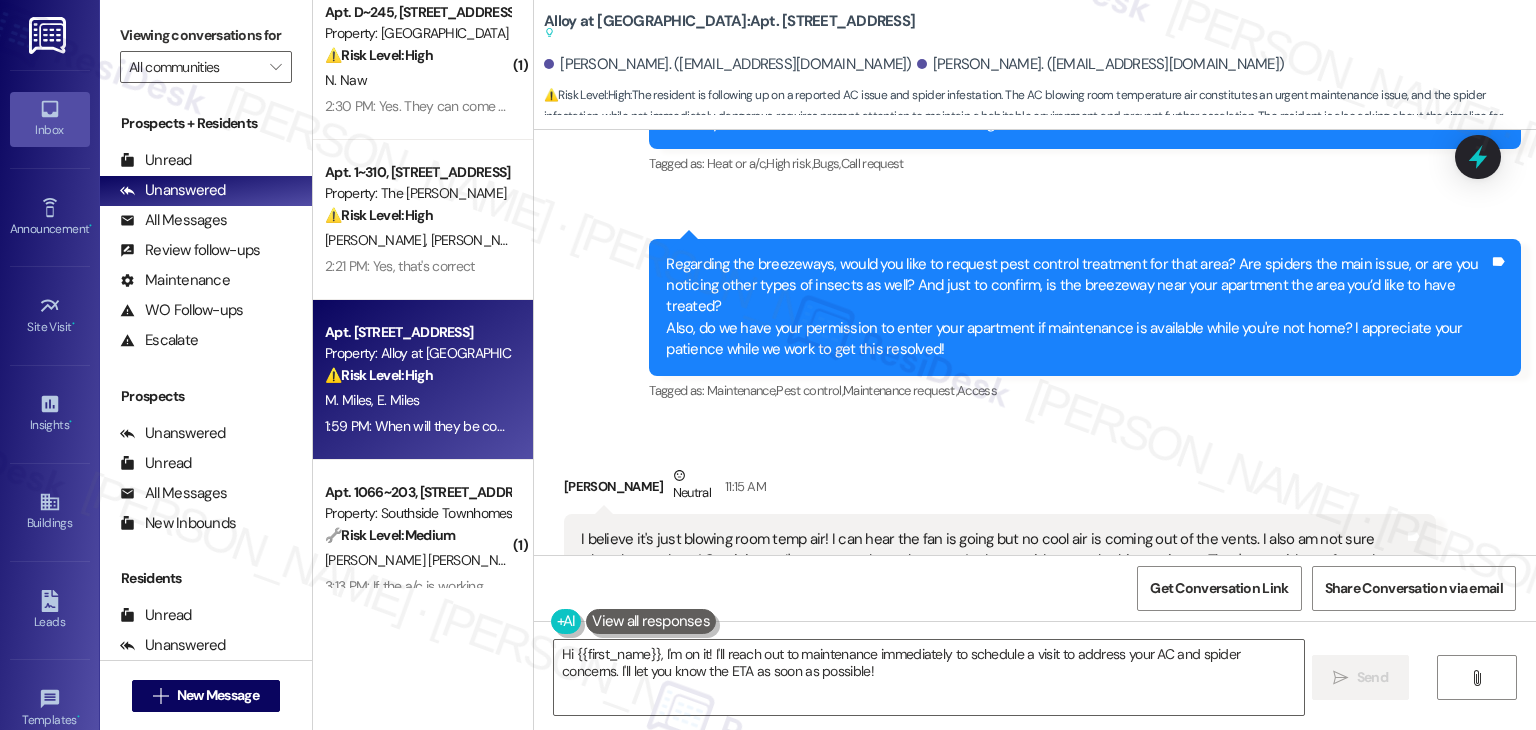 click on "Elyssa Miles   Neutral 11:15 AM" at bounding box center [1000, 489] 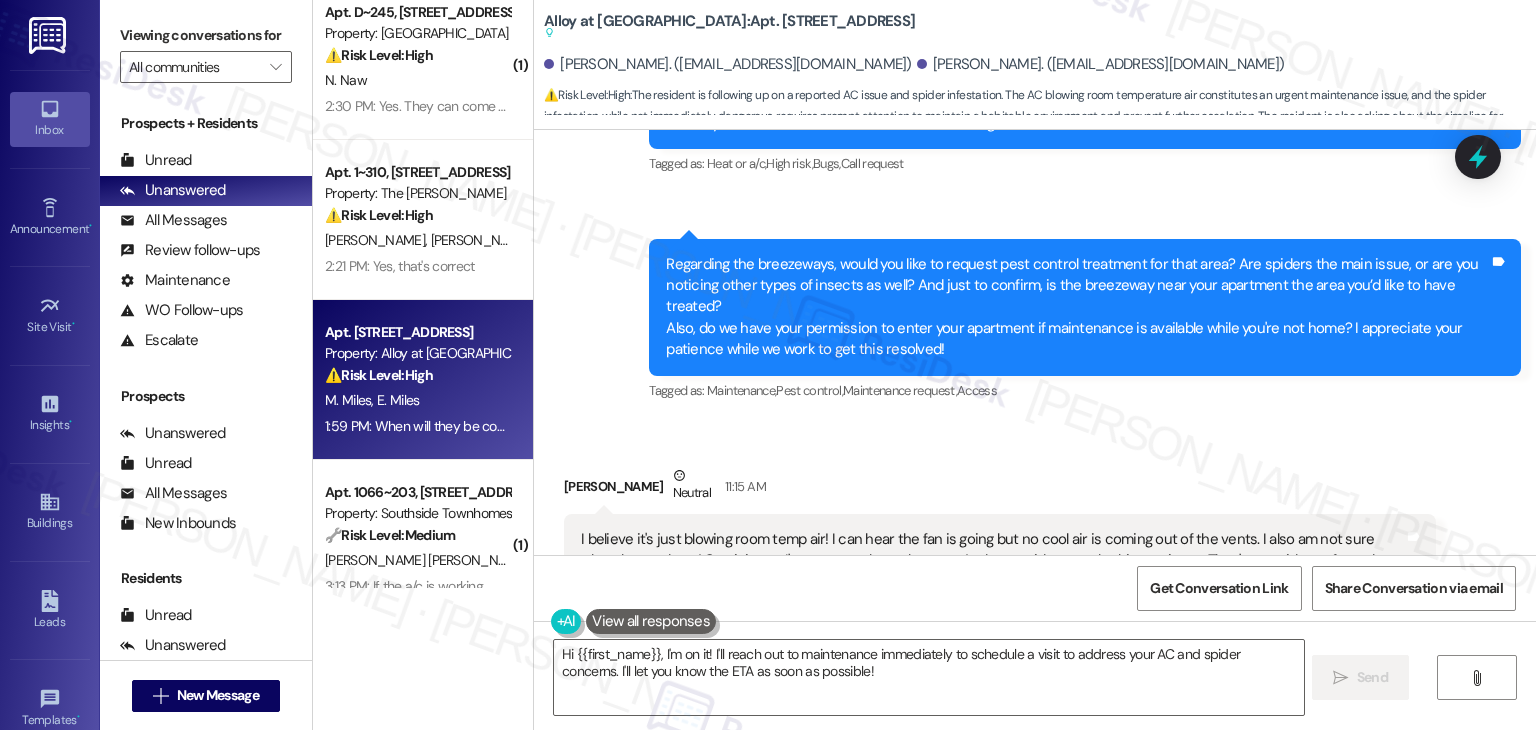 click on "Elyssa Miles   Neutral 11:15 AM" at bounding box center [1000, 489] 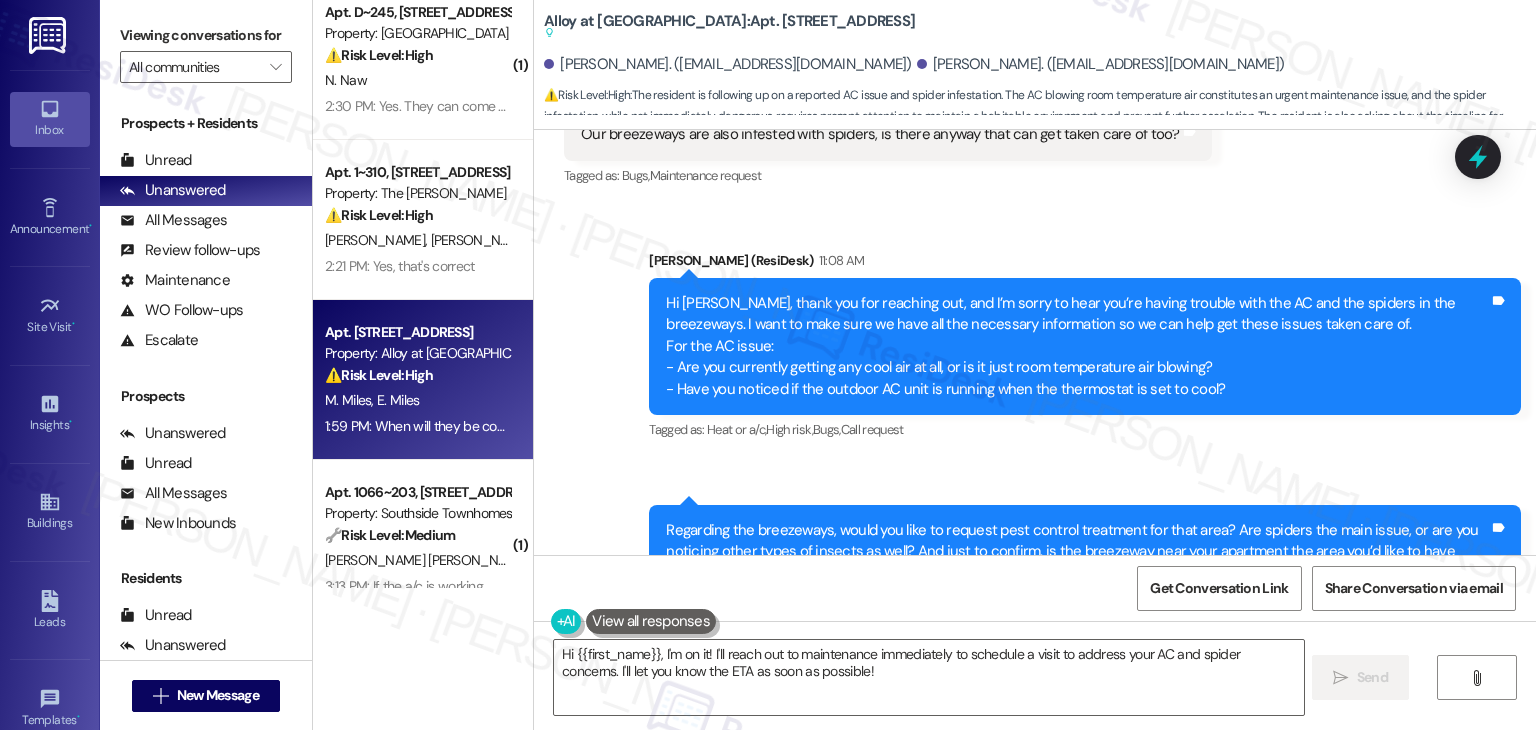 scroll, scrollTop: 15675, scrollLeft: 0, axis: vertical 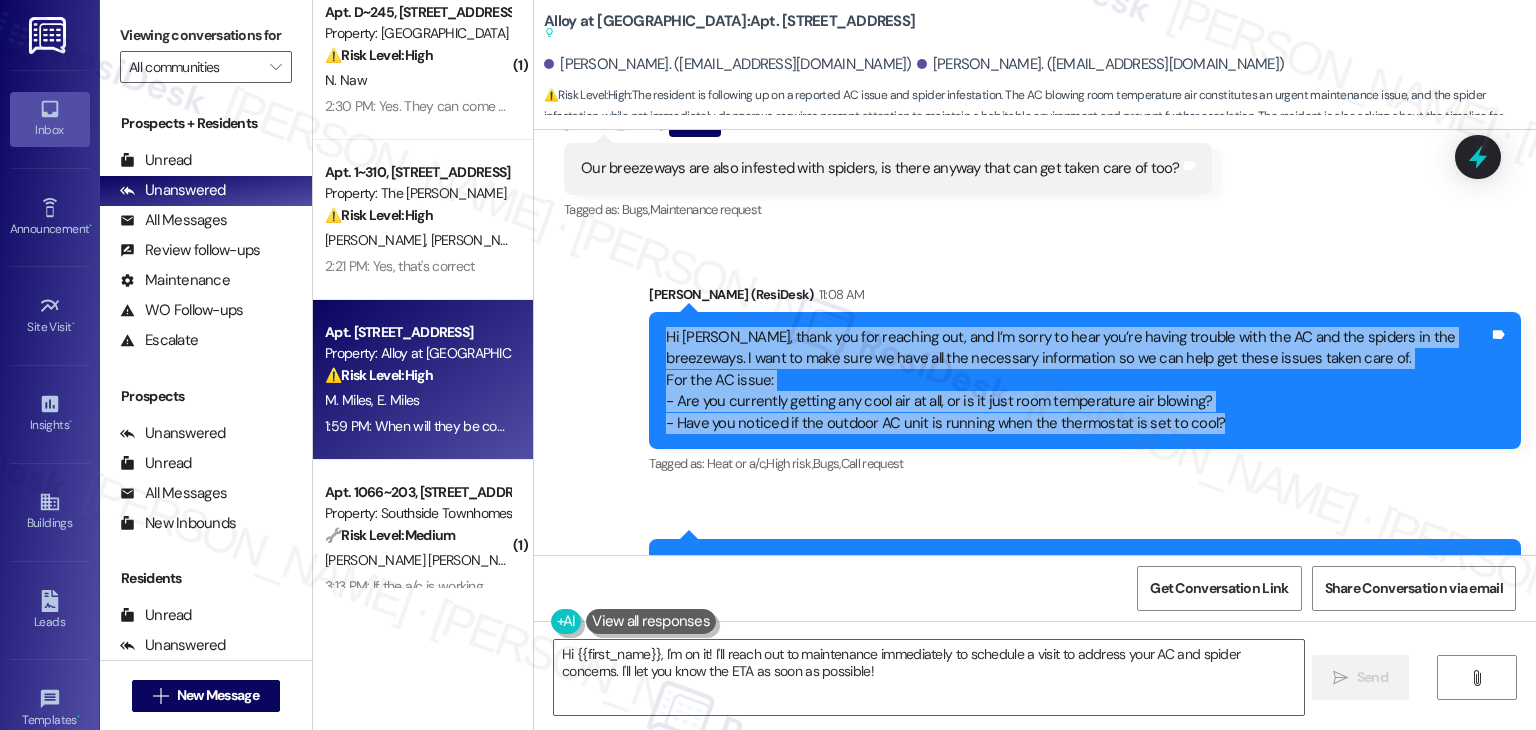 drag, startPoint x: 1224, startPoint y: 295, endPoint x: 644, endPoint y: 198, distance: 588.0553 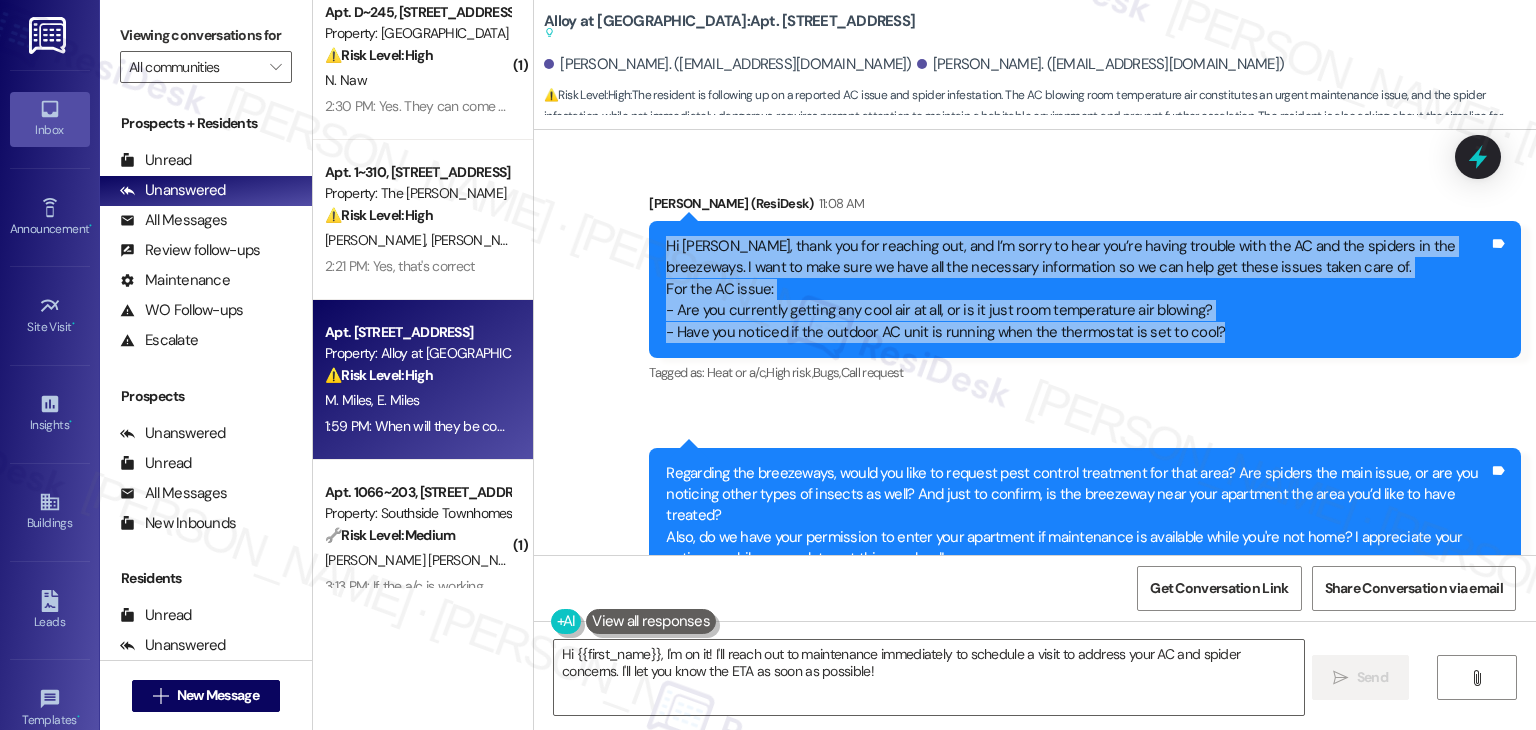 scroll, scrollTop: 15775, scrollLeft: 0, axis: vertical 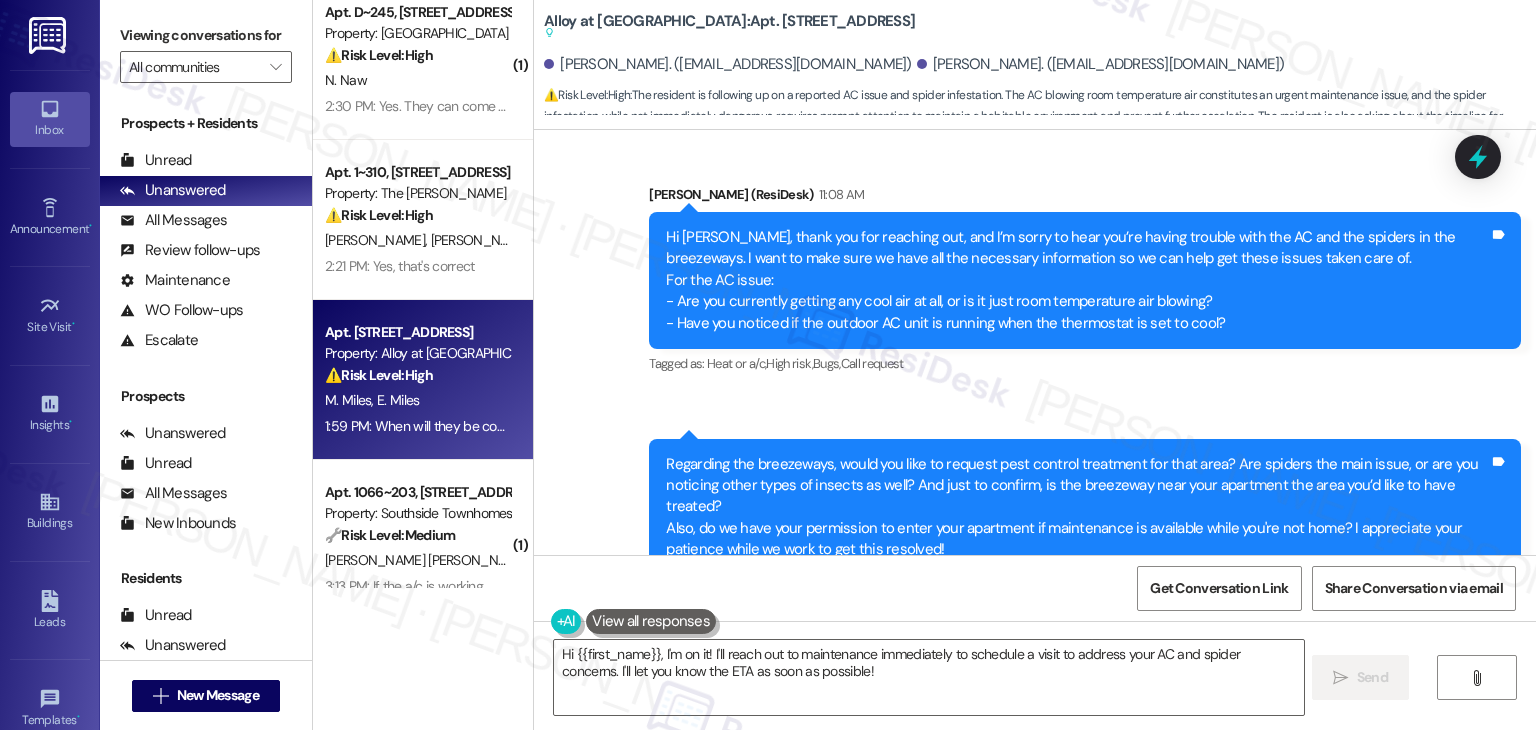 click on "Regarding the breezeways, would you like to request pest control treatment for that area? Are spiders the main issue, or are you noticing other types of insects as well? And just to confirm, is the breezeway near your apartment the area you’d like to have treated?
Also, do we have your permission to enter your apartment if maintenance is available while you're not home? I appreciate your patience while we work to get this resolved!" at bounding box center [1077, 507] 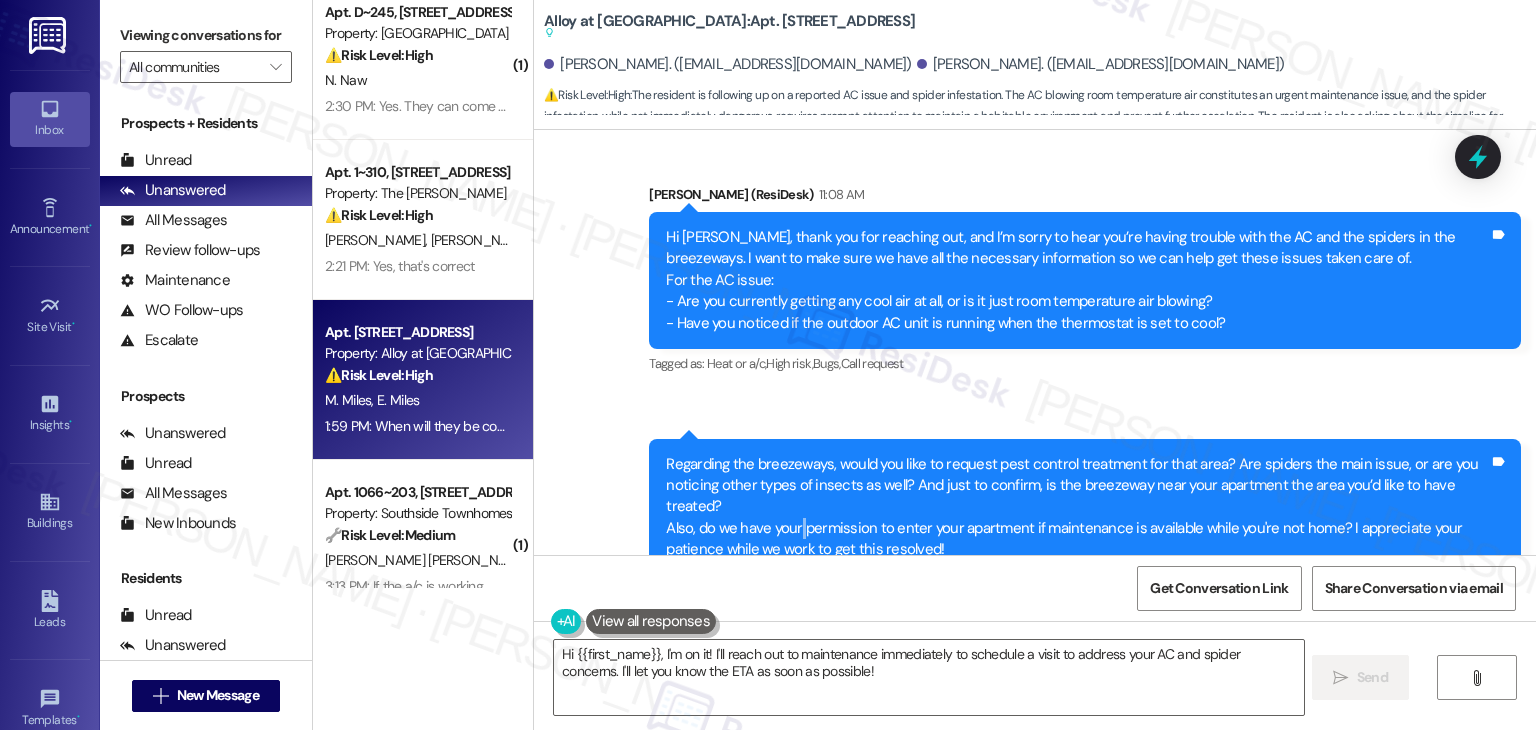 click on "Regarding the breezeways, would you like to request pest control treatment for that area? Are spiders the main issue, or are you noticing other types of insects as well? And just to confirm, is the breezeway near your apartment the area you’d like to have treated?
Also, do we have your permission to enter your apartment if maintenance is available while you're not home? I appreciate your patience while we work to get this resolved!" at bounding box center [1077, 507] 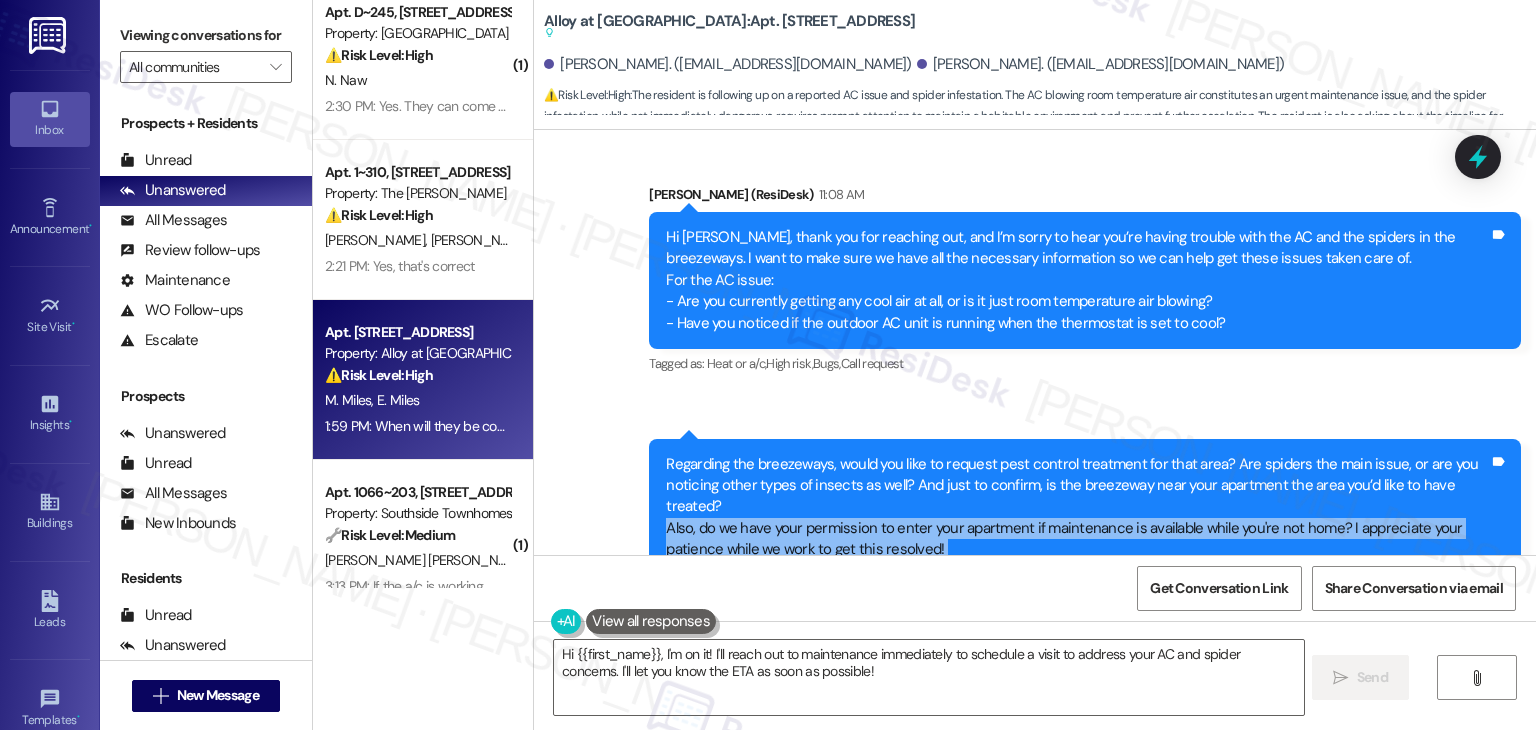 click on "Regarding the breezeways, would you like to request pest control treatment for that area? Are spiders the main issue, or are you noticing other types of insects as well? And just to confirm, is the breezeway near your apartment the area you’d like to have treated?
Also, do we have your permission to enter your apartment if maintenance is available while you're not home? I appreciate your patience while we work to get this resolved!" at bounding box center (1077, 507) 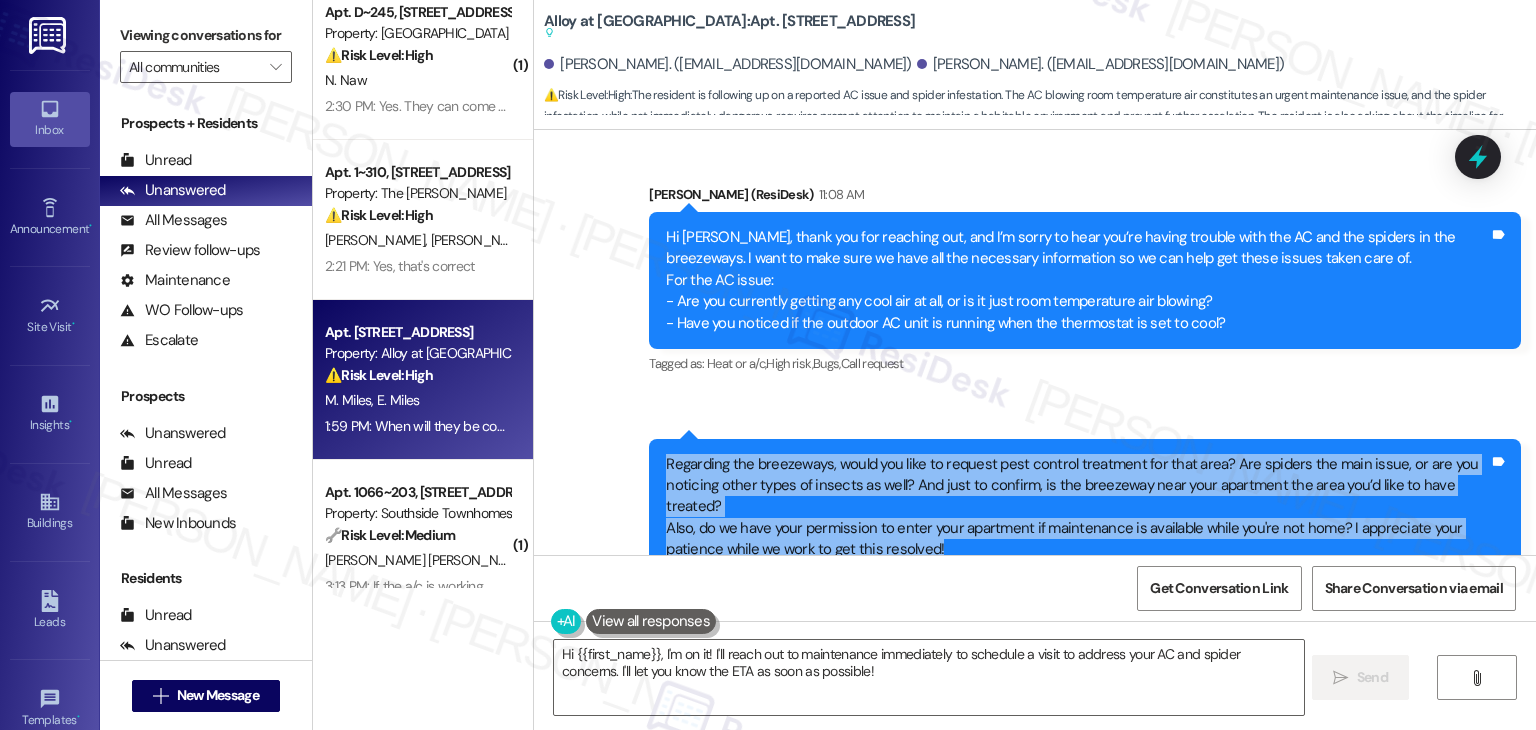 drag, startPoint x: 764, startPoint y: 349, endPoint x: 648, endPoint y: 308, distance: 123.03252 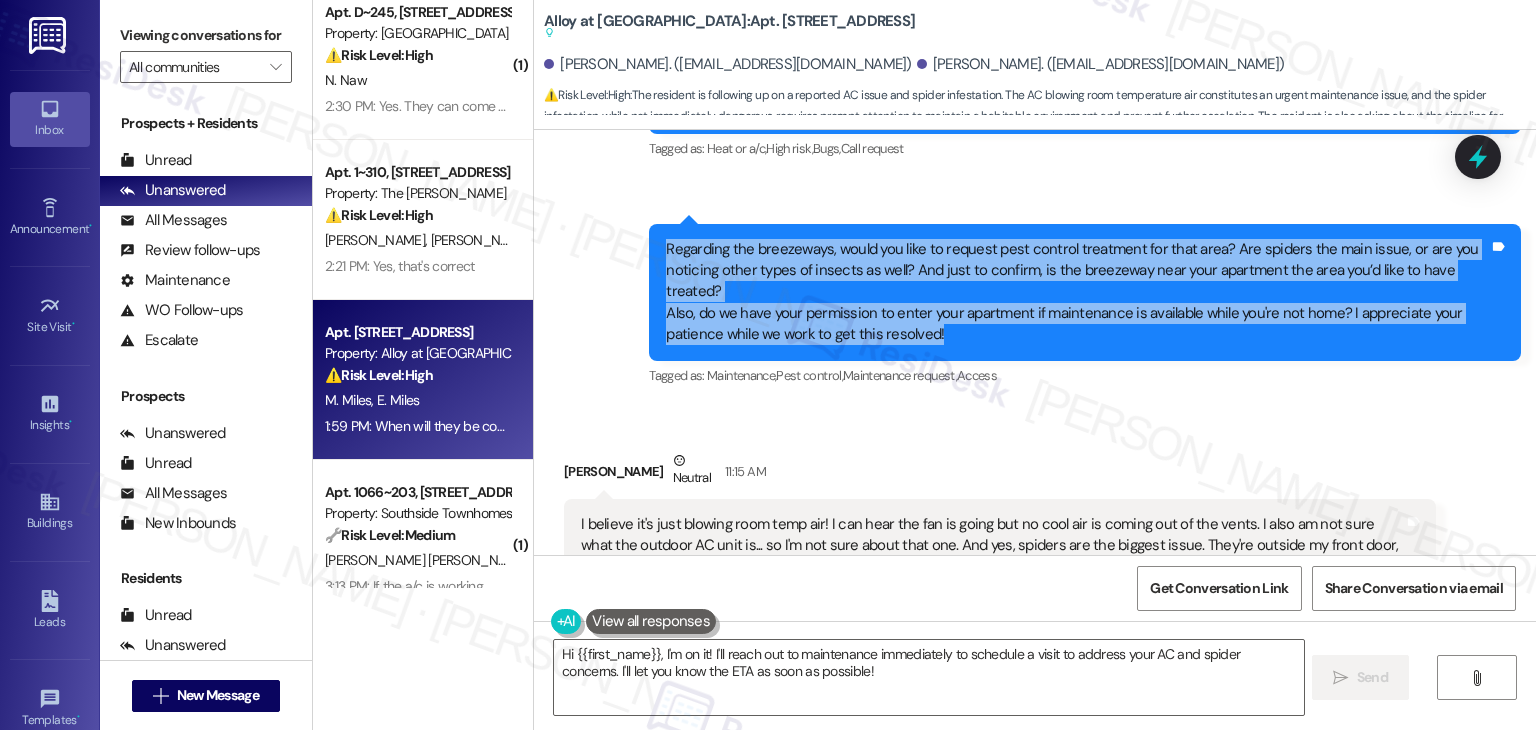 scroll, scrollTop: 16174, scrollLeft: 0, axis: vertical 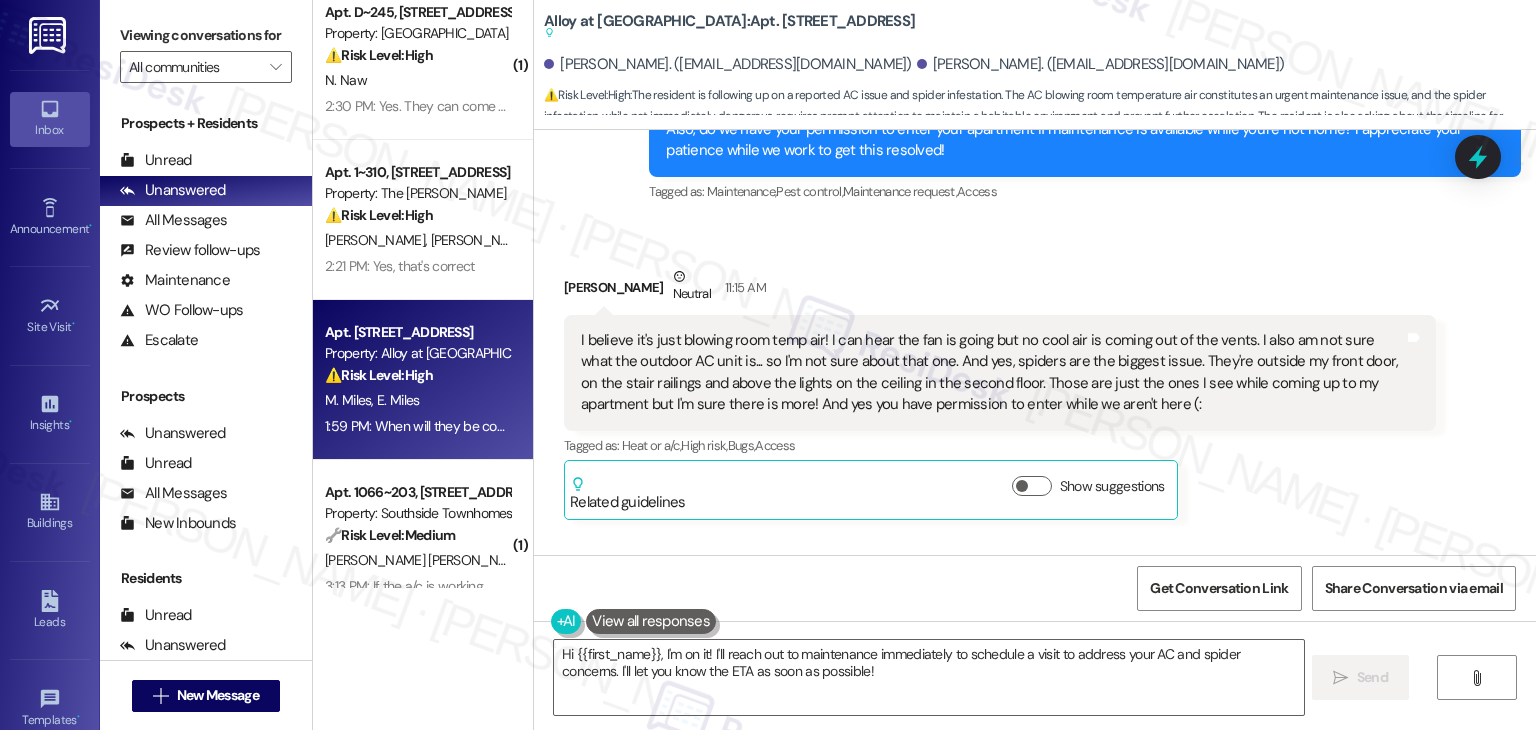 click on "I believe it's just blowing room temp air! I can hear the fan is going but no cool air is coming out of the vents. I also am not sure what the outdoor AC unit is... so I'm not sure about that one. And yes, spiders are the biggest issue. They're outside my front door, on the stair railings and above the lights on the ceiling in the second floor. Those are just the ones I see while coming up to my apartment but I'm sure there is more! And yes you have permission to enter while we aren't here (:" at bounding box center (992, 373) 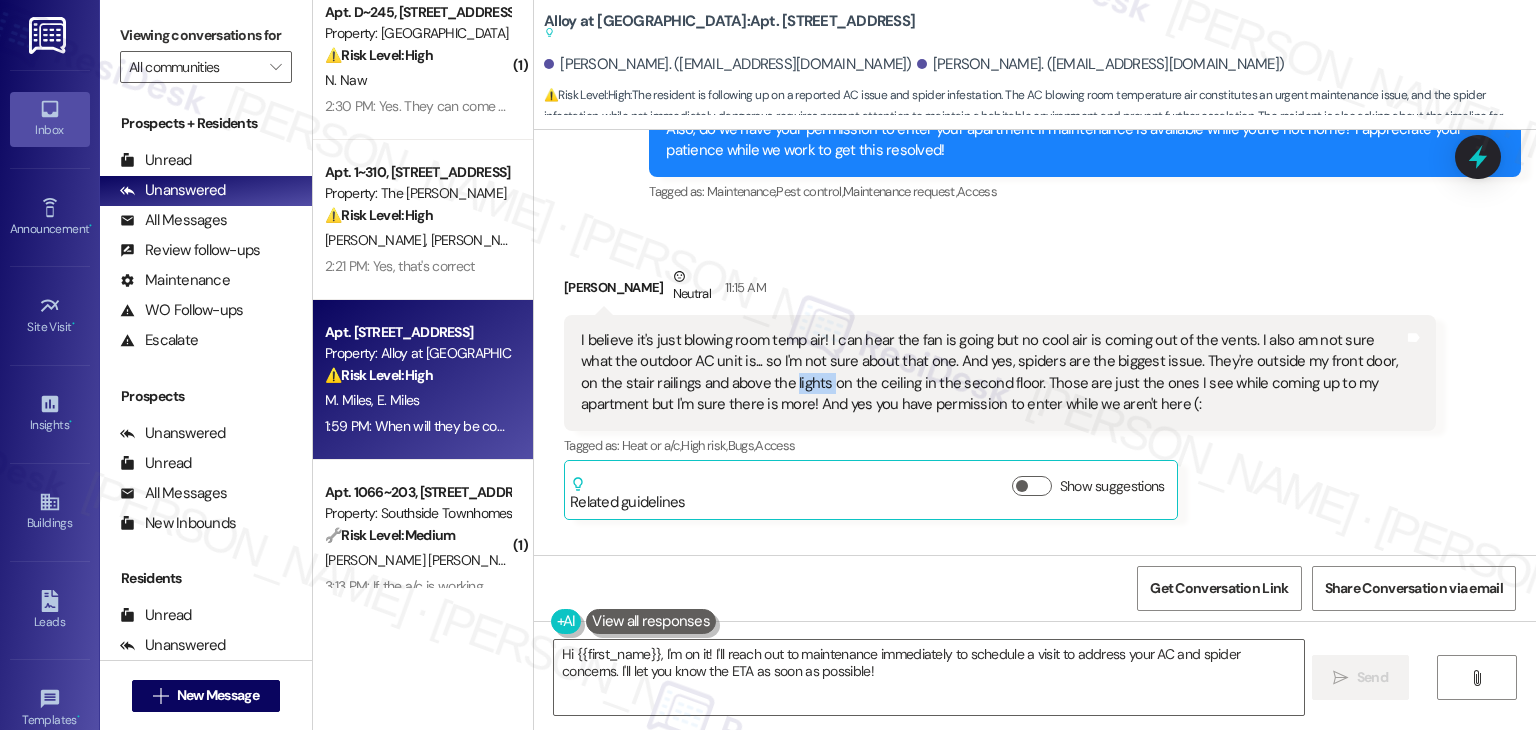 click on "I believe it's just blowing room temp air! I can hear the fan is going but no cool air is coming out of the vents. I also am not sure what the outdoor AC unit is... so I'm not sure about that one. And yes, spiders are the biggest issue. They're outside my front door, on the stair railings and above the lights on the ceiling in the second floor. Those are just the ones I see while coming up to my apartment but I'm sure there is more! And yes you have permission to enter while we aren't here (:" at bounding box center [992, 373] 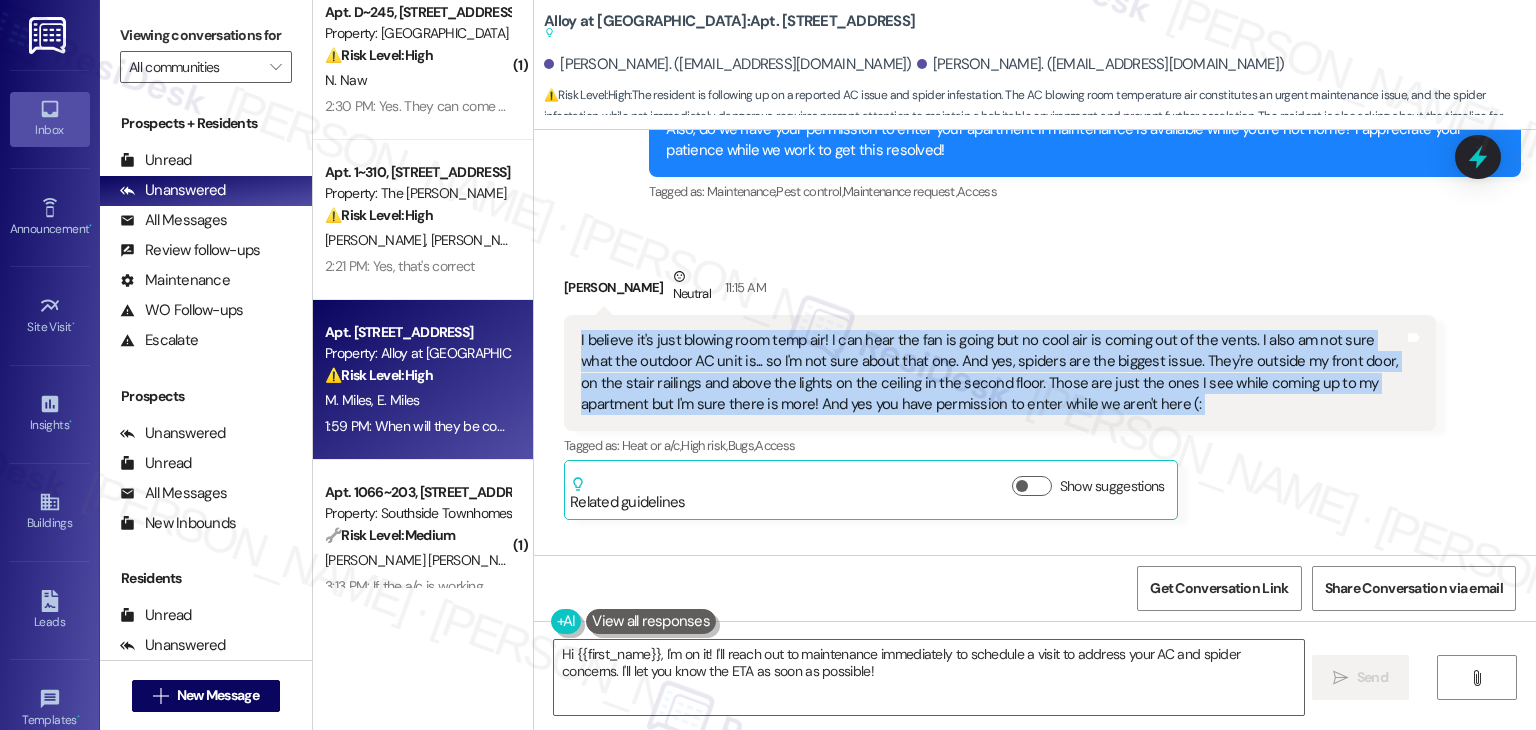 click on "I believe it's just blowing room temp air! I can hear the fan is going but no cool air is coming out of the vents. I also am not sure what the outdoor AC unit is... so I'm not sure about that one. And yes, spiders are the biggest issue. They're outside my front door, on the stair railings and above the lights on the ceiling in the second floor. Those are just the ones I see while coming up to my apartment but I'm sure there is more! And yes you have permission to enter while we aren't here (:" at bounding box center (992, 373) 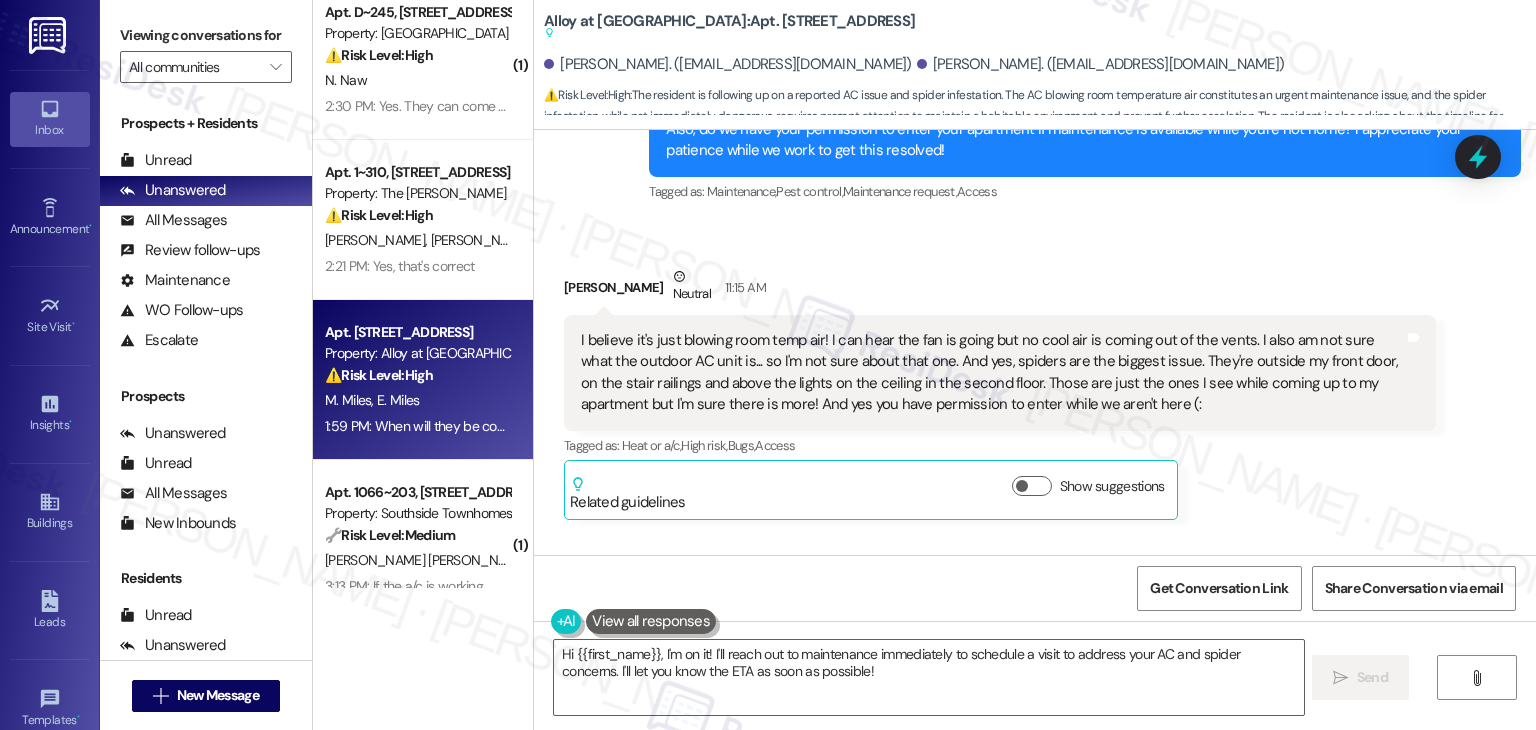 click on "Received via SMS Elyssa Miles   Neutral 11:15 AM I believe it's just blowing room temp air! I can hear the fan is going but no cool air is coming out of the vents. I also am not sure what the outdoor AC unit is... so I'm not sure about that one. And yes, spiders are the biggest issue. They're outside my front door, on the stair railings and above the lights on the ceiling in the second floor. Those are just the ones I see while coming up to my apartment but I'm sure there is more! And yes you have permission to enter while we aren't here (:  Tags and notes Tagged as:   Heat or a/c ,  Click to highlight conversations about Heat or a/c High risk ,  Click to highlight conversations about High risk Bugs ,  Click to highlight conversations about Bugs Access Click to highlight conversations about Access  Related guidelines Show suggestions Received via SMS Elyssa Miles Question 1:59 PM When will they be coming? Tags and notes Tagged as:   Call request Click to highlight conversations about Call request" at bounding box center [1035, 464] 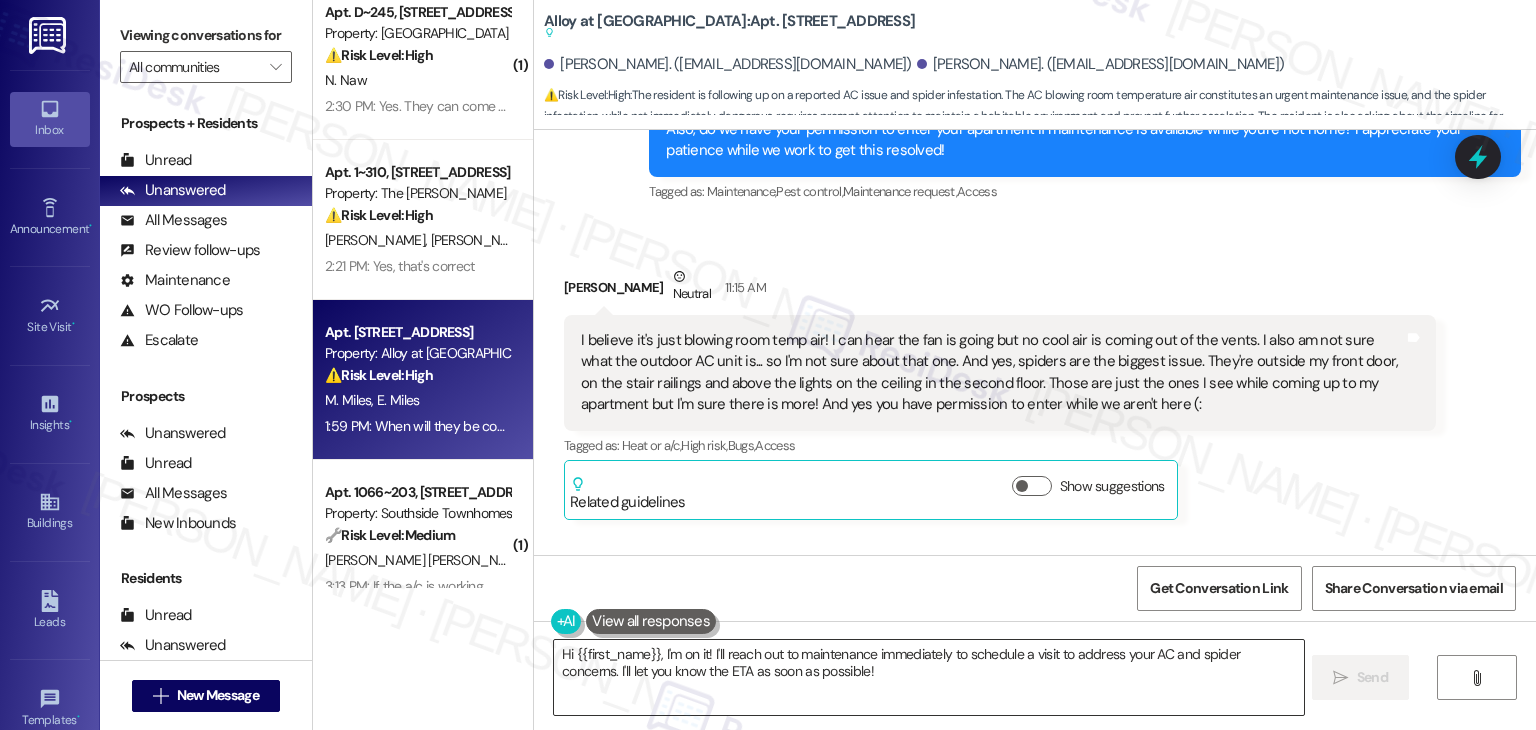 click on "Hi {{first_name}}, I'm on it! I'll reach out to maintenance immediately to schedule a visit to address your AC and spider concerns. I'll let you know the ETA as soon as possible!" at bounding box center (928, 677) 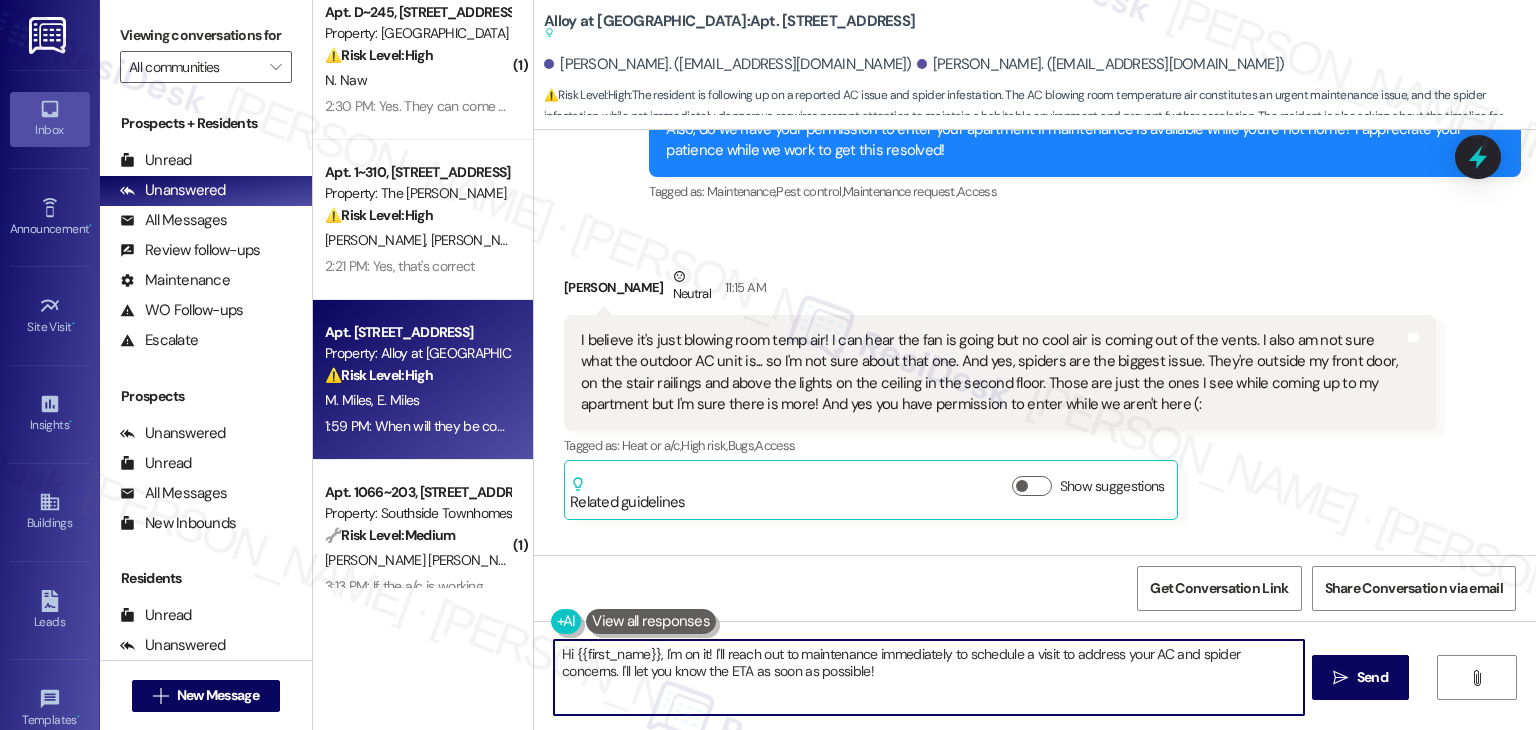 click on "Hi {{first_name}}, I'm on it! I'll reach out to maintenance immediately to schedule a visit to address your AC and spider concerns. I'll let you know the ETA as soon as possible!" at bounding box center [928, 677] 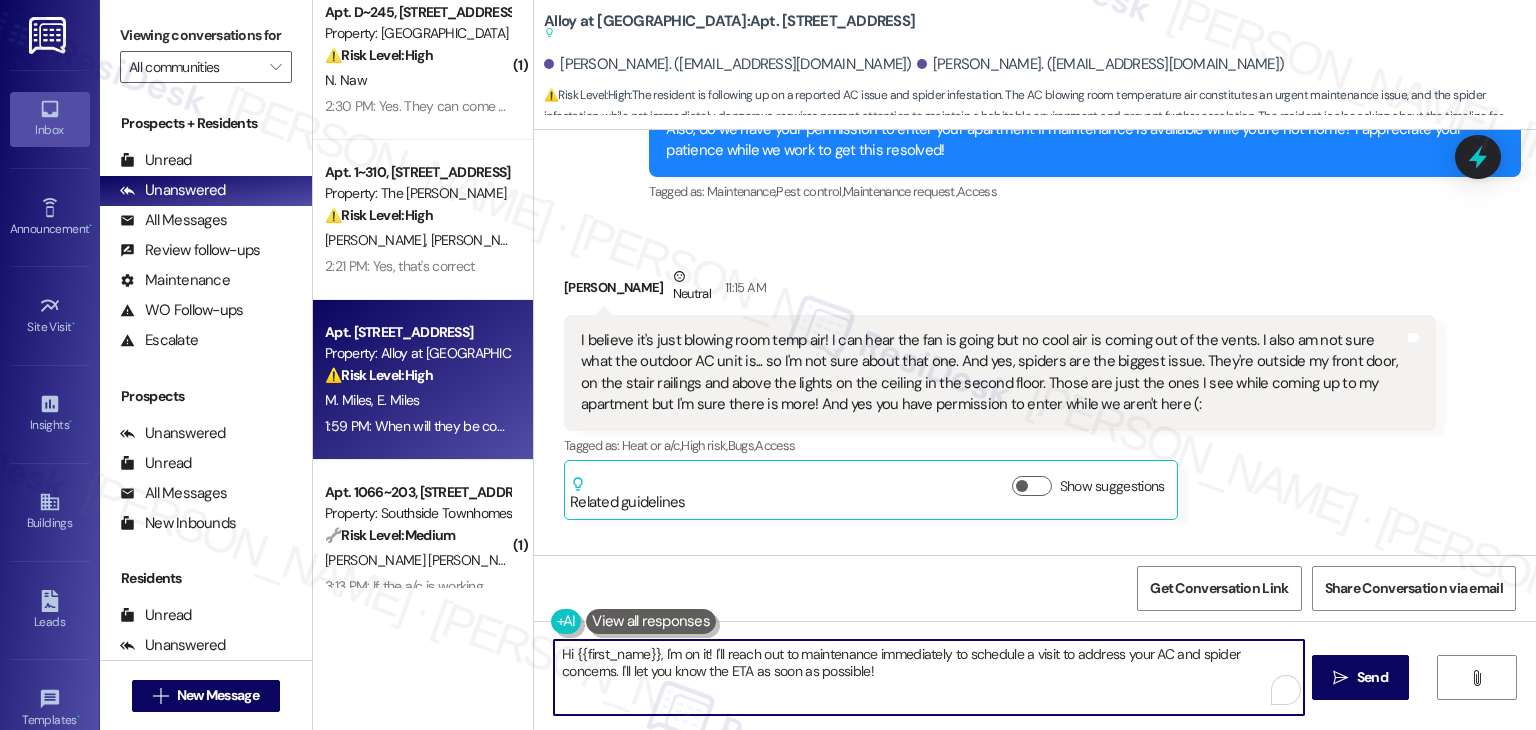 paste on "Thanks for the info, Elyssa! That’s super helpful. 😊 I’ll go ahead and note that the AC is blowing room temp air and the fan is running, but there’s no cool air. Since you're not sure about the outdoor unit, no worries—we’ll make sure the maintenance team checks that part too.
For the spiders, I’ve noted the areas you mentioned—your front door, stair railings, and ceiling lights on the second floor—and I’ll request pest control for the breezeway near your apartment. Thanks also for confirming we have permission to enter if you're not home!
We’ll keep you posted once we have an update! Let me know if anything changes or if you notice anything new. 🕷️🛠️✨" 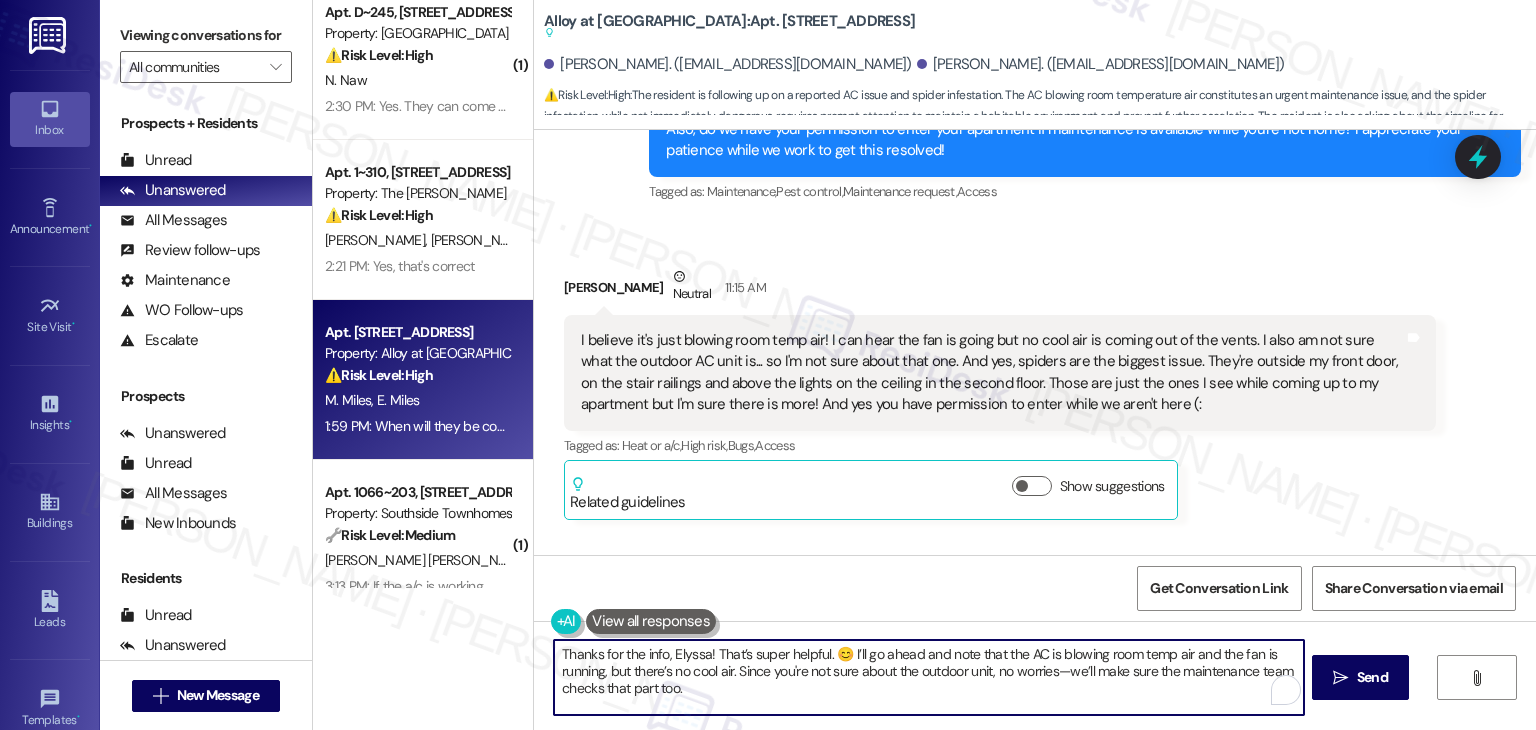 scroll, scrollTop: 84, scrollLeft: 0, axis: vertical 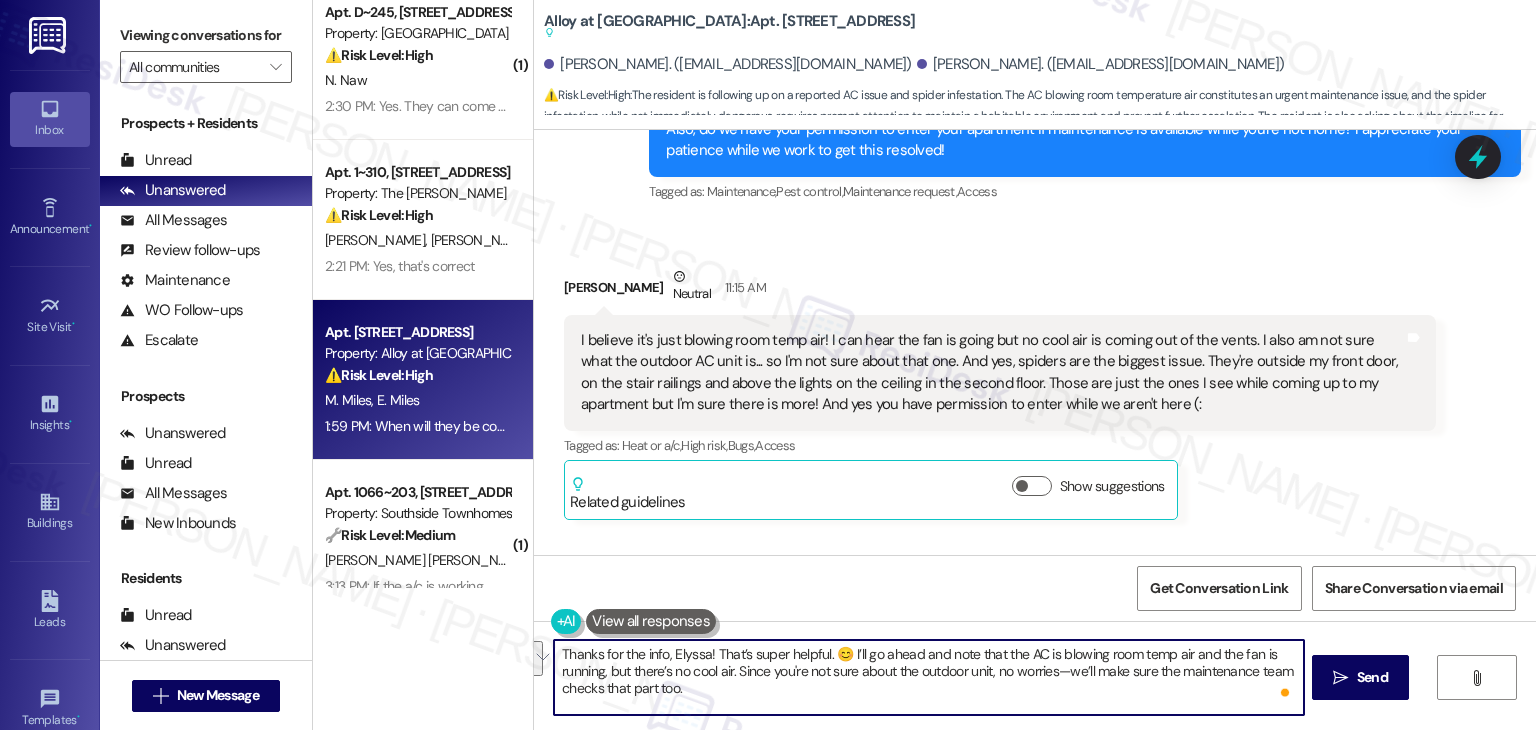 drag, startPoint x: 743, startPoint y: 688, endPoint x: 727, endPoint y: 673, distance: 21.931713 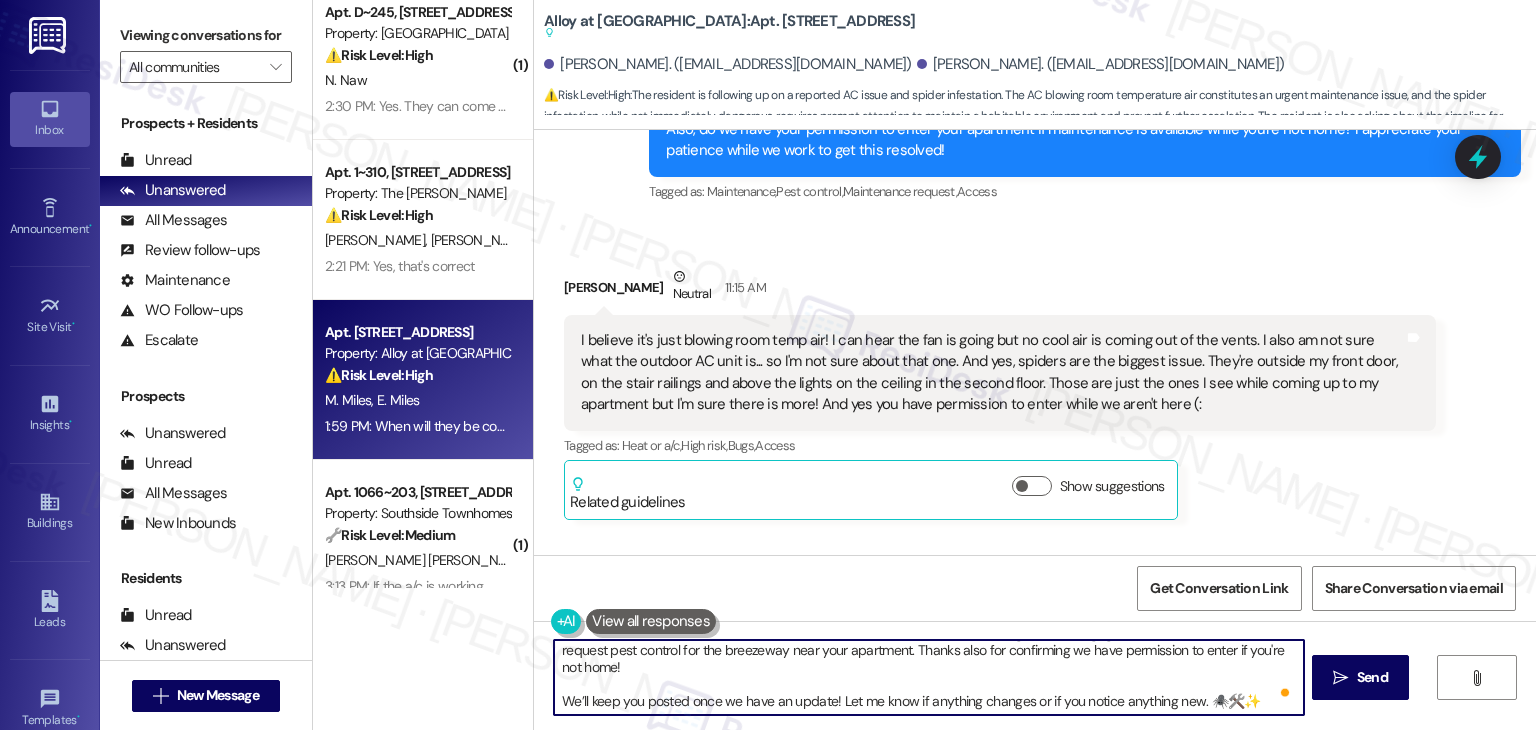click on "Thanks for the info, Elyssa! That’s super helpful. 😊 I’ll go ahead and note that the AC is blowing room temp air and the fan is running, but there’s no cool air.
For the spiders, I’ve noted the areas you mentioned—your front door, stair railings, and ceiling lights on the second floor—and I’ll request pest control for the breezeway near your apartment. Thanks also for confirming we have permission to enter if you're not home!
We’ll keep you posted once we have an update! Let me know if anything changes or if you notice anything new. 🕷️🛠️✨" at bounding box center (928, 677) 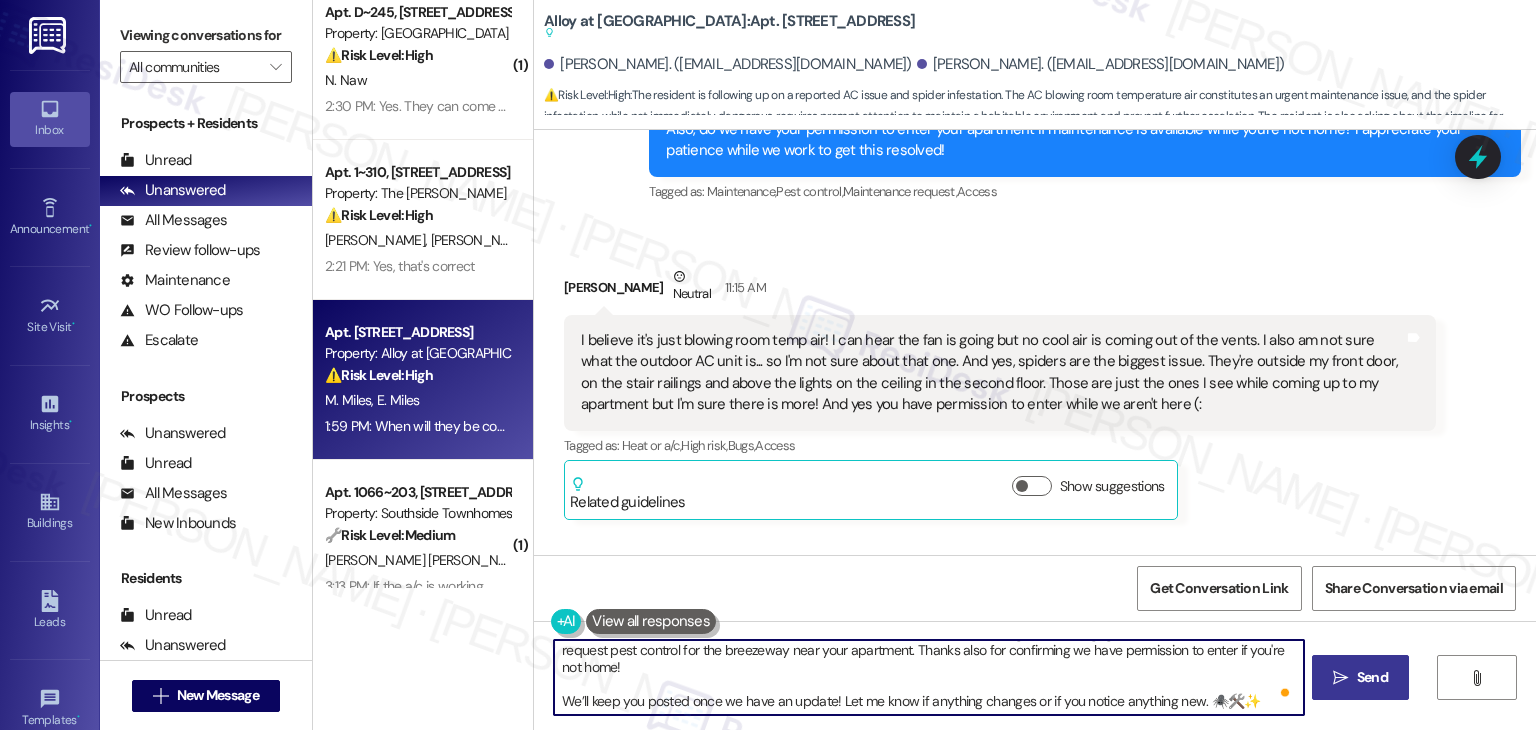 type on "Thanks for the info, Elyssa! That’s super helpful. 😊 I’ll go ahead and note that the AC is blowing room temp air and the fan is running, but there’s no cool air.
For the spiders, I’ve noted the areas you mentioned—your front door, stair railings, and ceiling lights on the second floor—and I’ll request pest control for the breezeway near your apartment. Thanks also for confirming we have permission to enter if you're not home!
We’ll keep you posted once we have an update! Let me know if anything changes or if you notice anything new. 🕷️🛠️✨" 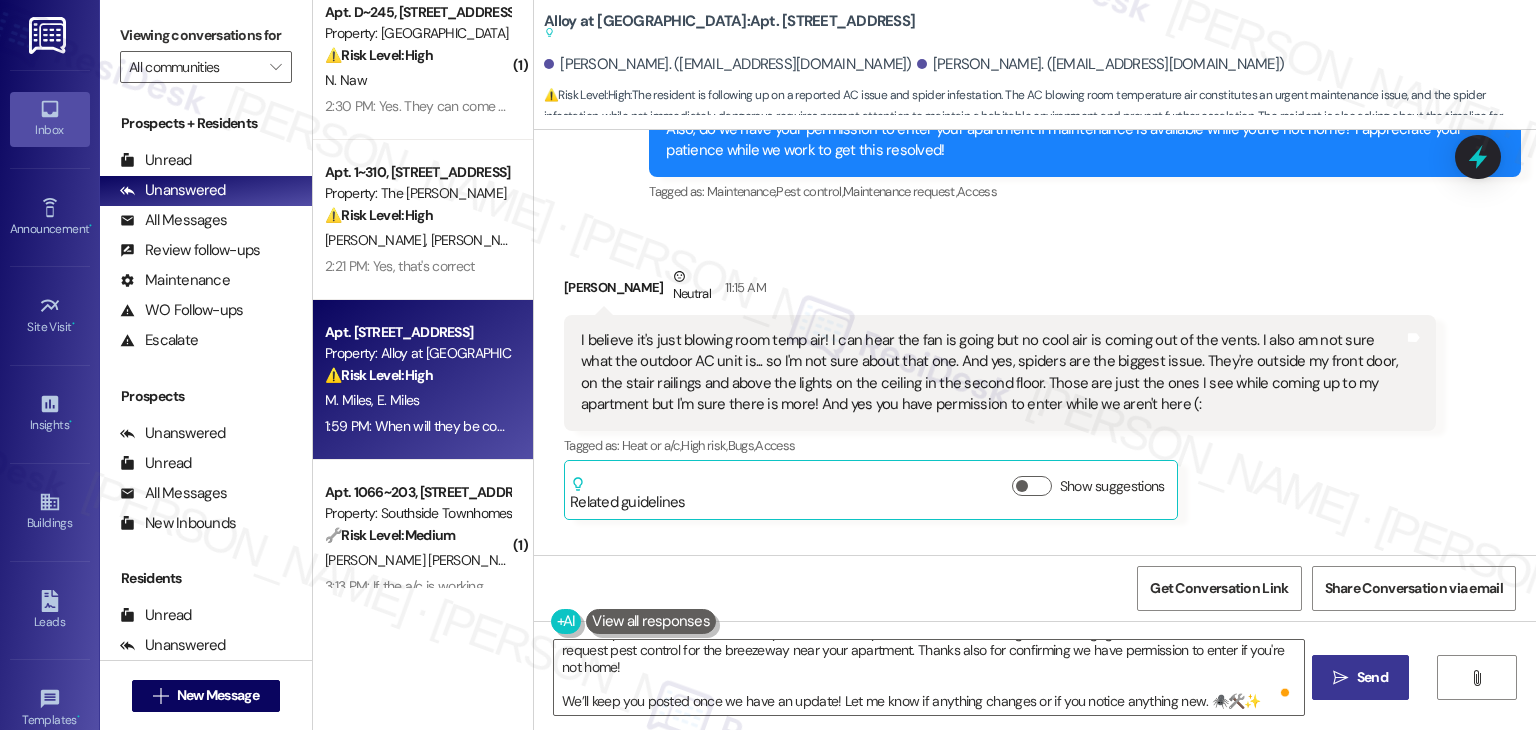 click on "Send" at bounding box center [1372, 677] 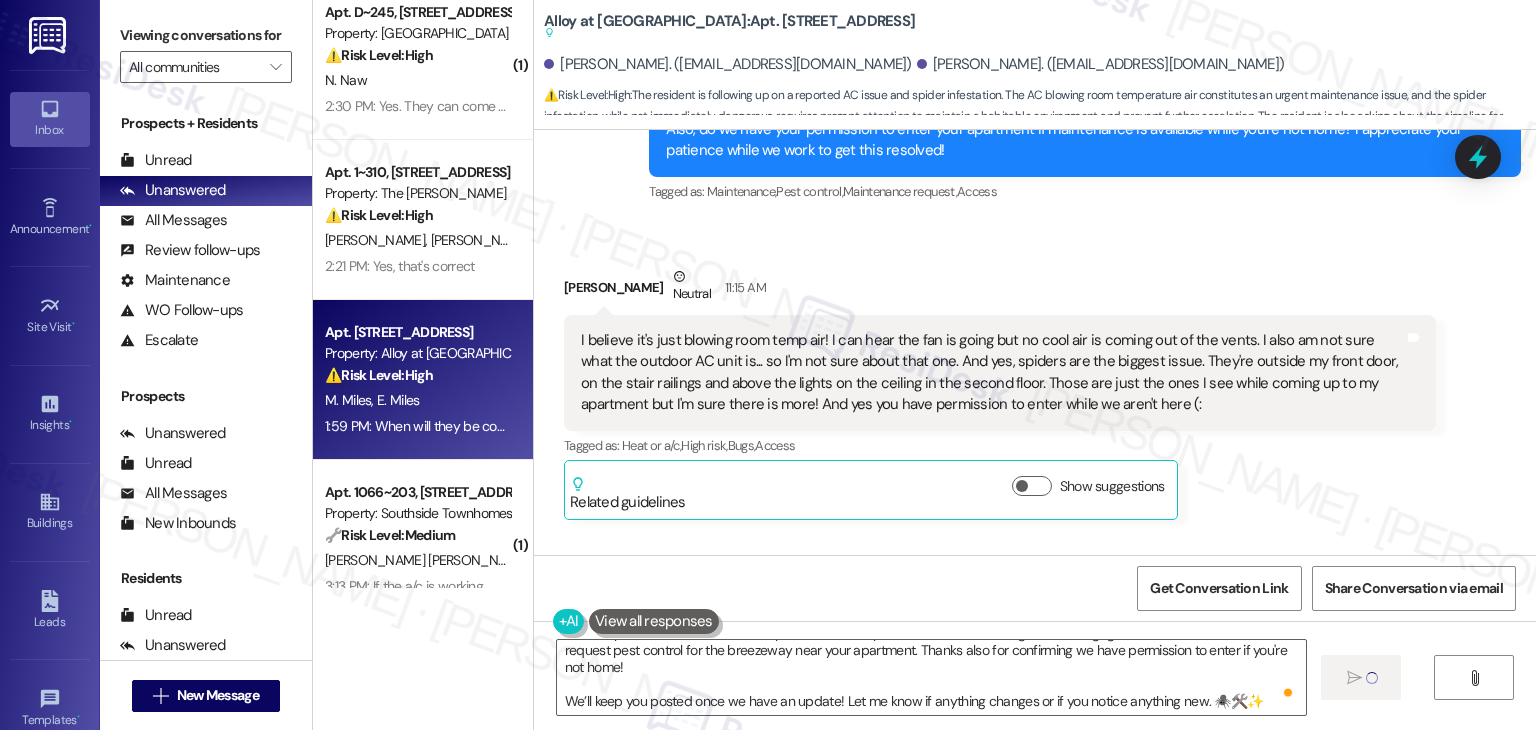type 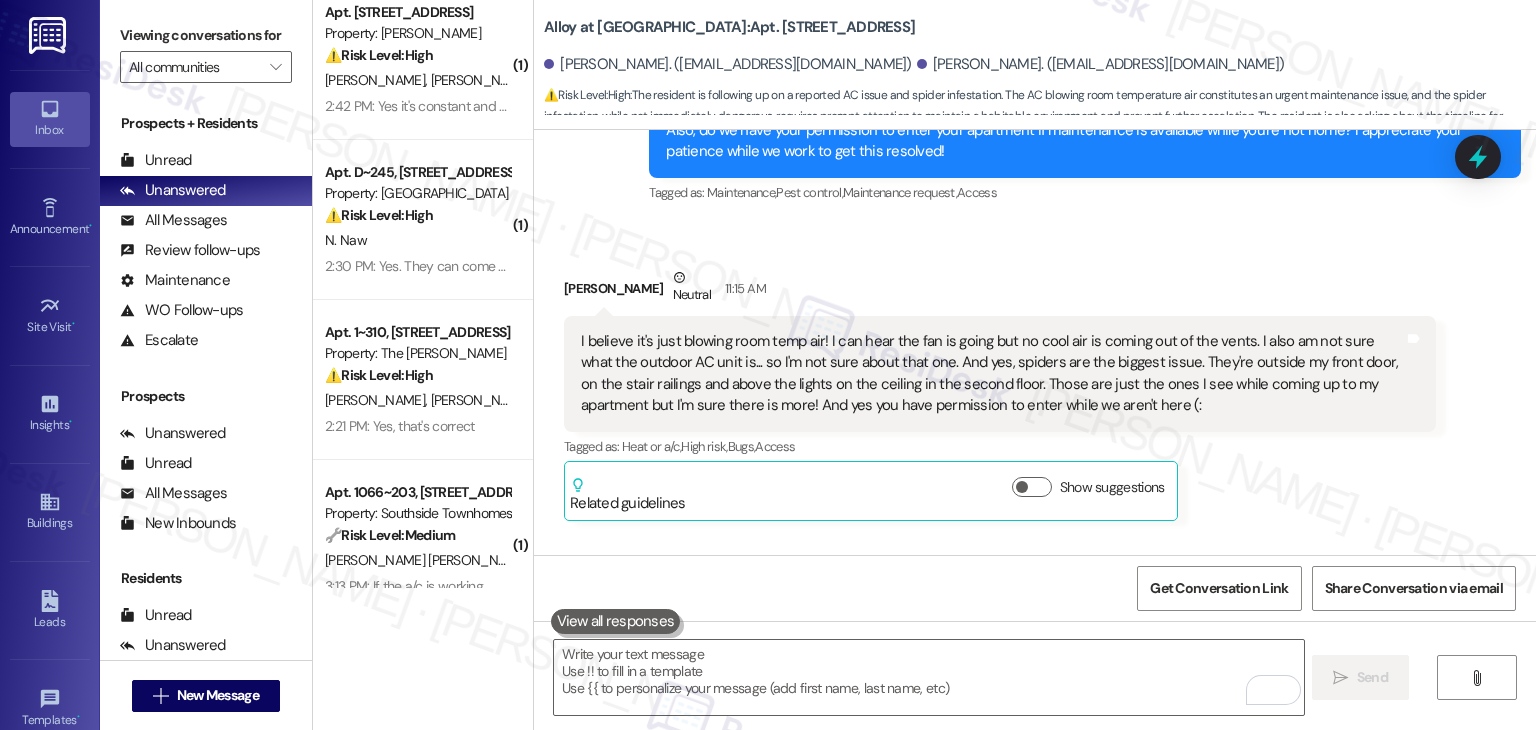 click on "Received via SMS Elyssa Miles   Neutral 11:15 AM I believe it's just blowing room temp air! I can hear the fan is going but no cool air is coming out of the vents. I also am not sure what the outdoor AC unit is... so I'm not sure about that one. And yes, spiders are the biggest issue. They're outside my front door, on the stair railings and above the lights on the ceiling in the second floor. Those are just the ones I see while coming up to my apartment but I'm sure there is more! And yes you have permission to enter while we aren't here (:  Tags and notes Tagged as:   Heat or a/c ,  Click to highlight conversations about Heat or a/c High risk ,  Click to highlight conversations about High risk Bugs ,  Click to highlight conversations about Bugs Access Click to highlight conversations about Access  Related guidelines Show suggestions Received via SMS Elyssa Miles Question 1:59 PM When will they be coming? Tags and notes Tagged as:   Call request Click to highlight conversations about Call request" at bounding box center [1035, 465] 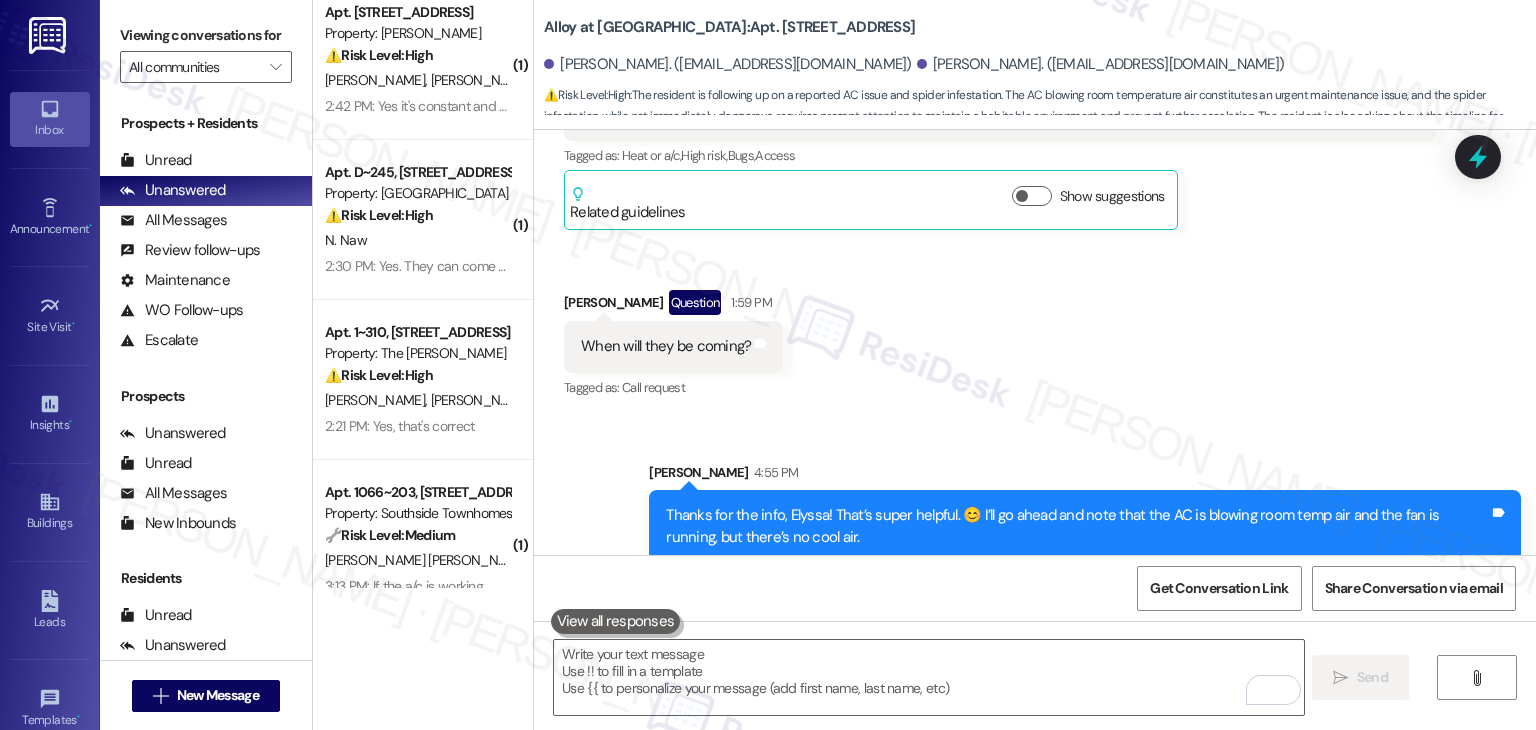 click on "Received via SMS Elyssa Miles   Neutral 11:15 AM I believe it's just blowing room temp air! I can hear the fan is going but no cool air is coming out of the vents. I also am not sure what the outdoor AC unit is... so I'm not sure about that one. And yes, spiders are the biggest issue. They're outside my front door, on the stair railings and above the lights on the ceiling in the second floor. Those are just the ones I see while coming up to my apartment but I'm sure there is more! And yes you have permission to enter while we aren't here (:  Tags and notes Tagged as:   Heat or a/c ,  Click to highlight conversations about Heat or a/c High risk ,  Click to highlight conversations about High risk Bugs ,  Click to highlight conversations about Bugs Access Click to highlight conversations about Access  Related guidelines Show suggestions Received via SMS Elyssa Miles Question 1:59 PM When will they be coming? Tags and notes Tagged as:   Call request Click to highlight conversations about Call request" at bounding box center (1035, 174) 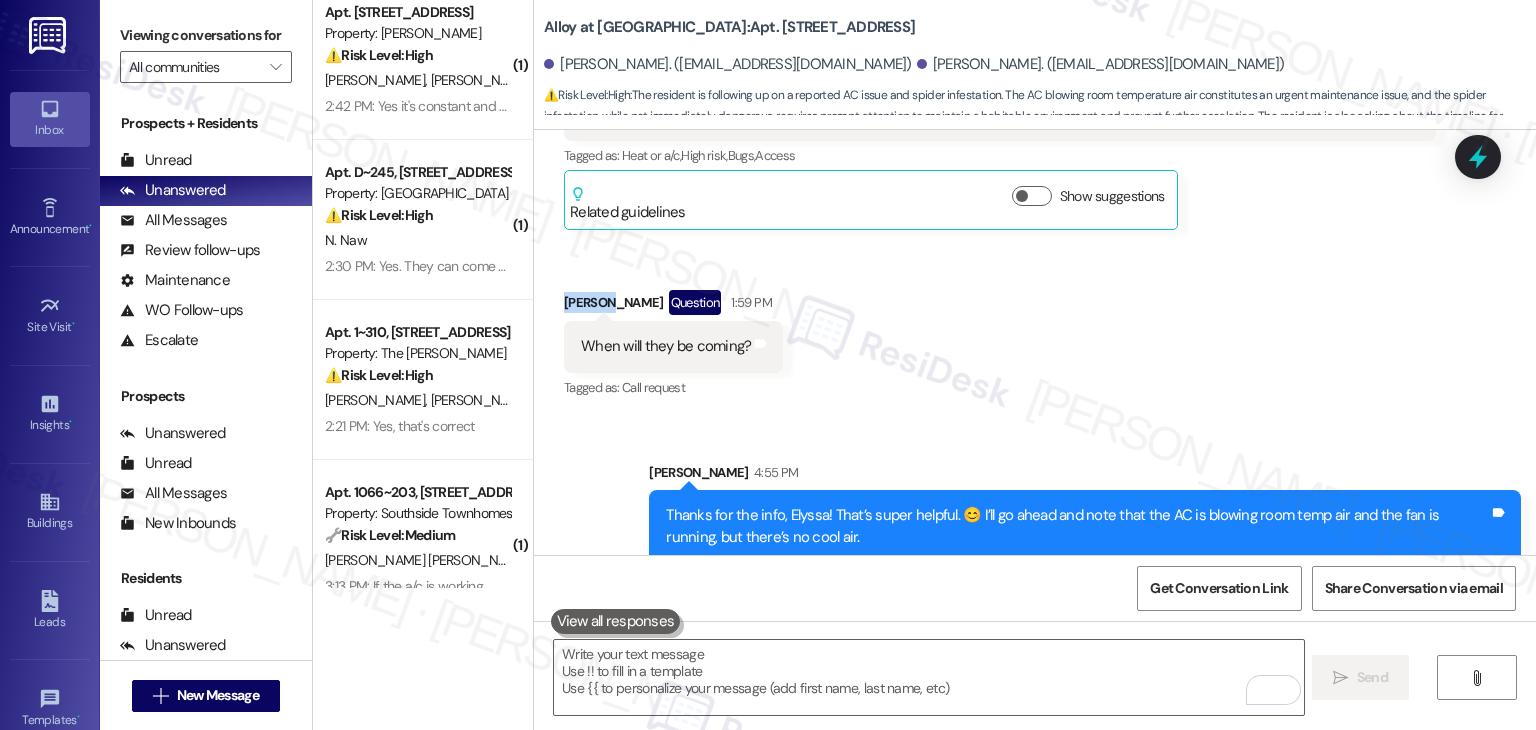 click on "Received via SMS Elyssa Miles   Neutral 11:15 AM I believe it's just blowing room temp air! I can hear the fan is going but no cool air is coming out of the vents. I also am not sure what the outdoor AC unit is... so I'm not sure about that one. And yes, spiders are the biggest issue. They're outside my front door, on the stair railings and above the lights on the ceiling in the second floor. Those are just the ones I see while coming up to my apartment but I'm sure there is more! And yes you have permission to enter while we aren't here (:  Tags and notes Tagged as:   Heat or a/c ,  Click to highlight conversations about Heat or a/c High risk ,  Click to highlight conversations about High risk Bugs ,  Click to highlight conversations about Bugs Access Click to highlight conversations about Access  Related guidelines Show suggestions Received via SMS Elyssa Miles Question 1:59 PM When will they be coming? Tags and notes Tagged as:   Call request Click to highlight conversations about Call request" at bounding box center (1035, 174) 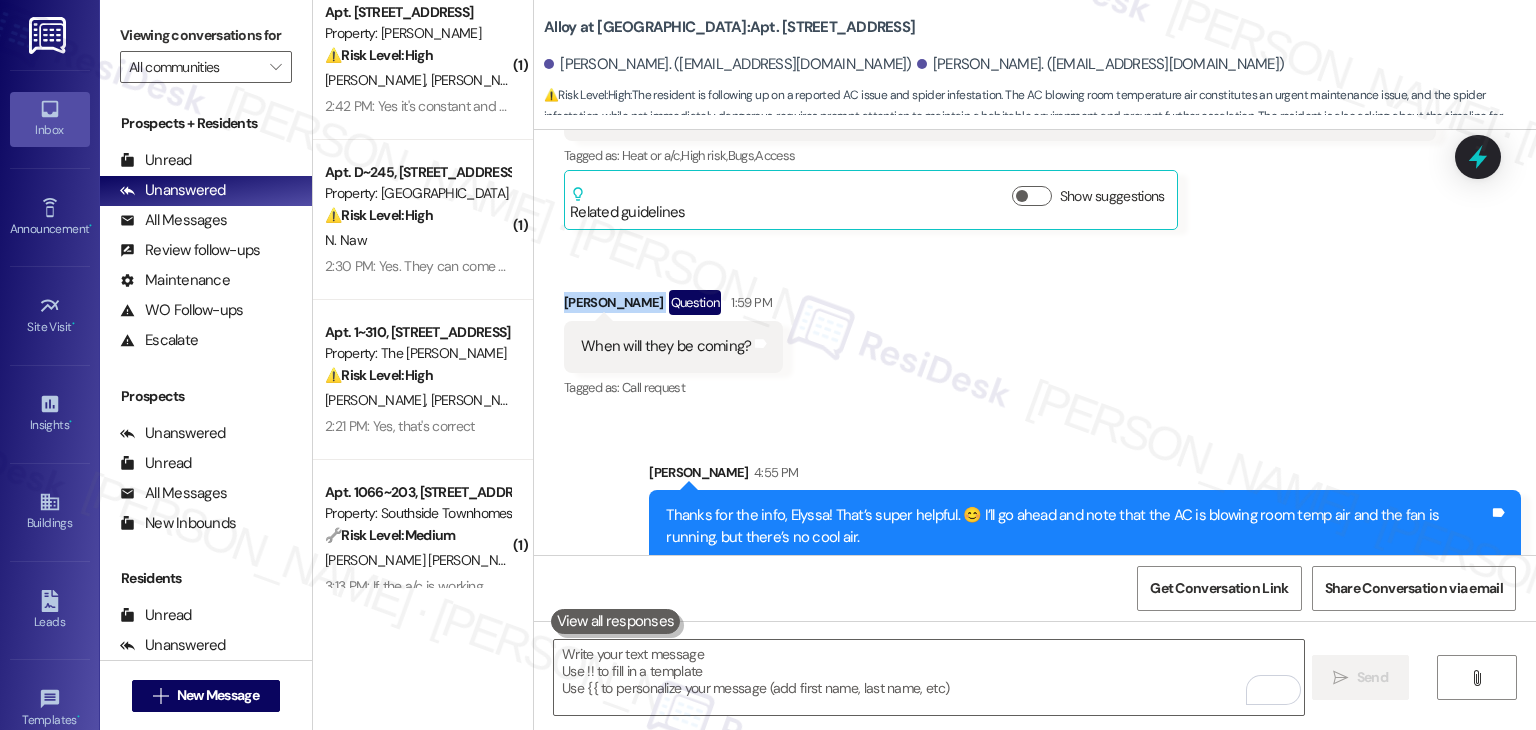 click on "Received via SMS Elyssa Miles   Neutral 11:15 AM I believe it's just blowing room temp air! I can hear the fan is going but no cool air is coming out of the vents. I also am not sure what the outdoor AC unit is... so I'm not sure about that one. And yes, spiders are the biggest issue. They're outside my front door, on the stair railings and above the lights on the ceiling in the second floor. Those are just the ones I see while coming up to my apartment but I'm sure there is more! And yes you have permission to enter while we aren't here (:  Tags and notes Tagged as:   Heat or a/c ,  Click to highlight conversations about Heat or a/c High risk ,  Click to highlight conversations about High risk Bugs ,  Click to highlight conversations about Bugs Access Click to highlight conversations about Access  Related guidelines Show suggestions Received via SMS Elyssa Miles Question 1:59 PM When will they be coming? Tags and notes Tagged as:   Call request Click to highlight conversations about Call request" at bounding box center (1035, 174) 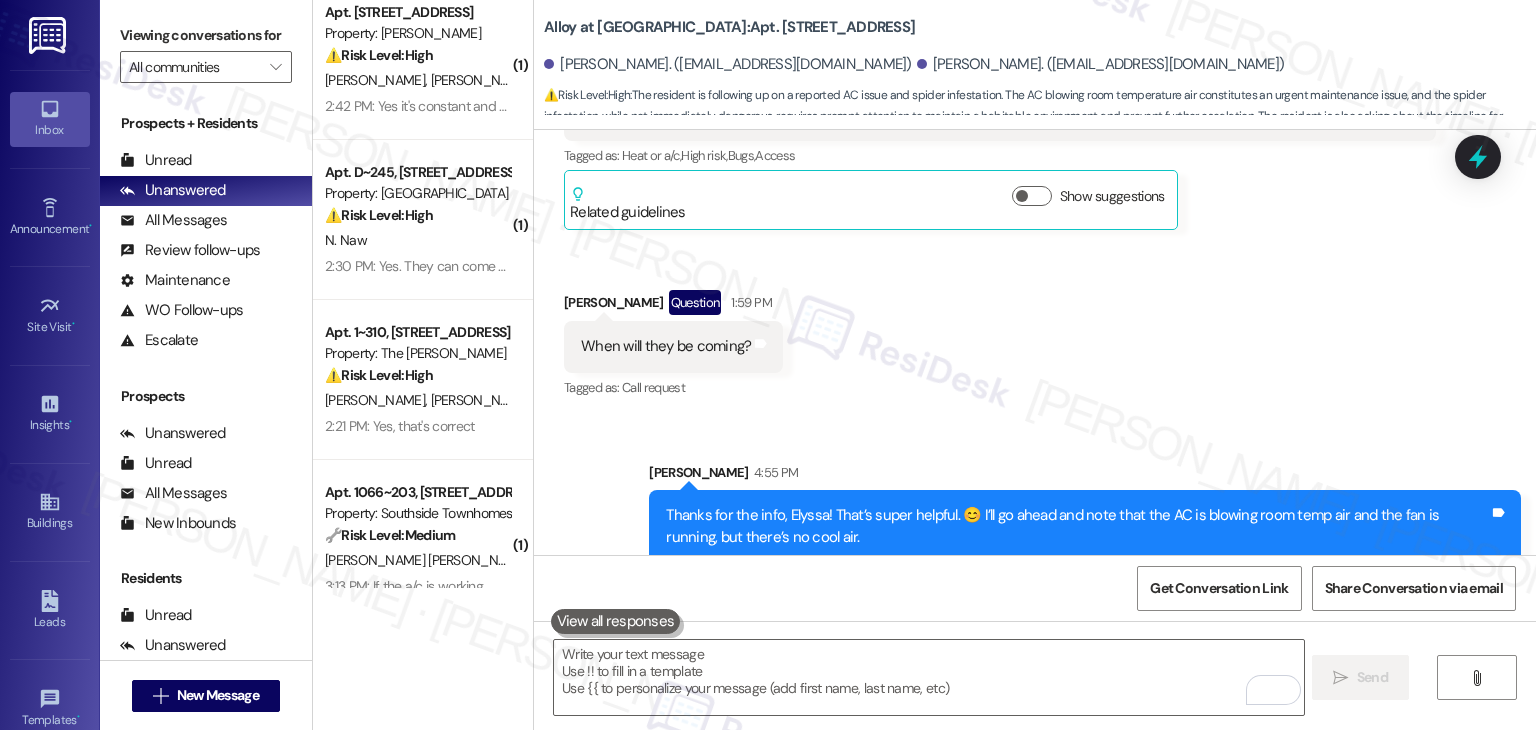 click on "Received via SMS Elyssa Miles   Neutral 11:15 AM I believe it's just blowing room temp air! I can hear the fan is going but no cool air is coming out of the vents. I also am not sure what the outdoor AC unit is... so I'm not sure about that one. And yes, spiders are the biggest issue. They're outside my front door, on the stair railings and above the lights on the ceiling in the second floor. Those are just the ones I see while coming up to my apartment but I'm sure there is more! And yes you have permission to enter while we aren't here (:  Tags and notes Tagged as:   Heat or a/c ,  Click to highlight conversations about Heat or a/c High risk ,  Click to highlight conversations about High risk Bugs ,  Click to highlight conversations about Bugs Access Click to highlight conversations about Access  Related guidelines Show suggestions Received via SMS Elyssa Miles Question 1:59 PM When will they be coming? Tags and notes Tagged as:   Call request Click to highlight conversations about Call request" at bounding box center (1035, 174) 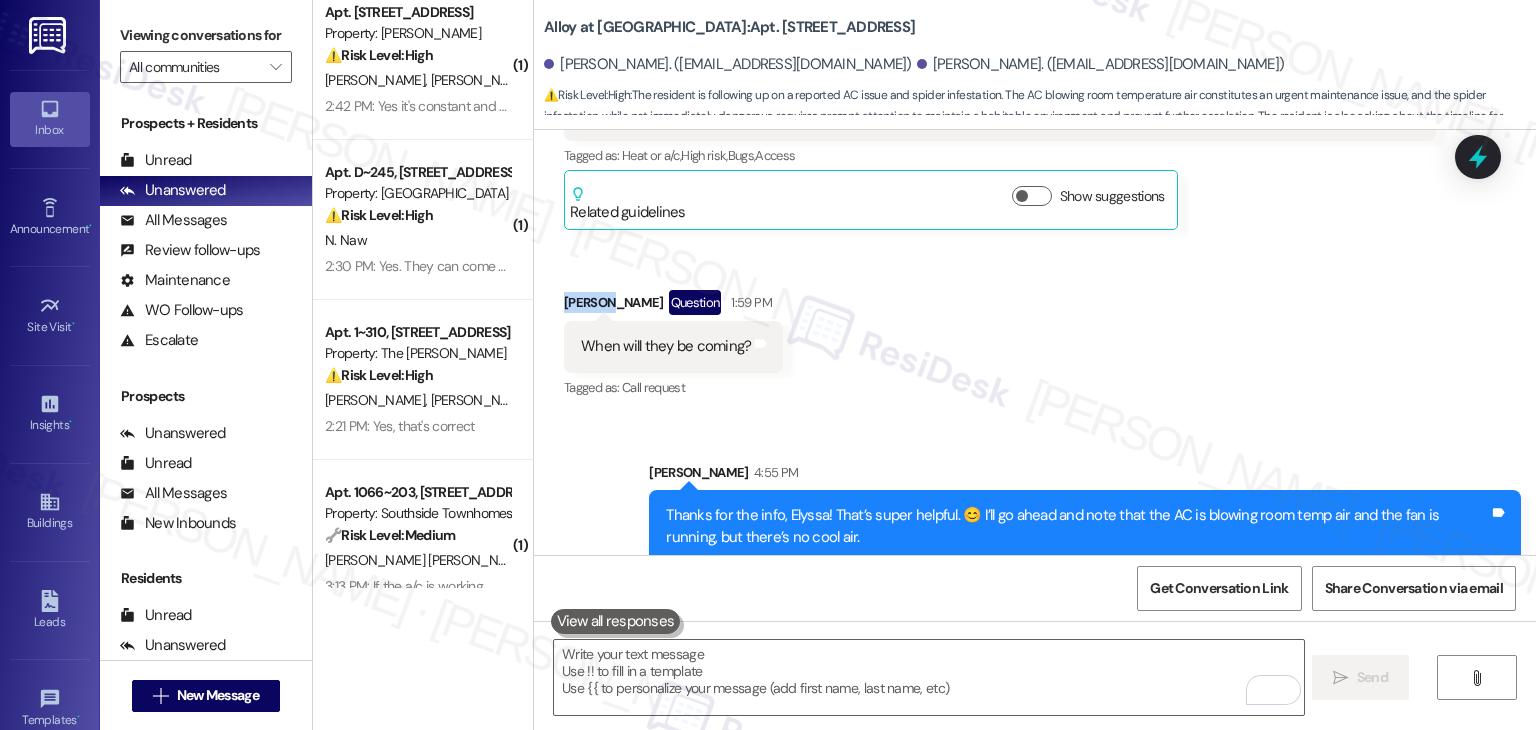 click on "Received via SMS Elyssa Miles   Neutral 11:15 AM I believe it's just blowing room temp air! I can hear the fan is going but no cool air is coming out of the vents. I also am not sure what the outdoor AC unit is... so I'm not sure about that one. And yes, spiders are the biggest issue. They're outside my front door, on the stair railings and above the lights on the ceiling in the second floor. Those are just the ones I see while coming up to my apartment but I'm sure there is more! And yes you have permission to enter while we aren't here (:  Tags and notes Tagged as:   Heat or a/c ,  Click to highlight conversations about Heat or a/c High risk ,  Click to highlight conversations about High risk Bugs ,  Click to highlight conversations about Bugs Access Click to highlight conversations about Access  Related guidelines Show suggestions Received via SMS Elyssa Miles Question 1:59 PM When will they be coming? Tags and notes Tagged as:   Call request Click to highlight conversations about Call request" at bounding box center (1035, 174) 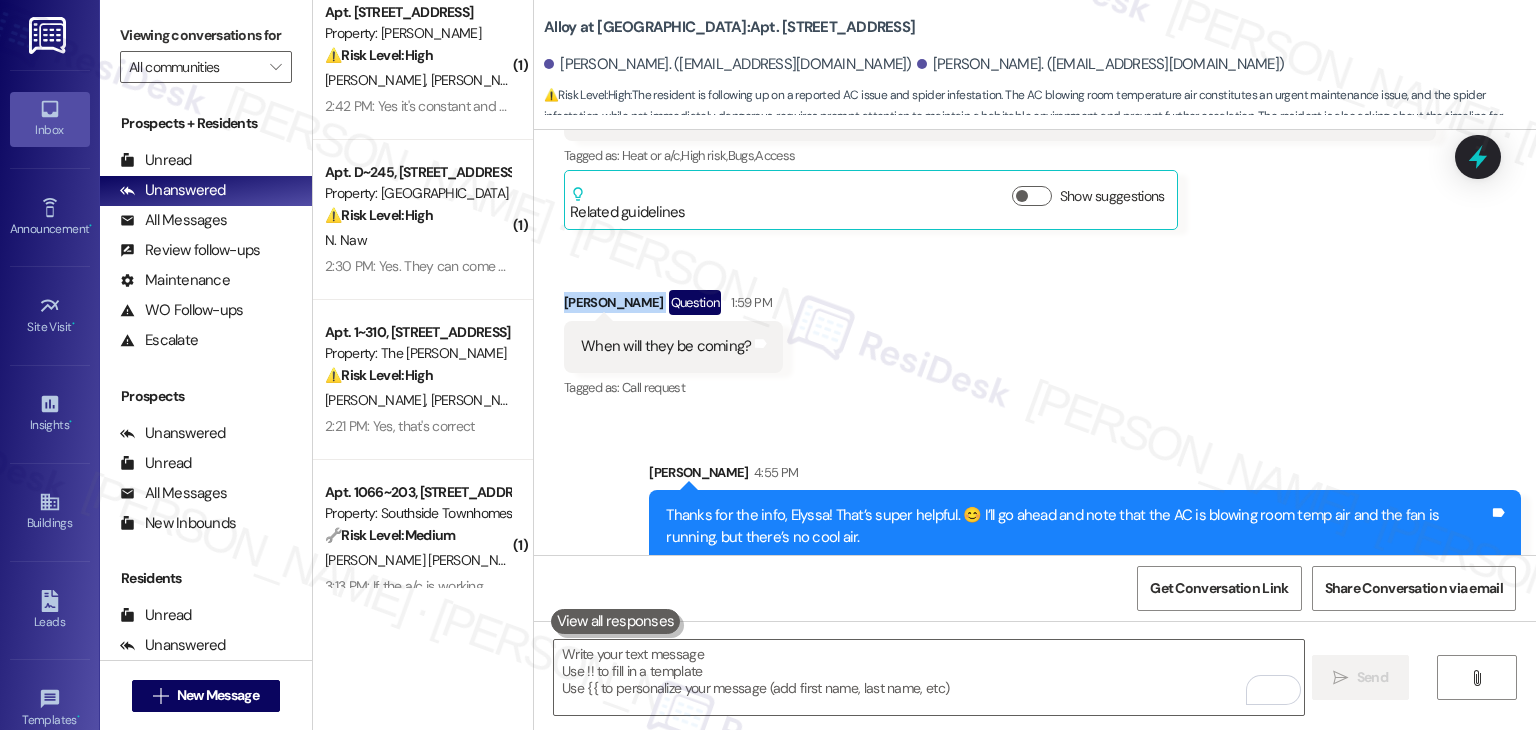 click on "Received via SMS Elyssa Miles   Neutral 11:15 AM I believe it's just blowing room temp air! I can hear the fan is going but no cool air is coming out of the vents. I also am not sure what the outdoor AC unit is... so I'm not sure about that one. And yes, spiders are the biggest issue. They're outside my front door, on the stair railings and above the lights on the ceiling in the second floor. Those are just the ones I see while coming up to my apartment but I'm sure there is more! And yes you have permission to enter while we aren't here (:  Tags and notes Tagged as:   Heat or a/c ,  Click to highlight conversations about Heat or a/c High risk ,  Click to highlight conversations about High risk Bugs ,  Click to highlight conversations about Bugs Access Click to highlight conversations about Access  Related guidelines Show suggestions Received via SMS Elyssa Miles Question 1:59 PM When will they be coming? Tags and notes Tagged as:   Call request Click to highlight conversations about Call request" at bounding box center (1035, 174) 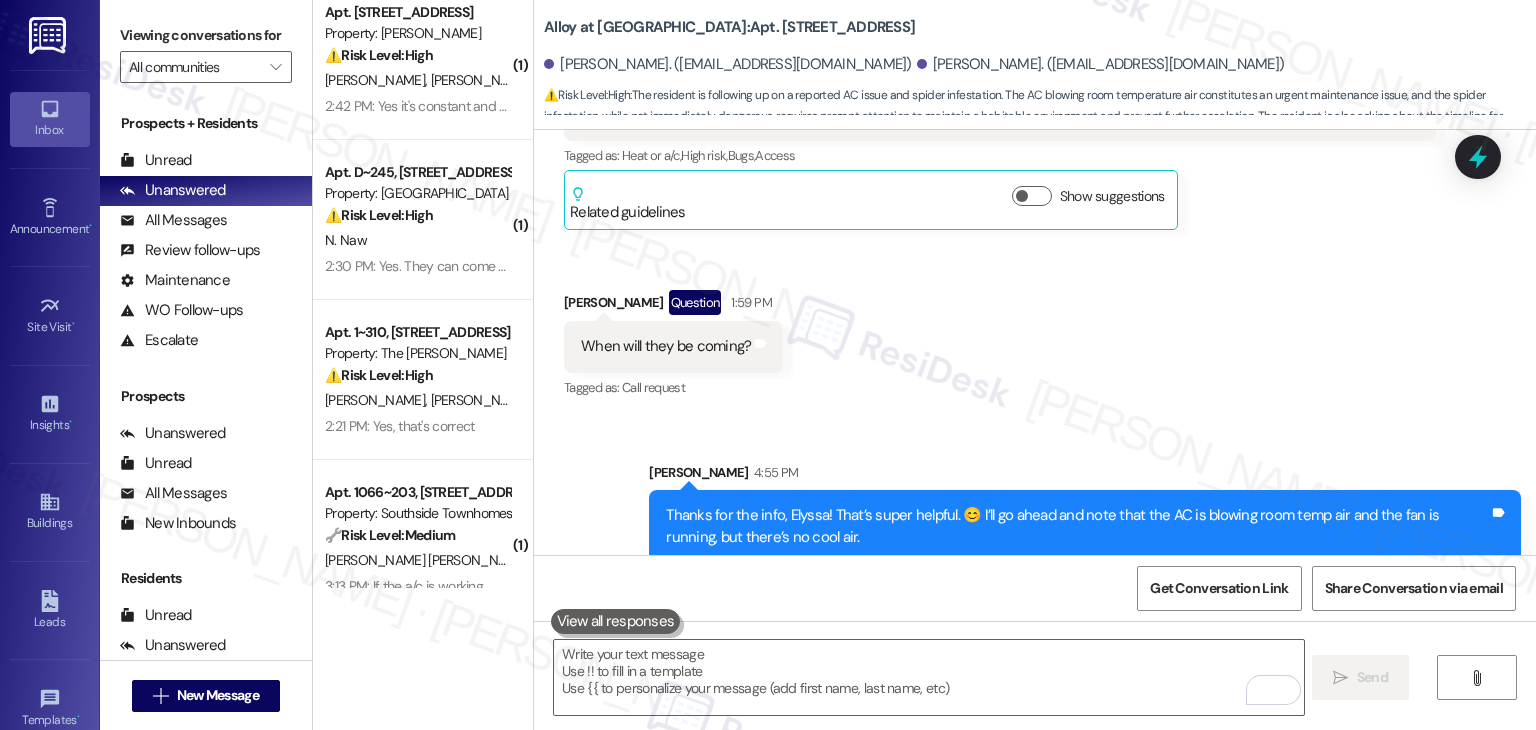 click on "Received via SMS Elyssa Miles   Neutral 11:15 AM I believe it's just blowing room temp air! I can hear the fan is going but no cool air is coming out of the vents. I also am not sure what the outdoor AC unit is... so I'm not sure about that one. And yes, spiders are the biggest issue. They're outside my front door, on the stair railings and above the lights on the ceiling in the second floor. Those are just the ones I see while coming up to my apartment but I'm sure there is more! And yes you have permission to enter while we aren't here (:  Tags and notes Tagged as:   Heat or a/c ,  Click to highlight conversations about Heat or a/c High risk ,  Click to highlight conversations about High risk Bugs ,  Click to highlight conversations about Bugs Access Click to highlight conversations about Access  Related guidelines Show suggestions Received via SMS Elyssa Miles Question 1:59 PM When will they be coming? Tags and notes Tagged as:   Call request Click to highlight conversations about Call request" at bounding box center [1035, 174] 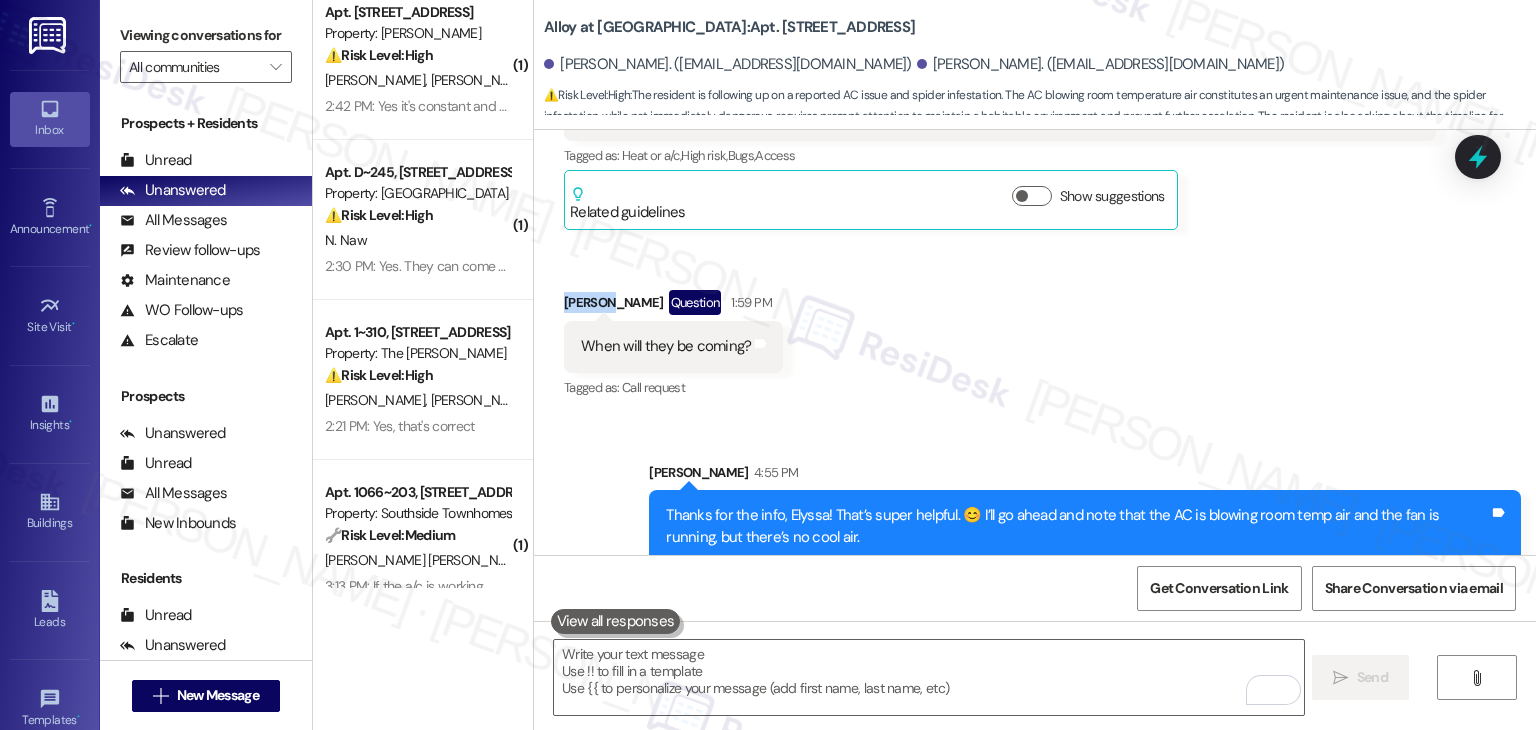 click on "Received via SMS Elyssa Miles   Neutral 11:15 AM I believe it's just blowing room temp air! I can hear the fan is going but no cool air is coming out of the vents. I also am not sure what the outdoor AC unit is... so I'm not sure about that one. And yes, spiders are the biggest issue. They're outside my front door, on the stair railings and above the lights on the ceiling in the second floor. Those are just the ones I see while coming up to my apartment but I'm sure there is more! And yes you have permission to enter while we aren't here (:  Tags and notes Tagged as:   Heat or a/c ,  Click to highlight conversations about Heat or a/c High risk ,  Click to highlight conversations about High risk Bugs ,  Click to highlight conversations about Bugs Access Click to highlight conversations about Access  Related guidelines Show suggestions Received via SMS Elyssa Miles Question 1:59 PM When will they be coming? Tags and notes Tagged as:   Call request Click to highlight conversations about Call request" at bounding box center [1035, 174] 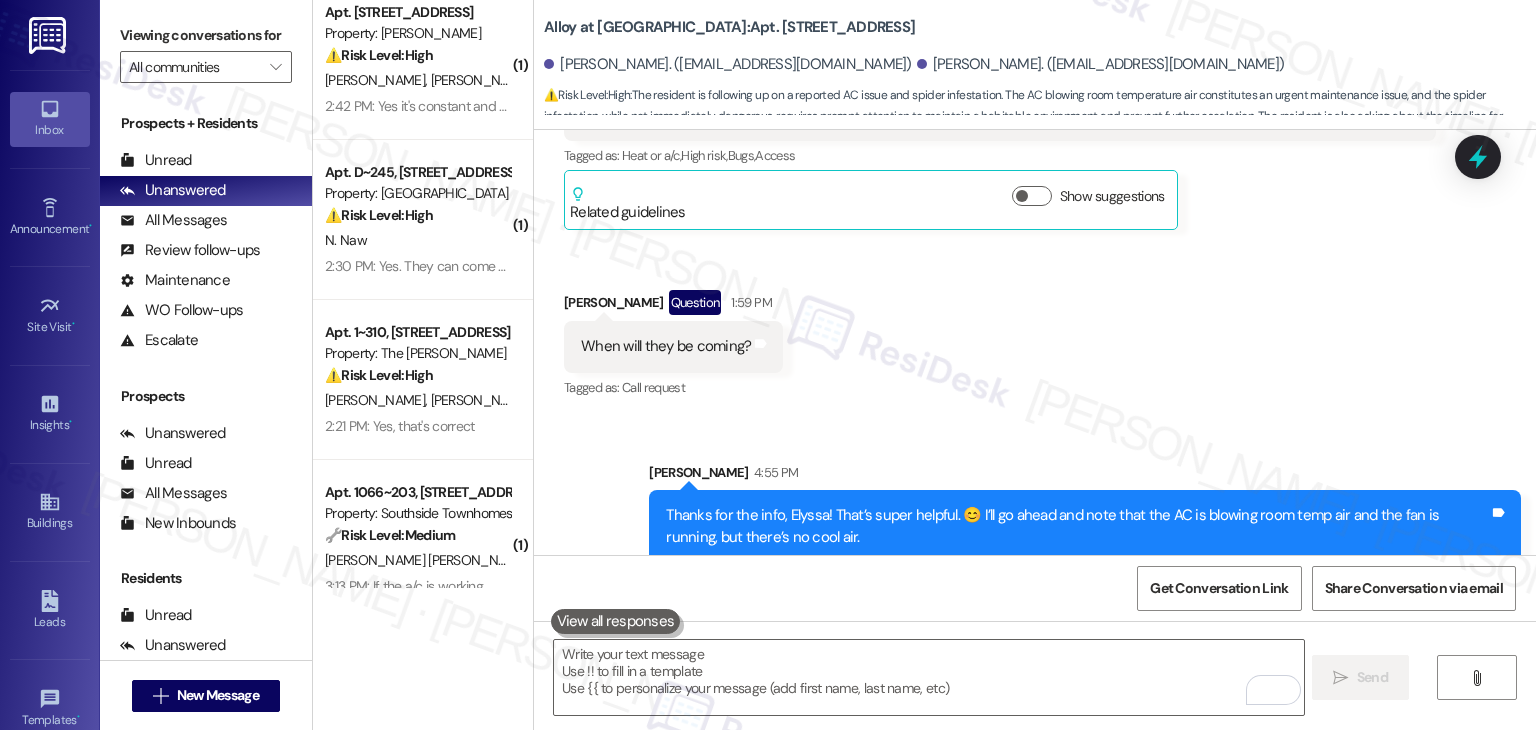 click on "Received via SMS Elyssa Miles   Neutral 11:15 AM I believe it's just blowing room temp air! I can hear the fan is going but no cool air is coming out of the vents. I also am not sure what the outdoor AC unit is... so I'm not sure about that one. And yes, spiders are the biggest issue. They're outside my front door, on the stair railings and above the lights on the ceiling in the second floor. Those are just the ones I see while coming up to my apartment but I'm sure there is more! And yes you have permission to enter while we aren't here (:  Tags and notes Tagged as:   Heat or a/c ,  Click to highlight conversations about Heat or a/c High risk ,  Click to highlight conversations about High risk Bugs ,  Click to highlight conversations about Bugs Access Click to highlight conversations about Access  Related guidelines Show suggestions Received via SMS Elyssa Miles Question 1:59 PM When will they be coming? Tags and notes Tagged as:   Call request Click to highlight conversations about Call request" at bounding box center (1035, 174) 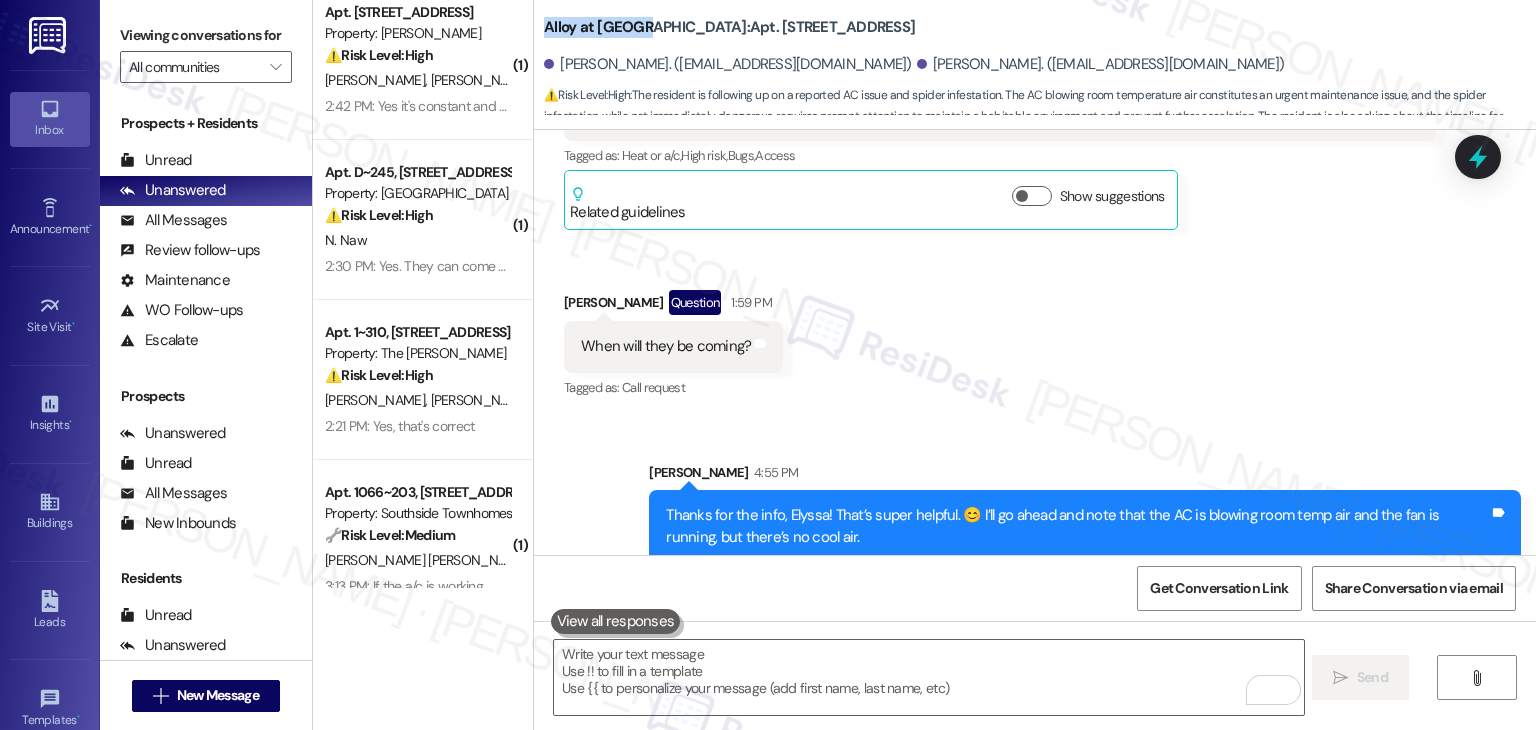 drag, startPoint x: 533, startPoint y: 28, endPoint x: 634, endPoint y: 27, distance: 101.00495 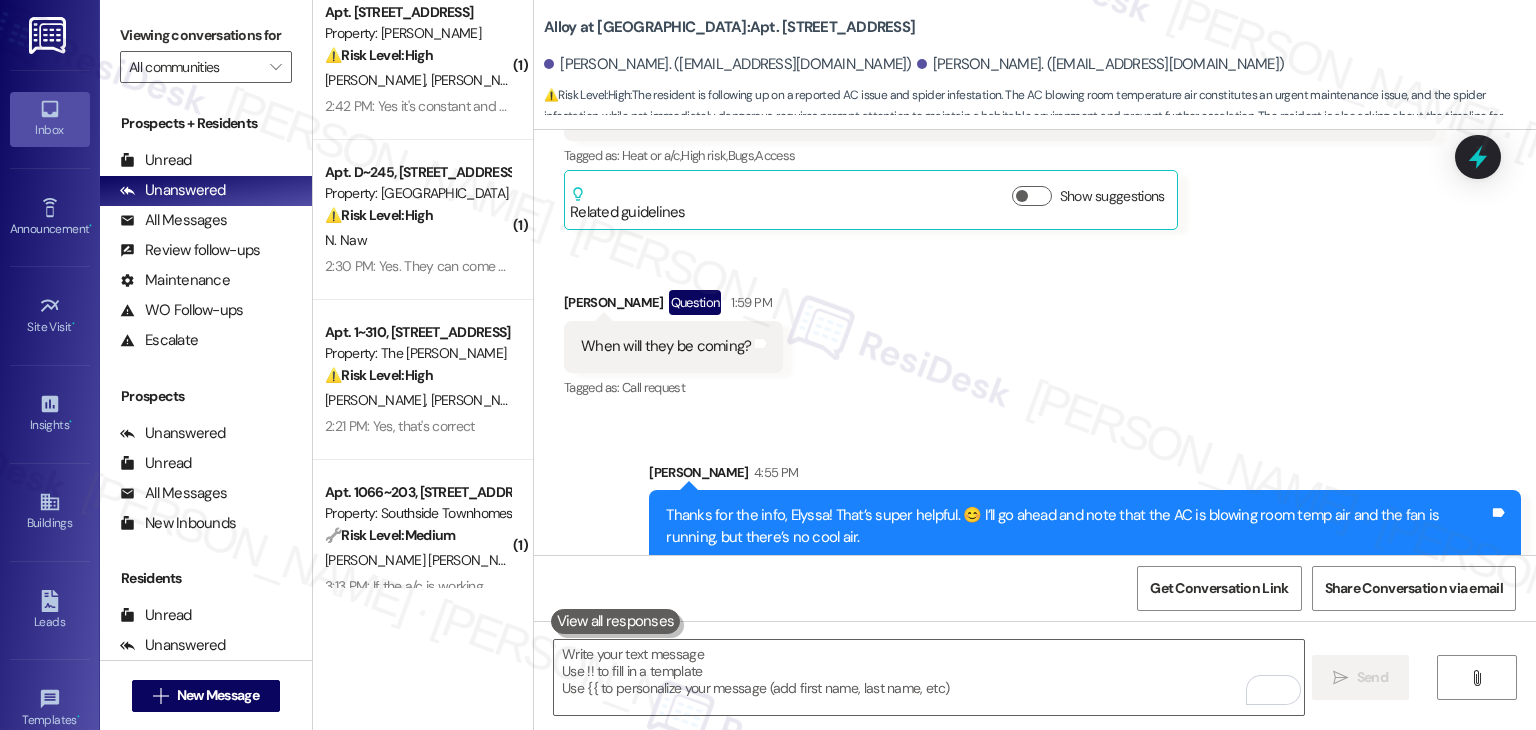 click on "Sent via SMS Sarah 4:55 PM Thanks for the info, Elyssa! That’s super helpful. 😊 I’ll go ahead and note that the AC is blowing room temp air and the fan is running, but there’s no cool air.
For the spiders, I’ve noted the areas you mentioned—your front door, stair railings, and ceiling lights on the second floor—and I’ll request pest control for the breezeway near your apartment. Thanks also for confirming we have permission to enter if you're not home!
We’ll keep you posted once we have an update! Let me know if anything changes or if you notice anything new. 🕷️🛠️✨ Tags and notes" at bounding box center [1085, 576] 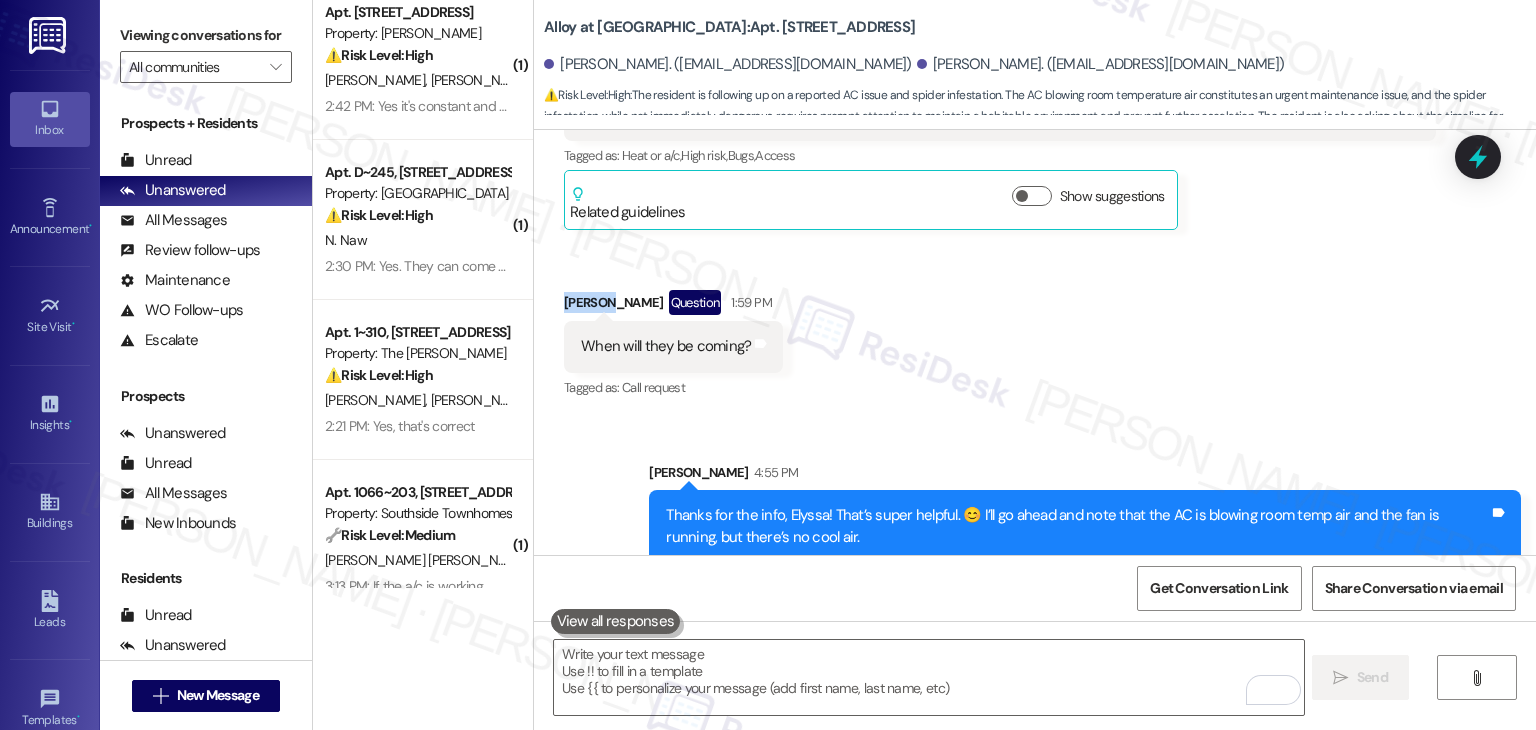 click on "Received via SMS Elyssa Miles   Neutral 11:15 AM I believe it's just blowing room temp air! I can hear the fan is going but no cool air is coming out of the vents. I also am not sure what the outdoor AC unit is... so I'm not sure about that one. And yes, spiders are the biggest issue. They're outside my front door, on the stair railings and above the lights on the ceiling in the second floor. Those are just the ones I see while coming up to my apartment but I'm sure there is more! And yes you have permission to enter while we aren't here (:  Tags and notes Tagged as:   Heat or a/c ,  Click to highlight conversations about Heat or a/c High risk ,  Click to highlight conversations about High risk Bugs ,  Click to highlight conversations about Bugs Access Click to highlight conversations about Access  Related guidelines Show suggestions Received via SMS Elyssa Miles Question 1:59 PM When will they be coming? Tags and notes Tagged as:   Call request Click to highlight conversations about Call request" at bounding box center [1035, 174] 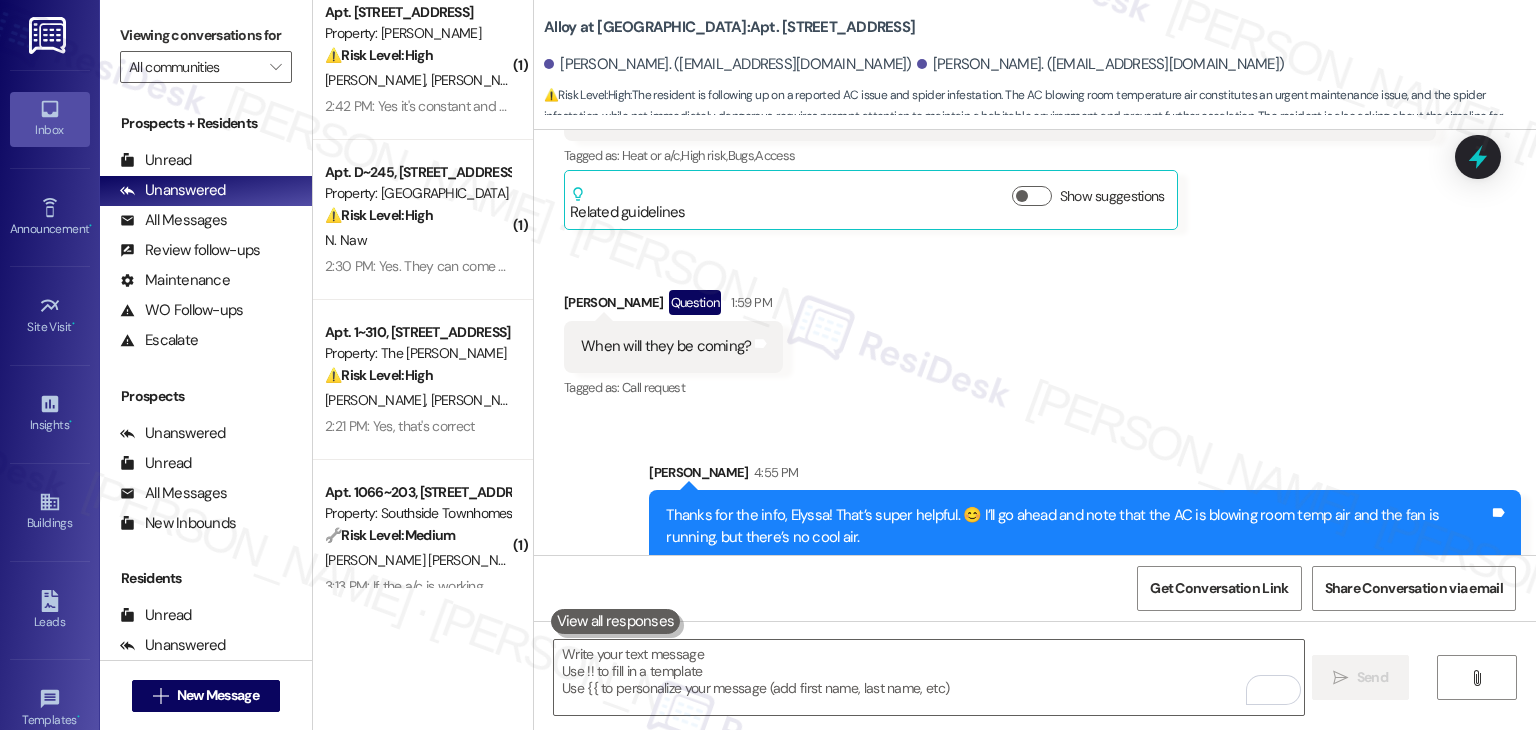 click on "Received via SMS Elyssa Miles   Neutral 11:15 AM I believe it's just blowing room temp air! I can hear the fan is going but no cool air is coming out of the vents. I also am not sure what the outdoor AC unit is... so I'm not sure about that one. And yes, spiders are the biggest issue. They're outside my front door, on the stair railings and above the lights on the ceiling in the second floor. Those are just the ones I see while coming up to my apartment but I'm sure there is more! And yes you have permission to enter while we aren't here (:  Tags and notes Tagged as:   Heat or a/c ,  Click to highlight conversations about Heat or a/c High risk ,  Click to highlight conversations about High risk Bugs ,  Click to highlight conversations about Bugs Access Click to highlight conversations about Access  Related guidelines Show suggestions Received via SMS Elyssa Miles Question 1:59 PM When will they be coming? Tags and notes Tagged as:   Call request Click to highlight conversations about Call request" at bounding box center (1035, 174) 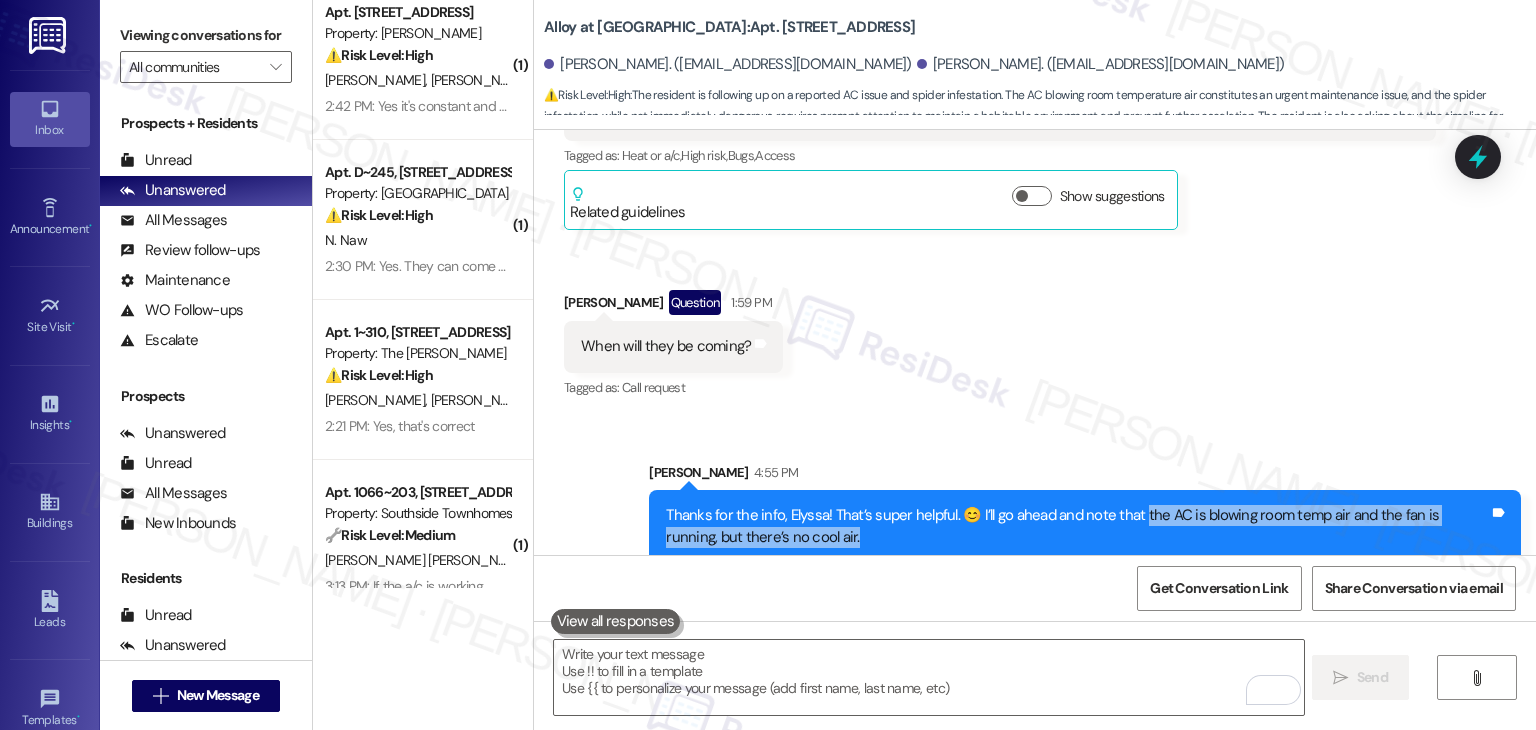 drag, startPoint x: 1128, startPoint y: 381, endPoint x: 1129, endPoint y: 368, distance: 13.038404 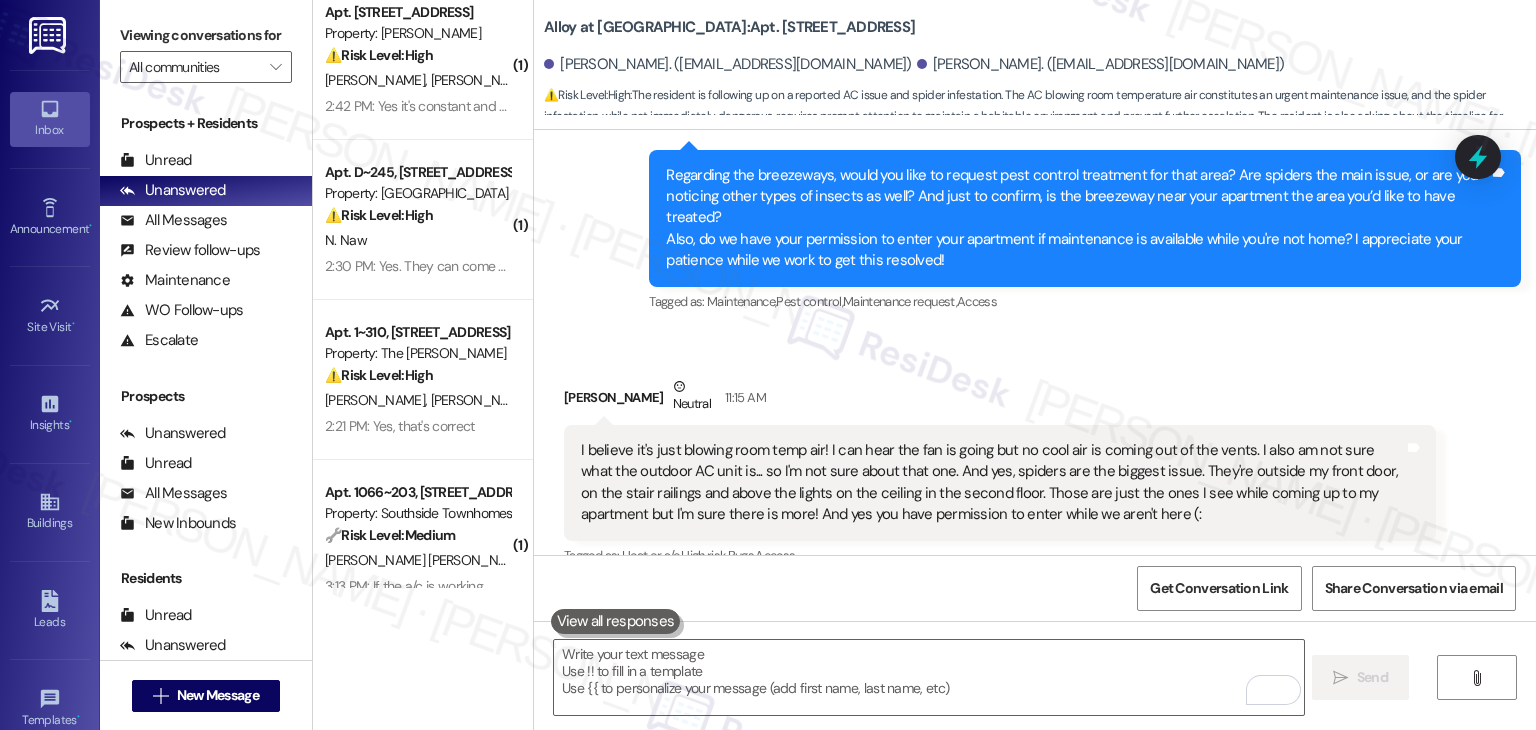 scroll, scrollTop: 15964, scrollLeft: 0, axis: vertical 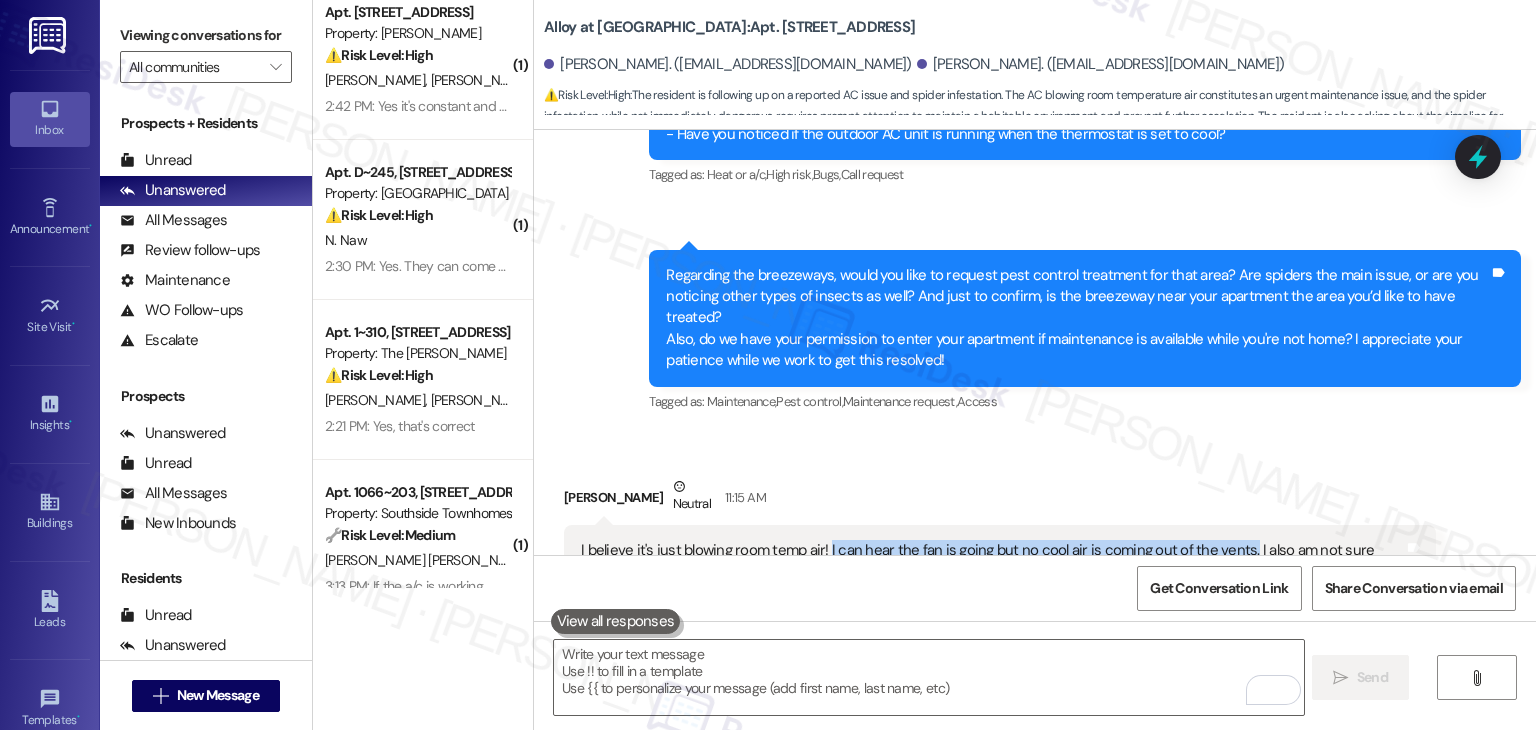 drag, startPoint x: 813, startPoint y: 397, endPoint x: 1217, endPoint y: 386, distance: 404.14972 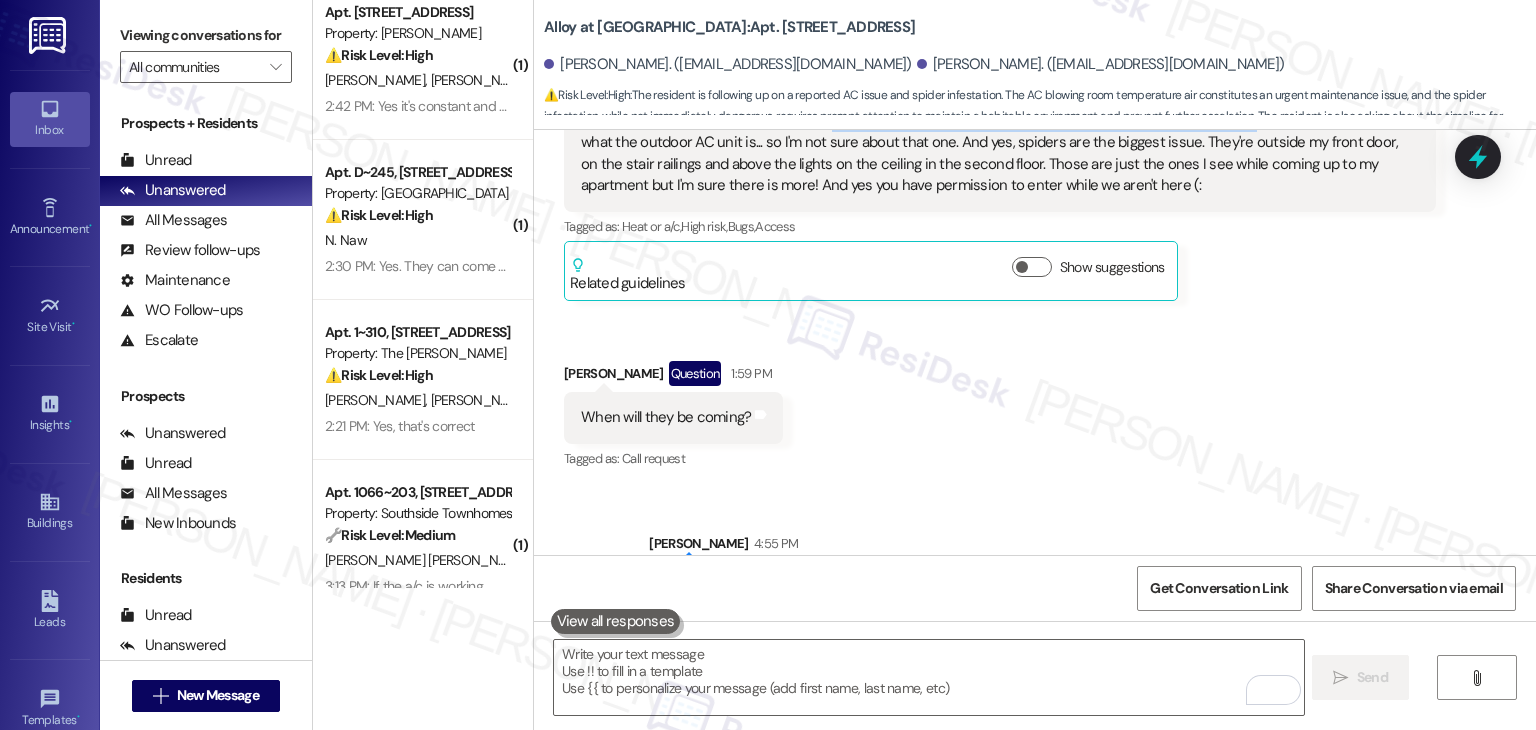 scroll, scrollTop: 16464, scrollLeft: 0, axis: vertical 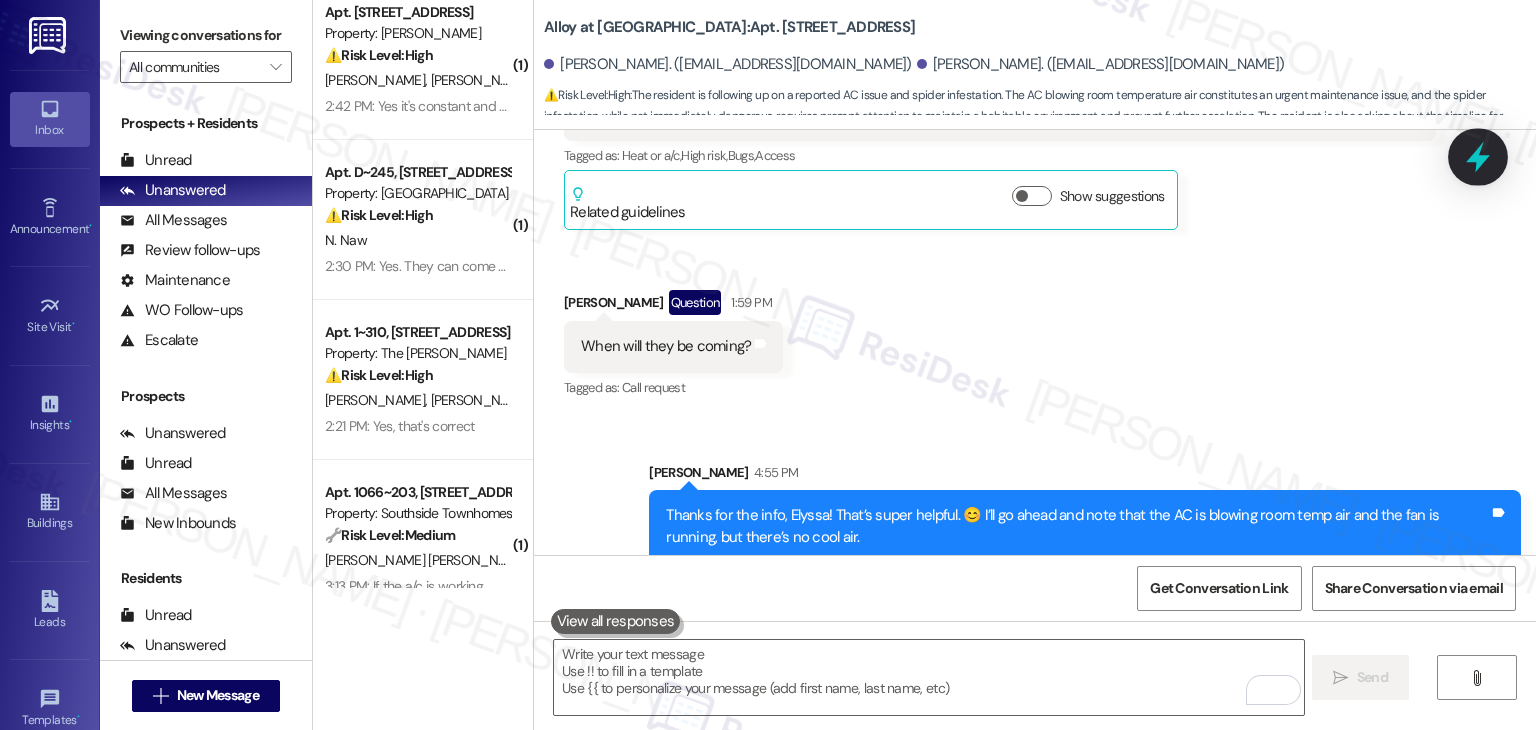 click 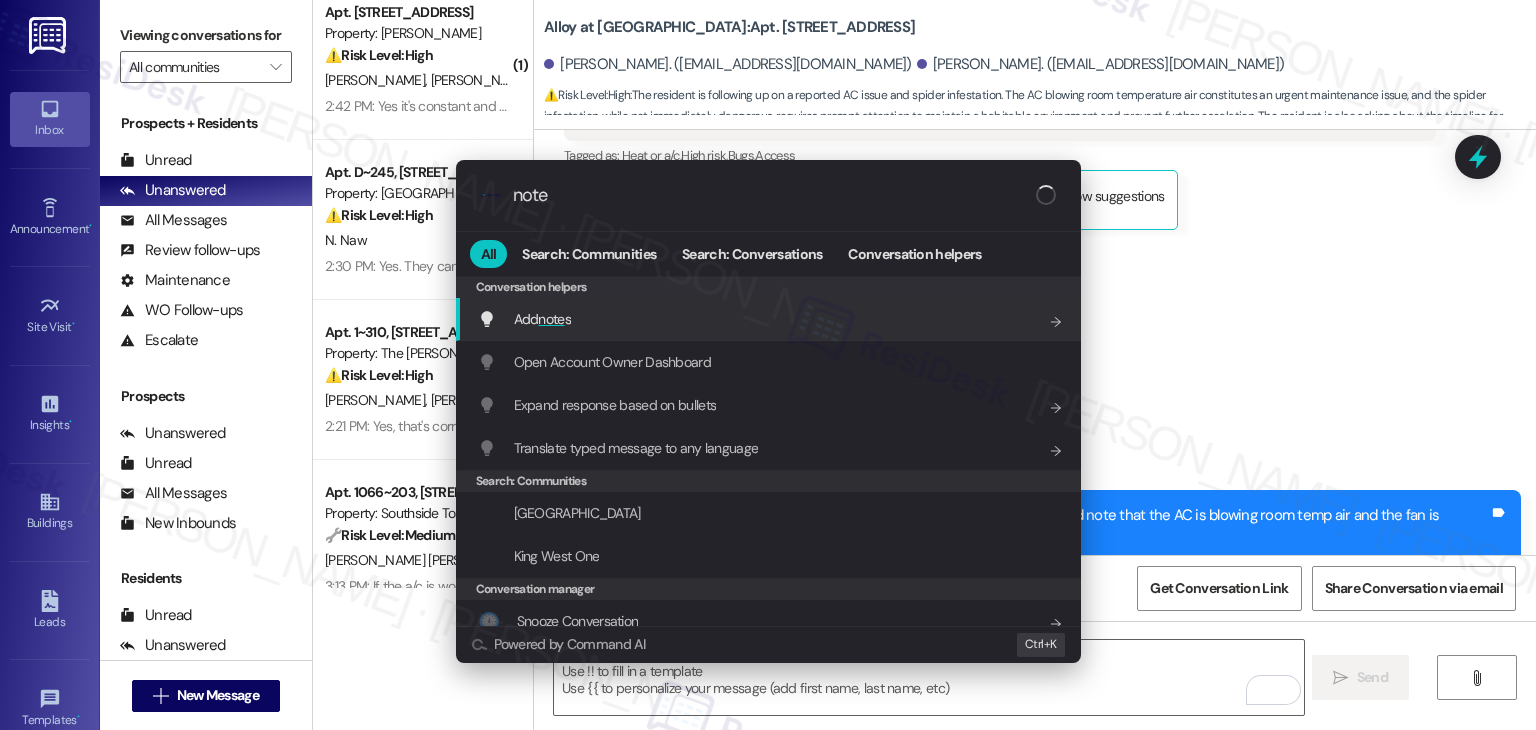 type on "note" 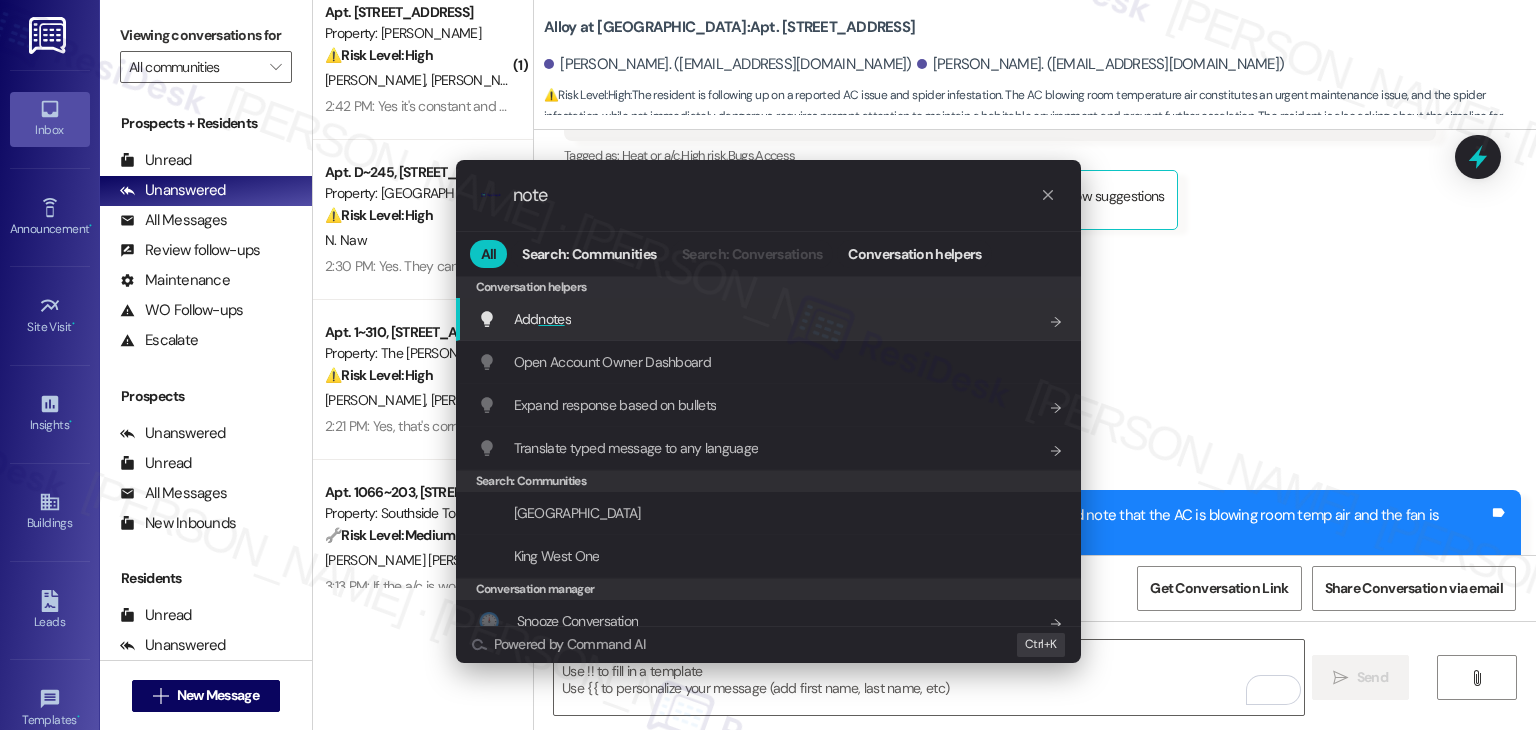 click on "note" at bounding box center (551, 319) 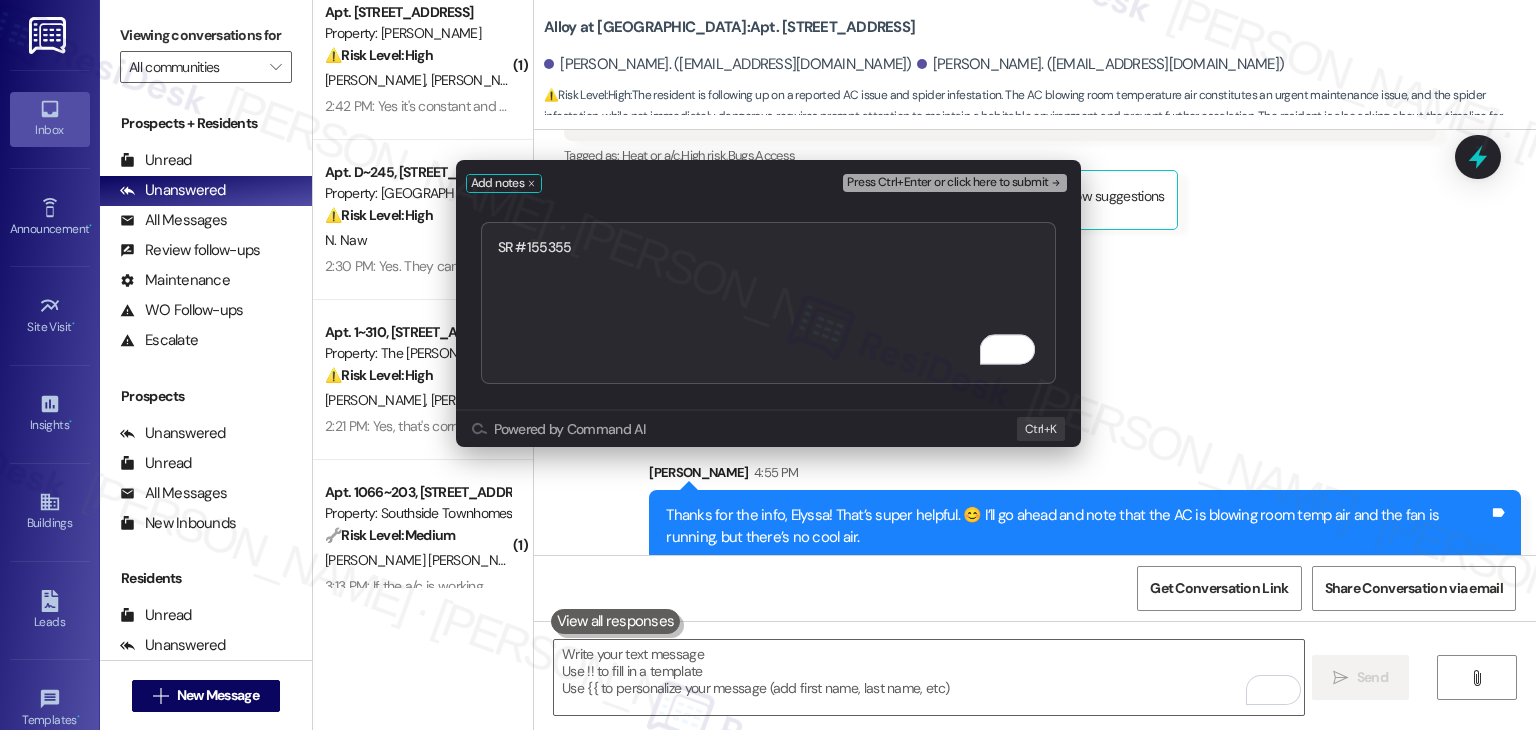 click on "SR #155355" at bounding box center (768, 303) 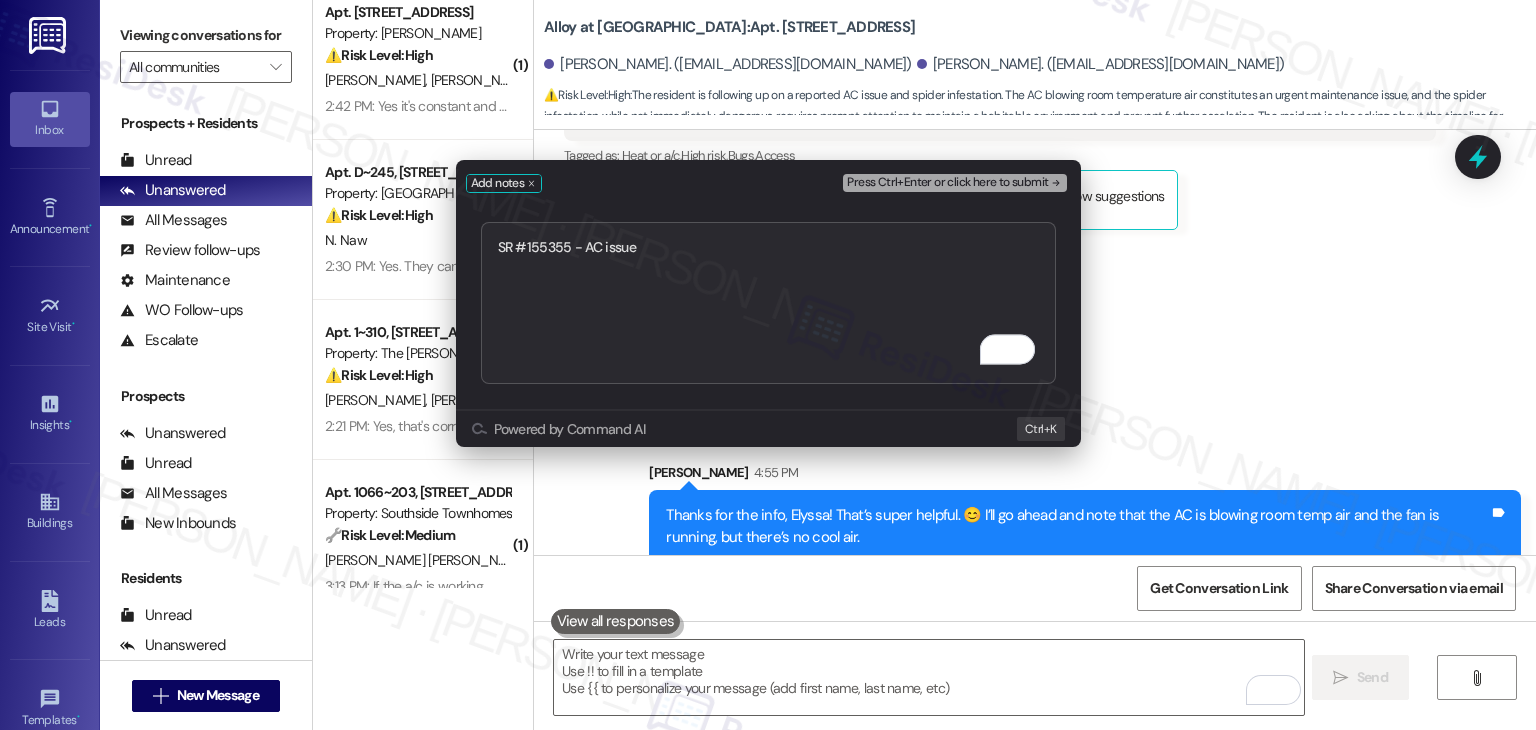 type on "SR #155355 - AC issue" 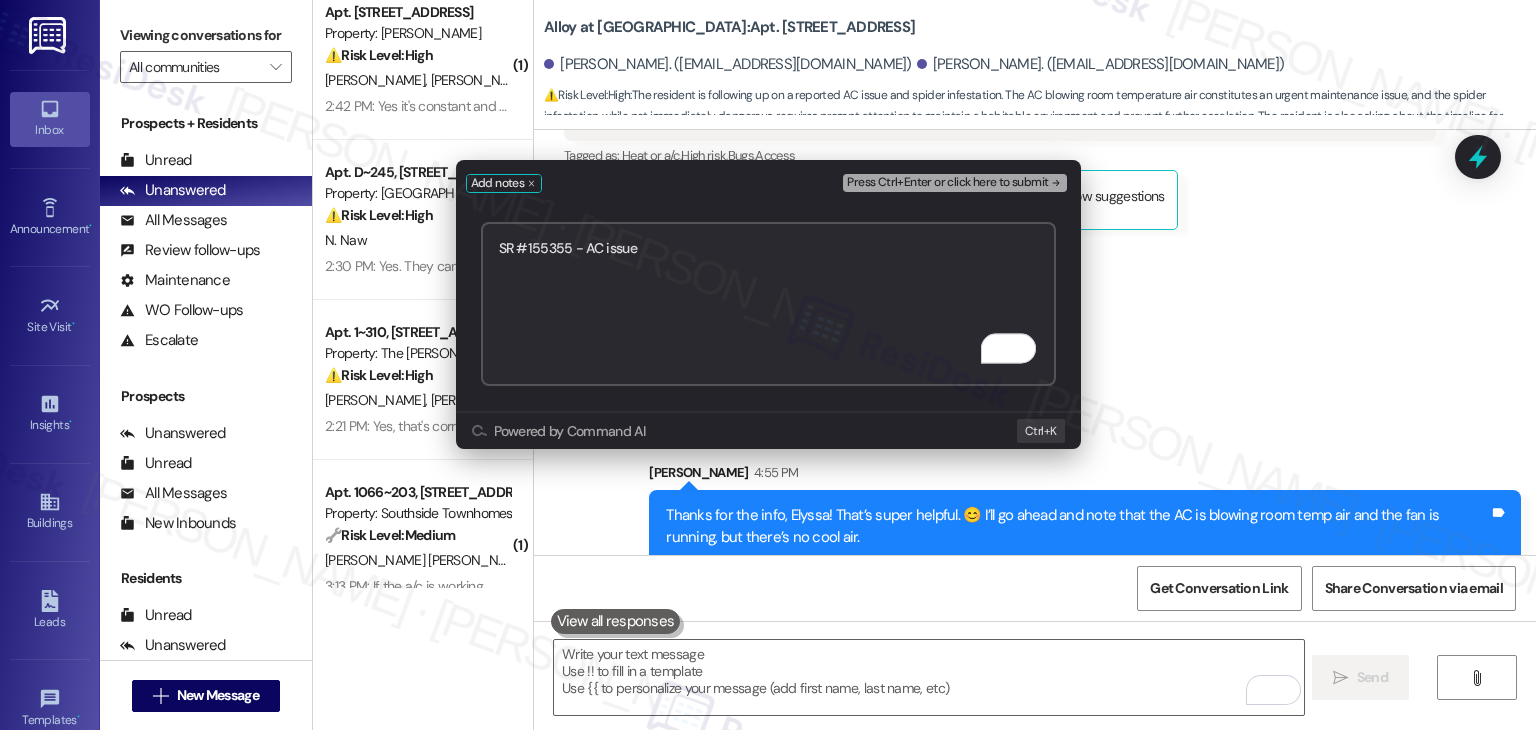 click on "Press Ctrl+Enter or click here to submit" at bounding box center [956, 184] 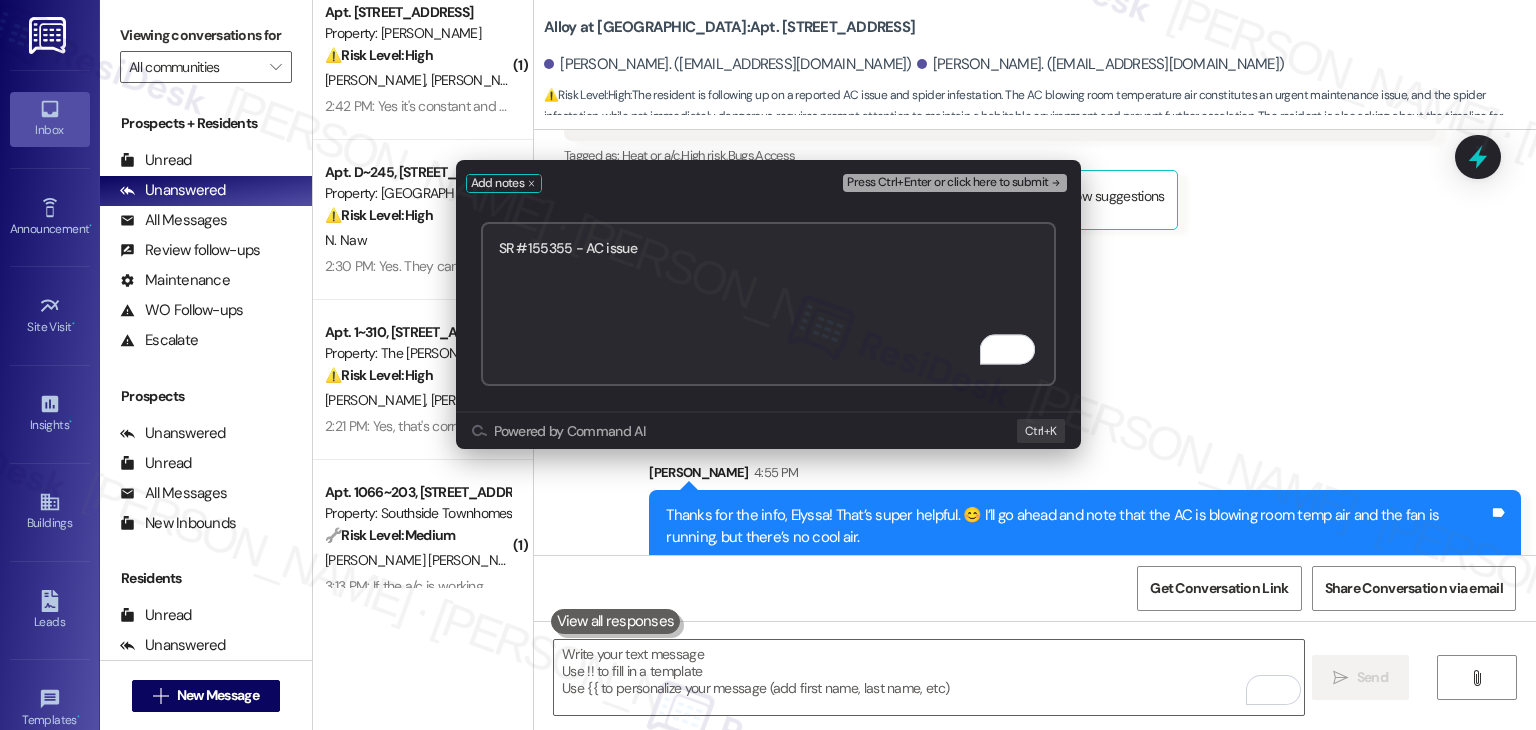 click on "Press Ctrl+Enter or click here to submit" at bounding box center [947, 183] 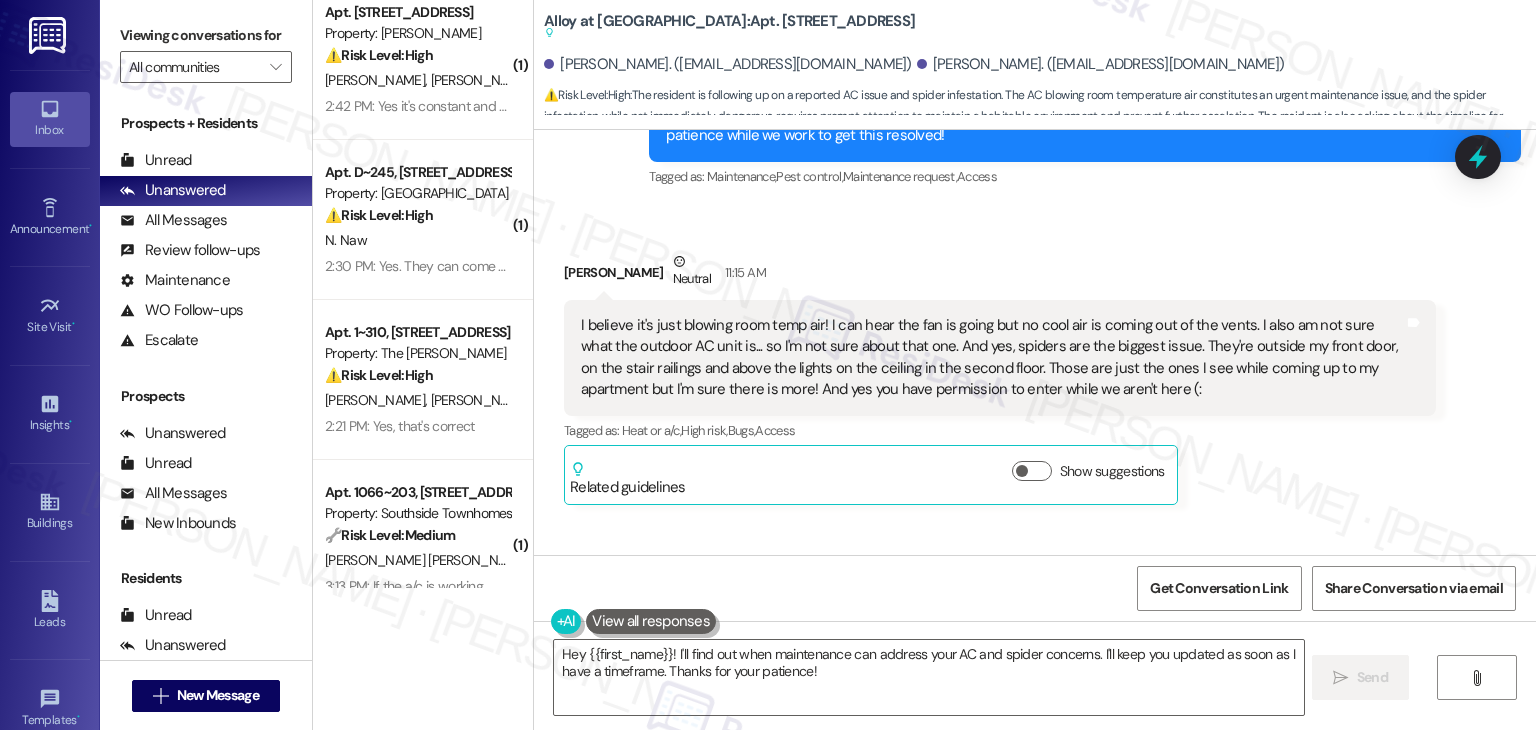 scroll, scrollTop: 16162, scrollLeft: 0, axis: vertical 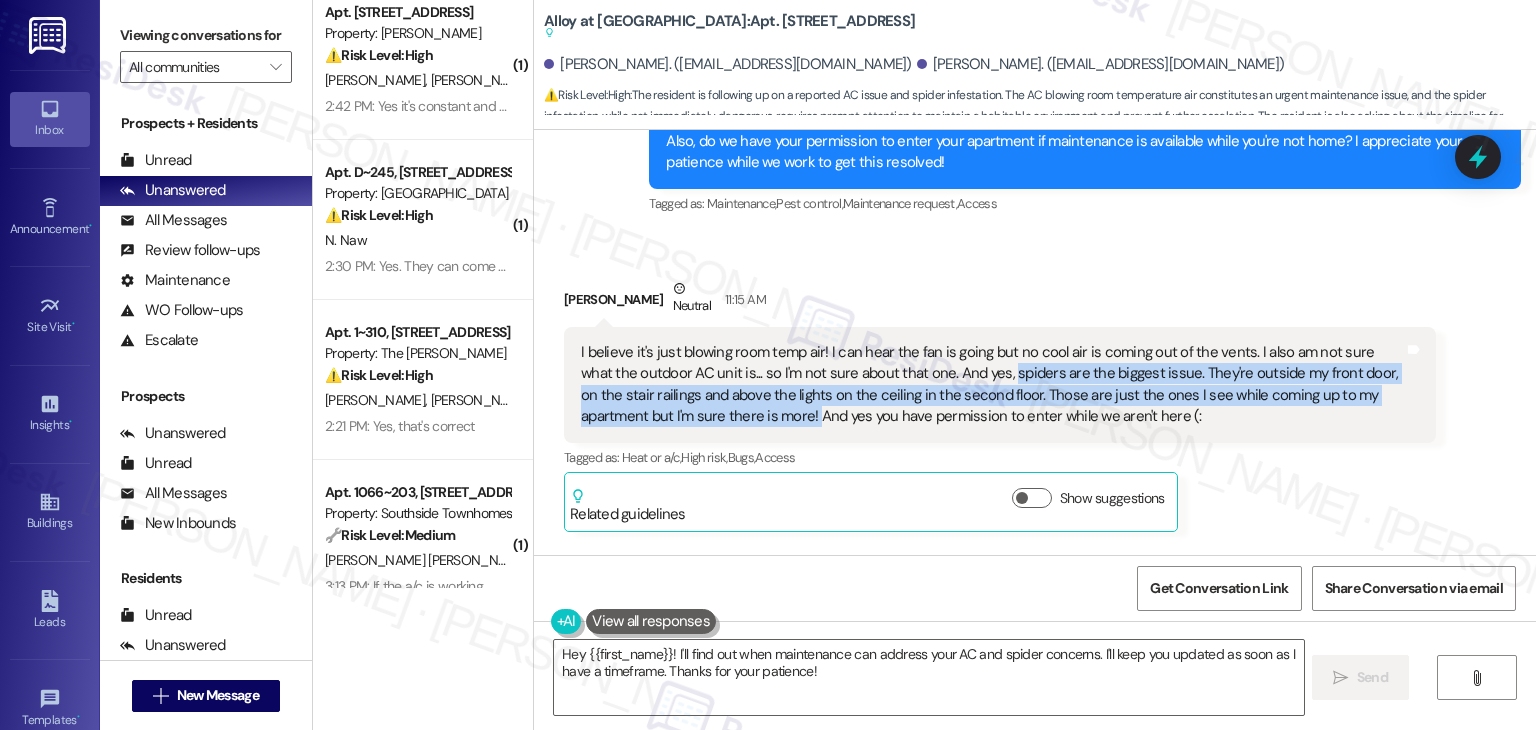 drag, startPoint x: 964, startPoint y: 221, endPoint x: 728, endPoint y: 264, distance: 239.88539 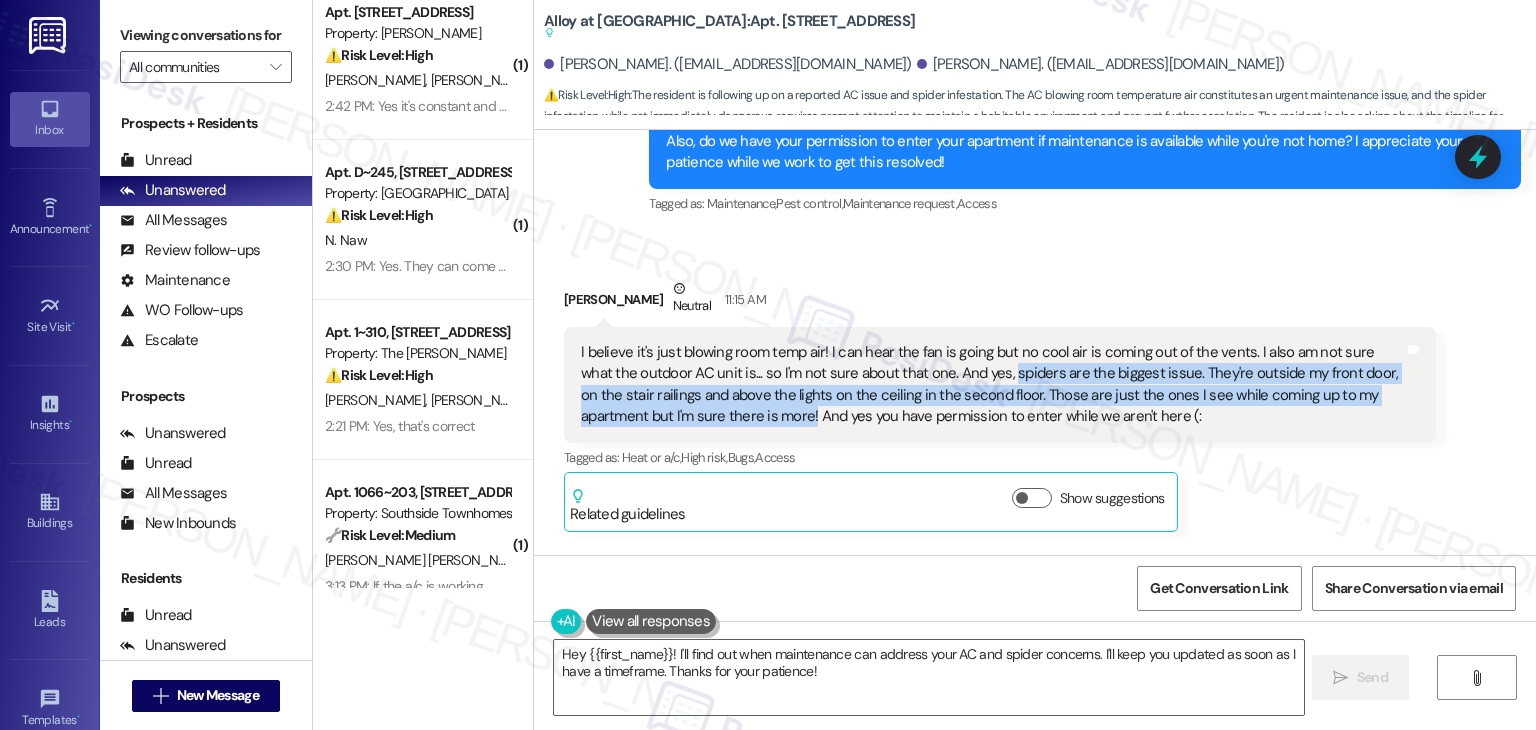 copy on "spiders are the biggest issue. They're outside my front door, on the stair railings and above the lights on the ceiling in the second floor. Those are just the ones I see while coming up to my apartment but I'm sure there is more!" 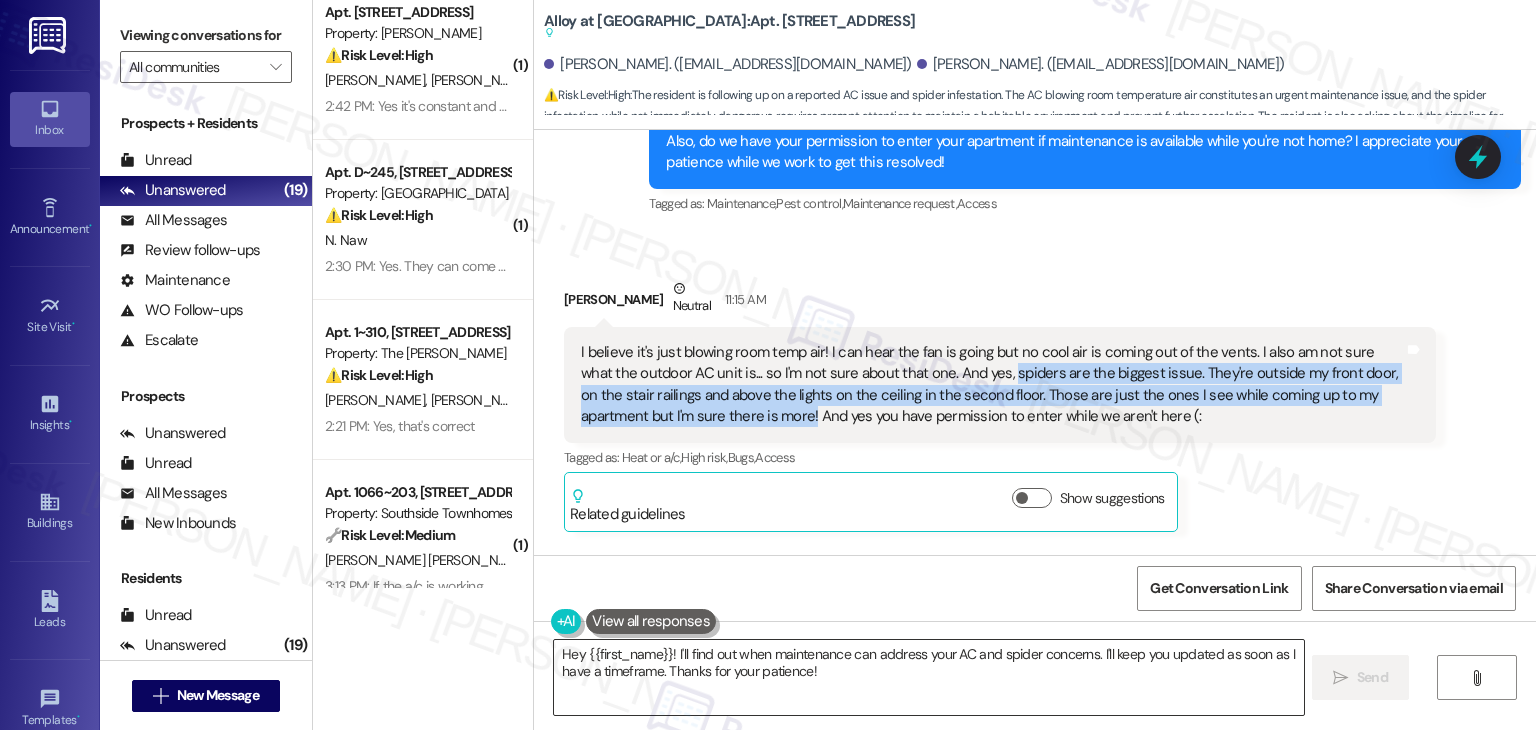 click on "Hey {{first_name}}! I'll find out when maintenance can address your AC and spider concerns. I'll keep you updated as soon as I have a timeframe. Thanks for your patience!" at bounding box center (928, 677) 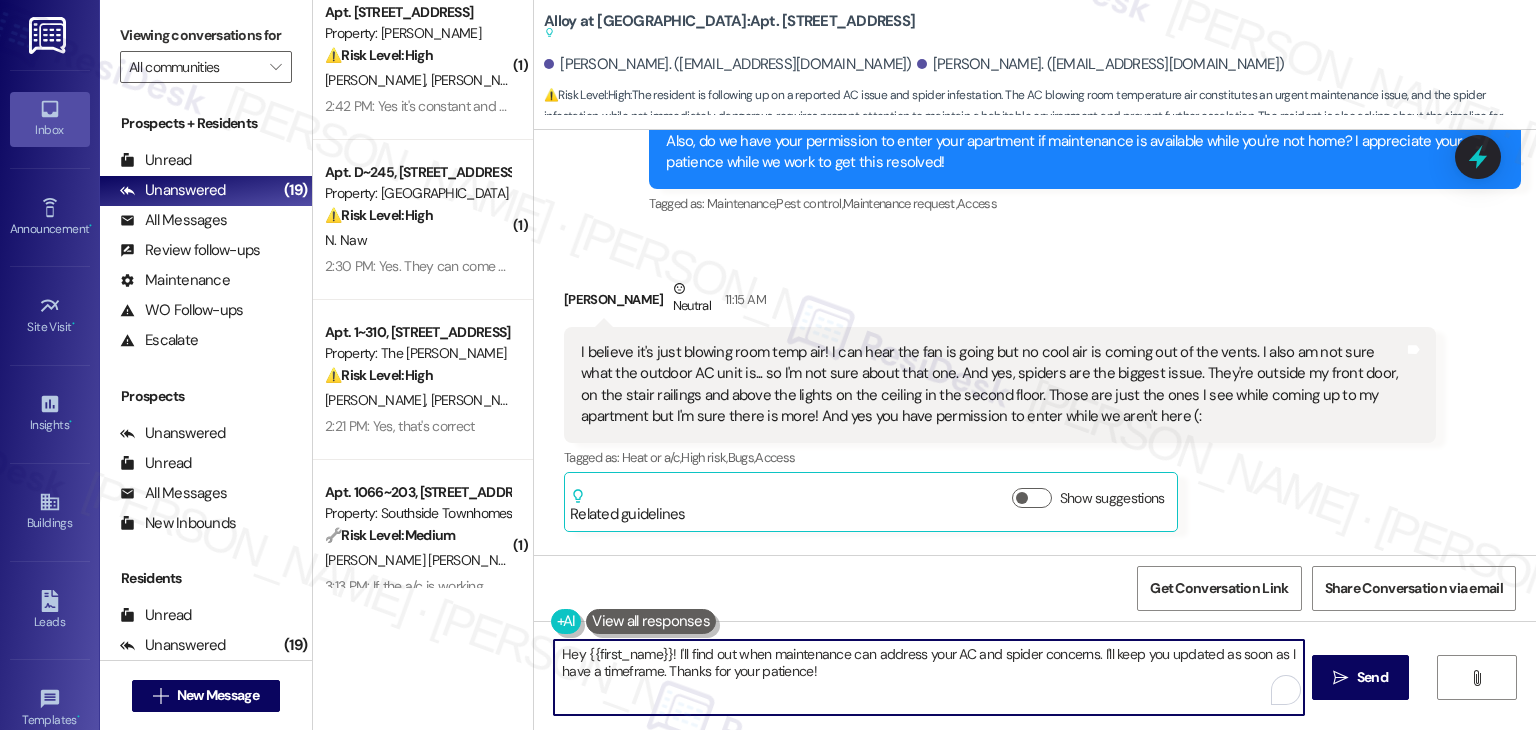 click on "Hey {{first_name}}! I'll find out when maintenance can address your AC and spider concerns. I'll keep you updated as soon as I have a timeframe. Thanks for your patience!" at bounding box center (928, 677) 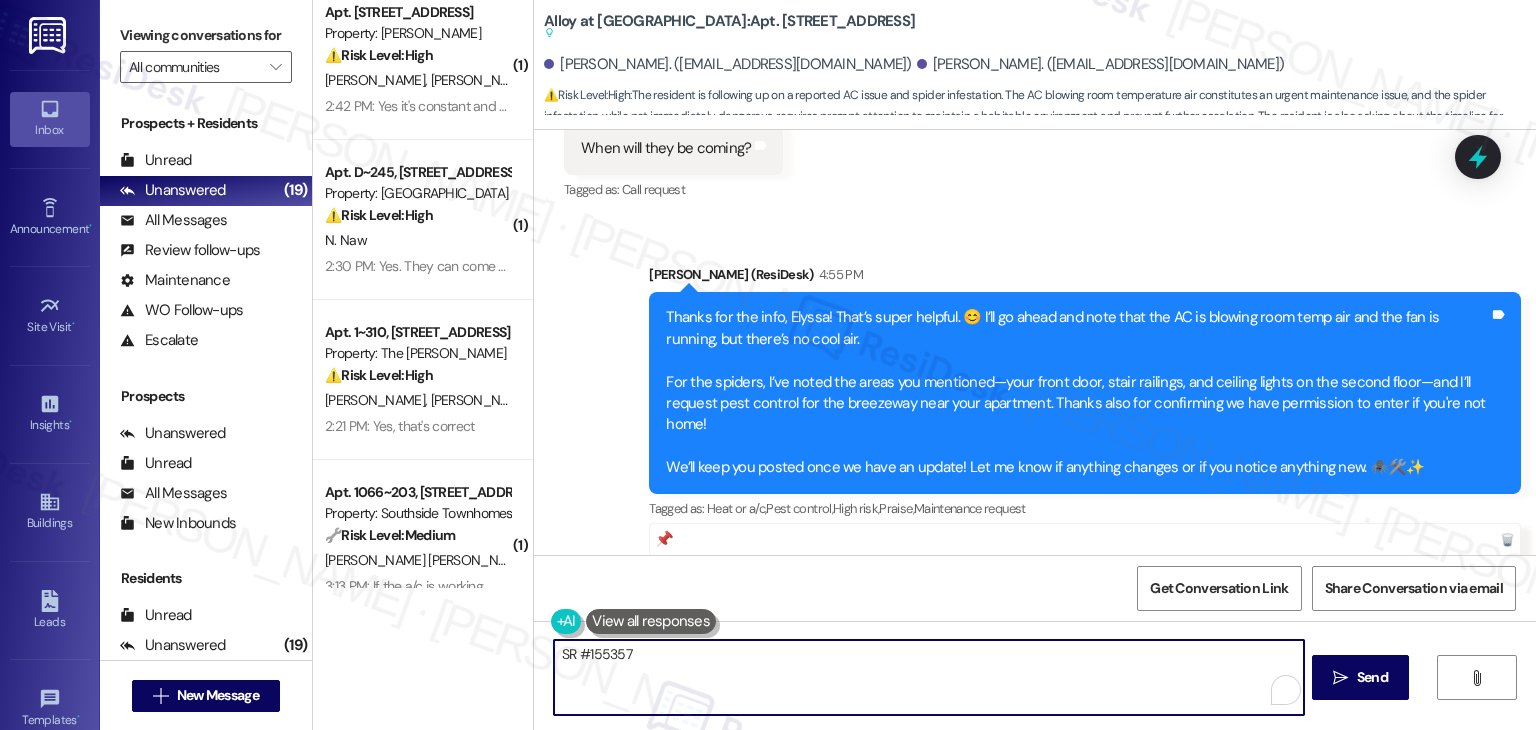 scroll, scrollTop: 16662, scrollLeft: 0, axis: vertical 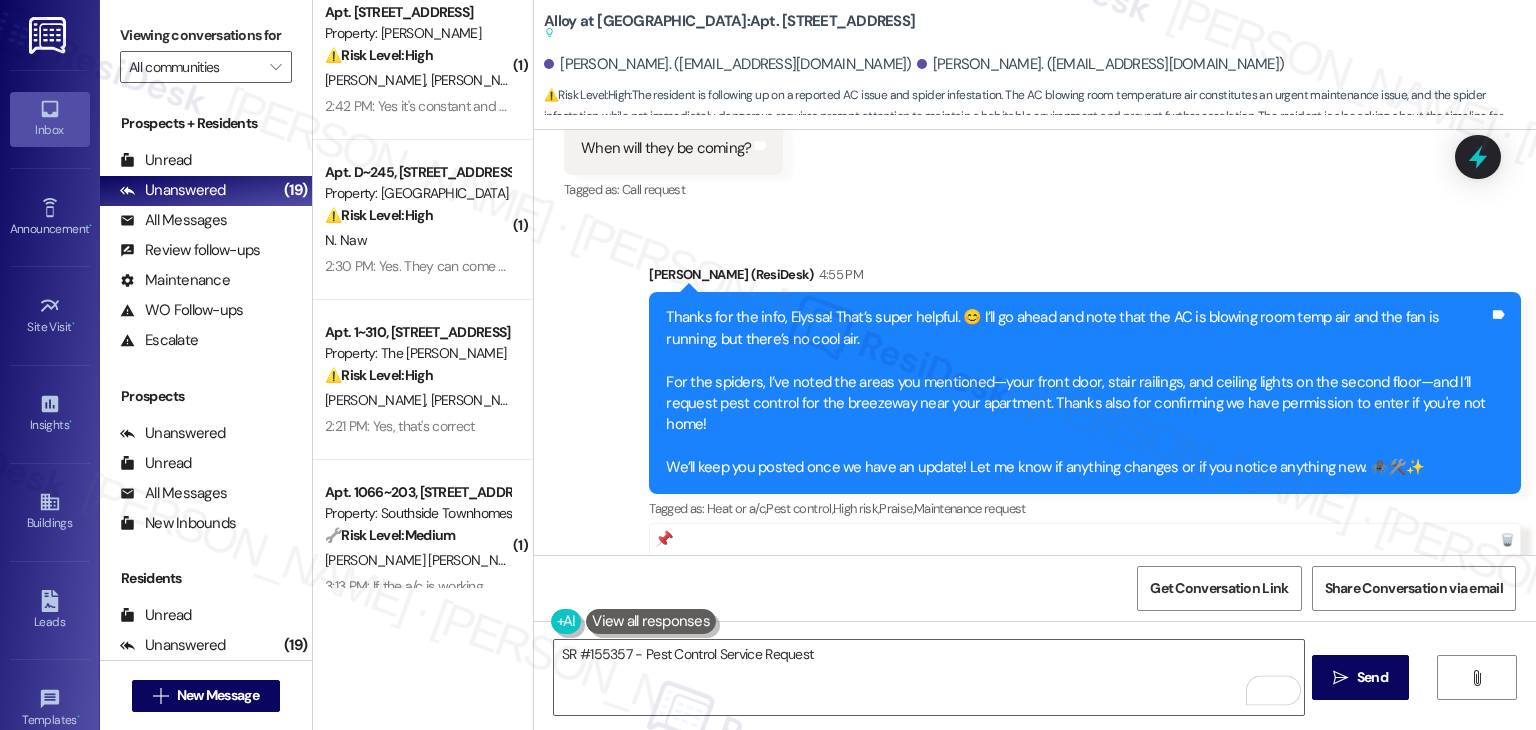 drag, startPoint x: 815, startPoint y: 437, endPoint x: 645, endPoint y: 437, distance: 170 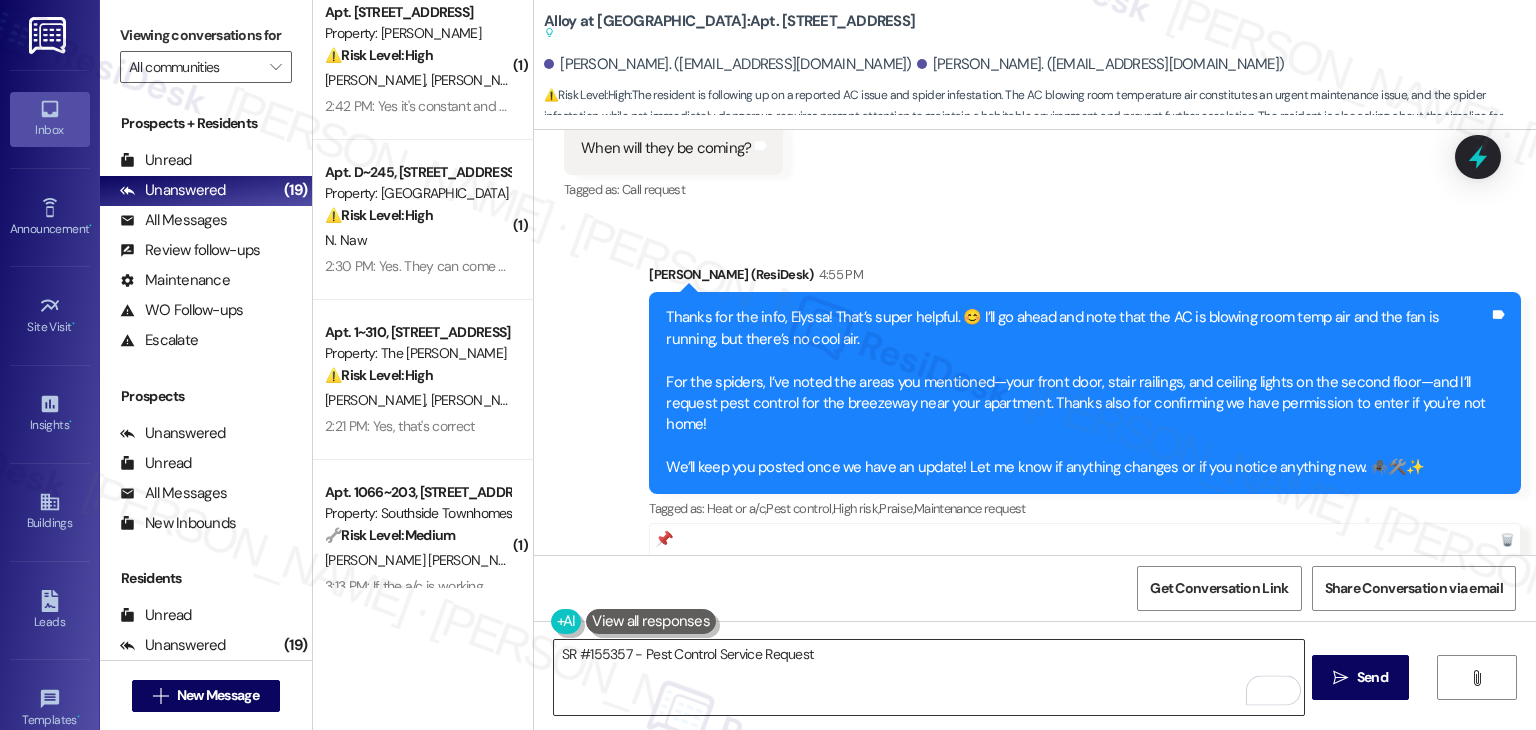 click on "SR #155357 - Pest Control Service Request" at bounding box center (928, 677) 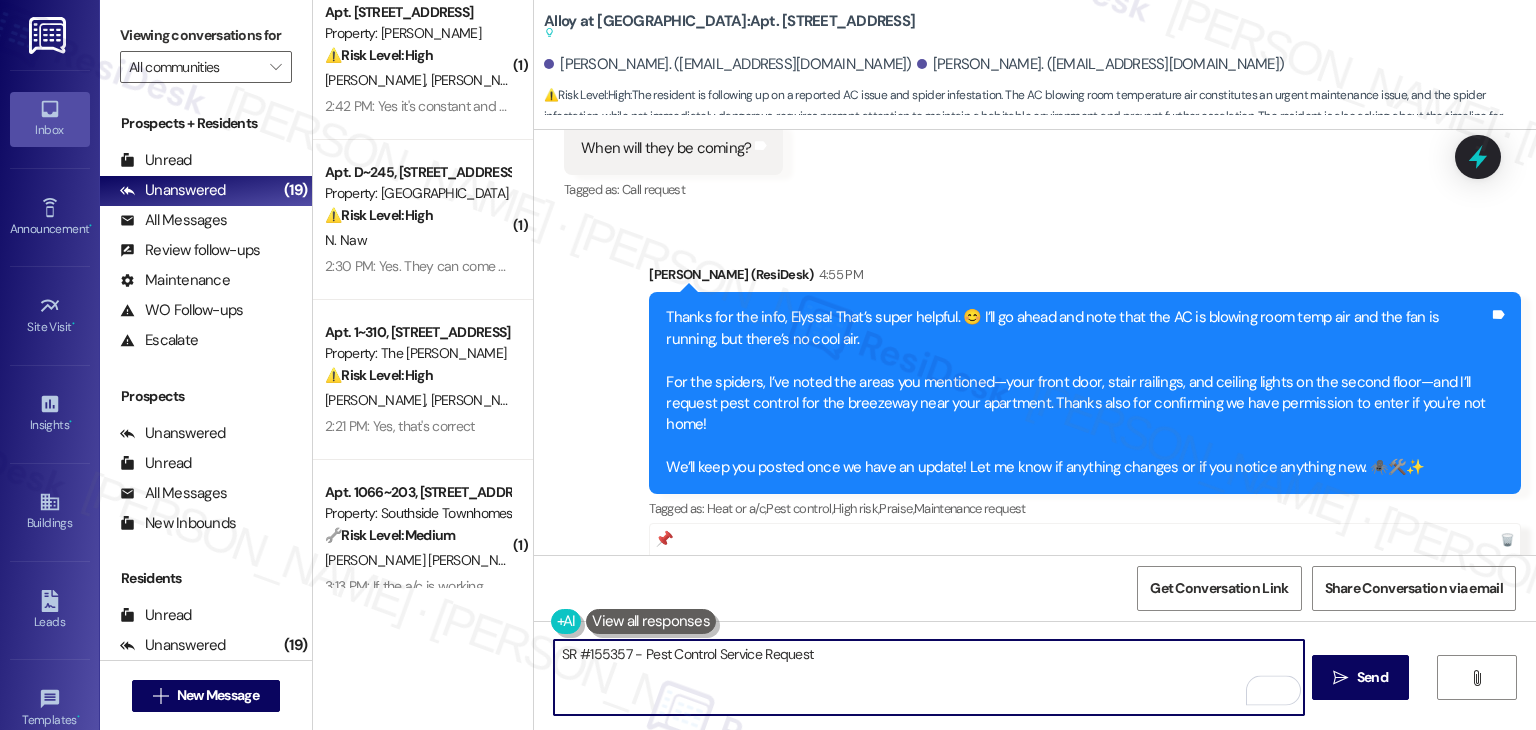 click on "SR #155357 - Pest Control Service Request" at bounding box center [928, 677] 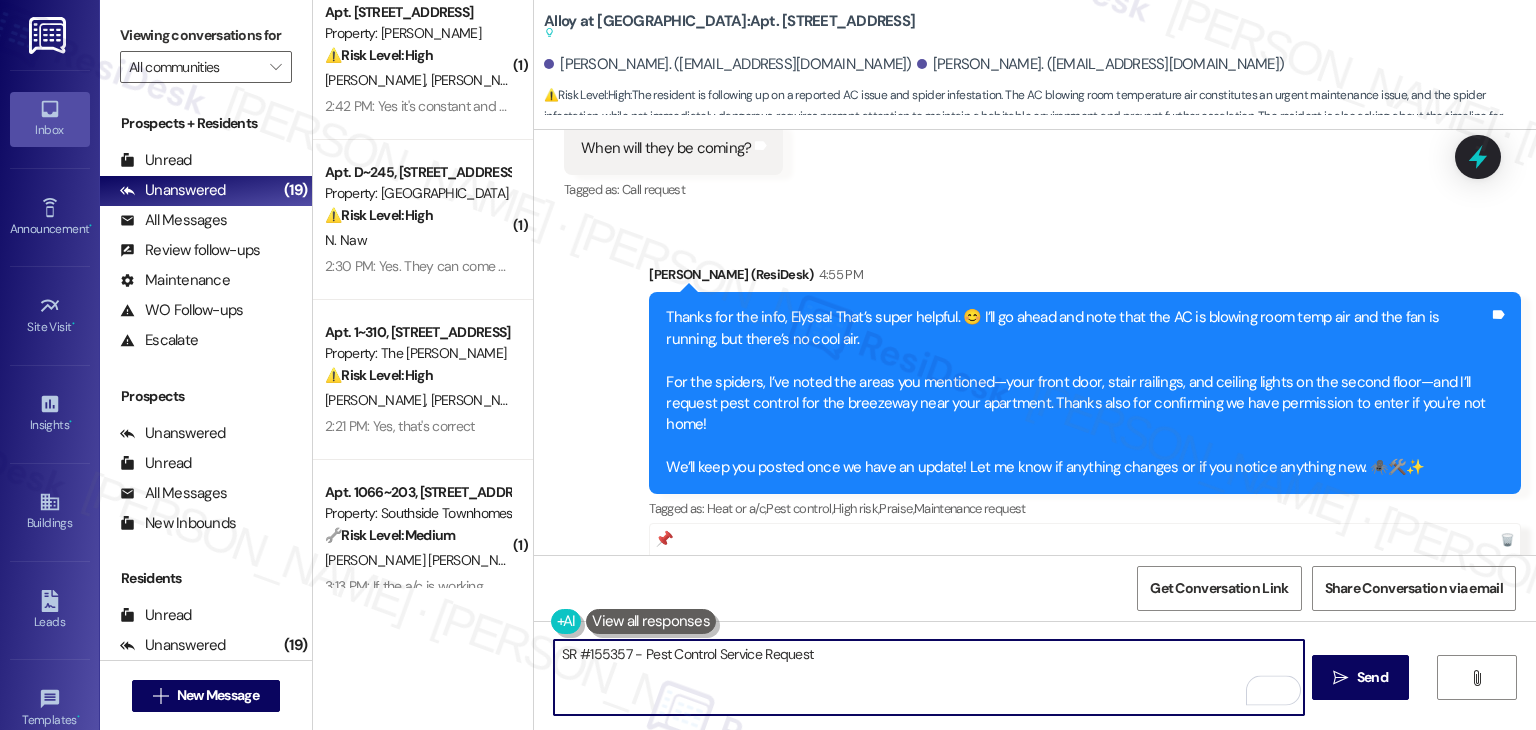 paste on "SR #155355 - AC issue" 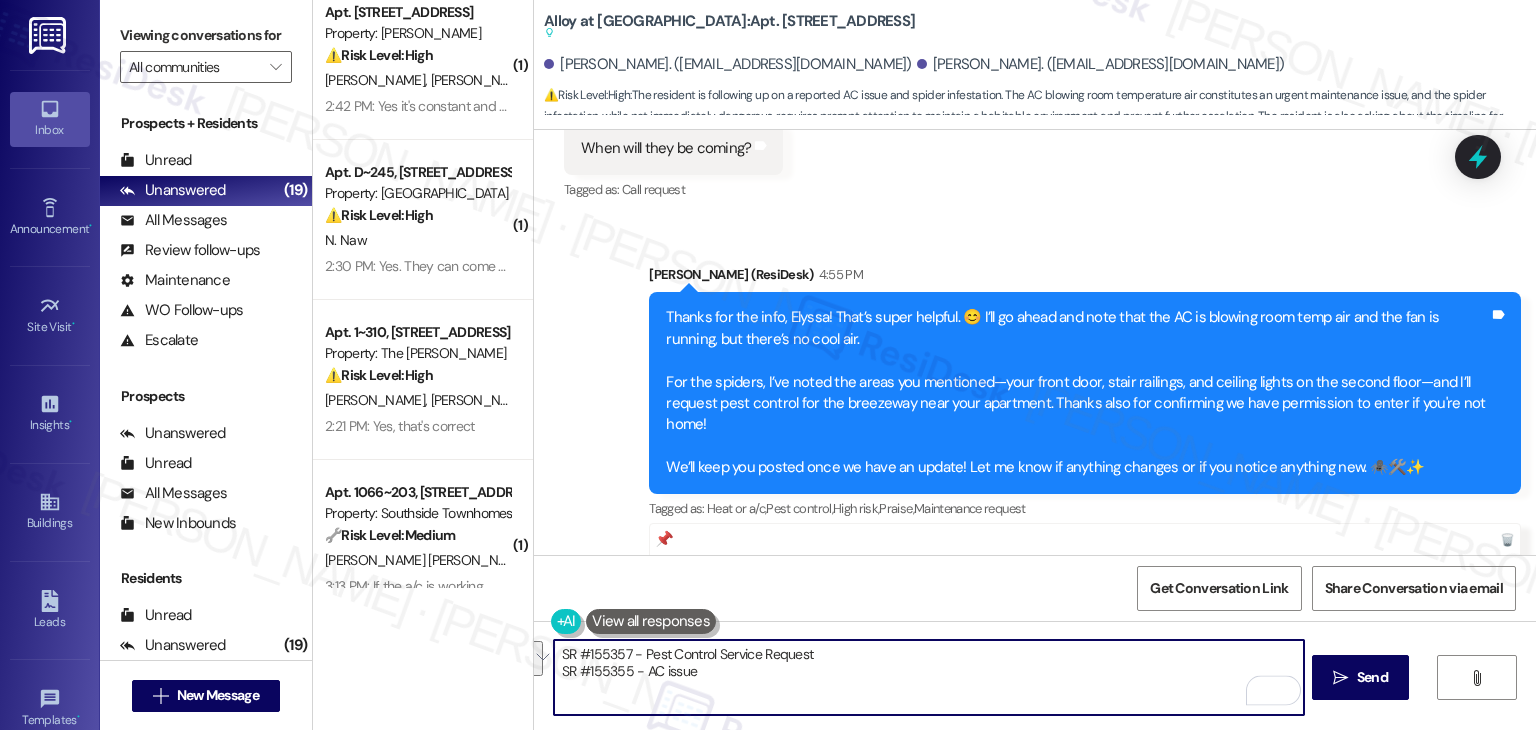 drag, startPoint x: 592, startPoint y: 658, endPoint x: 516, endPoint y: 653, distance: 76.1643 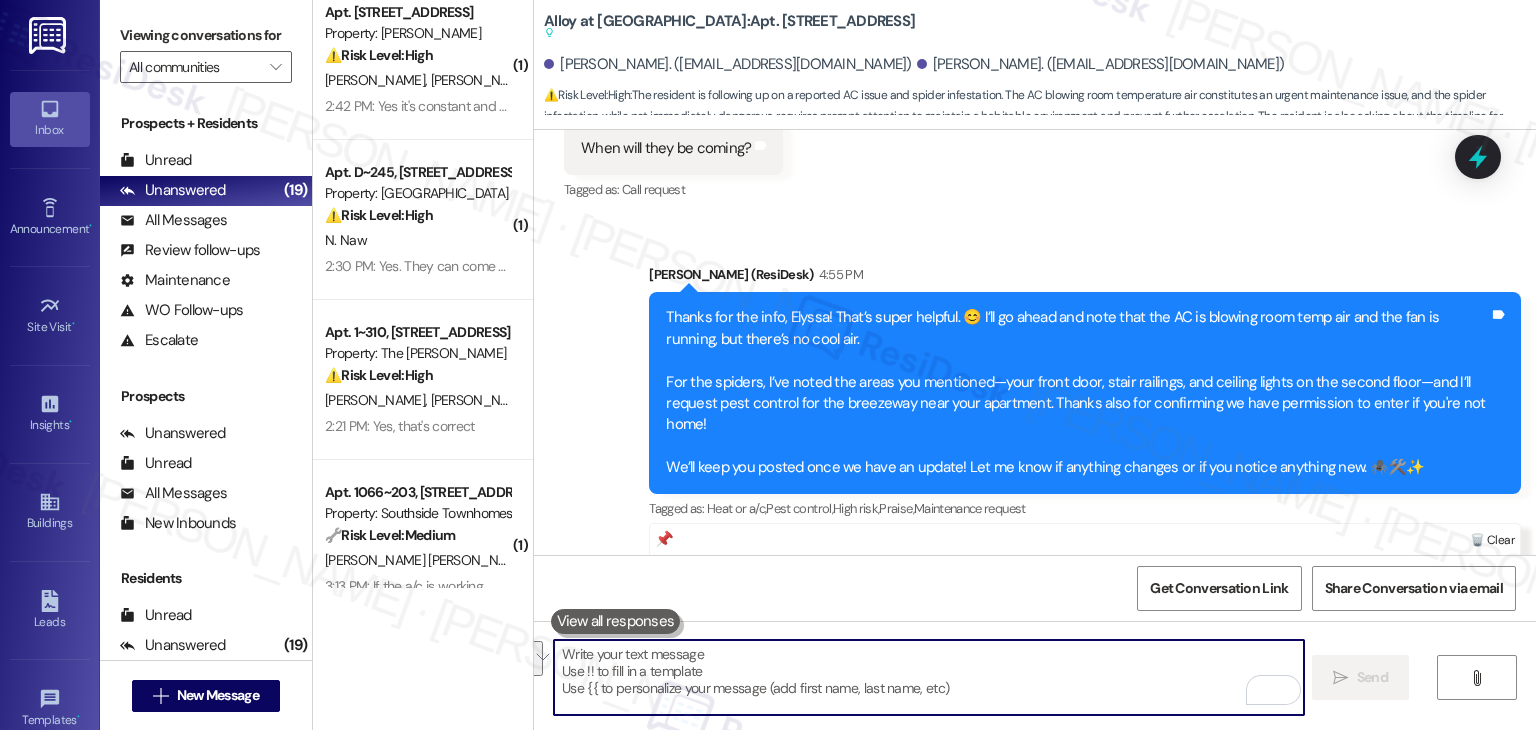 type 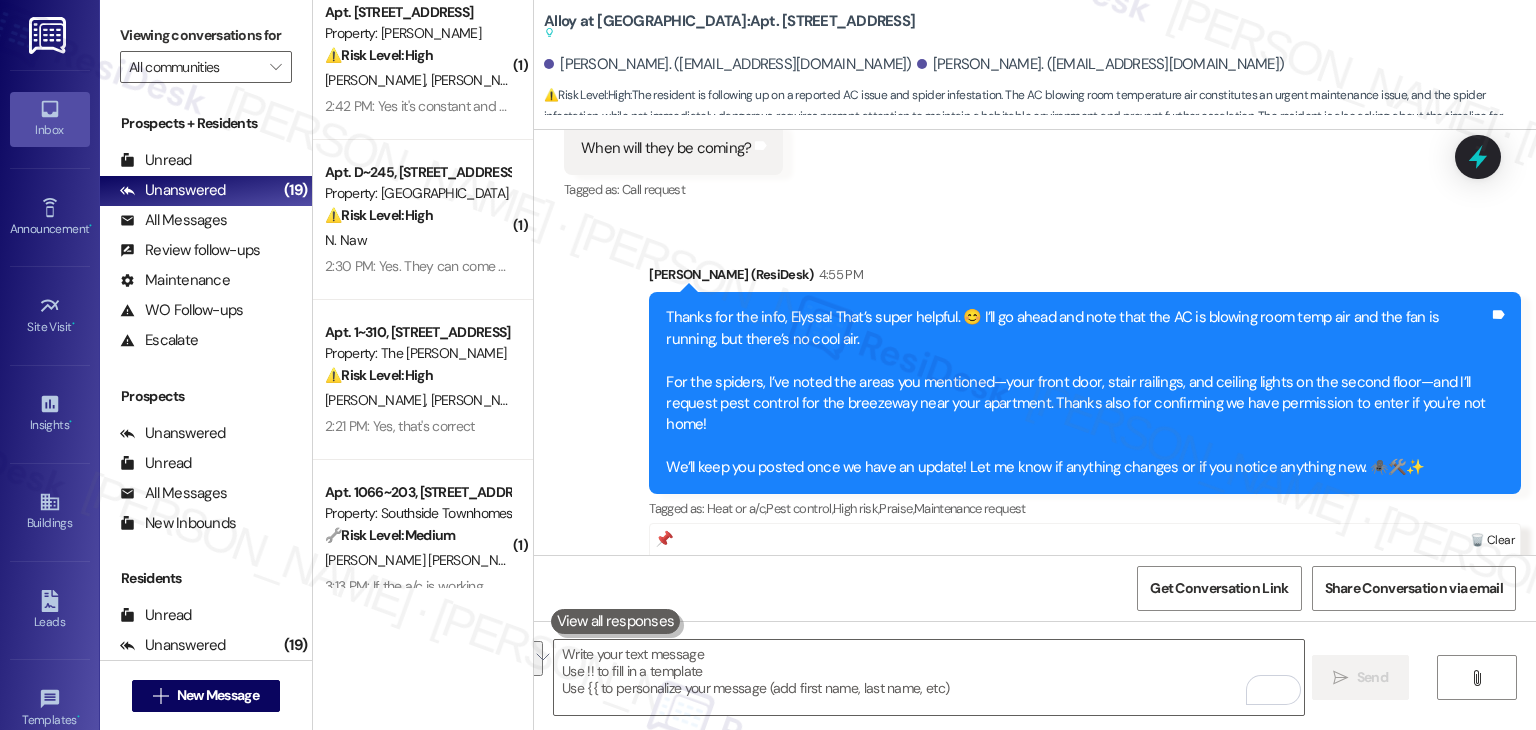 click at bounding box center (1492, 540) 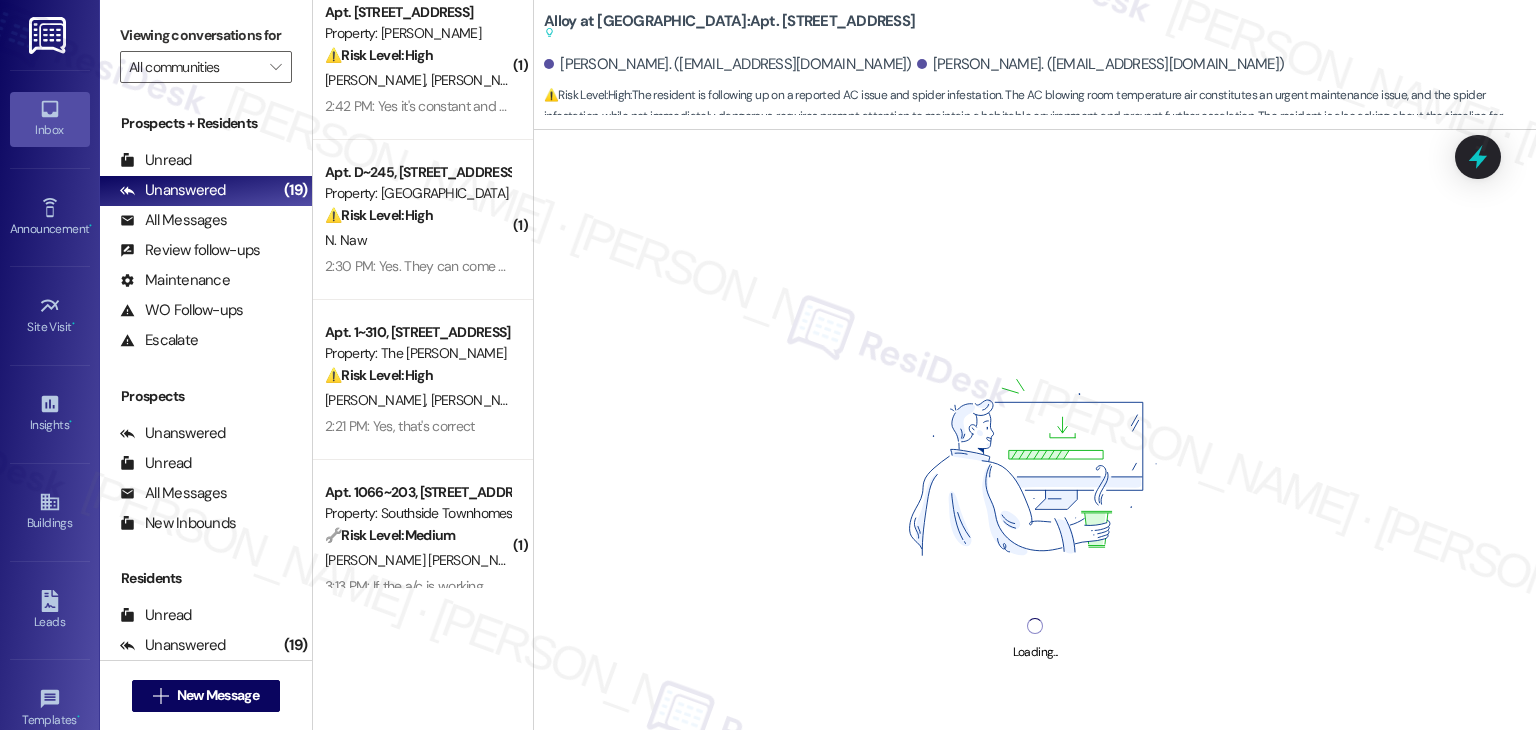 click on "Loading..." at bounding box center [1035, 495] 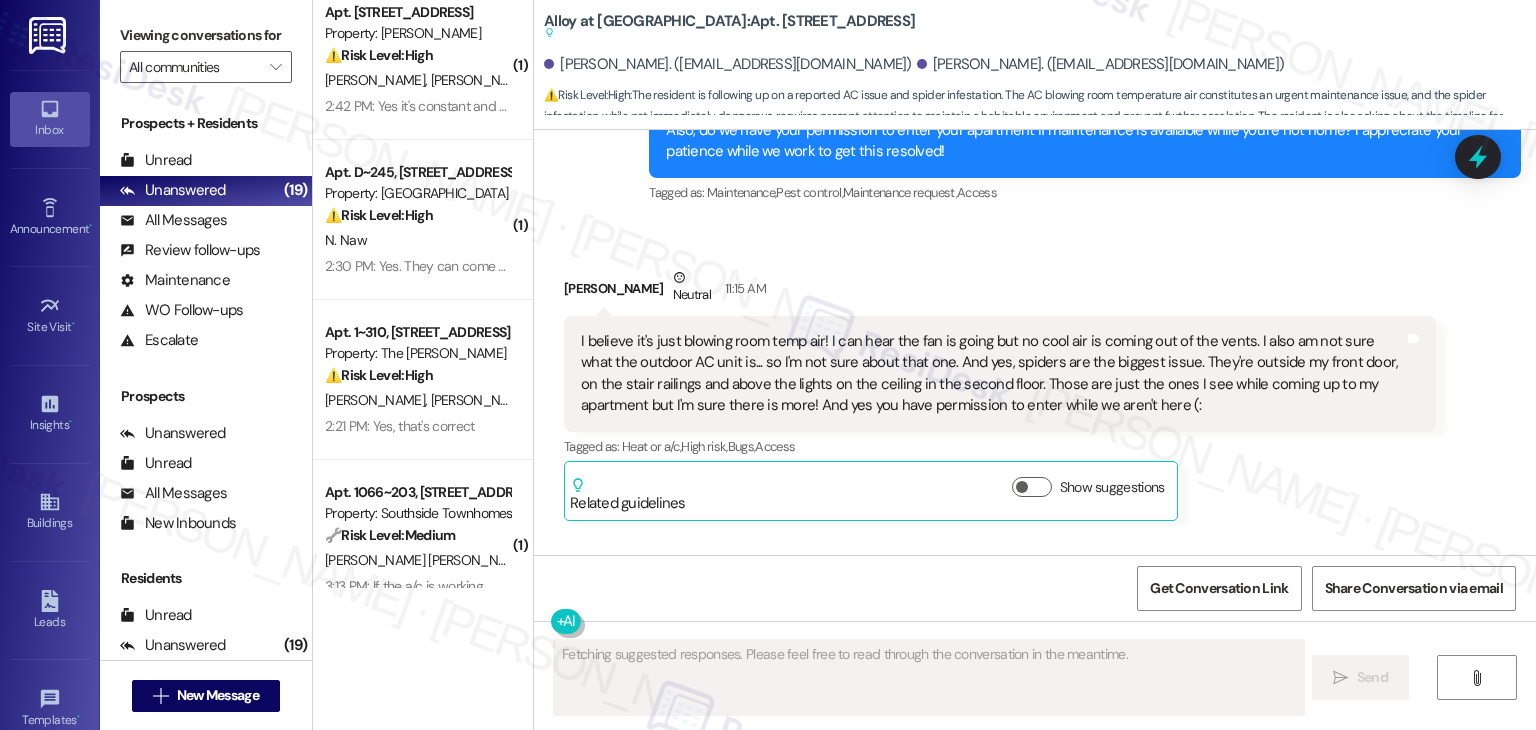 scroll, scrollTop: 16493, scrollLeft: 0, axis: vertical 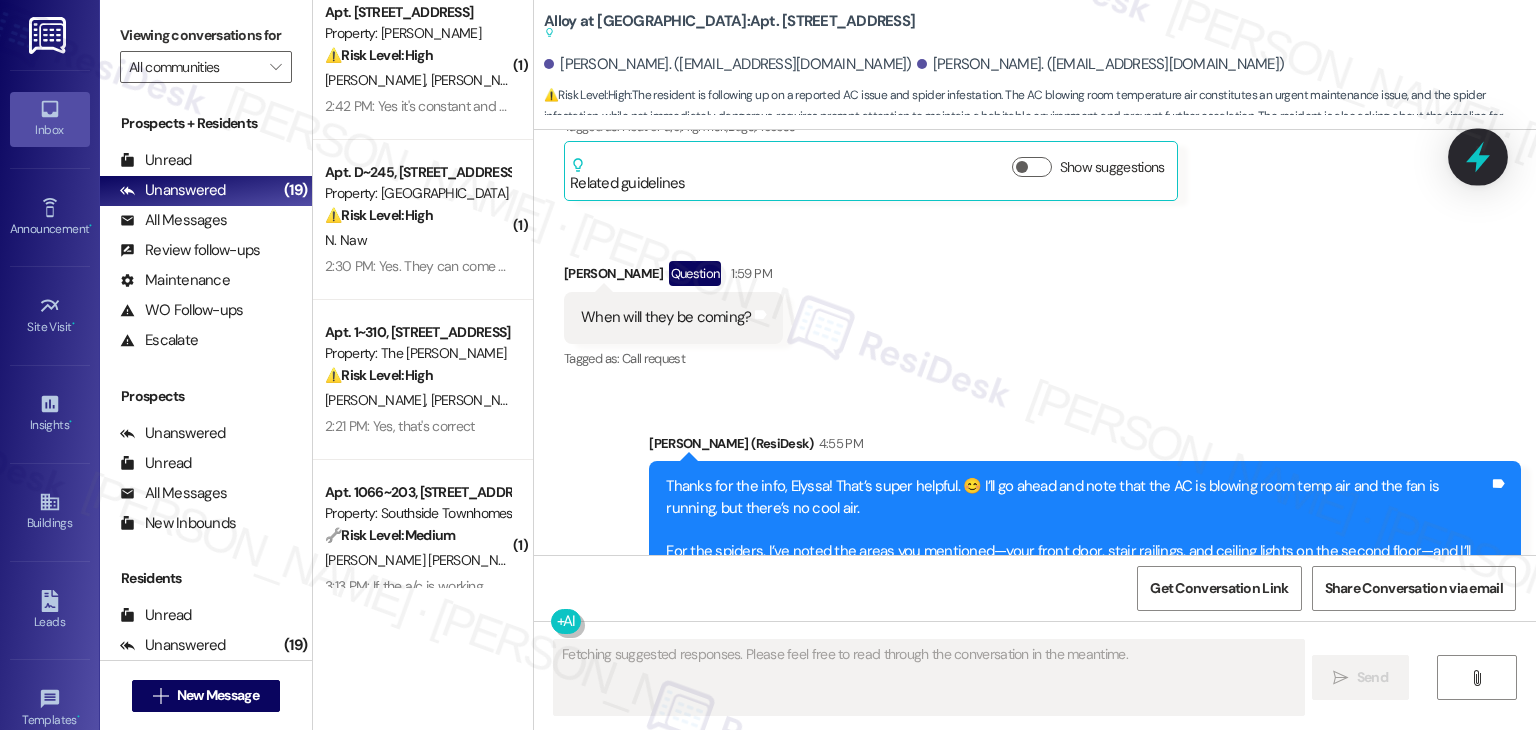click 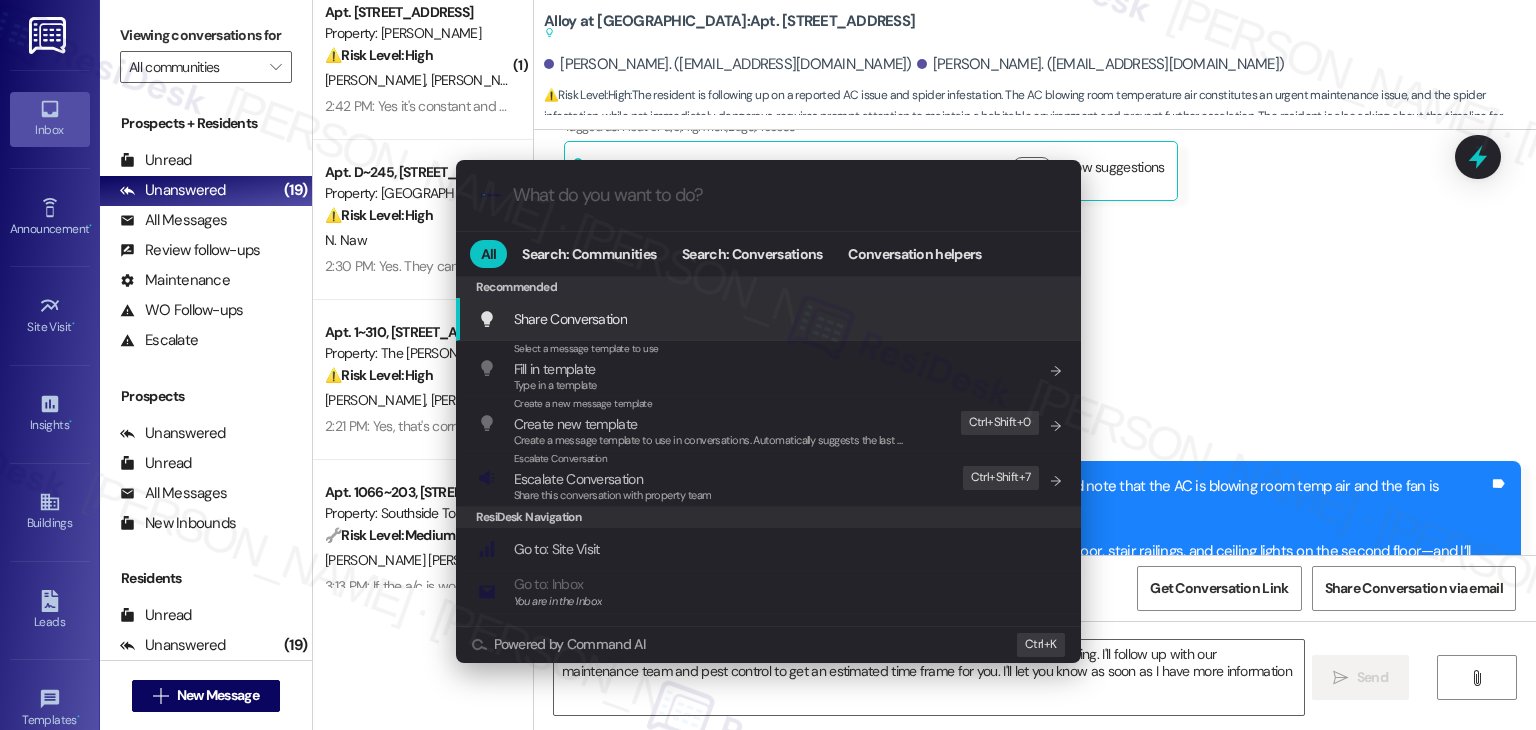 type on "Hi {{first_name}}, I understand you're wondering about the AC repair and pest control timing. I'll follow up with our maintenance team and pest control to get an estimated time frame for you. I'll let you know as soon as I have more information!" 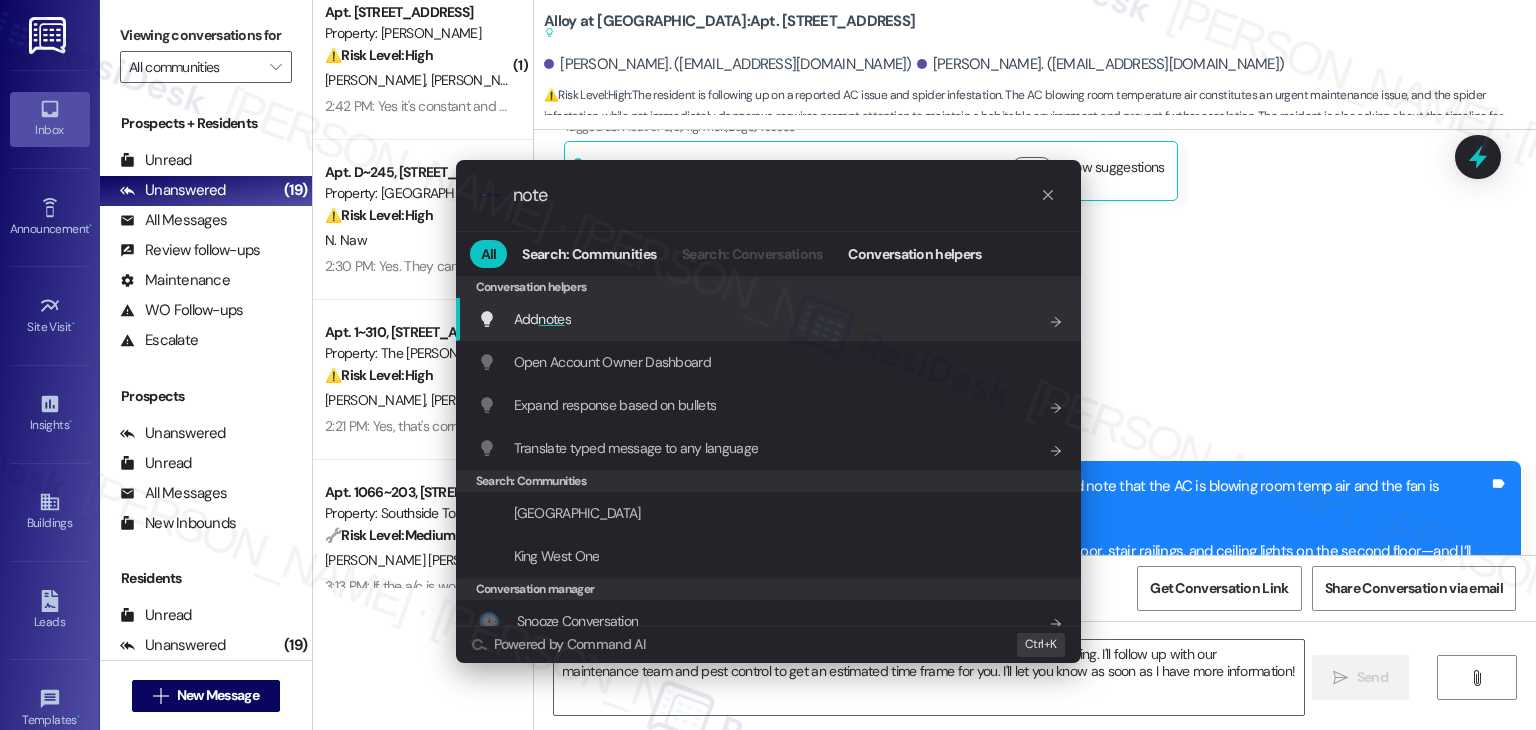 type on "note" 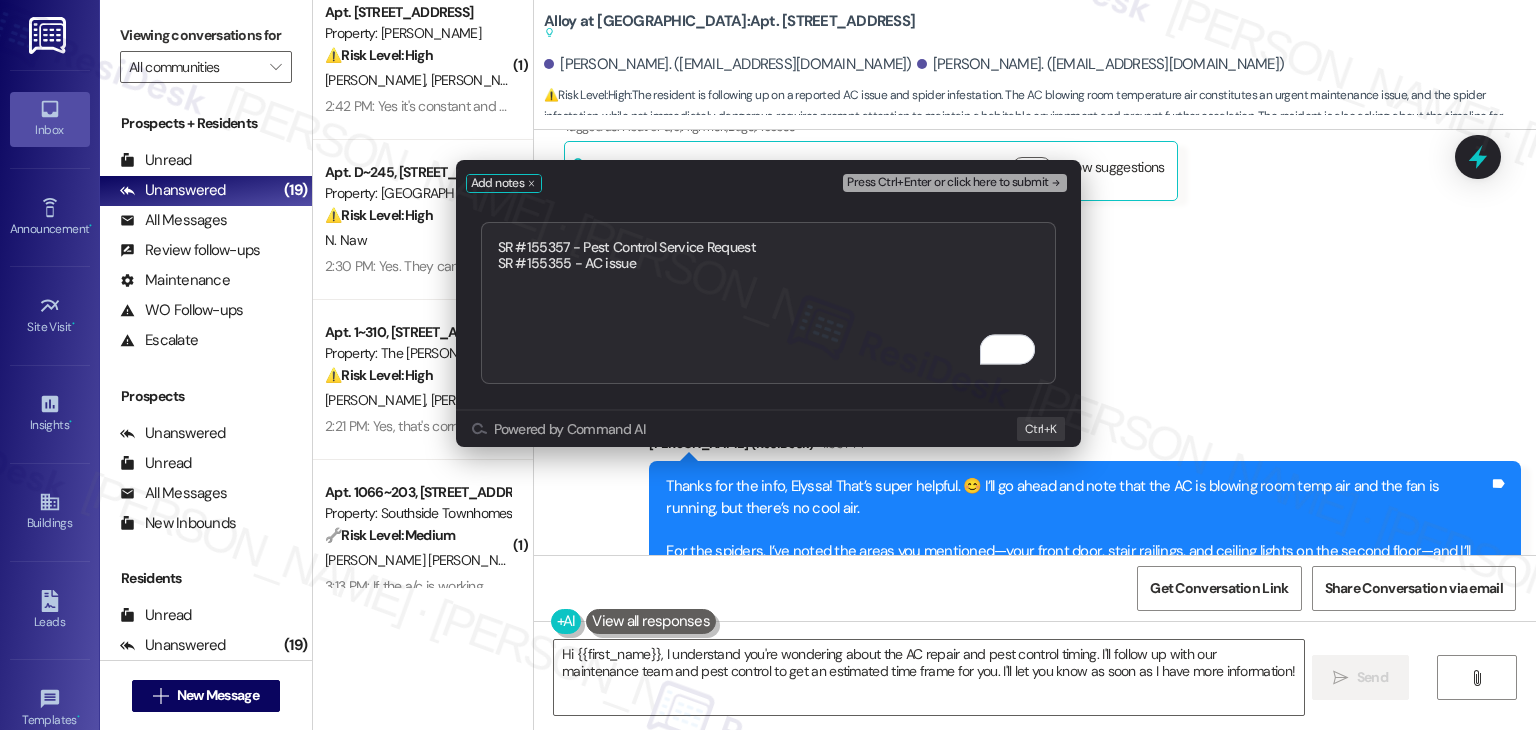 type on "SR #155357 - Pest Control Service Request
SR #155355 - AC issue" 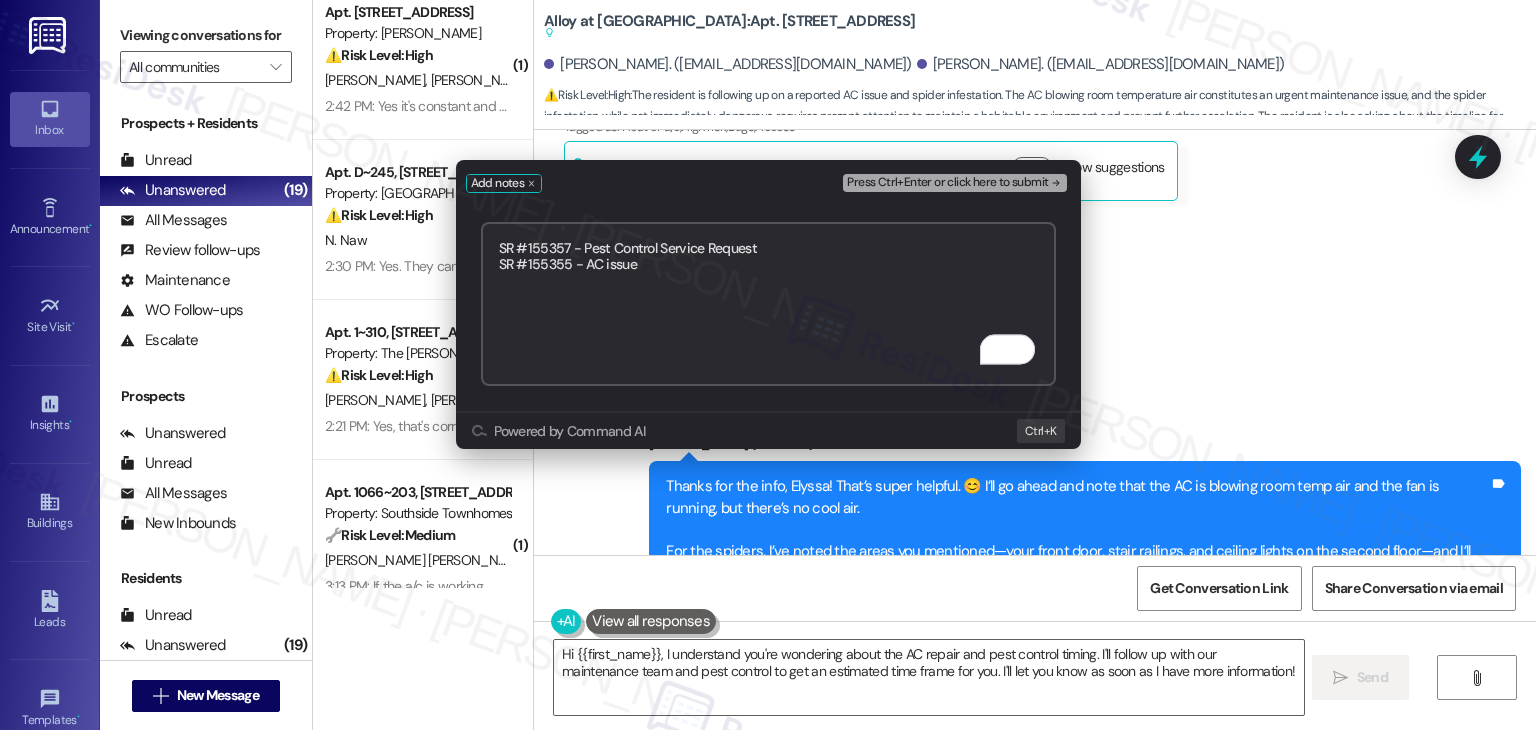 click on "Press Ctrl+Enter or click here to submit" at bounding box center (947, 183) 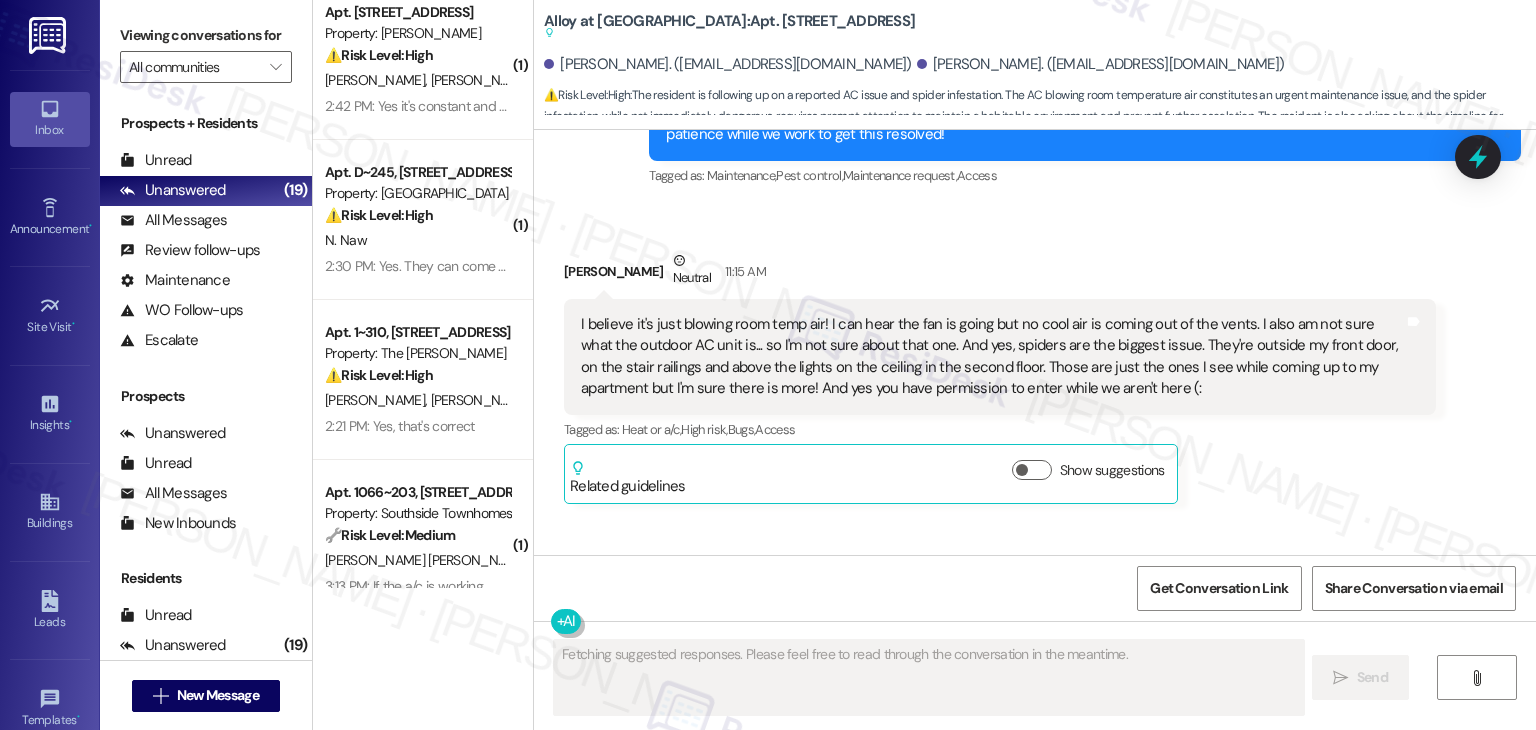 scroll, scrollTop: 16173, scrollLeft: 0, axis: vertical 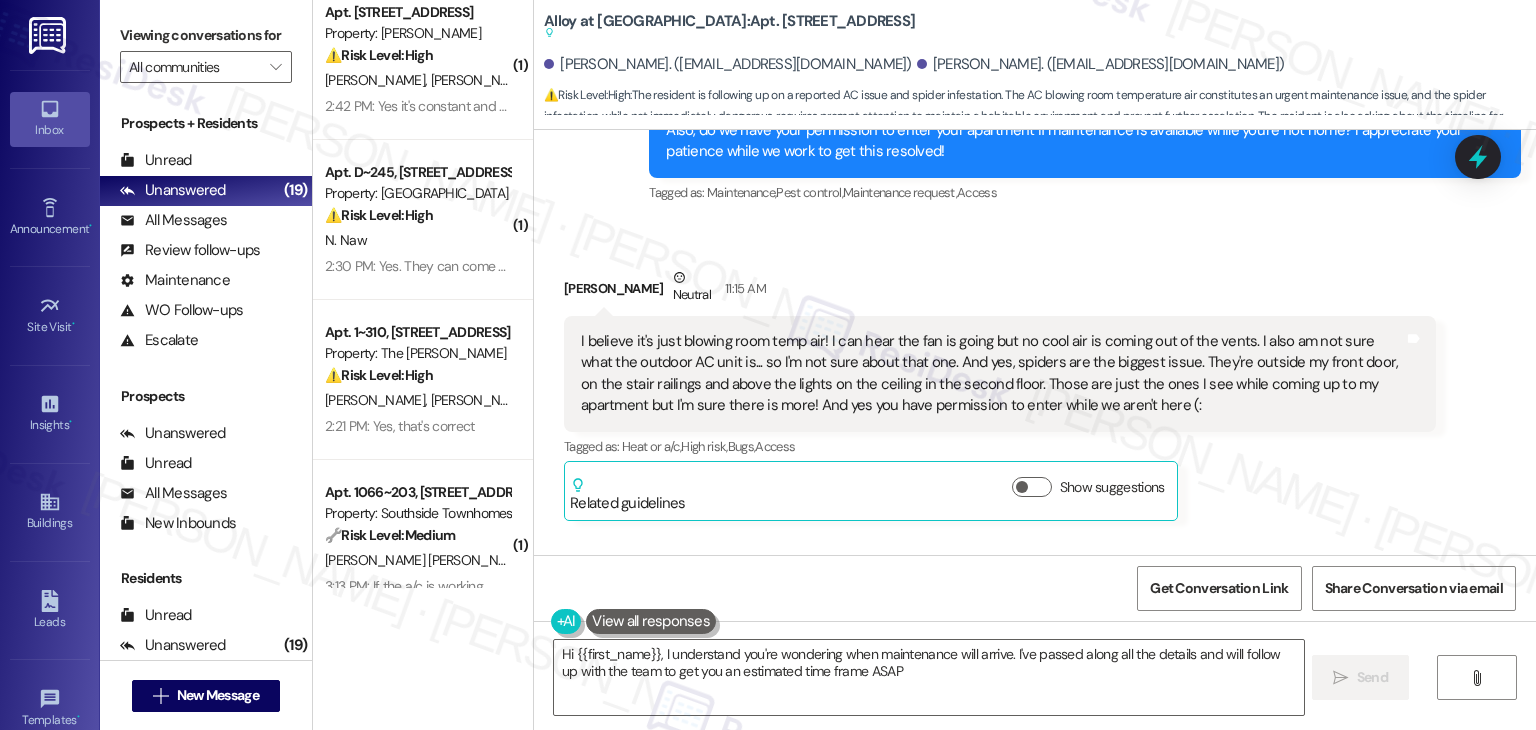type on "Hi {{first_name}}, I understand you're wondering when maintenance will arrive. I've passed along all the details and will follow up with the team to get you an estimated time frame ASAP!" 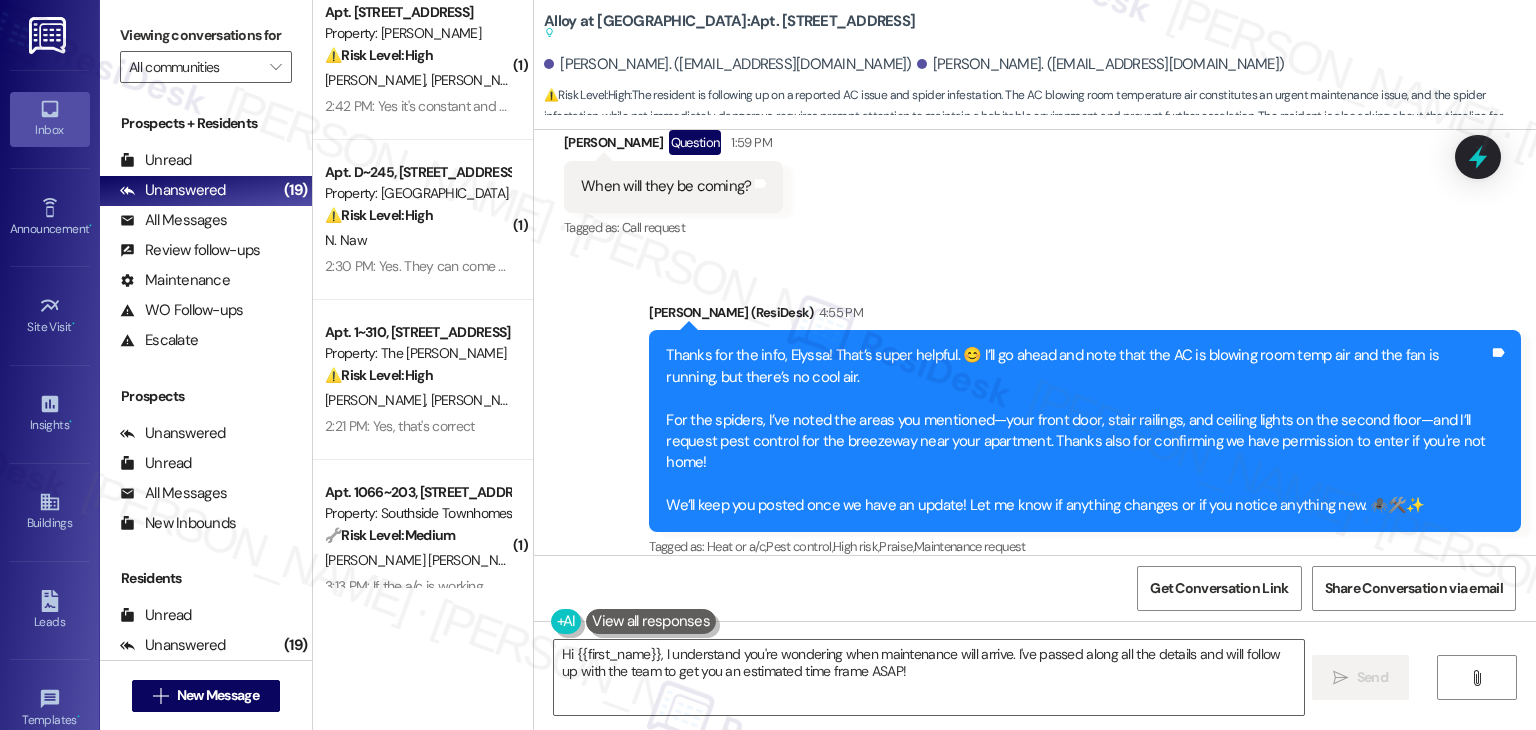 scroll, scrollTop: 16683, scrollLeft: 0, axis: vertical 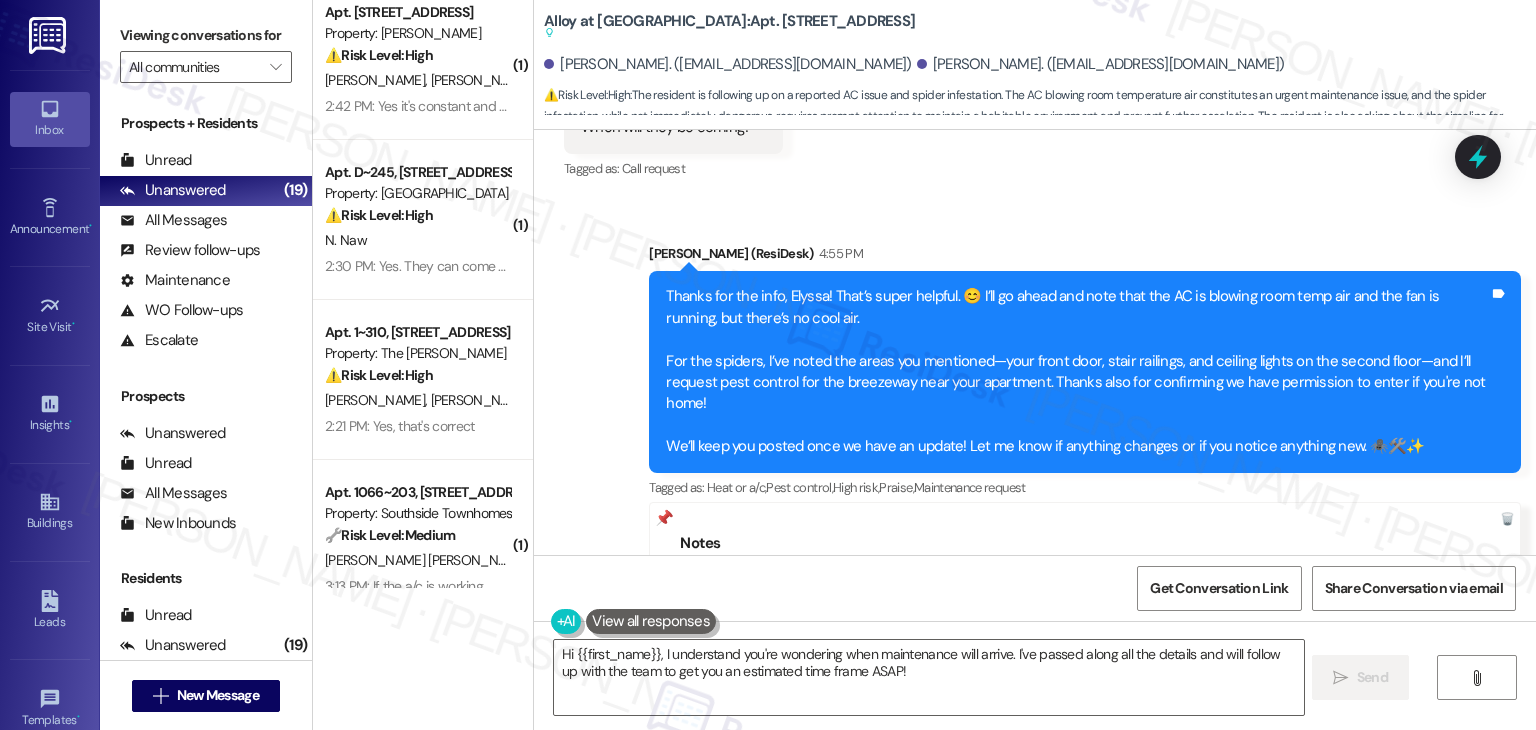 click on "Sent via SMS Sarah   (ResiDesk) 4:55 PM Thanks for the info, Elyssa! That’s super helpful. 😊 I’ll go ahead and note that the AC is blowing room temp air and the fan is running, but there’s no cool air.
For the spiders, I’ve noted the areas you mentioned—your front door, stair railings, and ceiling lights on the second floor—and I’ll request pest control for the breezeway near your apartment. Thanks also for confirming we have permission to enter if you're not home!
We’ll keep you posted once we have an update! Let me know if anything changes or if you notice anything new. 🕷️🛠️✨ Tags and notes Tagged as:   Heat or a/c ,  Click to highlight conversations about Heat or a/c Pest control ,  Click to highlight conversations about Pest control High risk ,  Click to highlight conversations about High risk Praise ,  Click to highlight conversations about Praise Maintenance request Click to highlight conversations about Maintenance request Notes
SR #155355 - AC issue
----" at bounding box center (1035, 452) 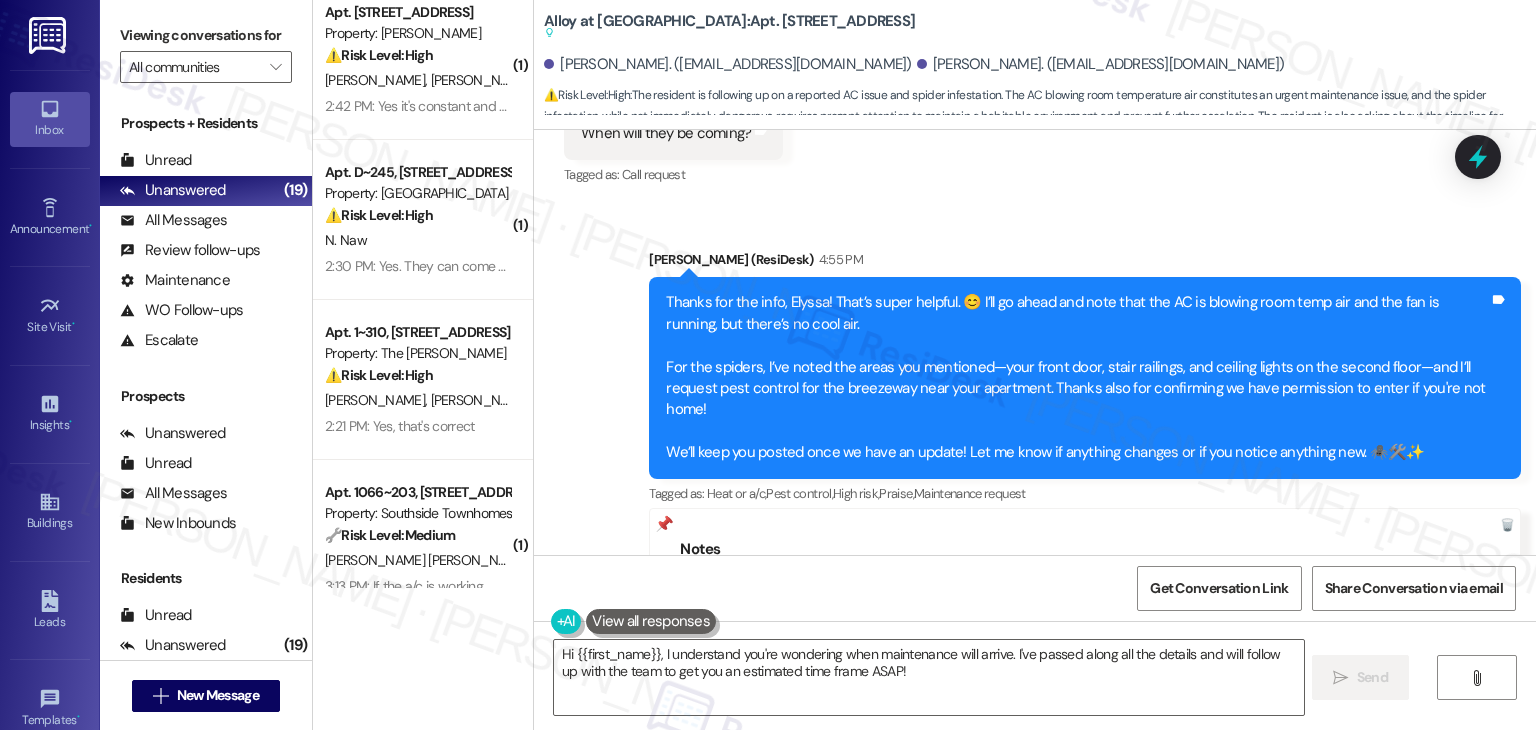 scroll, scrollTop: 16683, scrollLeft: 0, axis: vertical 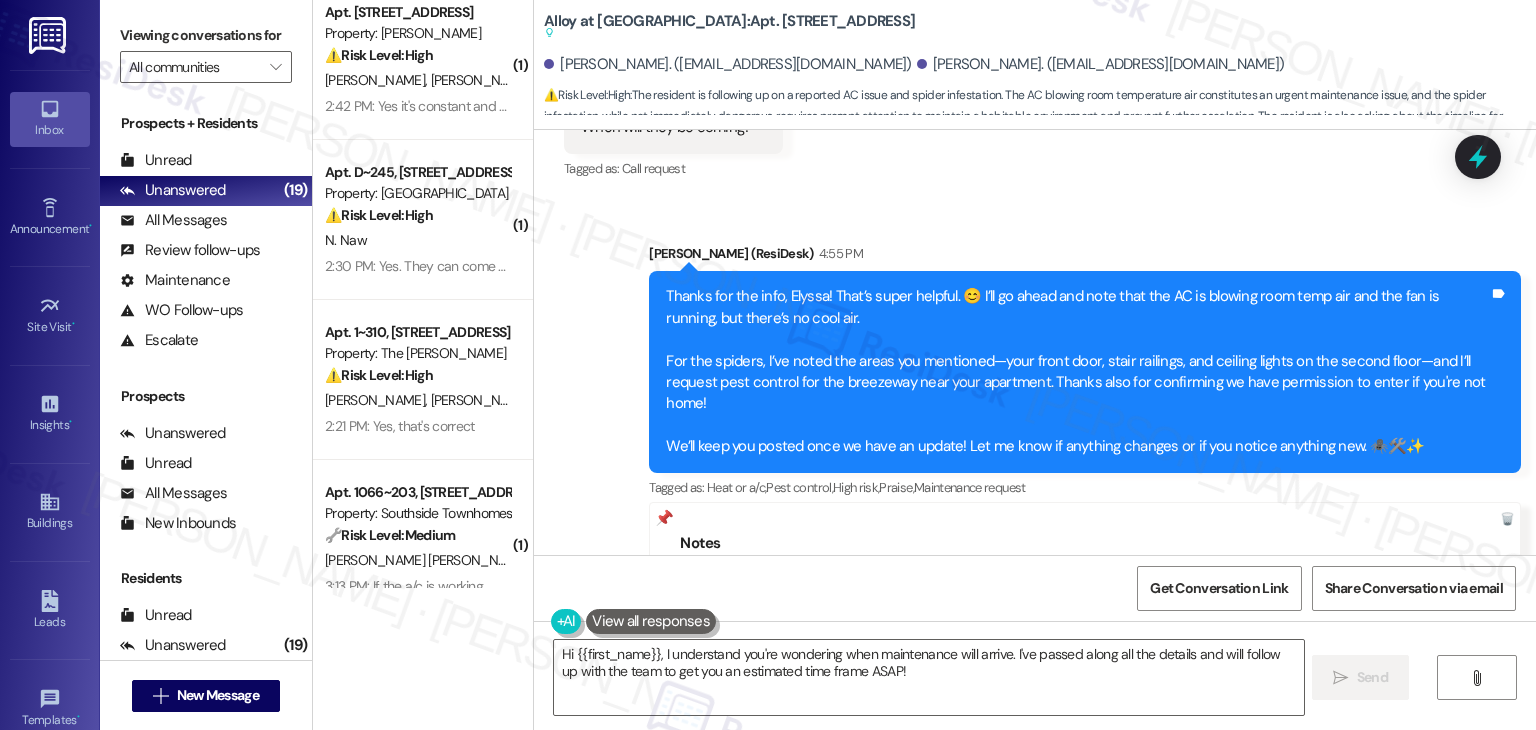 click on "Sent via SMS Sarah   (ResiDesk) 4:55 PM Thanks for the info, Elyssa! That’s super helpful. 😊 I’ll go ahead and note that the AC is blowing room temp air and the fan is running, but there’s no cool air.
For the spiders, I’ve noted the areas you mentioned—your front door, stair railings, and ceiling lights on the second floor—and I’ll request pest control for the breezeway near your apartment. Thanks also for confirming we have permission to enter if you're not home!
We’ll keep you posted once we have an update! Let me know if anything changes or if you notice anything new. 🕷️🛠️✨ Tags and notes Tagged as:   Heat or a/c ,  Click to highlight conversations about Heat or a/c Pest control ,  Click to highlight conversations about Pest control High risk ,  Click to highlight conversations about High risk Praise ,  Click to highlight conversations about Praise Maintenance request Click to highlight conversations about Maintenance request Notes
SR #155355 - AC issue
----" at bounding box center [1035, 452] 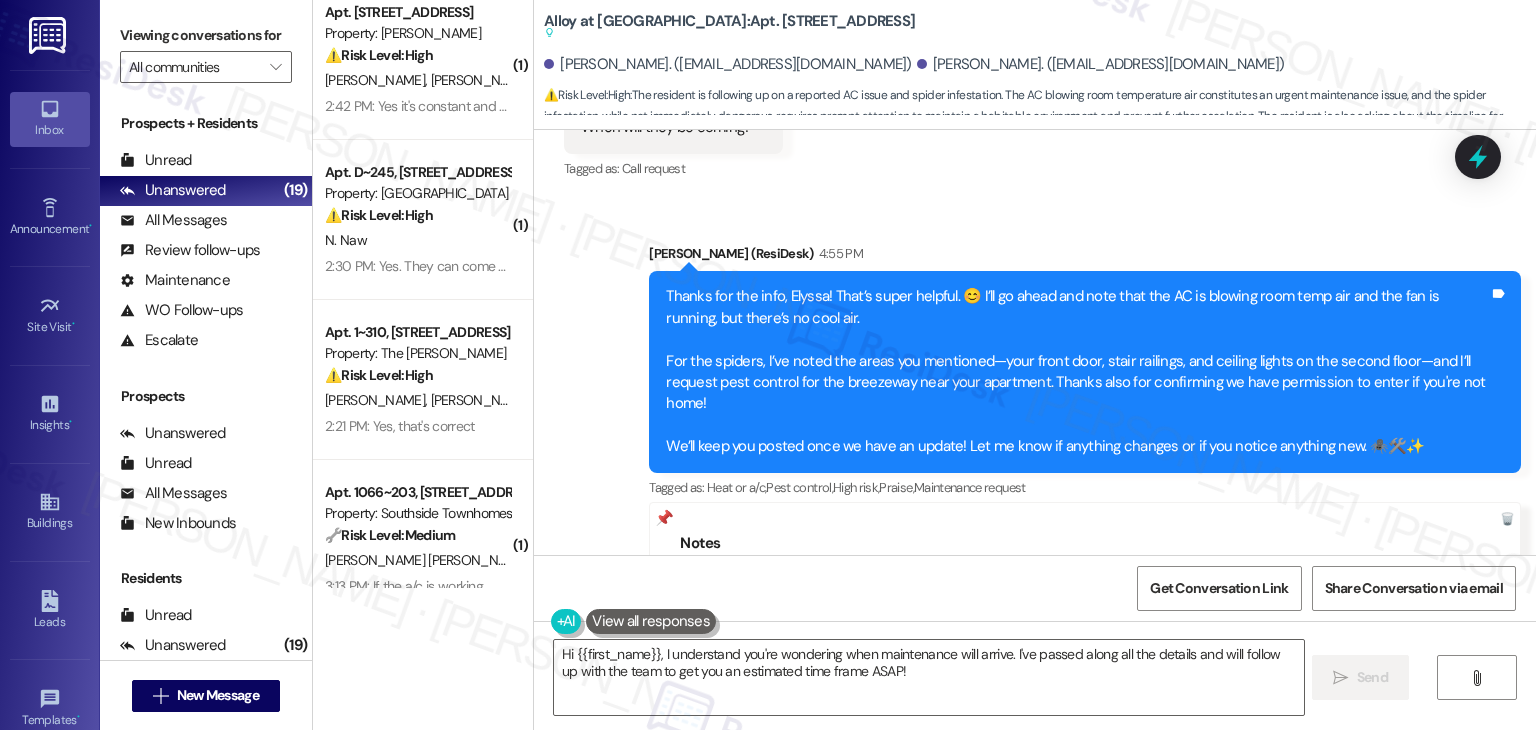 click on "Sent via SMS Sarah   (ResiDesk) 4:55 PM Thanks for the info, Elyssa! That’s super helpful. 😊 I’ll go ahead and note that the AC is blowing room temp air and the fan is running, but there’s no cool air.
For the spiders, I’ve noted the areas you mentioned—your front door, stair railings, and ceiling lights on the second floor—and I’ll request pest control for the breezeway near your apartment. Thanks also for confirming we have permission to enter if you're not home!
We’ll keep you posted once we have an update! Let me know if anything changes or if you notice anything new. 🕷️🛠️✨ Tags and notes Tagged as:   Heat or a/c ,  Click to highlight conversations about Heat or a/c Pest control ,  Click to highlight conversations about Pest control High risk ,  Click to highlight conversations about High risk Praise ,  Click to highlight conversations about Praise Maintenance request Click to highlight conversations about Maintenance request Notes
SR #155355 - AC issue
----" at bounding box center (1035, 452) 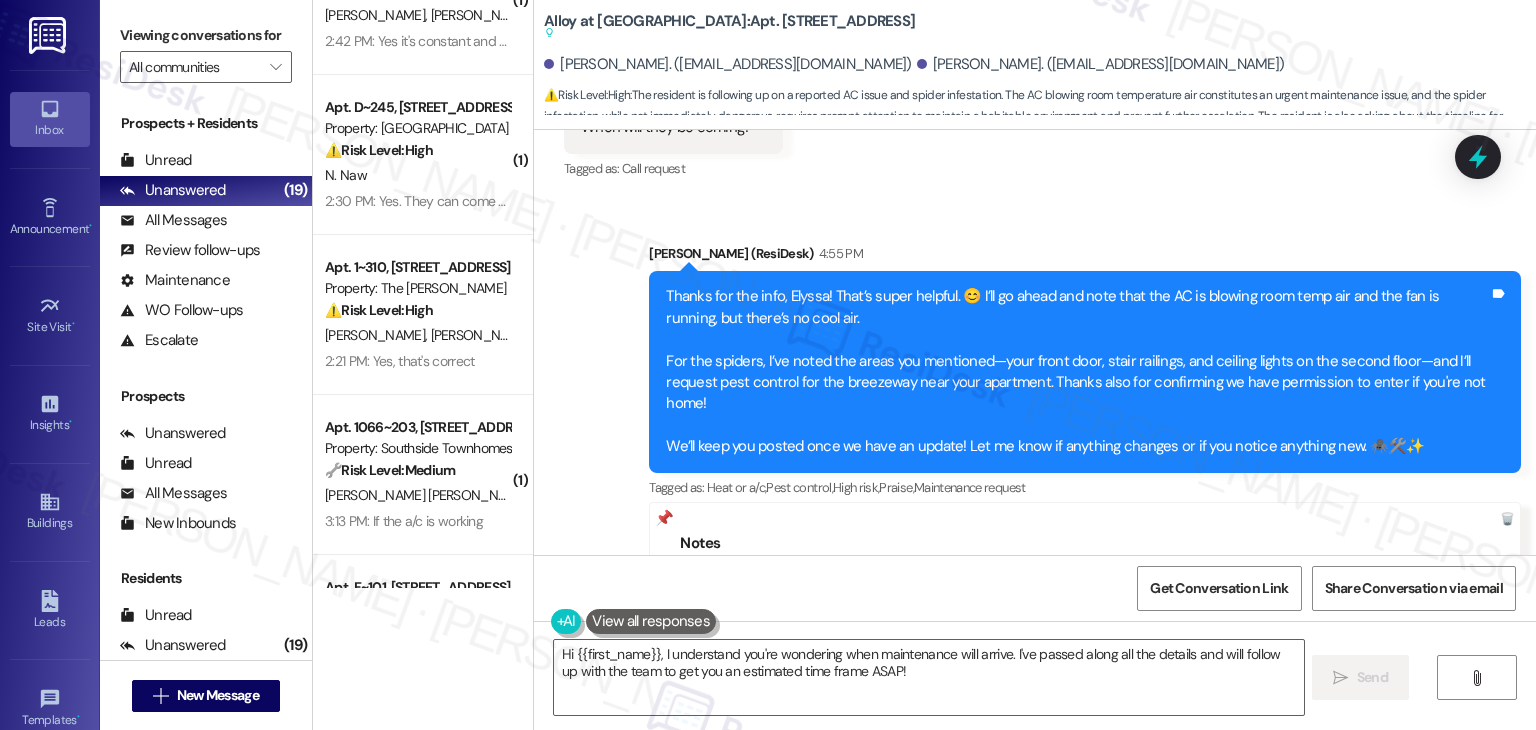 scroll, scrollTop: 600, scrollLeft: 0, axis: vertical 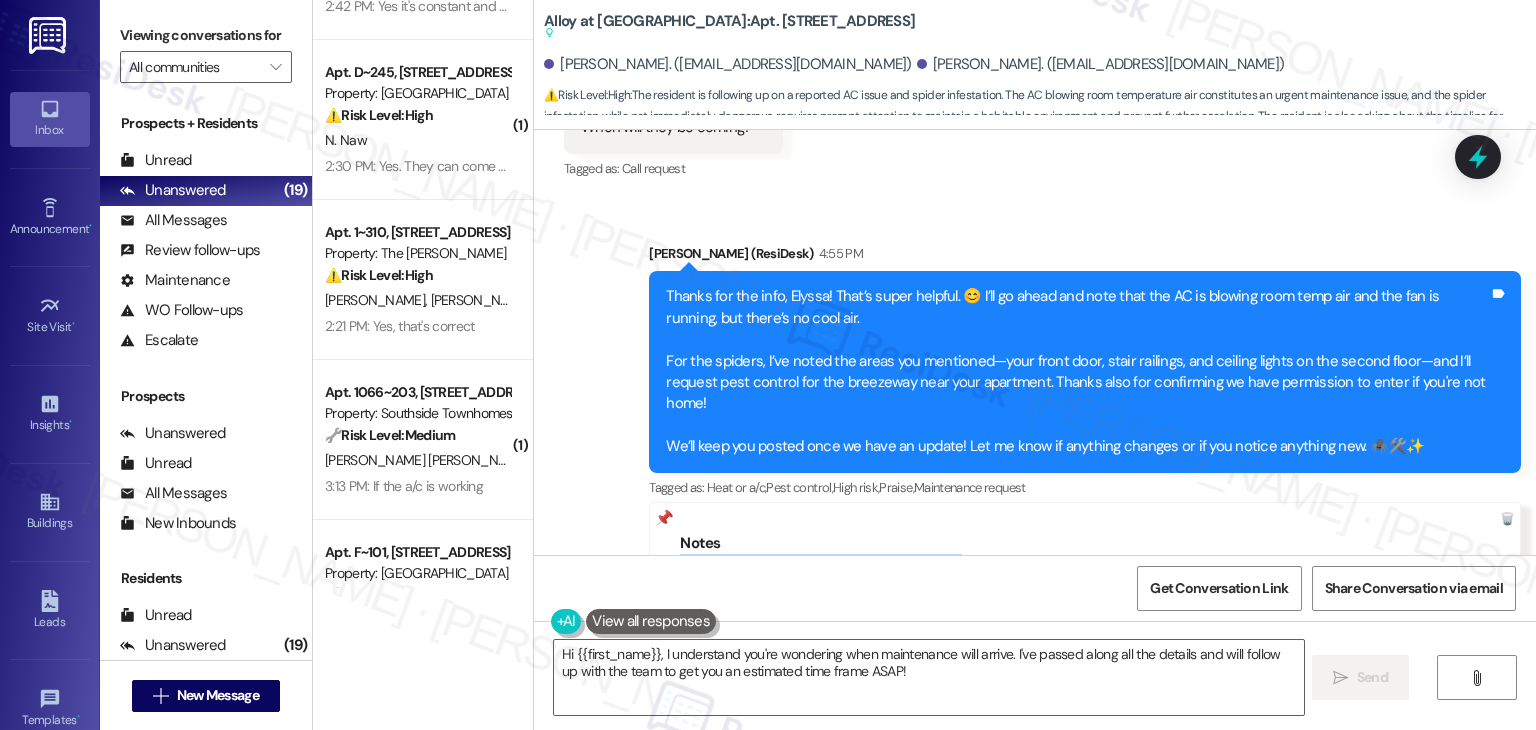 drag, startPoint x: 797, startPoint y: 427, endPoint x: 659, endPoint y: 414, distance: 138.61096 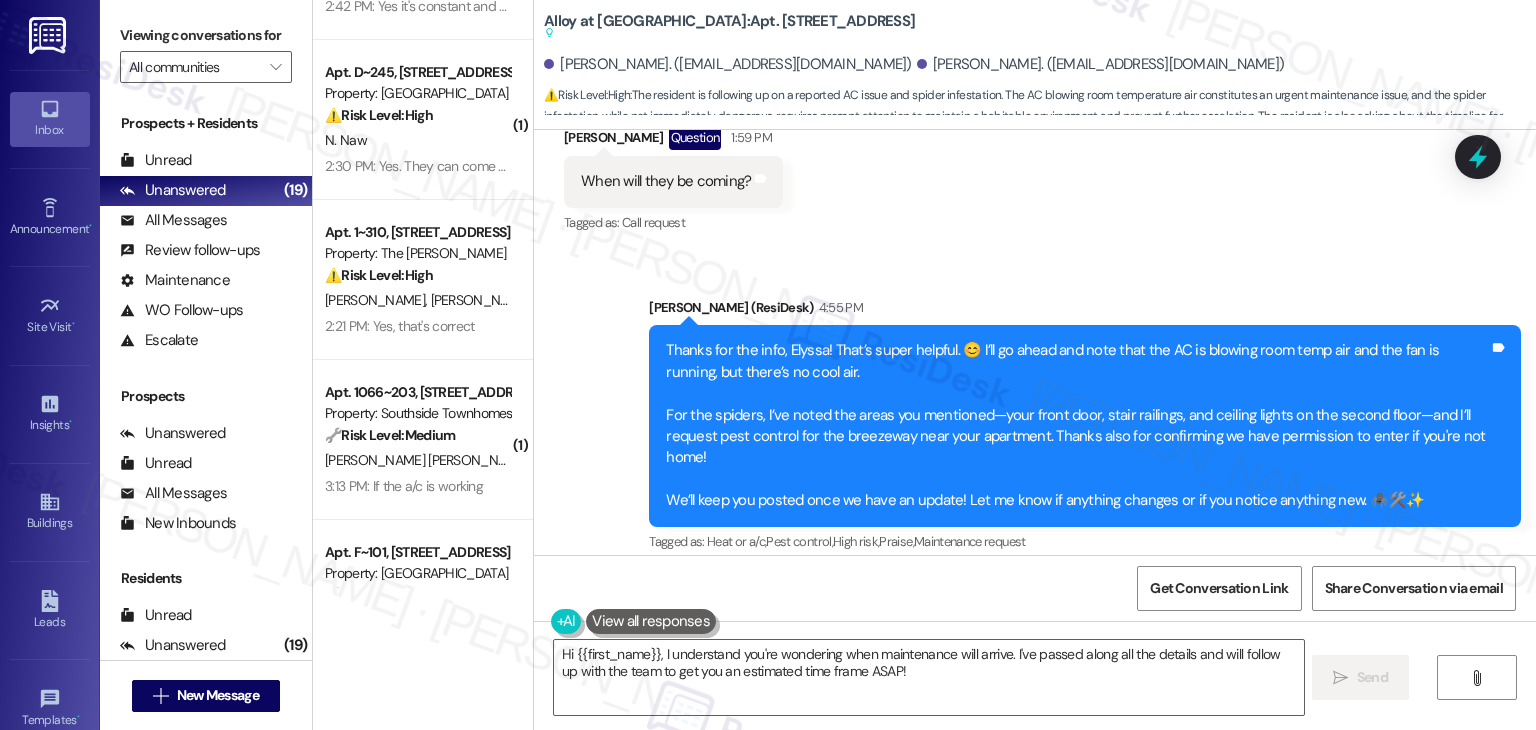 scroll, scrollTop: 16584, scrollLeft: 0, axis: vertical 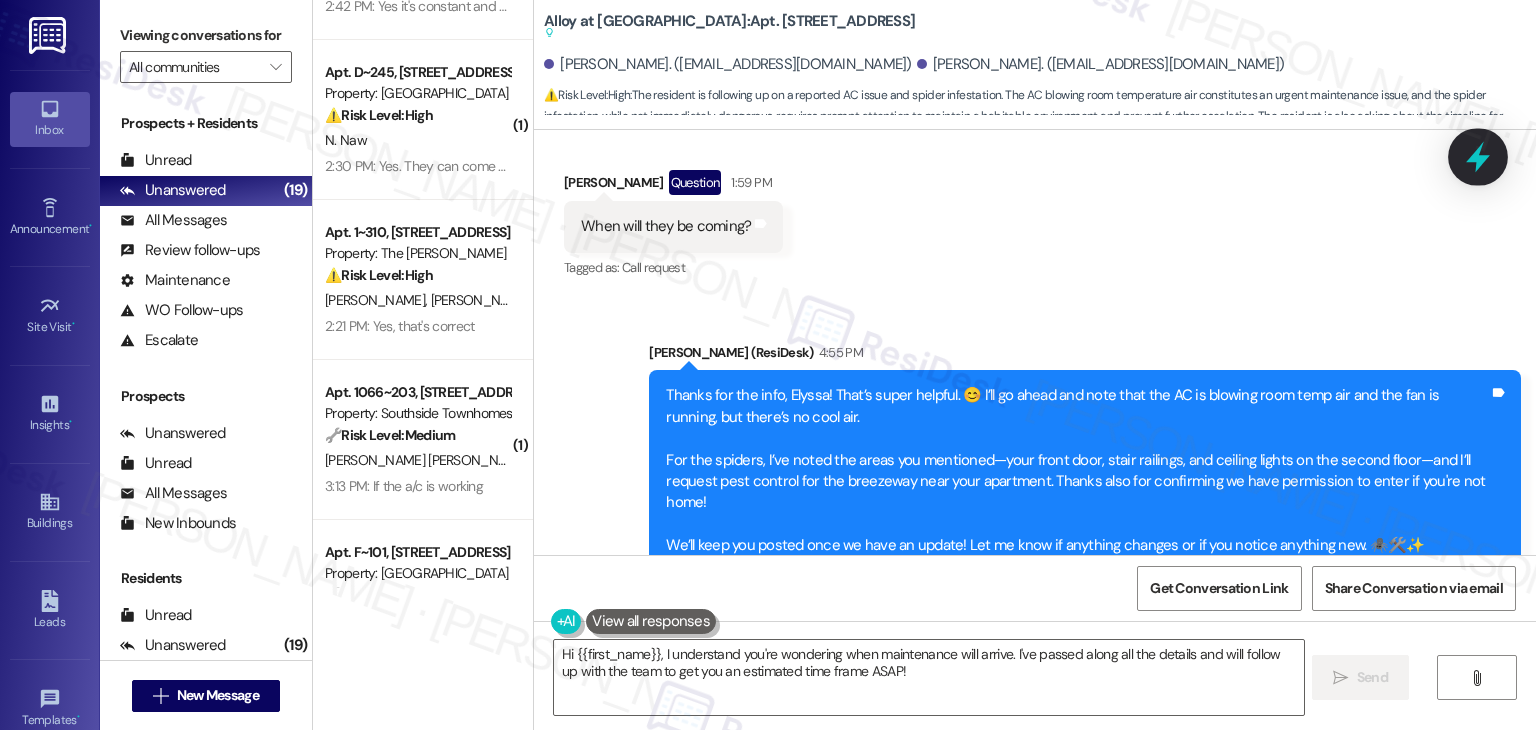 click 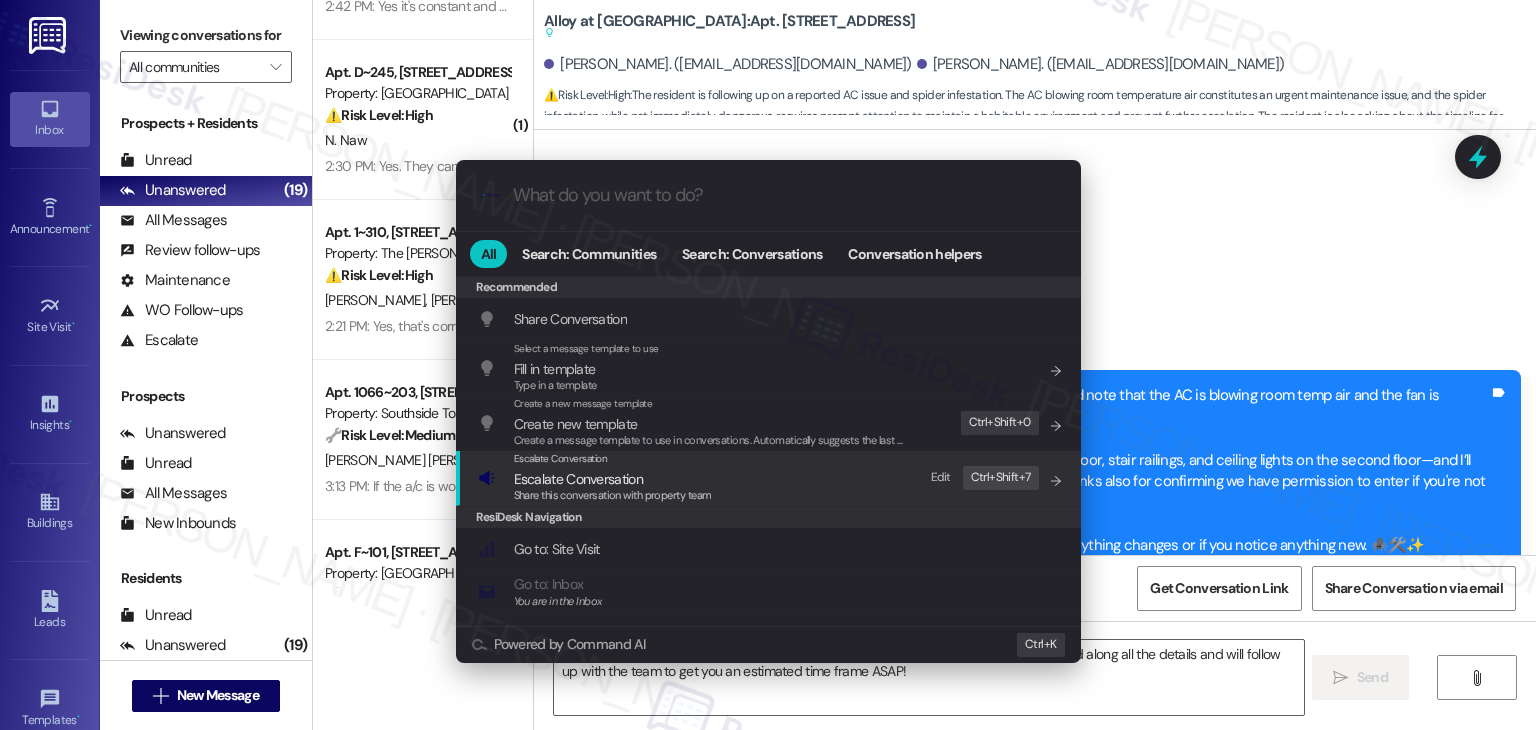 click on "Share this conversation with property team" at bounding box center [613, 496] 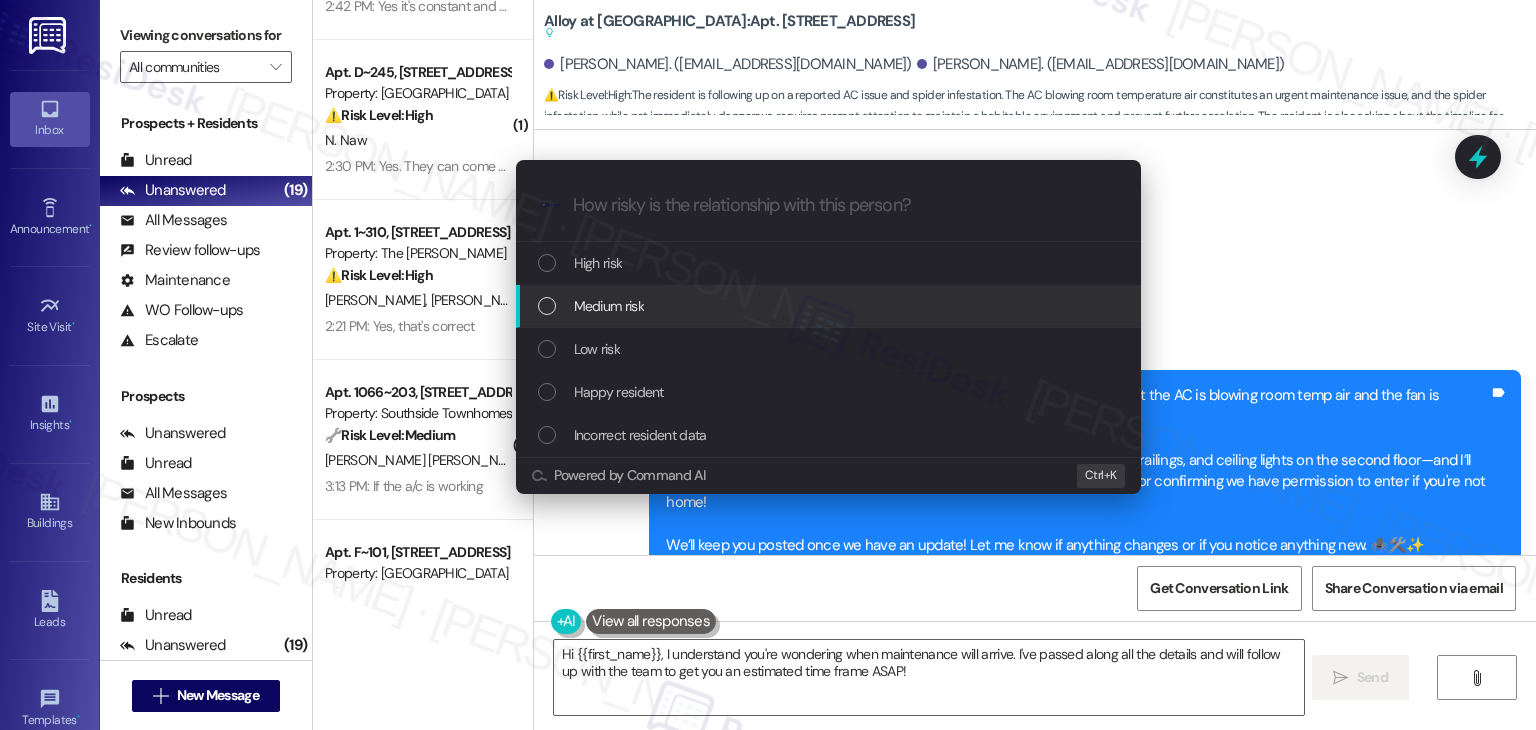 click at bounding box center (547, 306) 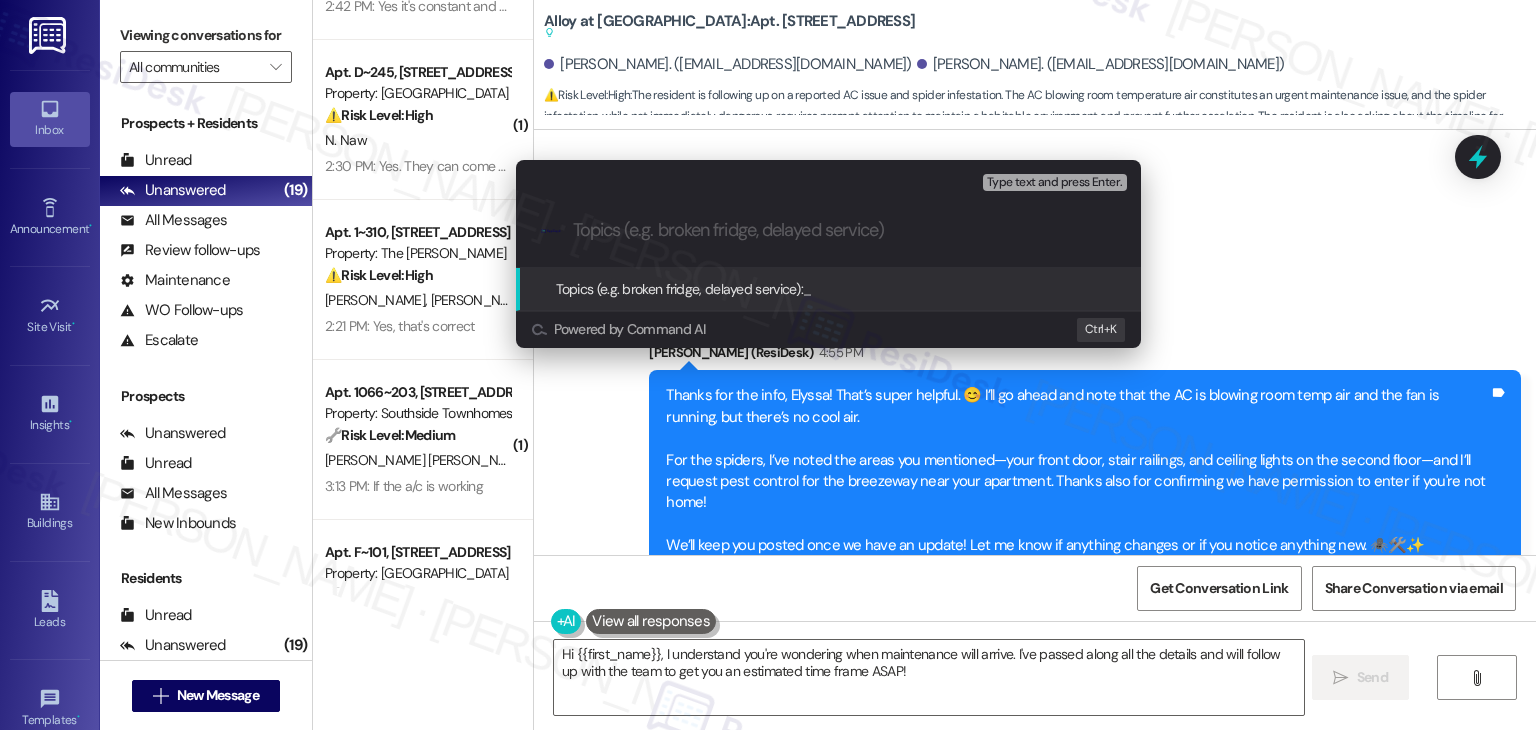 paste on "SR #155355 - AC Not Cooling / SR #155357 - Breezeway Pest Control Request" 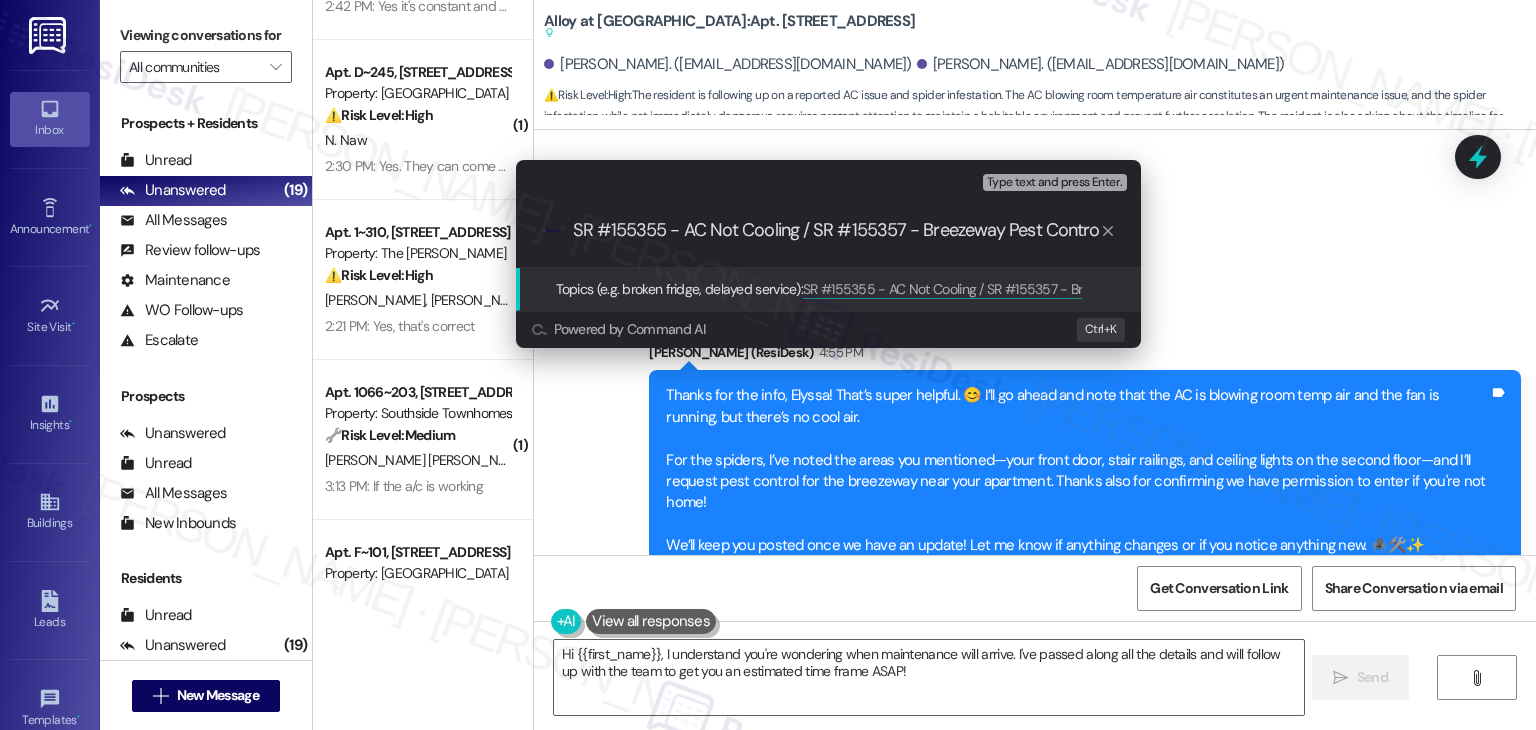 scroll, scrollTop: 0, scrollLeft: 64, axis: horizontal 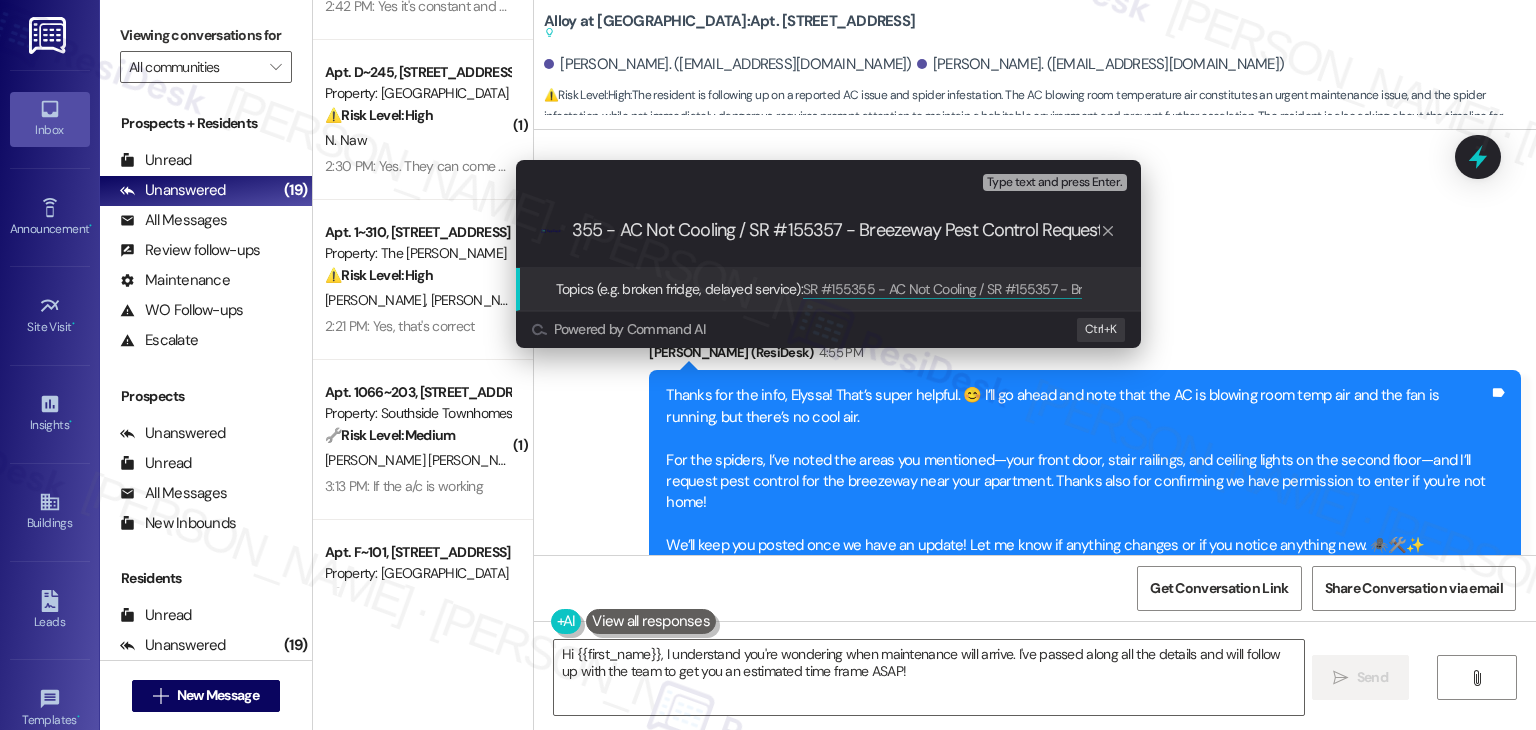 type 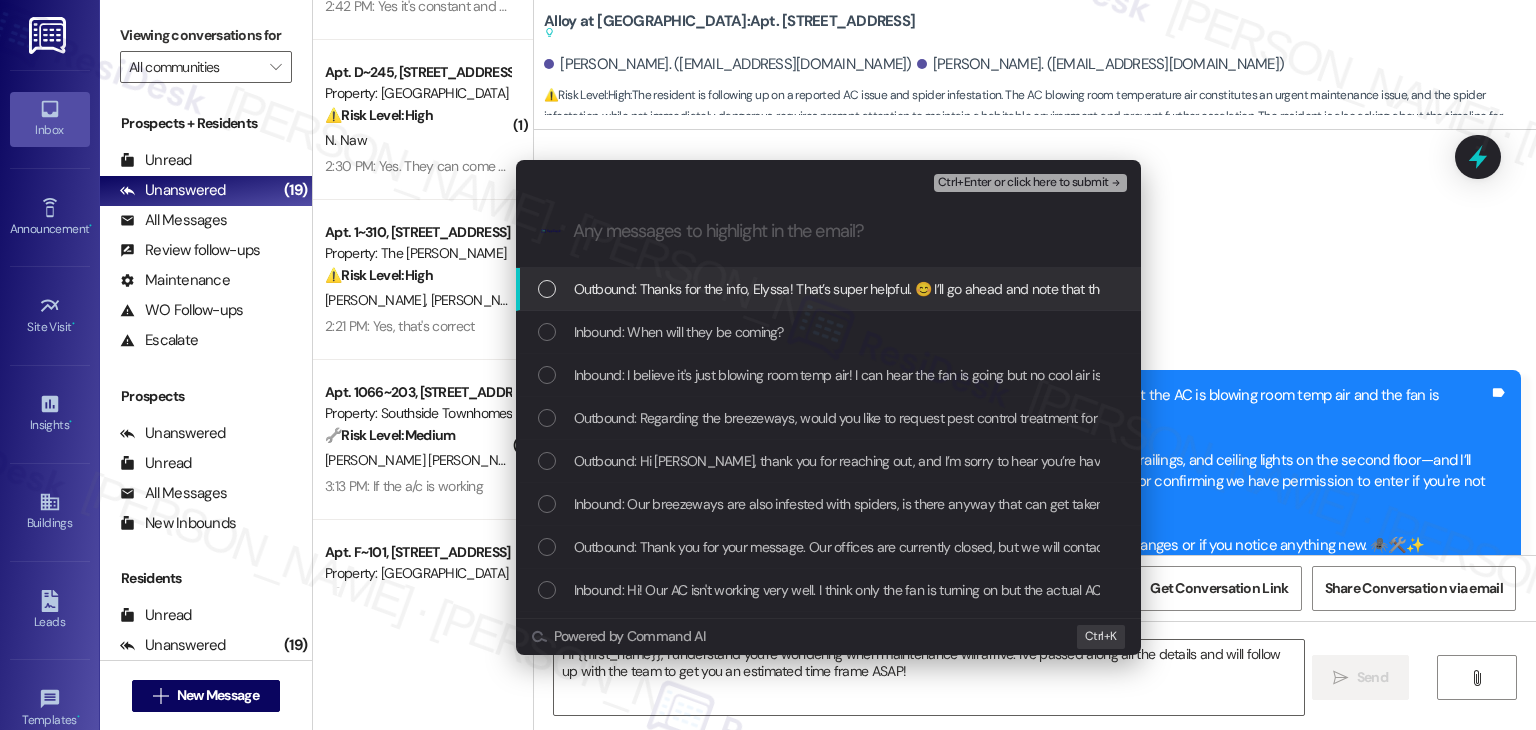 scroll, scrollTop: 0, scrollLeft: 0, axis: both 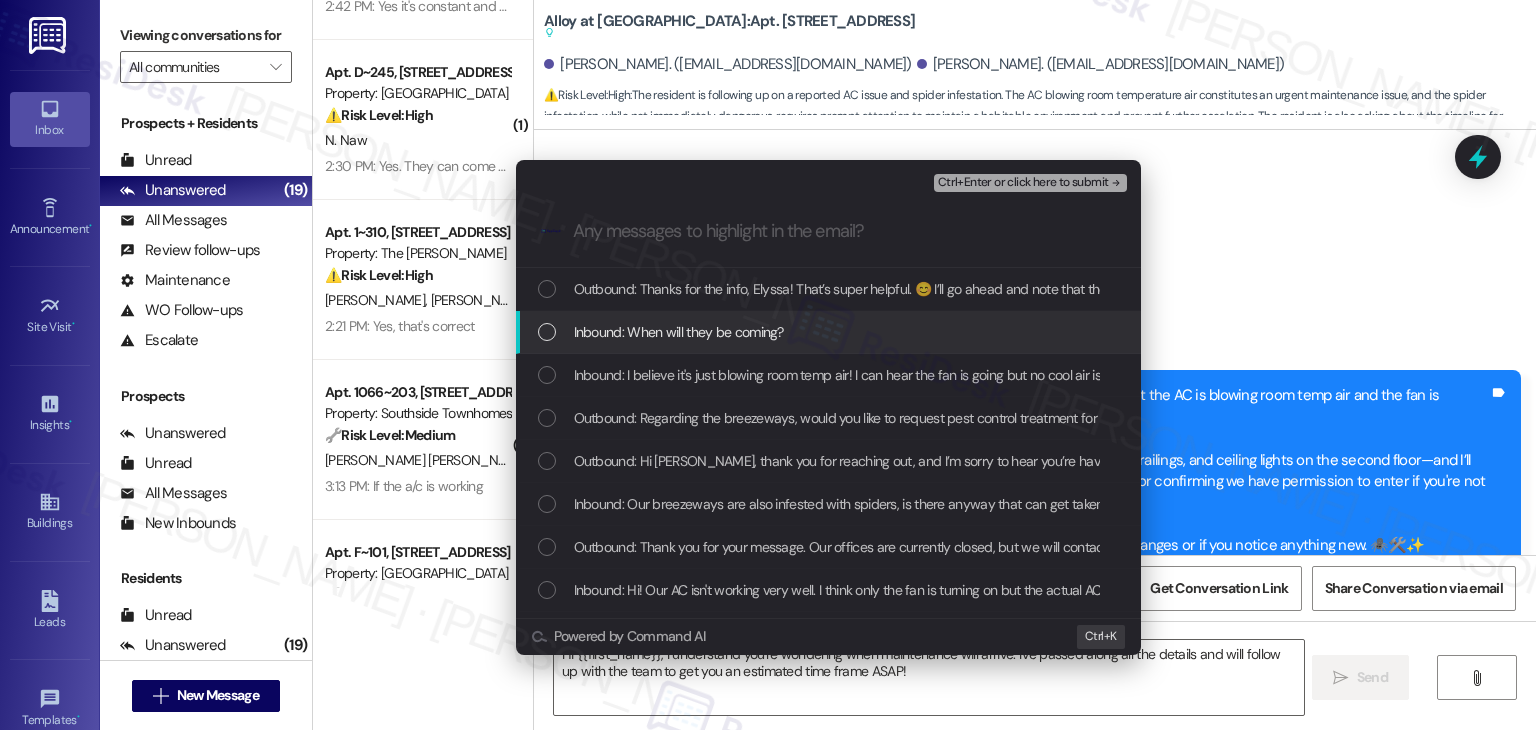 click at bounding box center [547, 332] 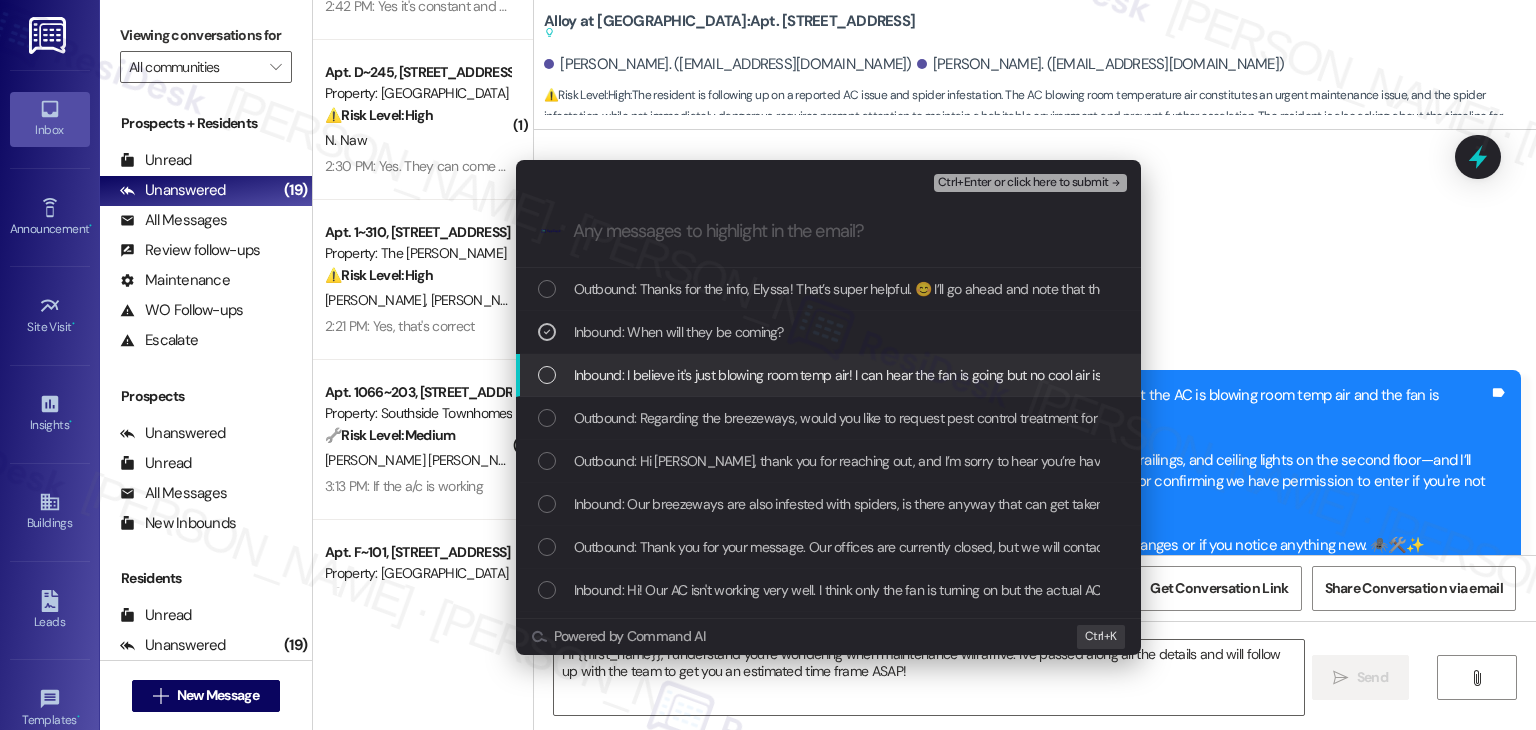 click at bounding box center [547, 375] 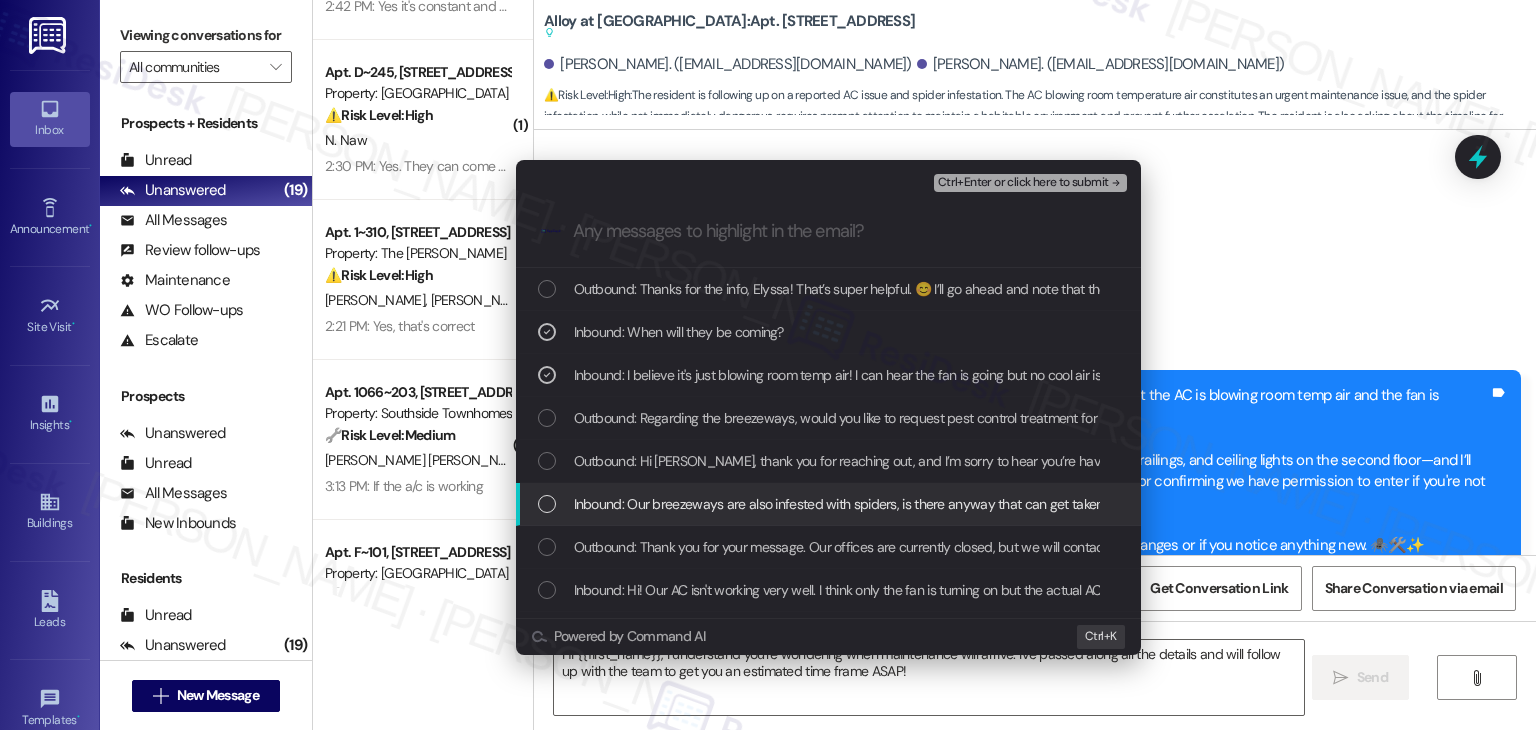 click at bounding box center (547, 504) 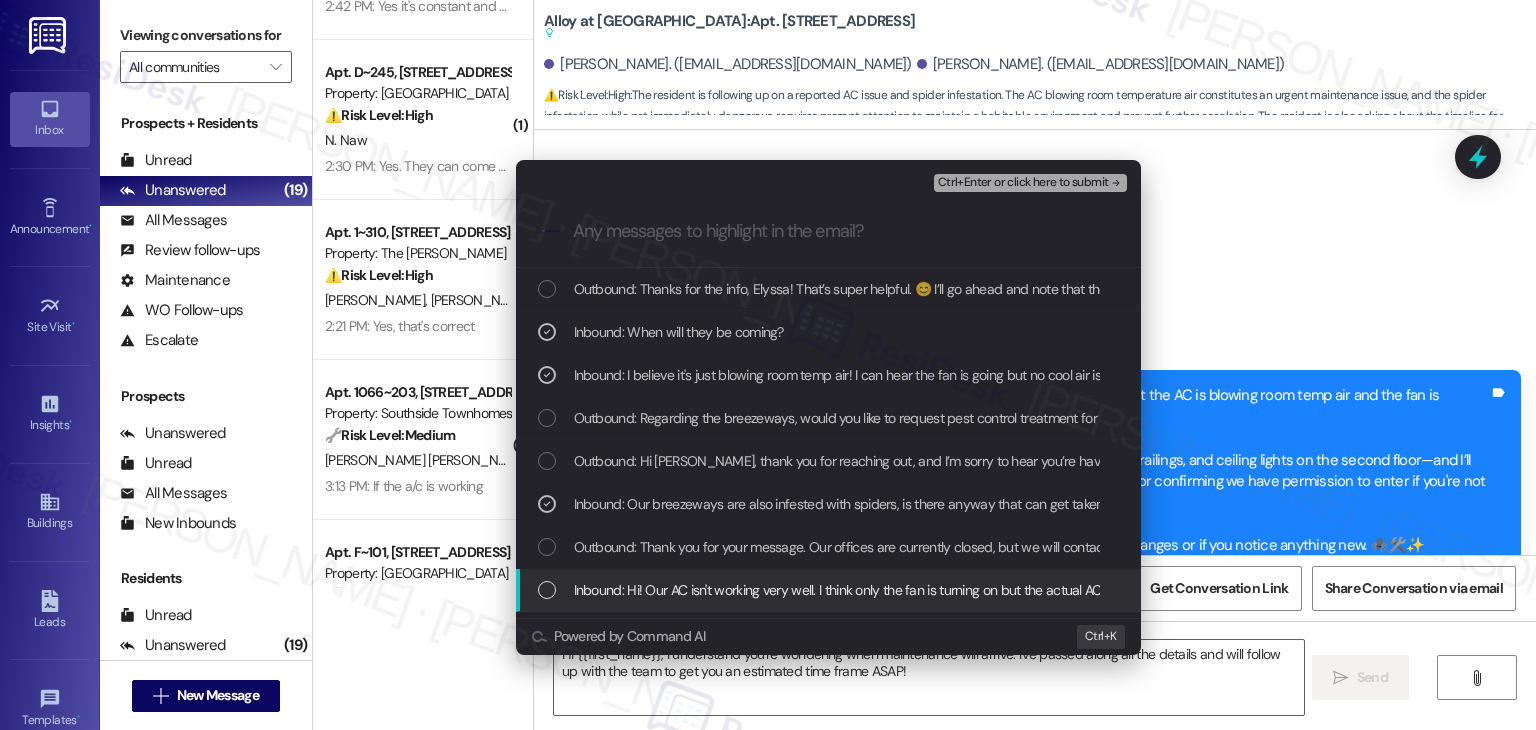 click at bounding box center (547, 590) 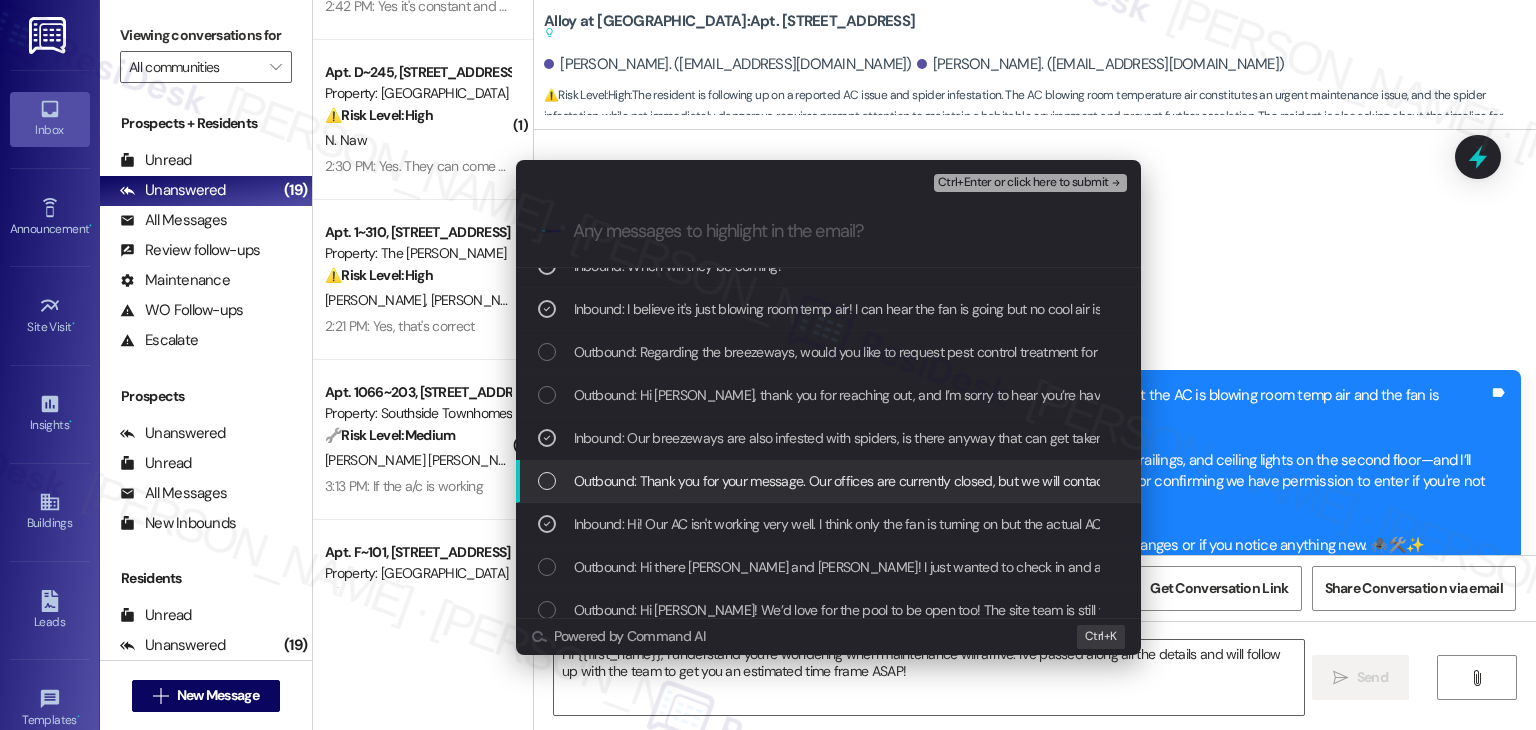 scroll, scrollTop: 100, scrollLeft: 0, axis: vertical 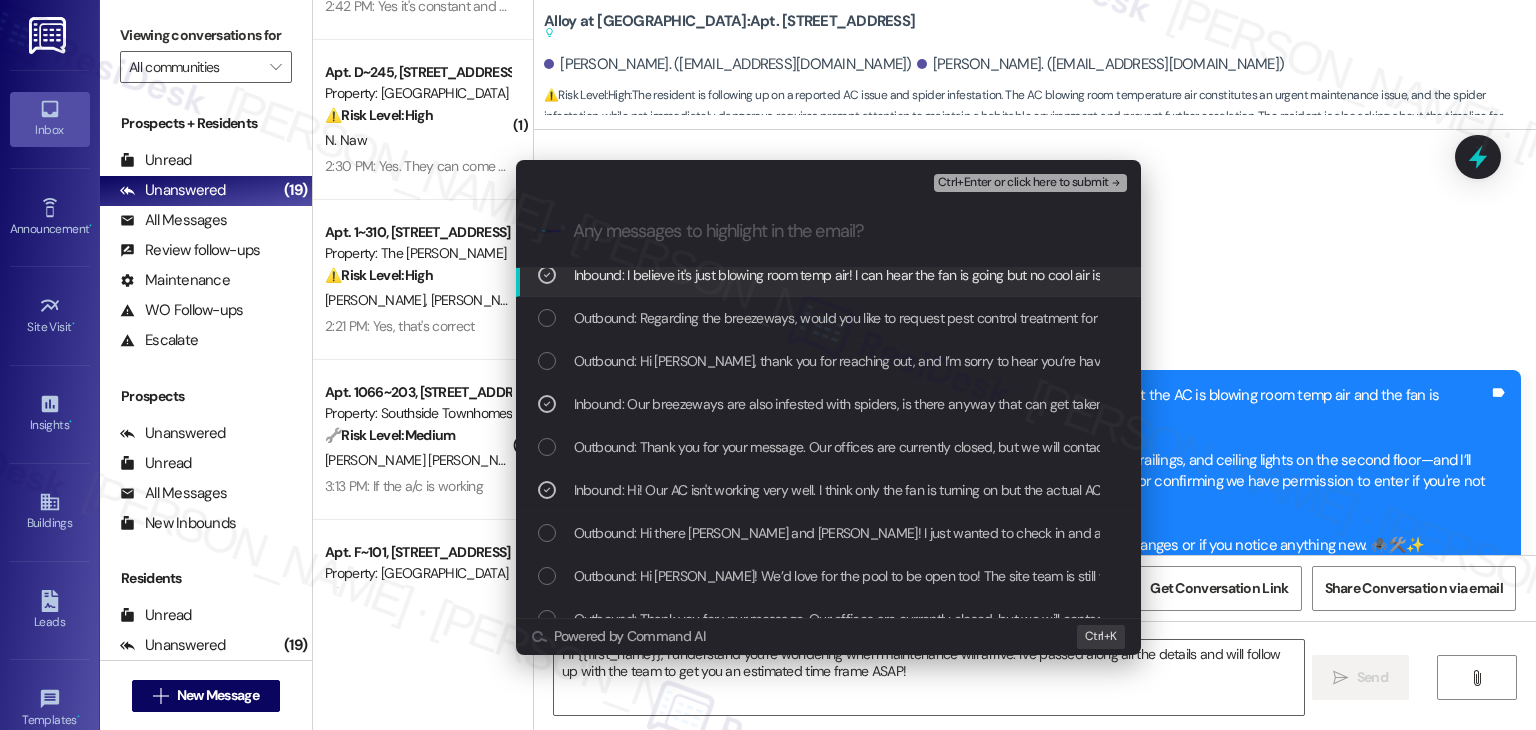 click on "Ctrl+Enter or click here to submit" at bounding box center [1023, 183] 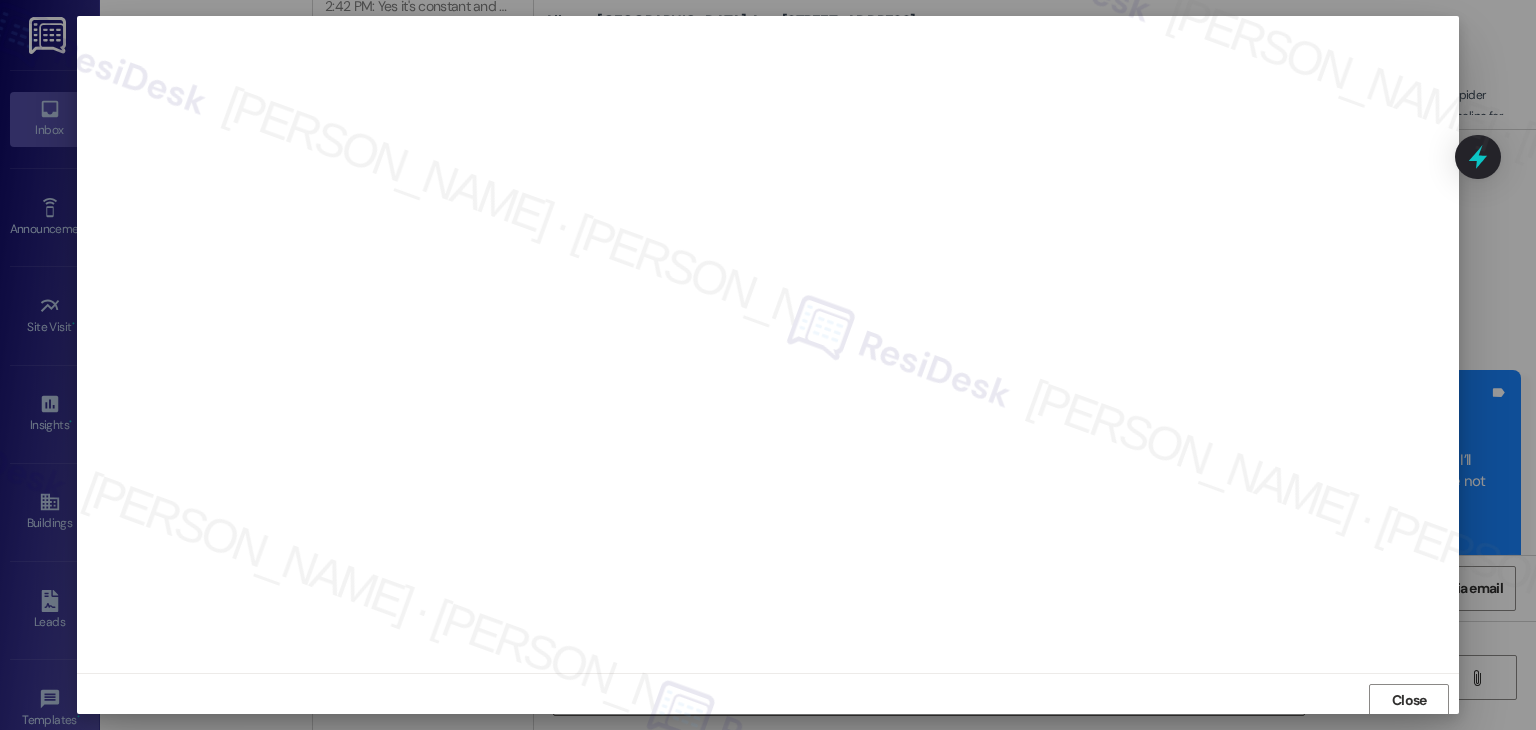 scroll, scrollTop: 1, scrollLeft: 0, axis: vertical 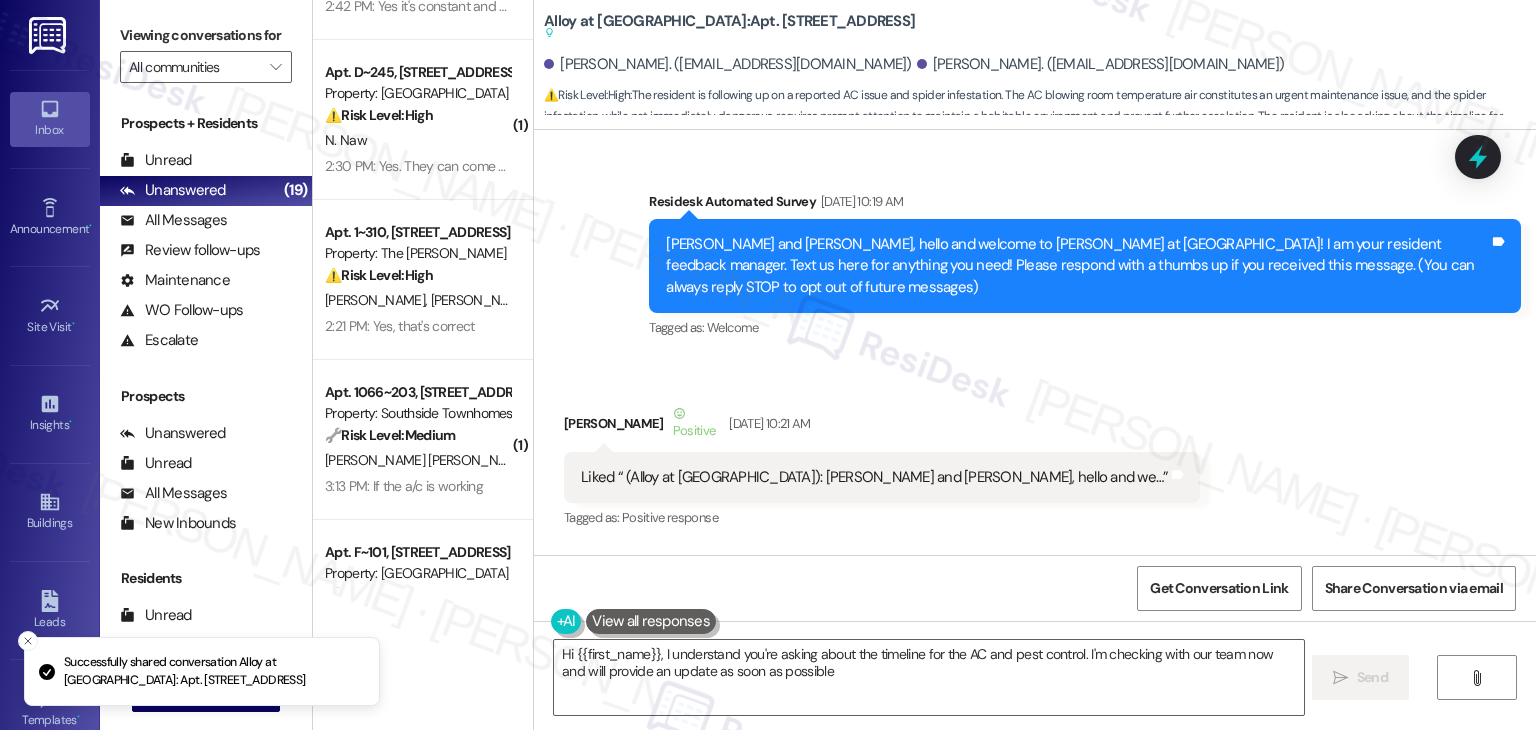 type on "Hi {{first_name}}, I understand you're asking about the timeline for the AC and pest control. I'm checking with our team now and will provide an update as soon as possible!" 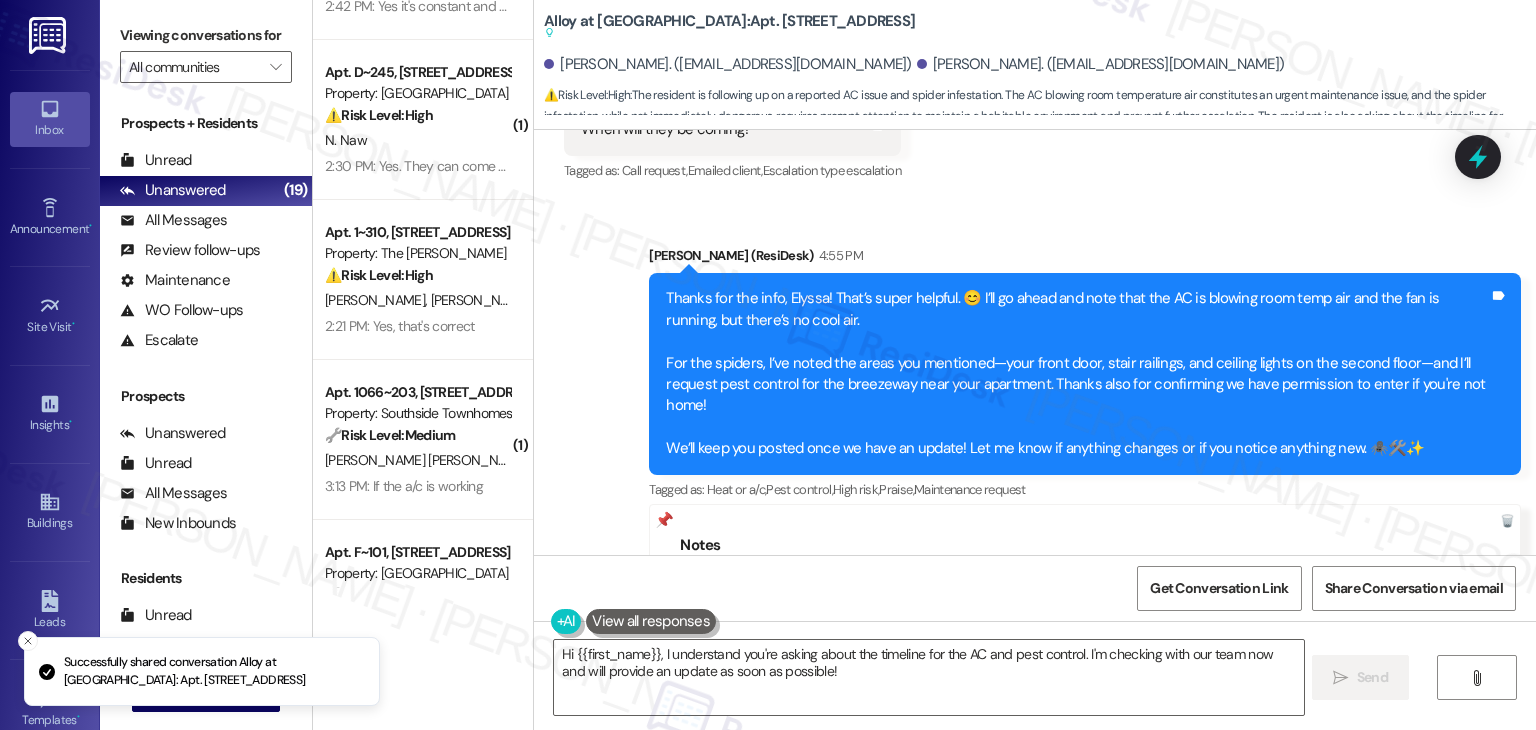 scroll, scrollTop: 16683, scrollLeft: 0, axis: vertical 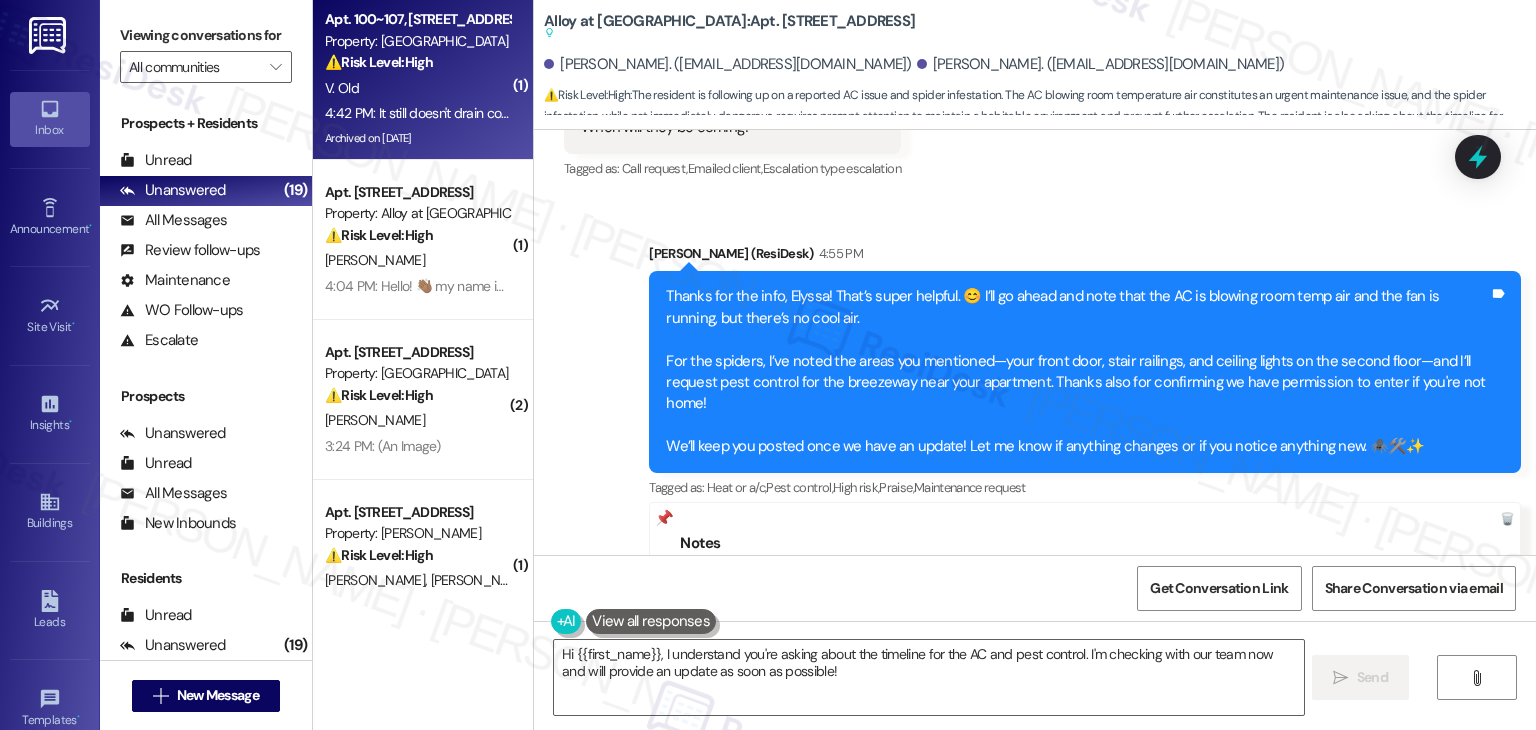 click on "Archived on [DATE]" at bounding box center (417, 138) 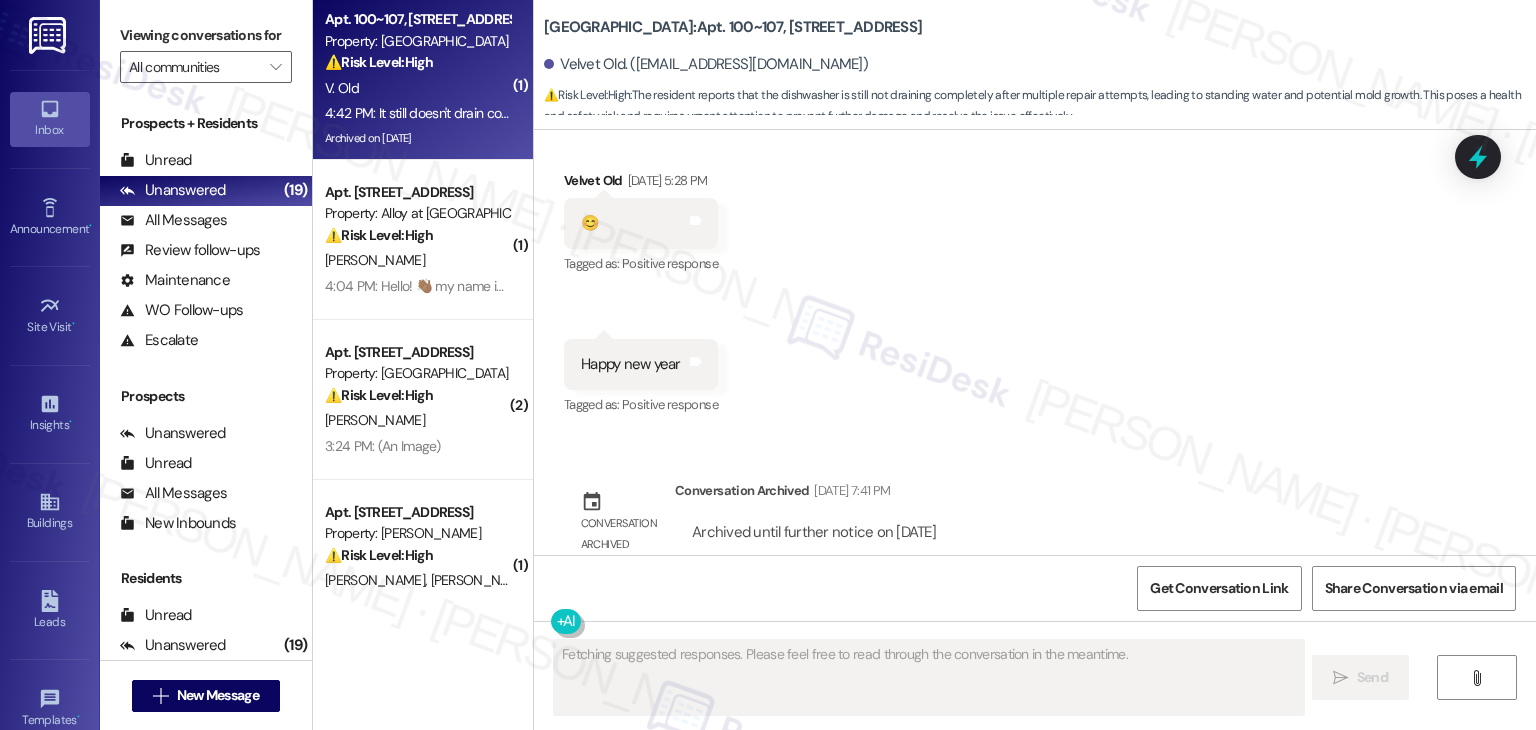 scroll, scrollTop: 12353, scrollLeft: 0, axis: vertical 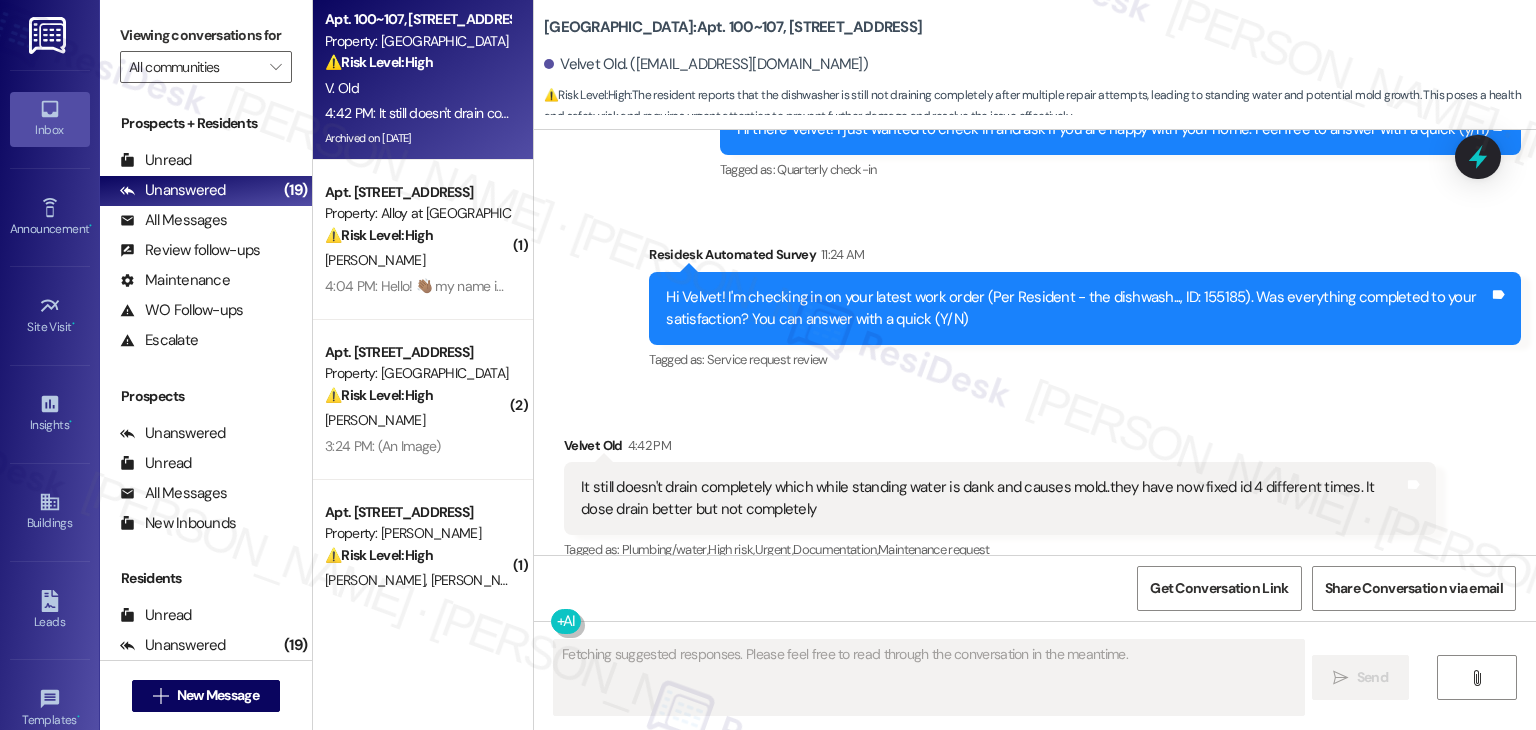click on "Received via SMS Velvet Old 4:42 PM It still doesn't drain completely which while standing water is dank and causes mold..they have now fixed id 4 different times. It dose drain better but not completely  Tags and notes Tagged as:   Plumbing/water ,  Click to highlight conversations about Plumbing/water High risk ,  Click to highlight conversations about High risk Urgent ,  Click to highlight conversations about Urgent Documentation ,  Click to highlight conversations about Documentation Maintenance request Click to highlight conversations about Maintenance request" at bounding box center (1035, 485) 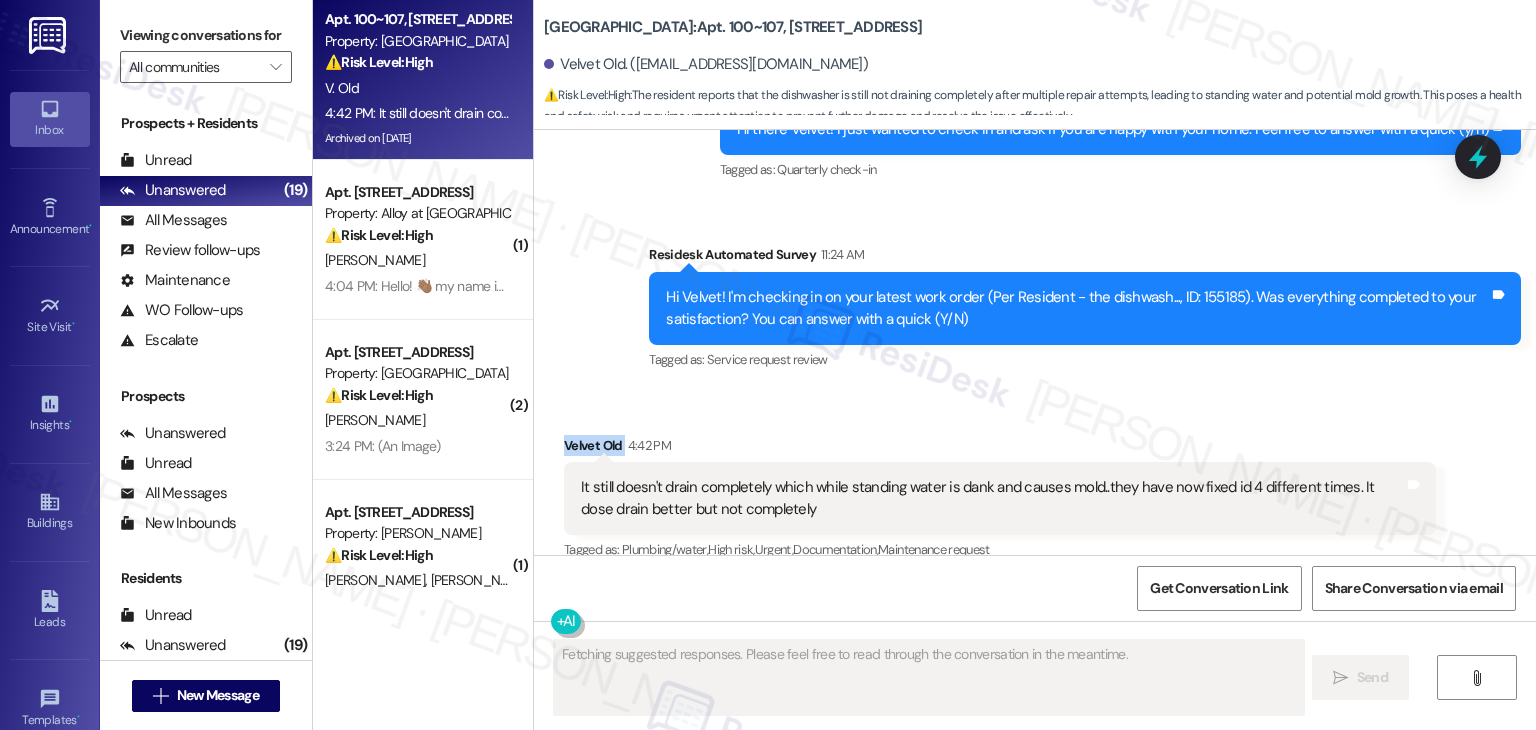 click on "Received via SMS Velvet Old 4:42 PM It still doesn't drain completely which while standing water is dank and causes mold..they have now fixed id 4 different times. It dose drain better but not completely  Tags and notes Tagged as:   Plumbing/water ,  Click to highlight conversations about Plumbing/water High risk ,  Click to highlight conversations about High risk Urgent ,  Click to highlight conversations about Urgent Documentation ,  Click to highlight conversations about Documentation Maintenance request Click to highlight conversations about Maintenance request" at bounding box center [1035, 485] 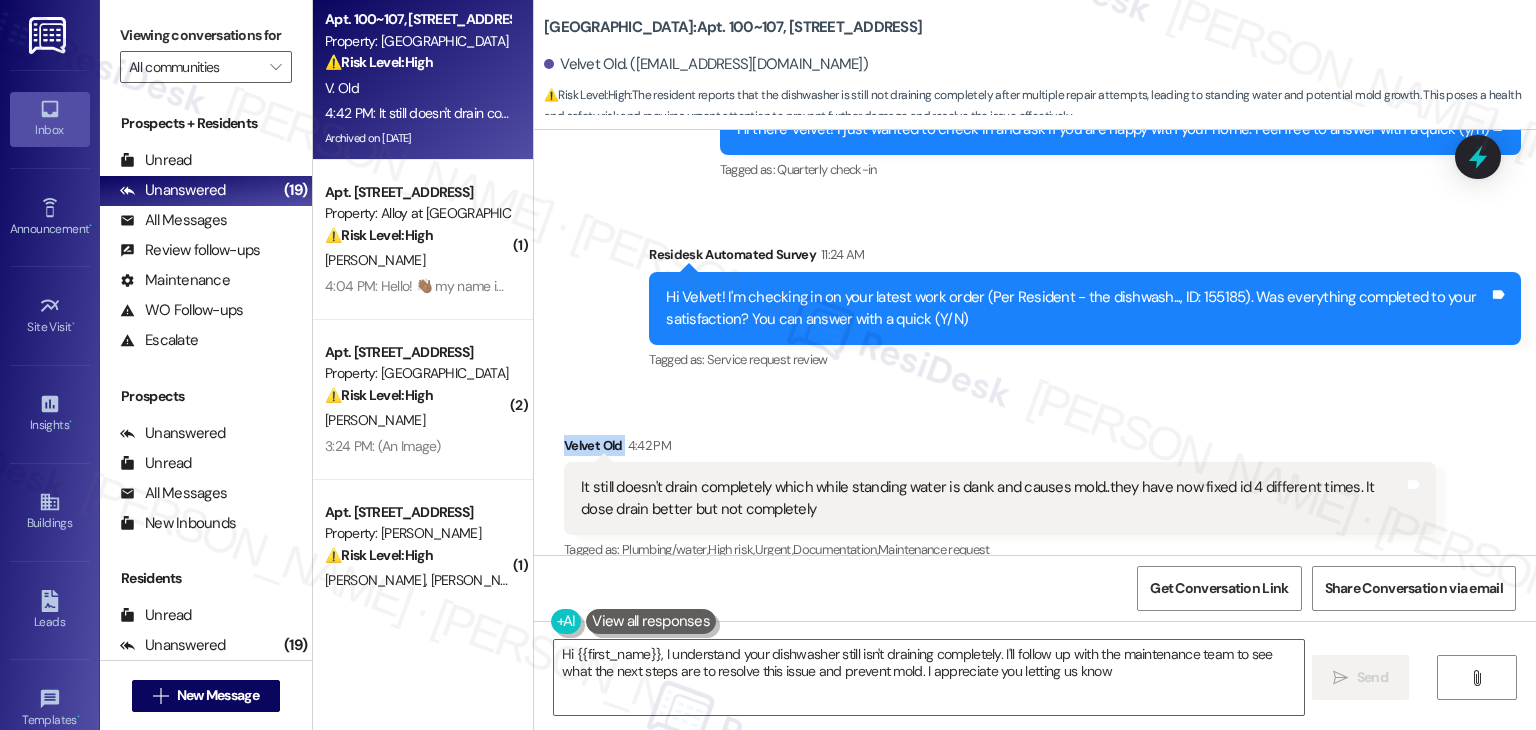type on "Hi {{first_name}}, I understand your dishwasher still isn't draining completely. I'll follow up with the maintenance team to see what the next steps are to resolve this issue and prevent mold. I appreciate you letting us know!" 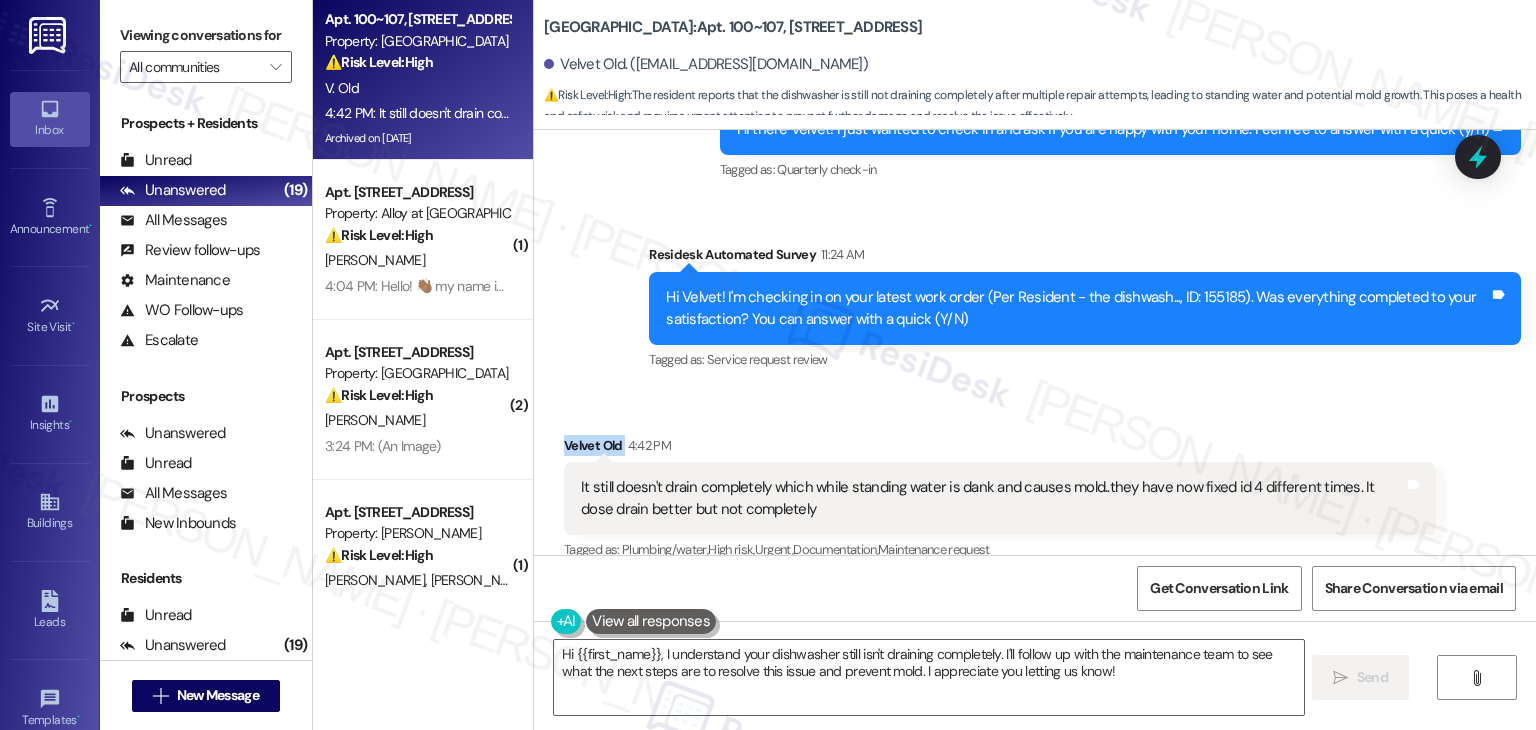 click on "Received via SMS Velvet Old 4:42 PM It still doesn't drain completely which while standing water is dank and causes mold..they have now fixed id 4 different times. It dose drain better but not completely  Tags and notes Tagged as:   Plumbing/water ,  Click to highlight conversations about Plumbing/water High risk ,  Click to highlight conversations about High risk Urgent ,  Click to highlight conversations about Urgent Documentation ,  Click to highlight conversations about Documentation Maintenance request Click to highlight conversations about Maintenance request" at bounding box center [1035, 485] 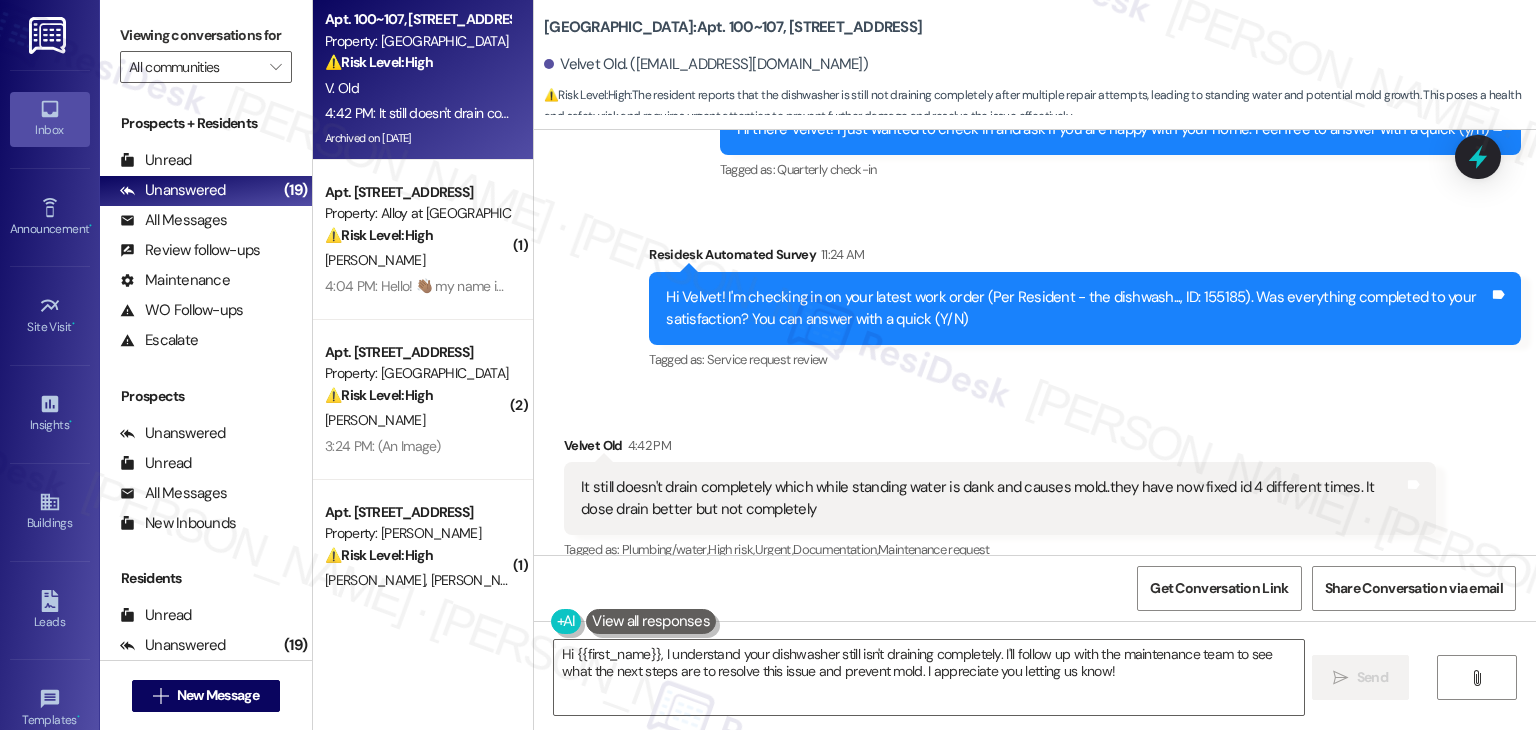 click on "Received via SMS Velvet Old 4:42 PM It still doesn't drain completely which while standing water is dank and causes mold..they have now fixed id 4 different times. It dose drain better but not completely  Tags and notes Tagged as:   Plumbing/water ,  Click to highlight conversations about Plumbing/water High risk ,  Click to highlight conversations about High risk Urgent ,  Click to highlight conversations about Urgent Documentation ,  Click to highlight conversations about Documentation Maintenance request Click to highlight conversations about Maintenance request" at bounding box center [1035, 485] 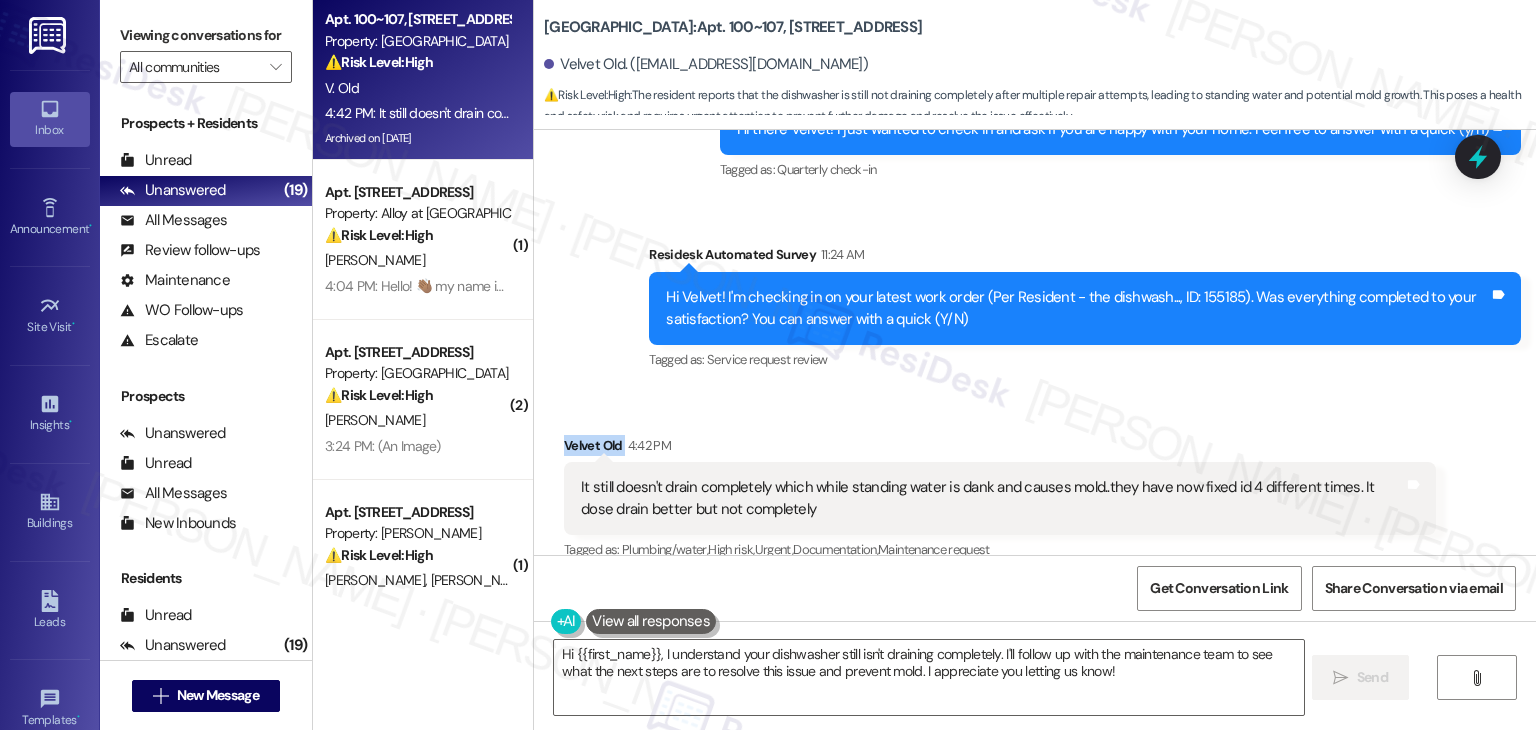 click on "Received via SMS Velvet Old 4:42 PM It still doesn't drain completely which while standing water is dank and causes mold..they have now fixed id 4 different times. It dose drain better but not completely  Tags and notes Tagged as:   Plumbing/water ,  Click to highlight conversations about Plumbing/water High risk ,  Click to highlight conversations about High risk Urgent ,  Click to highlight conversations about Urgent Documentation ,  Click to highlight conversations about Documentation Maintenance request Click to highlight conversations about Maintenance request" at bounding box center [1035, 485] 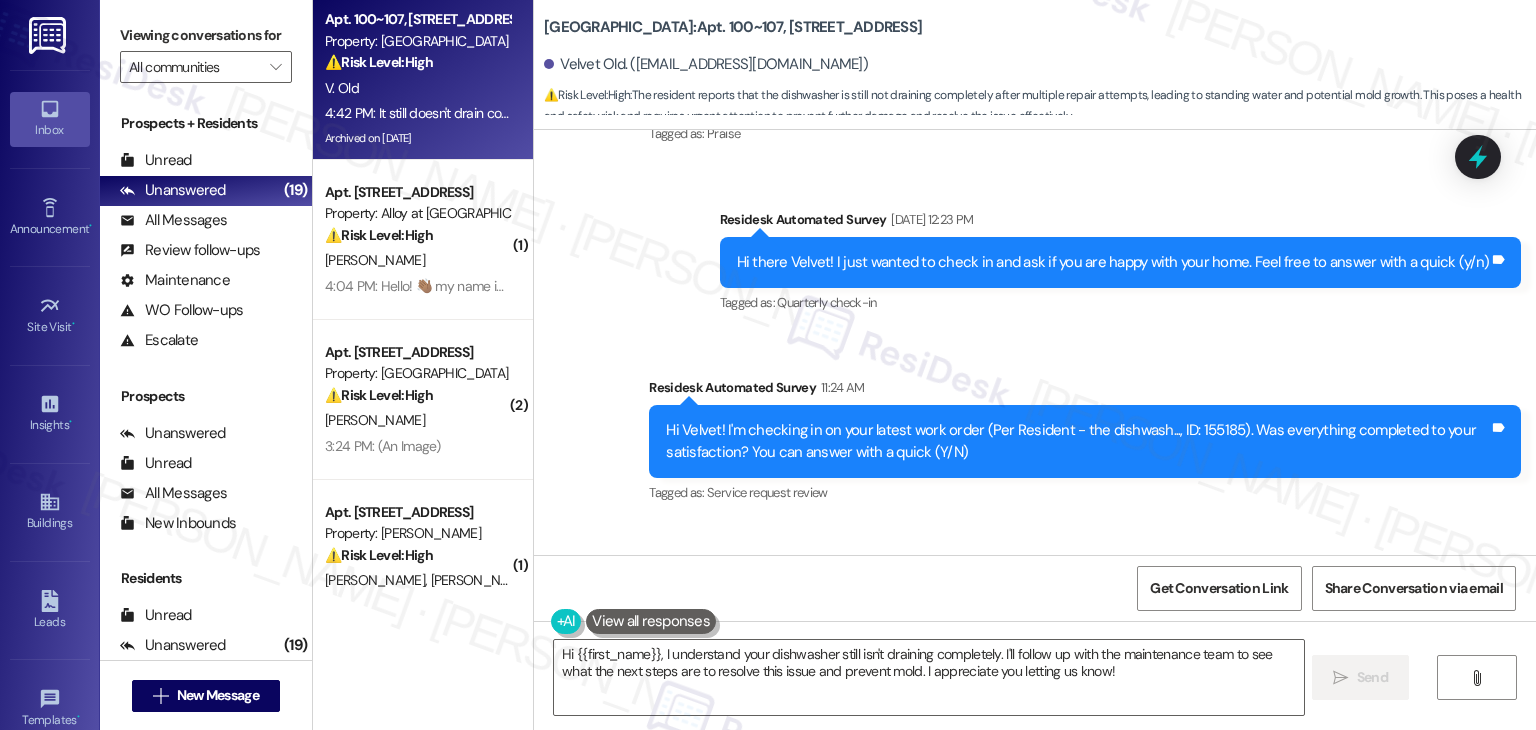 scroll, scrollTop: 12253, scrollLeft: 0, axis: vertical 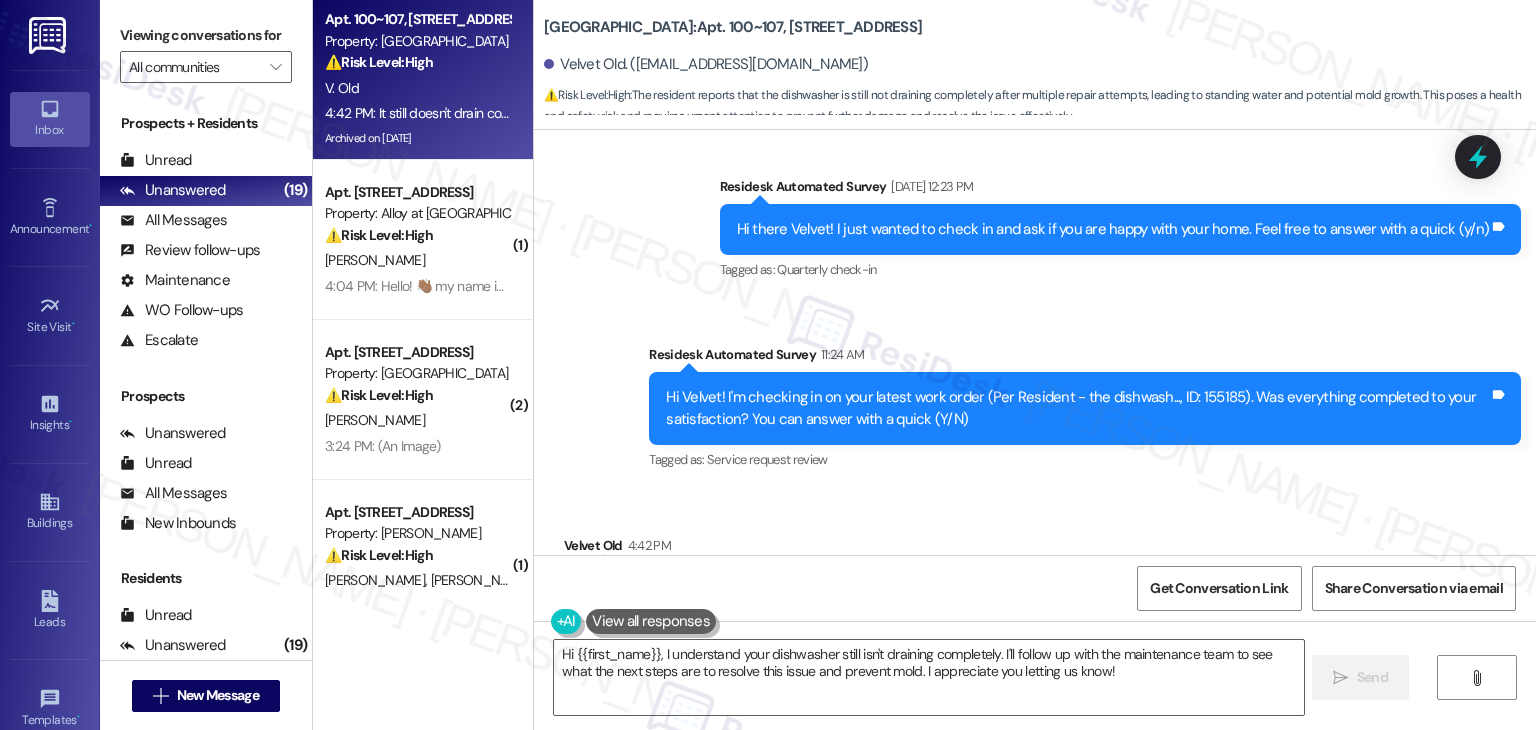 click on "Hi Velvet! I'm checking in on your latest work order (Per Resident - the dishwash..., ID: 155185). Was everything completed to your satisfaction? You can answer with a quick (Y/N)" at bounding box center [1077, 408] 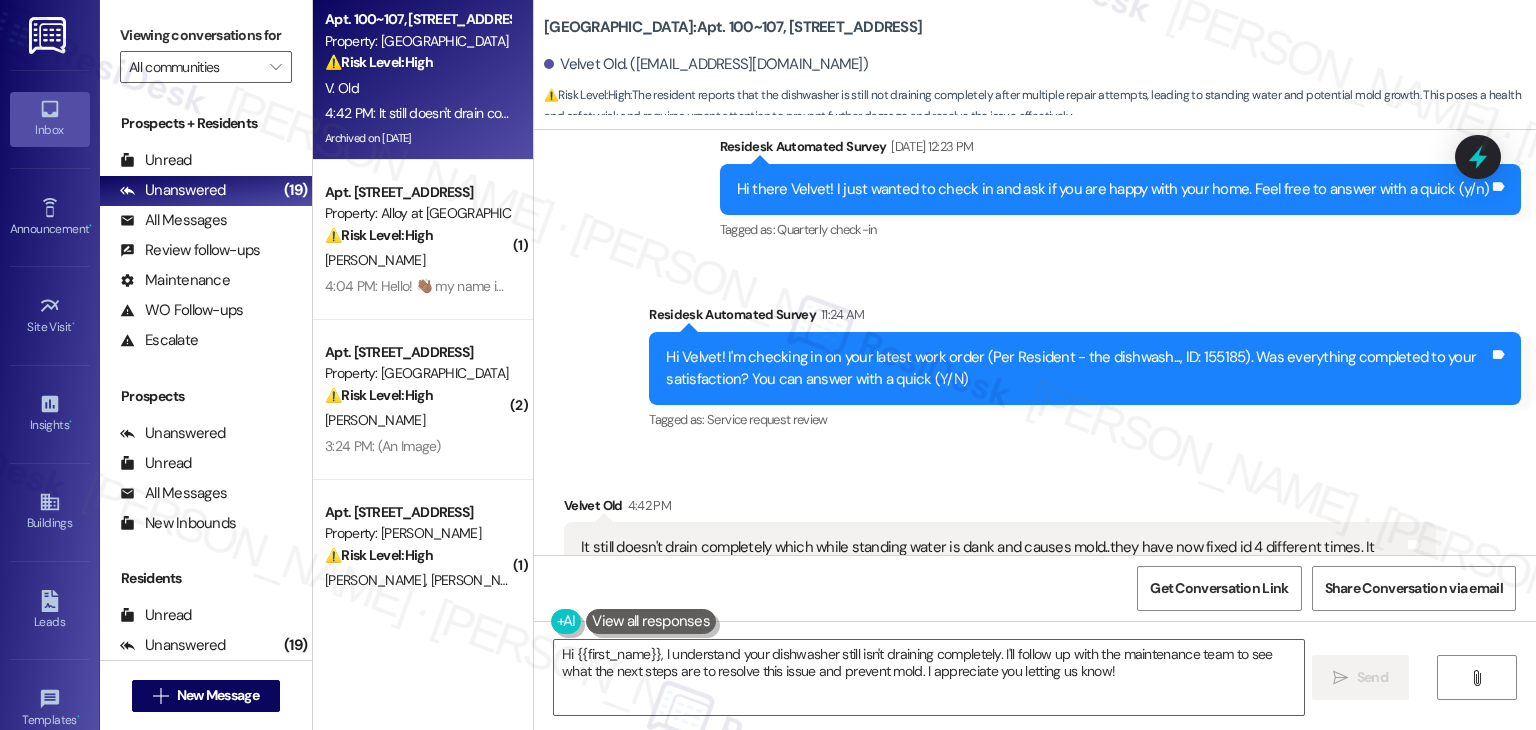 scroll, scrollTop: 12353, scrollLeft: 0, axis: vertical 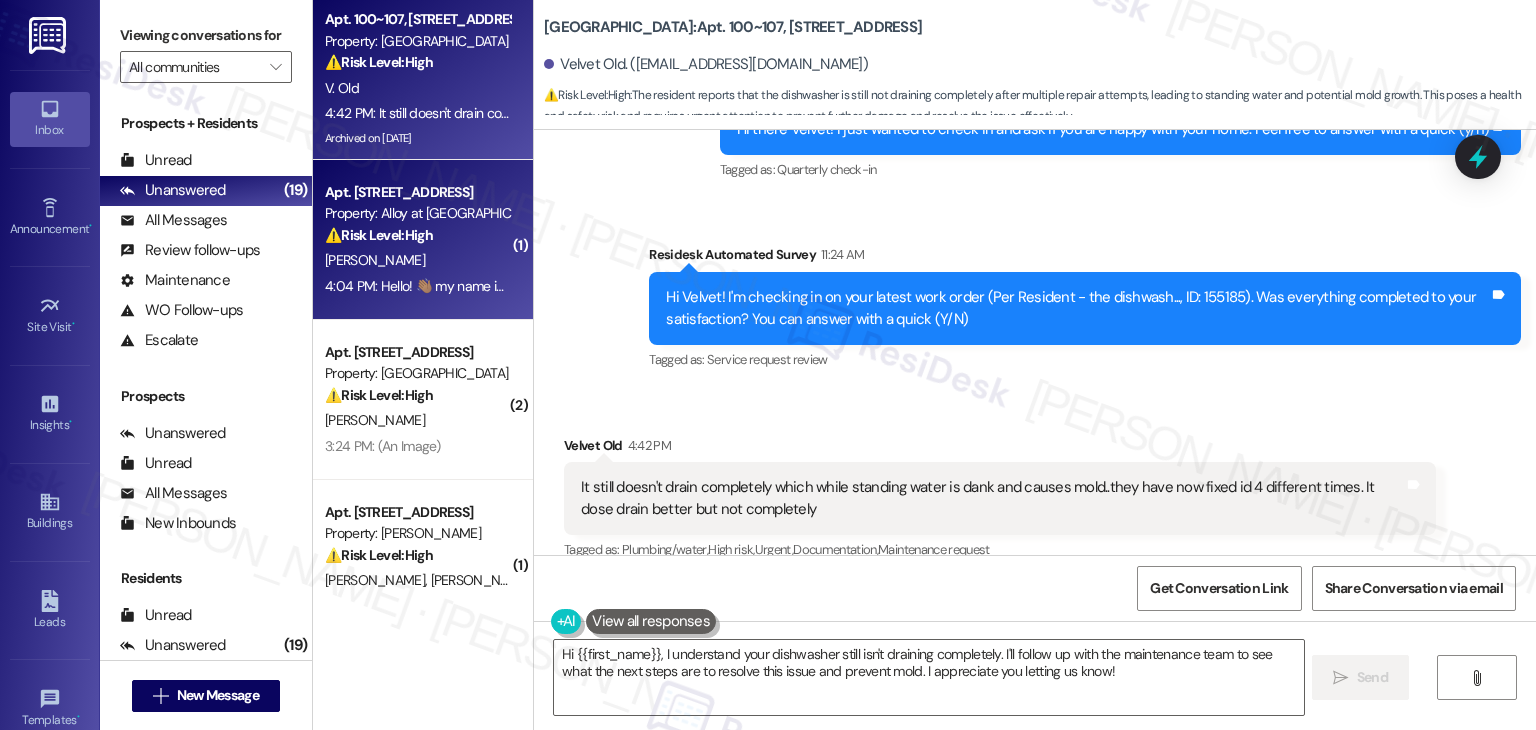 click on "4:04 PM: Hello! 👋🏽 my name is Demi Vera and I live at Q308. I had attempted to change my lease information and was approved to just have it be under my name. My ex was living there and was also on the lease but he’s no longer around. I don’t have any contact with him and am unable to reach him to have him sign so we can get him removed. Are there any other options around this so we can just have me on the lease? Let me know! Thank you.  4:04 PM: Hello! 👋🏽 my name is Demi Vera and I live at Q308. I had attempted to change my lease information and was approved to just have it be under my name. My ex was living there and was also on the lease but he’s no longer around. I don’t have any contact with him and am unable to reach him to have him sign so we can get him removed. Are there any other options around this so we can just have me on the lease? Let me know! Thank you." at bounding box center [1648, 286] 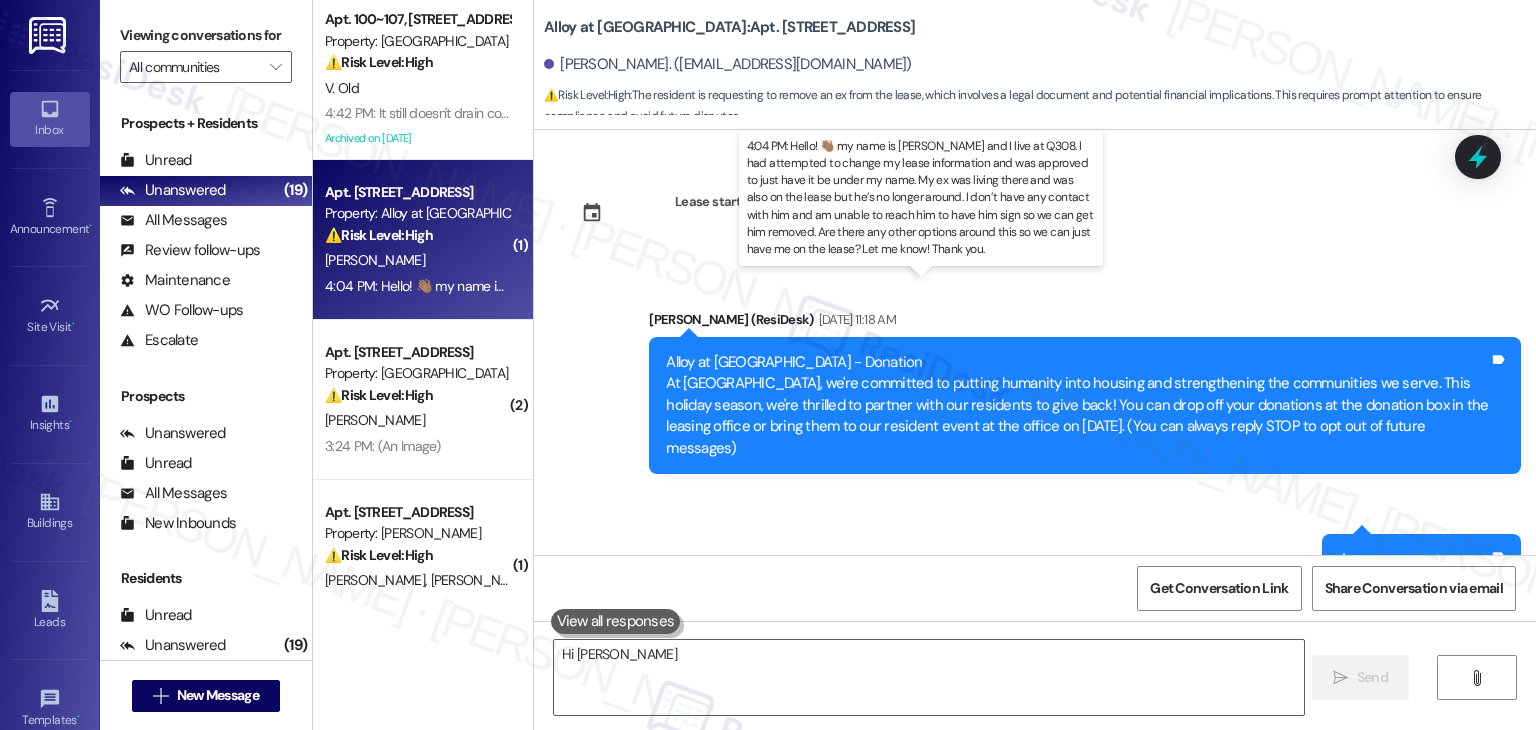 scroll, scrollTop: 1365, scrollLeft: 0, axis: vertical 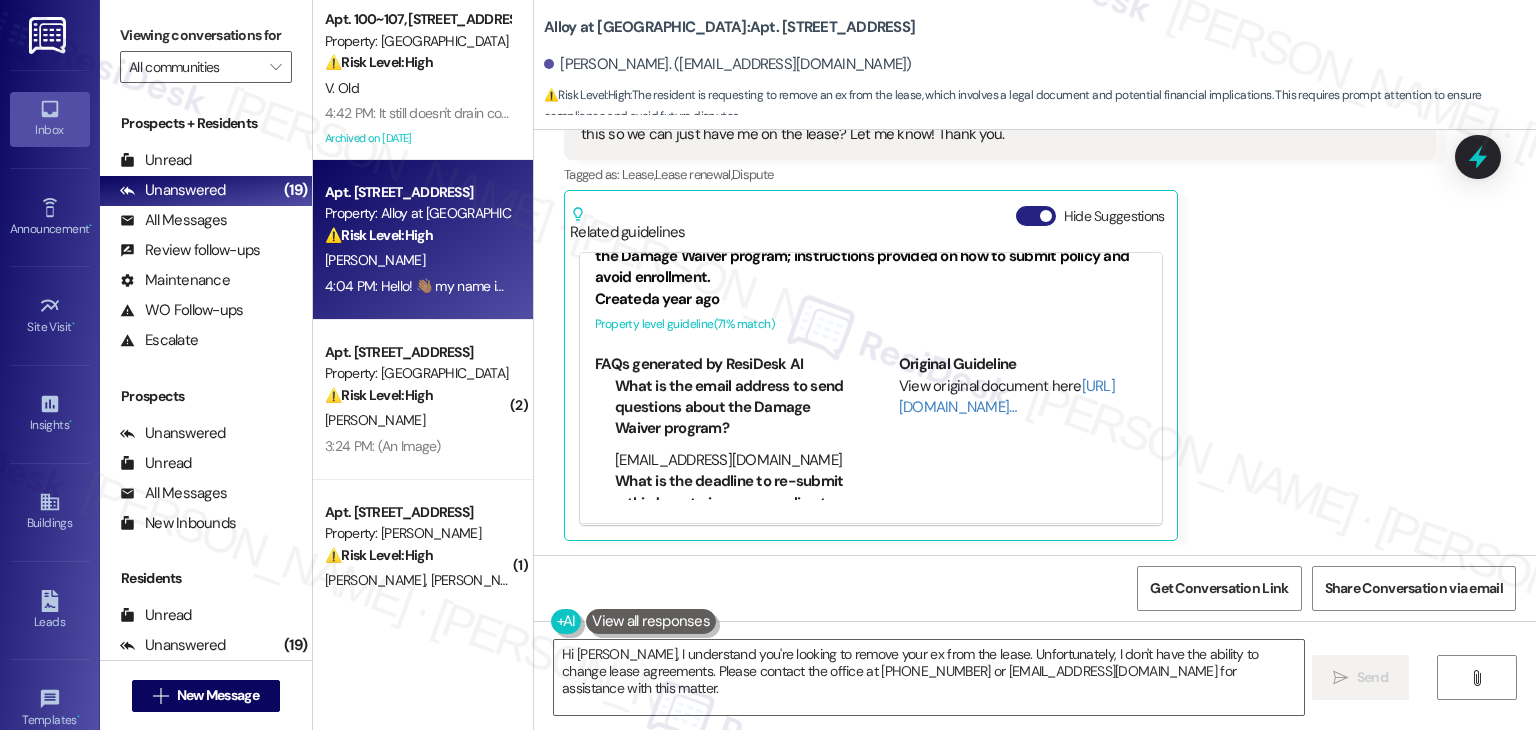 click on "Hide Suggestions" at bounding box center (1036, 216) 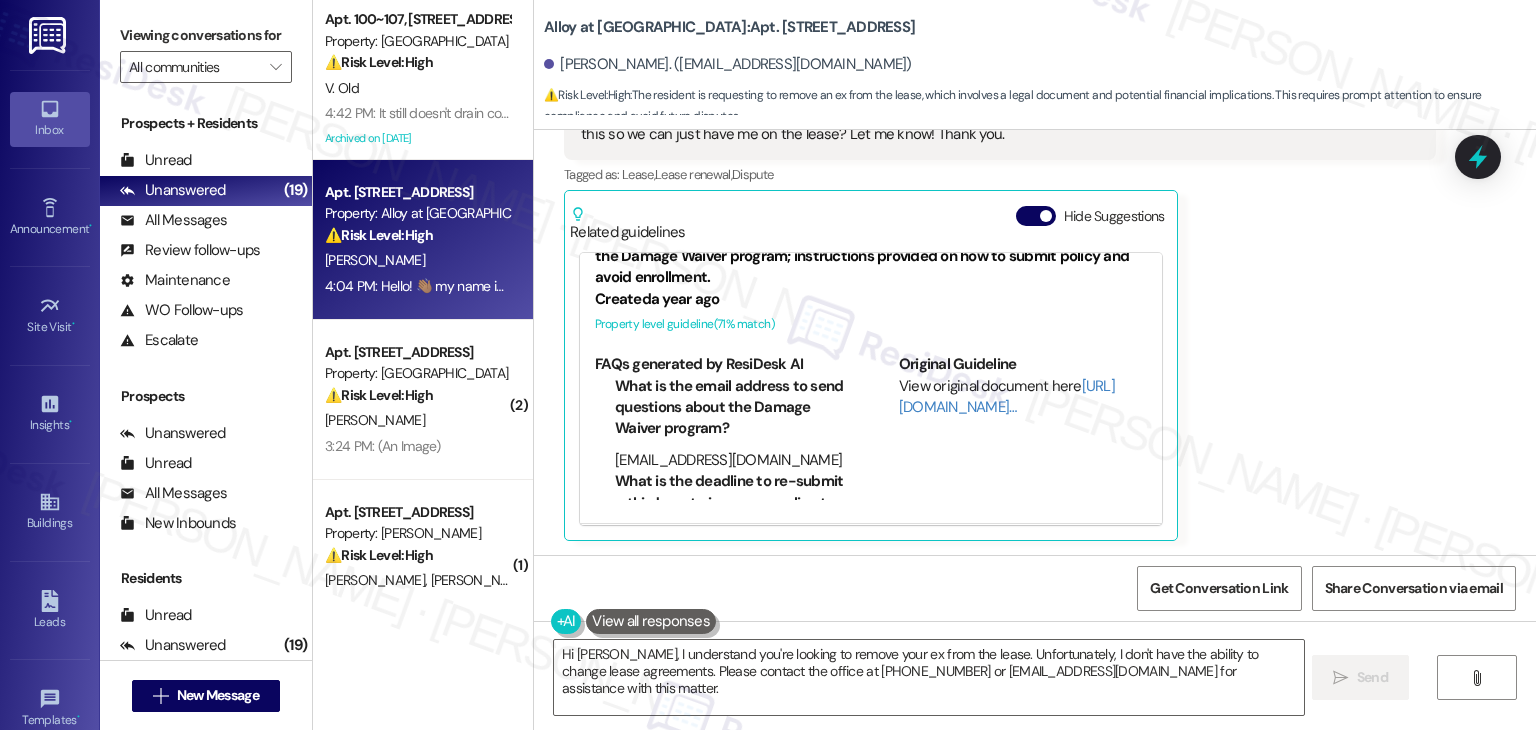scroll, scrollTop: 1075, scrollLeft: 0, axis: vertical 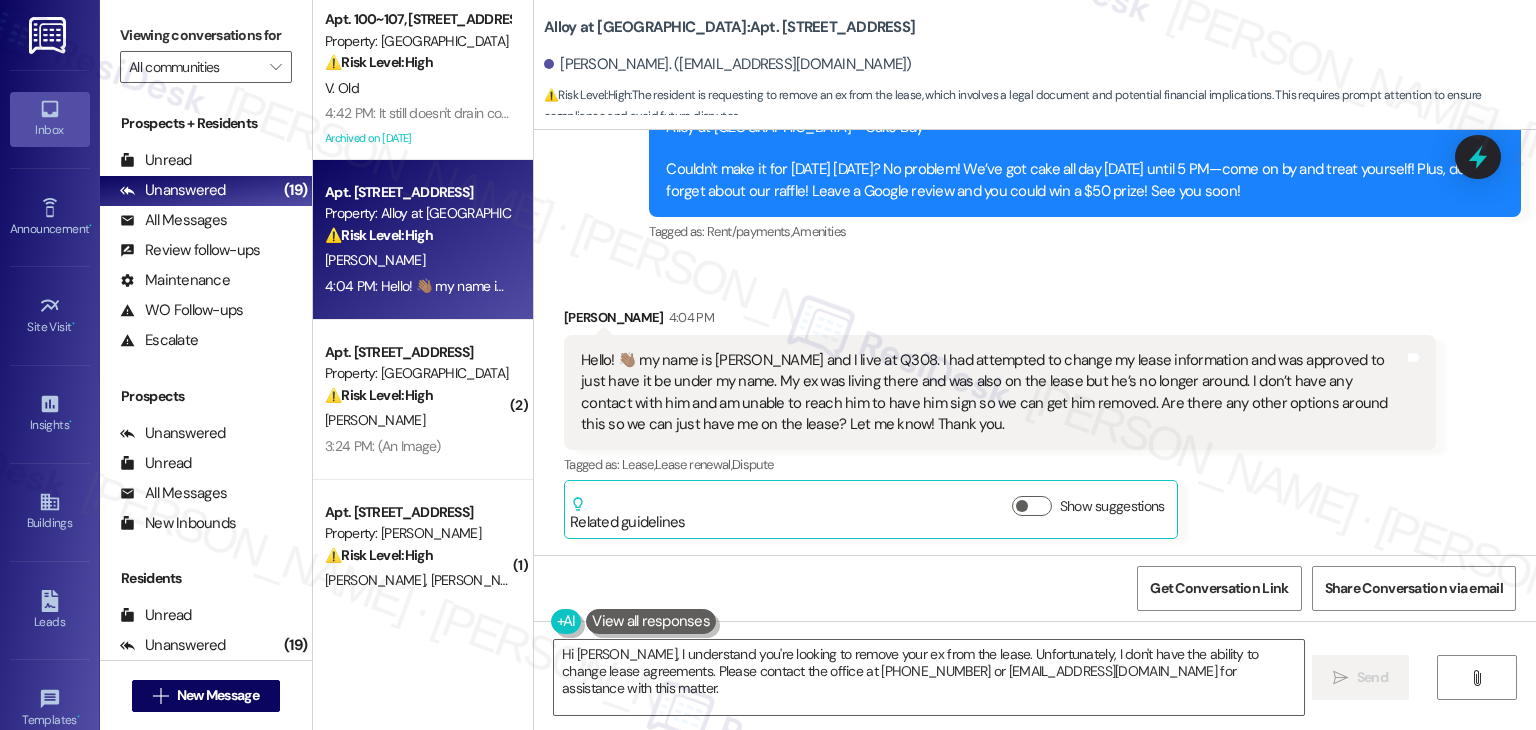 click on "Received via SMS Demmy Vera 4:04 PM Hello! 👋🏽 my name is Demi Vera and I live at Q308. I had attempted to change my lease information and was approved to just have it be under my name. My ex was living there and was also on the lease but he’s no longer around. I don’t have any contact with him and am unable to reach him to have him sign so we can get him removed. Are there any other options around this so we can just have me on the lease? Let me know! Thank you.  Tags and notes Tagged as:   Lease ,  Click to highlight conversations about Lease Lease renewal ,  Click to highlight conversations about Lease renewal Dispute Click to highlight conversations about Dispute  Related guidelines Show suggestions" at bounding box center [1000, 423] 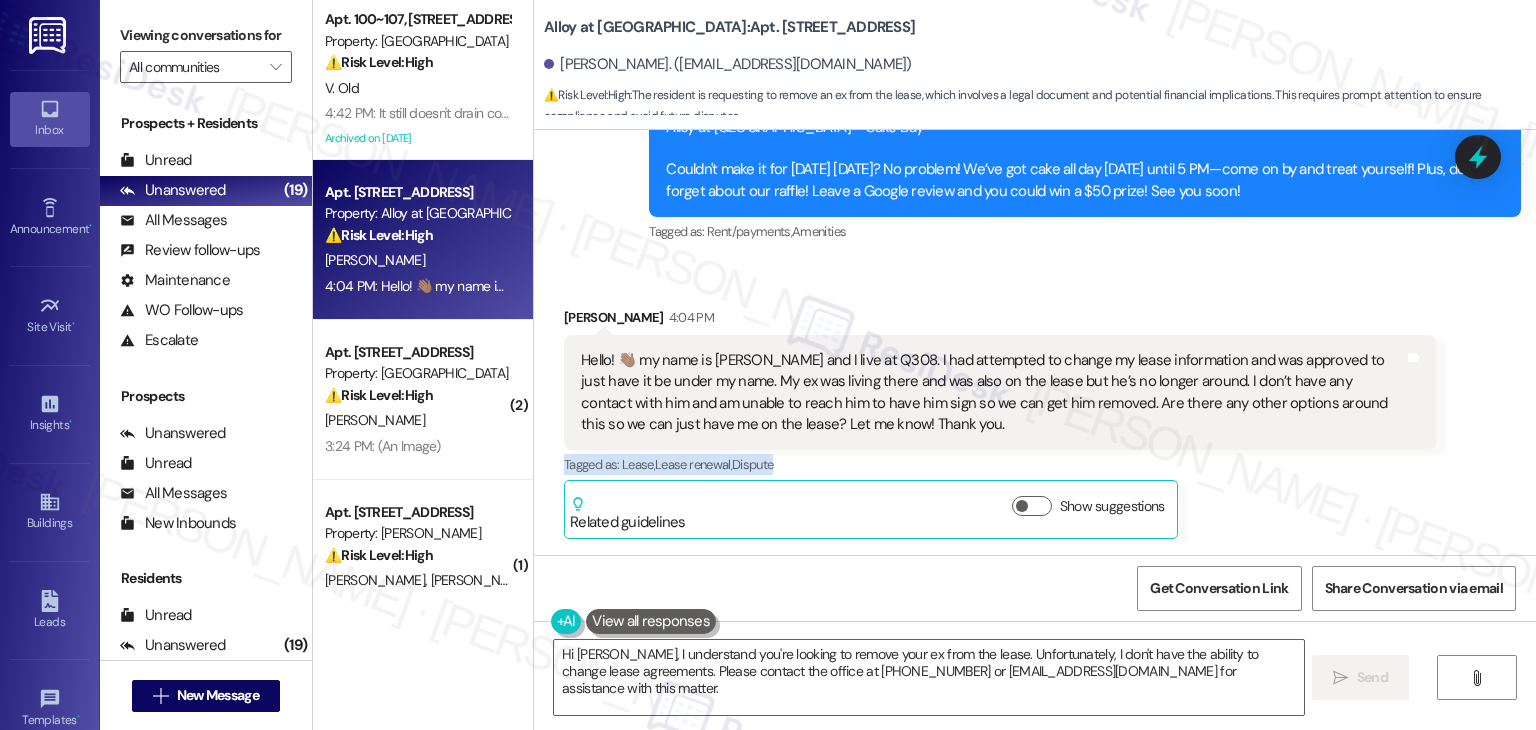 click on "Tagged as:   Lease ,  Click to highlight conversations about Lease Lease renewal ,  Click to highlight conversations about Lease renewal Dispute Click to highlight conversations about Dispute" at bounding box center [1000, 464] 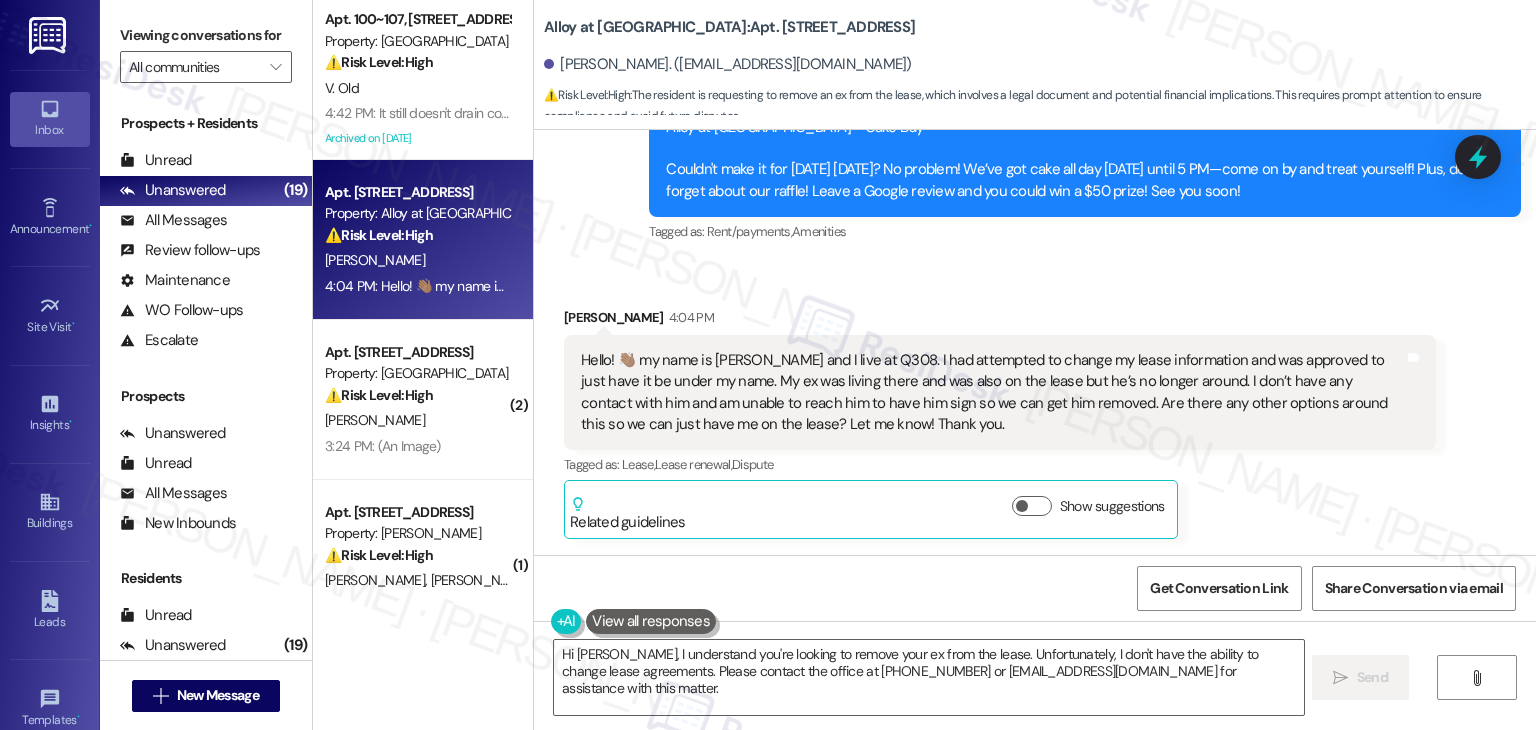 click on "Tagged as:   Lease ,  Click to highlight conversations about Lease Lease renewal ,  Click to highlight conversations about Lease renewal Dispute Click to highlight conversations about Dispute" at bounding box center [1000, 464] 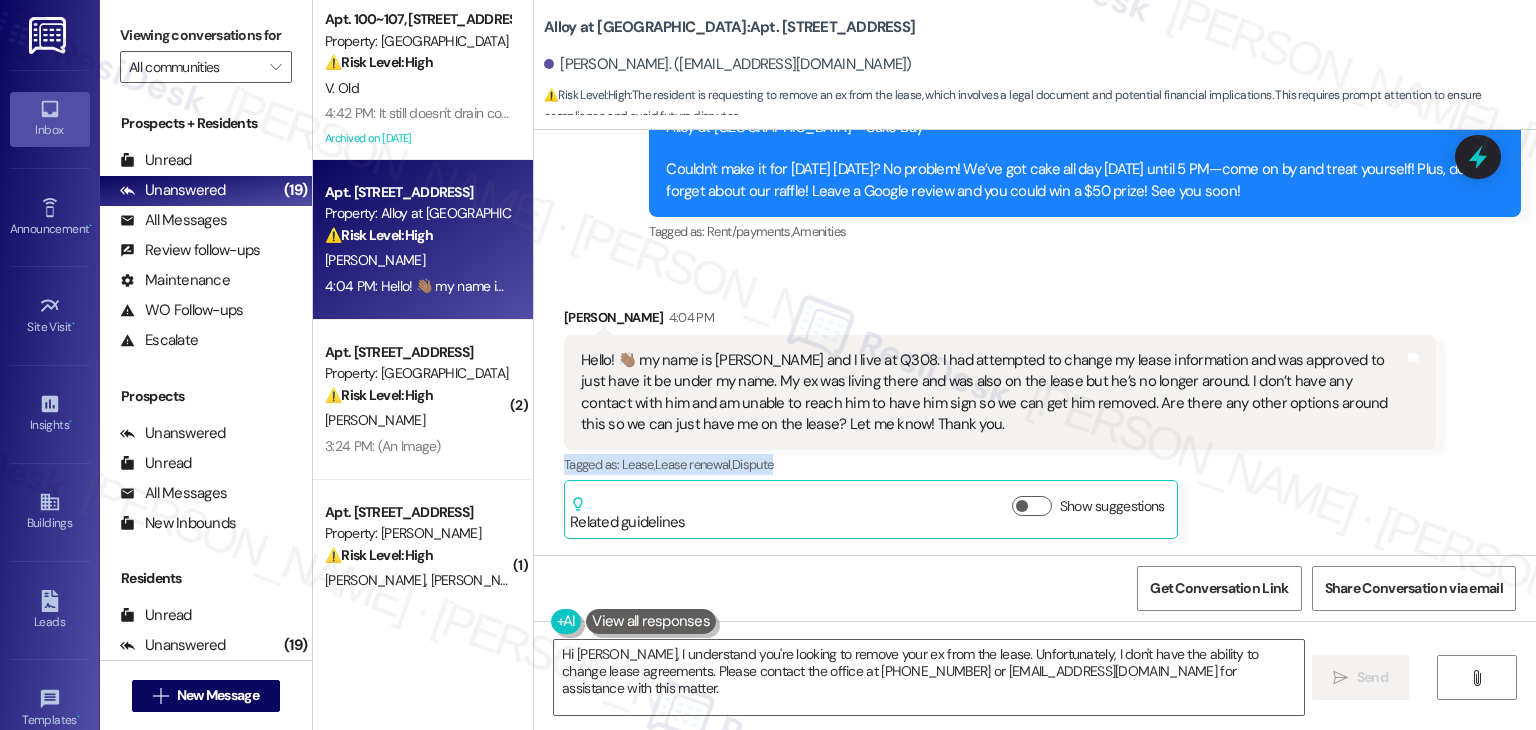 click on "Tagged as:   Lease ,  Click to highlight conversations about Lease Lease renewal ,  Click to highlight conversations about Lease renewal Dispute Click to highlight conversations about Dispute" at bounding box center (1000, 464) 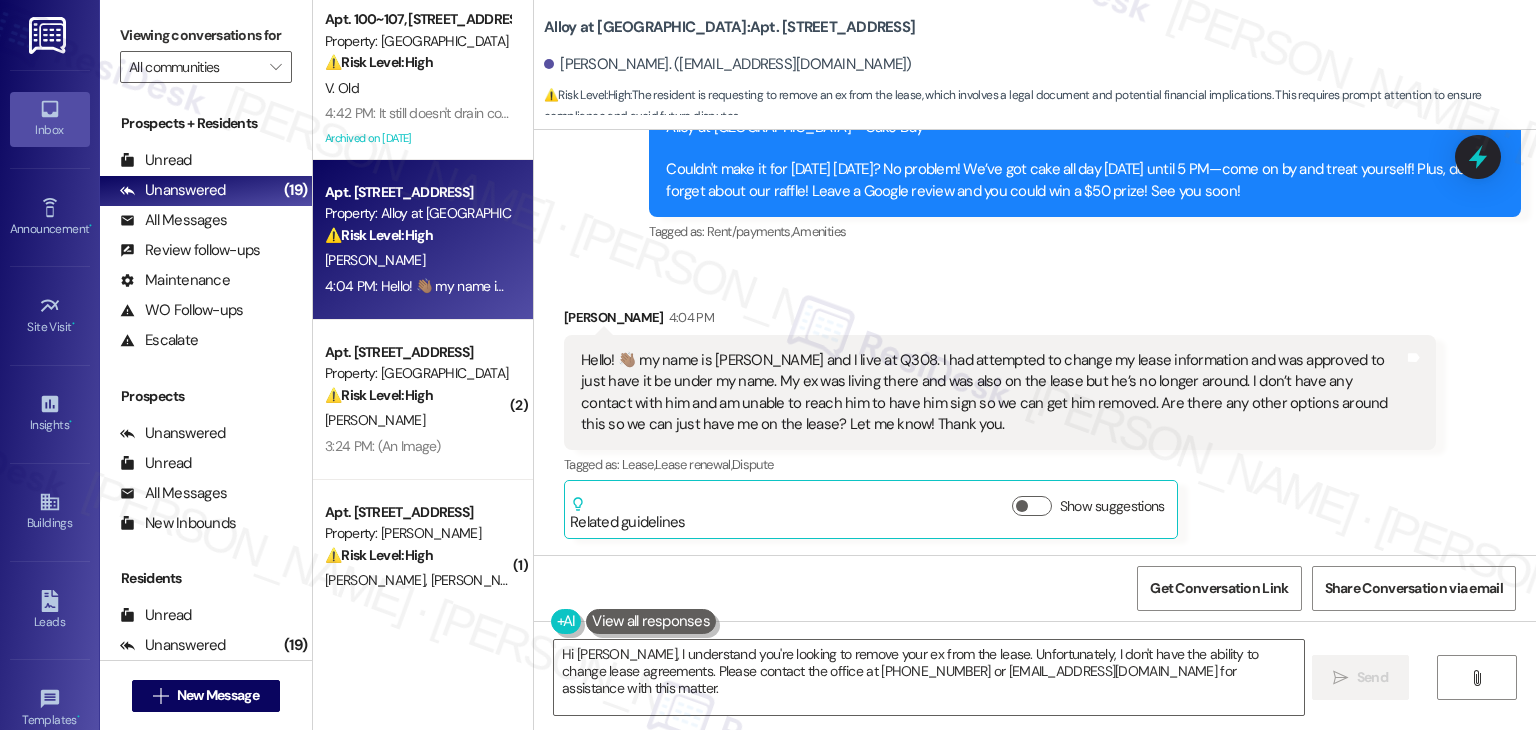 click on "Tagged as:   Lease ,  Click to highlight conversations about Lease Lease renewal ,  Click to highlight conversations about Lease renewal Dispute Click to highlight conversations about Dispute" at bounding box center [1000, 464] 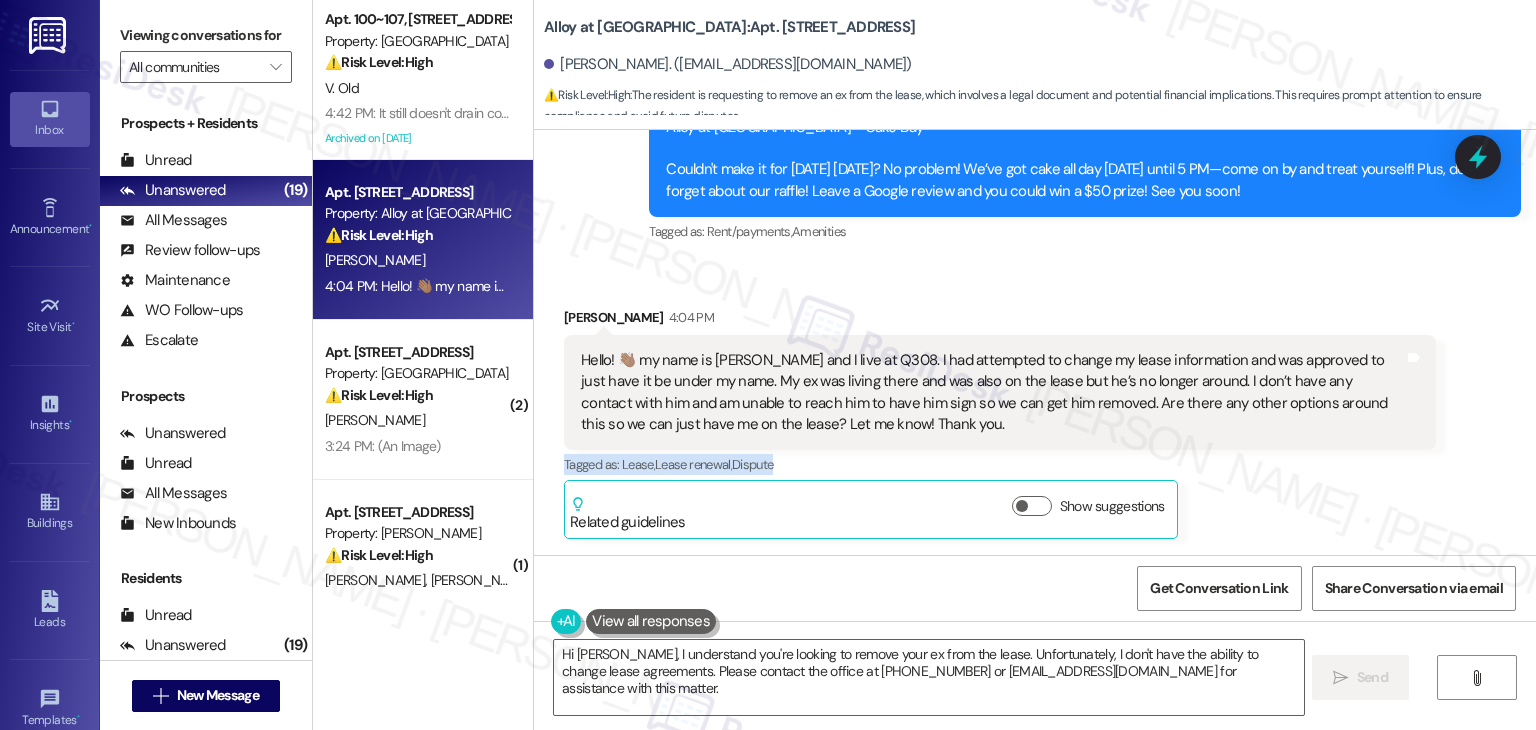 click on "Tagged as:   Lease ,  Click to highlight conversations about Lease Lease renewal ,  Click to highlight conversations about Lease renewal Dispute Click to highlight conversations about Dispute" at bounding box center [1000, 464] 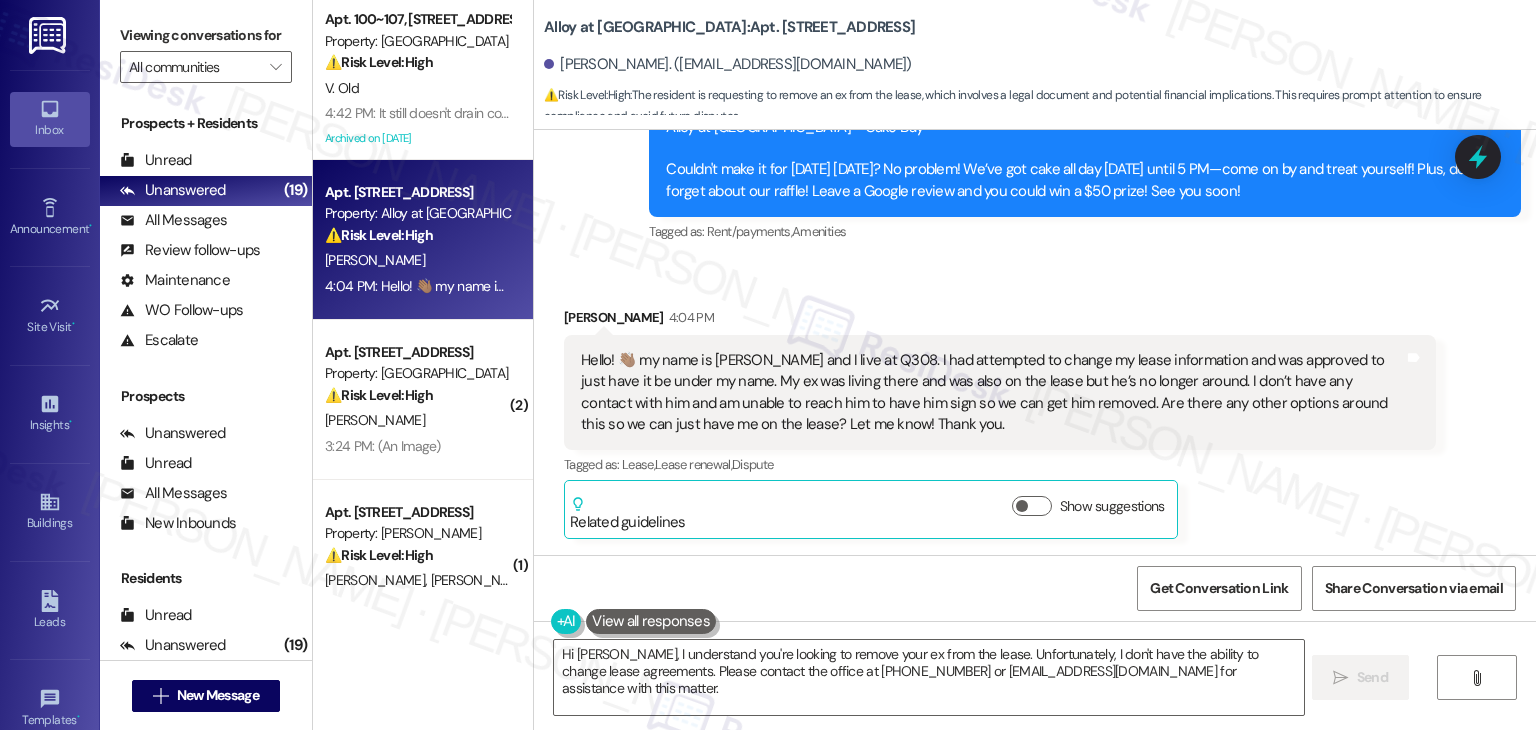 click on "Tagged as:   Lease ,  Click to highlight conversations about Lease Lease renewal ,  Click to highlight conversations about Lease renewal Dispute Click to highlight conversations about Dispute" at bounding box center (1000, 464) 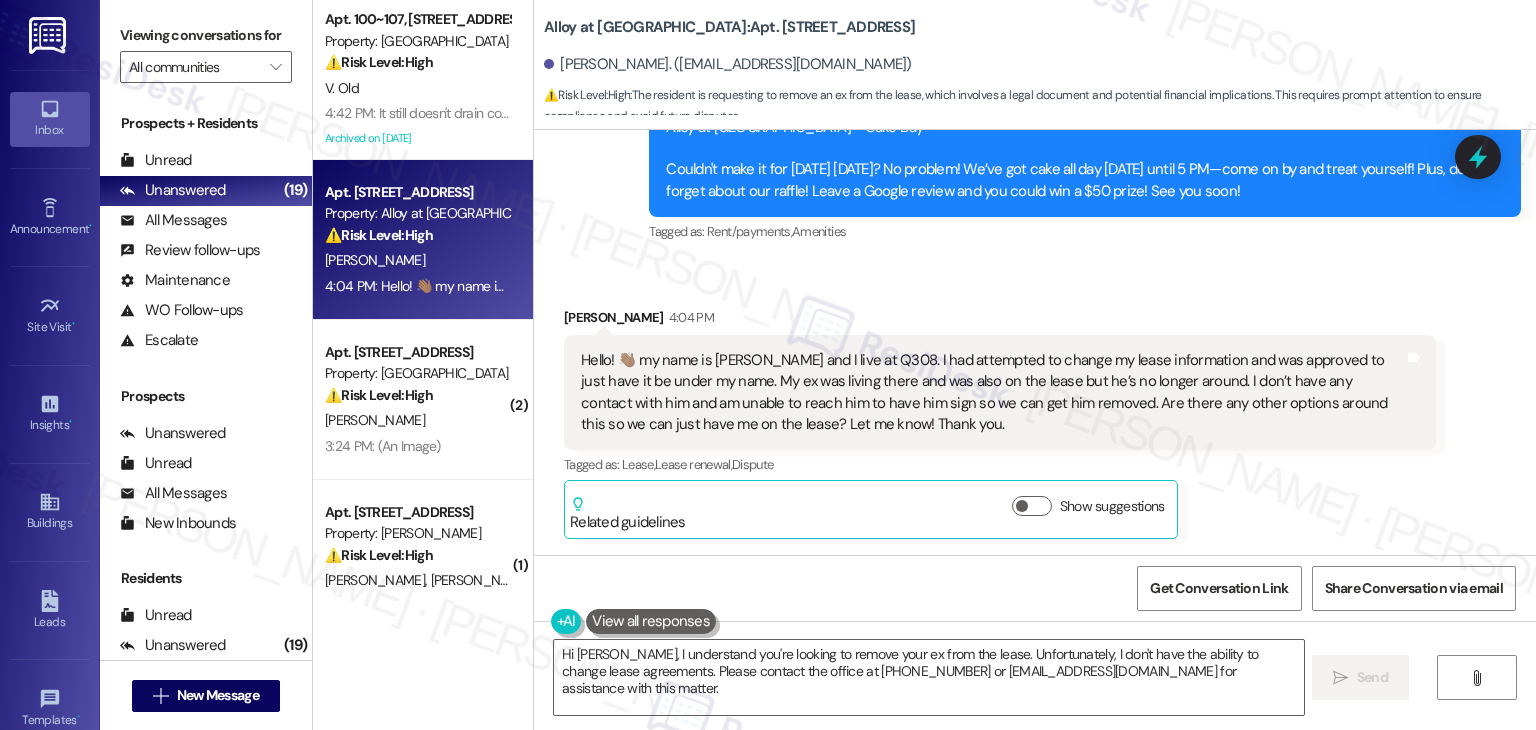 click on "Tagged as:   Lease ,  Click to highlight conversations about Lease Lease renewal ,  Click to highlight conversations about Lease renewal Dispute Click to highlight conversations about Dispute" at bounding box center [1000, 464] 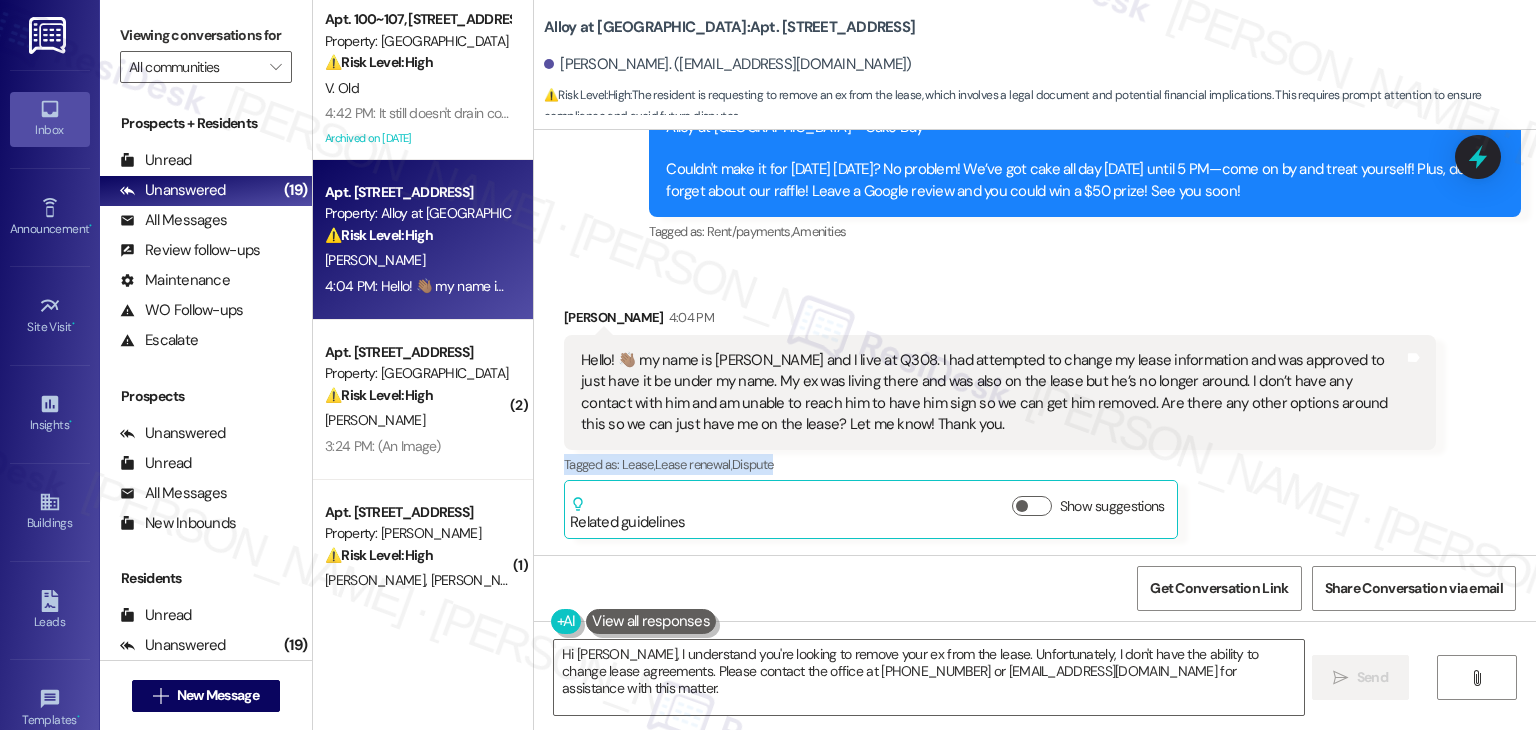 click on "Tagged as:   Lease ,  Click to highlight conversations about Lease Lease renewal ,  Click to highlight conversations about Lease renewal Dispute Click to highlight conversations about Dispute" at bounding box center [1000, 464] 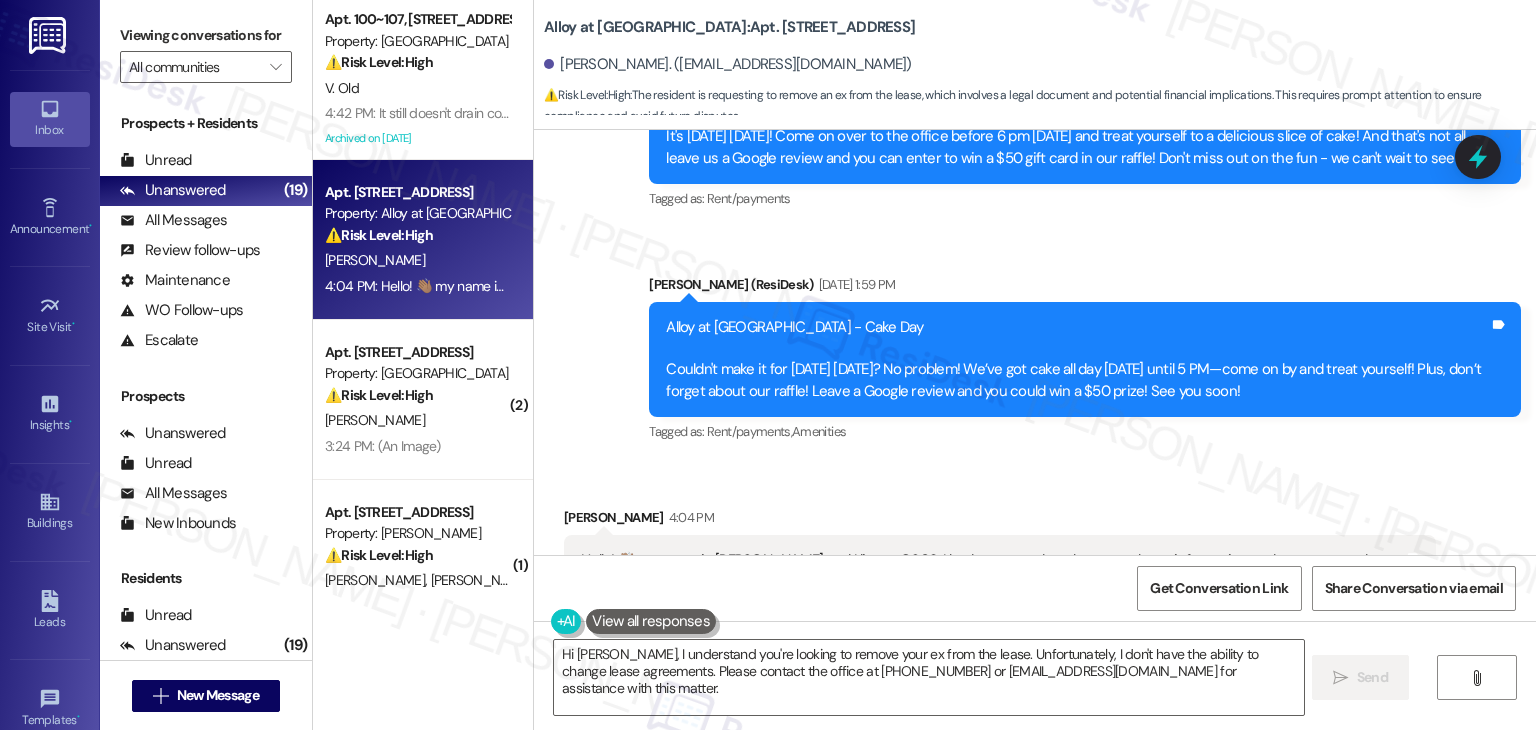 scroll, scrollTop: 1075, scrollLeft: 0, axis: vertical 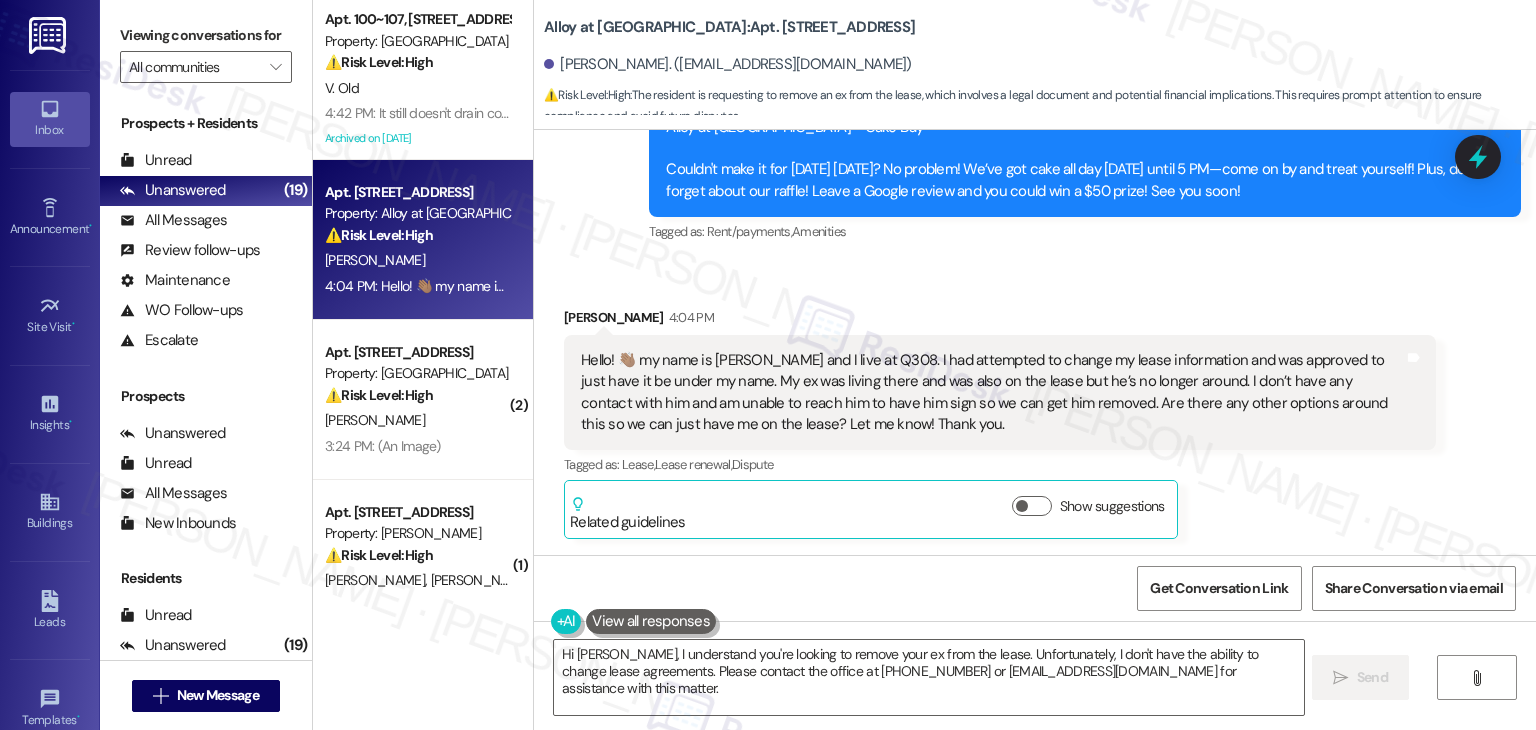 click on "Demmy Vera 4:04 PM Hello! 👋🏽 my name is Demi Vera and I live at Q308. I had attempted to change my lease information and was approved to just have it be under my name. My ex was living there and was also on the lease but he’s no longer around. I don’t have any contact with him and am unable to reach him to have him sign so we can get him removed. Are there any other options around this so we can just have me on the lease? Let me know! Thank you.  Tags and notes Tagged as:   Lease ,  Click to highlight conversations about Lease Lease renewal ,  Click to highlight conversations about Lease renewal Dispute Click to highlight conversations about Dispute  Related guidelines Show suggestions" at bounding box center [1000, 423] 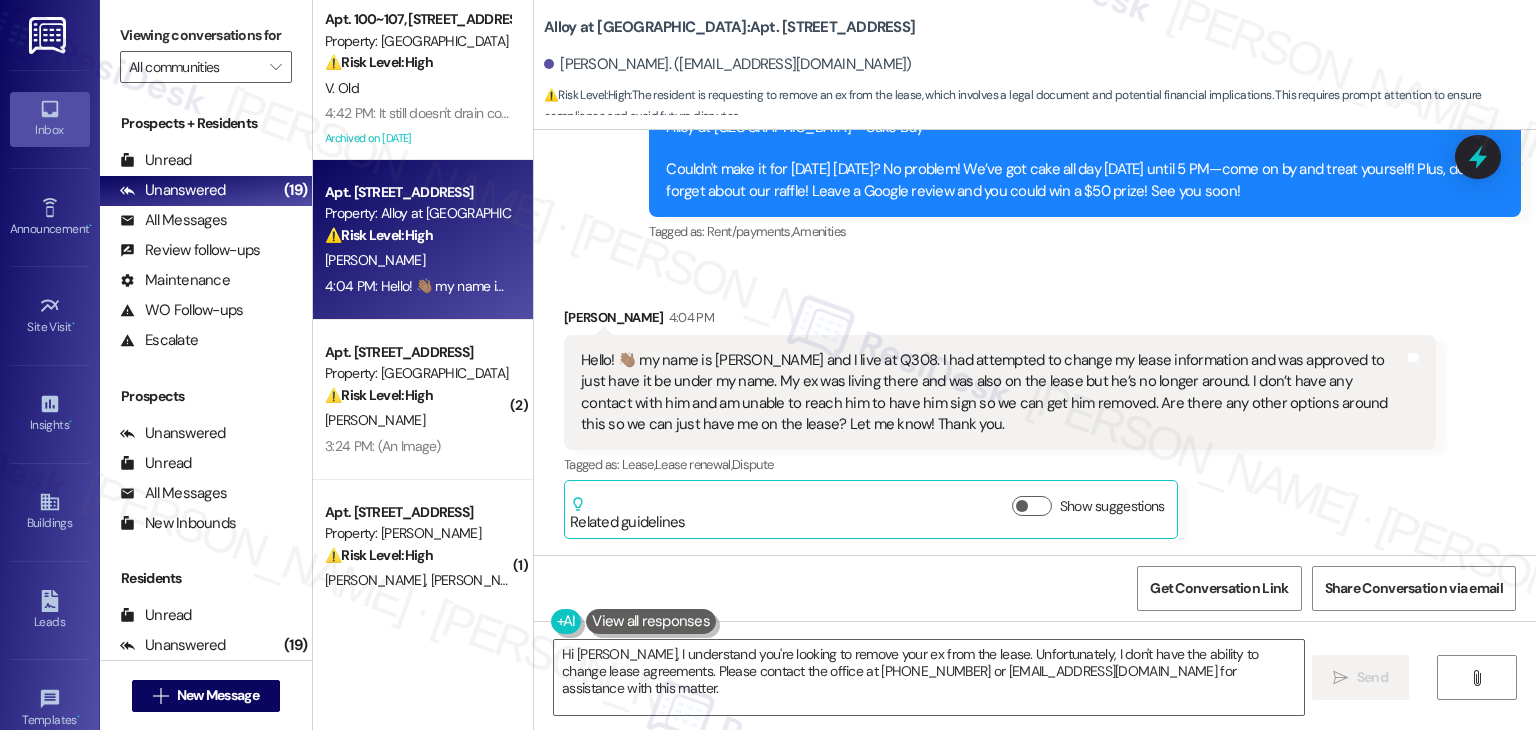 click on "Demmy Vera 4:04 PM Hello! 👋🏽 my name is Demi Vera and I live at Q308. I had attempted to change my lease information and was approved to just have it be under my name. My ex was living there and was also on the lease but he’s no longer around. I don’t have any contact with him and am unable to reach him to have him sign so we can get him removed. Are there any other options around this so we can just have me on the lease? Let me know! Thank you.  Tags and notes Tagged as:   Lease ,  Click to highlight conversations about Lease Lease renewal ,  Click to highlight conversations about Lease renewal Dispute Click to highlight conversations about Dispute  Related guidelines Show suggestions" at bounding box center [1000, 423] 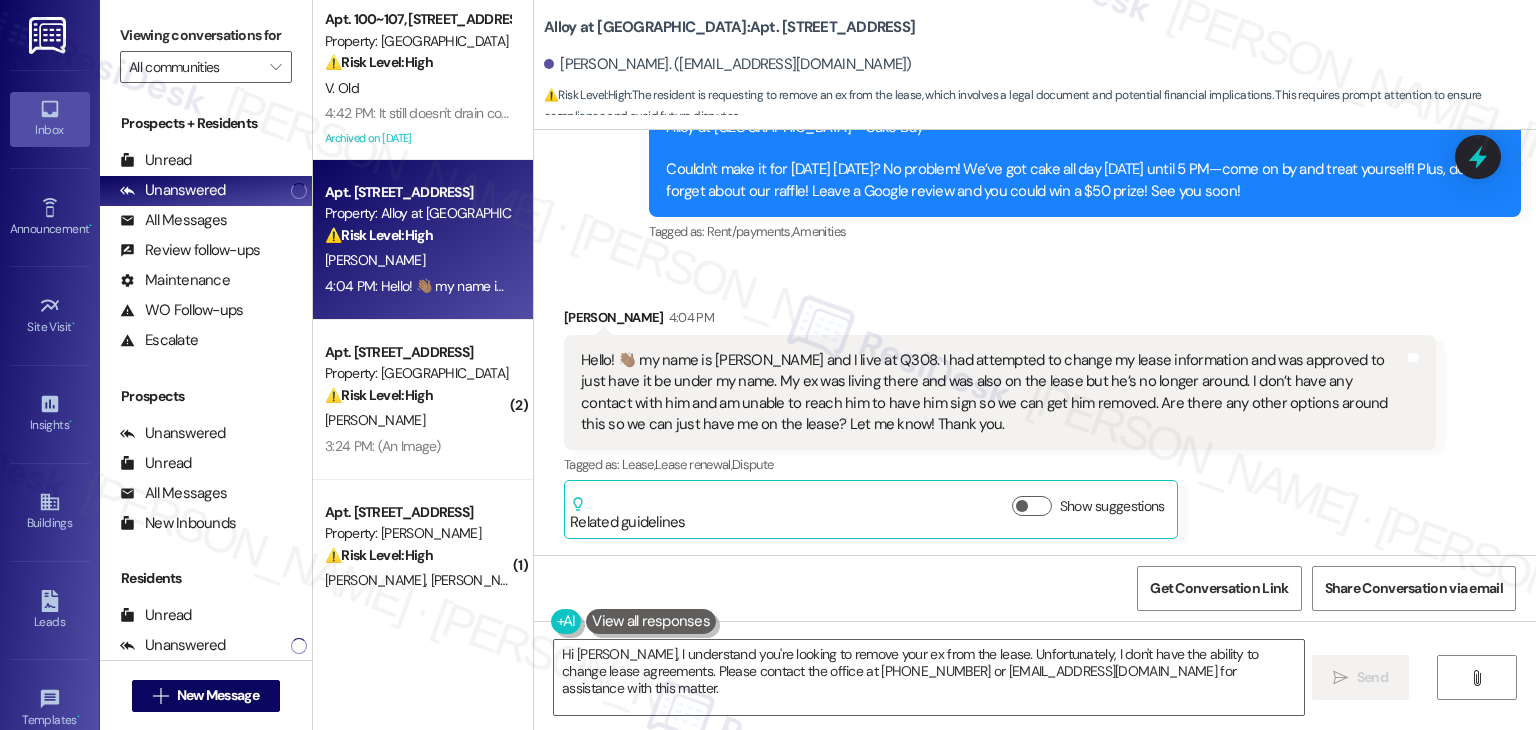 click on "Demmy Vera 4:04 PM Hello! 👋🏽 my name is Demi Vera and I live at Q308. I had attempted to change my lease information and was approved to just have it be under my name. My ex was living there and was also on the lease but he’s no longer around. I don’t have any contact with him and am unable to reach him to have him sign so we can get him removed. Are there any other options around this so we can just have me on the lease? Let me know! Thank you.  Tags and notes Tagged as:   Lease ,  Click to highlight conversations about Lease Lease renewal ,  Click to highlight conversations about Lease renewal Dispute Click to highlight conversations about Dispute  Related guidelines Show suggestions" at bounding box center (1000, 423) 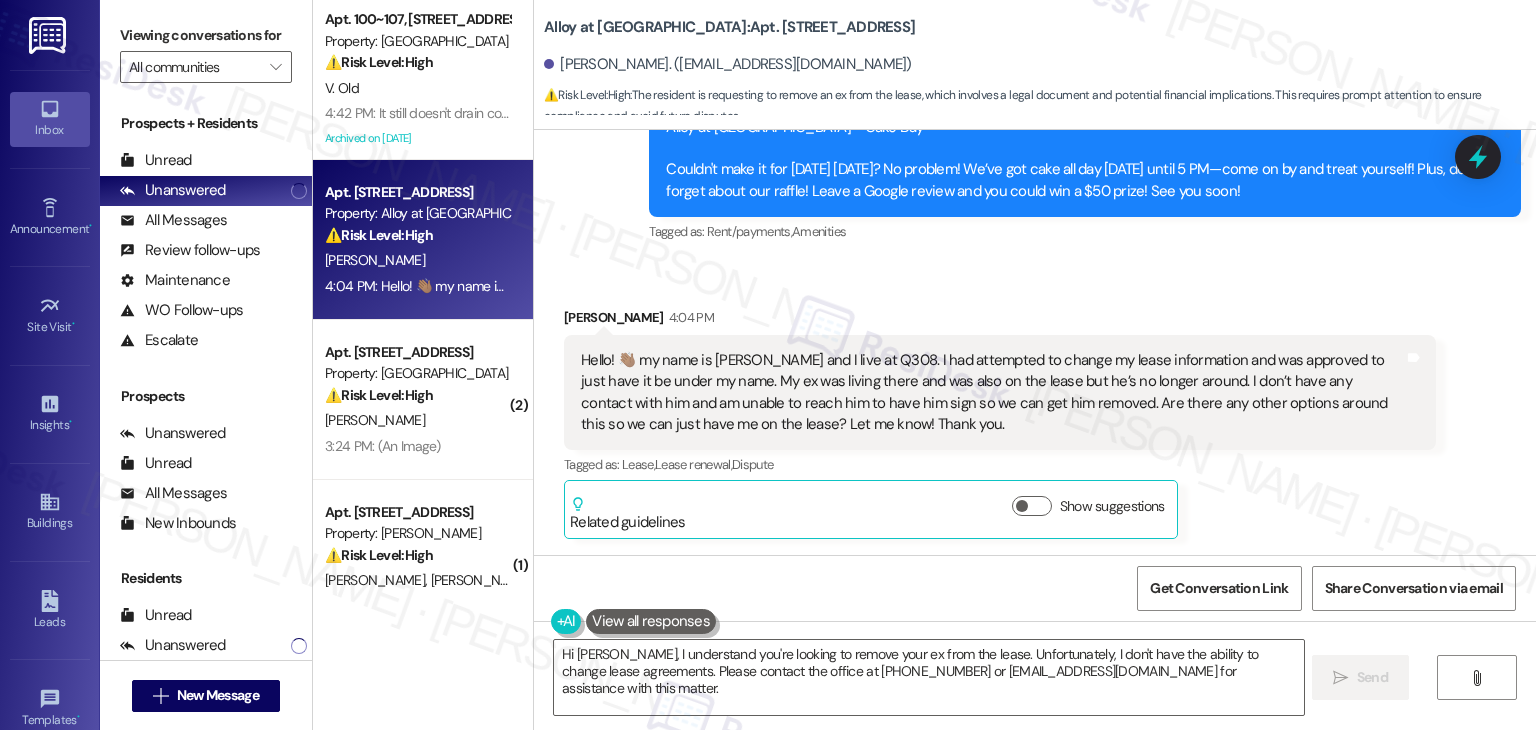 click on "Demmy Vera 4:04 PM Hello! 👋🏽 my name is Demi Vera and I live at Q308. I had attempted to change my lease information and was approved to just have it be under my name. My ex was living there and was also on the lease but he’s no longer around. I don’t have any contact with him and am unable to reach him to have him sign so we can get him removed. Are there any other options around this so we can just have me on the lease? Let me know! Thank you.  Tags and notes Tagged as:   Lease ,  Click to highlight conversations about Lease Lease renewal ,  Click to highlight conversations about Lease renewal Dispute Click to highlight conversations about Dispute  Related guidelines Show suggestions" at bounding box center (1000, 423) 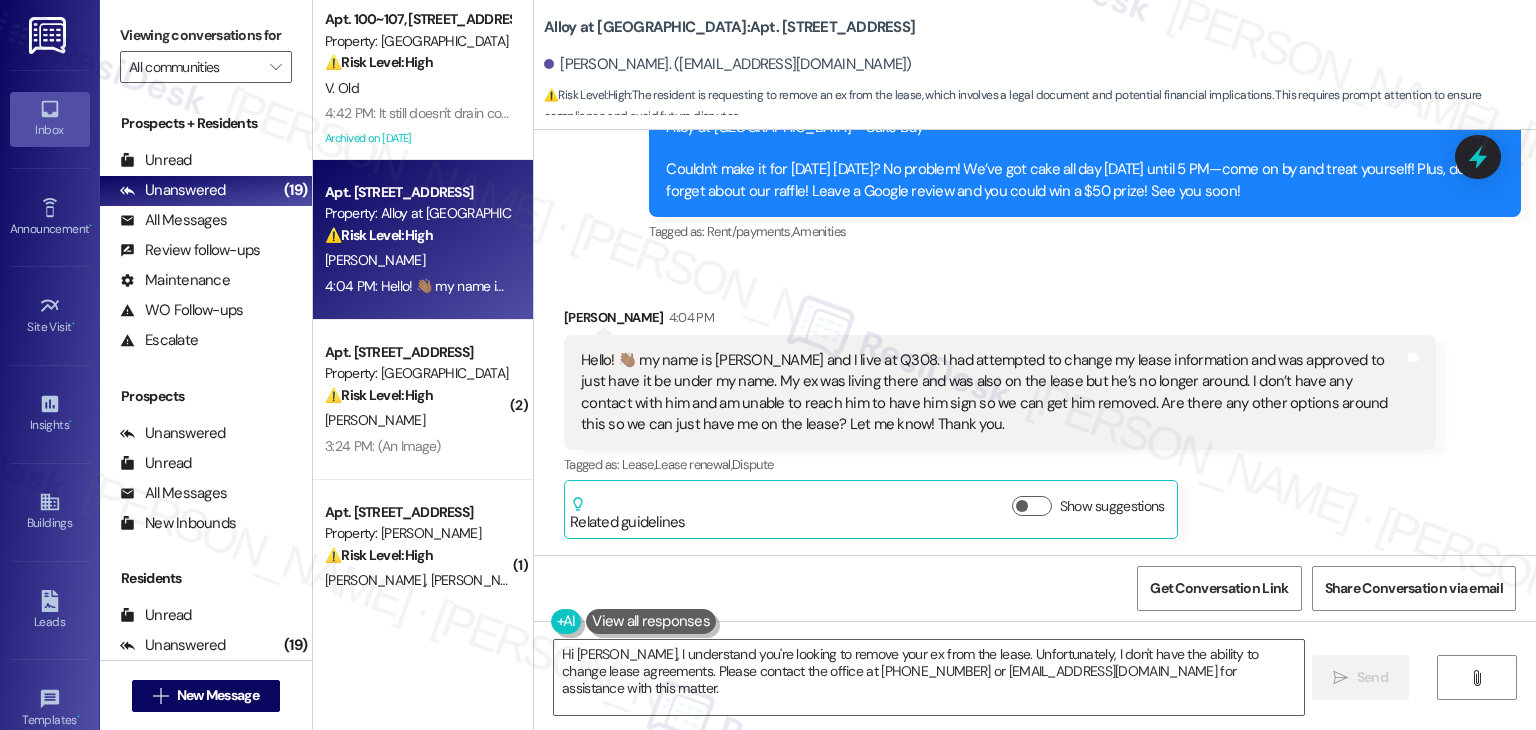click on "Hello! 👋🏽 my name is Demi Vera and I live at Q308. I had attempted to change my lease information and was approved to just have it be under my name. My ex was living there and was also on the lease but he’s no longer around. I don’t have any contact with him and am unable to reach him to have him sign so we can get him removed. Are there any other options around this so we can just have me on the lease? Let me know! Thank you." at bounding box center [992, 393] 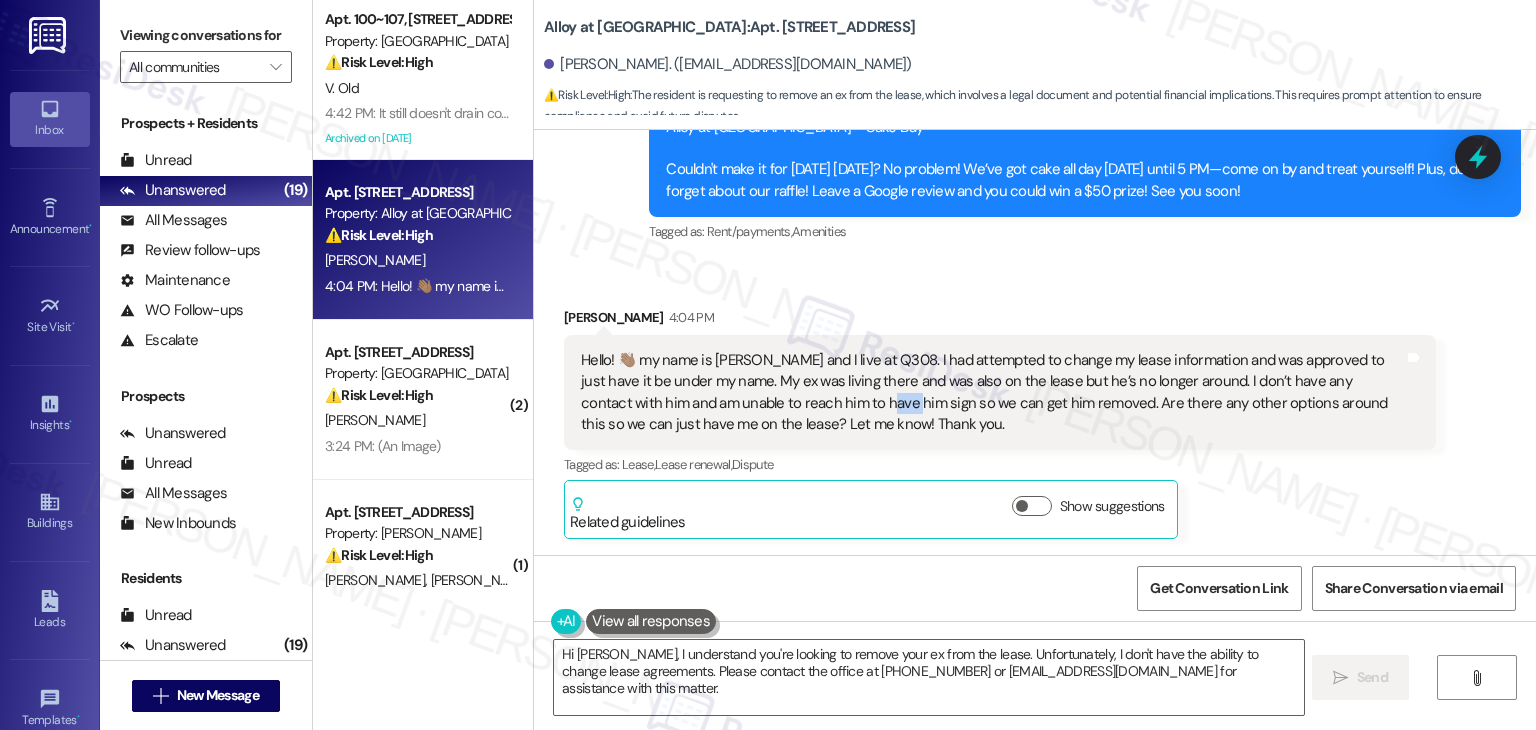 click on "Hello! 👋🏽 my name is Demi Vera and I live at Q308. I had attempted to change my lease information and was approved to just have it be under my name. My ex was living there and was also on the lease but he’s no longer around. I don’t have any contact with him and am unable to reach him to have him sign so we can get him removed. Are there any other options around this so we can just have me on the lease? Let me know! Thank you." at bounding box center [992, 393] 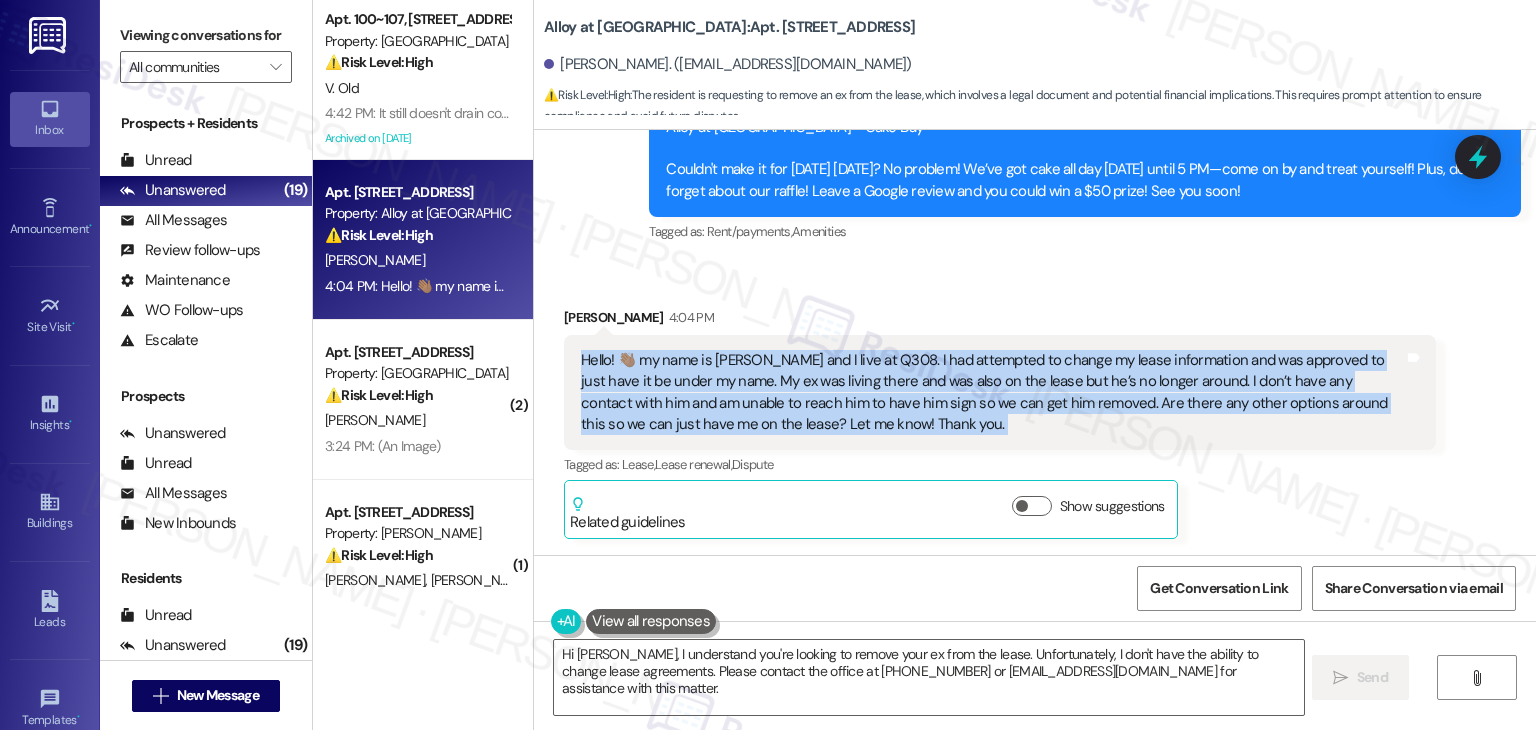 click on "Hello! 👋🏽 my name is Demi Vera and I live at Q308. I had attempted to change my lease information and was approved to just have it be under my name. My ex was living there and was also on the lease but he’s no longer around. I don’t have any contact with him and am unable to reach him to have him sign so we can get him removed. Are there any other options around this so we can just have me on the lease? Let me know! Thank you." at bounding box center [992, 393] 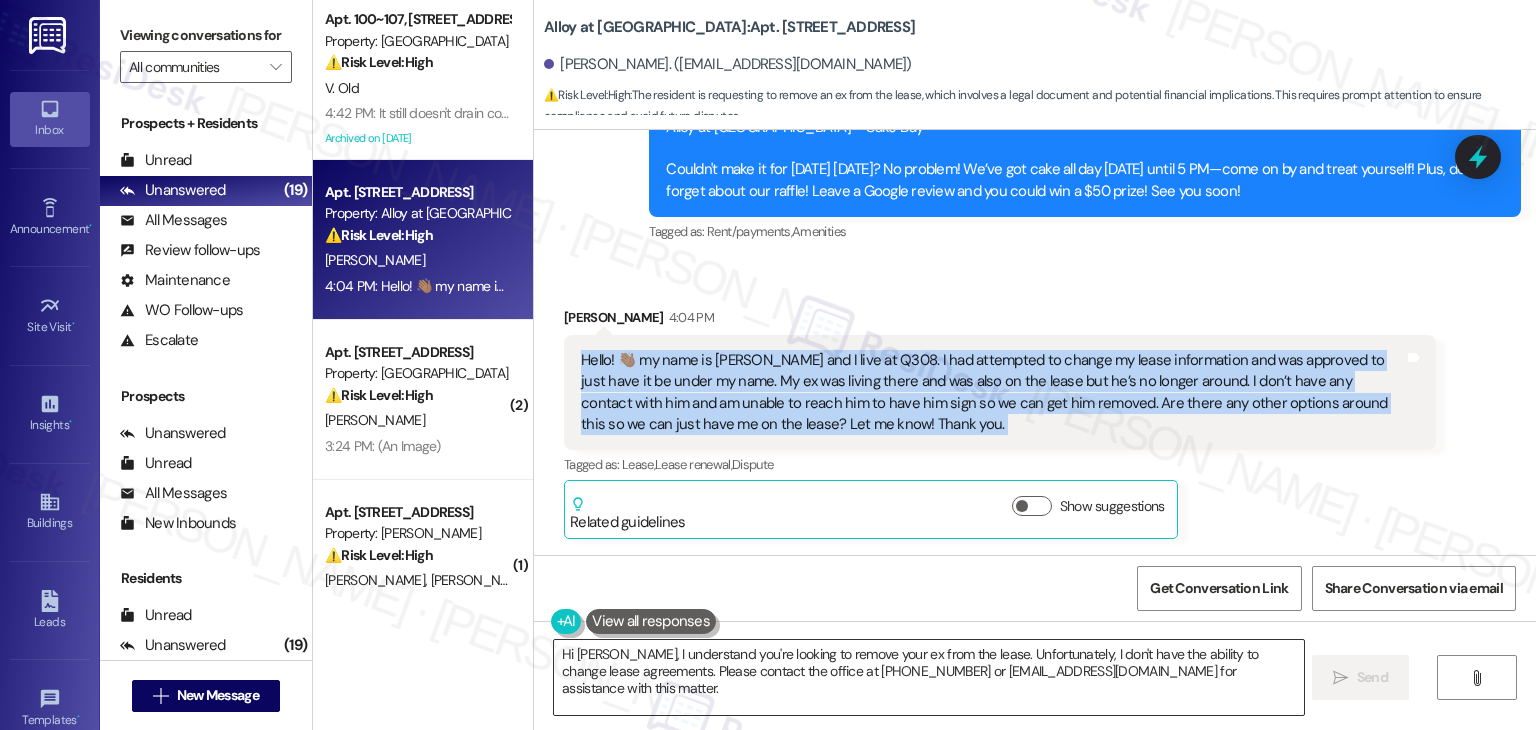 click on "Hi Demi, I understand you're looking to remove your ex from the lease. Unfortunately, I don't have the ability to change lease agreements. Please contact the office at 801-655-5600 or alloyatgeneva@rndhouse.com for assistance with this matter." at bounding box center [928, 677] 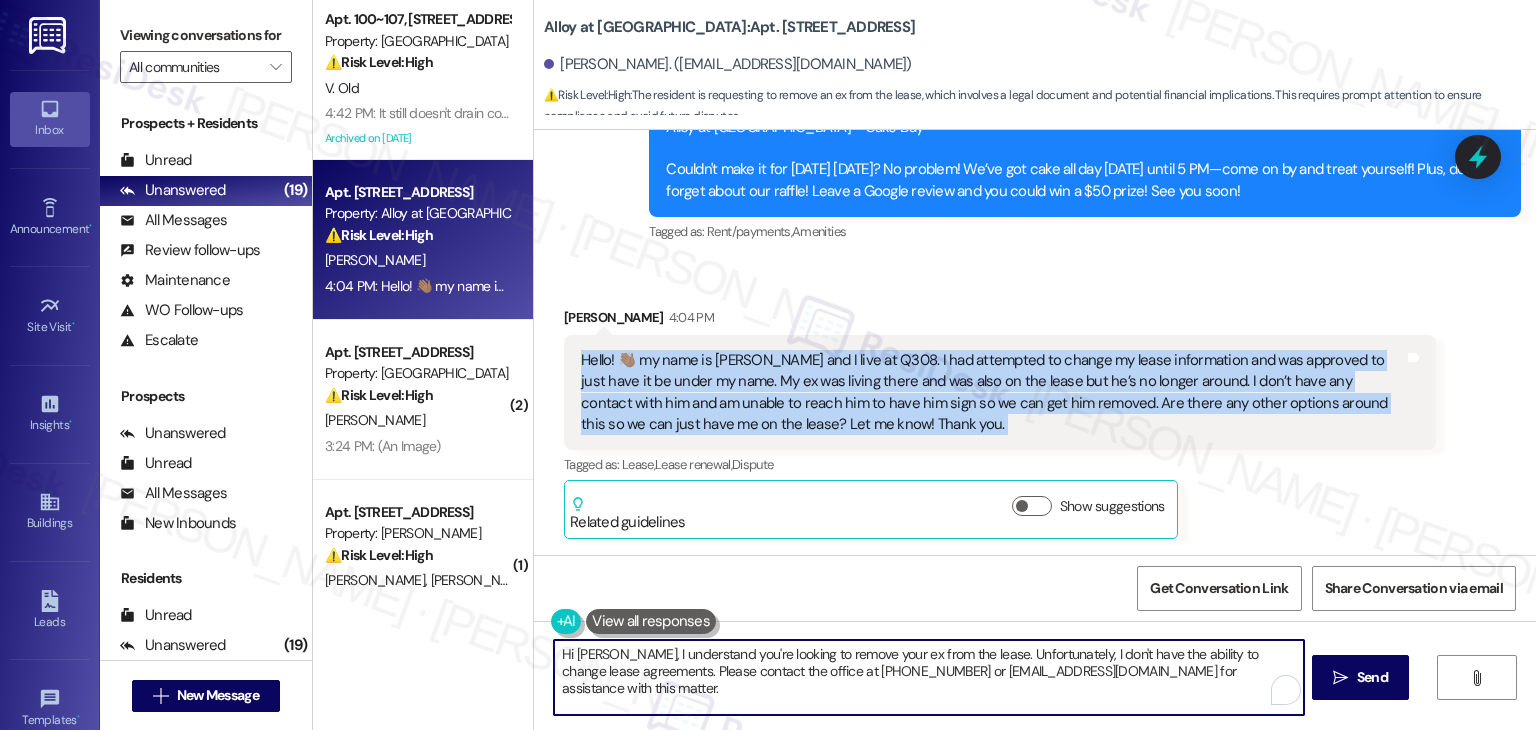 click on "Hi Demi, I understand you're looking to remove your ex from the lease. Unfortunately, I don't have the ability to change lease agreements. Please contact the office at 801-655-5600 or alloyatgeneva@rndhouse.com for assistance with this matter." at bounding box center [928, 677] 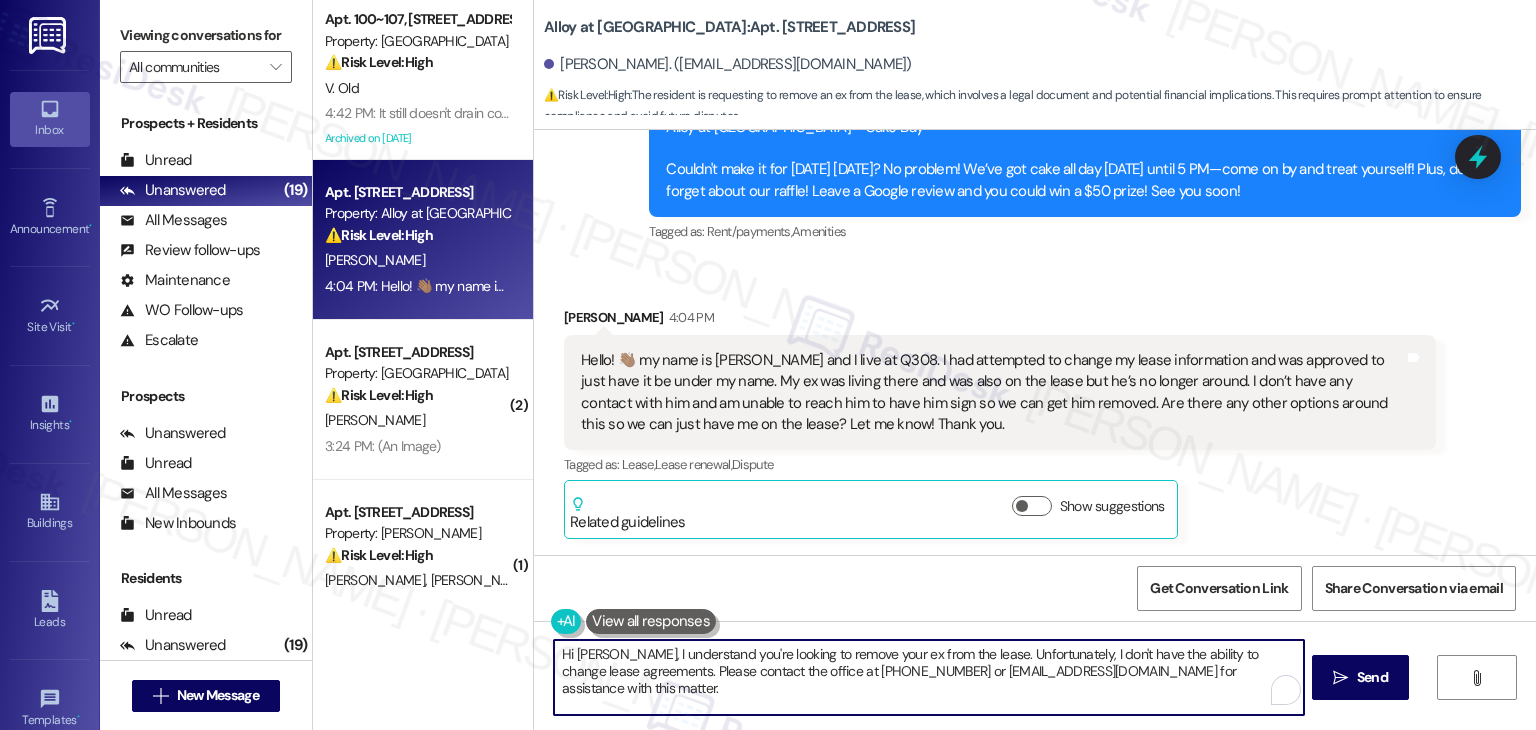 click on "Hi Demi, I understand you're looking to remove your ex from the lease. Unfortunately, I don't have the ability to change lease agreements. Please contact the office at 801-655-5600 or alloyatgeneva@rndhouse.com for assistance with this matter." at bounding box center [928, 677] 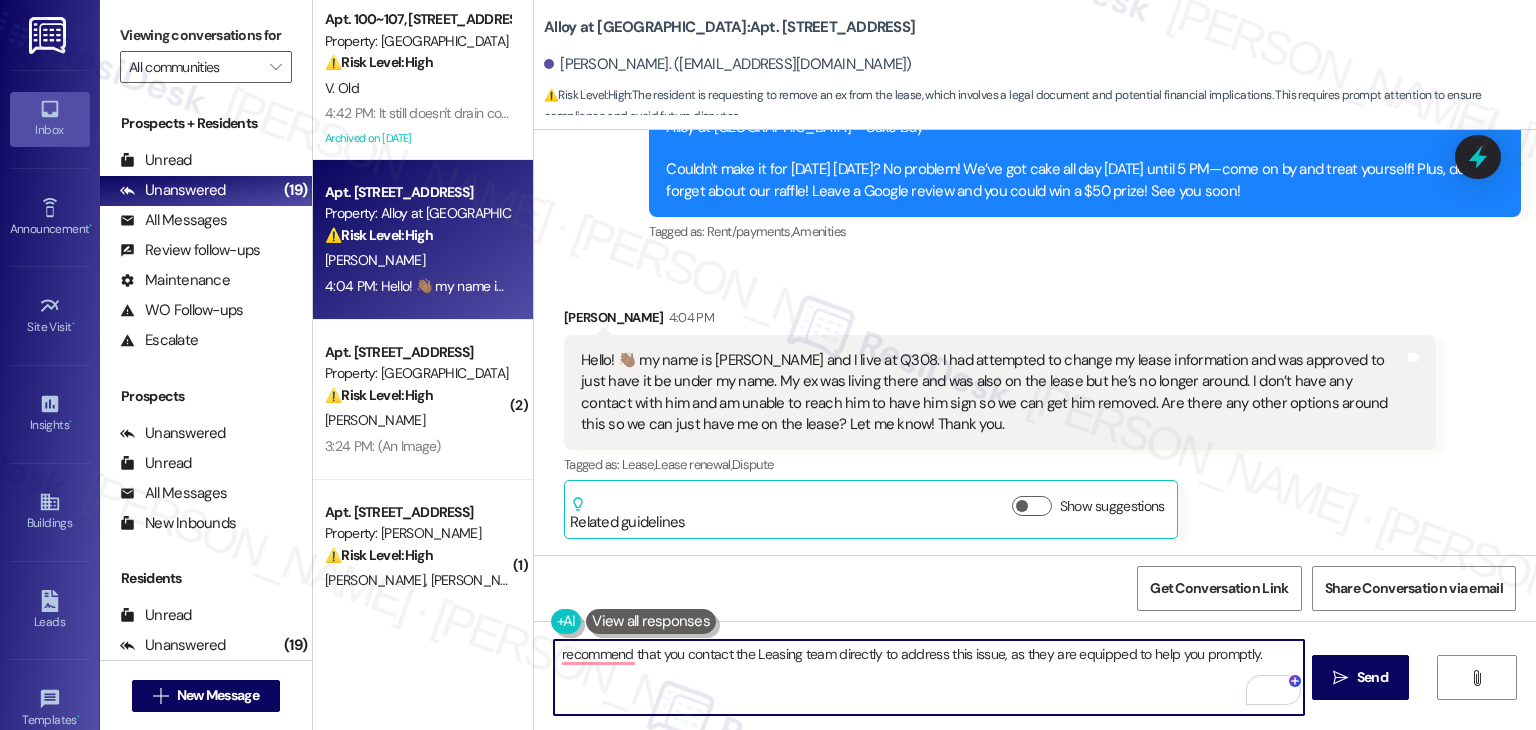 type on "recommend that you contact the Leasing team directly to address this issue, as they are equipped to help you promptly." 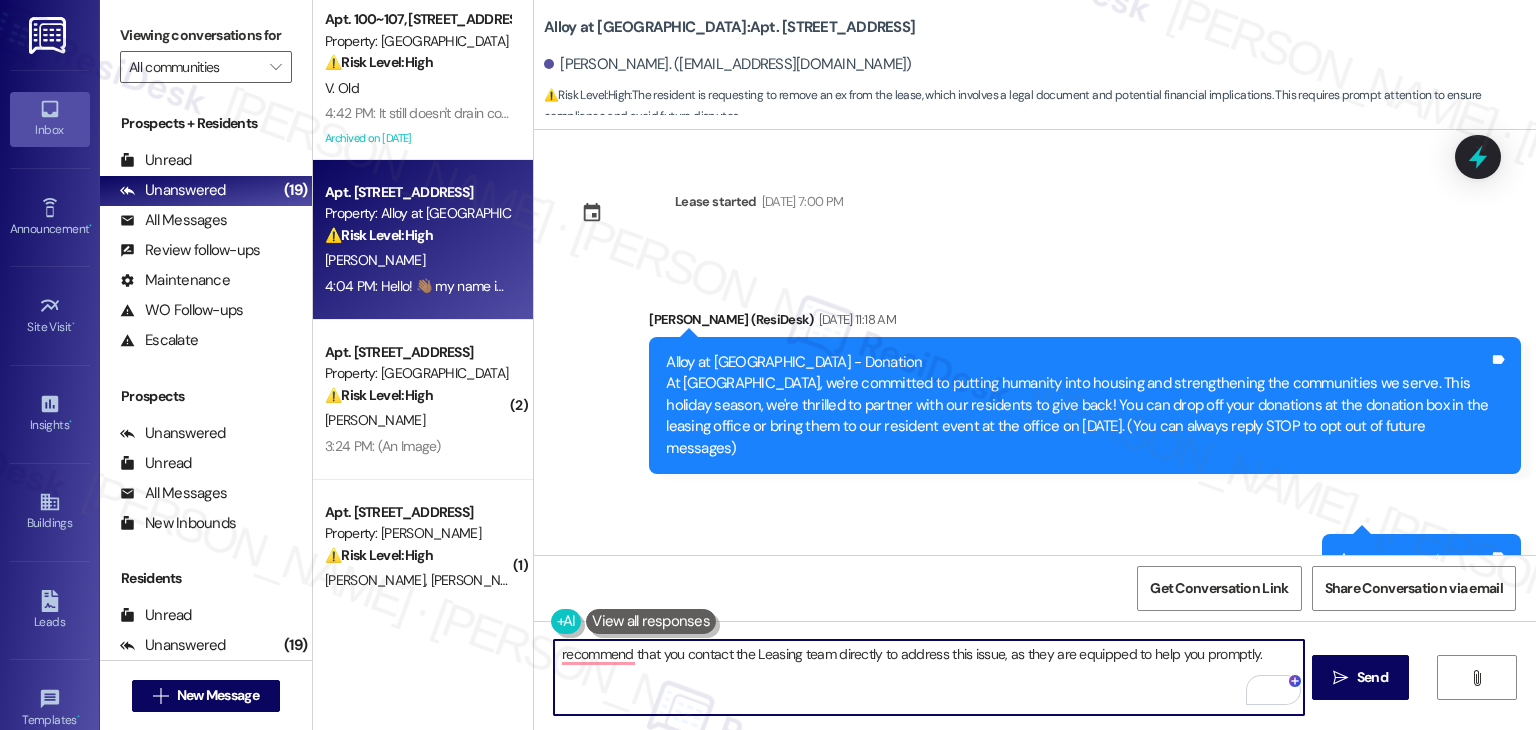 scroll, scrollTop: 0, scrollLeft: 0, axis: both 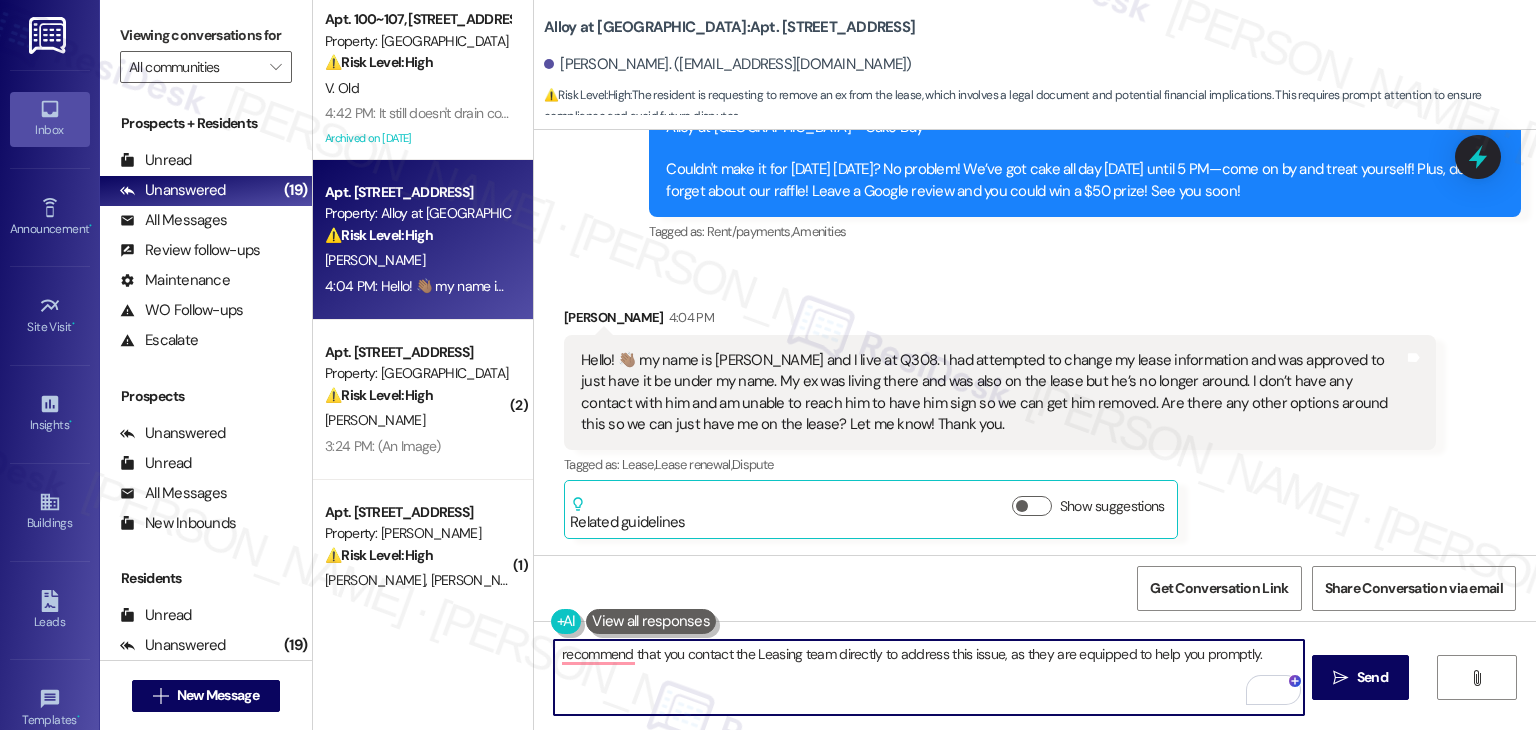 click on "recommend that you contact the Leasing team directly to address this issue, as they are equipped to help you promptly." at bounding box center [928, 677] 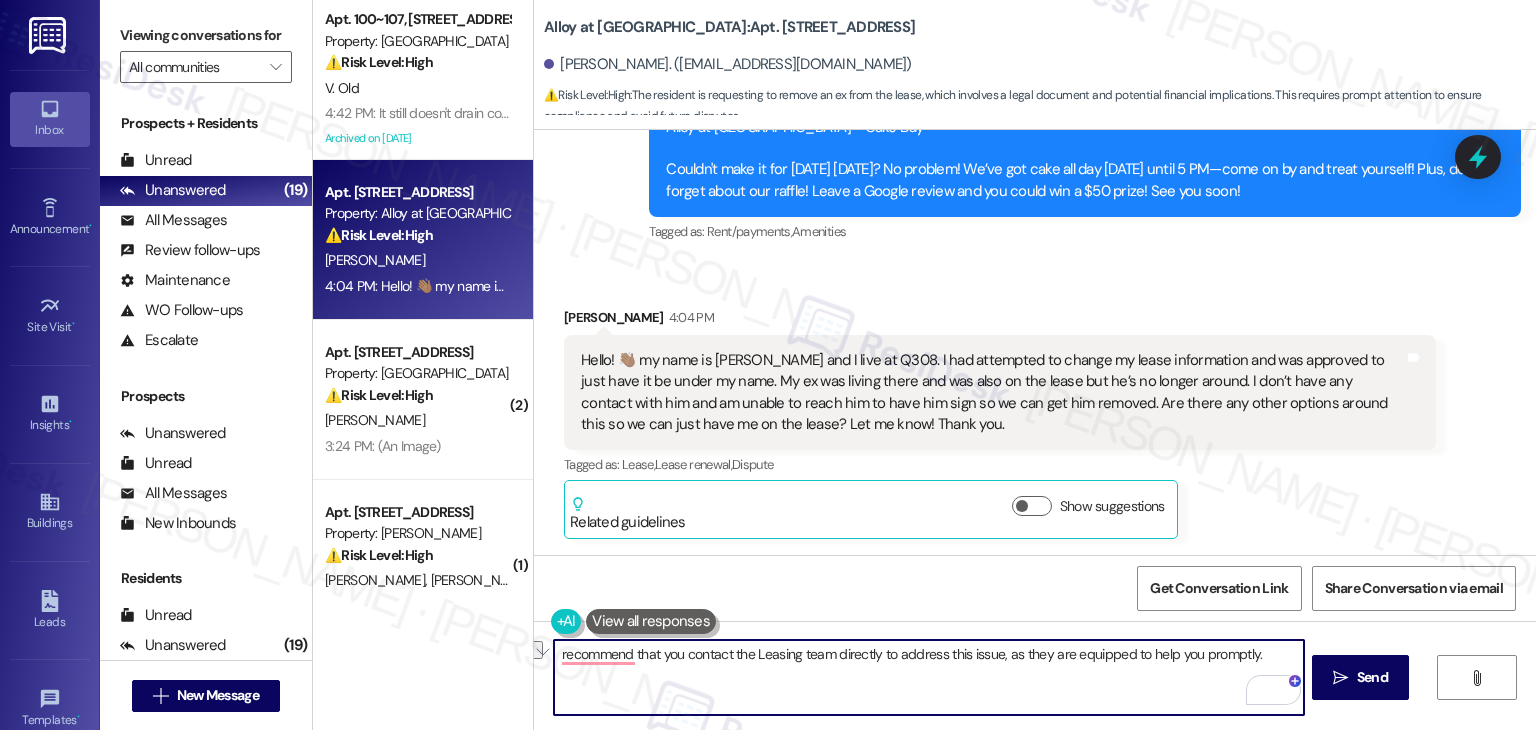 click on "recommend that you contact the Leasing team directly to address this issue, as they are equipped to help you promptly." at bounding box center [928, 677] 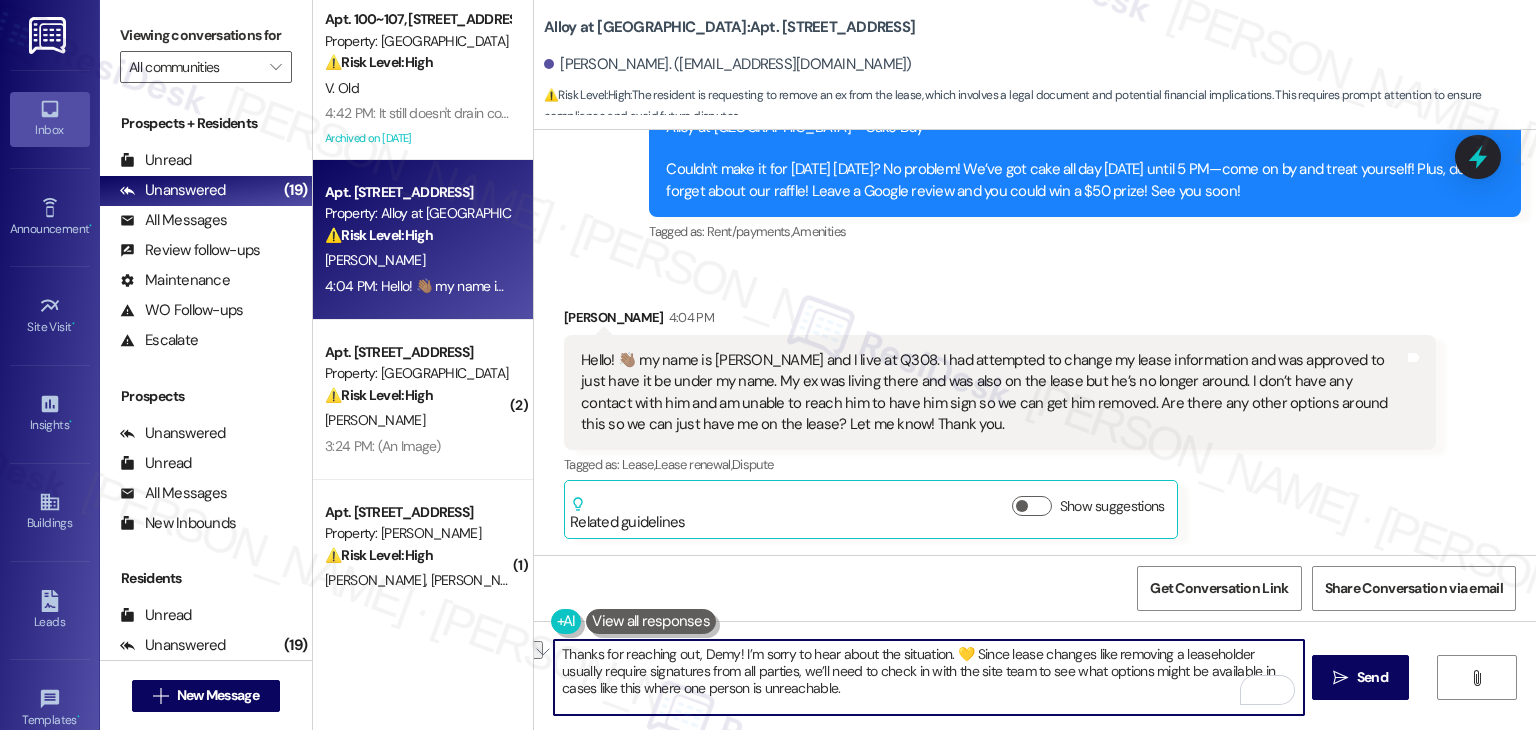 scroll, scrollTop: 50, scrollLeft: 0, axis: vertical 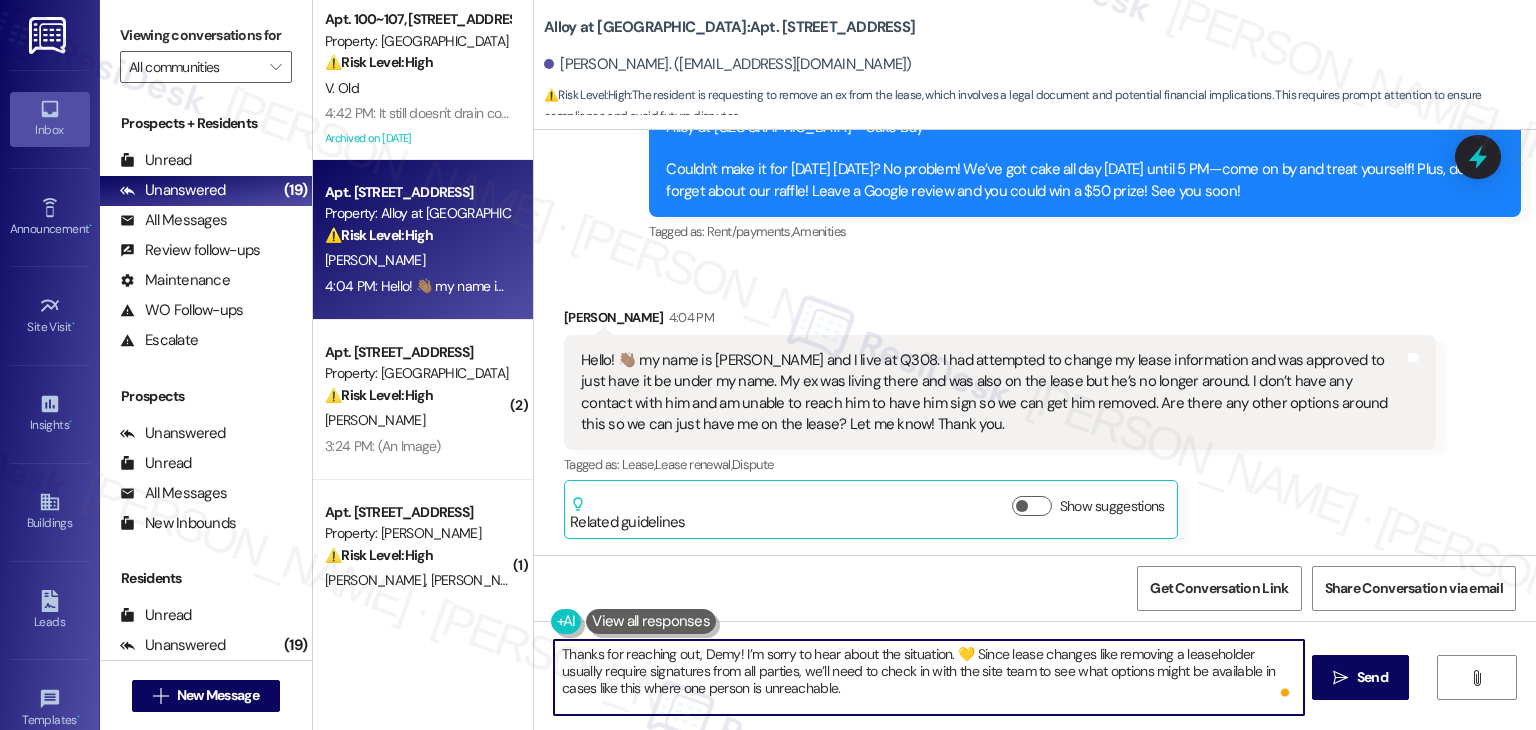 click on "Thanks for reaching out, Demy! I’m sorry to hear about the situation. 💛 Since lease changes like removing a leaseholder usually require signatures from all parties, we’ll need to check in with the site team to see what options might be available in cases like this where one person is unreachable.
I’ll go ahead and share your message with them and let you know as soon as we hear back. I also recommend that you contact the Leasing team directly to address this issue, as they are equipped to help you promptly. Thanks for your patience, and we’ll do our best to help get this sorted out for you!" at bounding box center [928, 677] 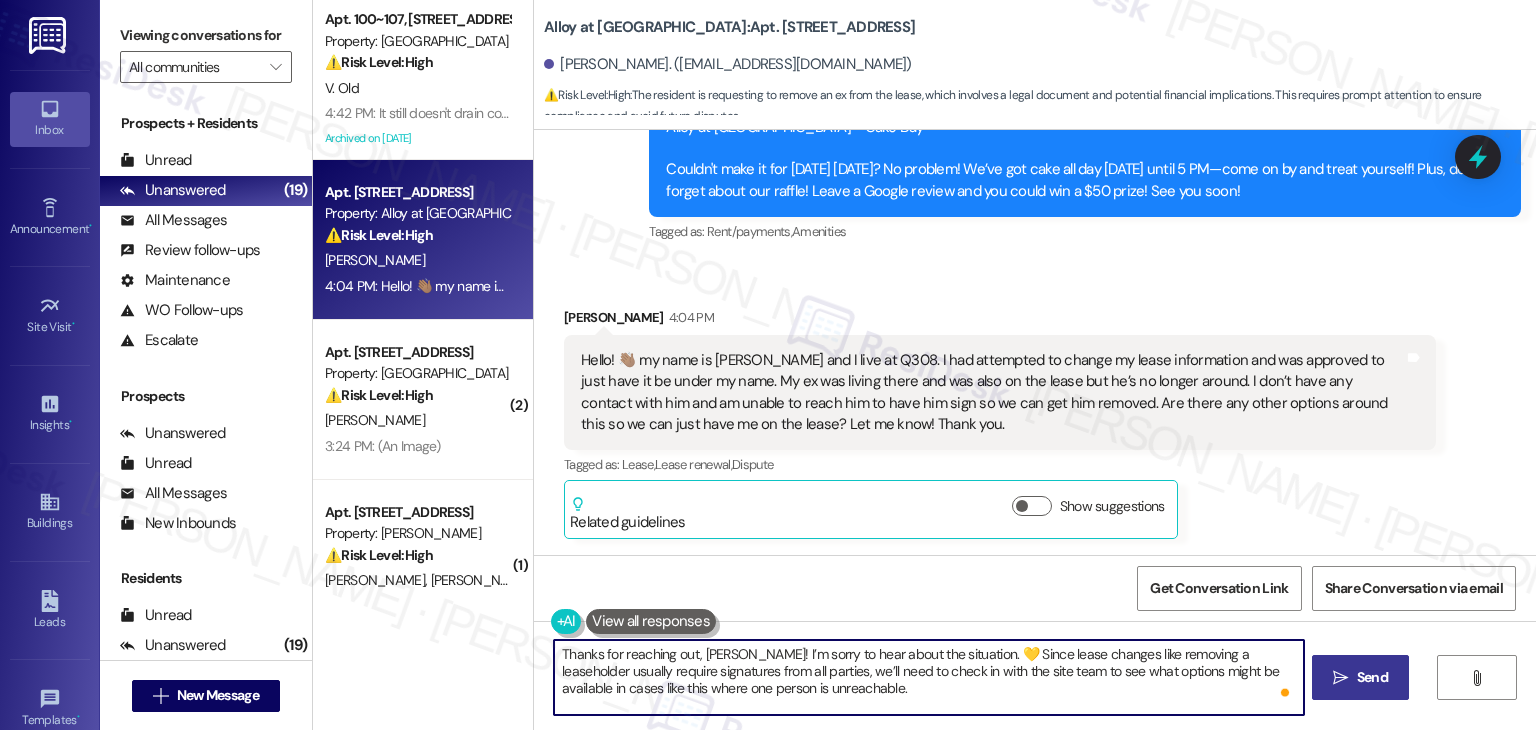 type on "Thanks for reaching out, Demmy! I’m sorry to hear about the situation. 💛 Since lease changes like removing a leaseholder usually require signatures from all parties, we’ll need to check in with the site team to see what options might be available in cases like this where one person is unreachable.
I’ll go ahead and share your message with them and let you know as soon as we hear back. I also recommend that you contact the Leasing team directly to address this issue, as they are equipped to help you promptly. Thanks for your patience, and we’ll do our best to help get this sorted out for you!" 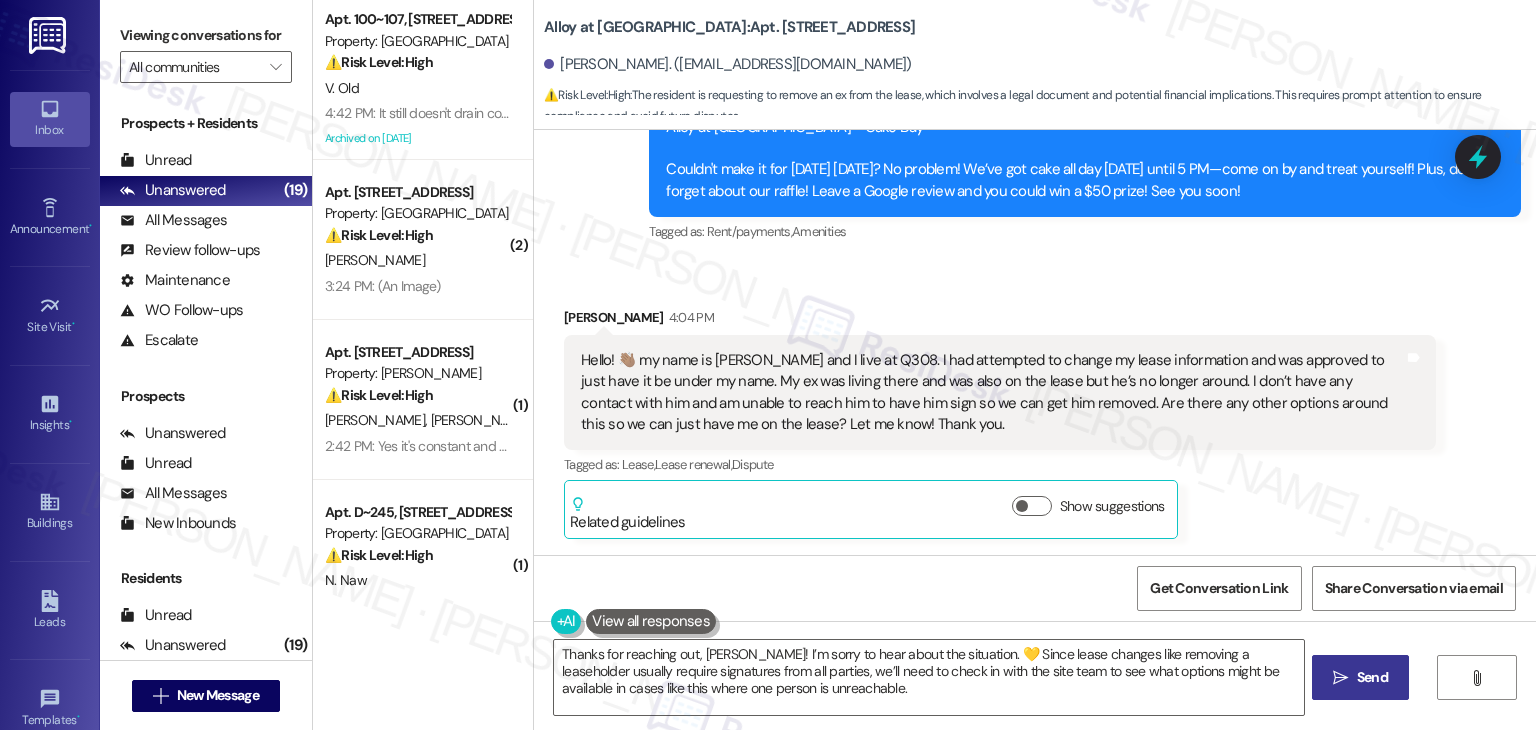scroll, scrollTop: 1074, scrollLeft: 0, axis: vertical 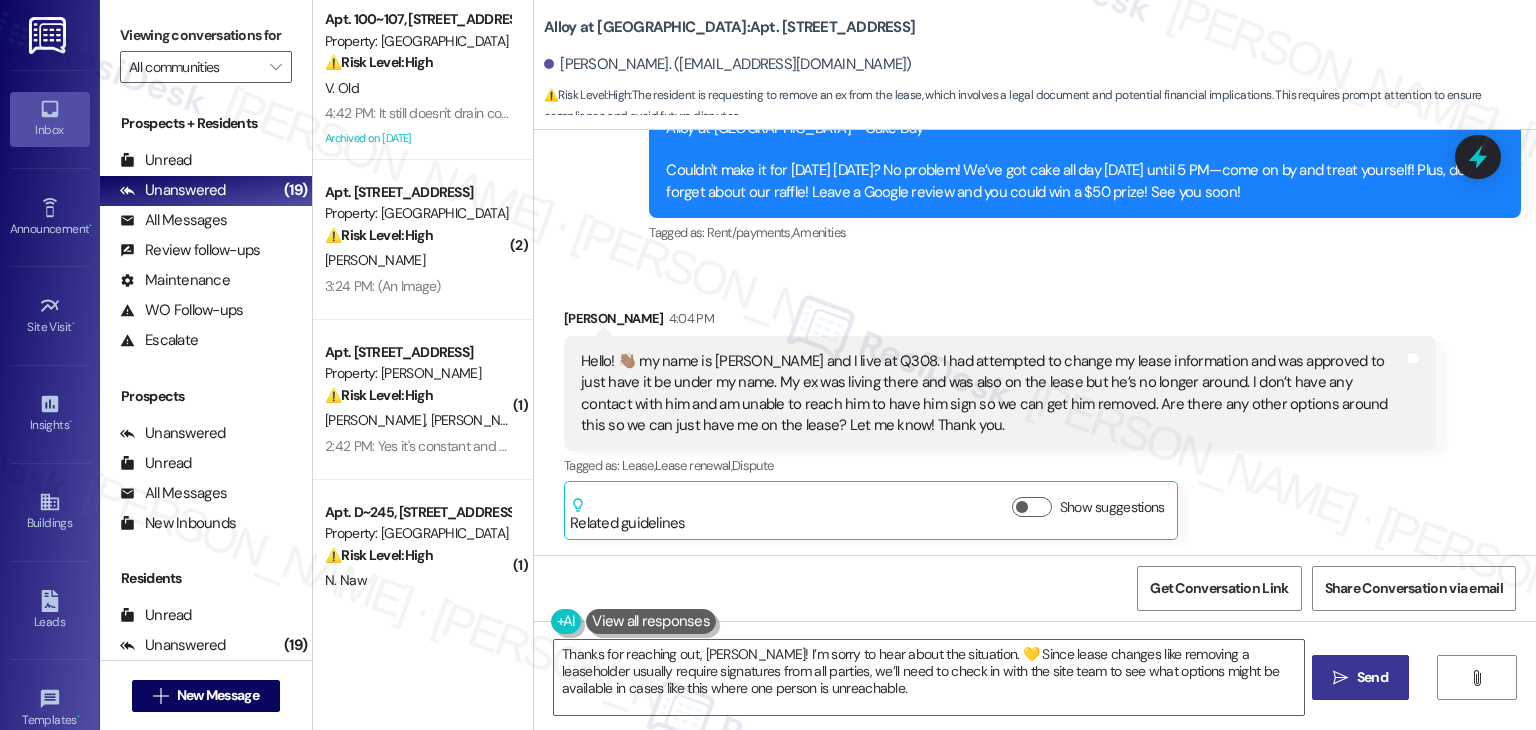click on "Demmy Vera 4:04 PM Hello! 👋🏽 my name is Demi Vera and I live at Q308. I had attempted to change my lease information and was approved to just have it be under my name. My ex was living there and was also on the lease but he’s no longer around. I don’t have any contact with him and am unable to reach him to have him sign so we can get him removed. Are there any other options around this so we can just have me on the lease? Let me know! Thank you.  Tags and notes Tagged as:   Lease ,  Click to highlight conversations about Lease Lease renewal ,  Click to highlight conversations about Lease renewal Dispute Click to highlight conversations about Dispute  Related guidelines Show suggestions" at bounding box center [1000, 424] 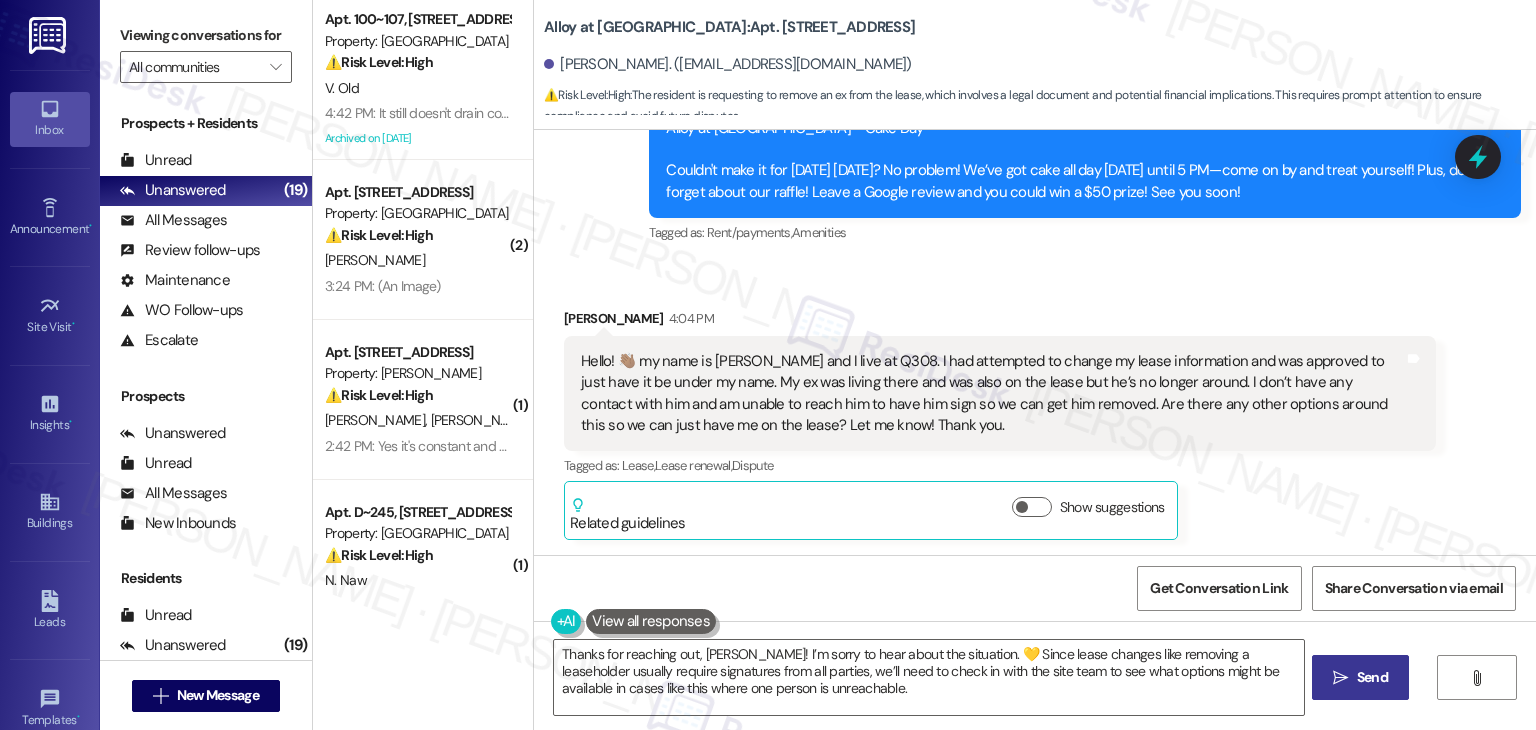 scroll, scrollTop: 1243, scrollLeft: 0, axis: vertical 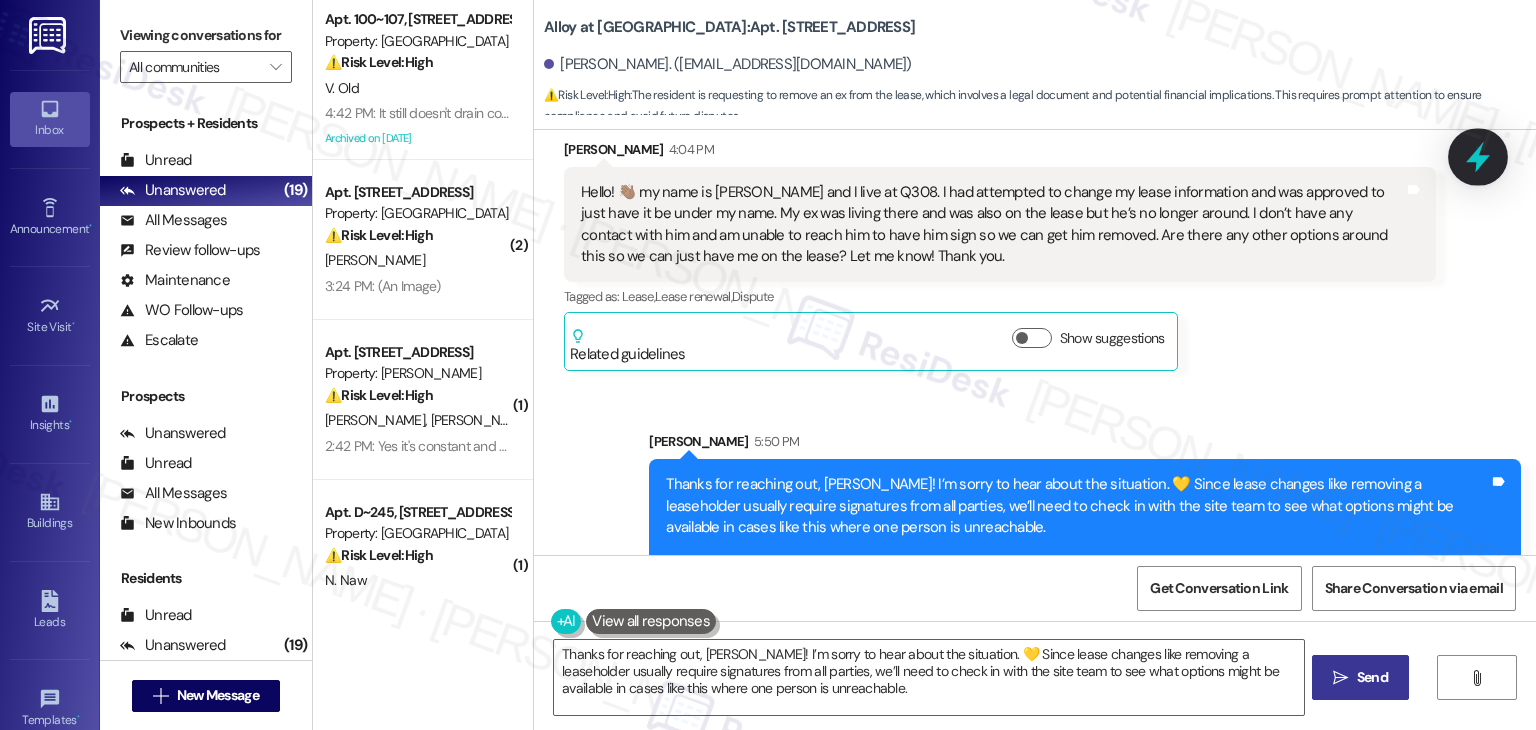 click 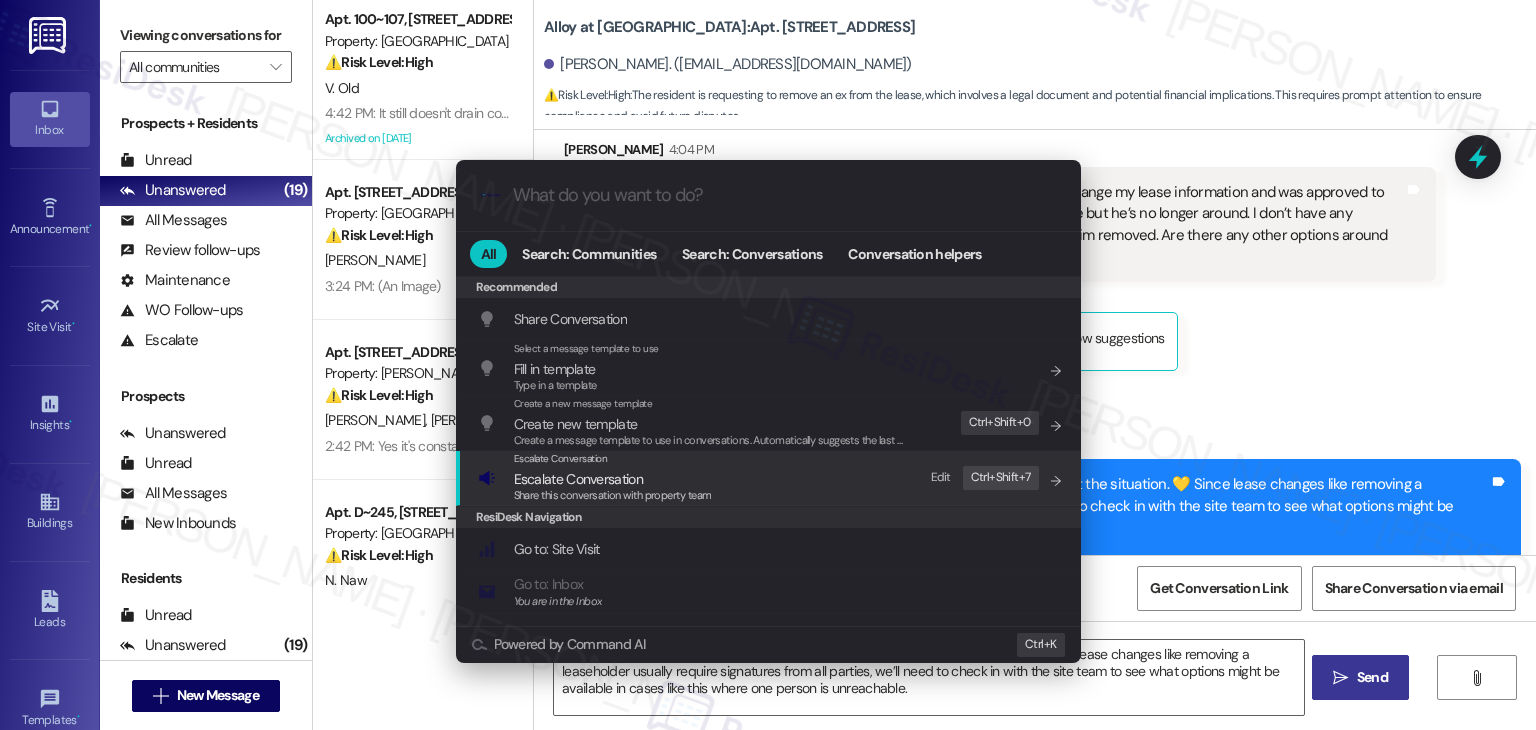 click on "Escalate Conversation" at bounding box center [578, 479] 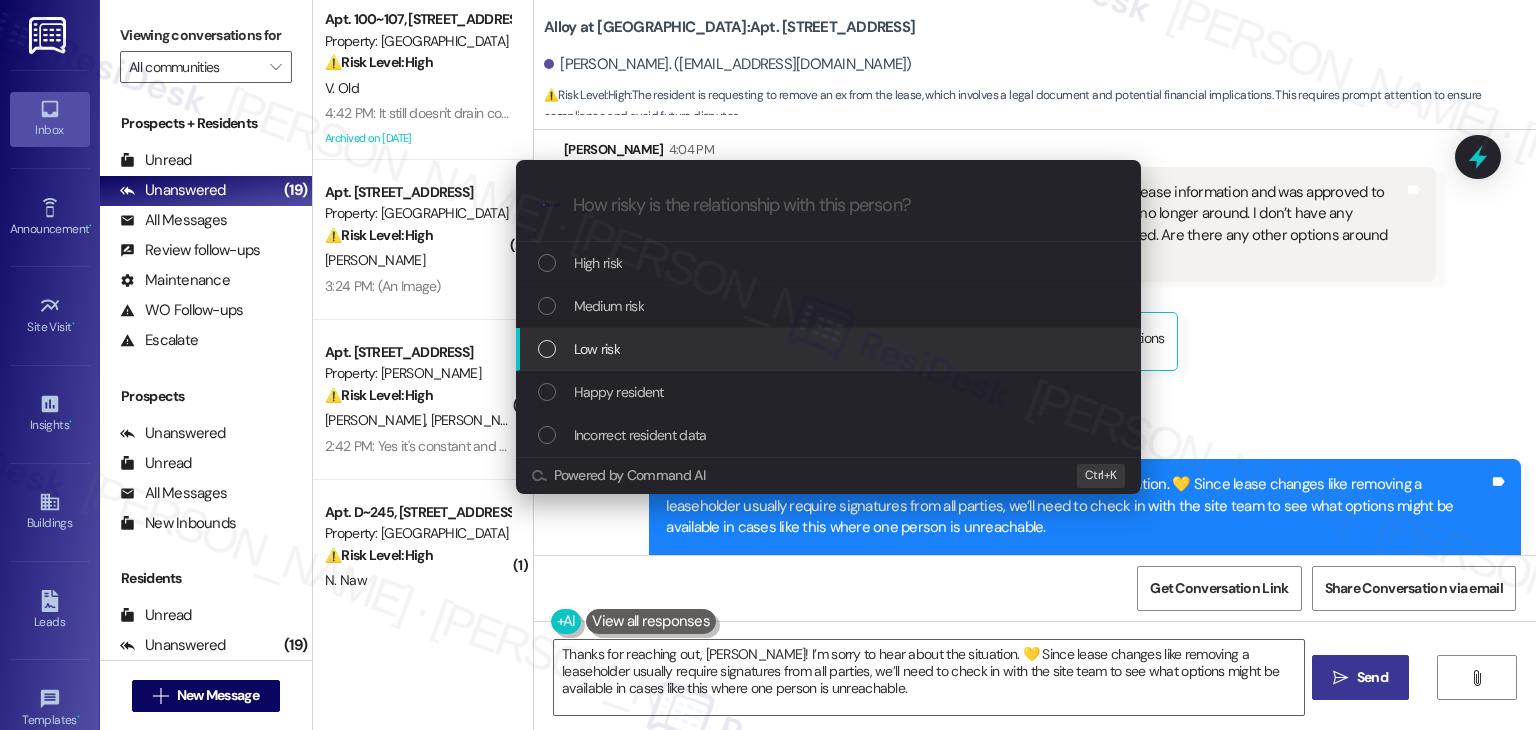click at bounding box center [547, 349] 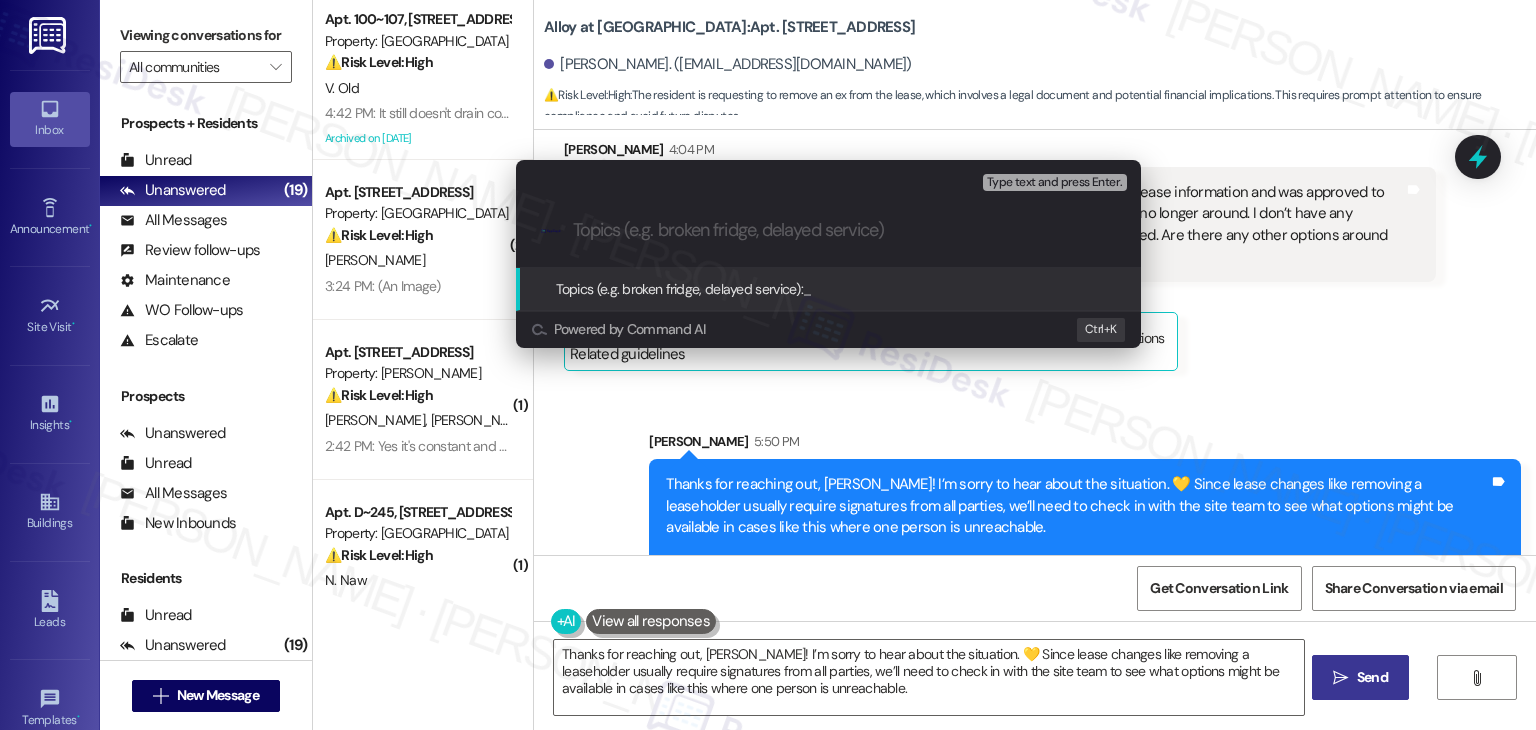 paste on "Lease Change Request – Removal of Co-Leaseholder" 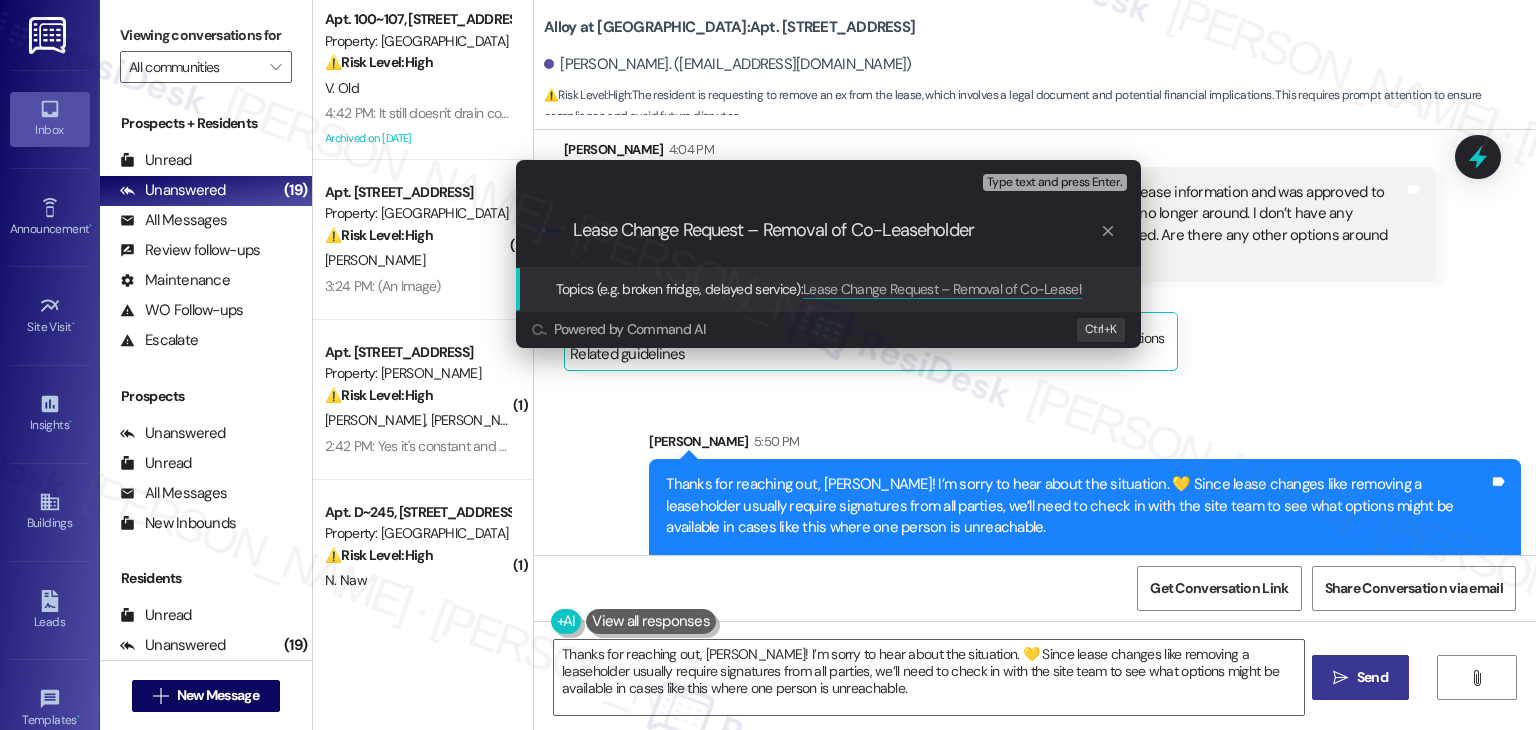 type 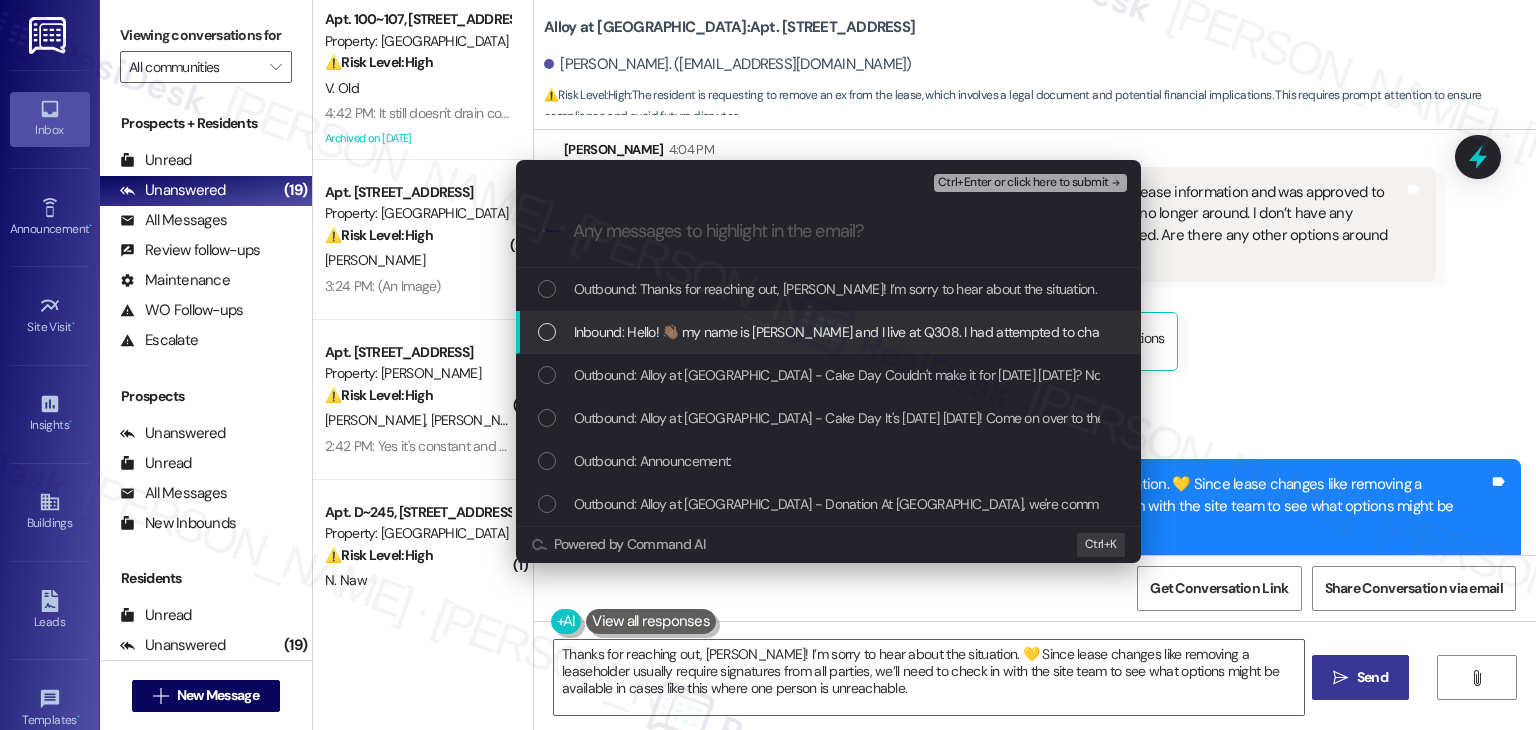 click at bounding box center (547, 332) 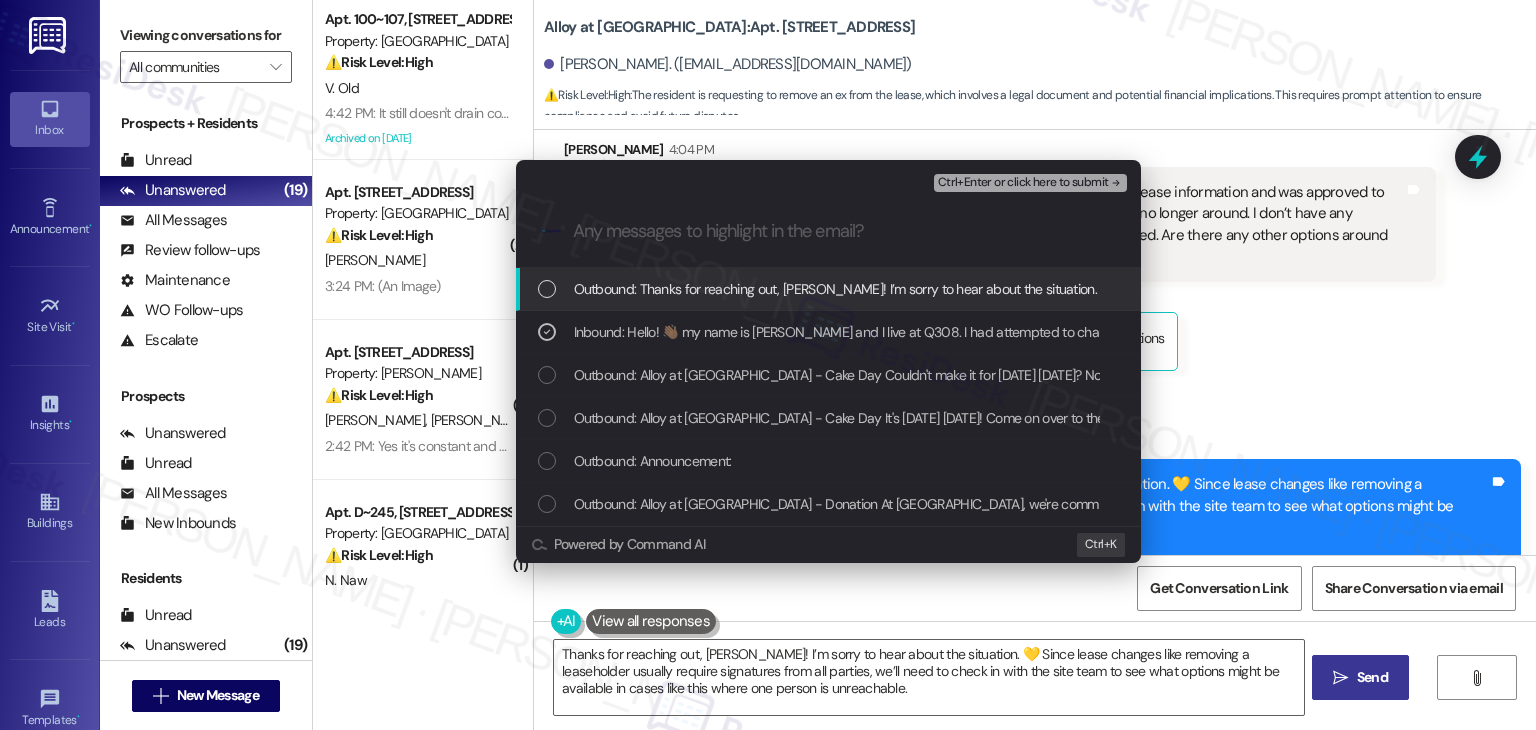 click on "Ctrl+Enter or click here to submit" at bounding box center [1023, 183] 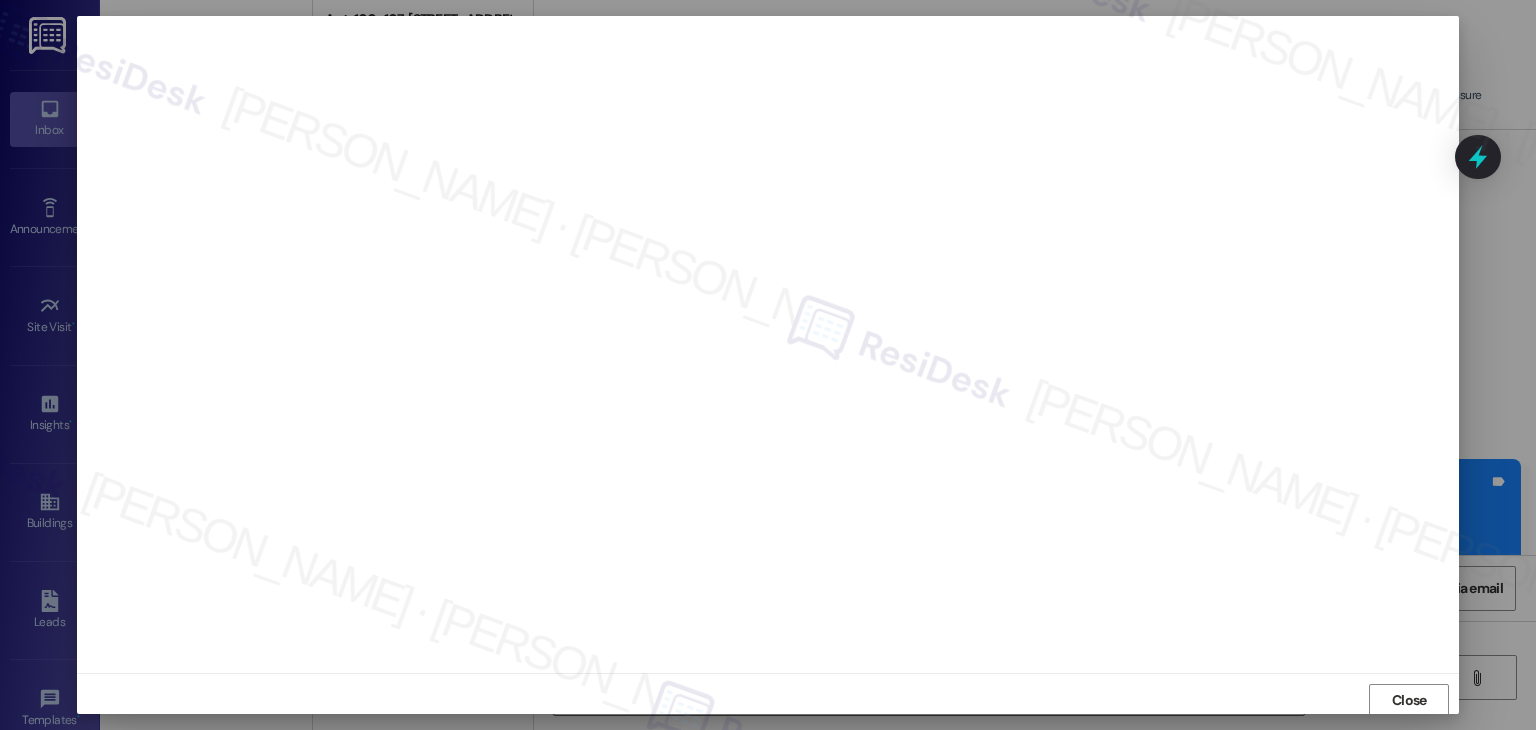 scroll, scrollTop: 1, scrollLeft: 0, axis: vertical 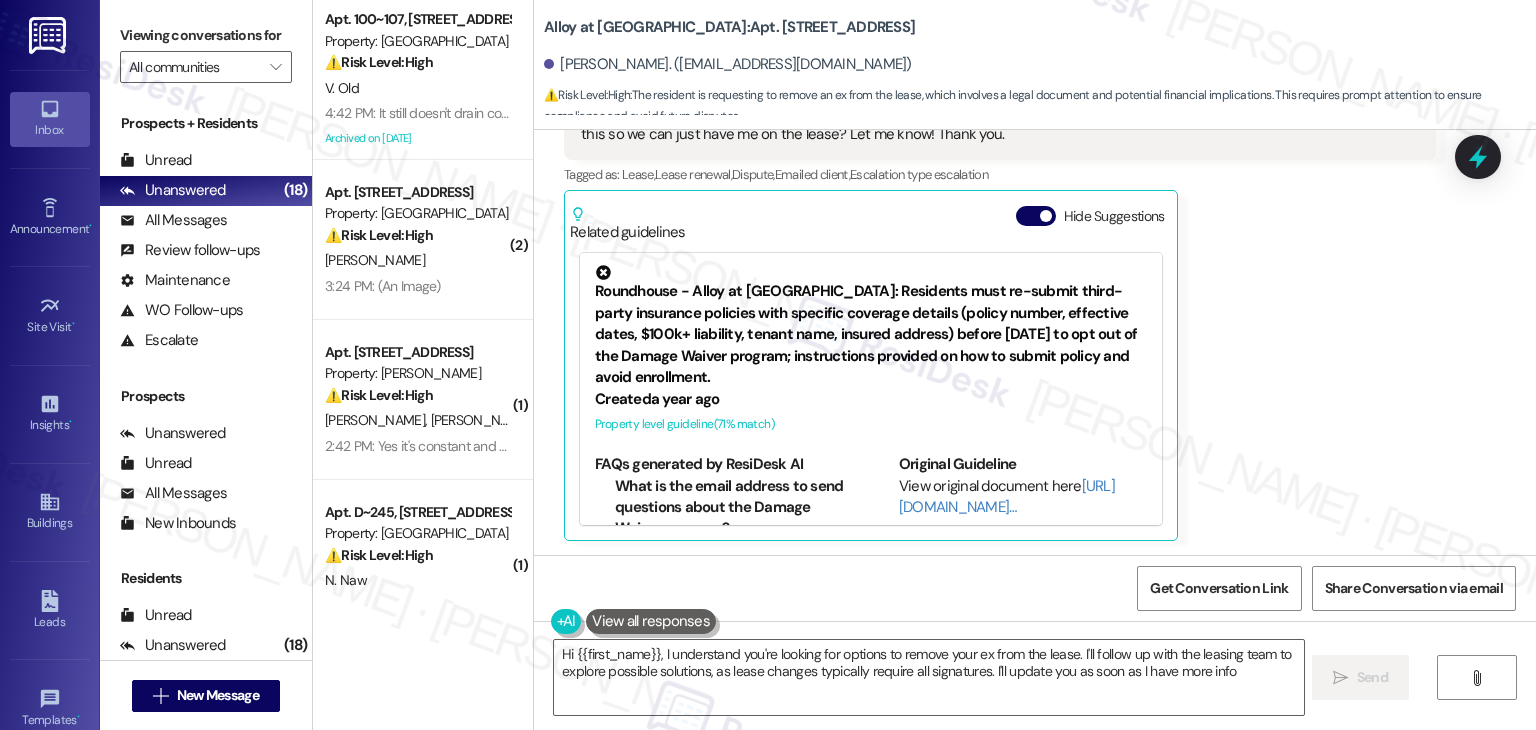 type on "Hi {{first_name}}, I understand you're looking for options to remove your ex from the lease. I'll follow up with the leasing team to explore possible solutions, as lease changes typically require all signatures. I'll update you as soon as I have more info!" 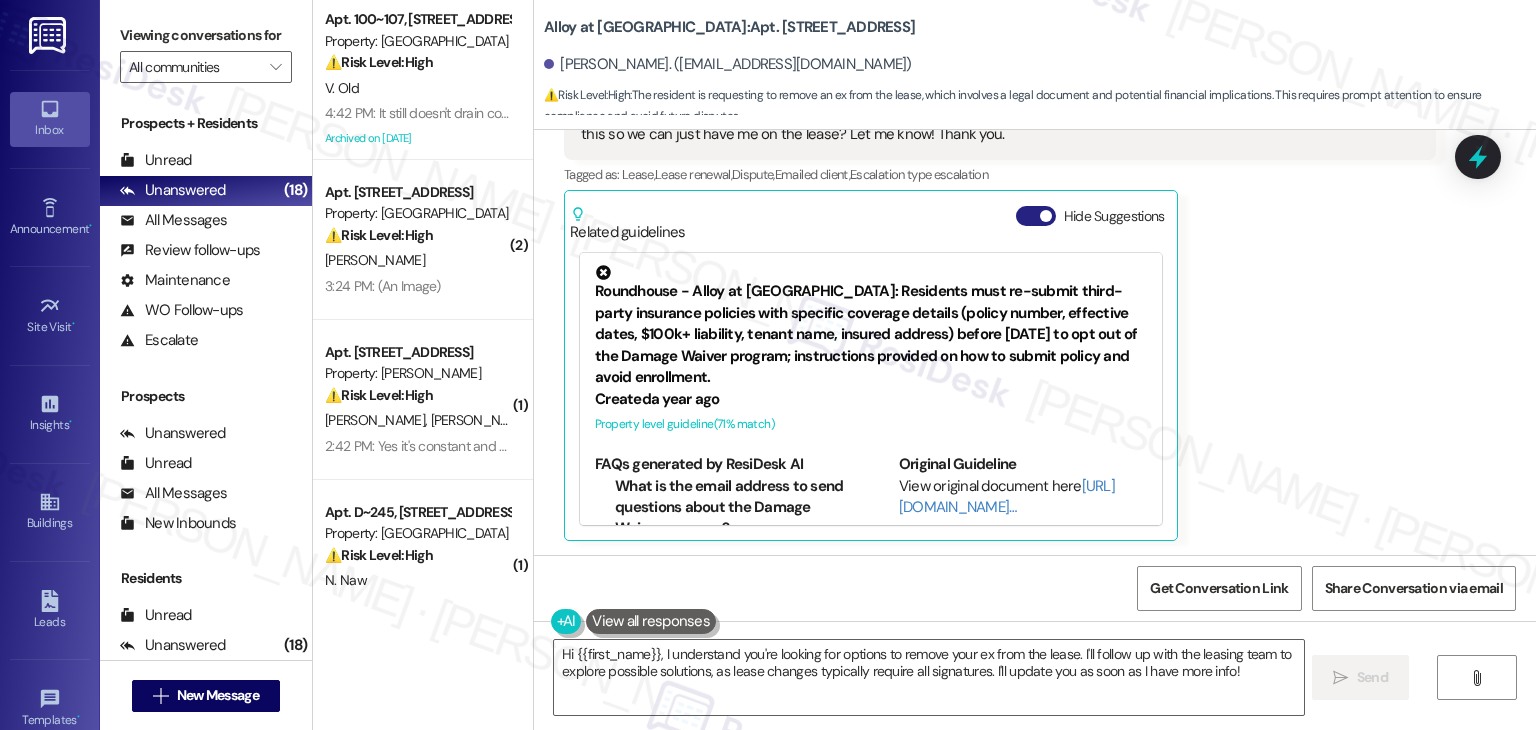 click on "Hide Suggestions" at bounding box center (1036, 216) 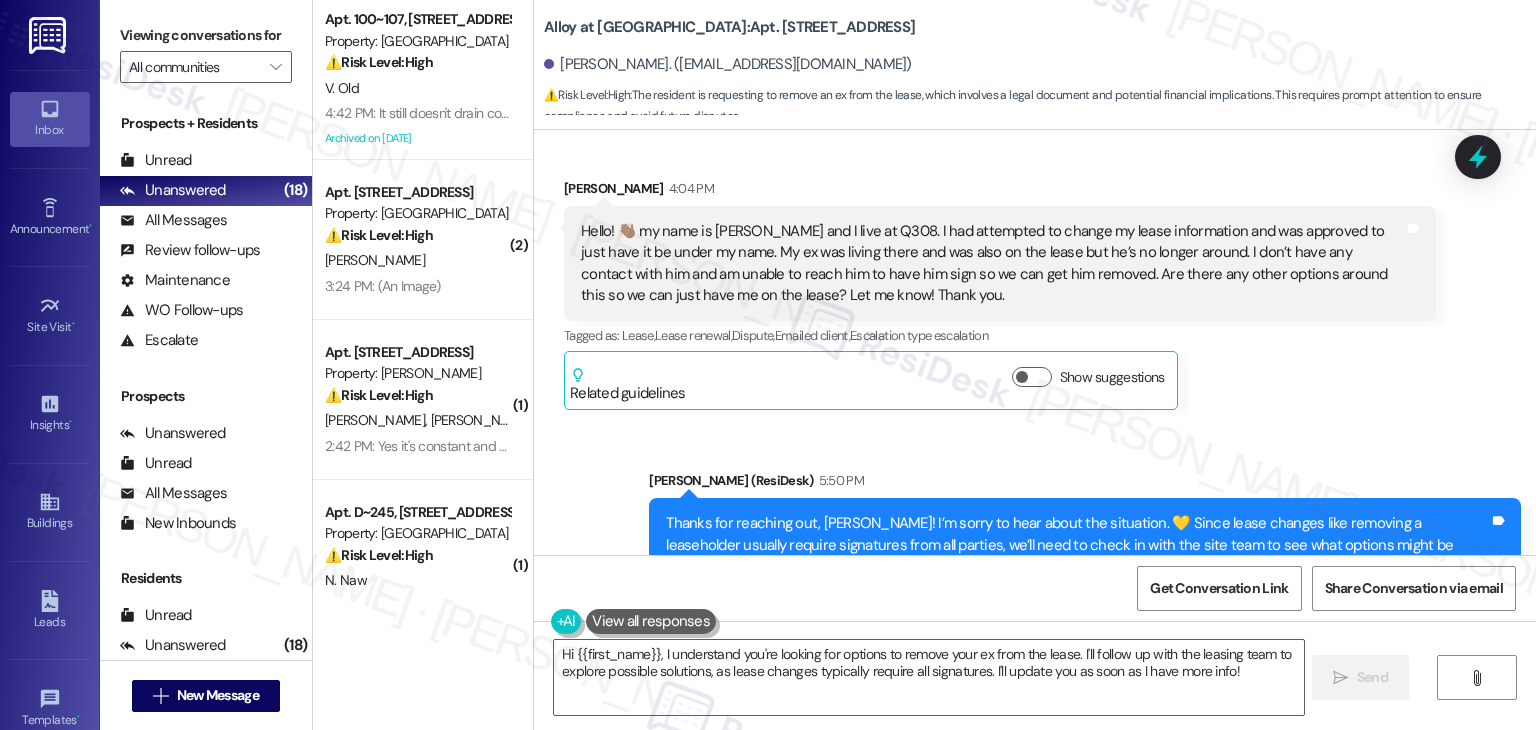 scroll, scrollTop: 1272, scrollLeft: 0, axis: vertical 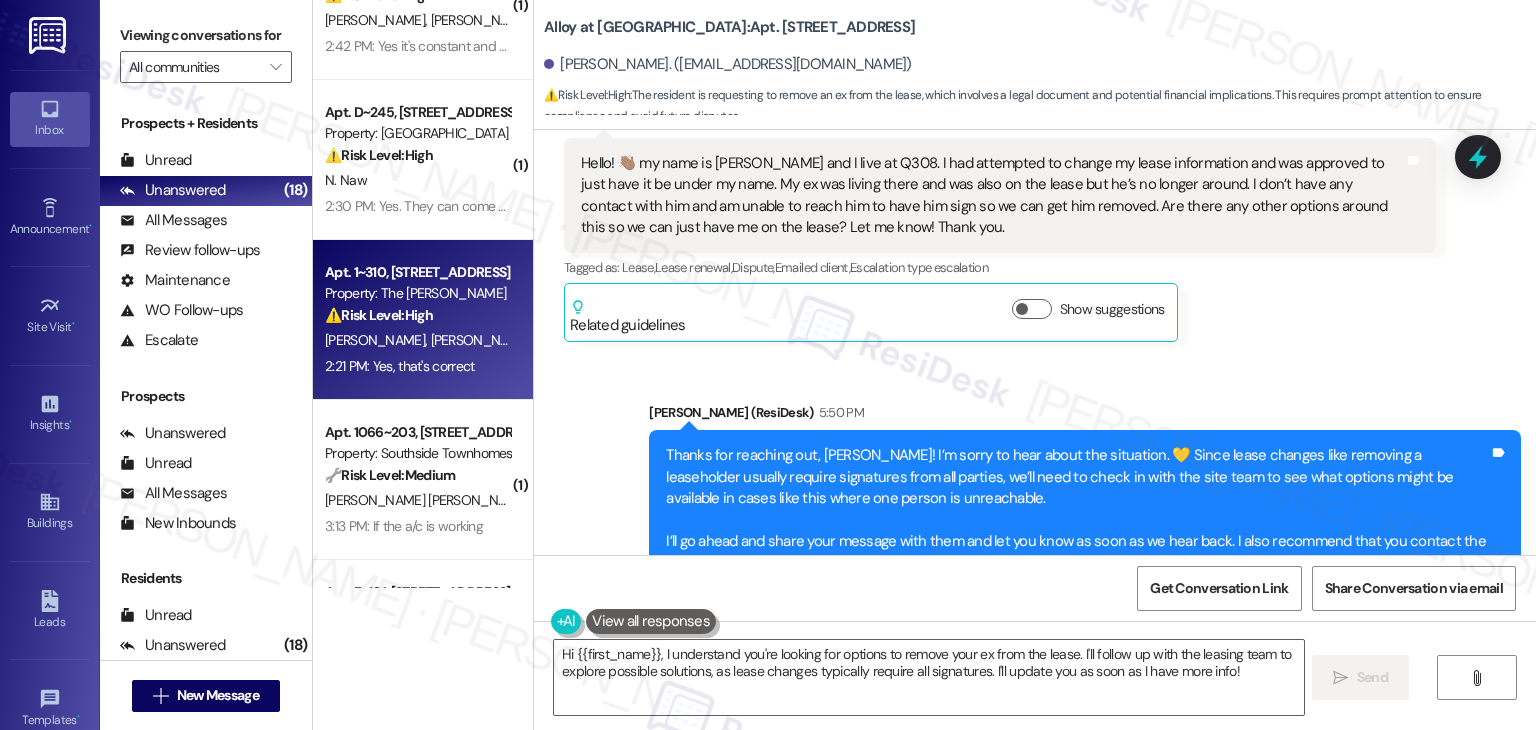 click on "2:21 PM: Yes, that's correct 2:21 PM: Yes, that's correct" at bounding box center [399, 366] 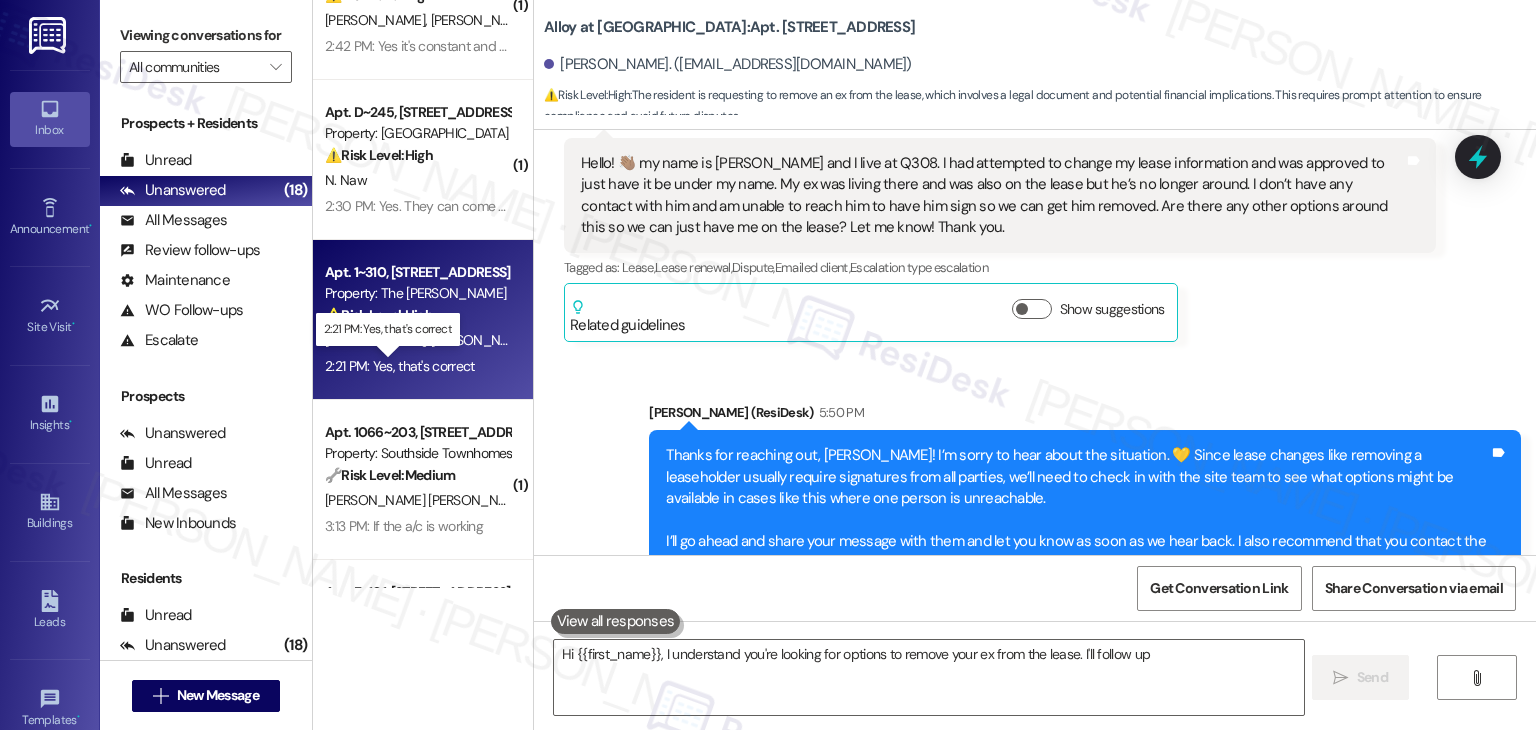 type on "Hi {{first_name}}, I understand you're looking for options to remove your ex from the lease. I'll follow up" 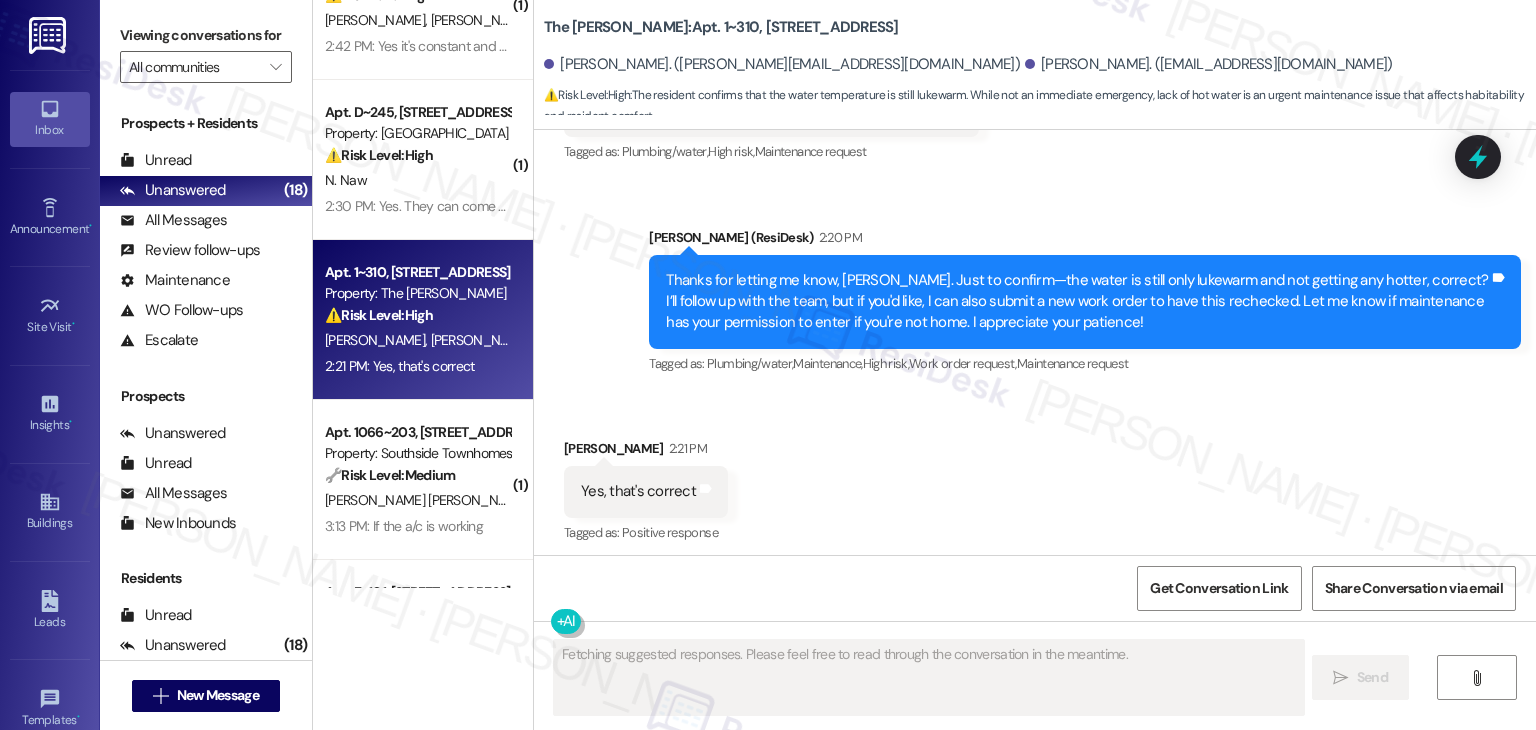 scroll, scrollTop: 1463, scrollLeft: 0, axis: vertical 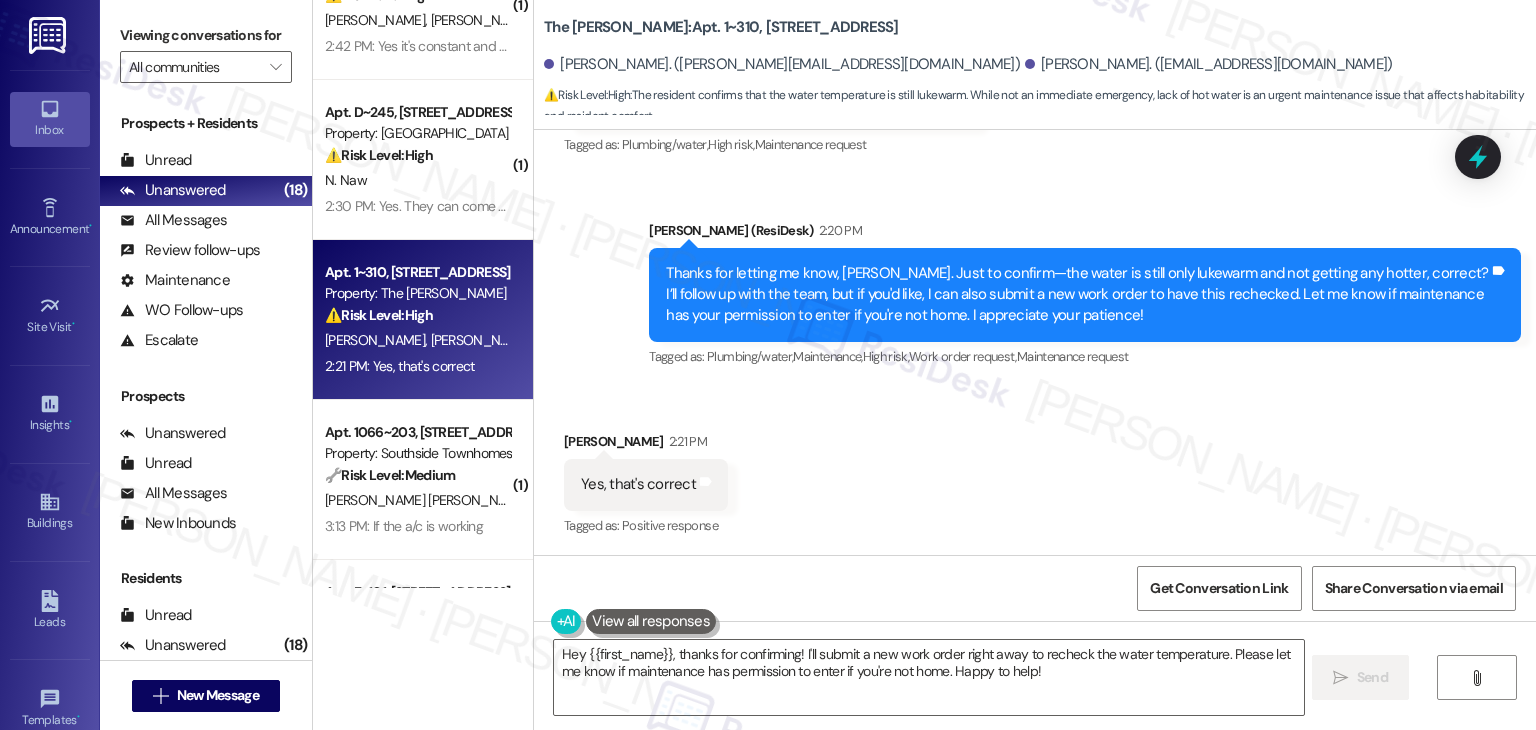 click on "Thanks for letting me know, Khadijah. Just to confirm—the water is still only lukewarm and not getting any hotter, correct? I’ll follow up with the team, but if you'd like, I can also submit a new work order to have this rechecked. Let me know if maintenance has your permission to enter if you're not home. I appreciate your patience!" at bounding box center (1077, 295) 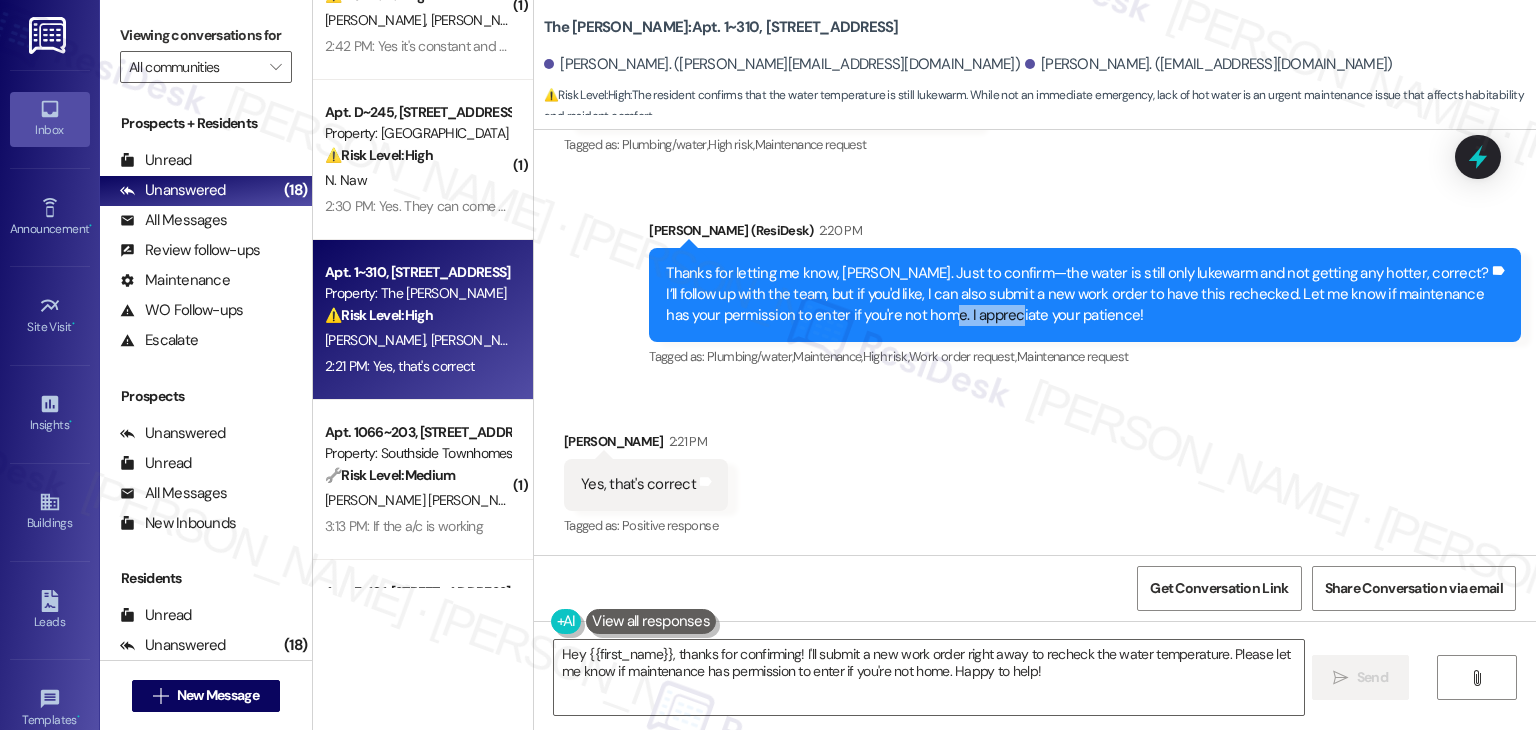 click on "Thanks for letting me know, Khadijah. Just to confirm—the water is still only lukewarm and not getting any hotter, correct? I’ll follow up with the team, but if you'd like, I can also submit a new work order to have this rechecked. Let me know if maintenance has your permission to enter if you're not home. I appreciate your patience!" at bounding box center [1077, 295] 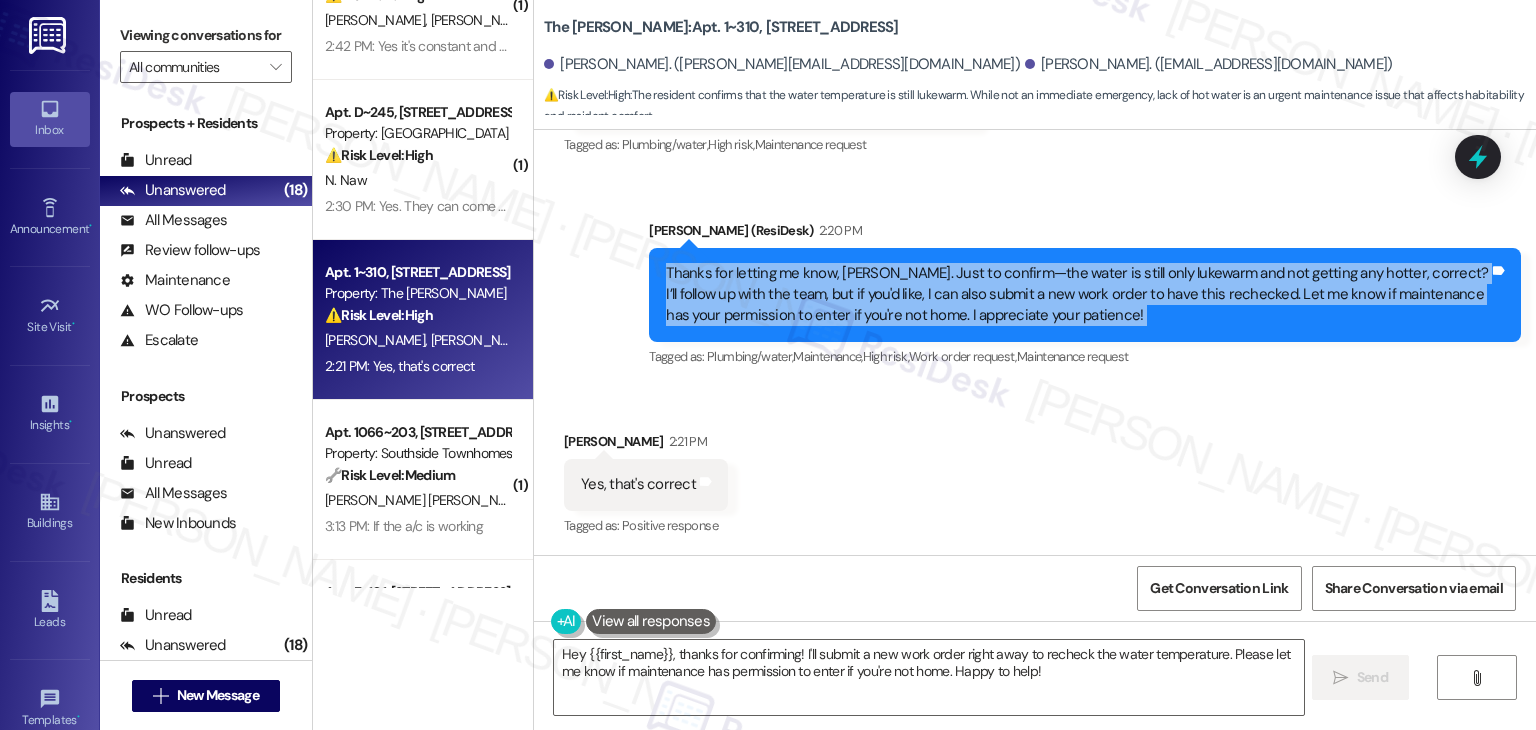 click on "Thanks for letting me know, Khadijah. Just to confirm—the water is still only lukewarm and not getting any hotter, correct? I’ll follow up with the team, but if you'd like, I can also submit a new work order to have this rechecked. Let me know if maintenance has your permission to enter if you're not home. I appreciate your patience!" at bounding box center [1077, 295] 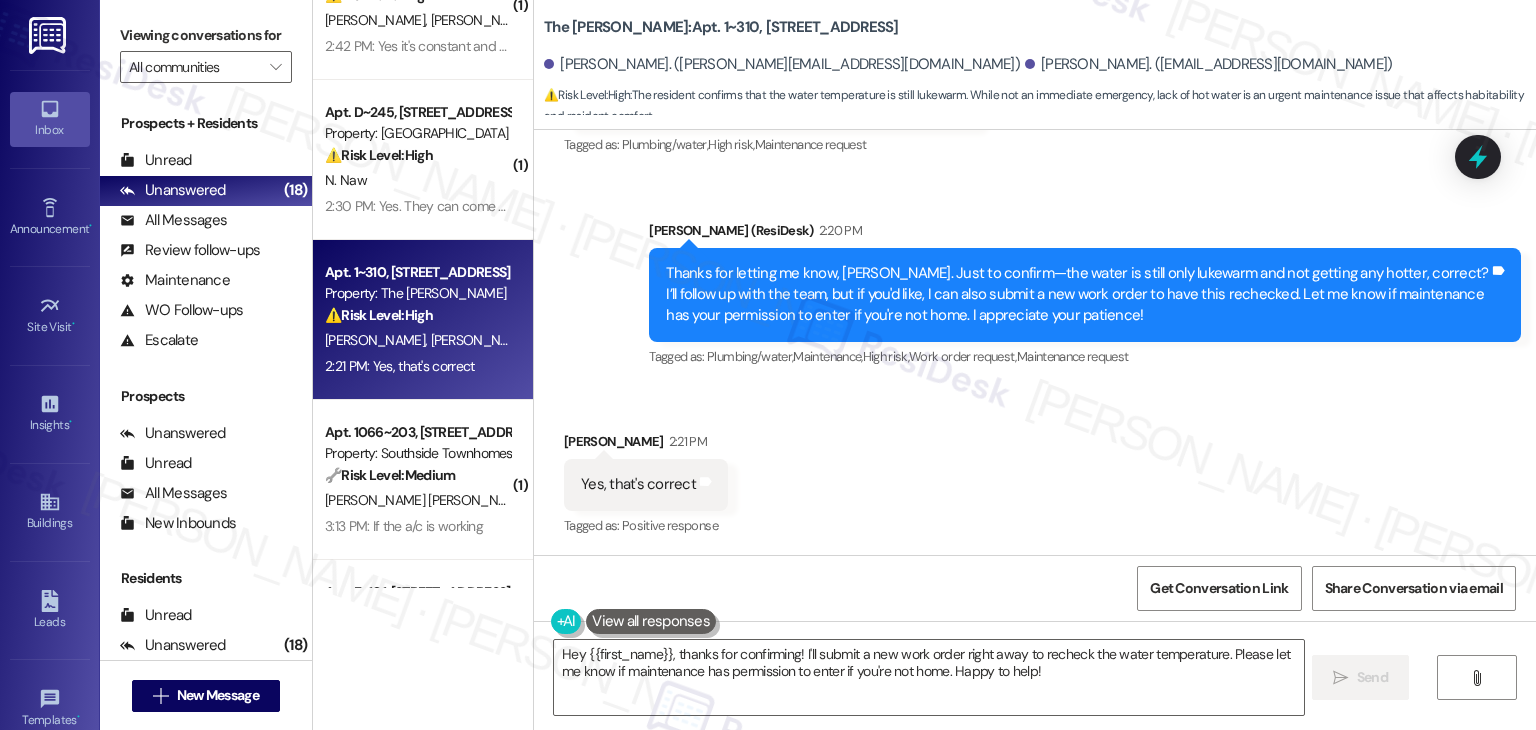 click on "Yes, that's correct" at bounding box center (638, 484) 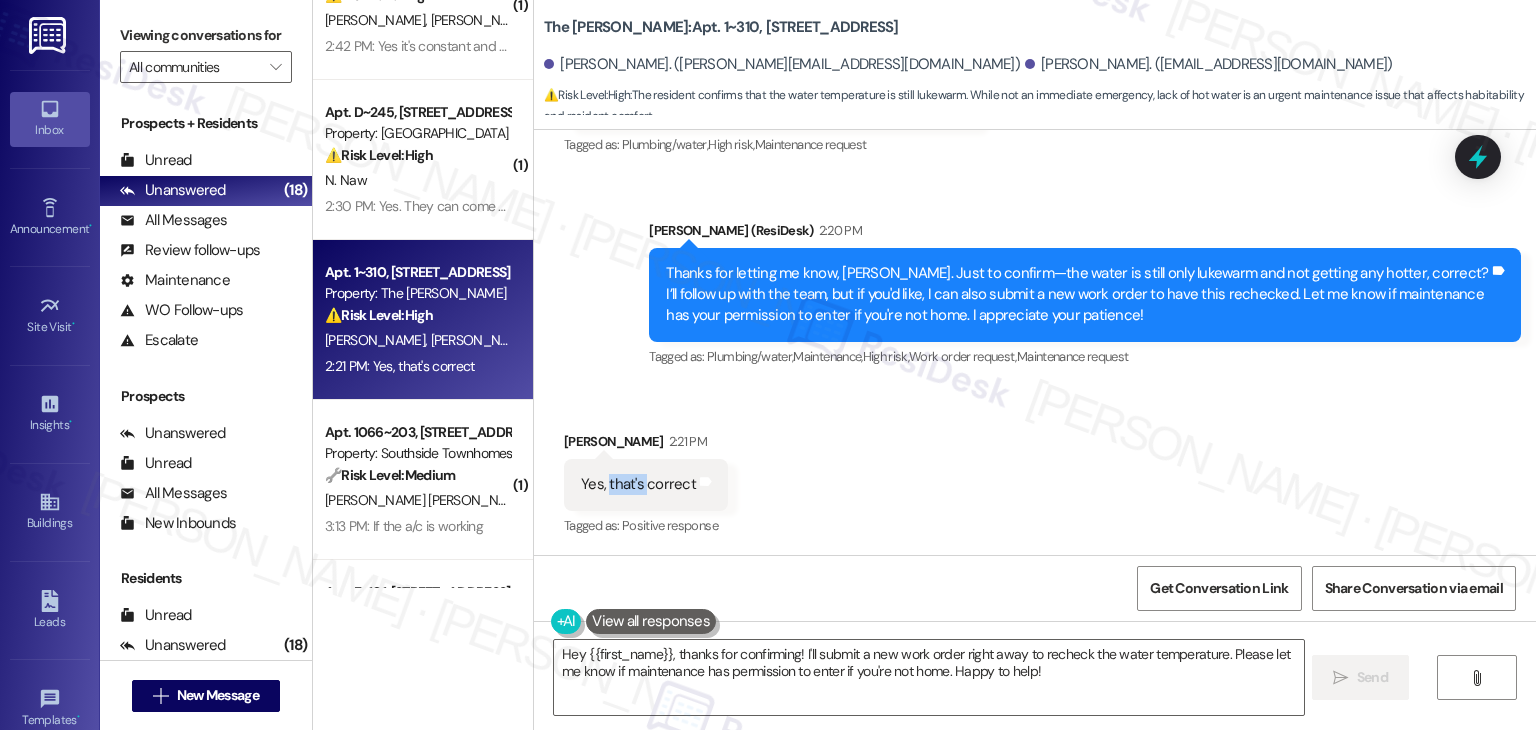 click on "Yes, that's correct" at bounding box center (638, 484) 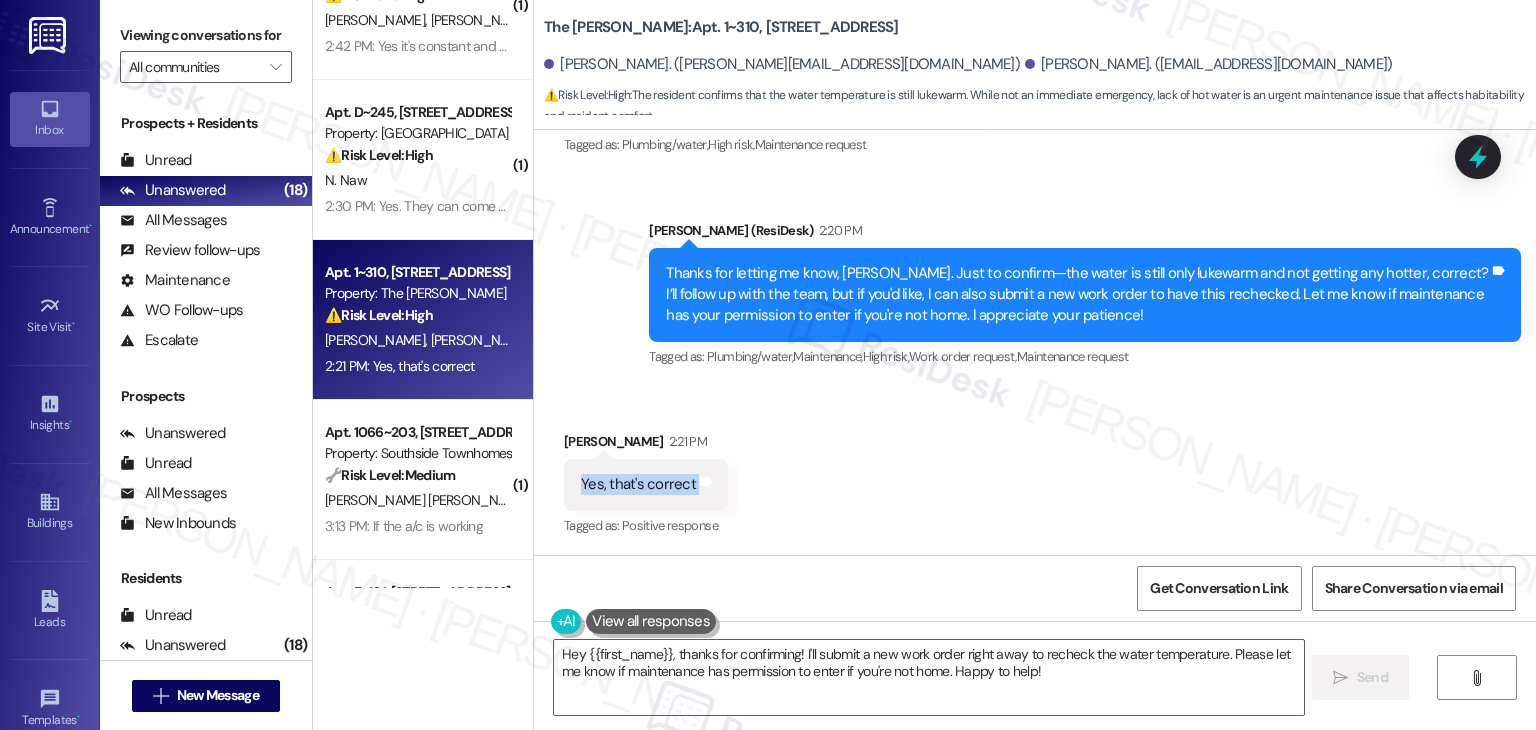 click on "Yes, that's correct" at bounding box center [638, 484] 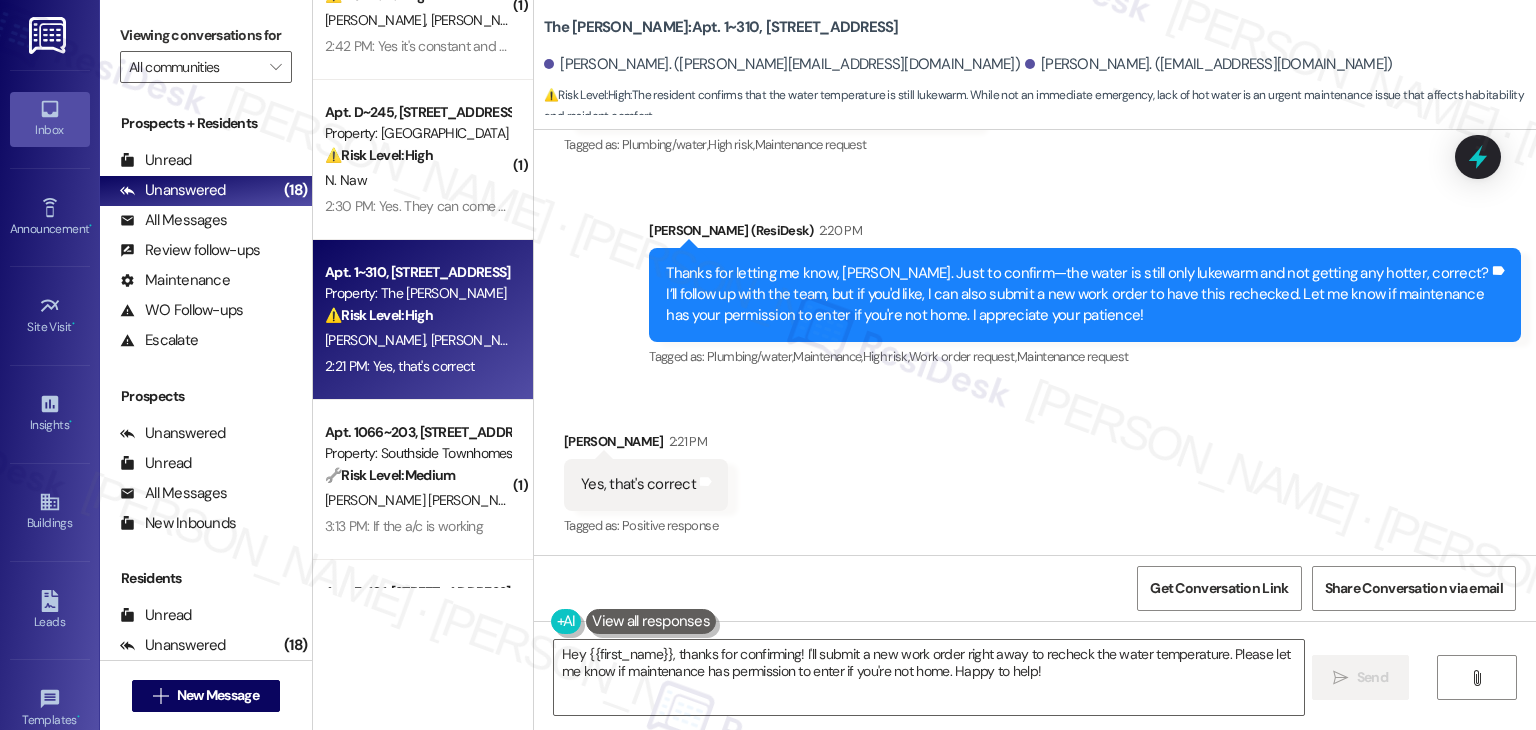 click on "Received via SMS Khadijah Cunningham 2:21 PM Yes, that's correct Tags and notes Tagged as:   Positive response Click to highlight conversations about Positive response" at bounding box center [1035, 470] 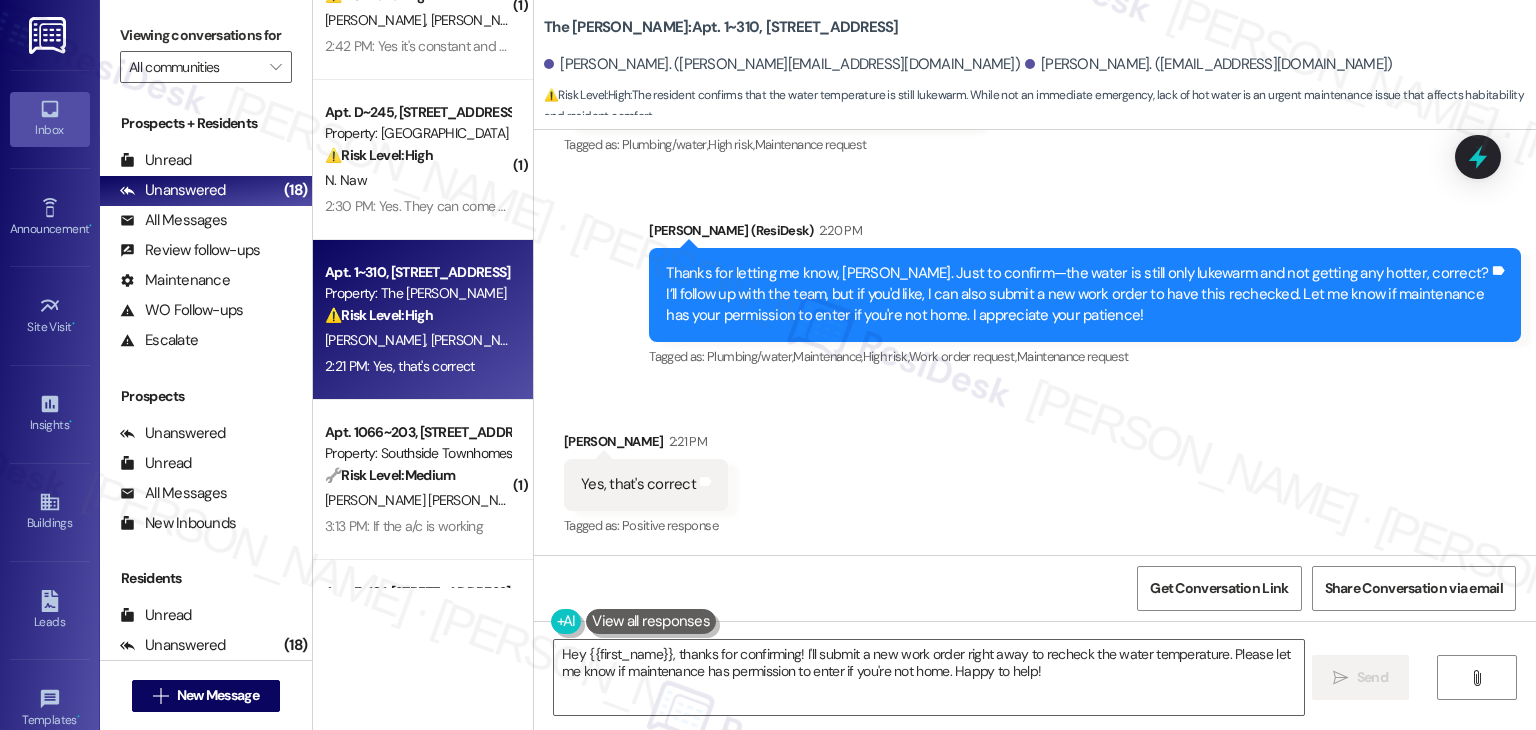 click on "Received via SMS Khadijah Cunningham 2:21 PM Yes, that's correct Tags and notes Tagged as:   Positive response Click to highlight conversations about Positive response" at bounding box center (1035, 470) 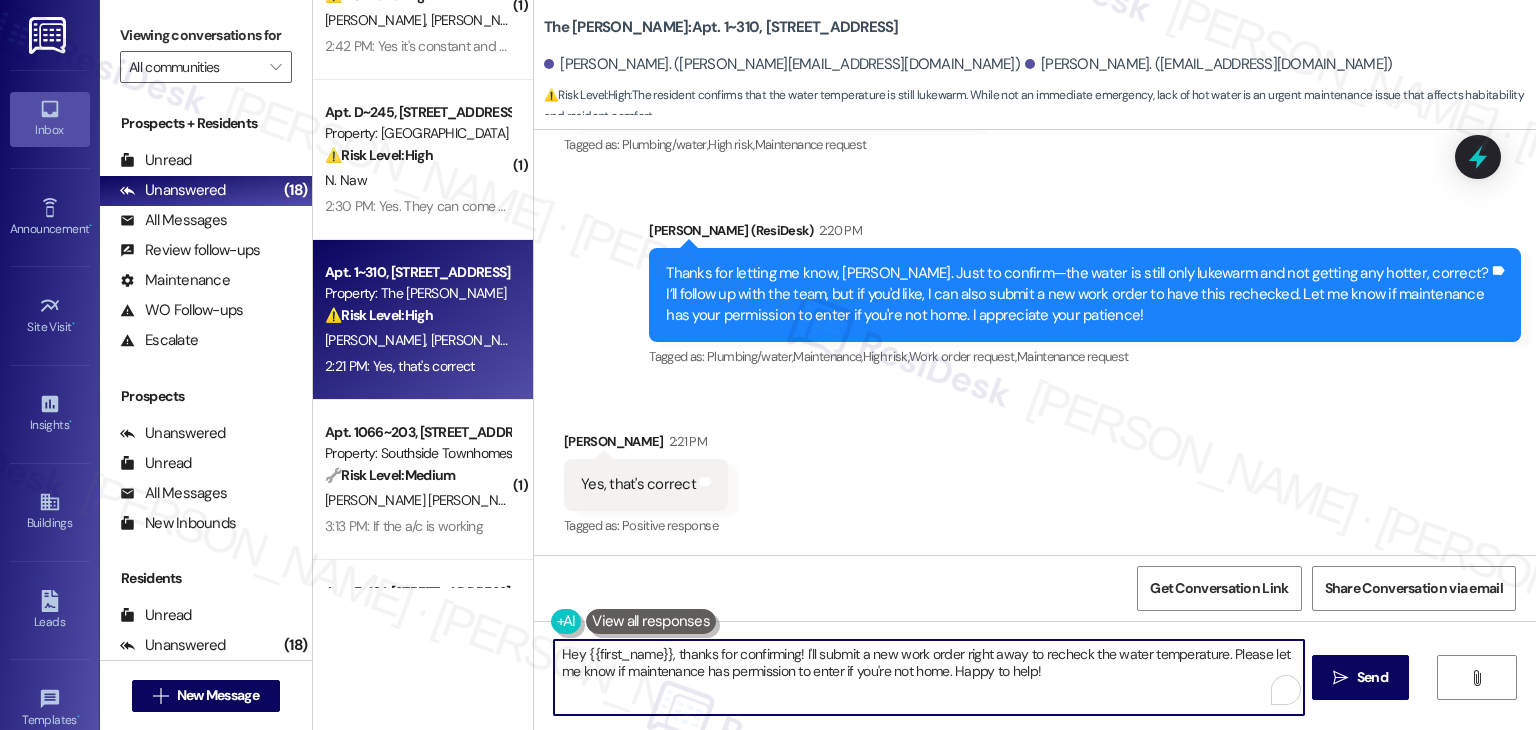 click on "Hey {{first_name}}, thanks for confirming! I'll submit a new work order right away to recheck the water temperature. Please let me know if maintenance has permission to enter if you're not home. Happy to help!" at bounding box center (928, 677) 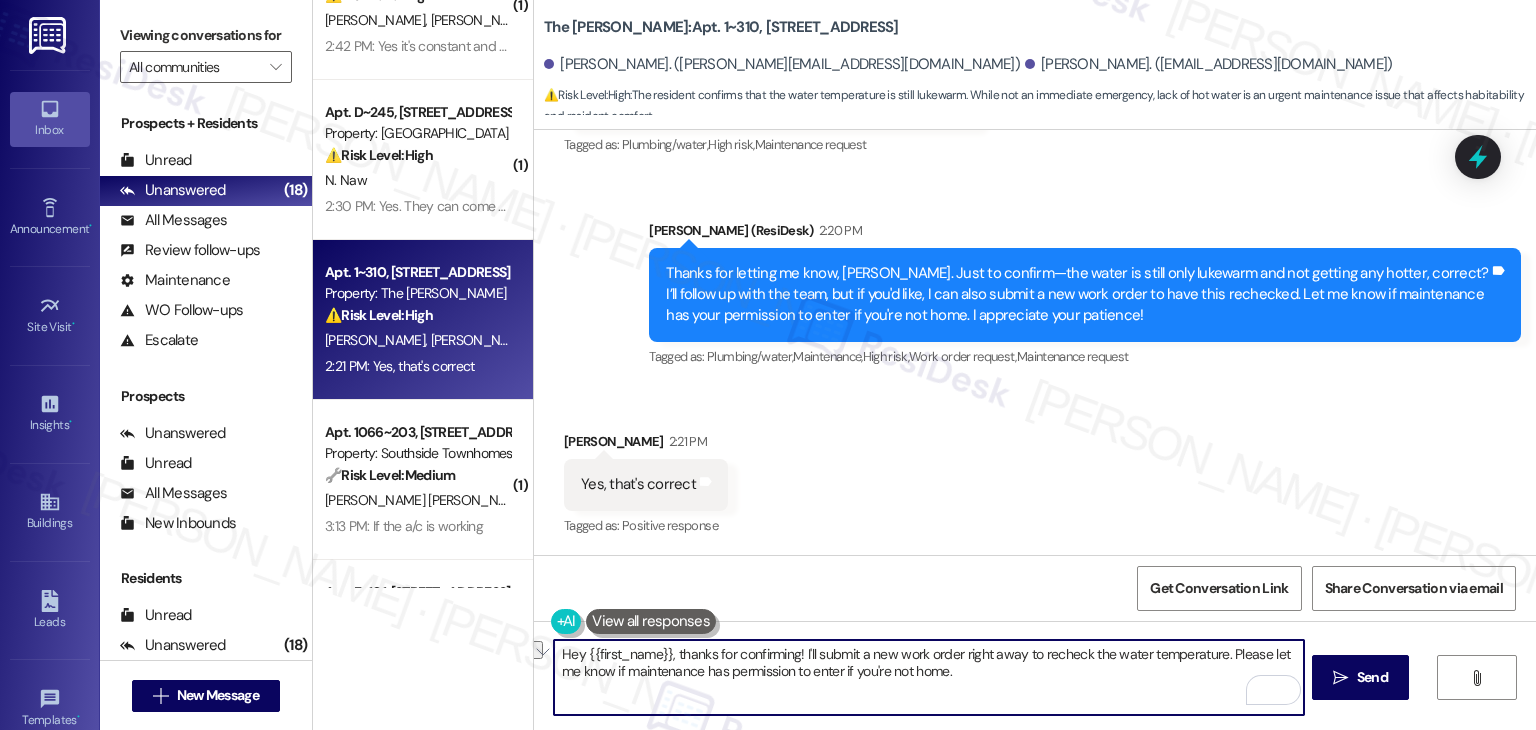drag, startPoint x: 1217, startPoint y: 655, endPoint x: 500, endPoint y: 649, distance: 717.0251 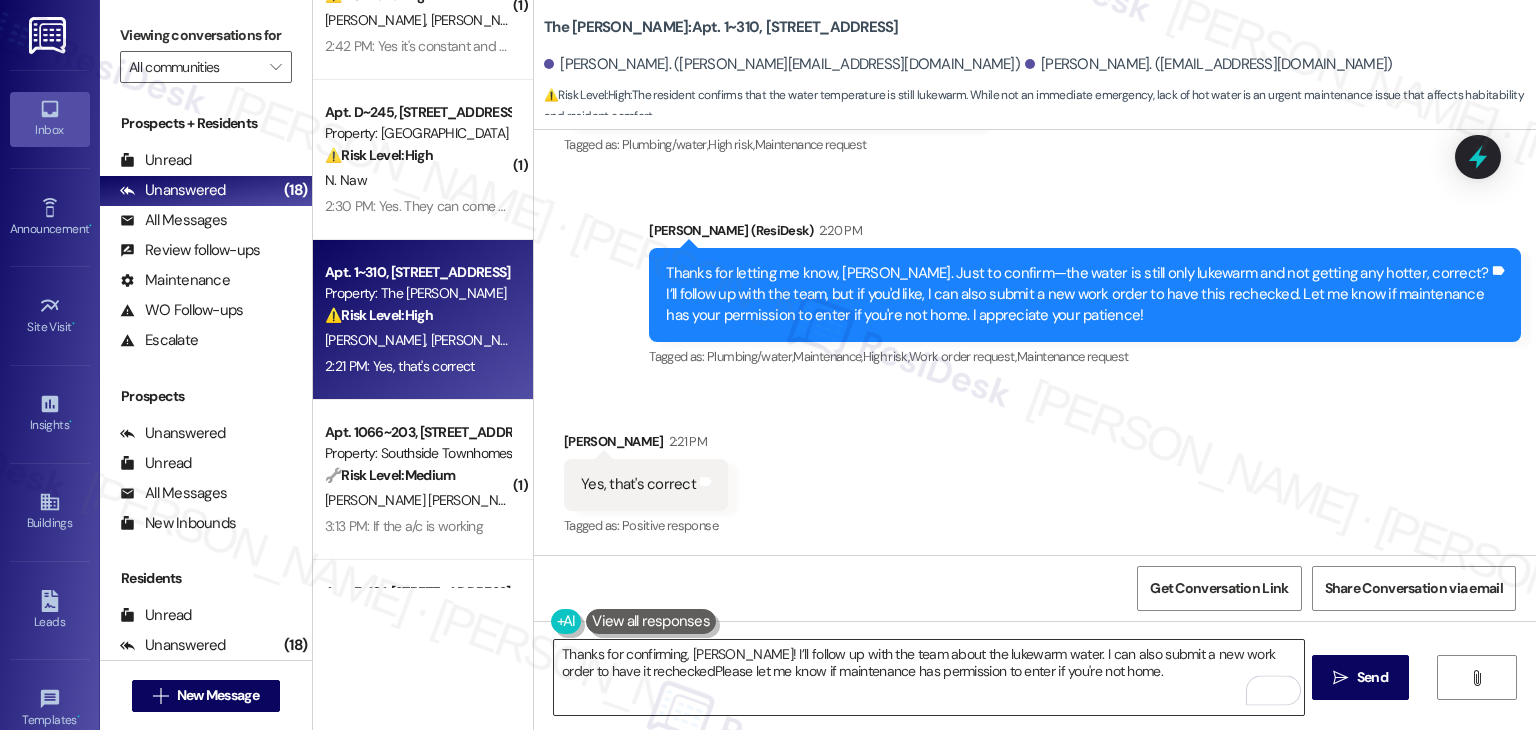 click on "Thanks for confirming, Khadijah! I’ll follow up with the team about the lukewarm water. I can also submit a new work order to have it recheckedPlease let me know if maintenance has permission to enter if you're not home." at bounding box center [928, 677] 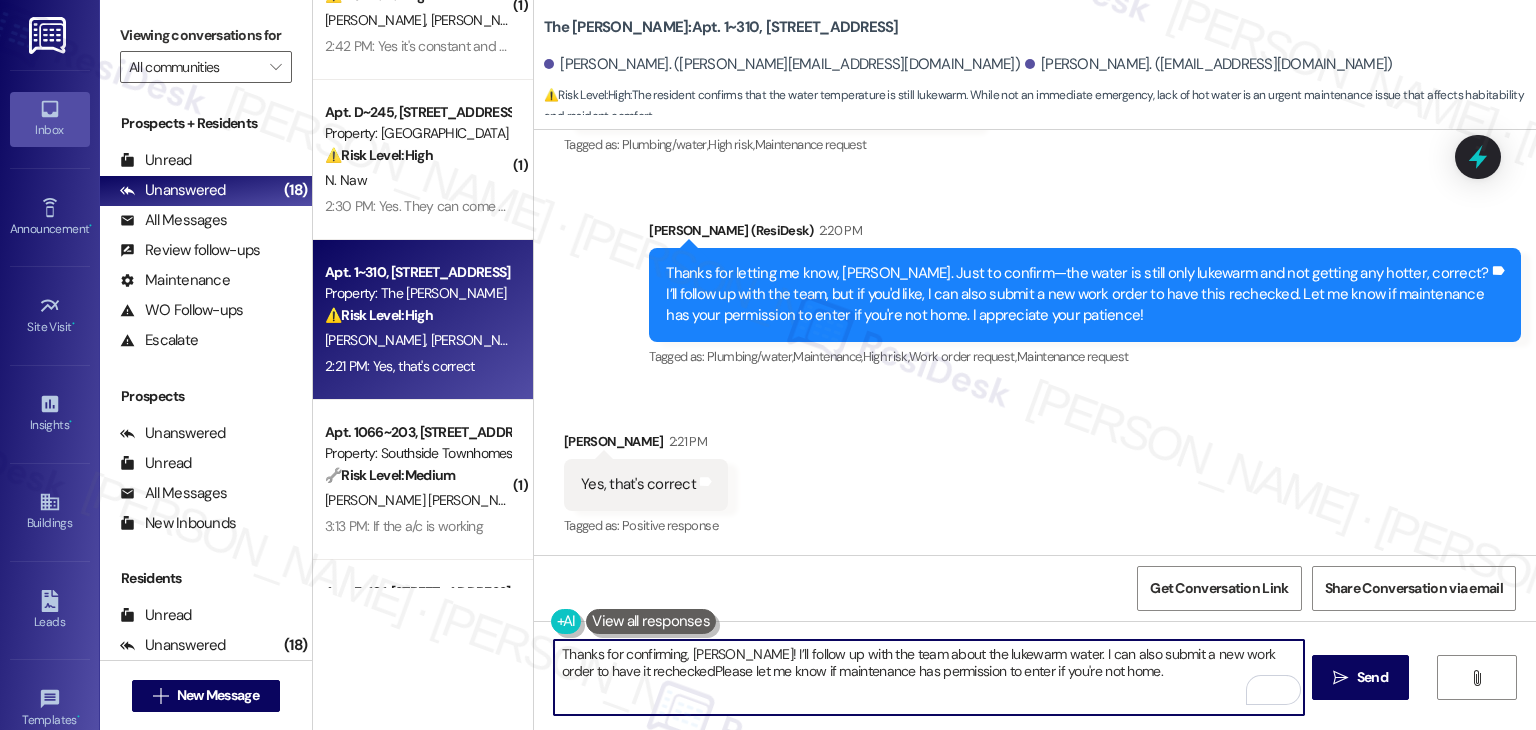 click on "Thanks for confirming, Khadijah! I’ll follow up with the team about the lukewarm water. I can also submit a new work order to have it recheckedPlease let me know if maintenance has permission to enter if you're not home." at bounding box center (928, 677) 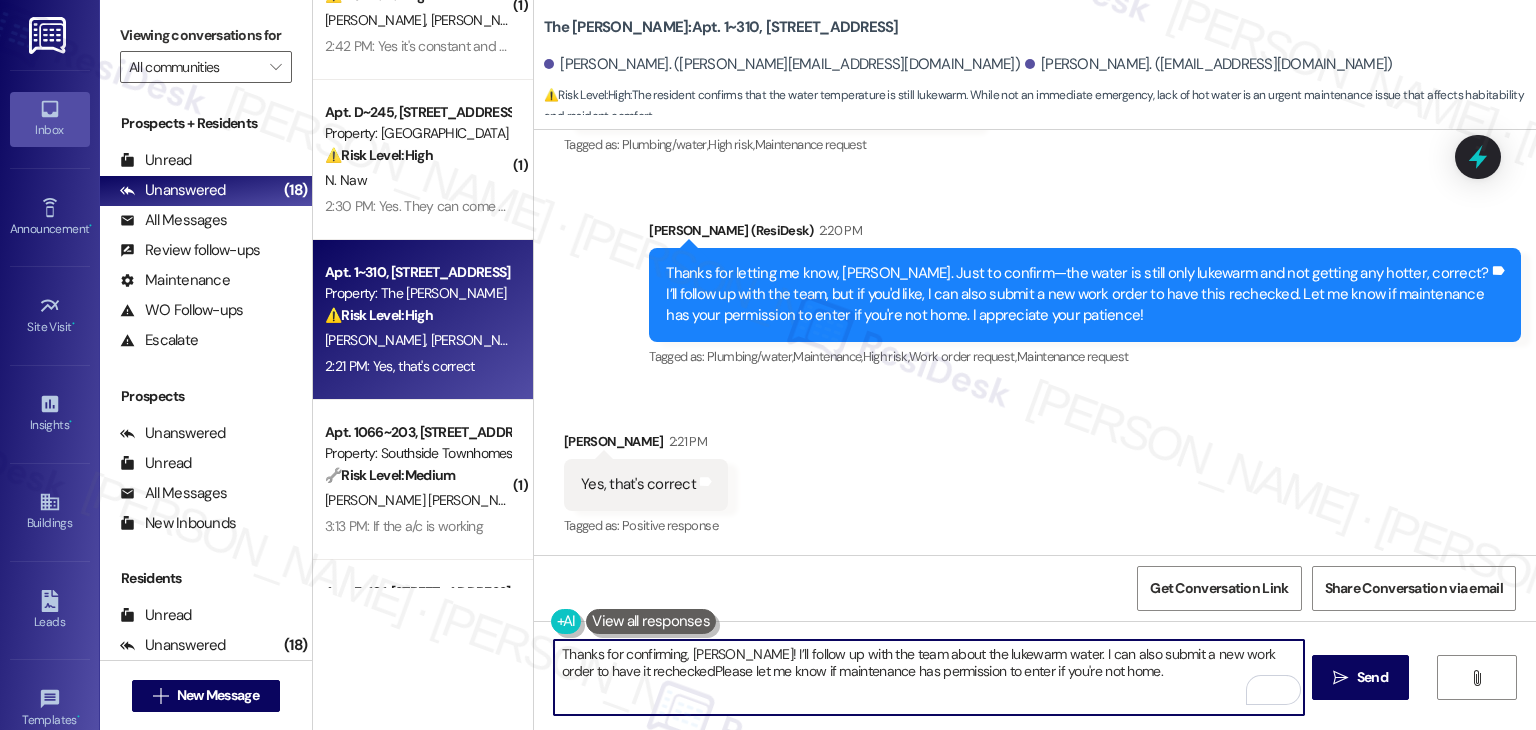click on "Thanks for confirming, Khadijah! I’ll follow up with the team about the lukewarm water. I can also submit a new work order to have it recheckedPlease let me know if maintenance has permission to enter if you're not home." at bounding box center [928, 677] 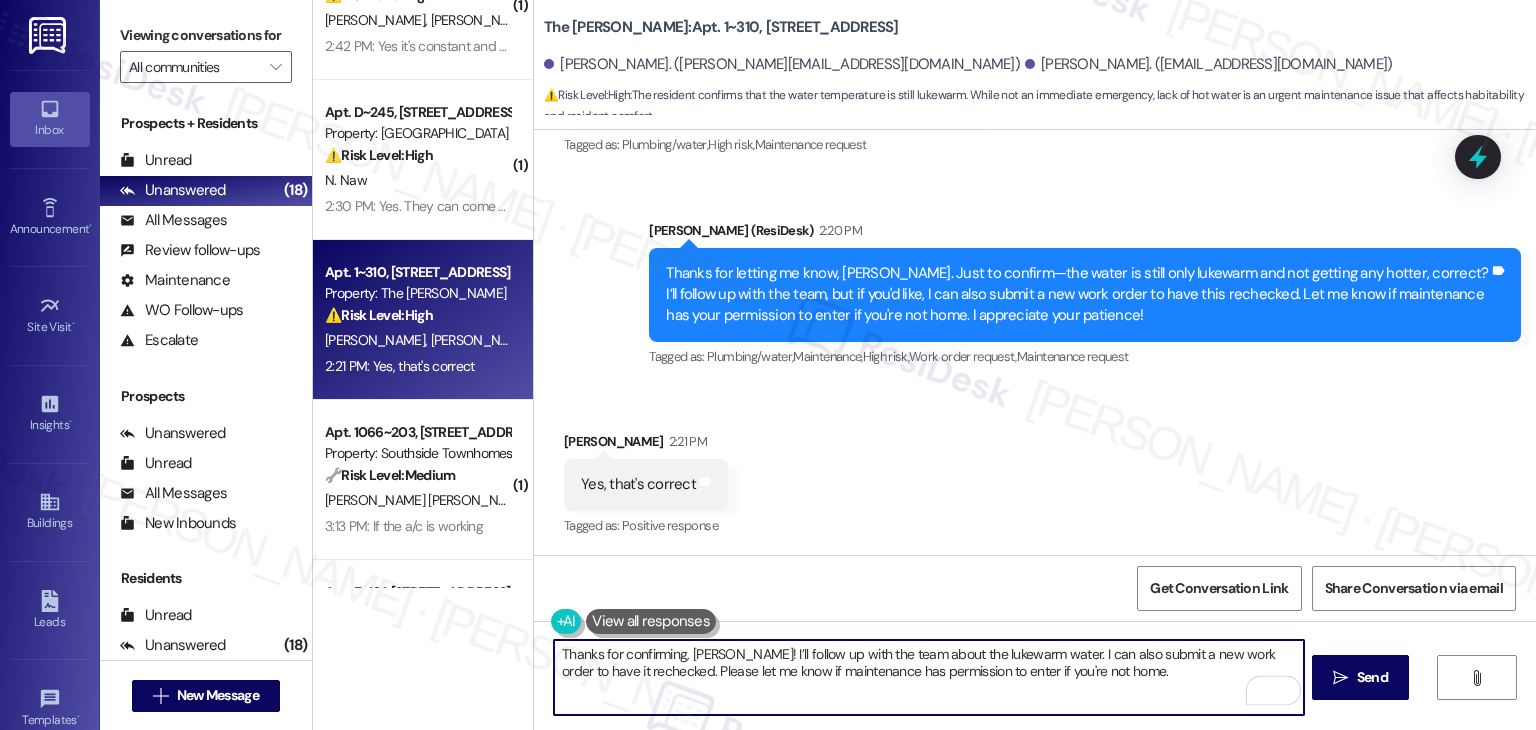click on "Thanks for confirming, Khadijah! I’ll follow up with the team about the lukewarm water. I can also submit a new work order to have it rechecked. Please let me know if maintenance has permission to enter if you're not home." at bounding box center [928, 677] 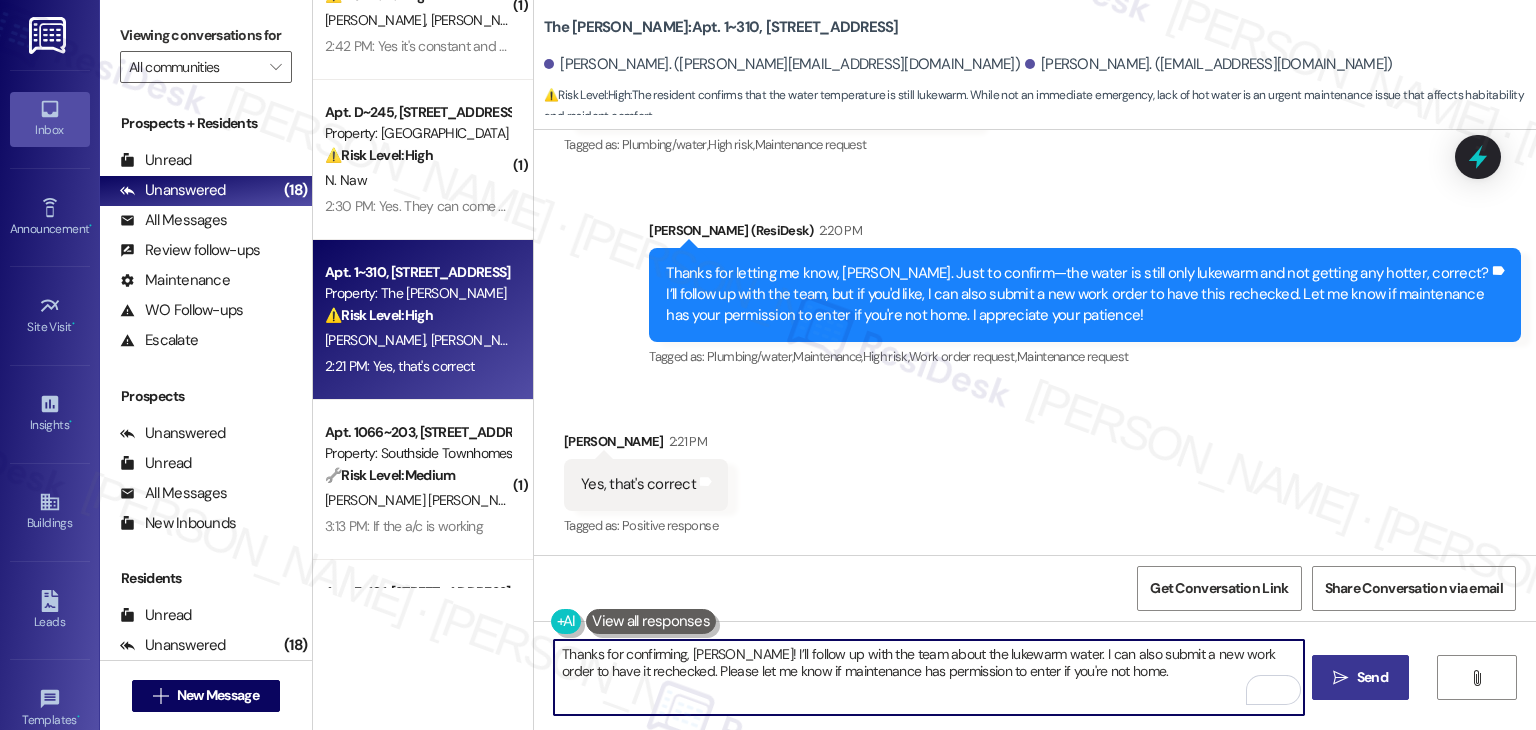 type on "Thanks for confirming, Khadijah! I’ll follow up with the team about the lukewarm water. I can also submit a new work order to have it rechecked. Please let me know if maintenance has permission to enter if you're not home." 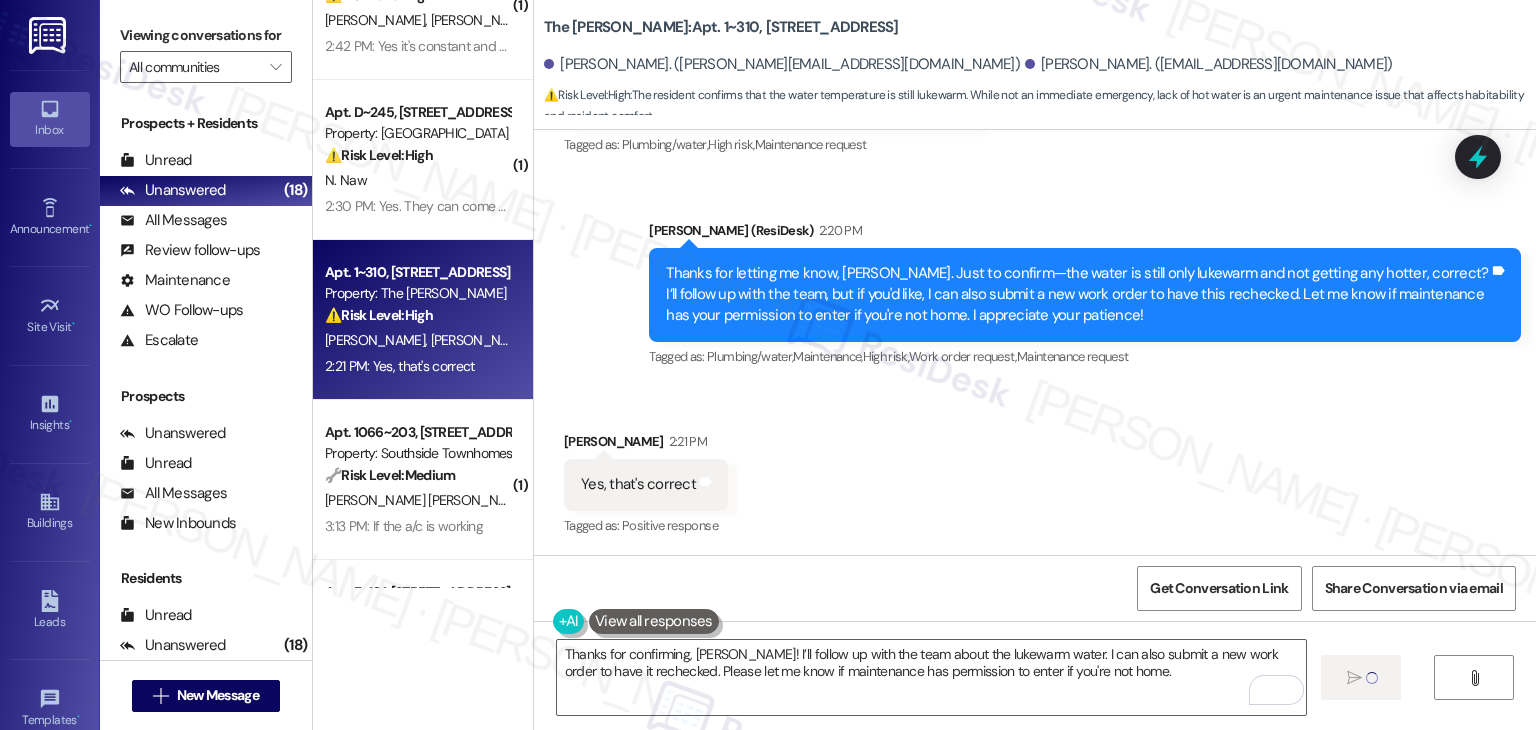 type 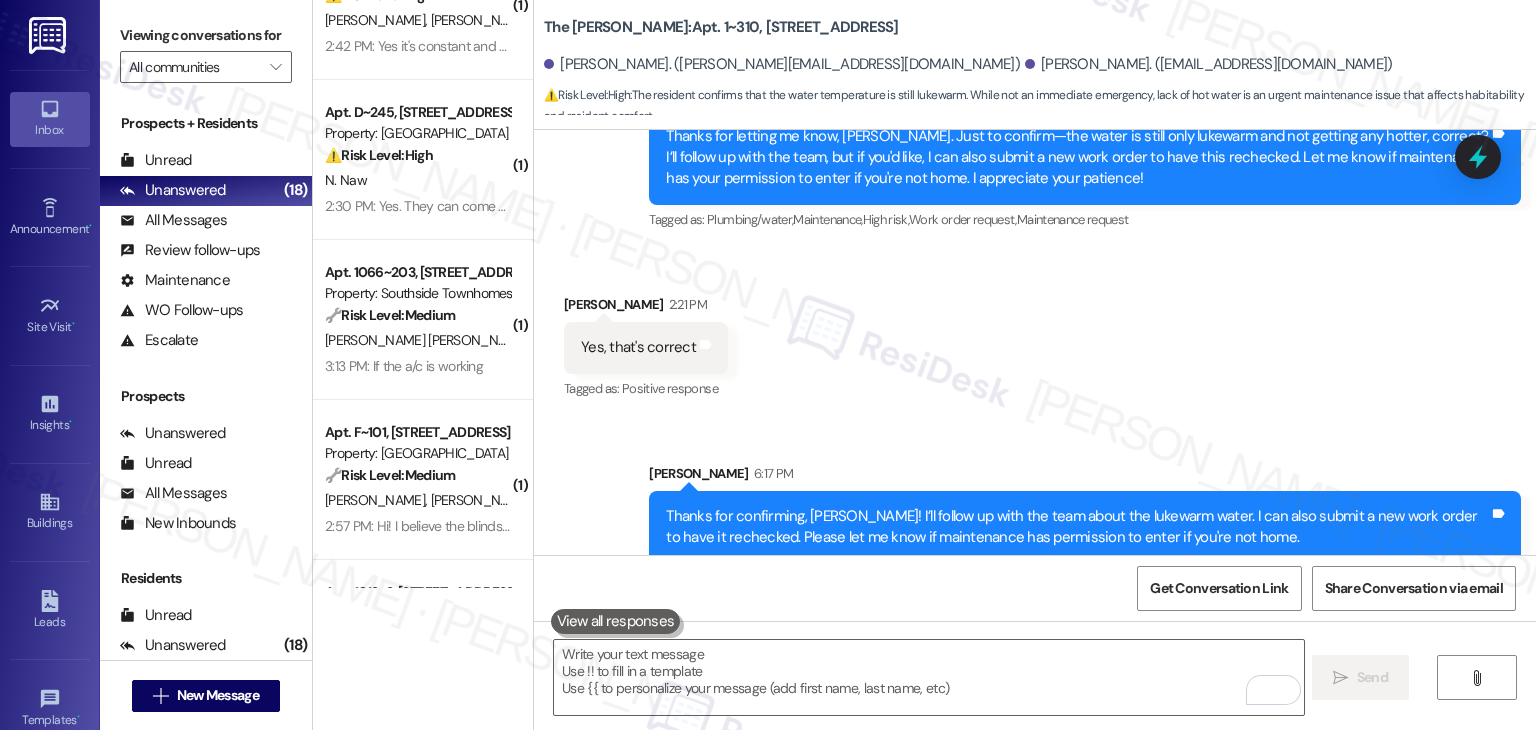 scroll, scrollTop: 1624, scrollLeft: 0, axis: vertical 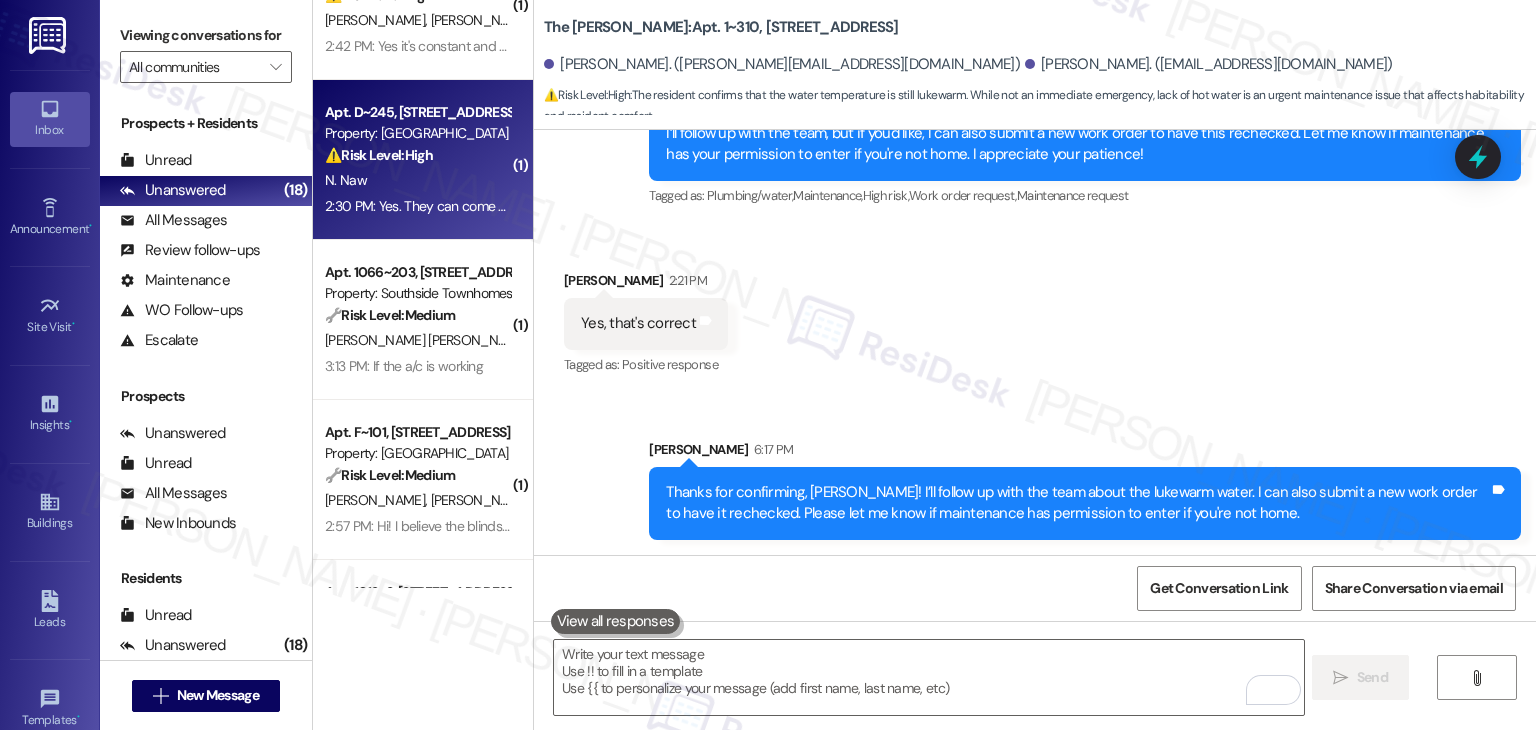 click on "2:30 PM: Yes. They can come at 4pm. Thank you. 2:30 PM: Yes. They can come at 4pm. Thank you." at bounding box center [417, 206] 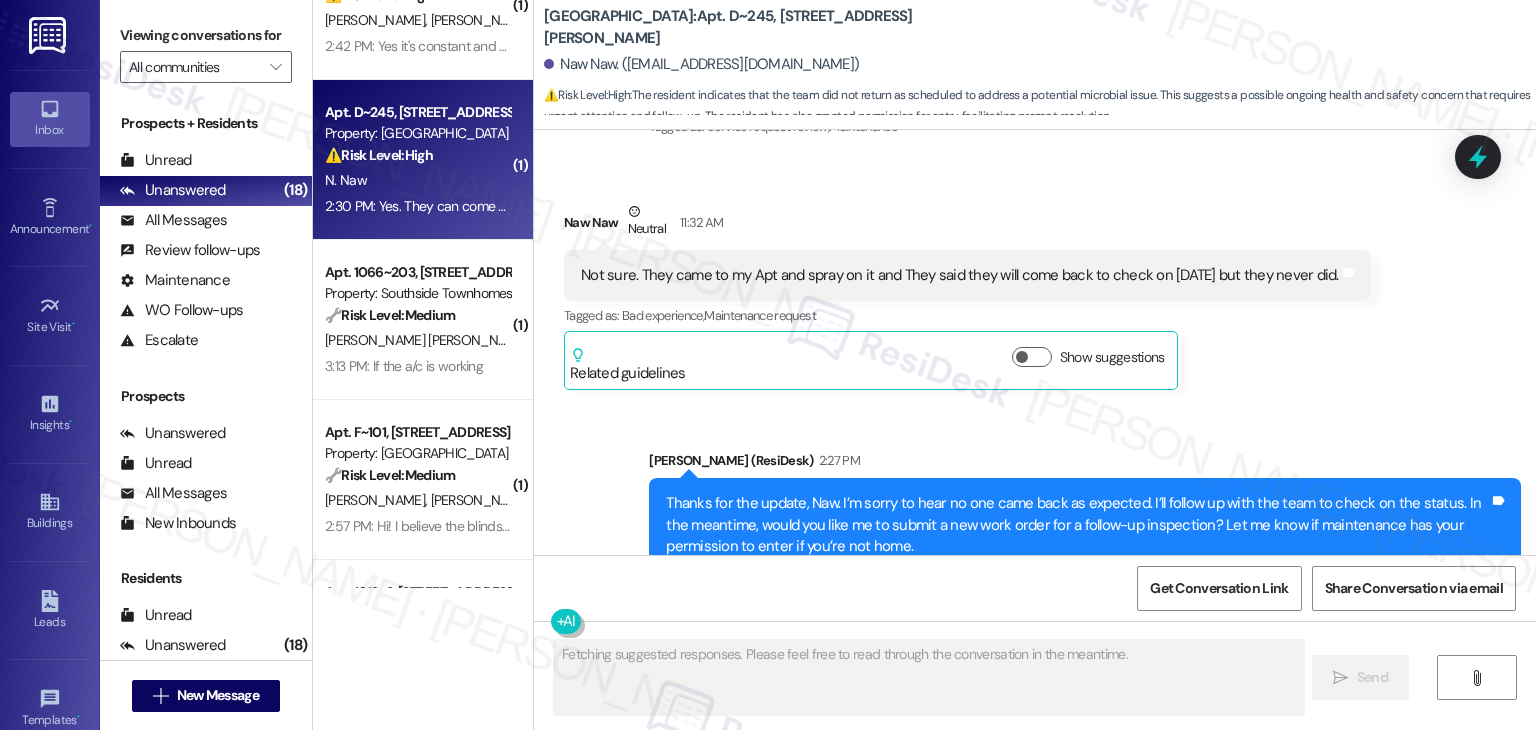 scroll, scrollTop: 3716, scrollLeft: 0, axis: vertical 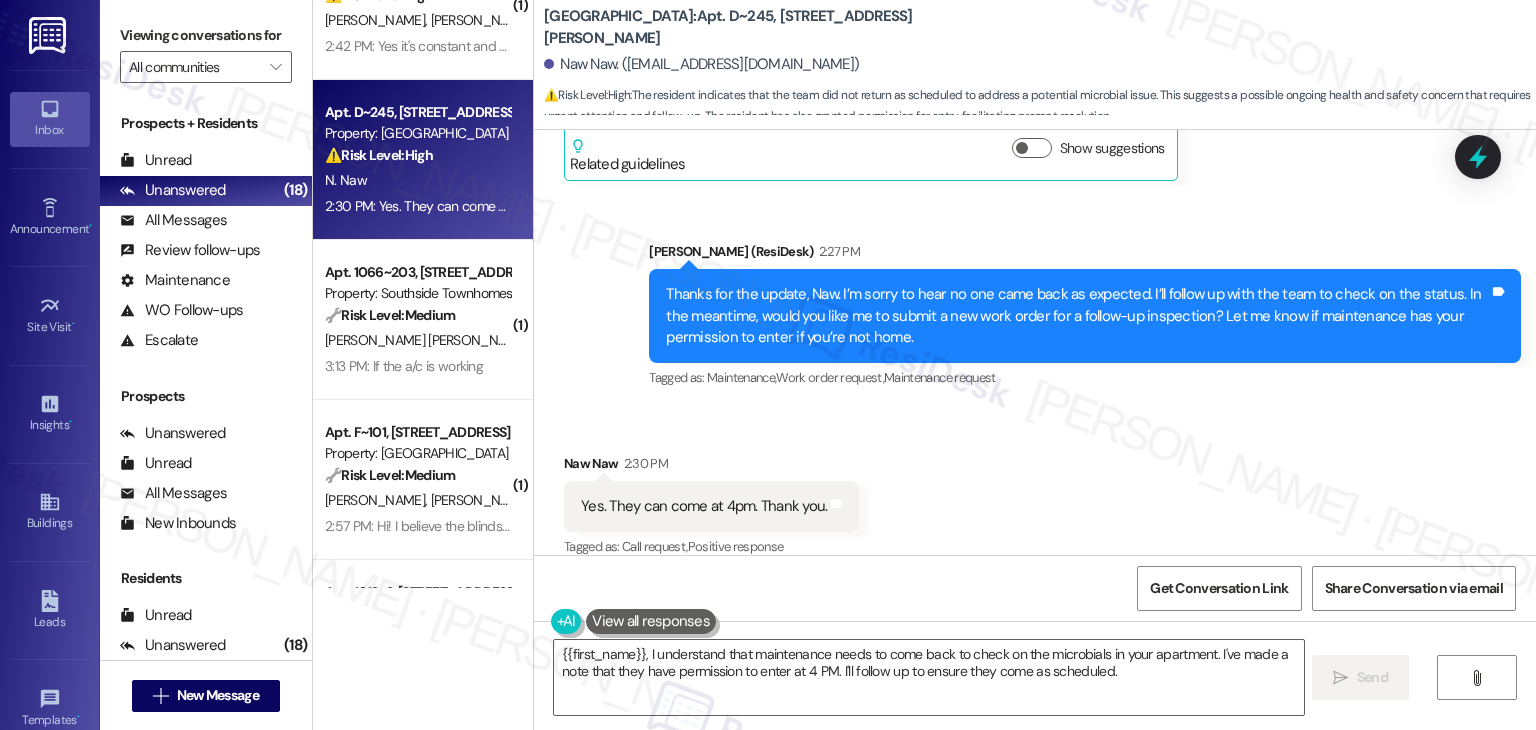 click on "Received via SMS Naw Naw 2:30 PM Yes. They can come at 4pm. Thank you. Tags and notes Tagged as:   Call request ,  Click to highlight conversations about Call request Positive response Click to highlight conversations about Positive response" at bounding box center [1035, 492] 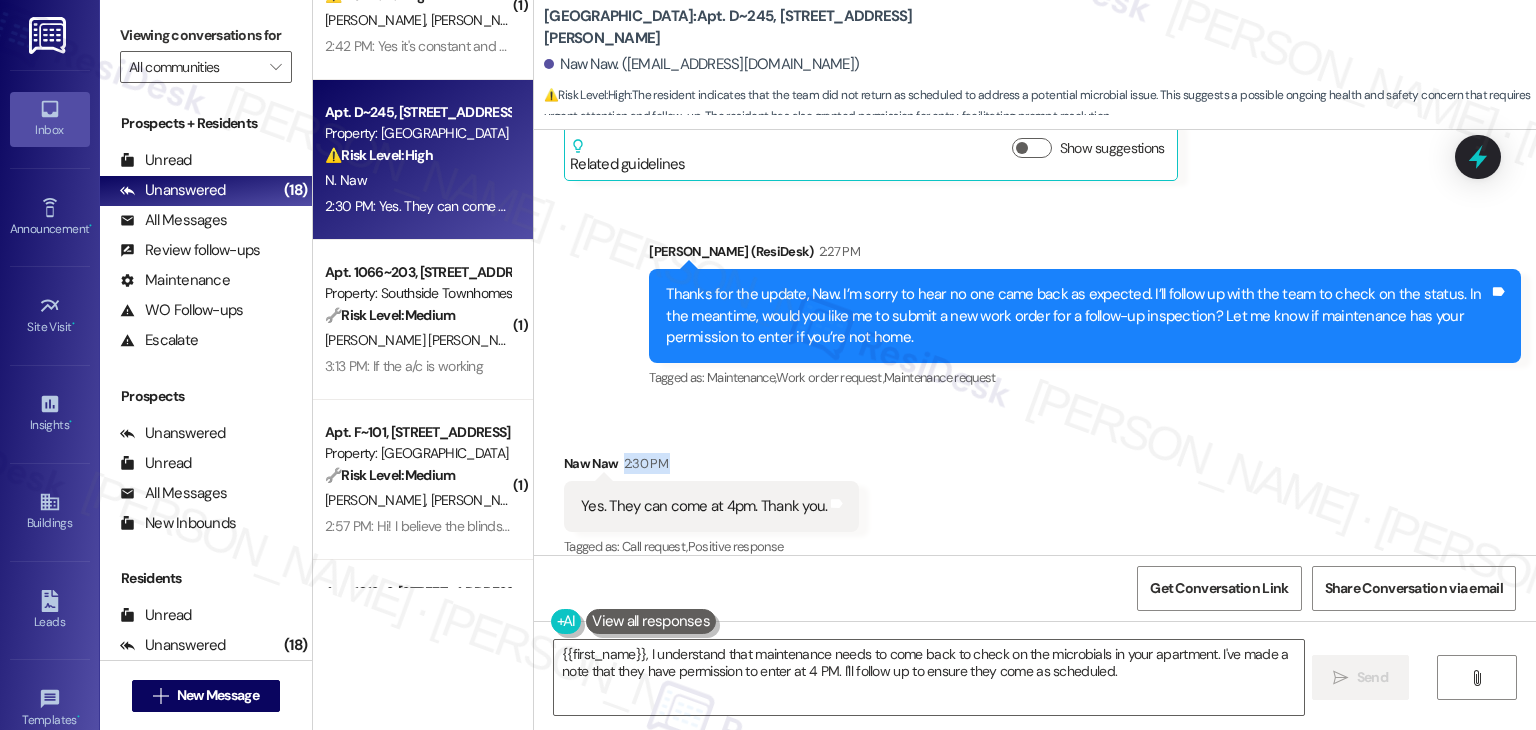 click on "Received via SMS Naw Naw 2:30 PM Yes. They can come at 4pm. Thank you. Tags and notes Tagged as:   Call request ,  Click to highlight conversations about Call request Positive response Click to highlight conversations about Positive response" at bounding box center [1035, 492] 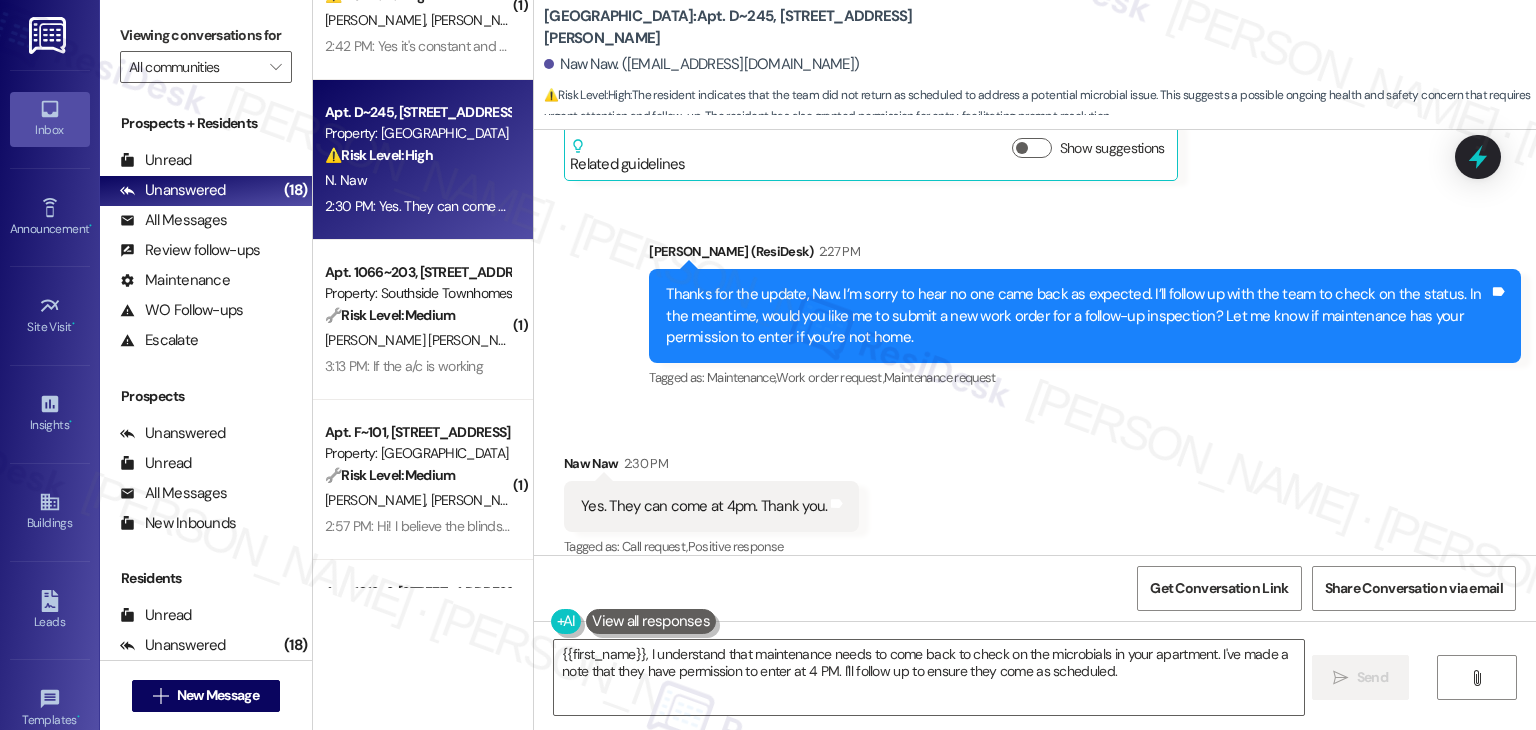 click on "Received via SMS Naw Naw 2:30 PM Yes. They can come at 4pm. Thank you. Tags and notes Tagged as:   Call request ,  Click to highlight conversations about Call request Positive response Click to highlight conversations about Positive response" at bounding box center [1035, 492] 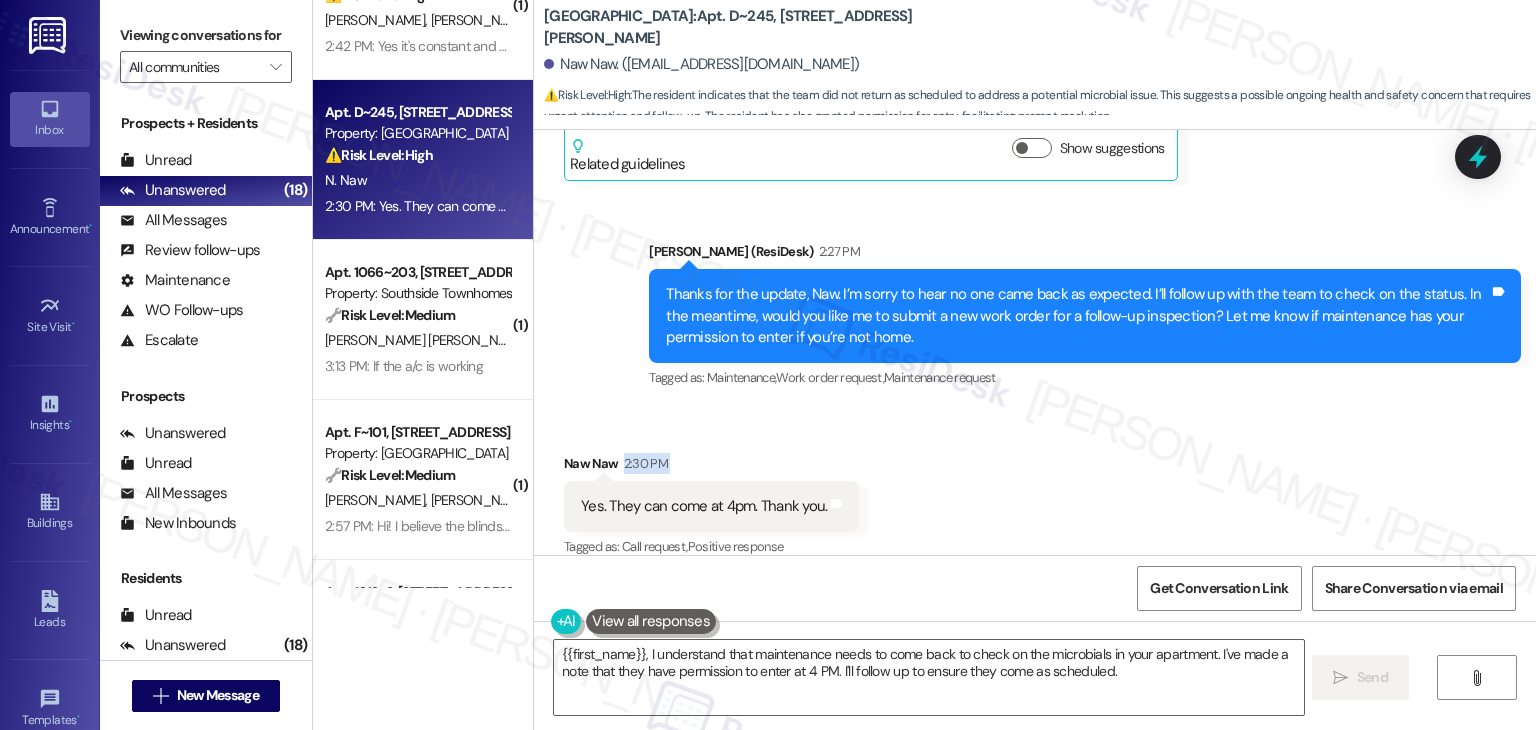 click on "Received via SMS Naw Naw 2:30 PM Yes. They can come at 4pm. Thank you. Tags and notes Tagged as:   Call request ,  Click to highlight conversations about Call request Positive response Click to highlight conversations about Positive response" at bounding box center [1035, 492] 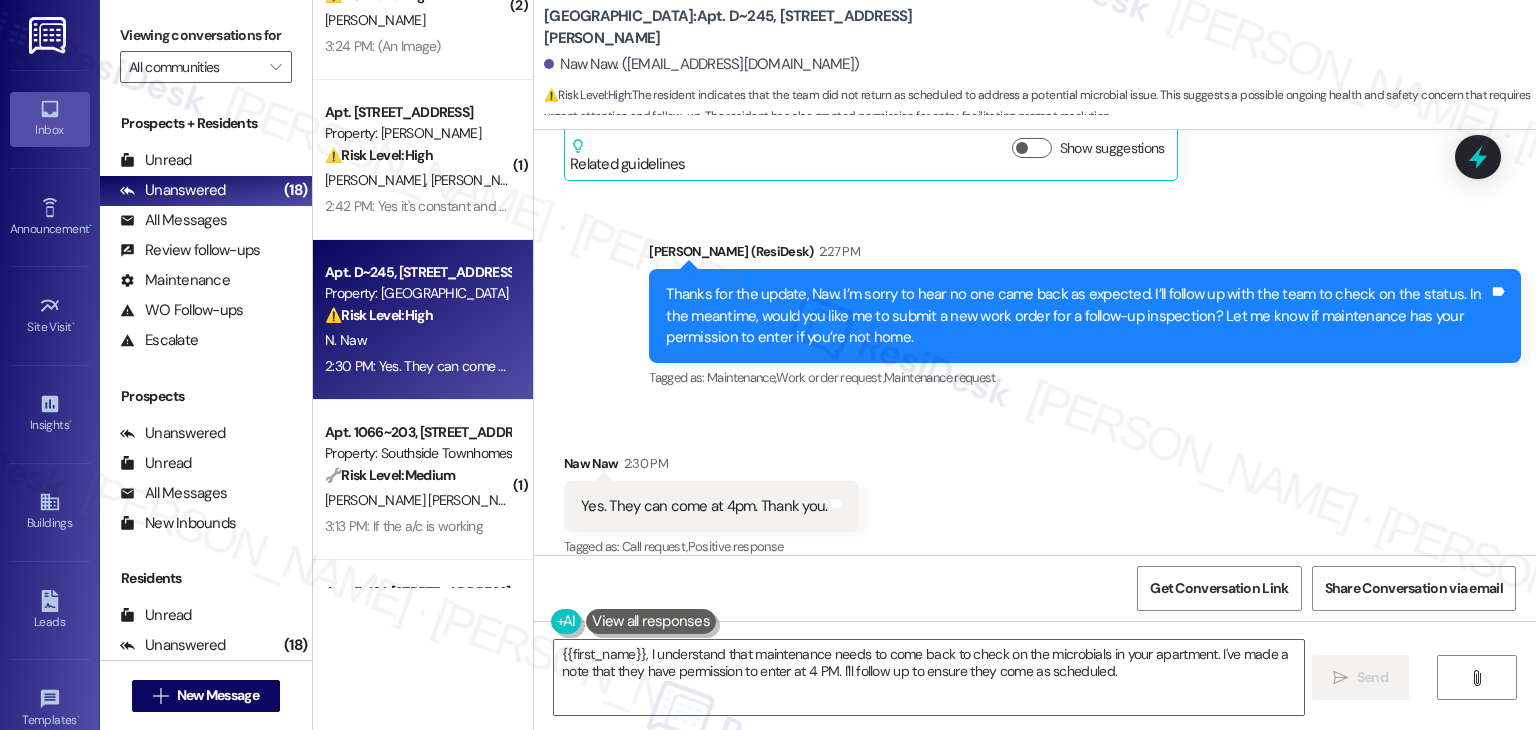 click on "Thanks for the update, Naw. I’m sorry to hear no one came back as expected. I’ll follow up with the team to check on the status. In the meantime, would you like me to submit a new work order for a follow-up inspection? Let me know if maintenance has your permission to enter if you’re not home." at bounding box center (1077, 316) 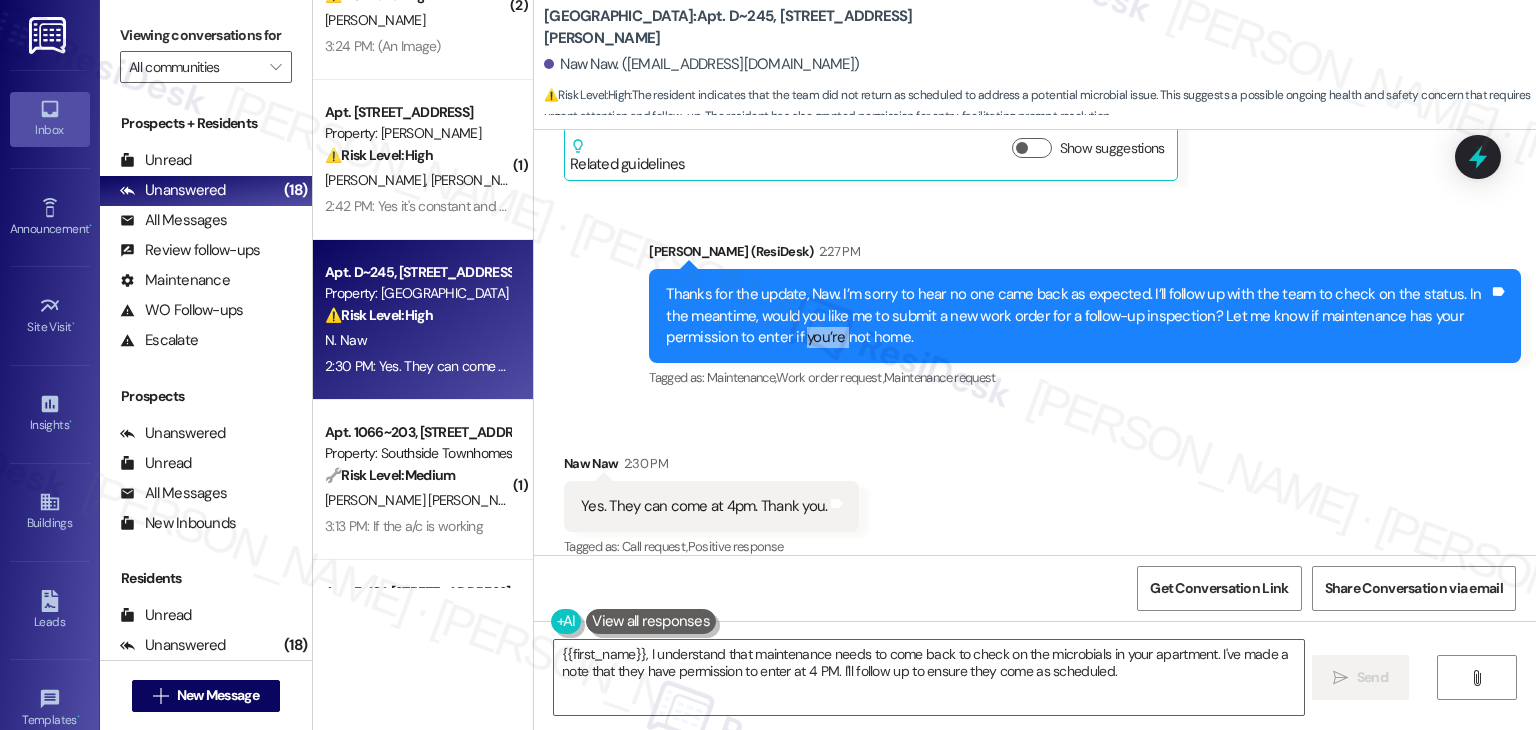 click on "Thanks for the update, Naw. I’m sorry to hear no one came back as expected. I’ll follow up with the team to check on the status. In the meantime, would you like me to submit a new work order for a follow-up inspection? Let me know if maintenance has your permission to enter if you’re not home." at bounding box center (1077, 316) 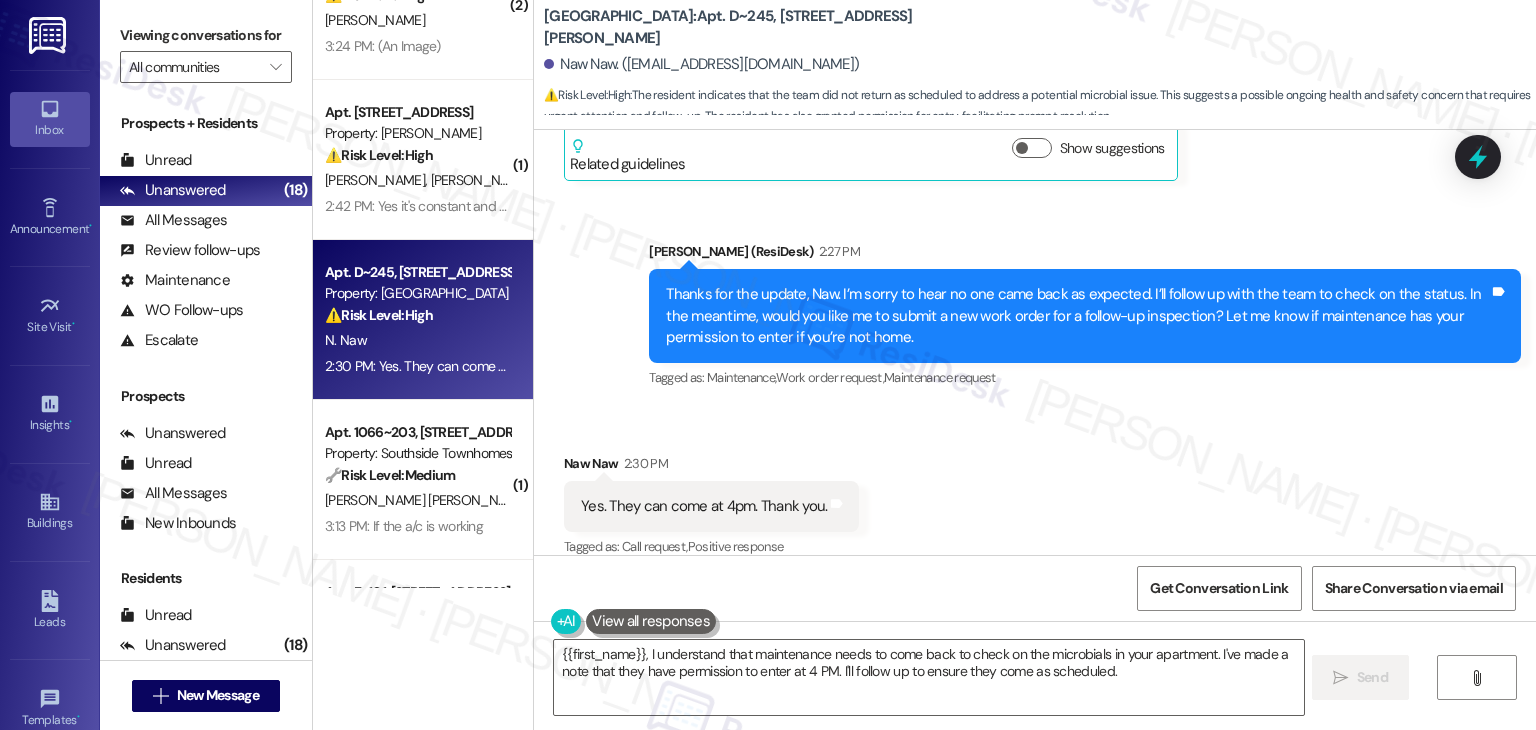 click on "Thanks for the update, Naw. I’m sorry to hear no one came back as expected. I’ll follow up with the team to check on the status. In the meantime, would you like me to submit a new work order for a follow-up inspection? Let me know if maintenance has your permission to enter if you’re not home." at bounding box center (1077, 316) 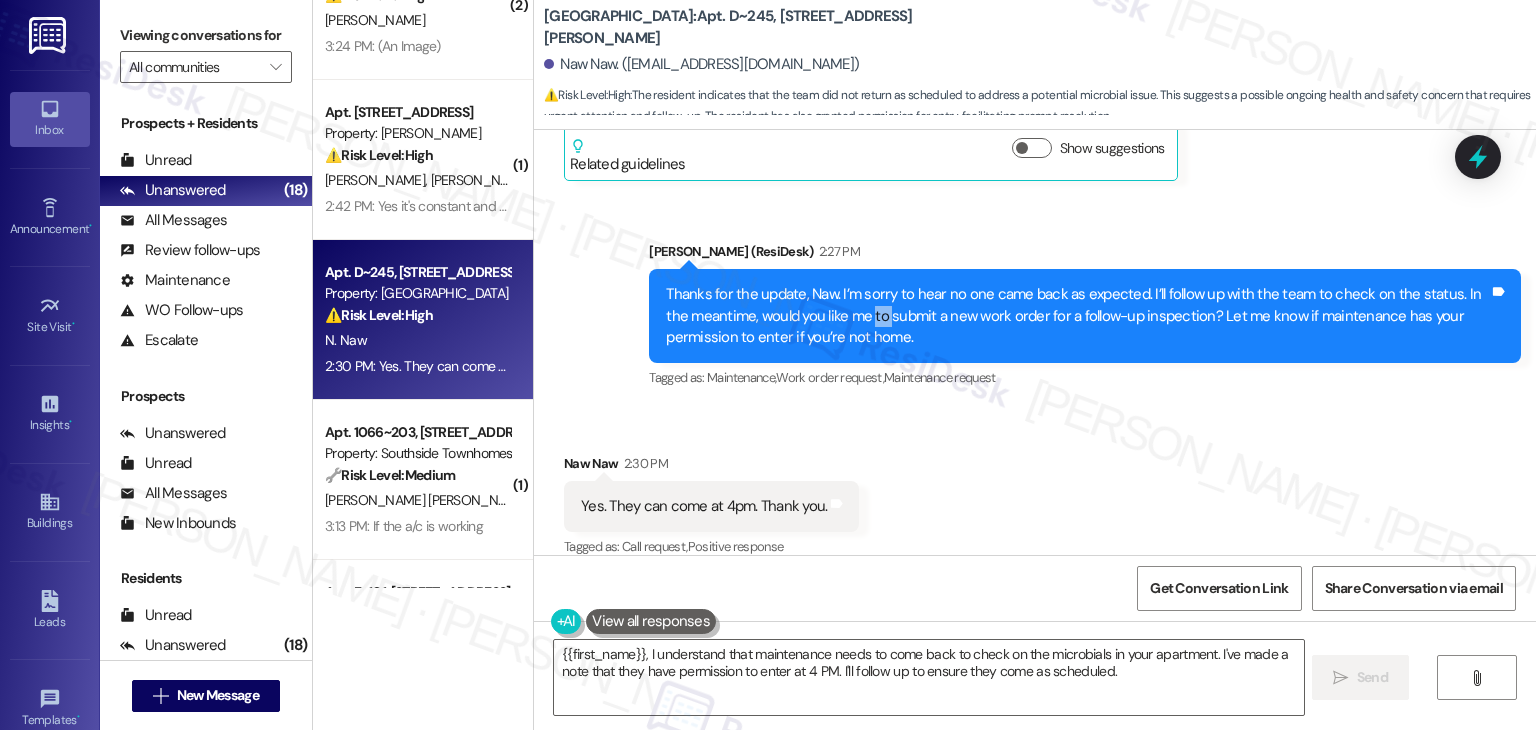 click on "Thanks for the update, Naw. I’m sorry to hear no one came back as expected. I’ll follow up with the team to check on the status. In the meantime, would you like me to submit a new work order for a follow-up inspection? Let me know if maintenance has your permission to enter if you’re not home." at bounding box center (1077, 316) 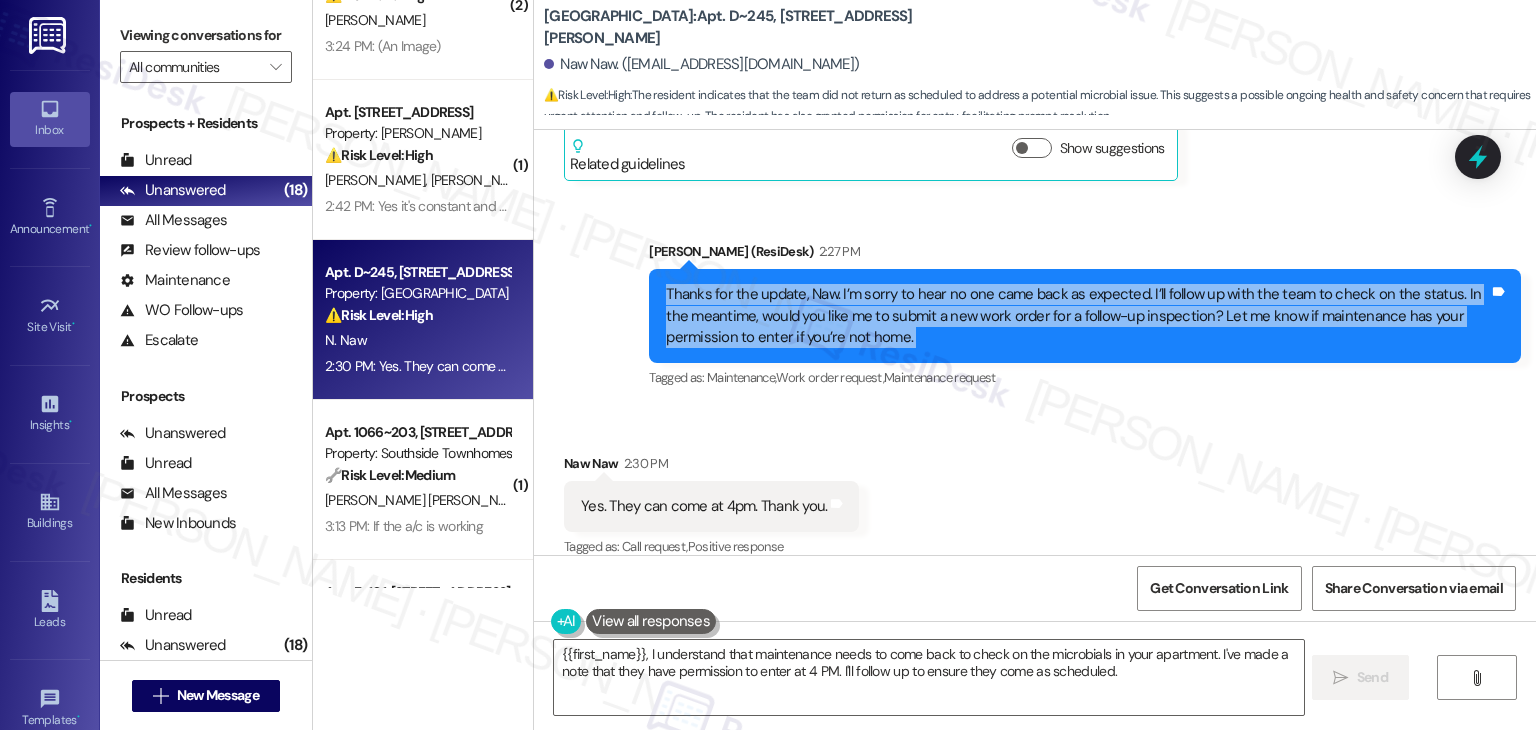 click on "Thanks for the update, Naw. I’m sorry to hear no one came back as expected. I’ll follow up with the team to check on the status. In the meantime, would you like me to submit a new work order for a follow-up inspection? Let me know if maintenance has your permission to enter if you’re not home." at bounding box center (1077, 316) 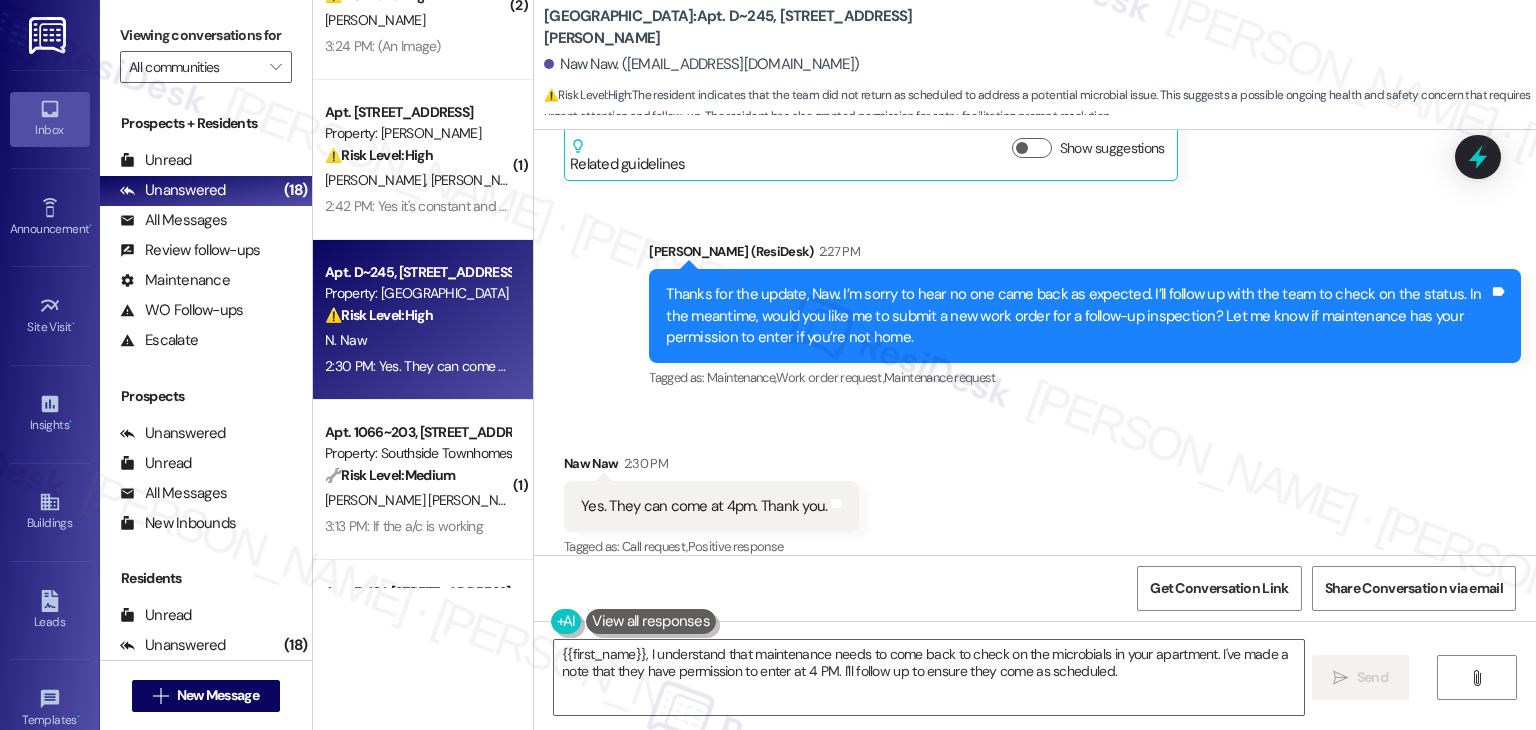 click on "Yes. They can come at 4pm. Thank you." at bounding box center [704, 506] 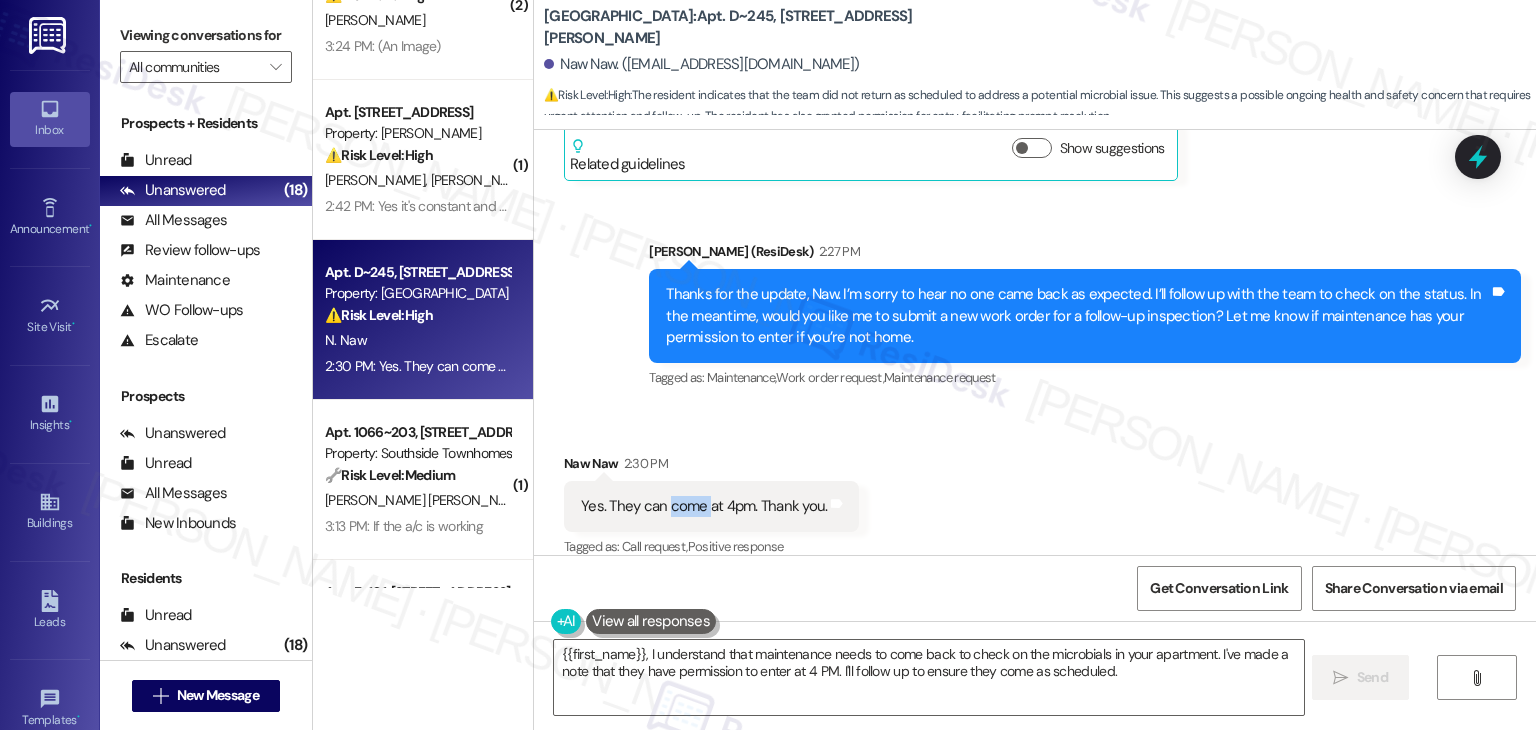 click on "Yes. They can come at 4pm. Thank you." at bounding box center (704, 506) 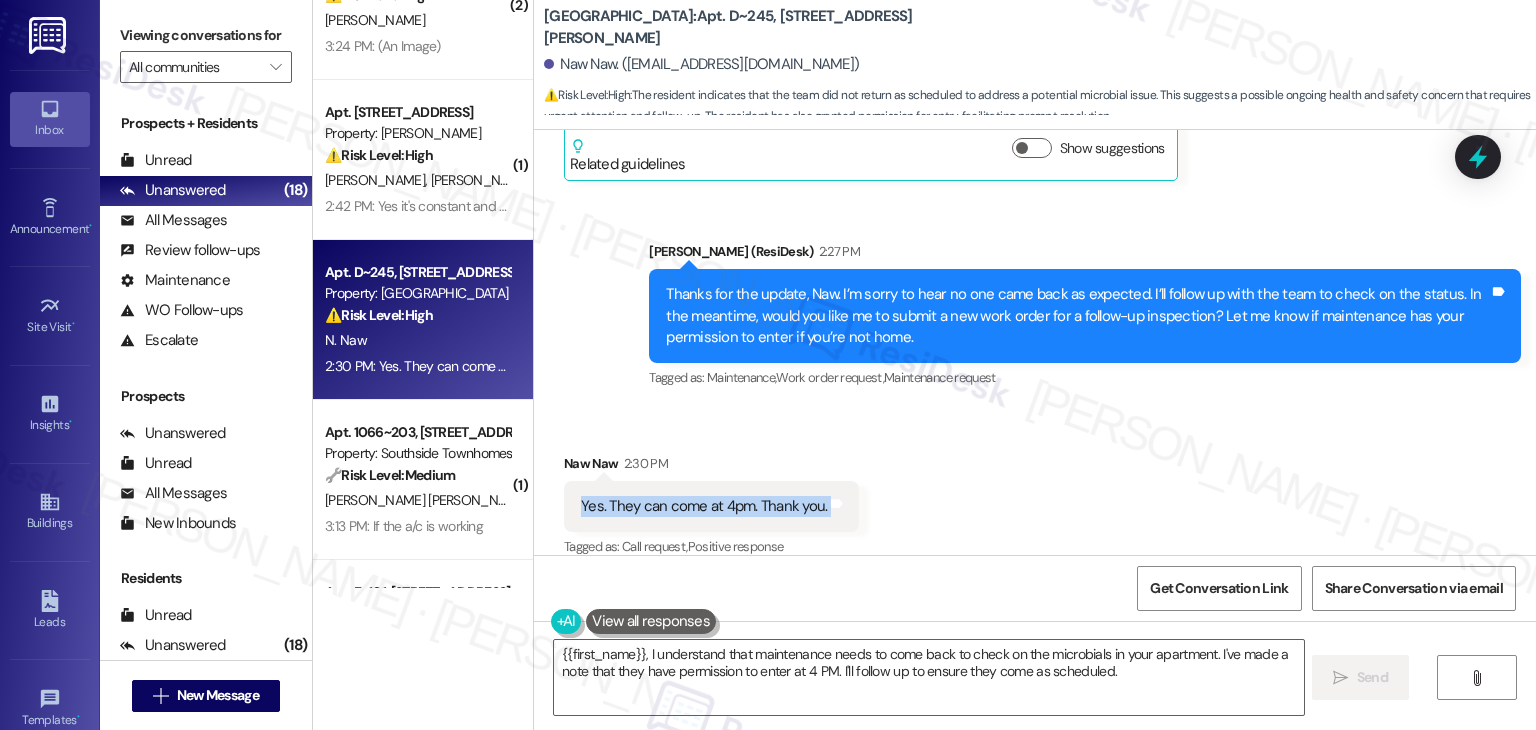 click on "Yes. They can come at 4pm. Thank you." at bounding box center (704, 506) 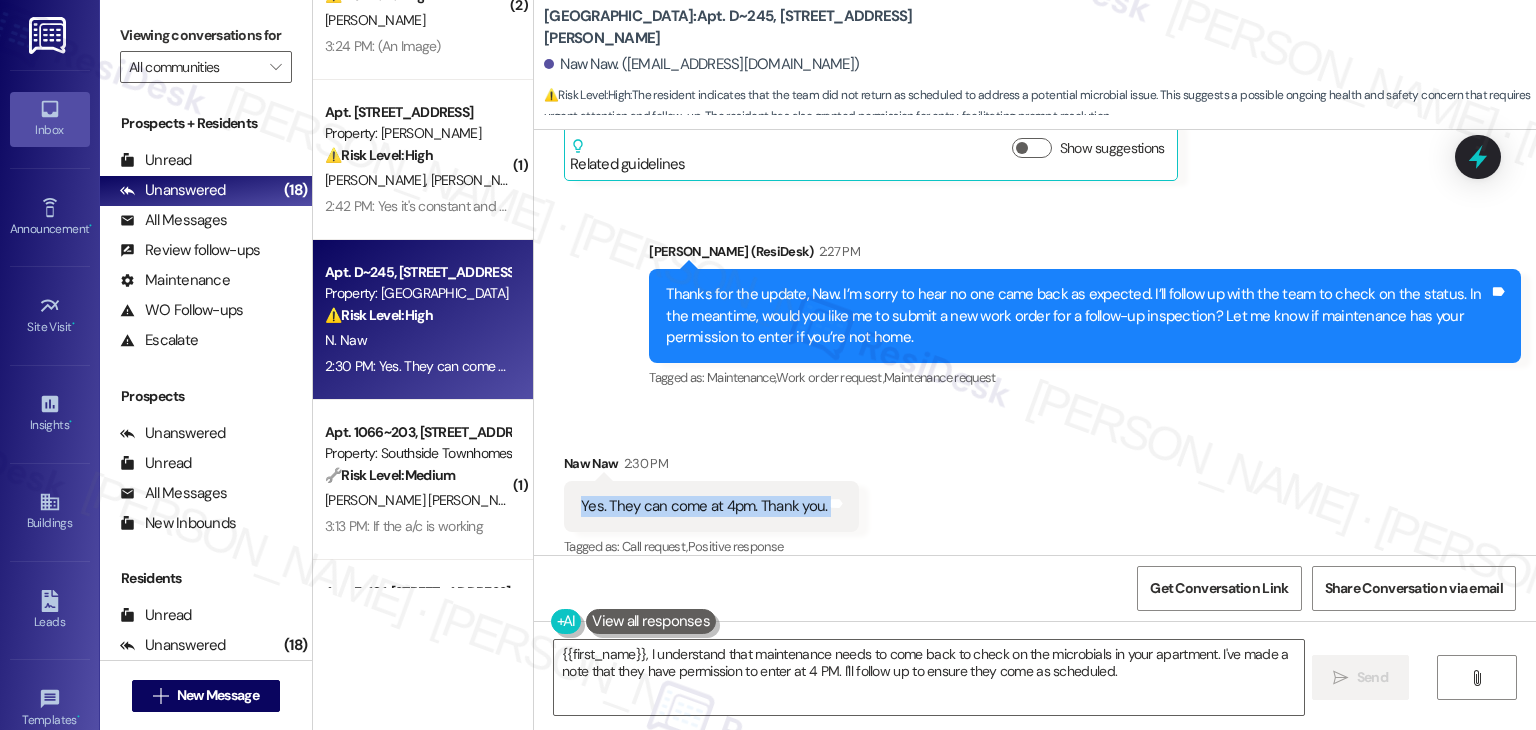click on "Received via SMS Naw Naw 2:30 PM Yes. They can come at 4pm. Thank you. Tags and notes Tagged as:   Call request ,  Click to highlight conversations about Call request Positive response Click to highlight conversations about Positive response" at bounding box center (1035, 492) 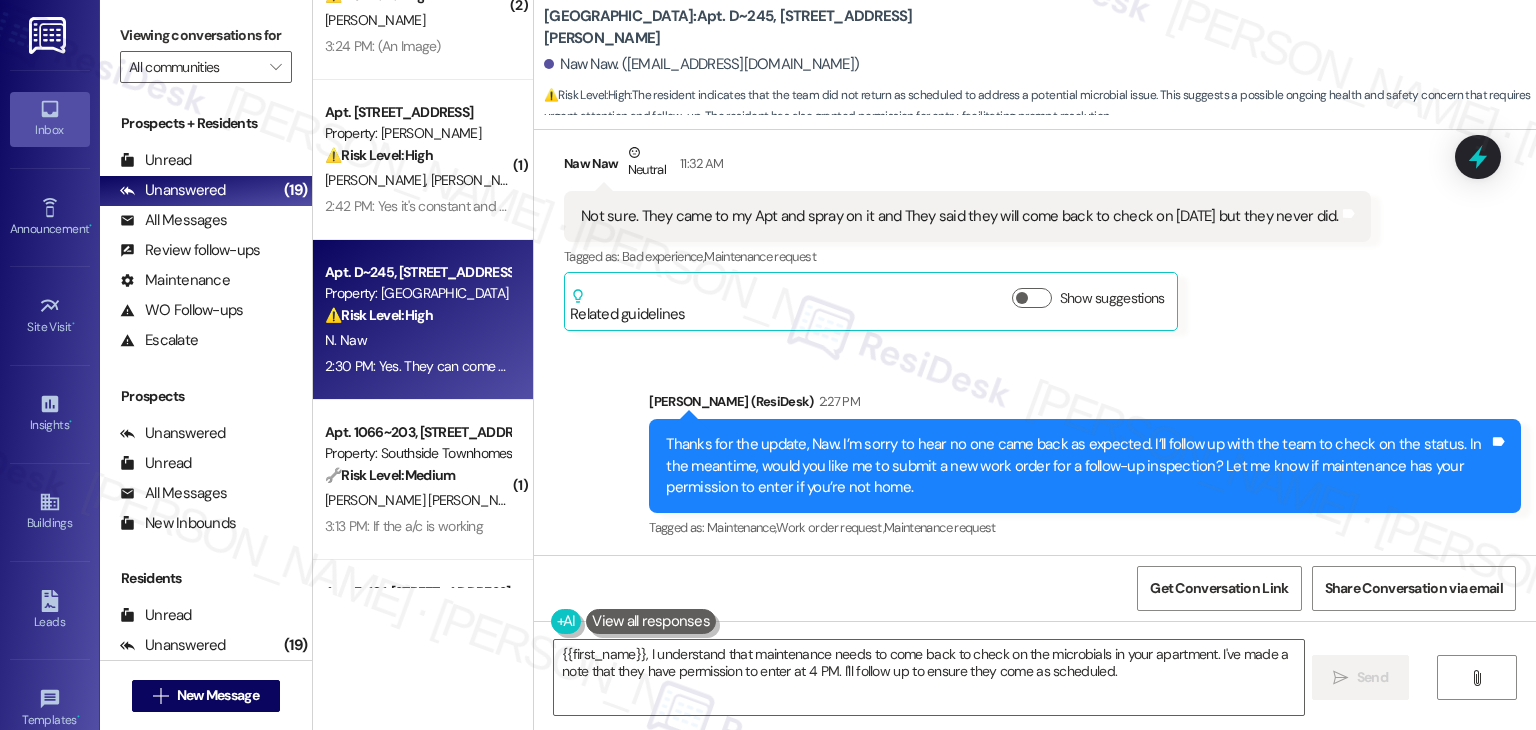 scroll, scrollTop: 3516, scrollLeft: 0, axis: vertical 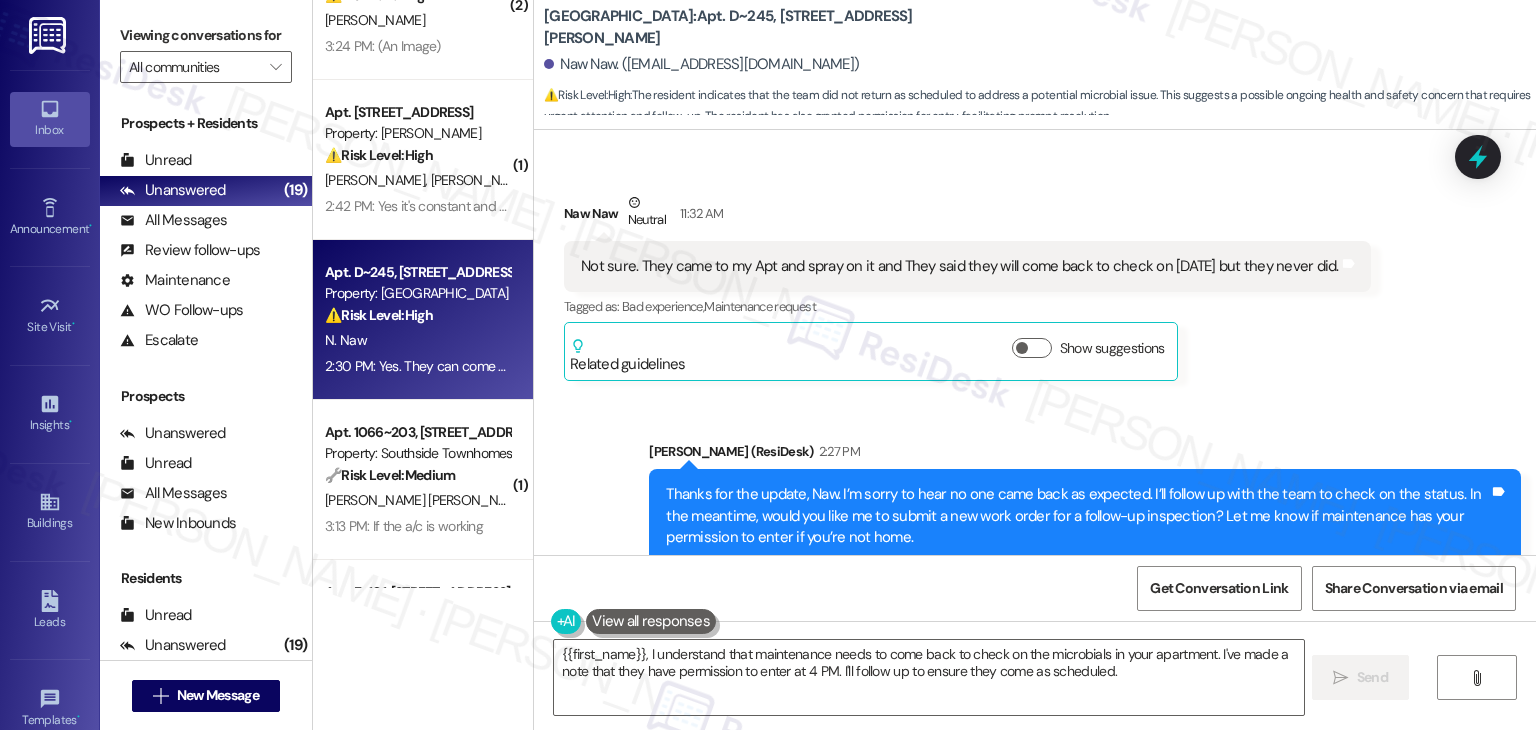 click on "Sent via SMS Dottie  (ResiDesk) 2:27 PM Thanks for the update, Naw. I’m sorry to hear no one came back as expected. I’ll follow up with the team to check on the status. In the meantime, would you like me to submit a new work order for a follow-up inspection? Let me know if maintenance has your permission to enter if you’re not home. Tags and notes Tagged as:   Maintenance ,  Click to highlight conversations about Maintenance Work order request ,  Click to highlight conversations about Work order request Maintenance request Click to highlight conversations about Maintenance request" at bounding box center (1035, 502) 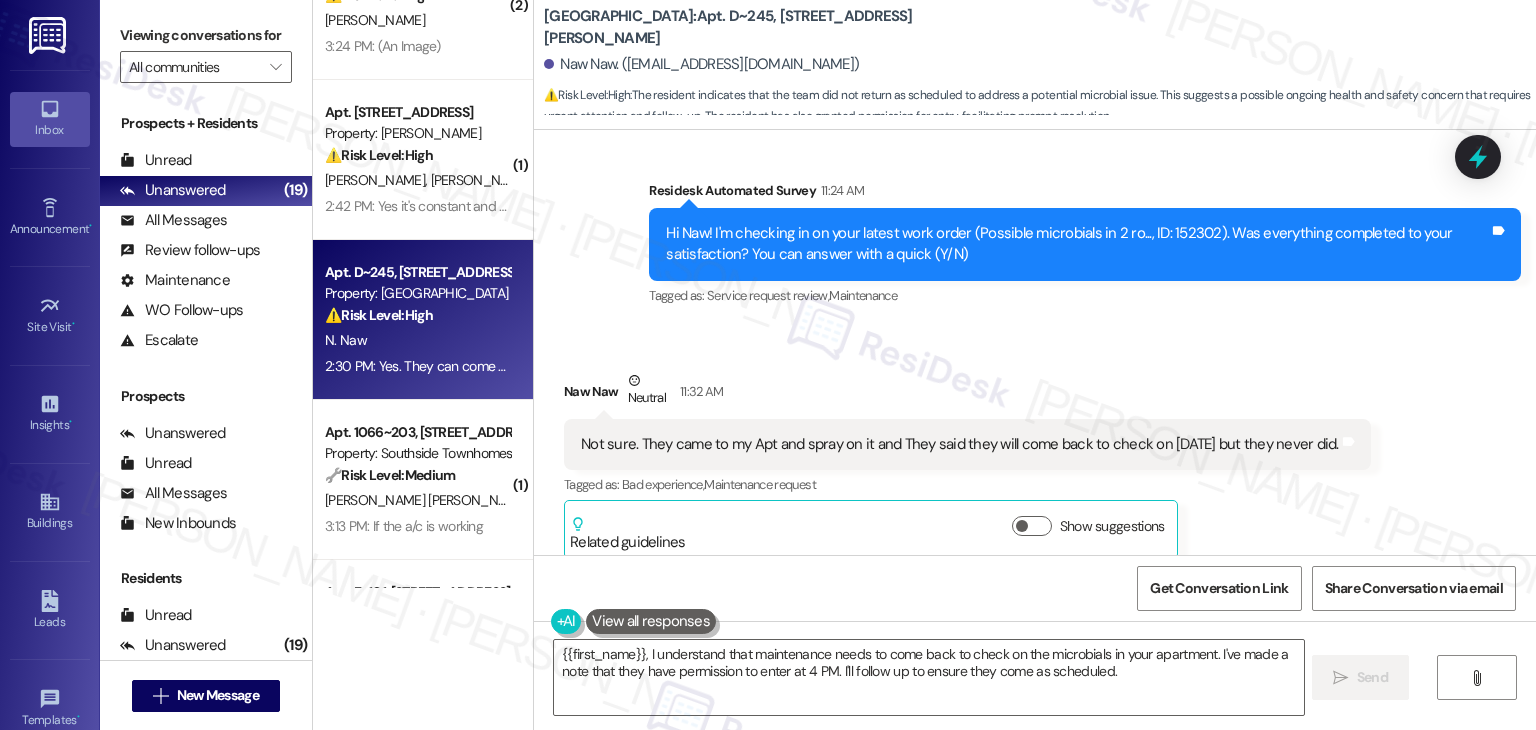 scroll, scrollTop: 3316, scrollLeft: 0, axis: vertical 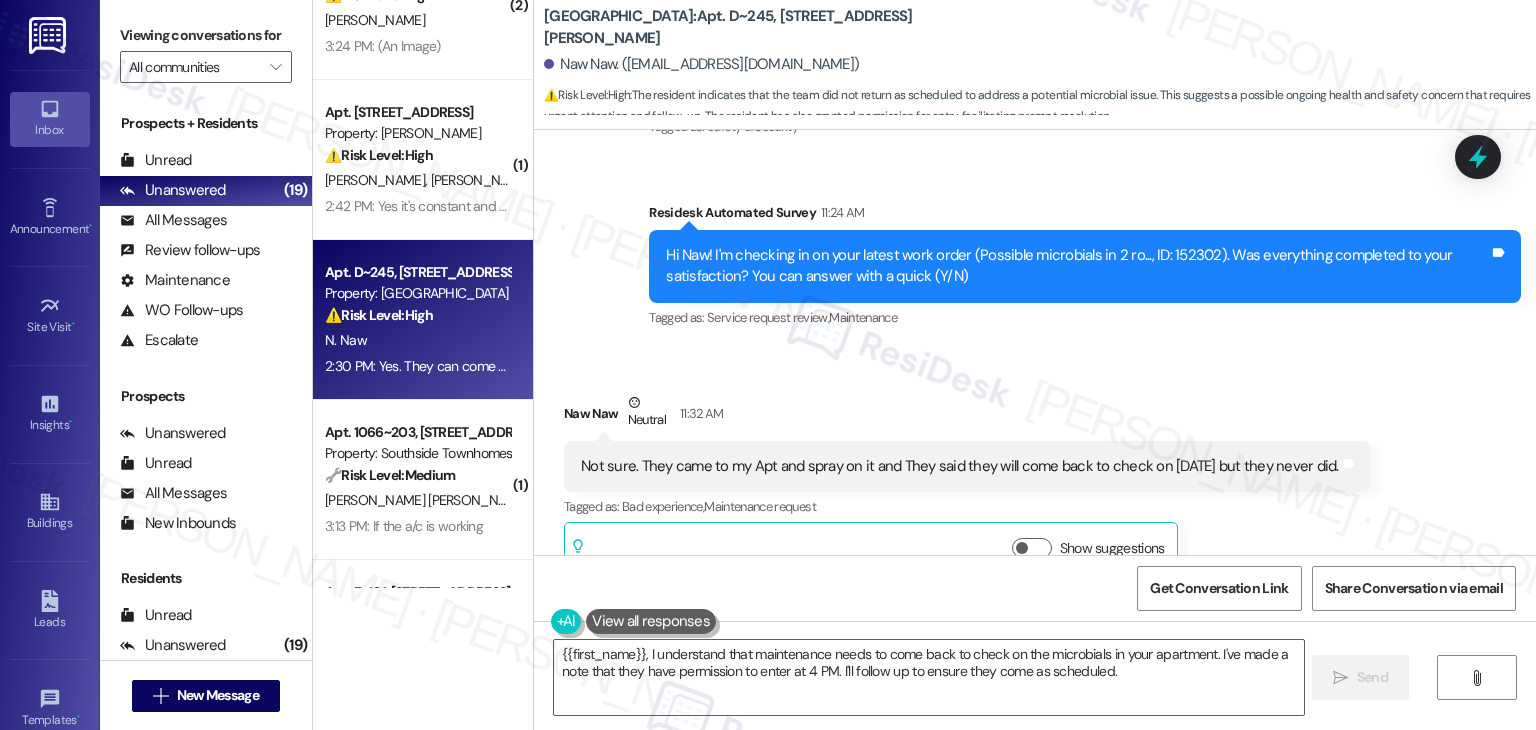 click on "Received via SMS Naw Naw   Neutral 11:32 AM Not sure. They came to my Apt and spray on it and They said they will come back to check on last Monday but they never did. Tags and notes Tagged as:   Bad experience ,  Click to highlight conversations about Bad experience Maintenance request Click to highlight conversations about Maintenance request  Related guidelines Show suggestions" at bounding box center [967, 486] 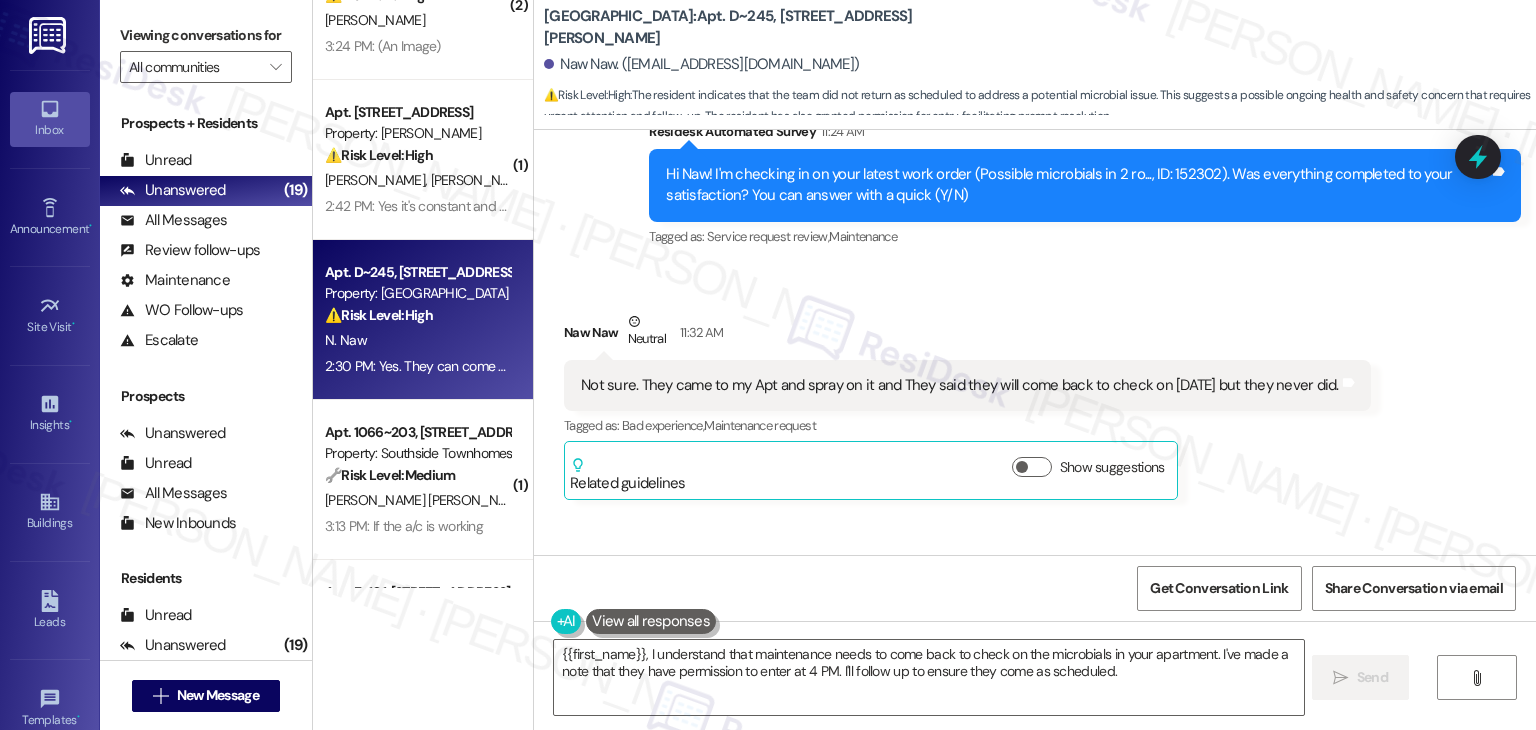 scroll, scrollTop: 3516, scrollLeft: 0, axis: vertical 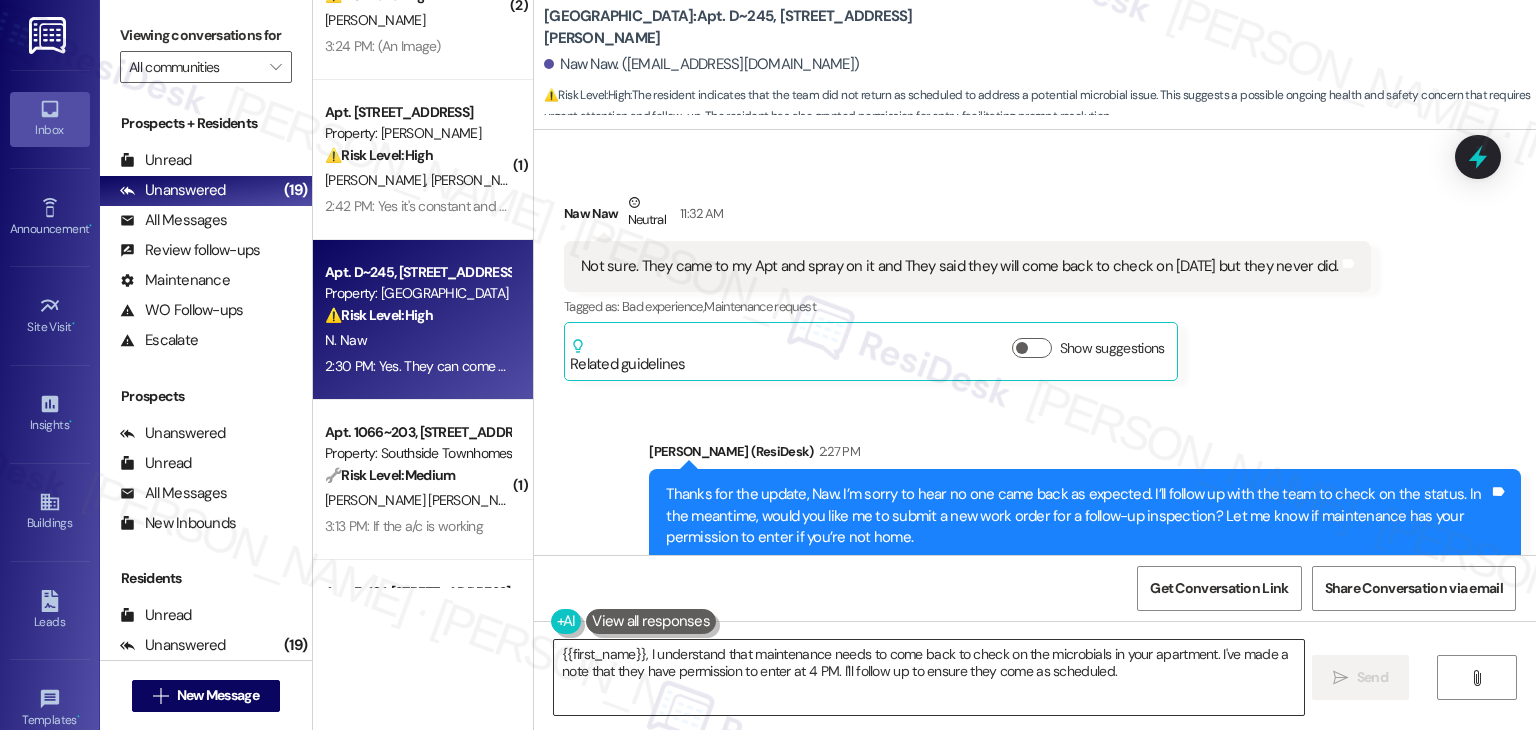 click on "{{first_name}}, I understand that maintenance needs to come back to check on the microbials in your apartment. I've made a note that they have permission to enter at 4 PM. I'll follow up to ensure they come as scheduled." at bounding box center (928, 677) 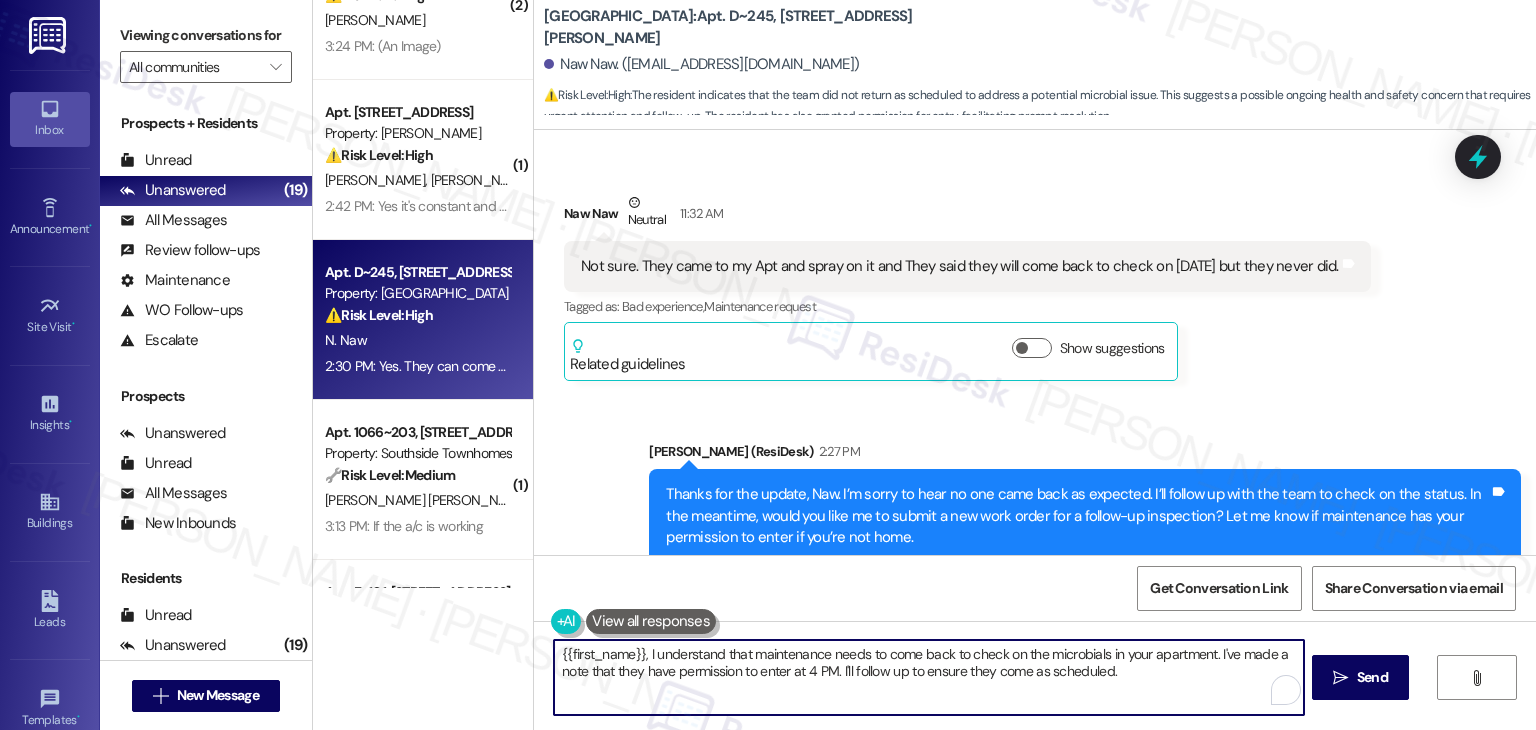click on "{{first_name}}, I understand that maintenance needs to come back to check on the microbials in your apartment. I've made a note that they have permission to enter at 4 PM. I'll follow up to ensure they come as scheduled." at bounding box center (928, 677) 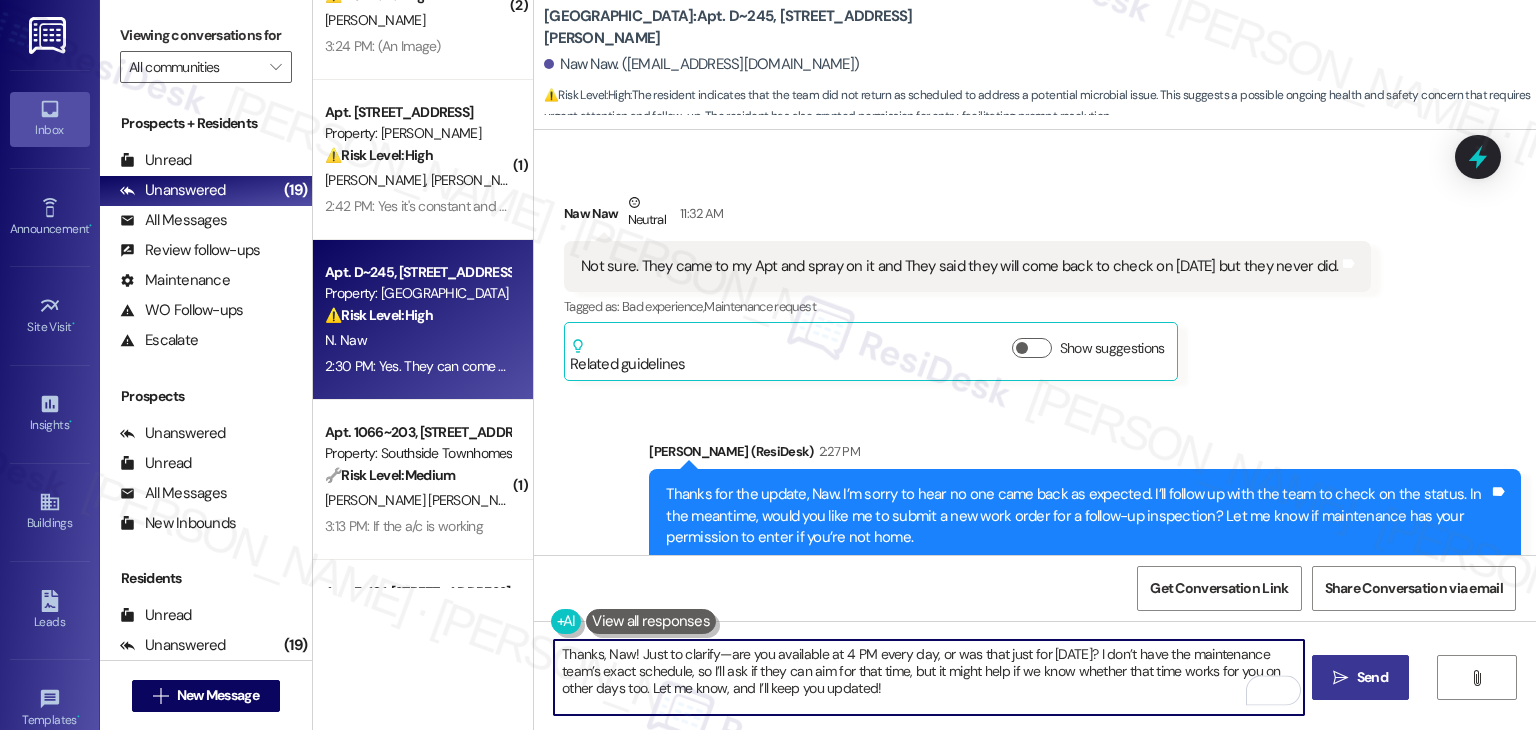 type on "Thanks, Naw! Just to clarify—are you available at 4 PM every day, or was that just for today? I don’t have the maintenance team’s exact schedule, so I’ll ask if they can aim for that time, but it might help if we know whether that time works for you on other days too. Let me know, and I’ll keep you updated!" 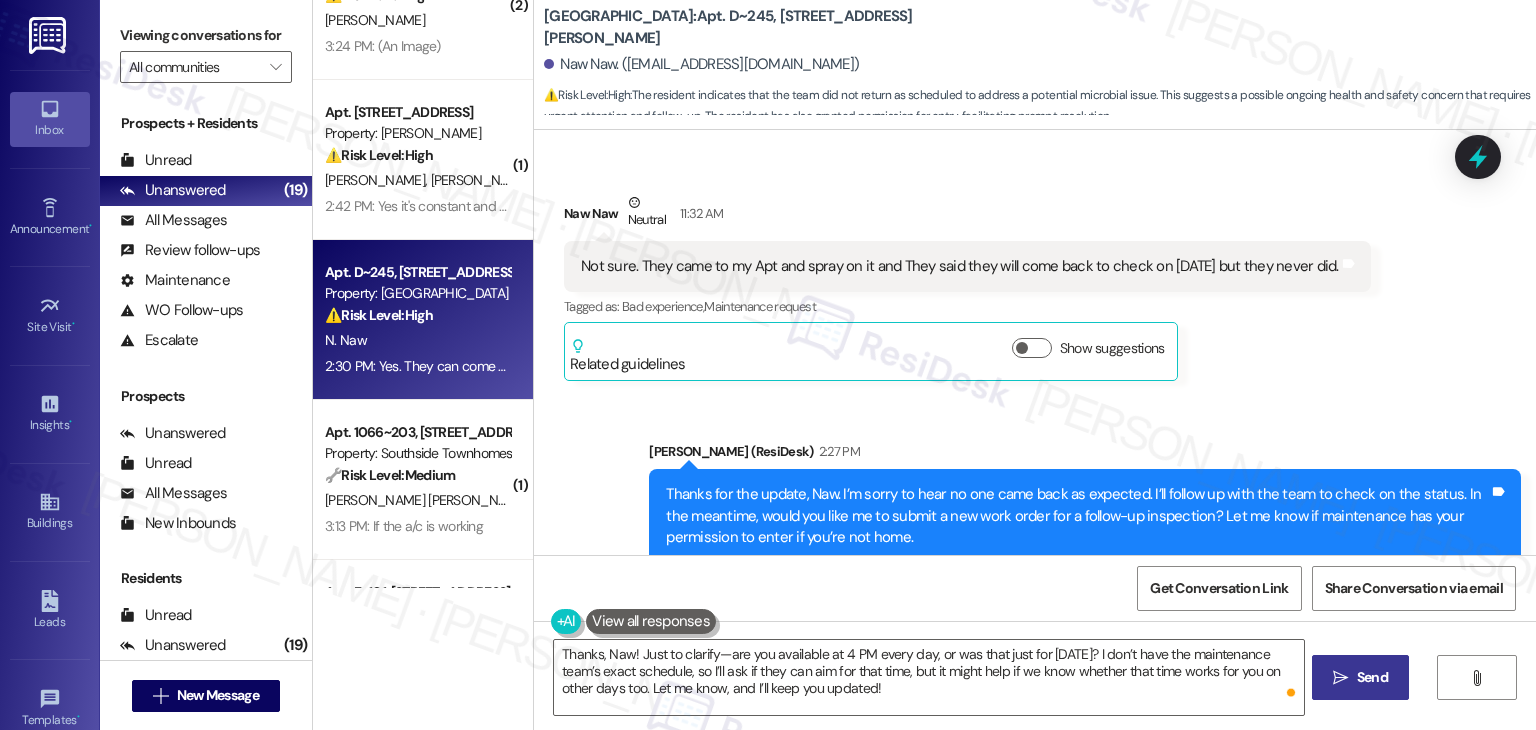 click on "Send" at bounding box center [1372, 677] 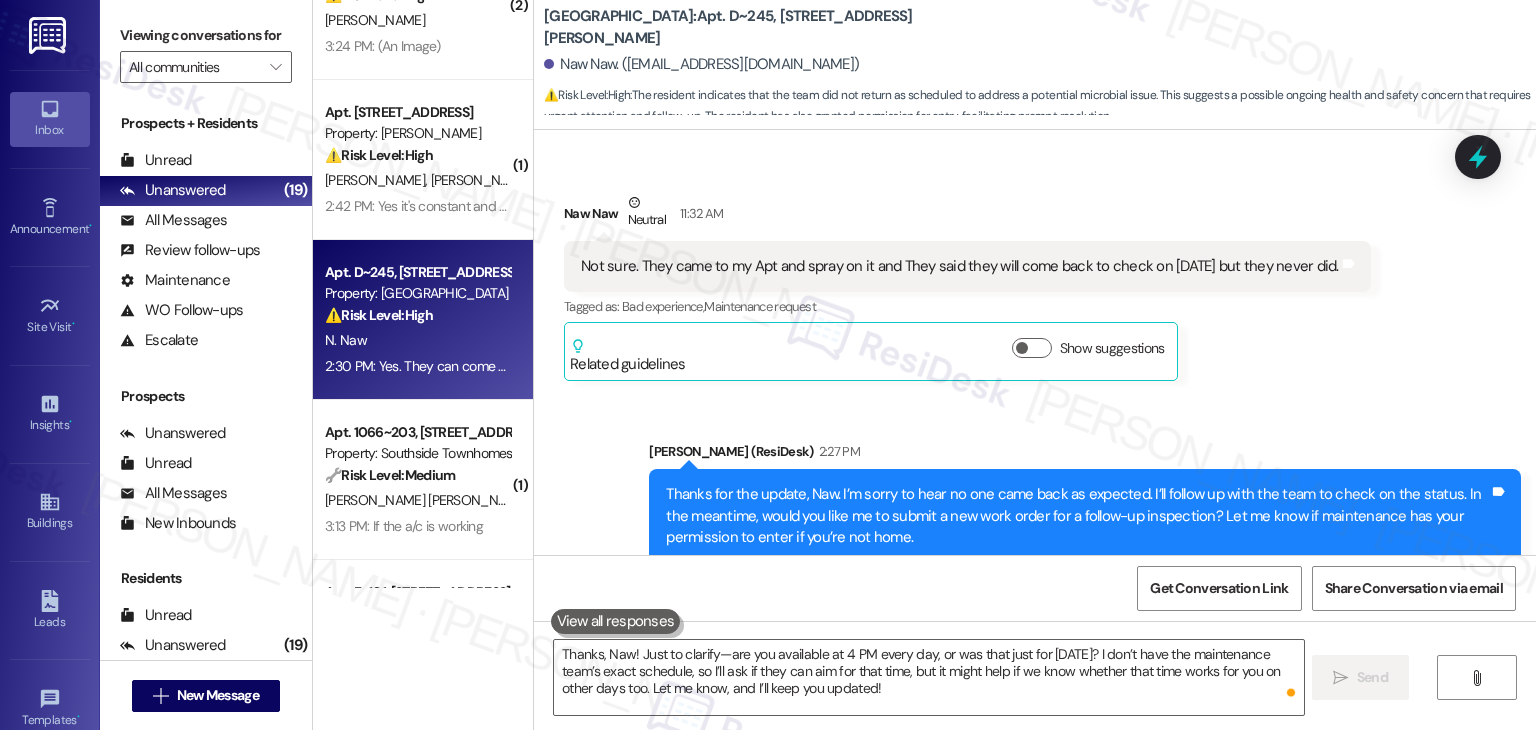 type 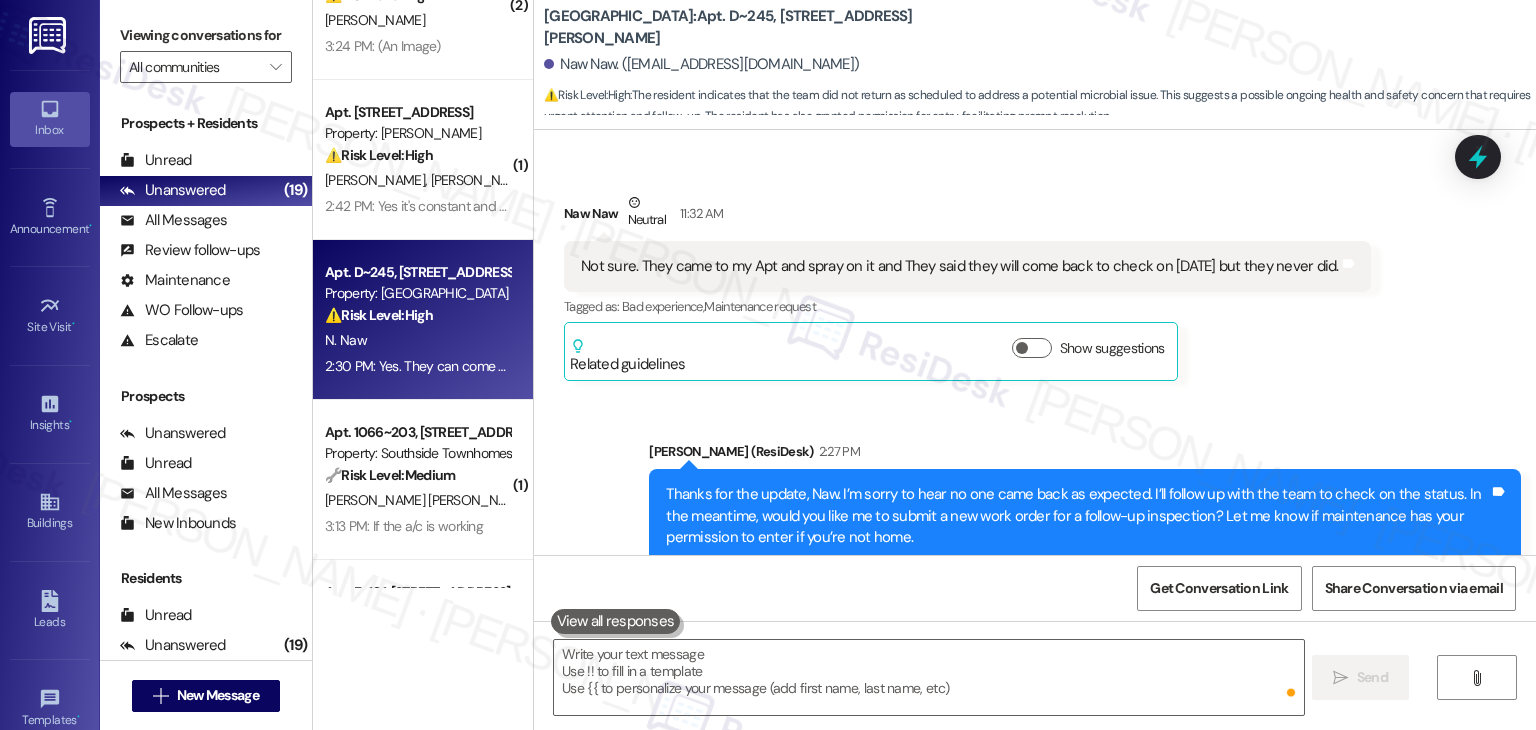 scroll, scrollTop: 3716, scrollLeft: 0, axis: vertical 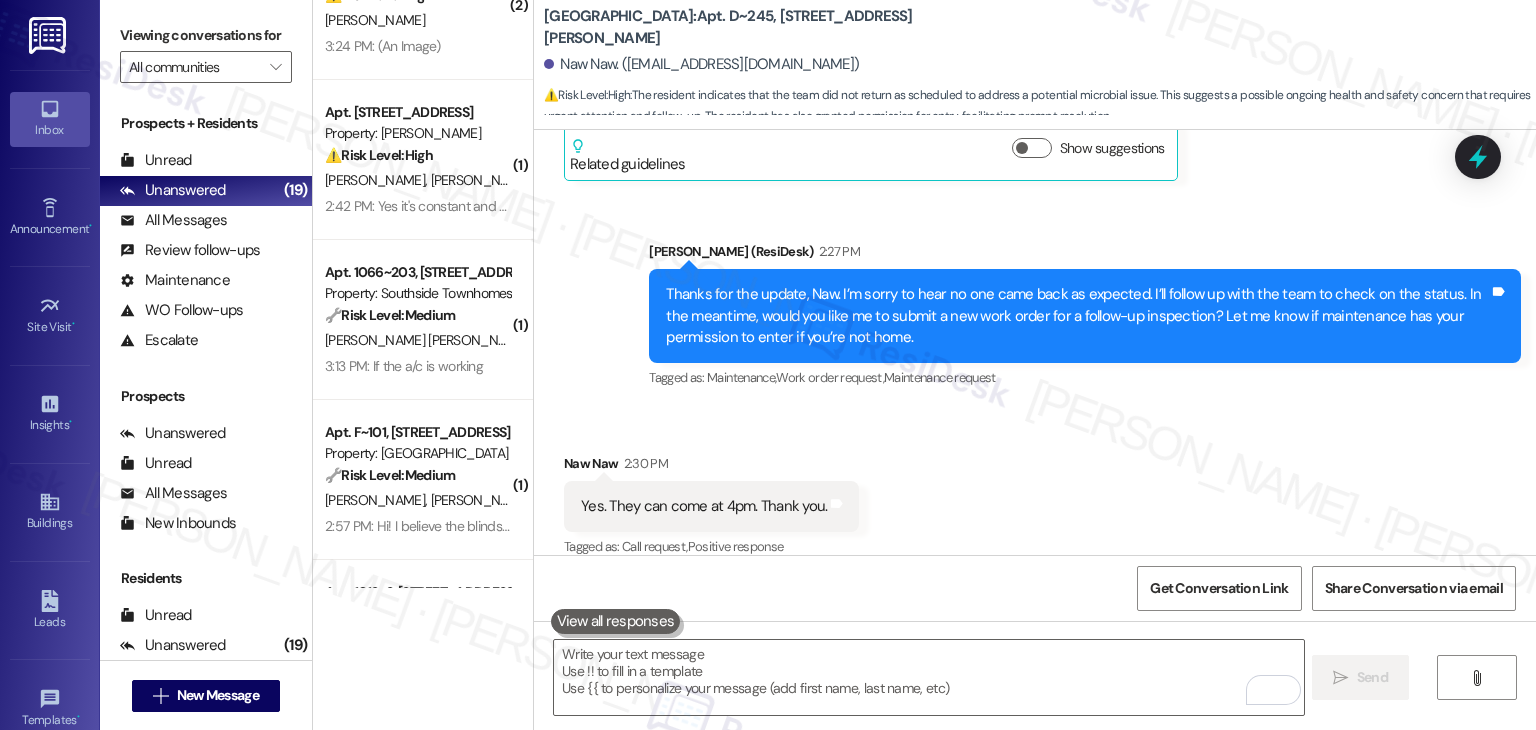 click on "Received via SMS Naw Naw 2:30 PM Yes. They can come at 4pm. Thank you. Tags and notes Tagged as:   Call request ,  Click to highlight conversations about Call request Positive response Click to highlight conversations about Positive response" at bounding box center [1035, 492] 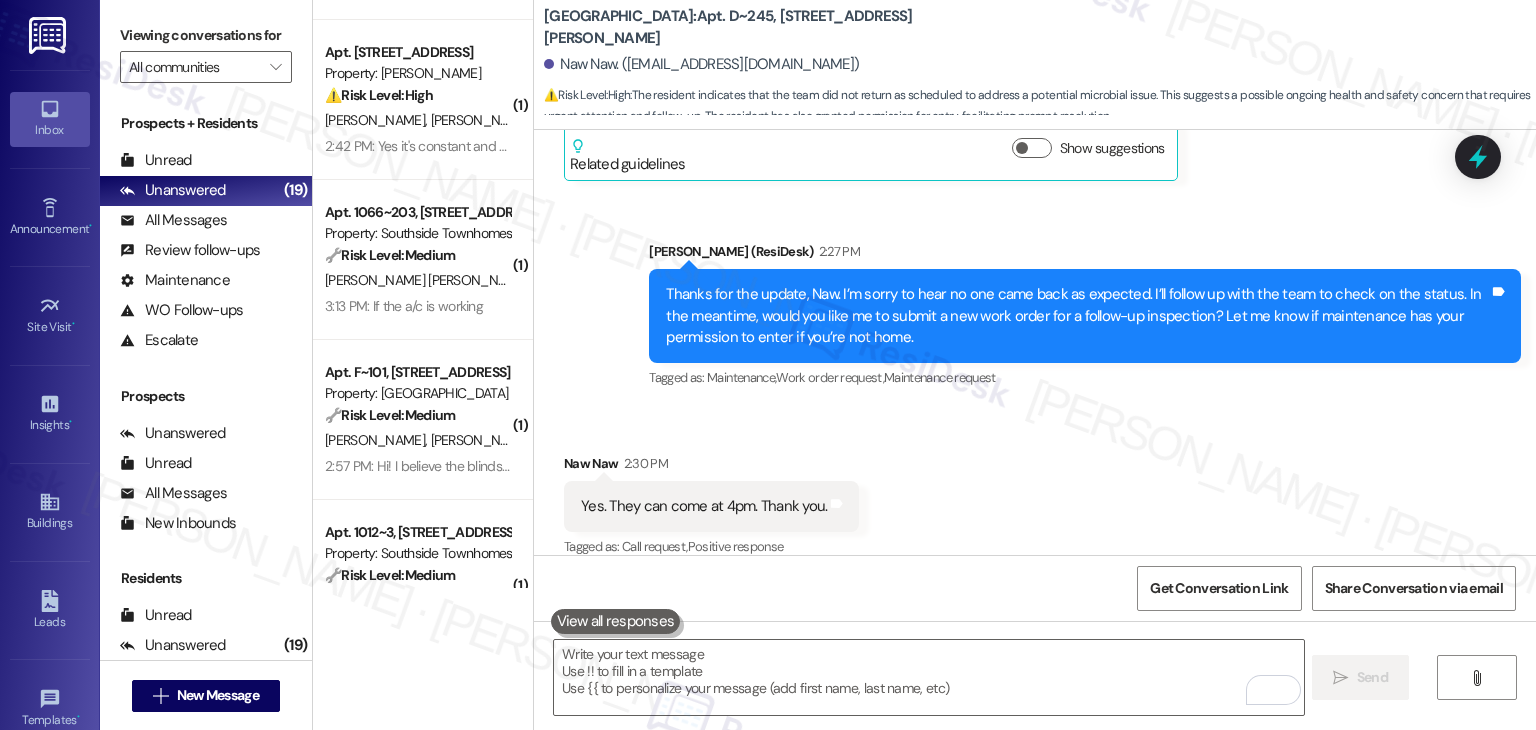 scroll, scrollTop: 400, scrollLeft: 0, axis: vertical 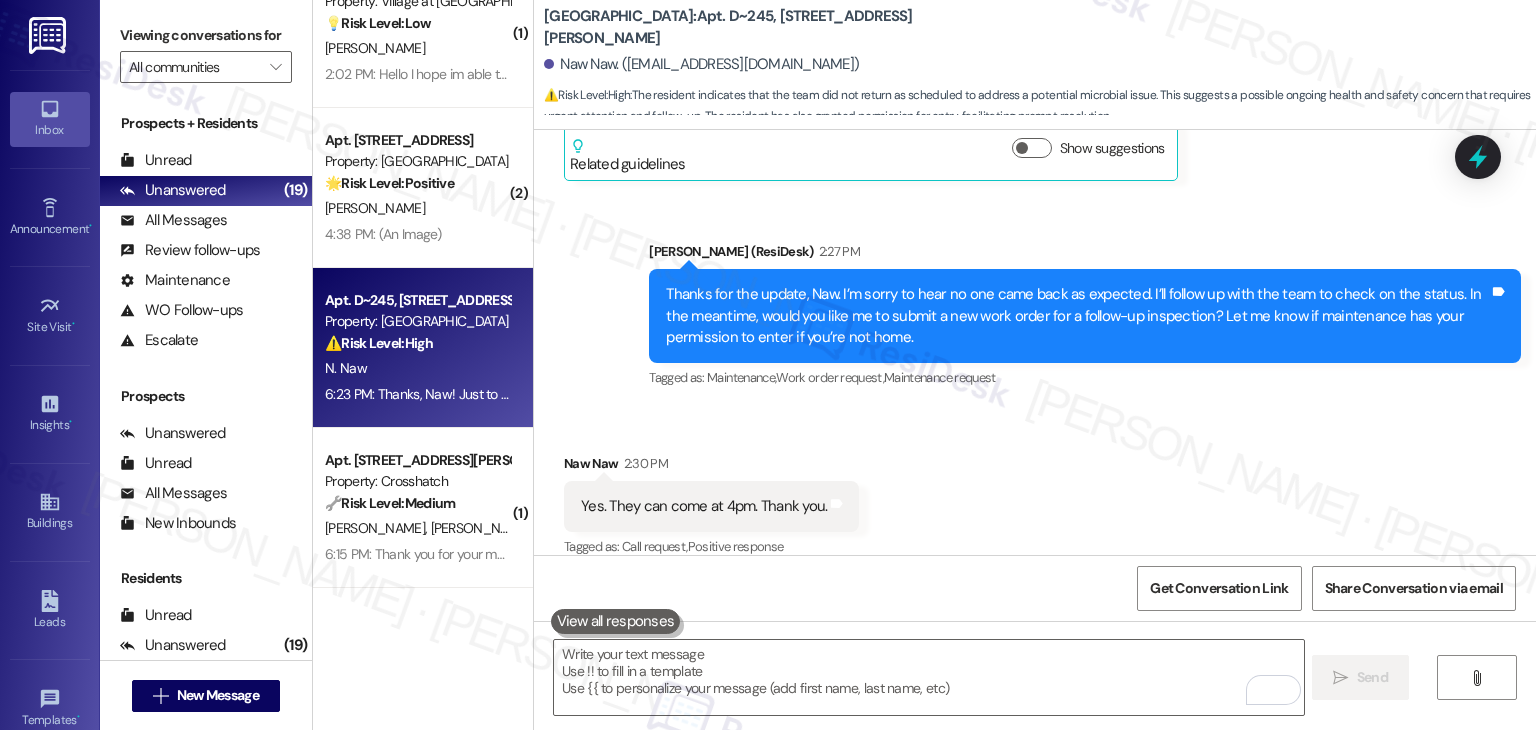 click on "Apt. 300~303, 176 Meadowview Ln Property: Timberlake Village 🔧  Risk Level:  Medium The resident is simply confirming the completion of a work order. This is a routine follow-up to ensure customer satisfaction after maintenance. M. Mims 11:25 AM: Yes 11:25 AM: Yes ( 2 ) Apt. 1346~204, 4650 W Garfield St Property: The Oxbow 🔧  Risk Level:  Medium The resident is requesting access to the building's mobile app for unlocking doors. While convenient, this is not an emergency or critical issue. The agent is already coordinating with the site team to resolve the issue. K. Owens D. Rubb 11:04 AM: Thank you! 11:04 AM: Thank you! ( 1 ) Apt. 03~202, 1 Westmeadow Springs, LLC Property: Village at Westmeadow 💡  Risk Level:  Low The message is a general greeting with no specific request or urgent information. It appears to be an initial attempt to contact the property management team. K. Jones 2:02 PM: Hello I hope im able to reach you all through here  2:02 PM: Hello I hope im able to reach you all through here" at bounding box center [423, 365] 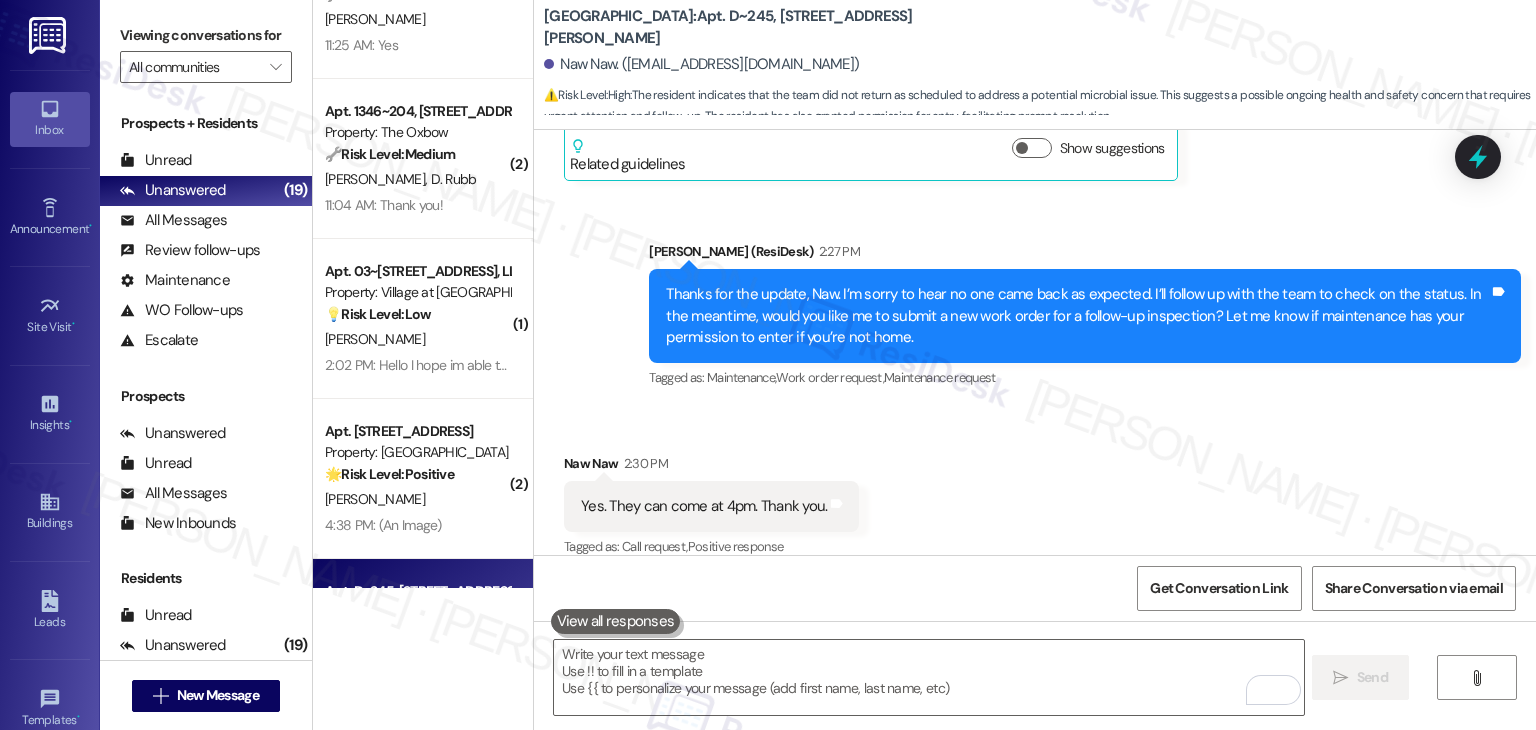 scroll, scrollTop: 2152, scrollLeft: 0, axis: vertical 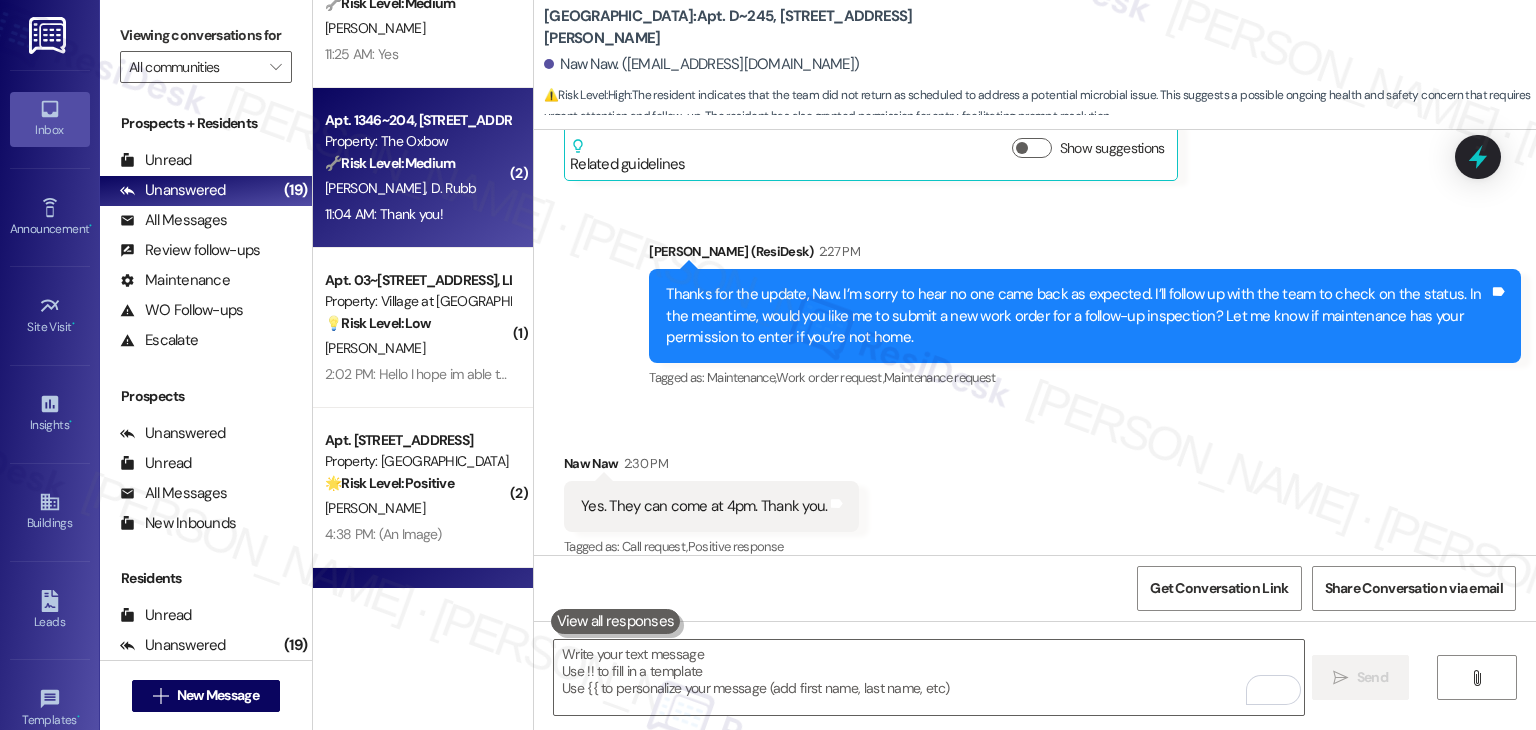 click on "D. Rubb" at bounding box center (454, 188) 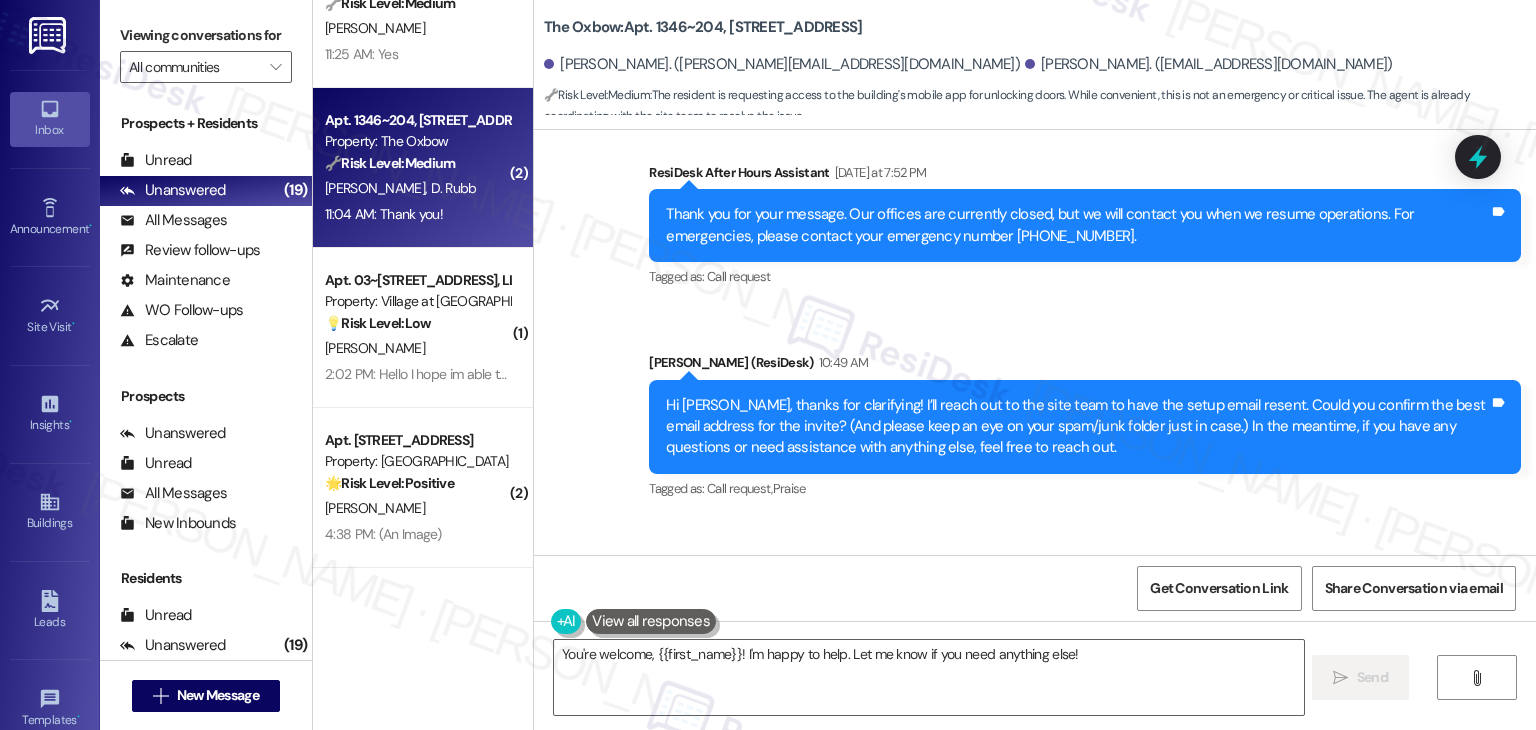 scroll, scrollTop: 1901, scrollLeft: 0, axis: vertical 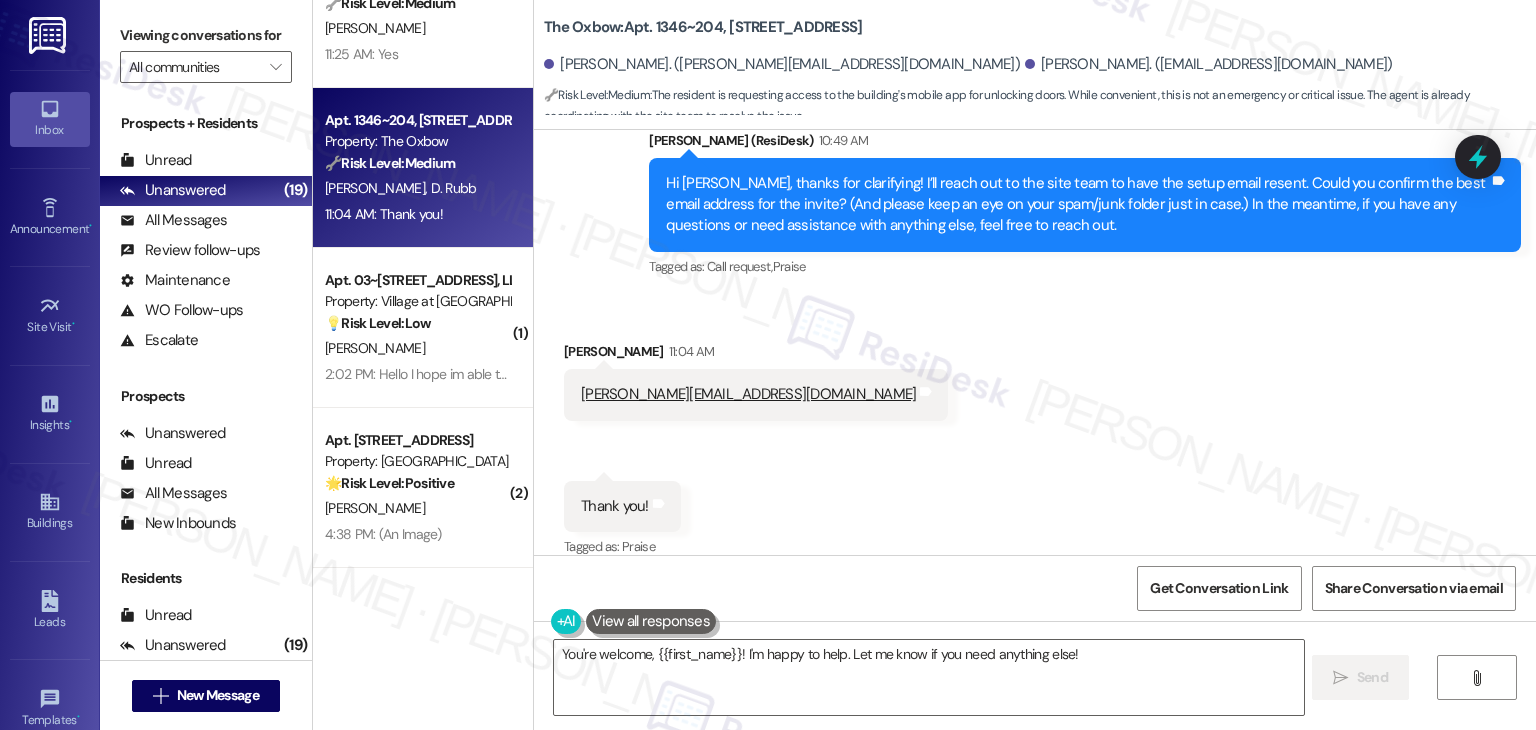 click on "Received via SMS Delaney Rubb 11:04 AM delaney.r0004@gmail.com Tags and notes Received via SMS 11:04 AM Delaney Rubb 11:04 AM Thank you! Tags and notes Tagged as:   Praise Click to highlight conversations about Praise" at bounding box center (1035, 436) 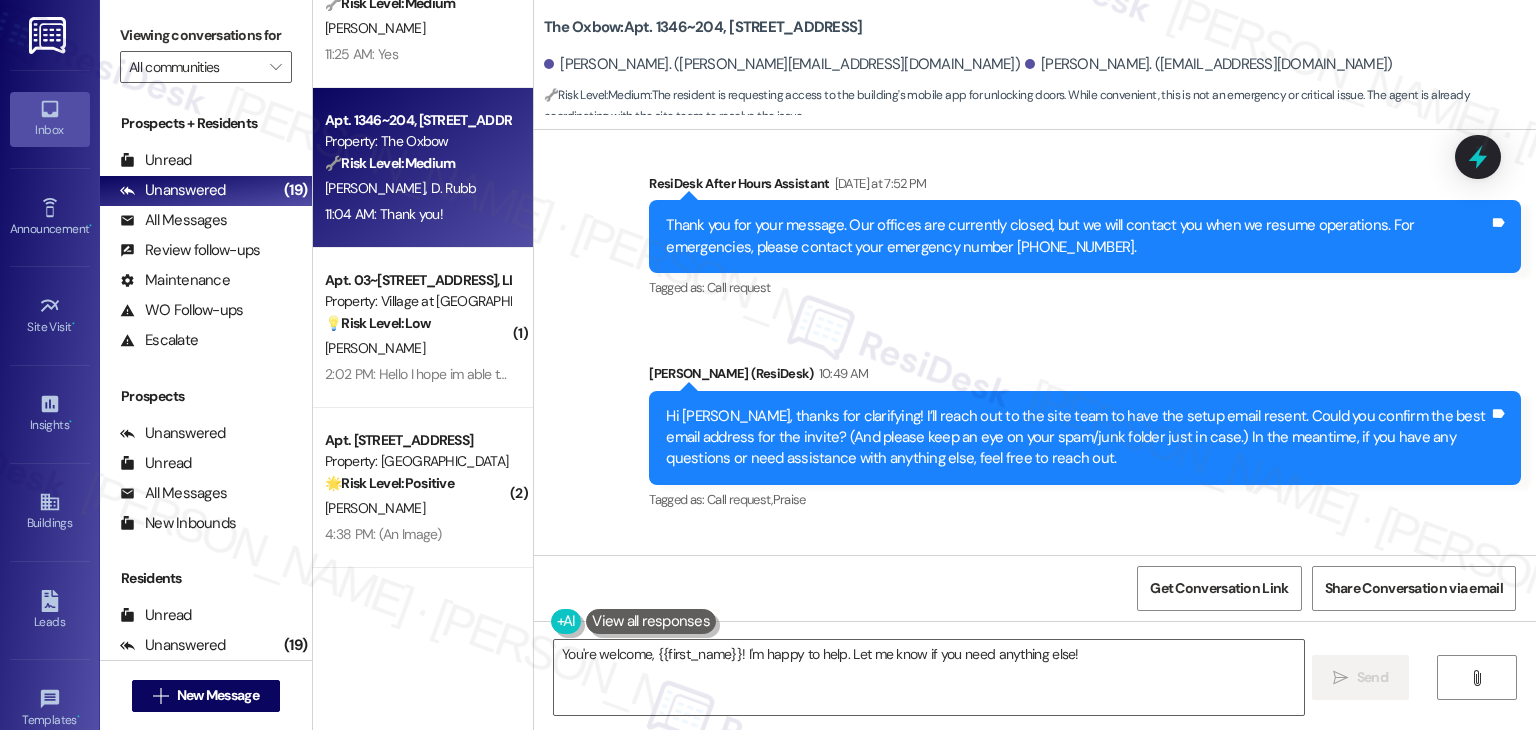 scroll, scrollTop: 1702, scrollLeft: 0, axis: vertical 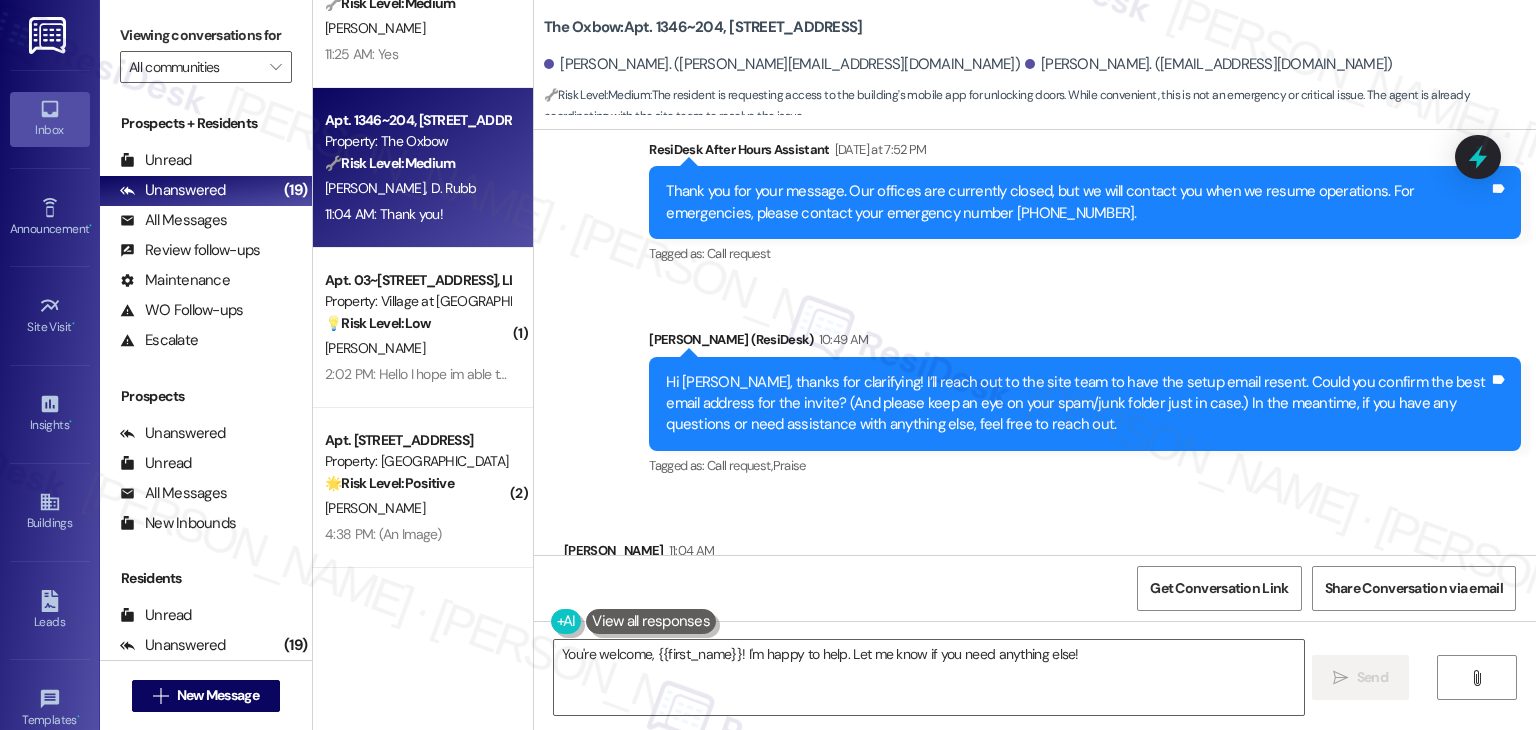 click on "Sent via SMS Dottie  (ResiDesk) 10:49 AM Hi Delaney, thanks for clarifying! I’ll reach out to the site team to have the setup email resent. Could you confirm the best email address for the invite? (And please keep an eye on your spam/junk folder just in case.) In the meantime, if you have any questions or need assistance with anything else, feel free to reach out. Tags and notes Tagged as:   Call request ,  Click to highlight conversations about Call request Praise Click to highlight conversations about Praise" at bounding box center [1085, 405] 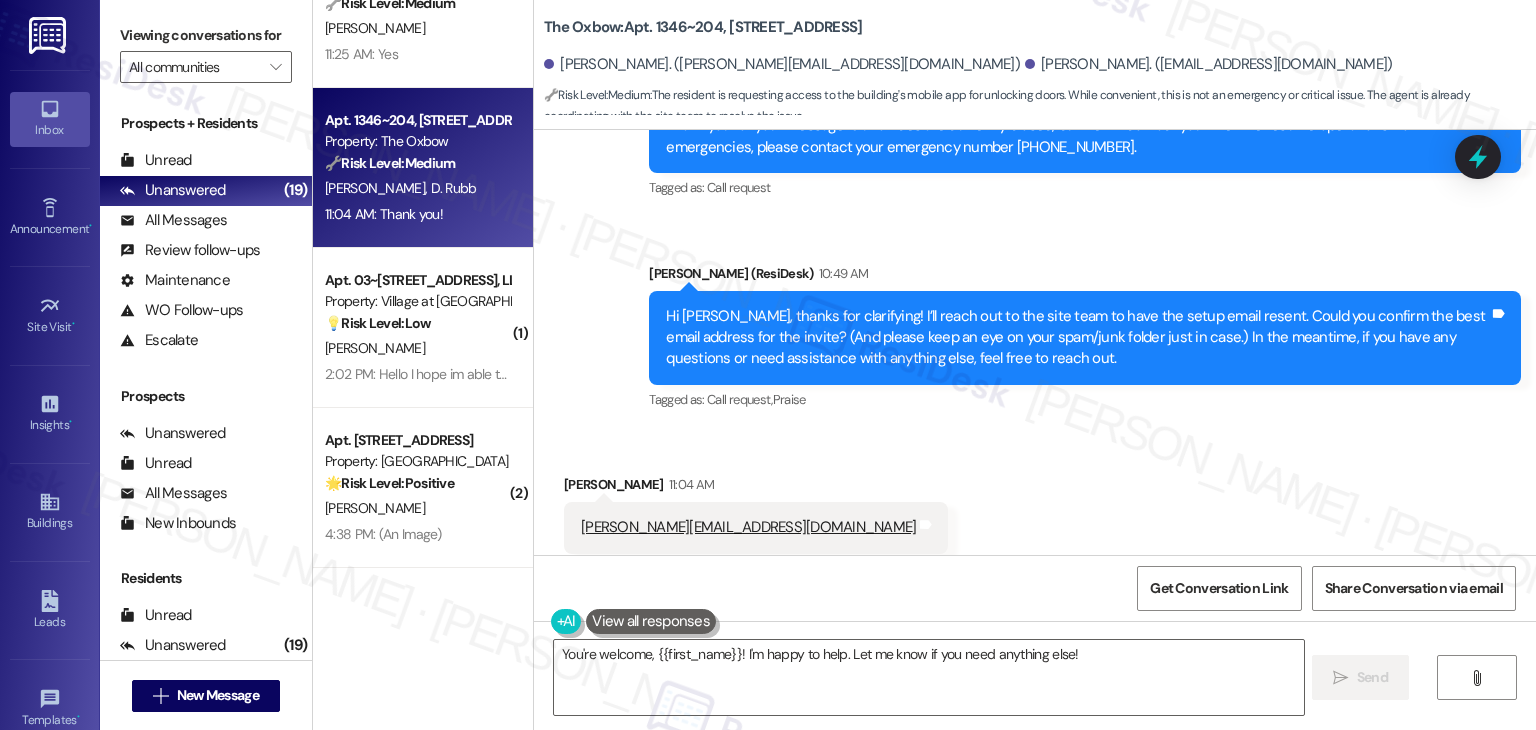 scroll, scrollTop: 1802, scrollLeft: 0, axis: vertical 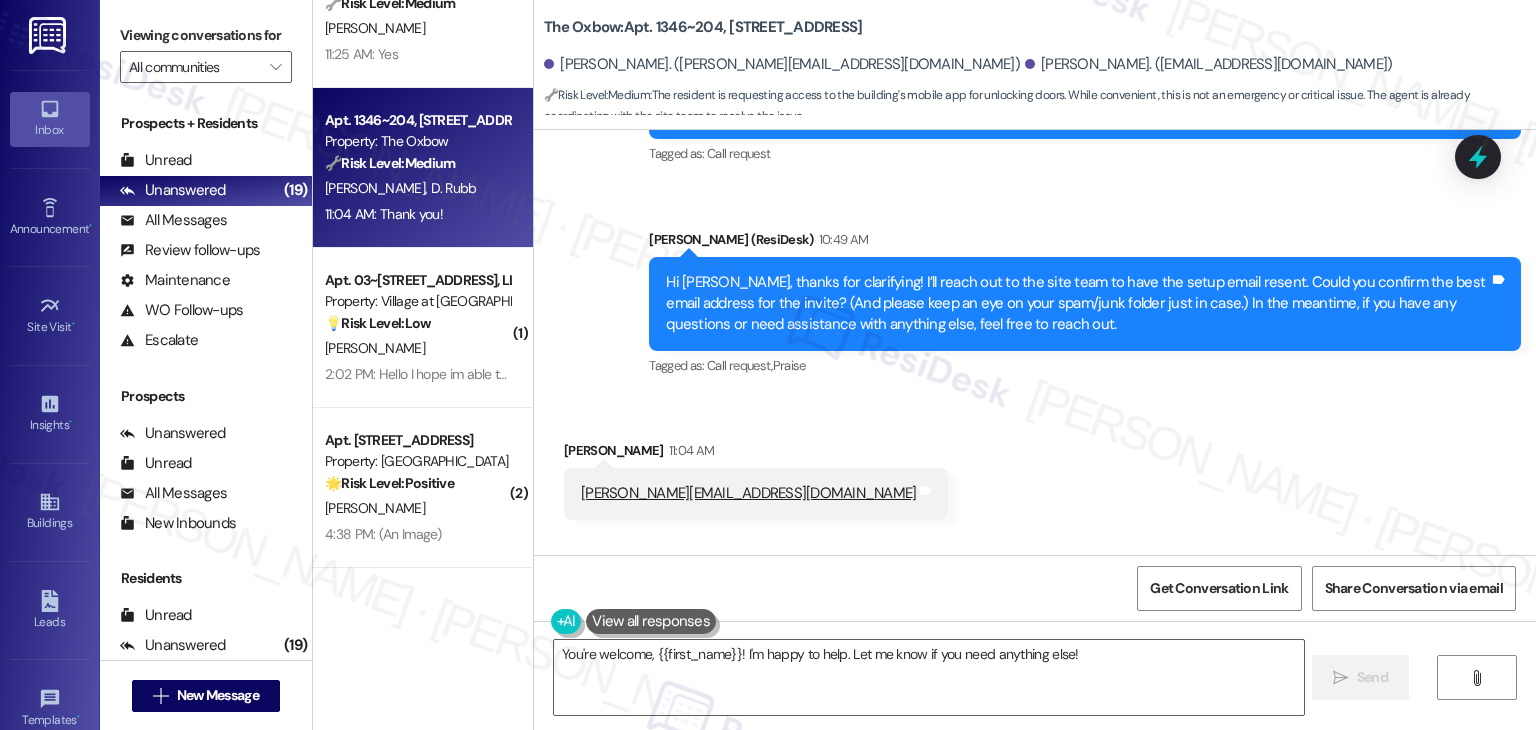 click on "Hi Delaney, thanks for clarifying! I’ll reach out to the site team to have the setup email resent. Could you confirm the best email address for the invite? (And please keep an eye on your spam/junk folder just in case.) In the meantime, if you have any questions or need assistance with anything else, feel free to reach out." at bounding box center [1077, 304] 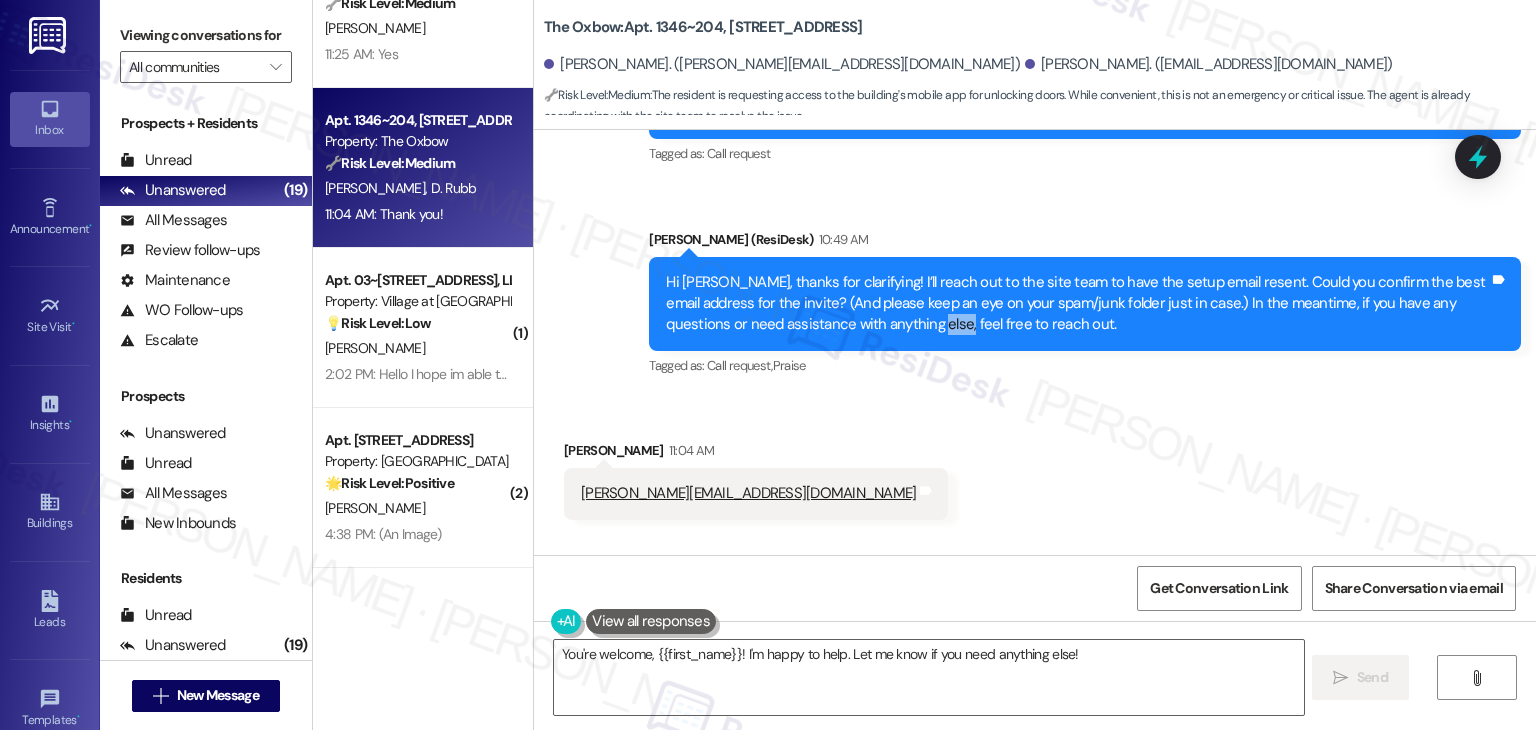 click on "Hi Delaney, thanks for clarifying! I’ll reach out to the site team to have the setup email resent. Could you confirm the best email address for the invite? (And please keep an eye on your spam/junk folder just in case.) In the meantime, if you have any questions or need assistance with anything else, feel free to reach out." at bounding box center (1077, 304) 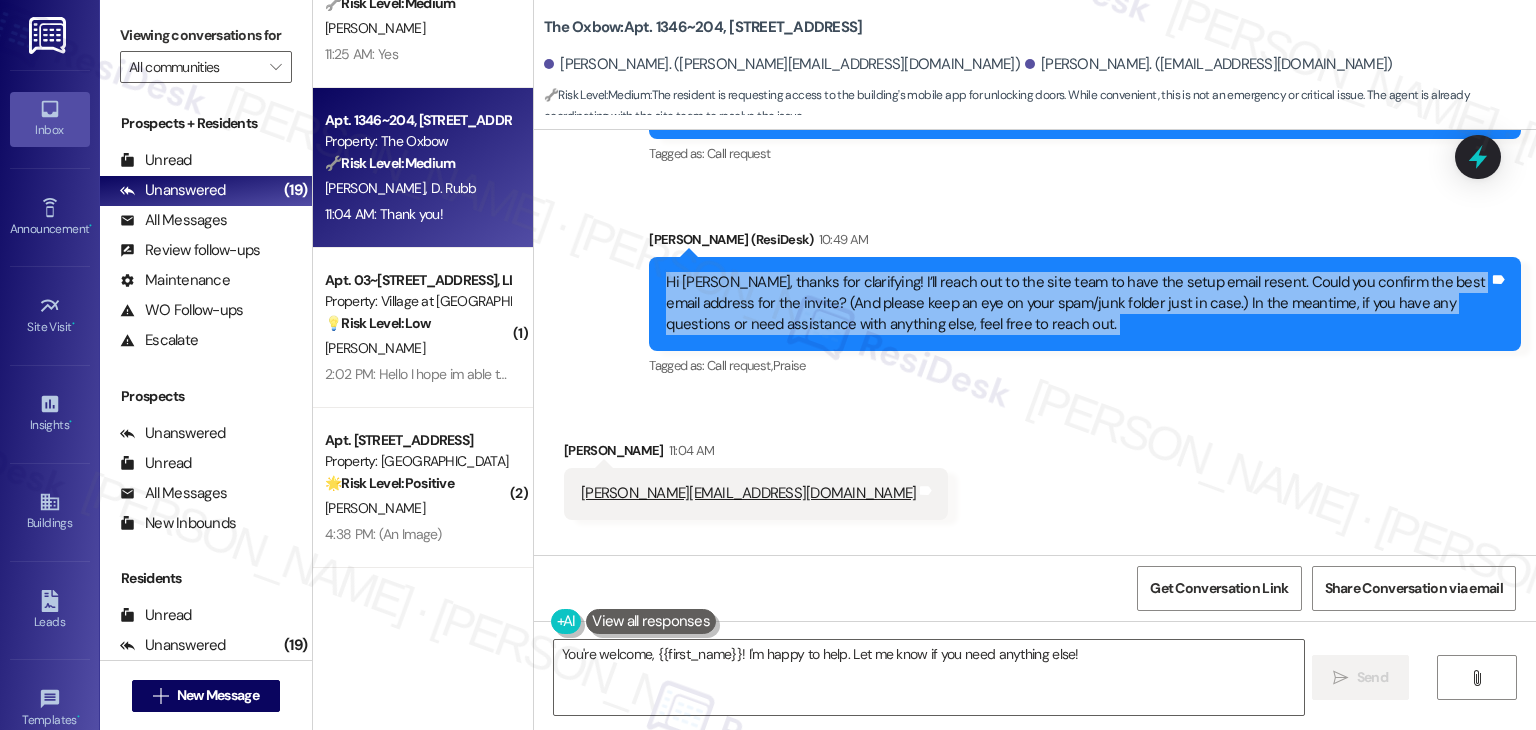 click on "Hi Delaney, thanks for clarifying! I’ll reach out to the site team to have the setup email resent. Could you confirm the best email address for the invite? (And please keep an eye on your spam/junk folder just in case.) In the meantime, if you have any questions or need assistance with anything else, feel free to reach out." at bounding box center [1077, 304] 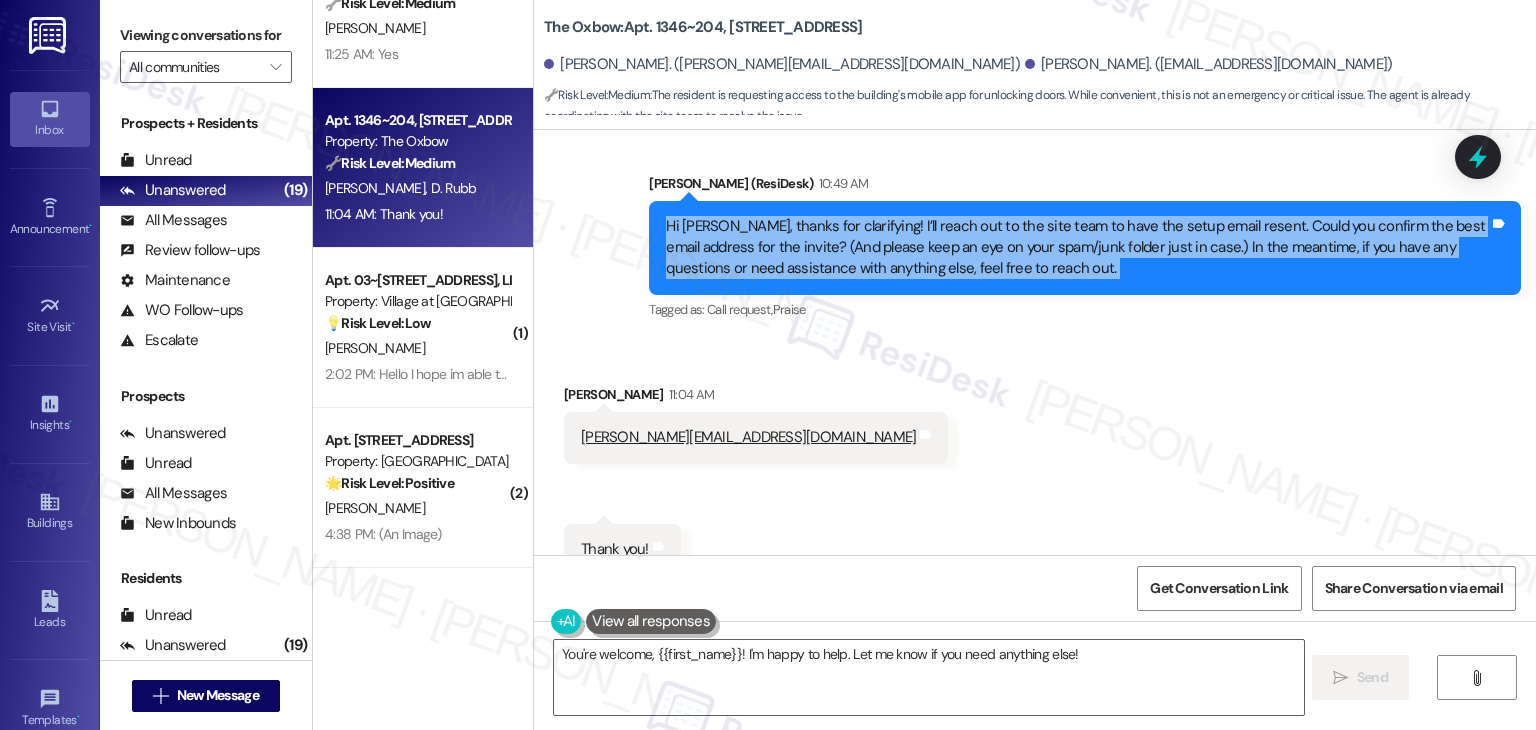 scroll, scrollTop: 1902, scrollLeft: 0, axis: vertical 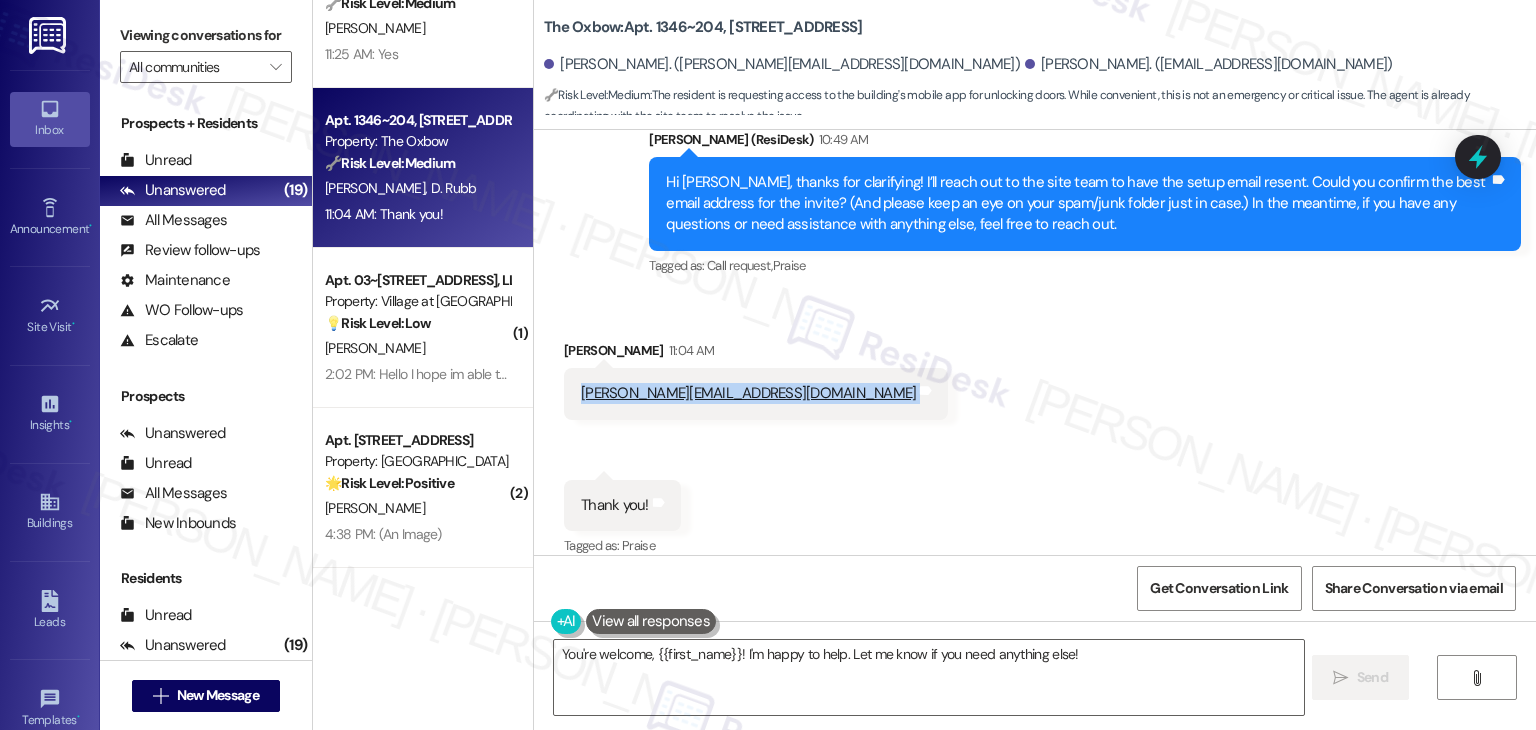 drag, startPoint x: 551, startPoint y: 371, endPoint x: 815, endPoint y: 370, distance: 264.0019 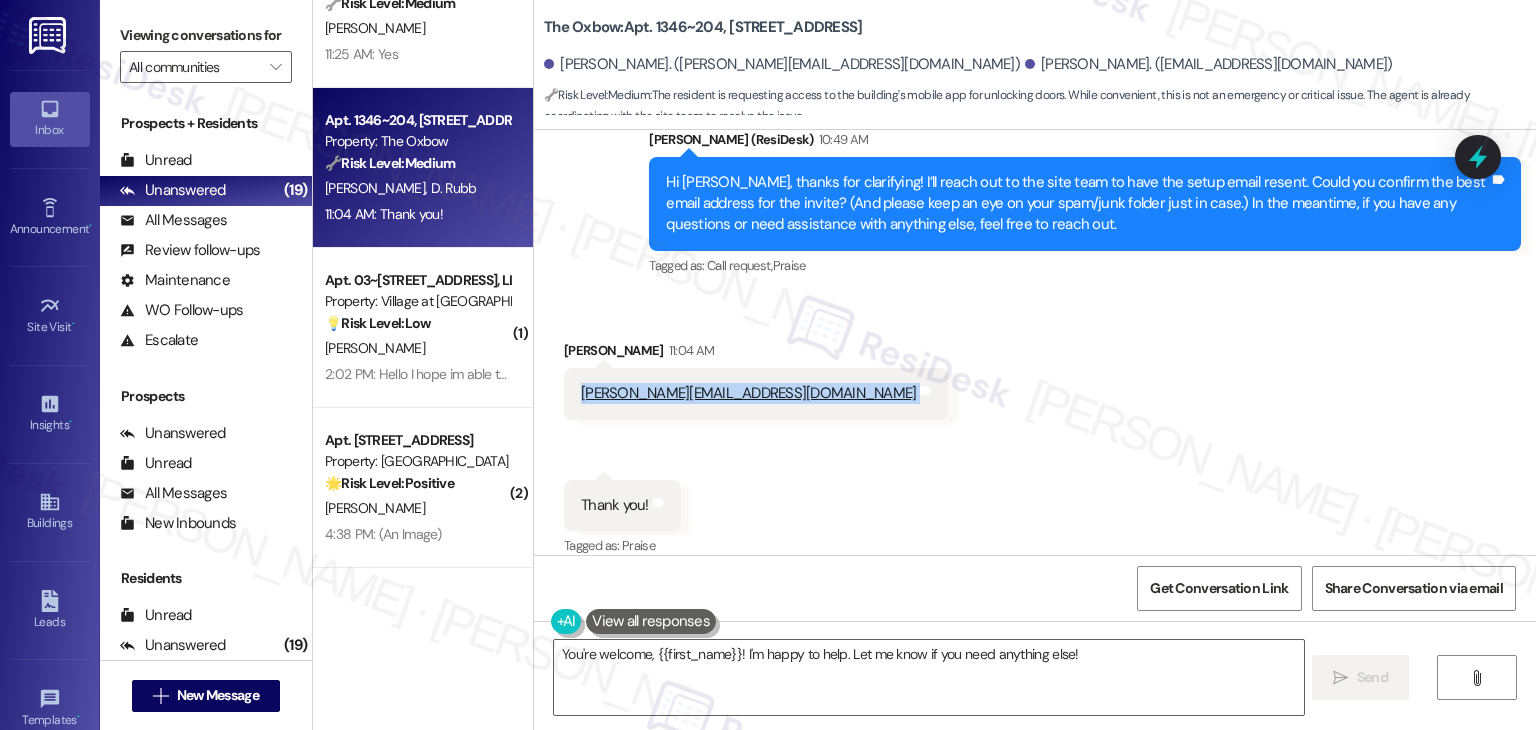 copy on "delaney.r0004@gmail.com Tags and notes Received via SMS 11:04 AM Delaney Rubb 11:04 AM" 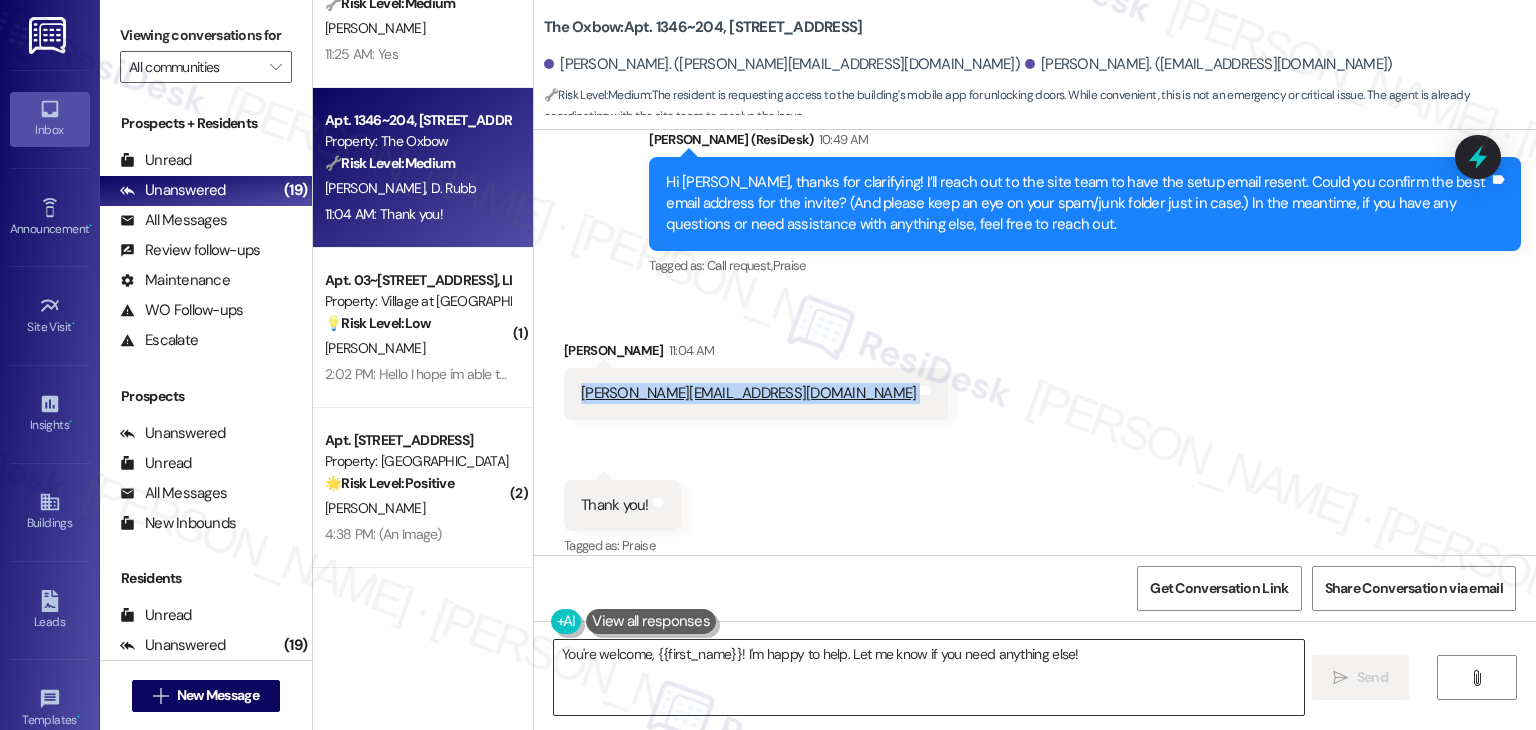 click on "You're welcome, {{first_name}}! I'm happy to help. Let me know if you need anything else!" at bounding box center (928, 677) 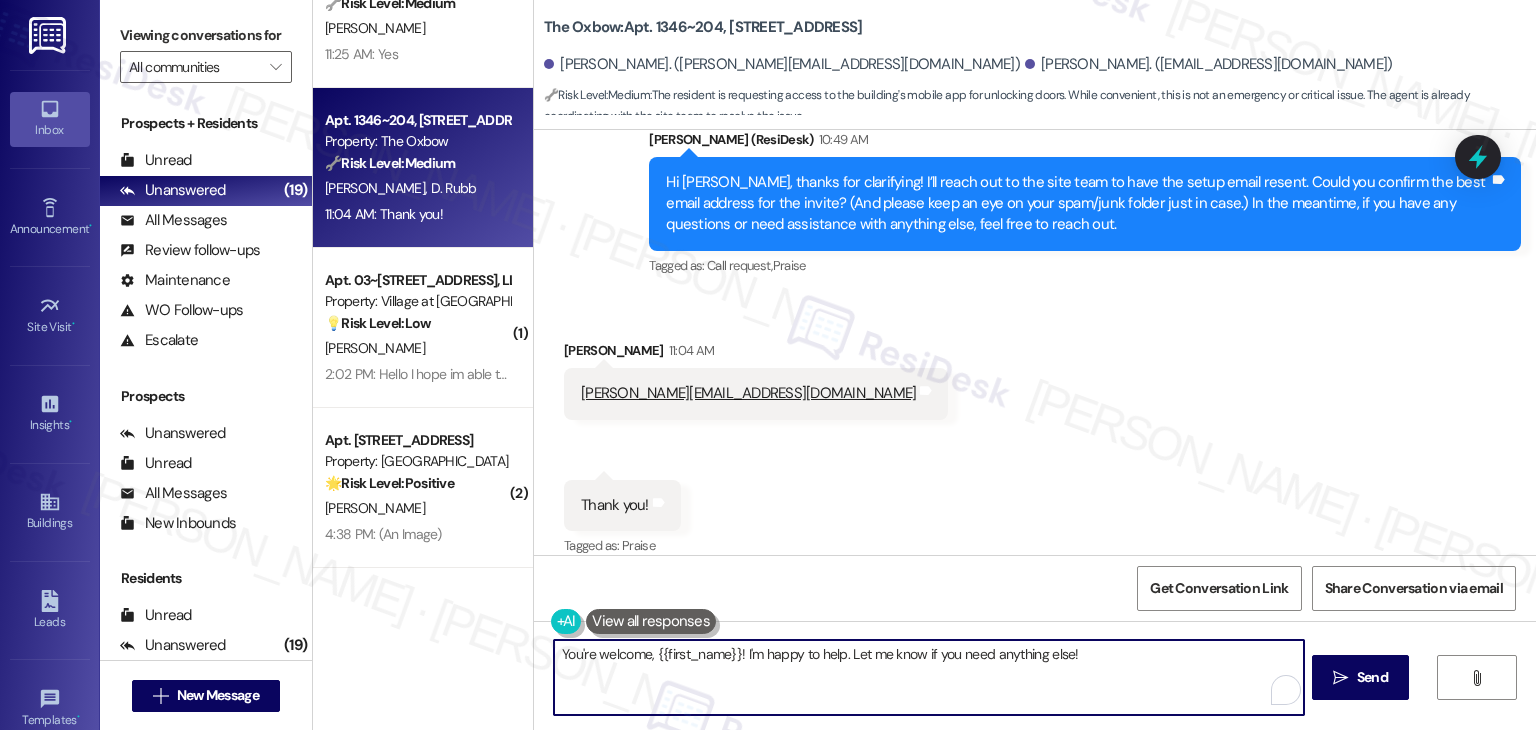click on "You're welcome, {{first_name}}! I'm happy to help. Let me know if you need anything else!" at bounding box center [928, 677] 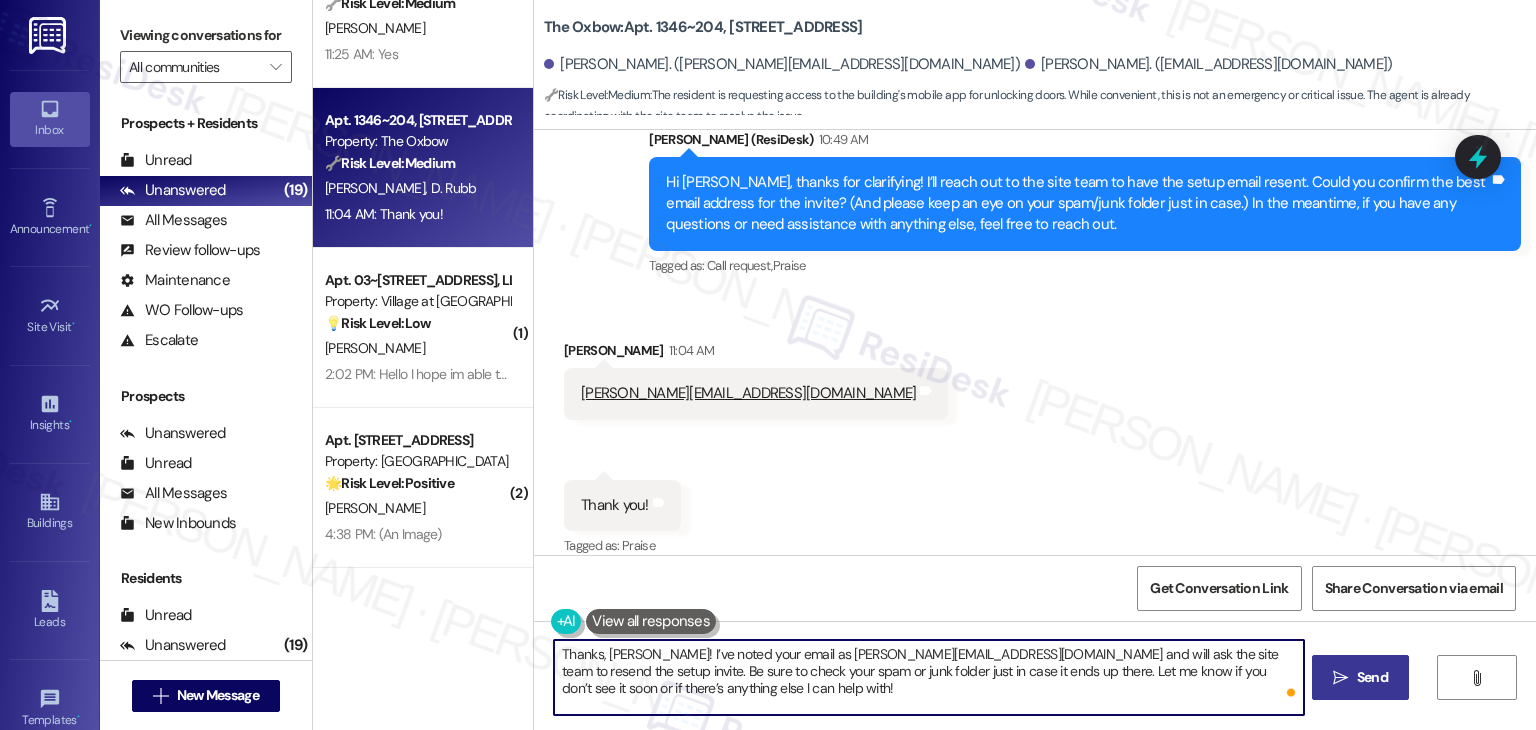 click on "Send" at bounding box center (1372, 677) 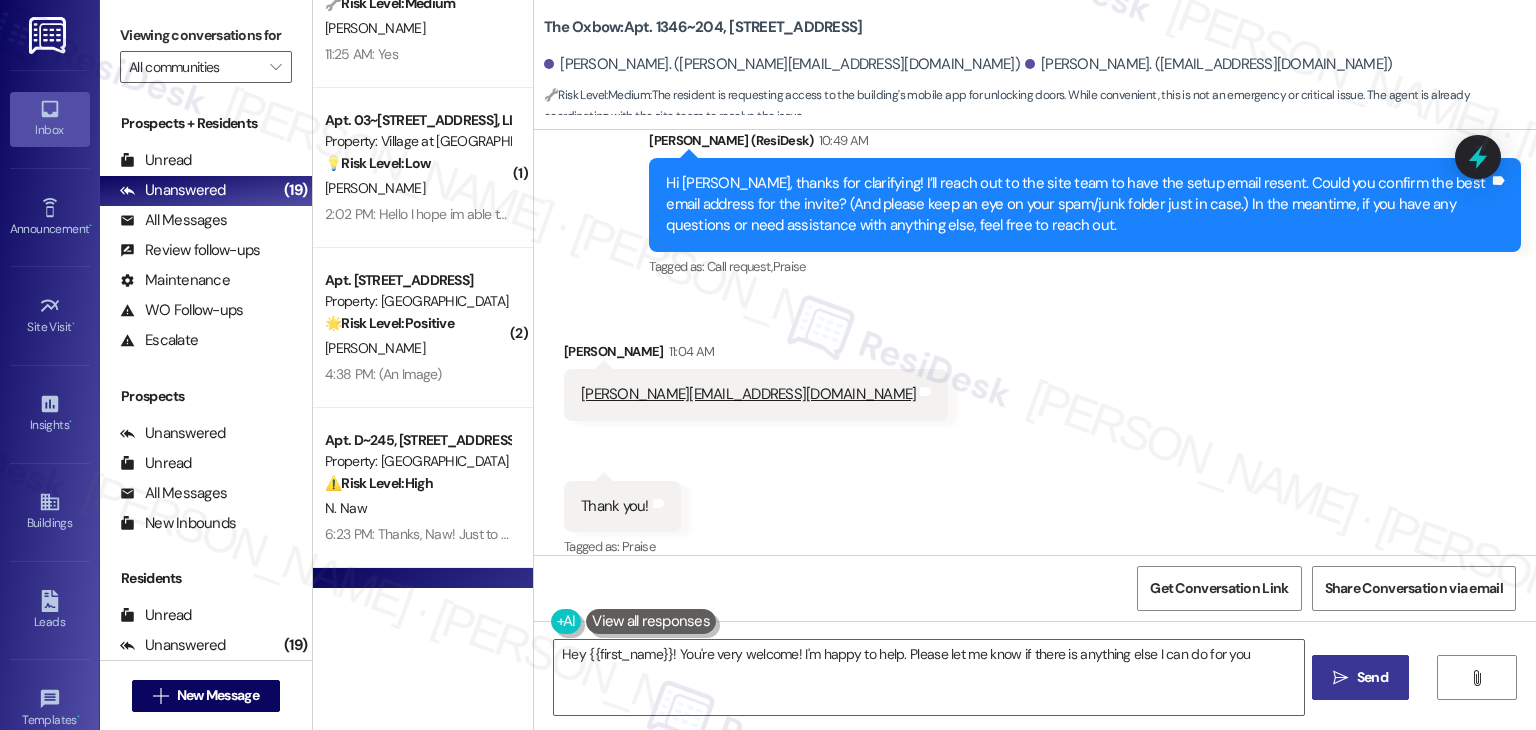 type on "Hey {{first_name}}! You're very welcome! I'm happy to help. Please let me know if there is anything else I can do for you!" 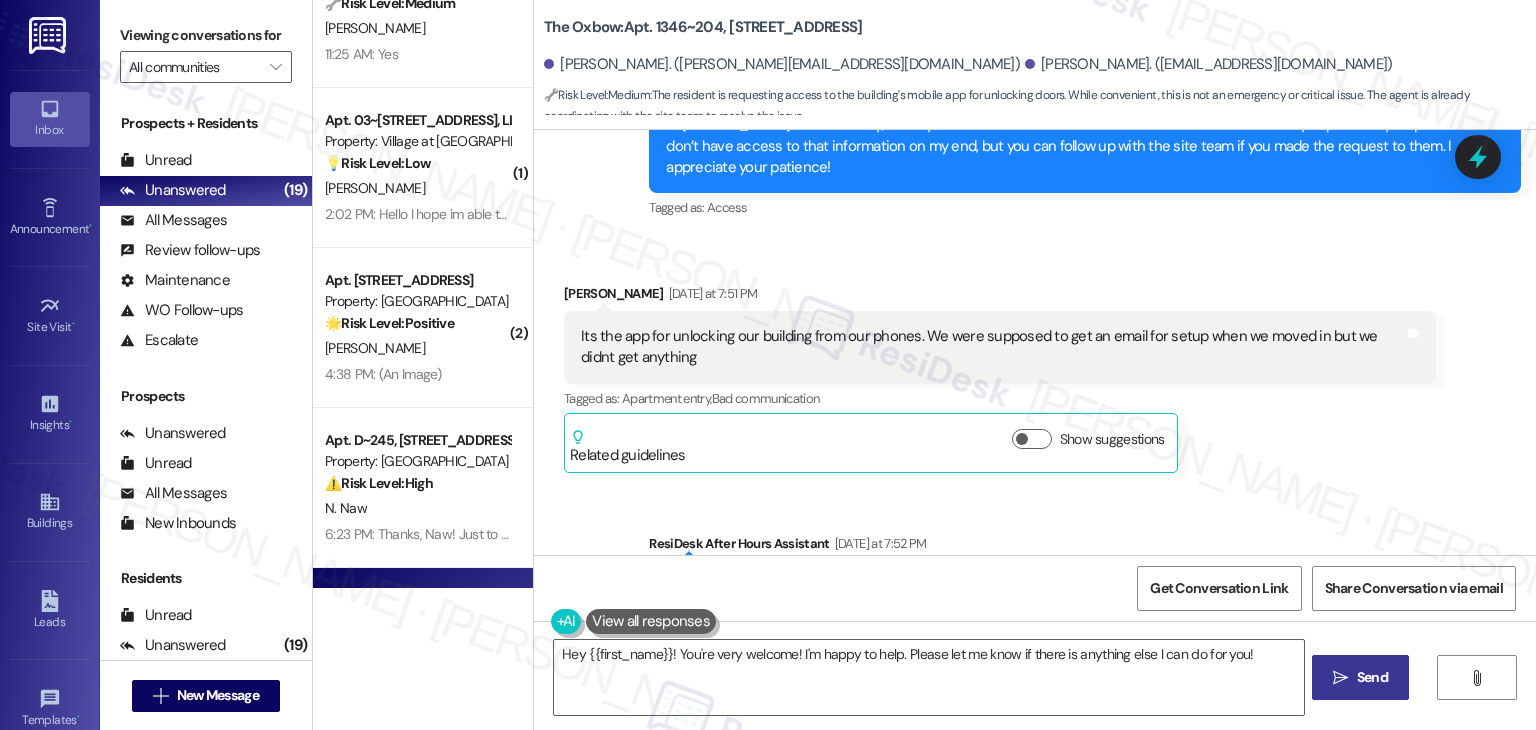 scroll, scrollTop: 1201, scrollLeft: 0, axis: vertical 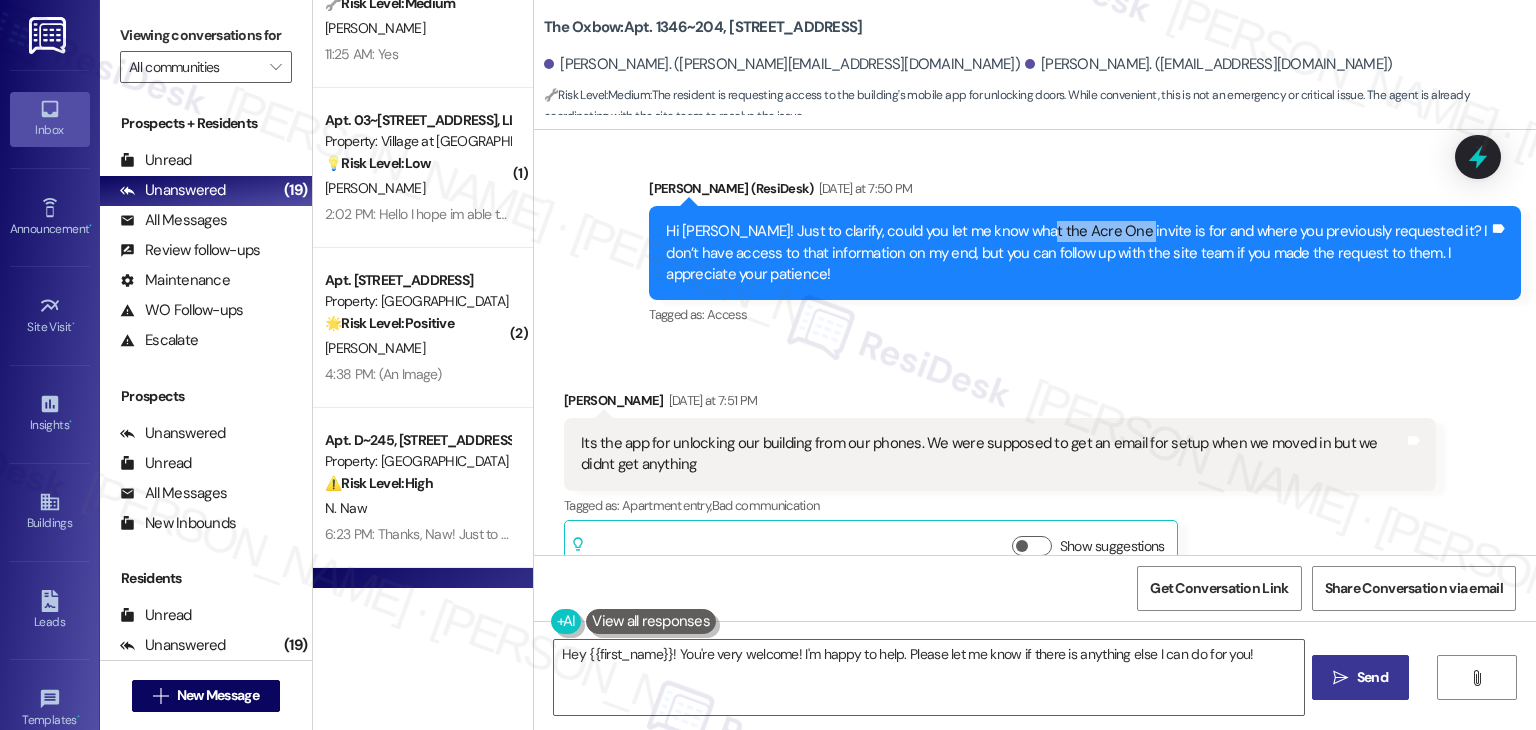 drag, startPoint x: 1017, startPoint y: 207, endPoint x: 1112, endPoint y: 199, distance: 95.33625 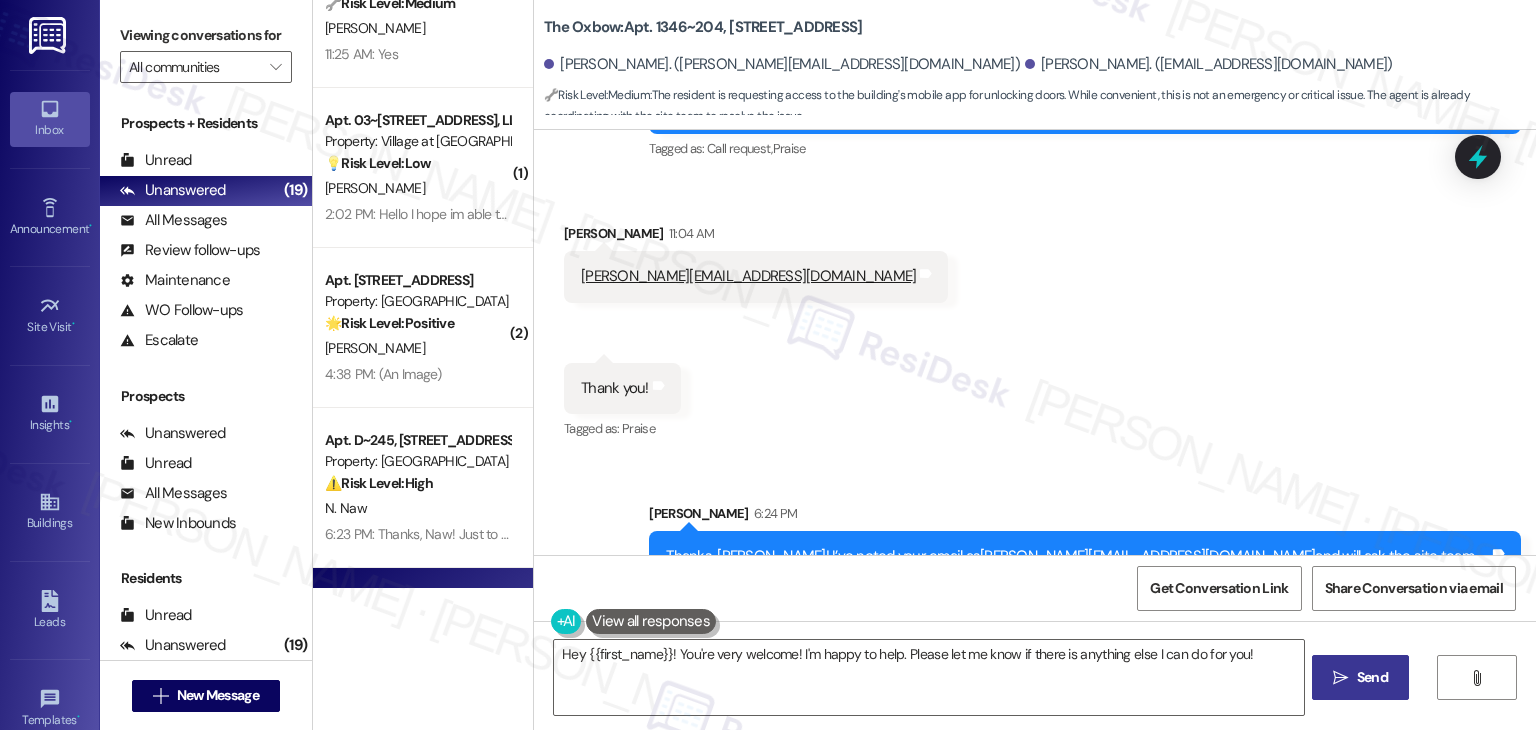 scroll, scrollTop: 2084, scrollLeft: 0, axis: vertical 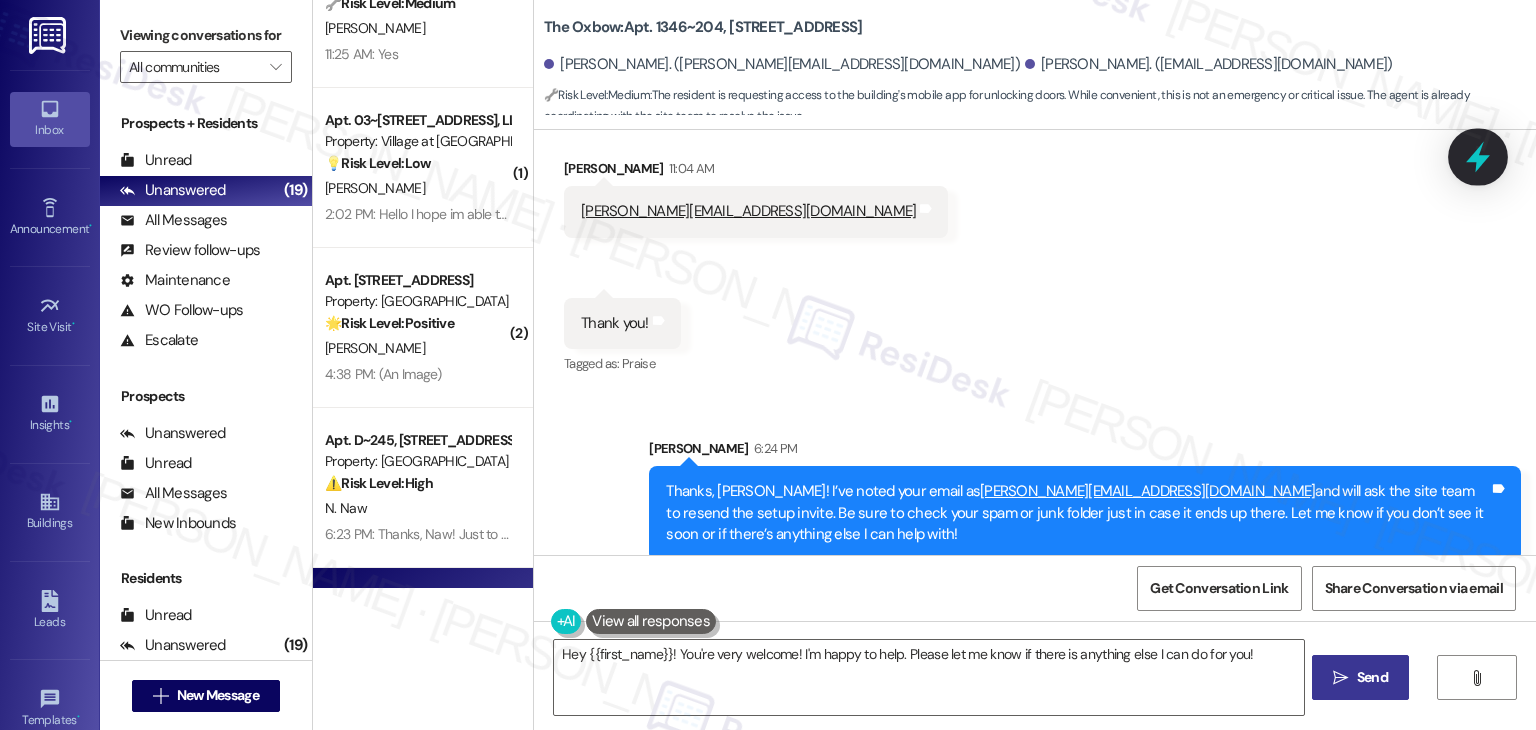 click 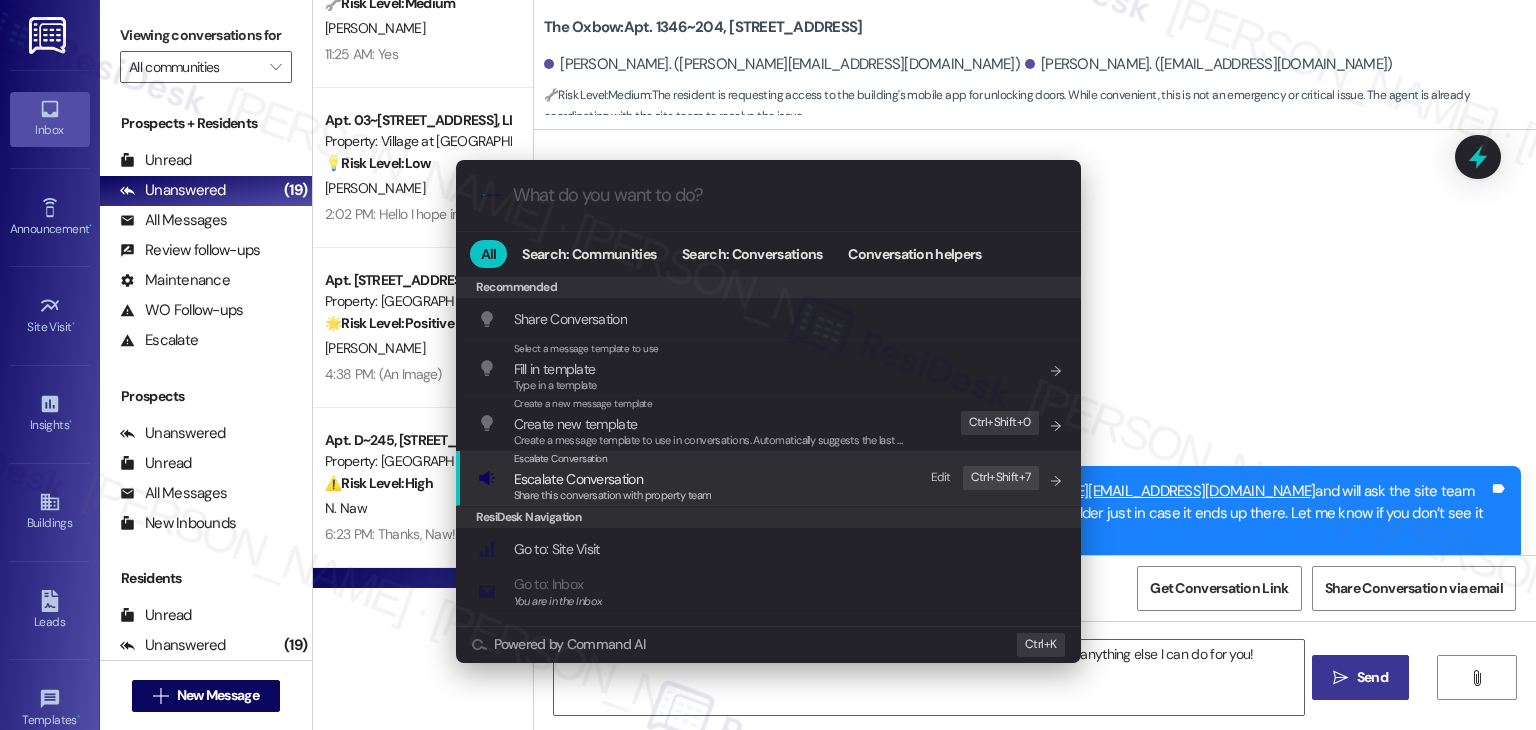click on "Escalate Conversation" at bounding box center [578, 479] 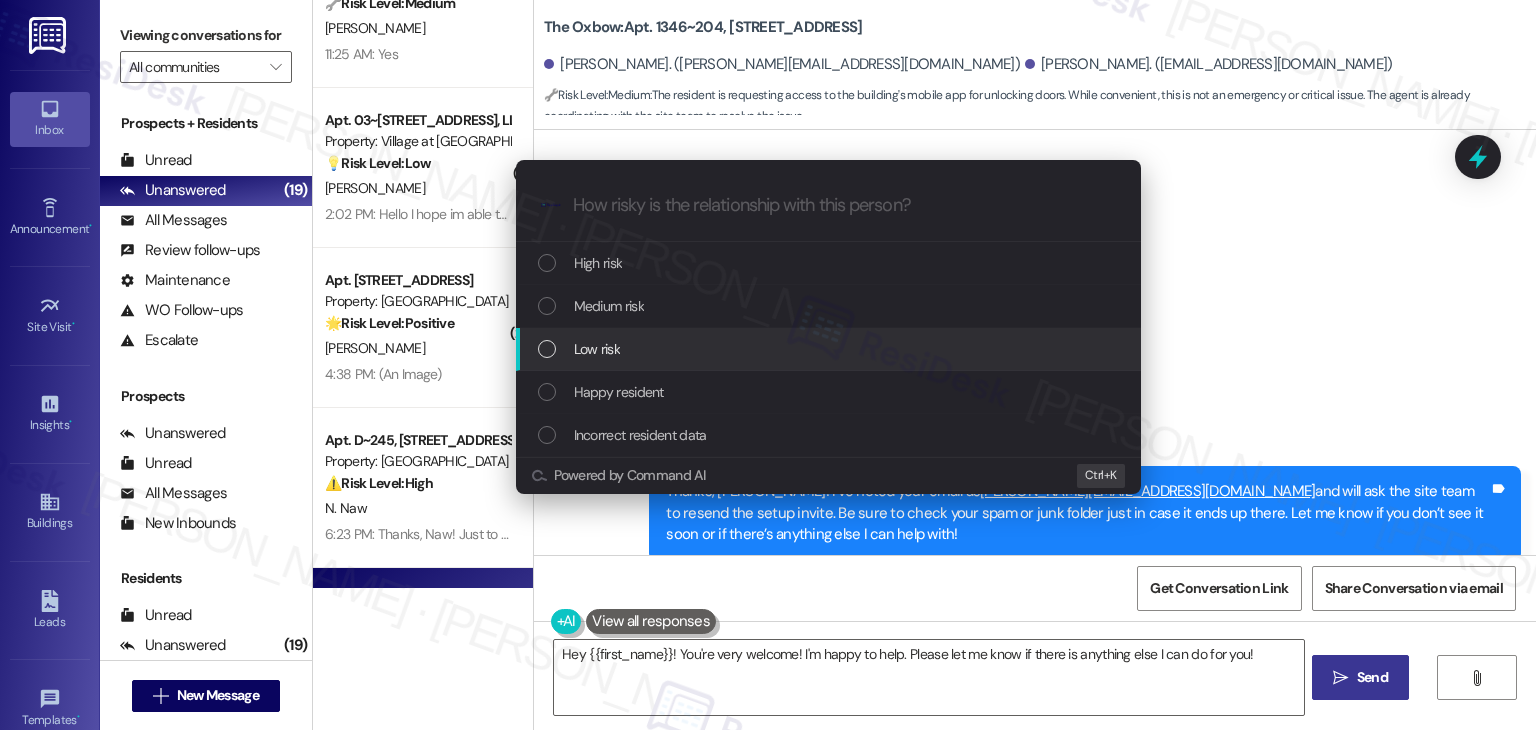 click at bounding box center (547, 349) 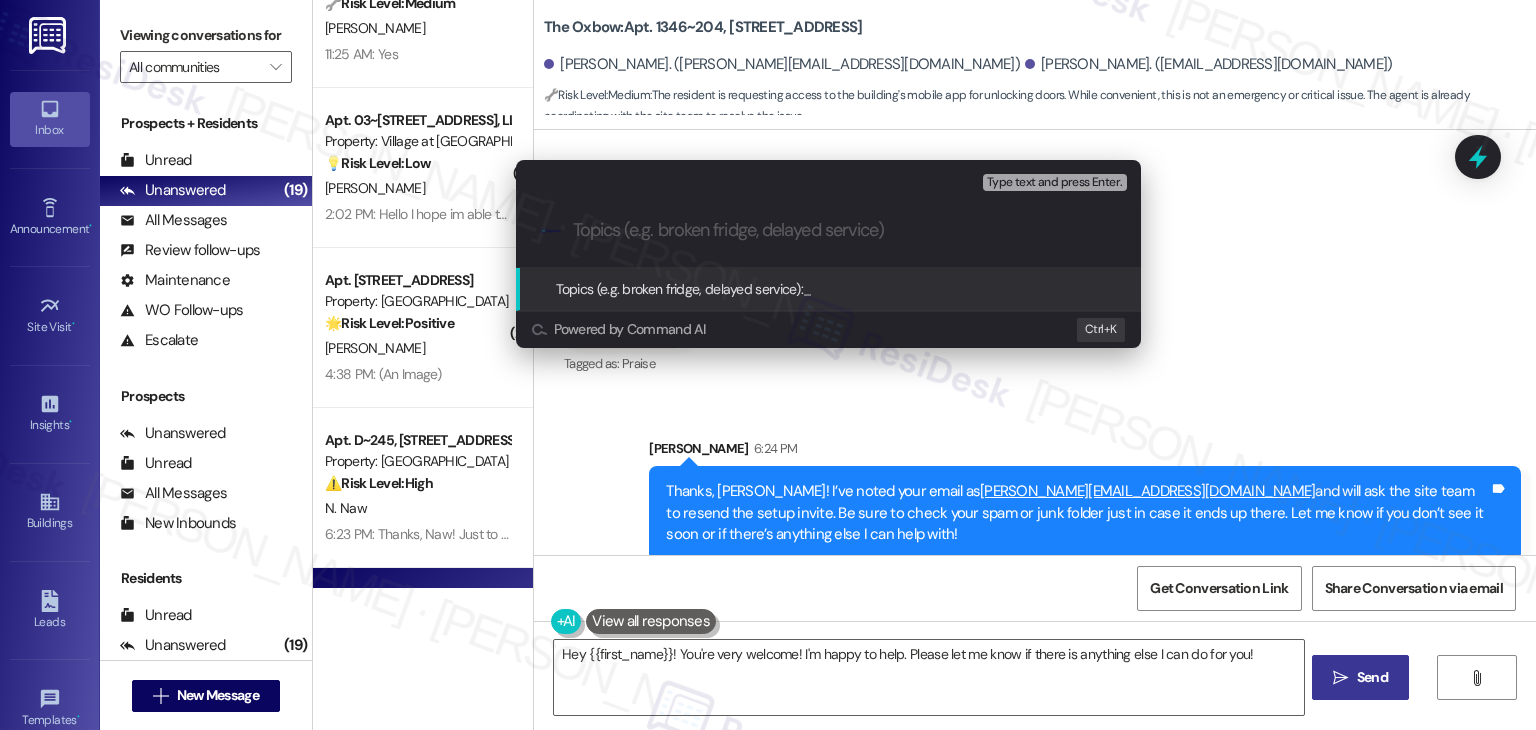 paste on "Setup Email Request for Acre One invite" 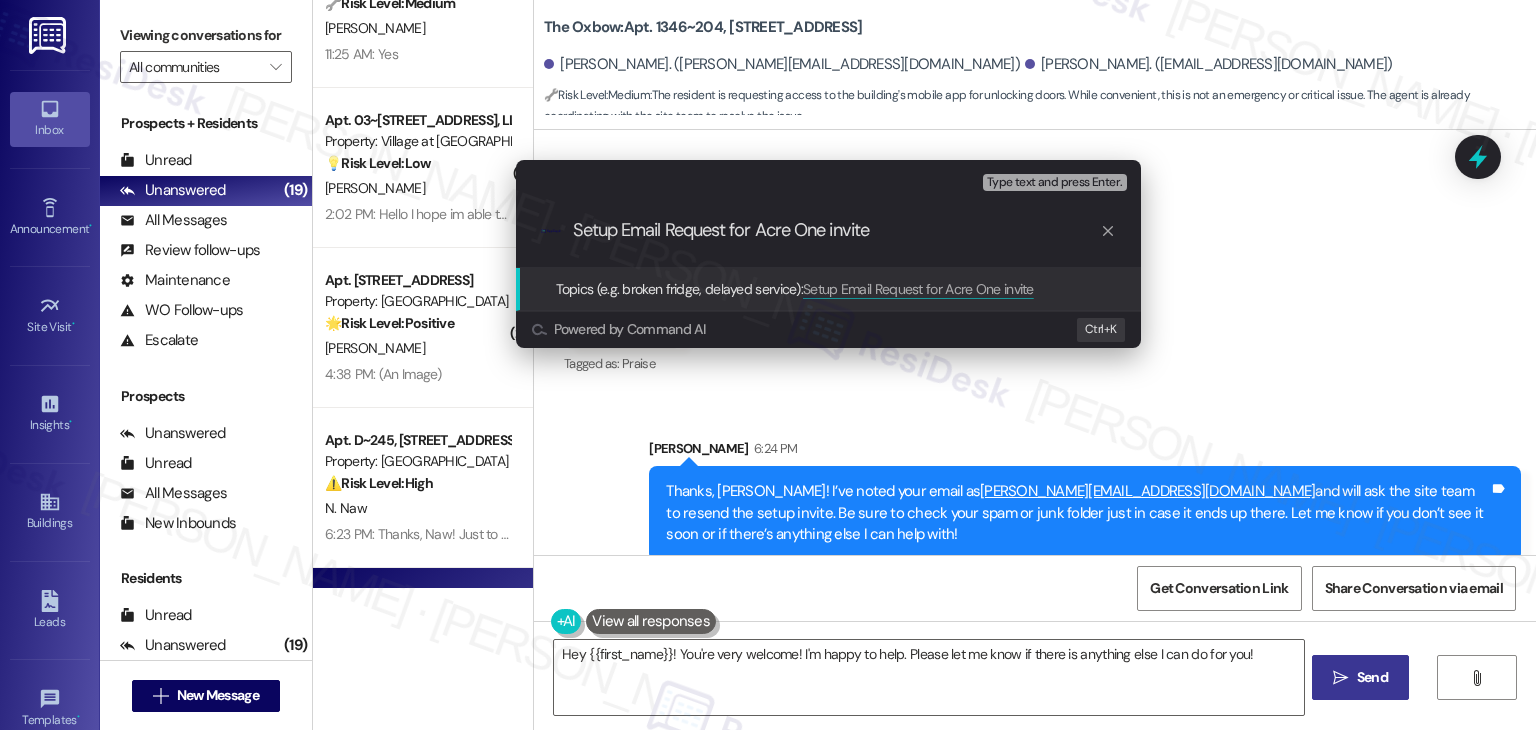 type 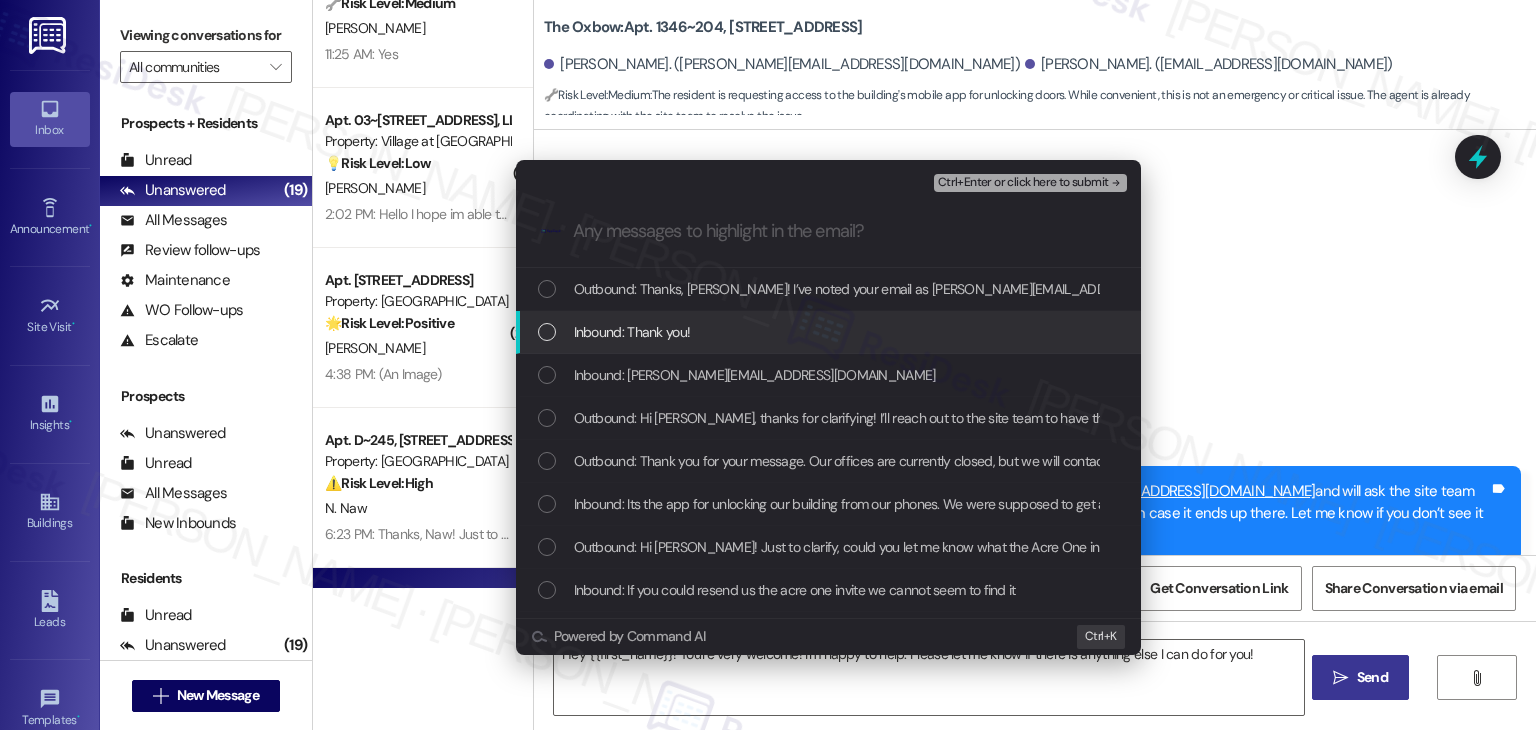 click at bounding box center [547, 332] 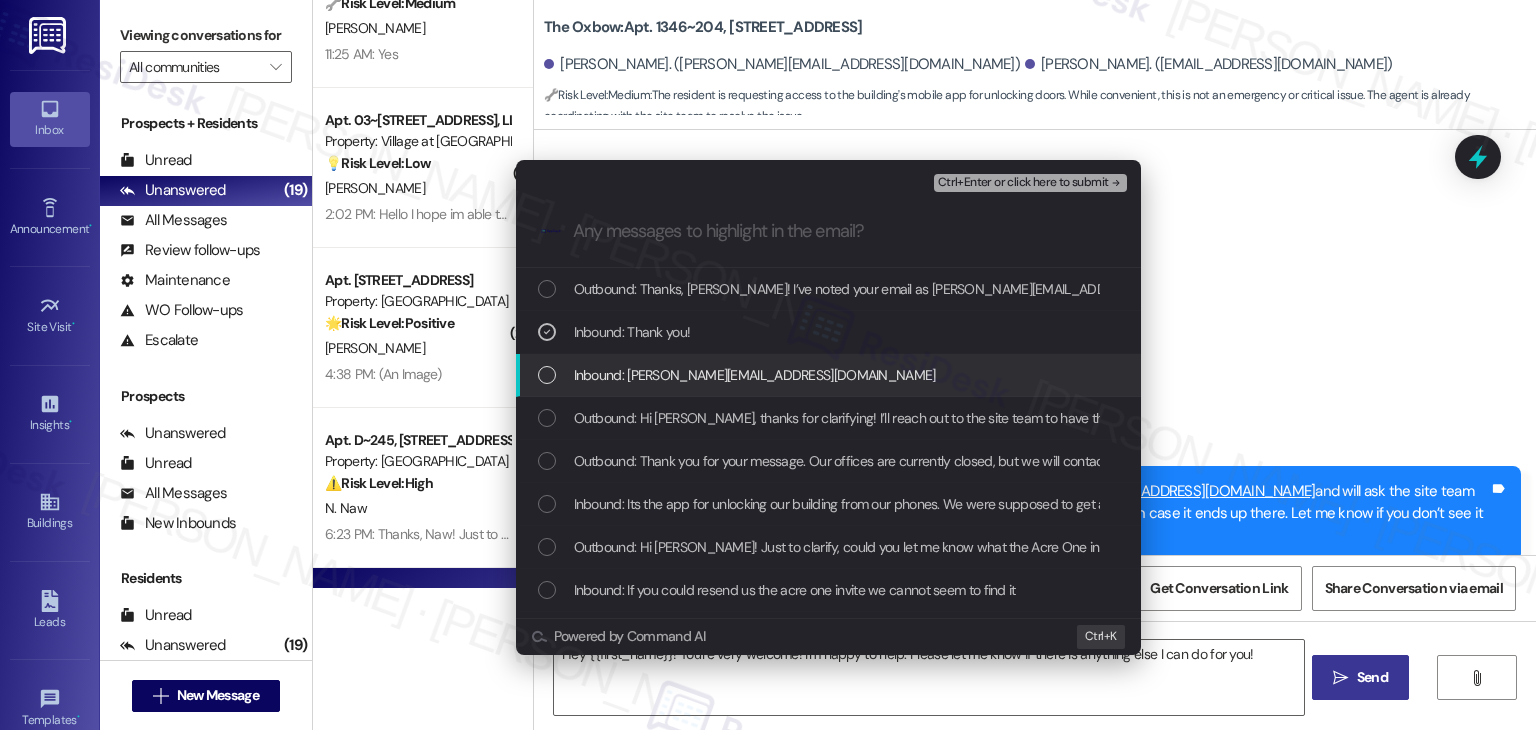 click at bounding box center [547, 375] 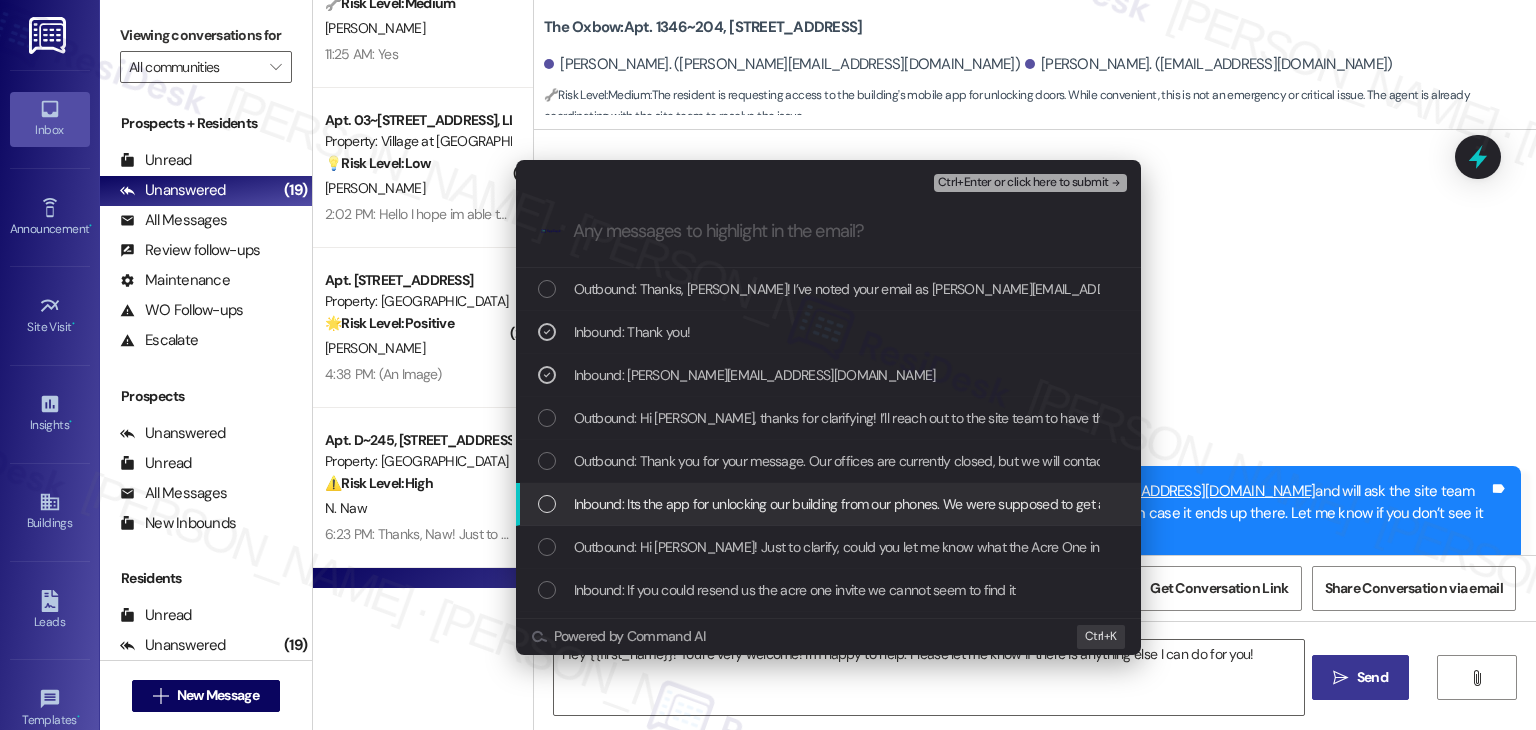 click at bounding box center (547, 504) 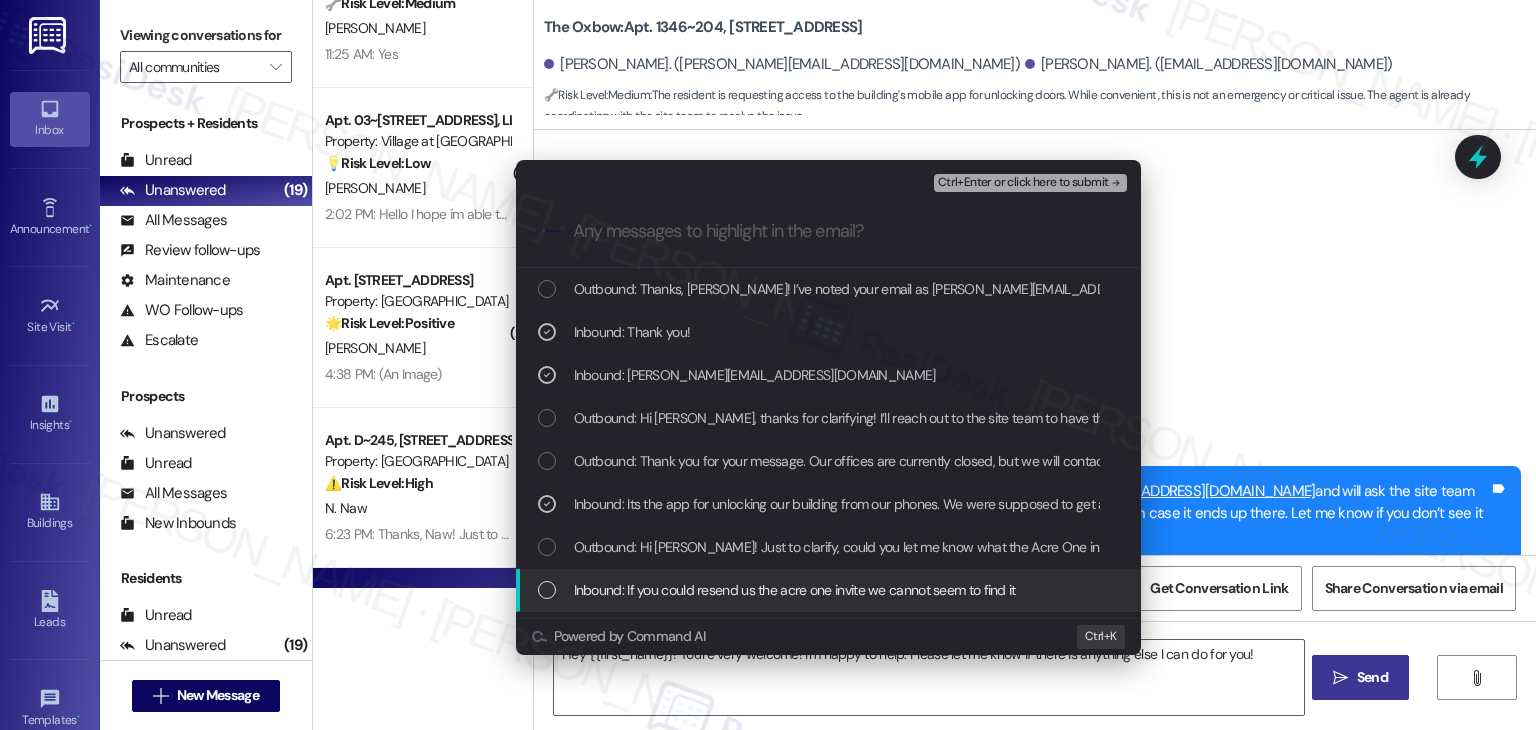 click at bounding box center (547, 590) 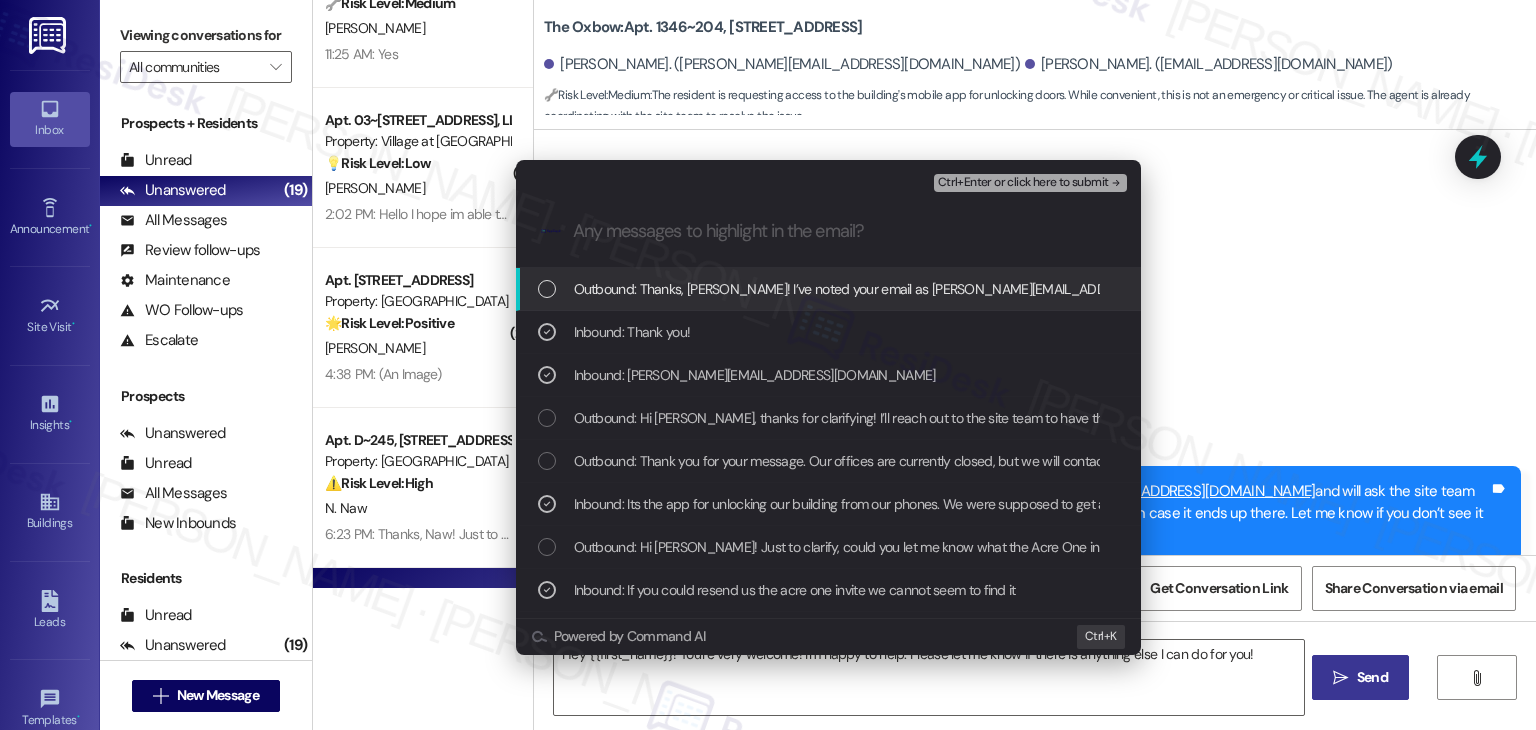 click on "Escalate Conversation Low risk Setup Email Request for Acre One invite Inbound: Thank you!, Inbound: delaney.r0004@gmail.com, Inbound: Its the app for unlocking our building from our phones. We were supposed to get an email for setup when we moved in but we didnt get anything, Inbound: If you could resend us the acre one invite we cannot seem to find it Ctrl+Enter or click here to submit" at bounding box center (828, 178) 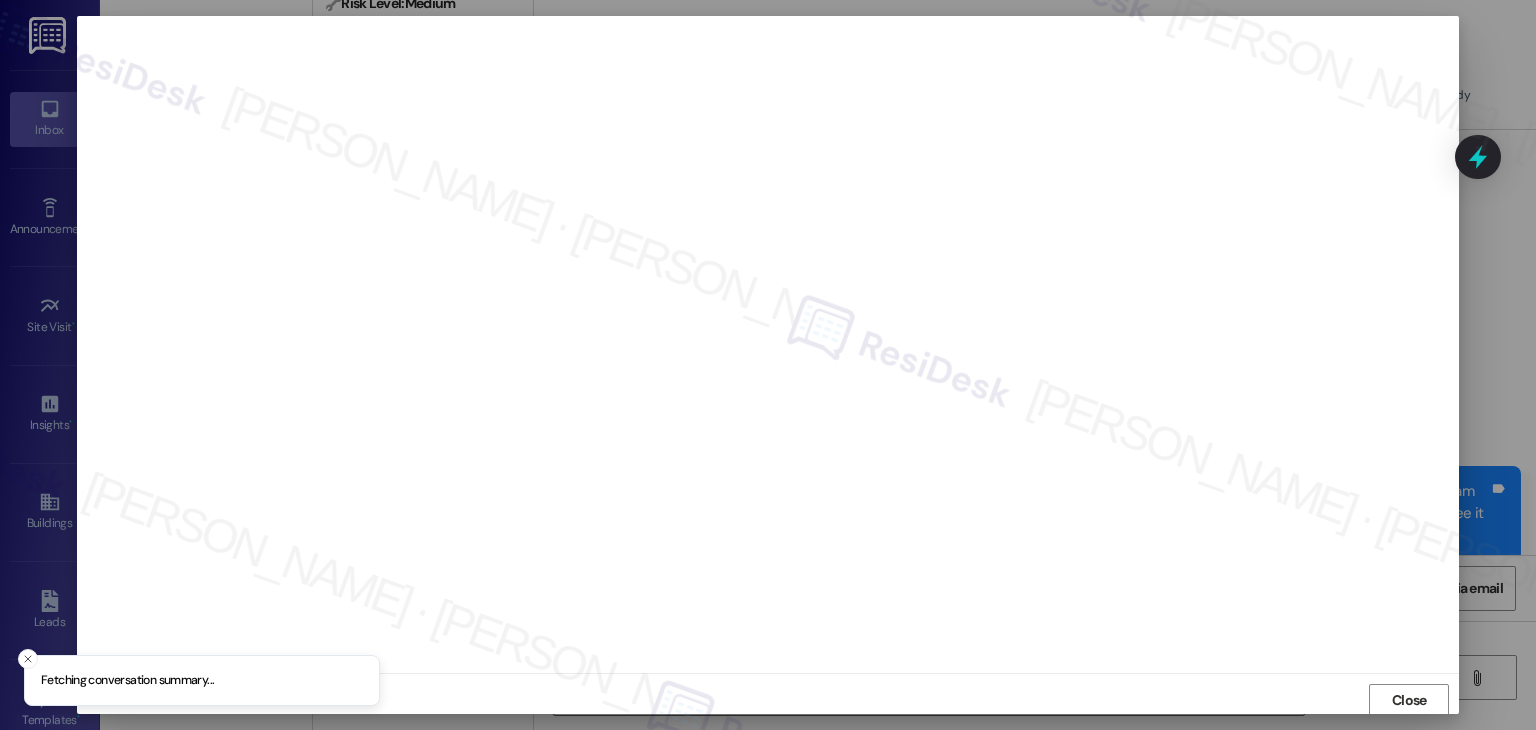 scroll, scrollTop: 1, scrollLeft: 0, axis: vertical 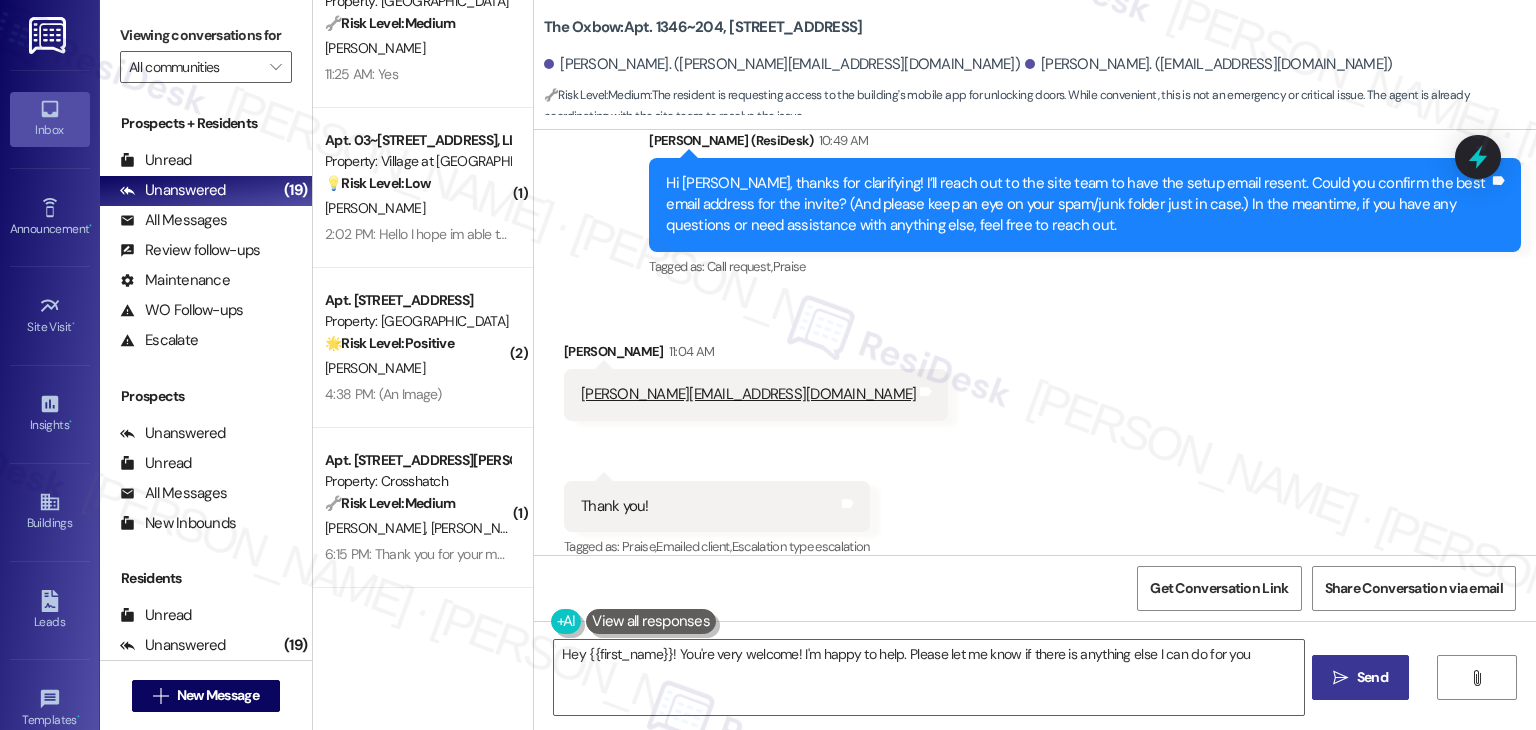 type on "Hey {{first_name}}! You're very welcome! I'm happy to help. Please let me know if there is anything else I can do for you!" 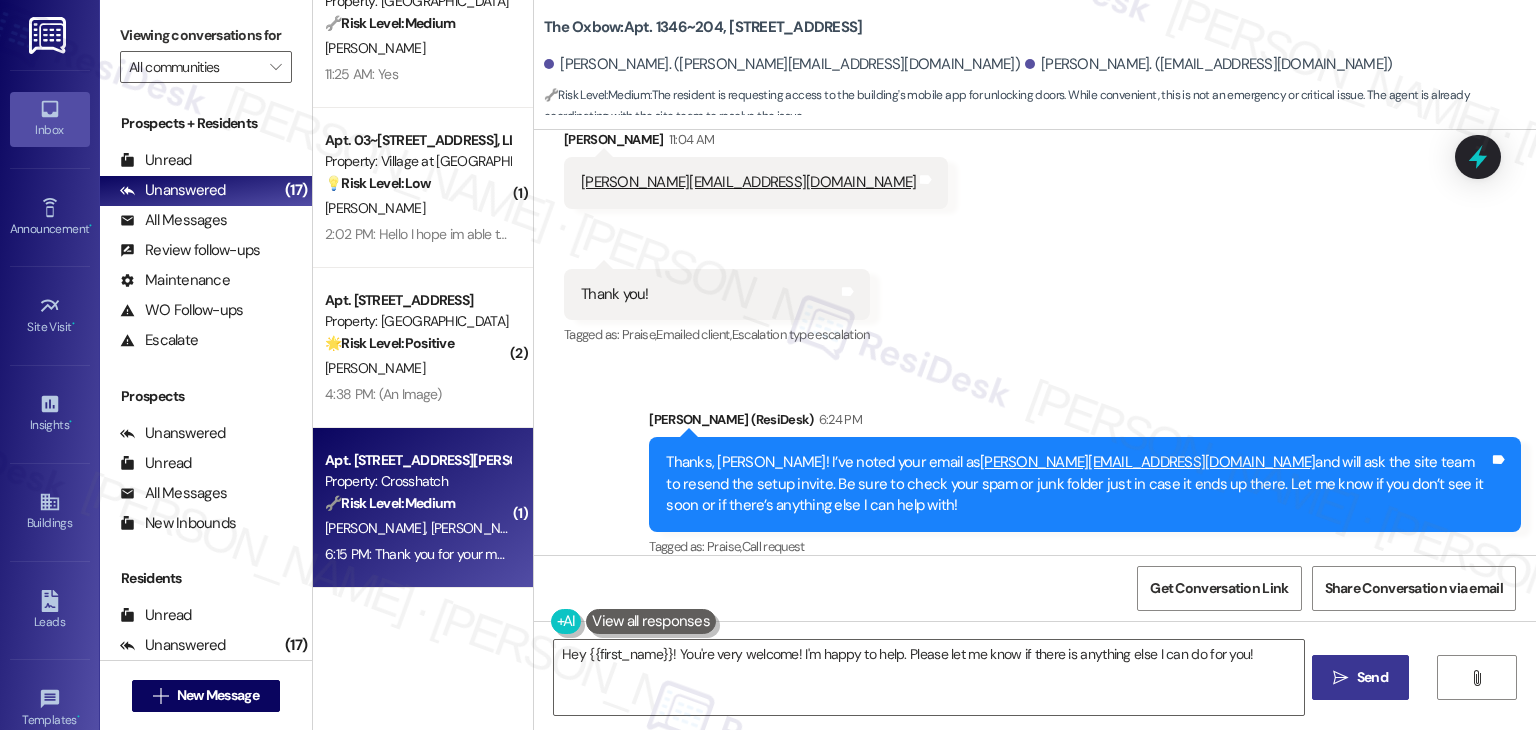scroll, scrollTop: 2013, scrollLeft: 0, axis: vertical 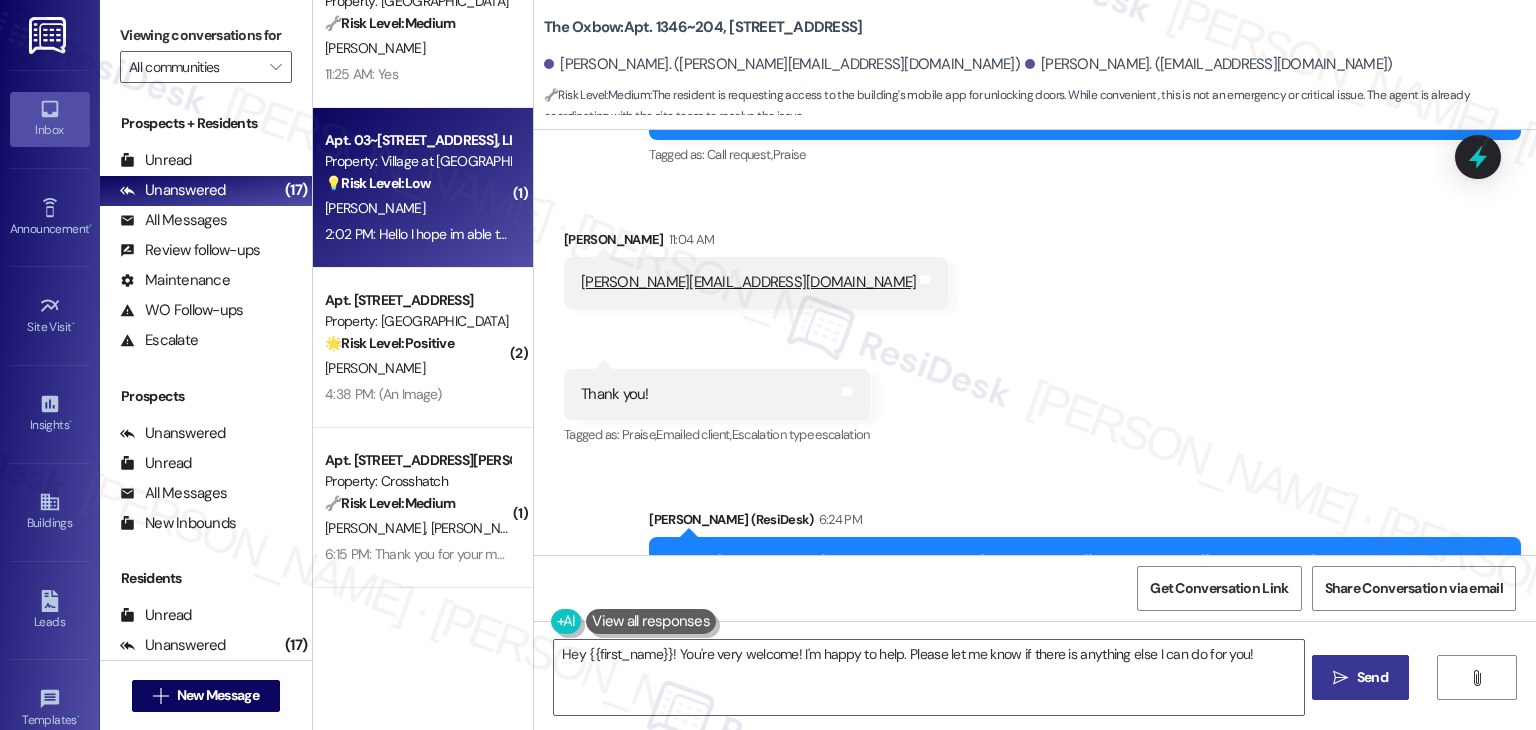 click on "2:02 PM: Hello I hope im able to reach you all through here  2:02 PM: Hello I hope im able to reach you all through here" at bounding box center (417, 234) 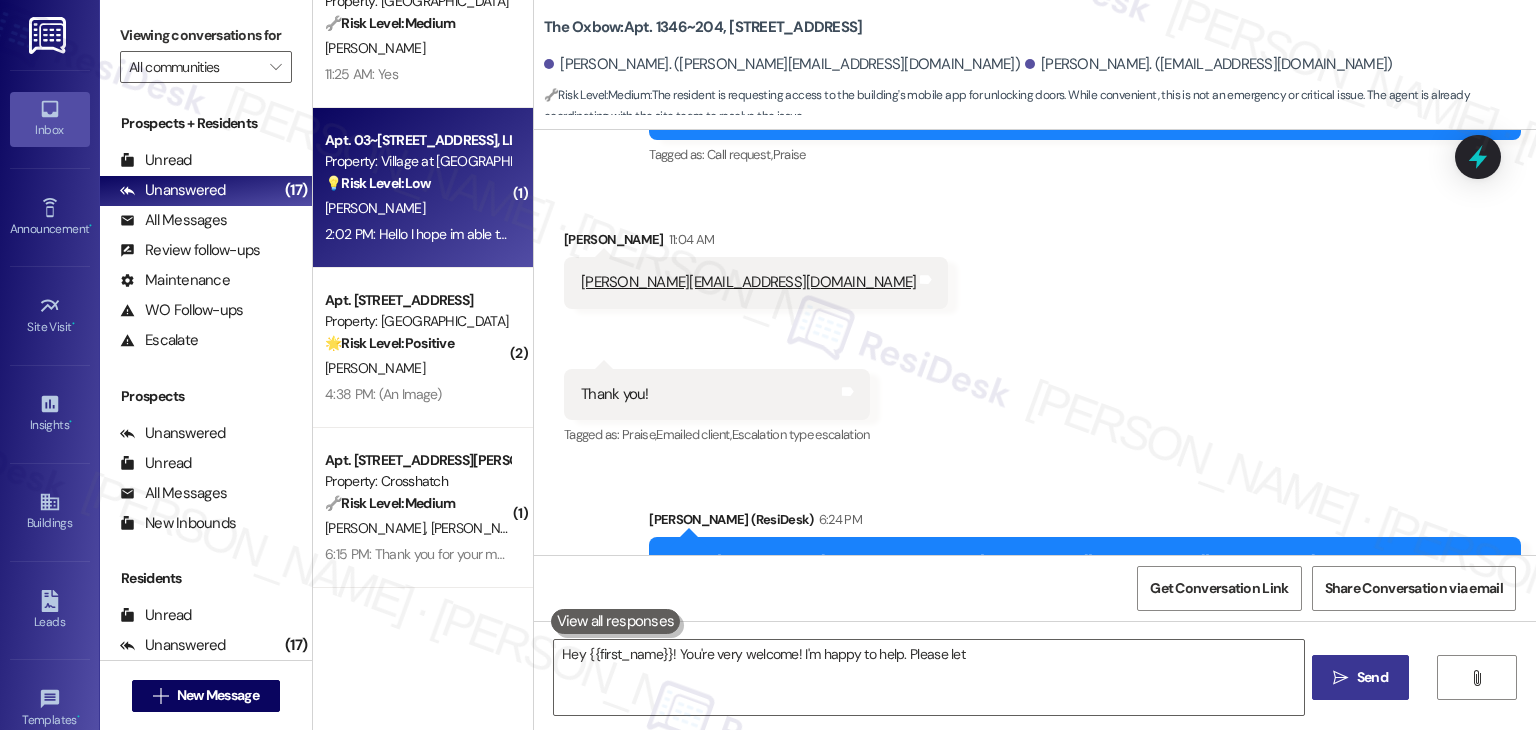type on "Hey {{first_name}}! You're very welcome! I'm happy to help. Please let" 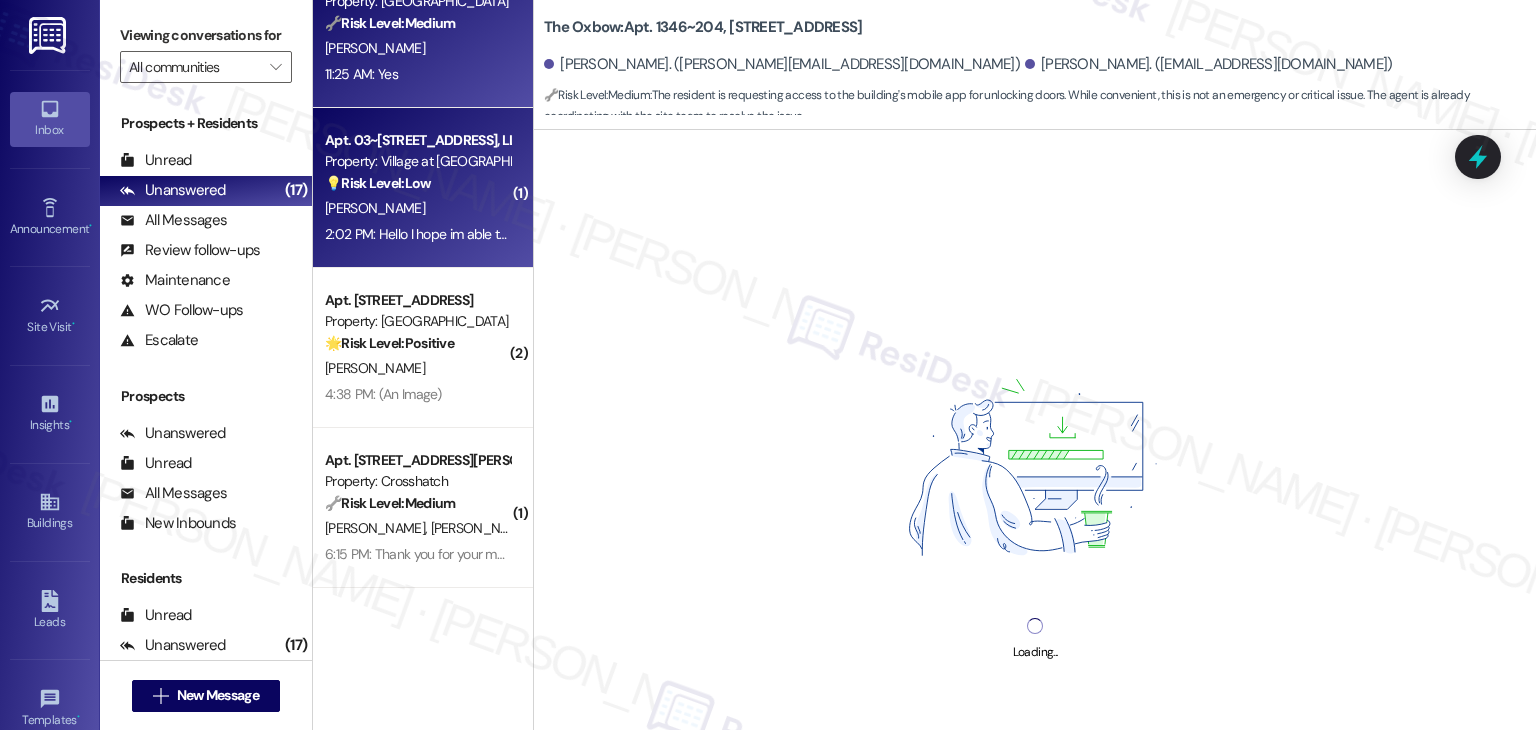 click on "Apt. 300~303, 176 Meadowview Ln Property: Timberlake Village 🔧  Risk Level:  Medium The resident is simply confirming the completion of a work order. This is a routine follow-up to ensure customer satisfaction after maintenance. M. Mims 11:25 AM: Yes 11:25 AM: Yes" at bounding box center [423, 28] 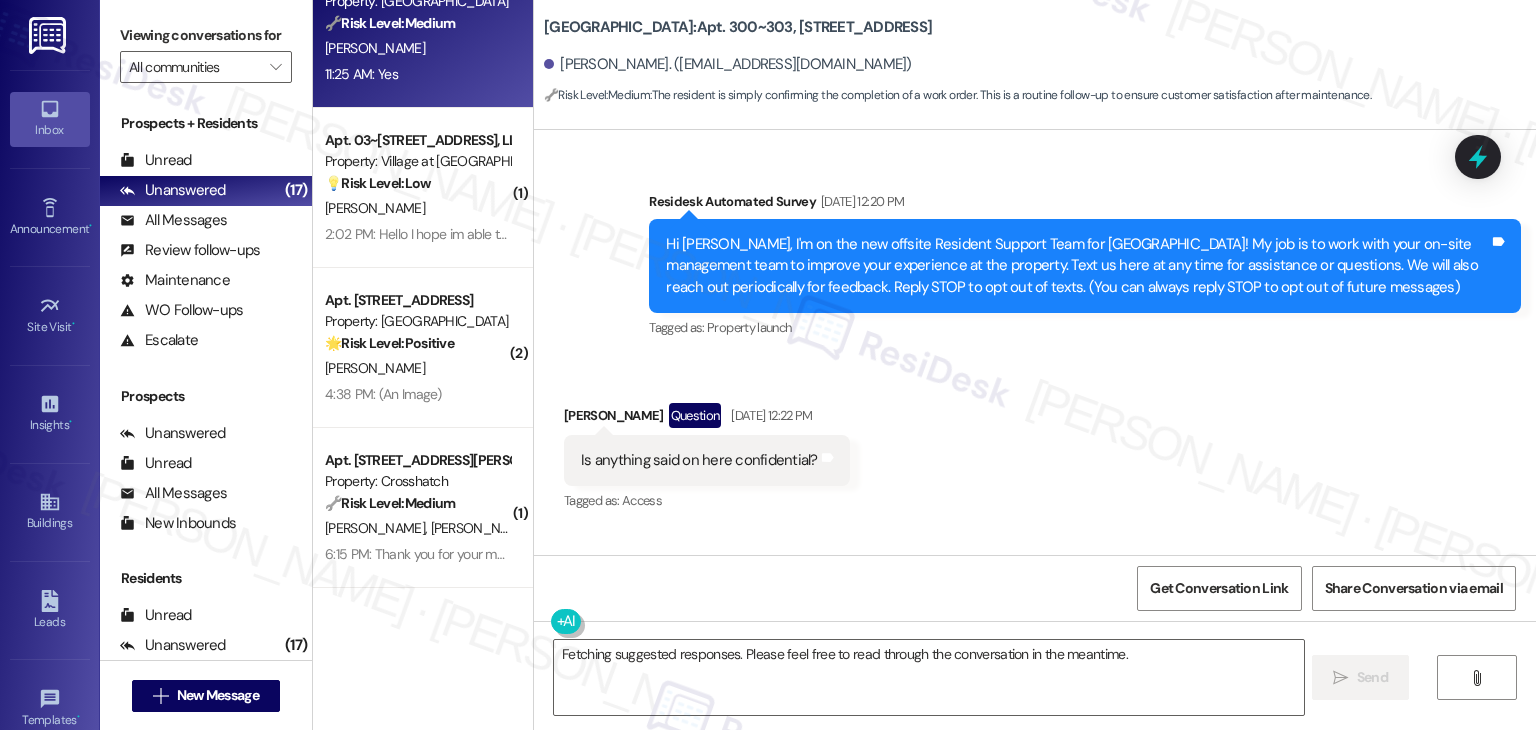 scroll, scrollTop: 8160, scrollLeft: 0, axis: vertical 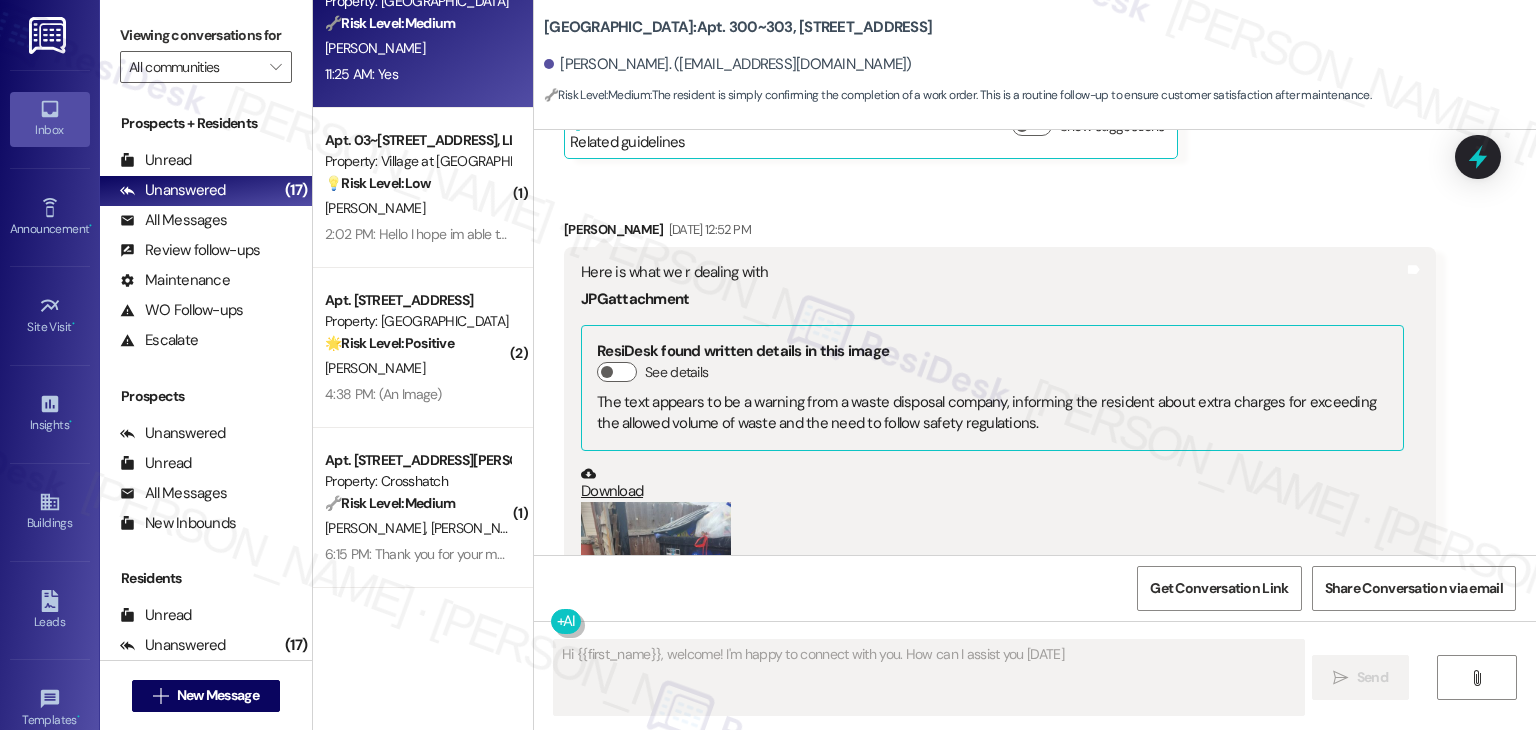 type on "Hi {{first_name}}, welcome! I'm happy to connect with you. How can I assist you today?" 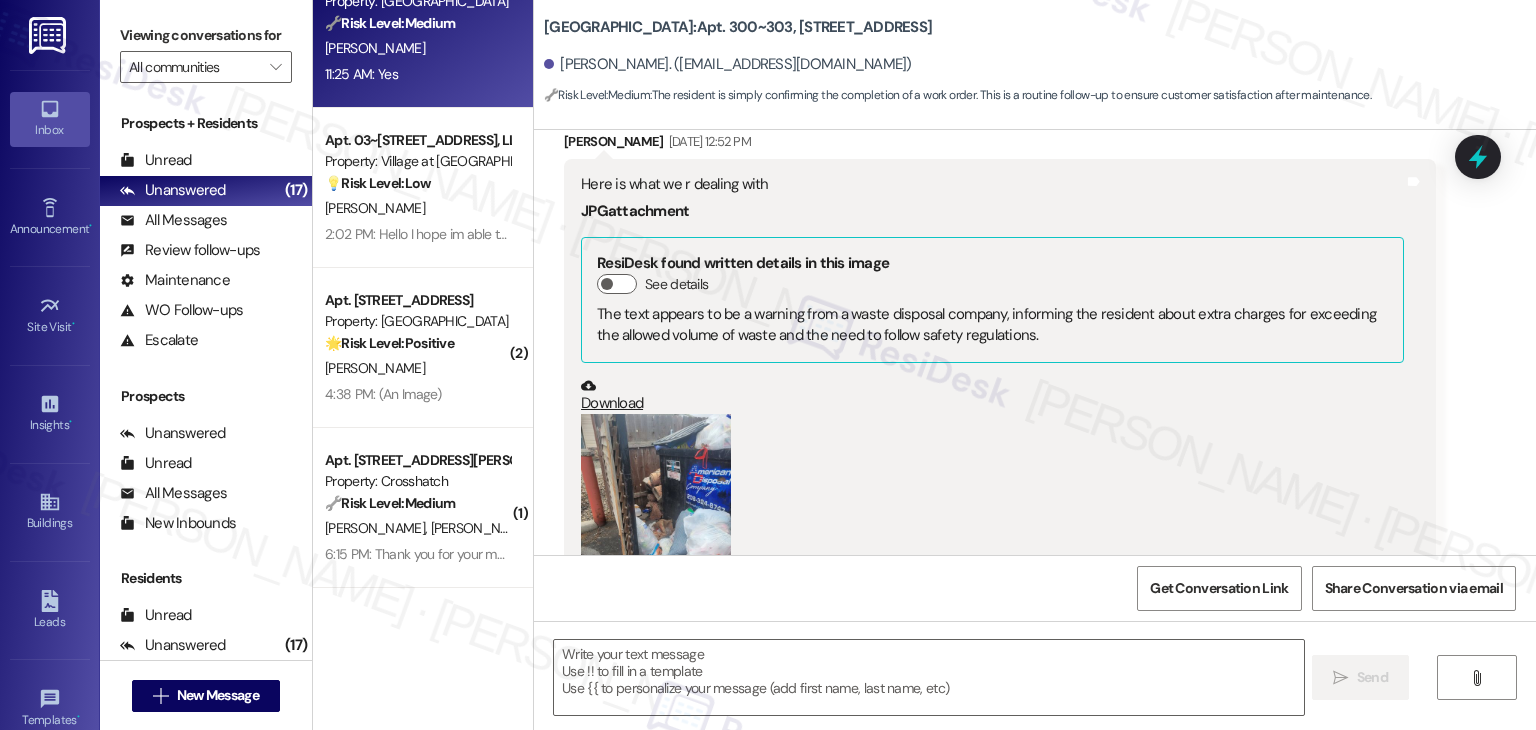 scroll, scrollTop: 8360, scrollLeft: 0, axis: vertical 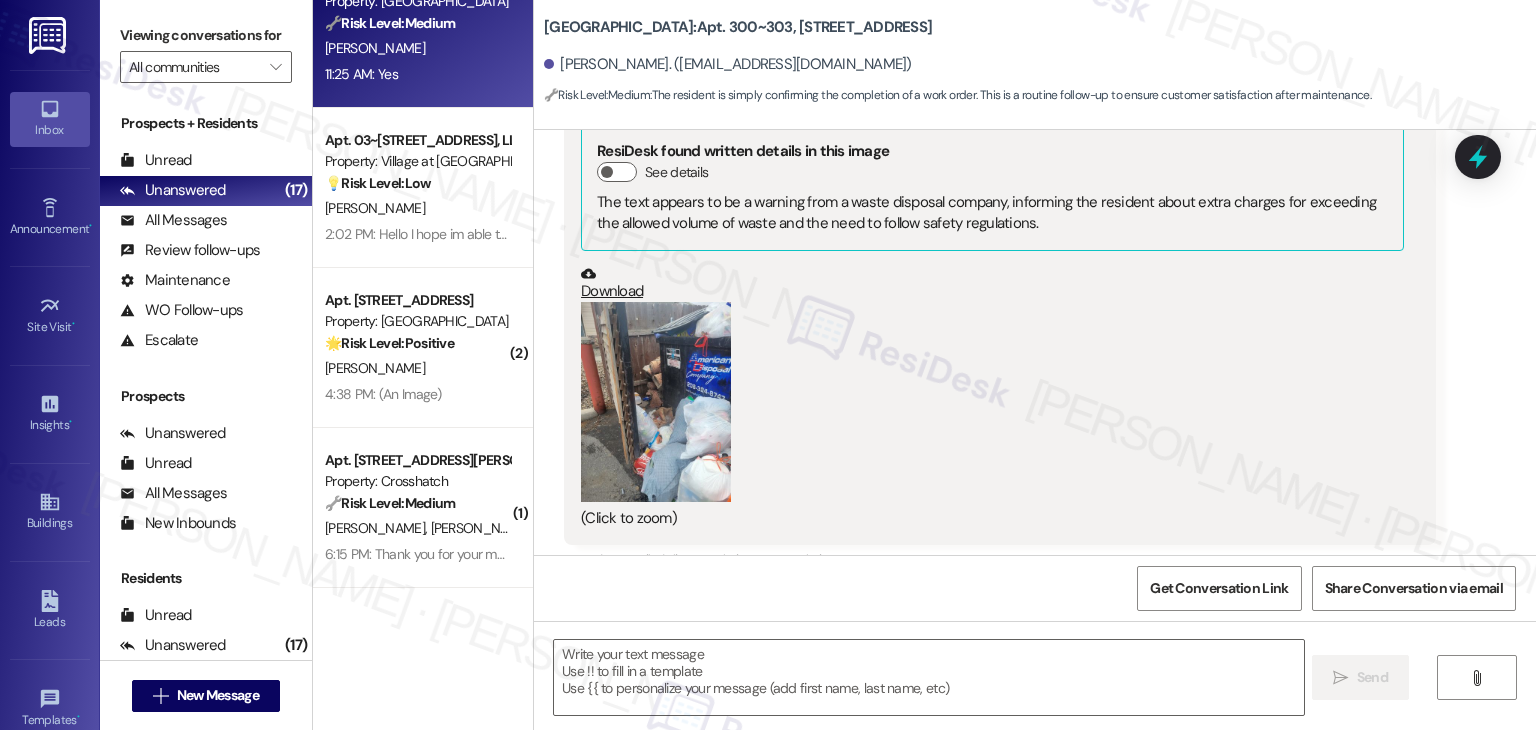 click at bounding box center [656, 402] 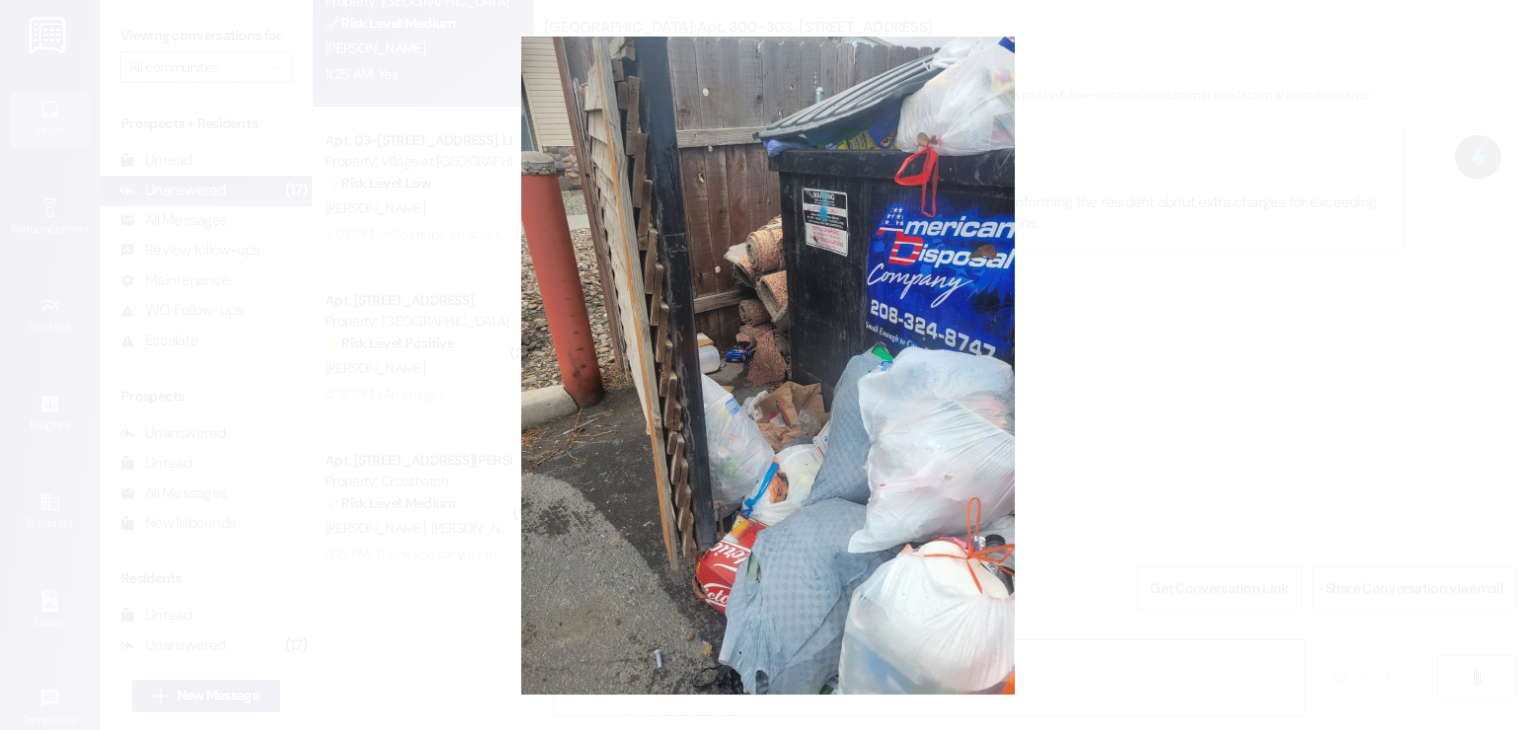 click at bounding box center (768, 365) 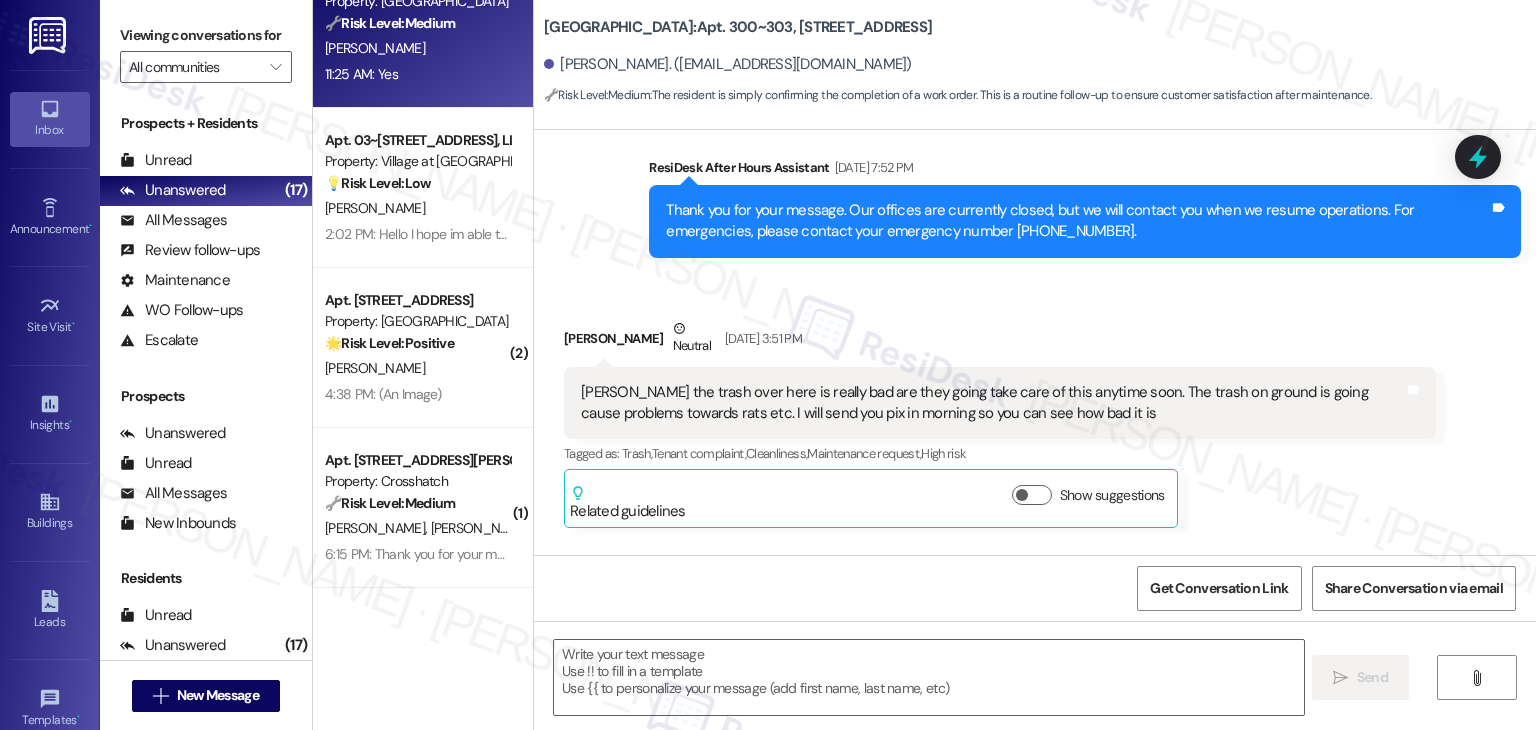 scroll, scrollTop: 7760, scrollLeft: 0, axis: vertical 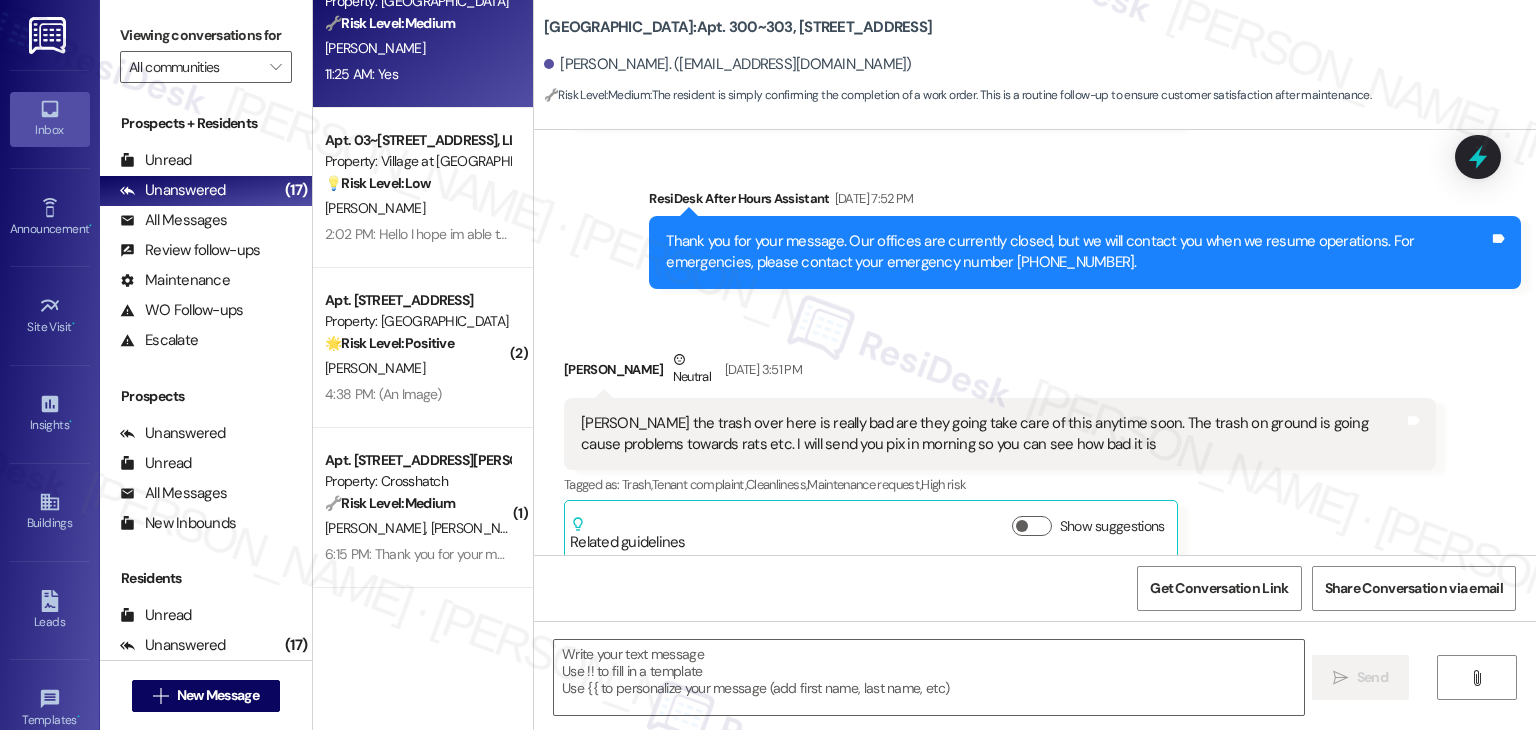 click on "Michele Mims   Neutral Feb 04, 2025 at 3:51 PM Dottie the trash over here is really bad are they going take care of this anytime soon. The trash on ground is going cause problems towards rats etc. I will send you pix in morning so you can see how bad it is Tags and notes Tagged as:   Trash ,  Click to highlight conversations about Trash Tenant complaint ,  Click to highlight conversations about Tenant complaint Cleanliness ,  Click to highlight conversations about Cleanliness Maintenance request ,  Click to highlight conversations about Maintenance request High risk Click to highlight conversations about High risk  Related guidelines Show suggestions" at bounding box center [1000, 454] 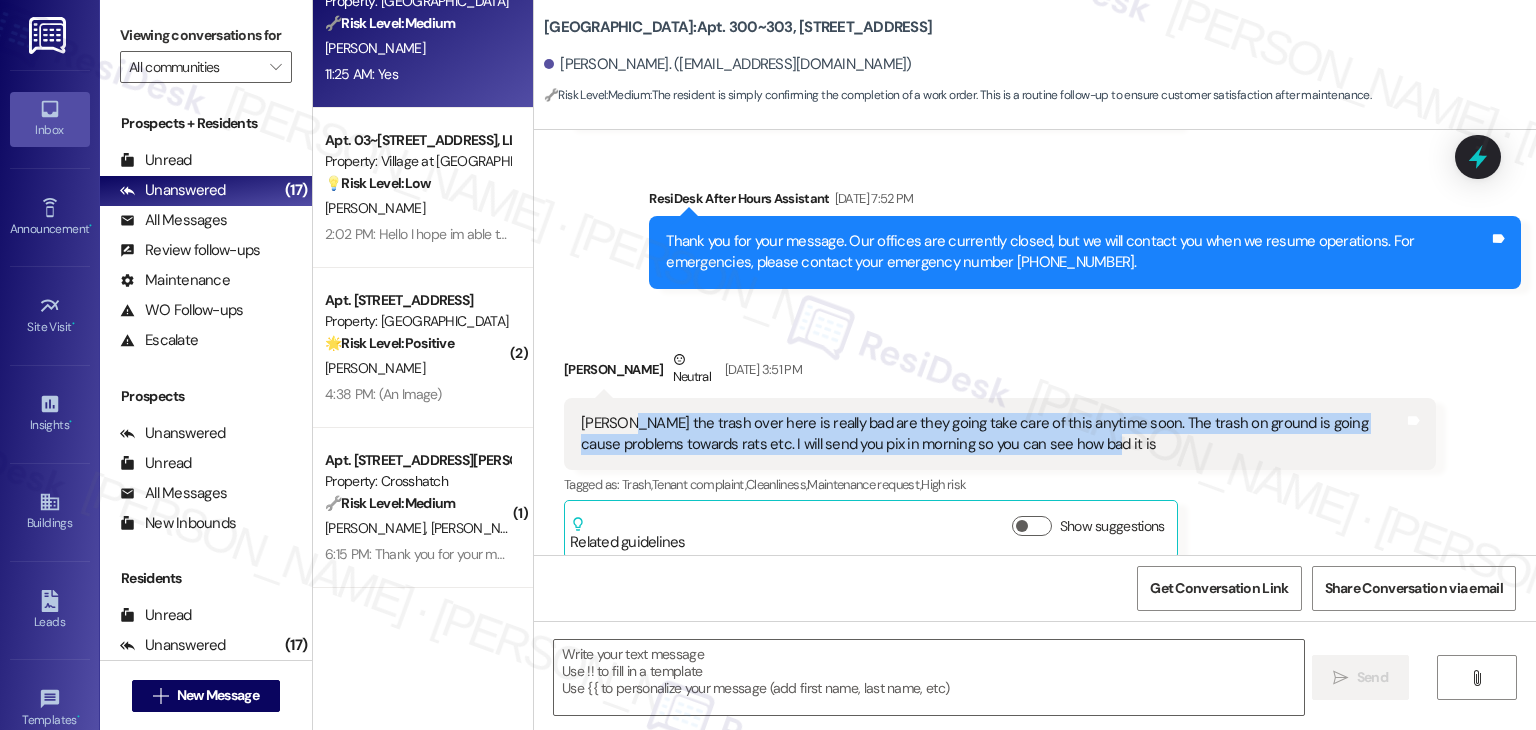 drag, startPoint x: 1063, startPoint y: 376, endPoint x: 612, endPoint y: 356, distance: 451.44324 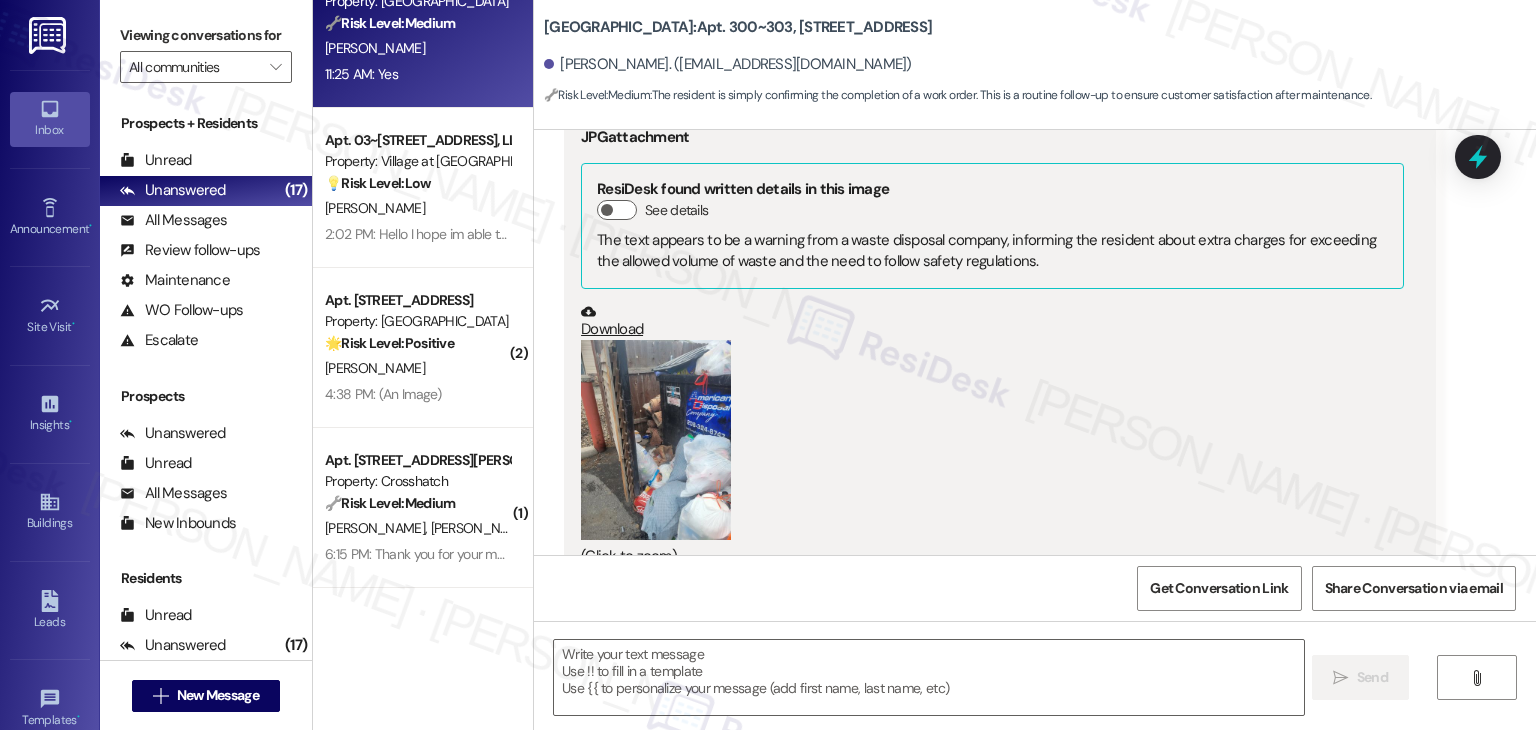 scroll, scrollTop: 8360, scrollLeft: 0, axis: vertical 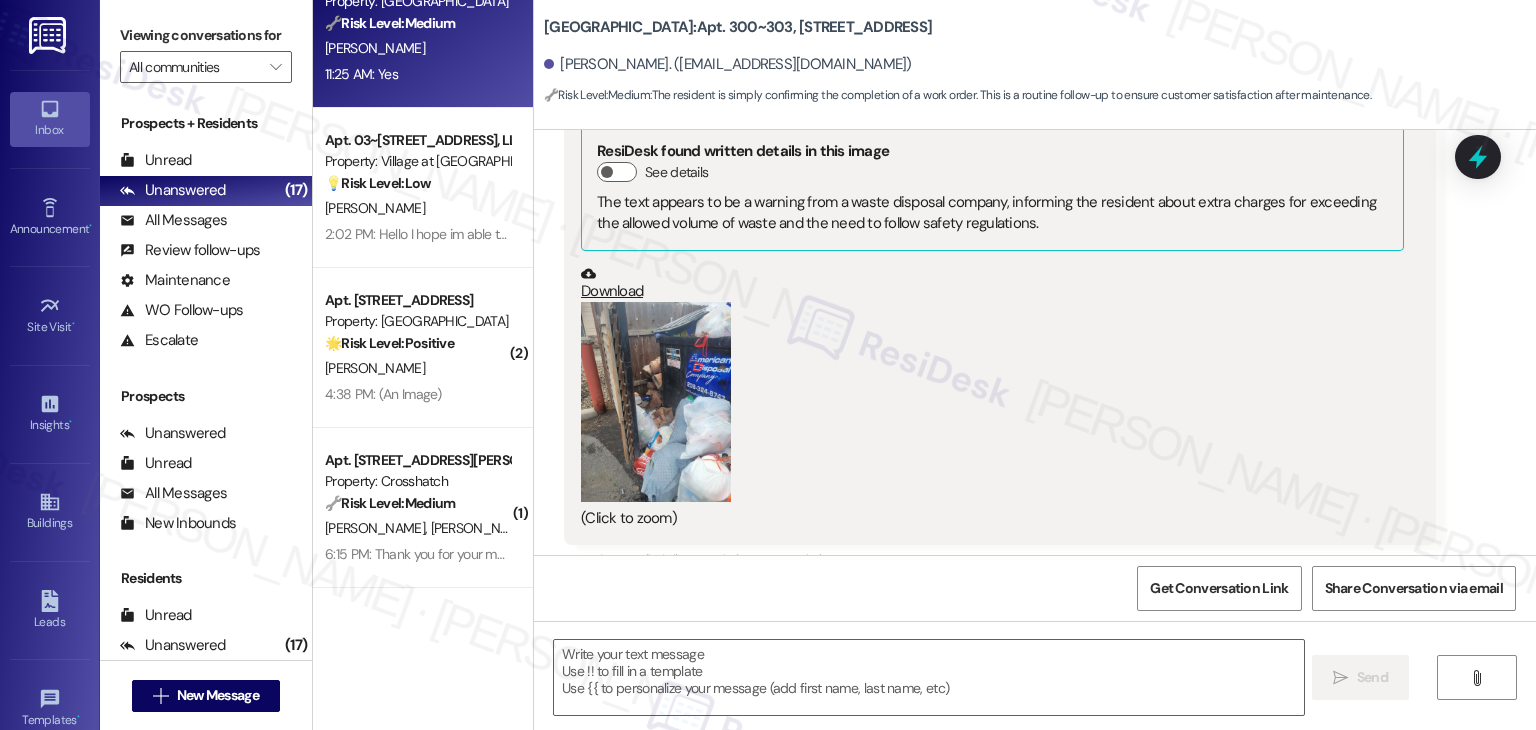 click on "Download" at bounding box center (992, 283) 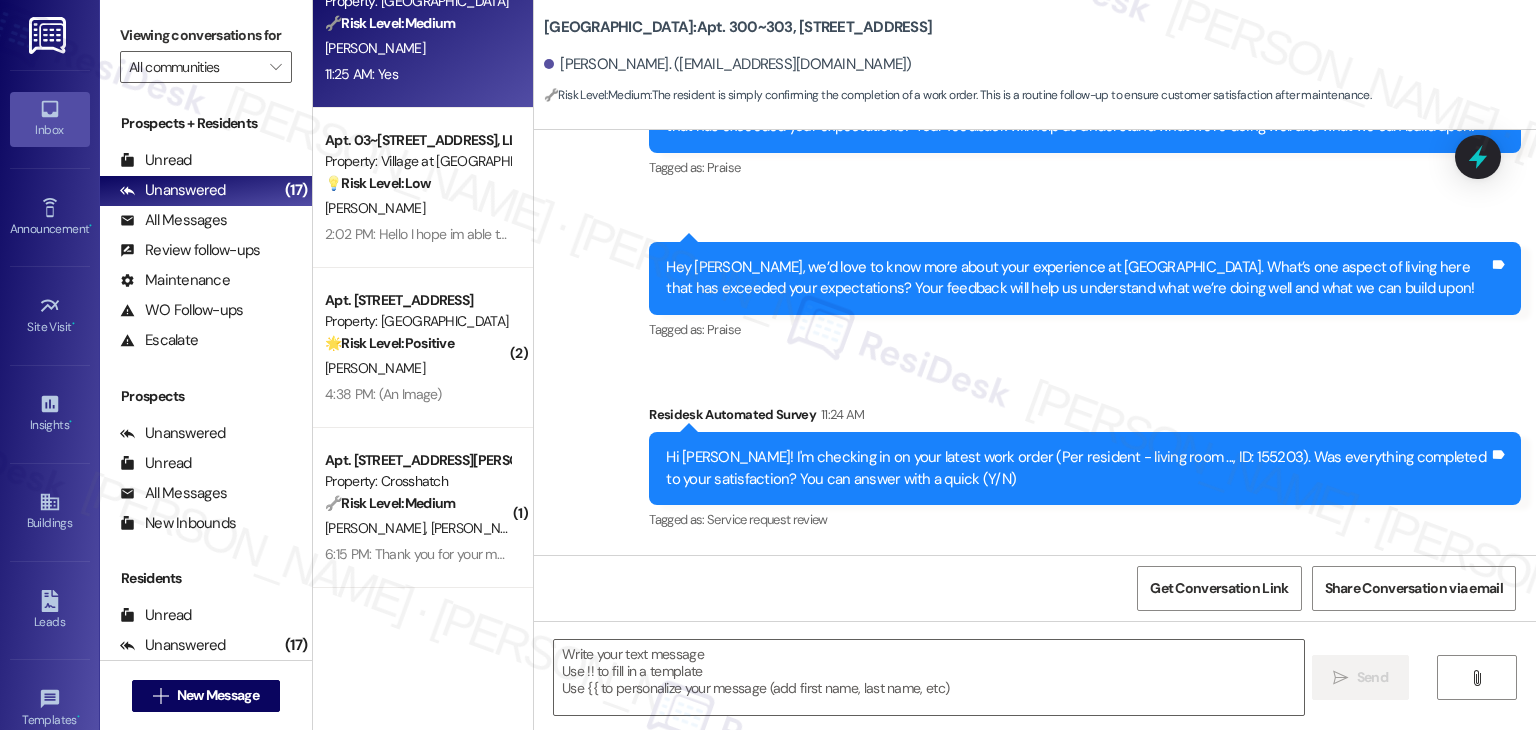 scroll, scrollTop: 9556, scrollLeft: 0, axis: vertical 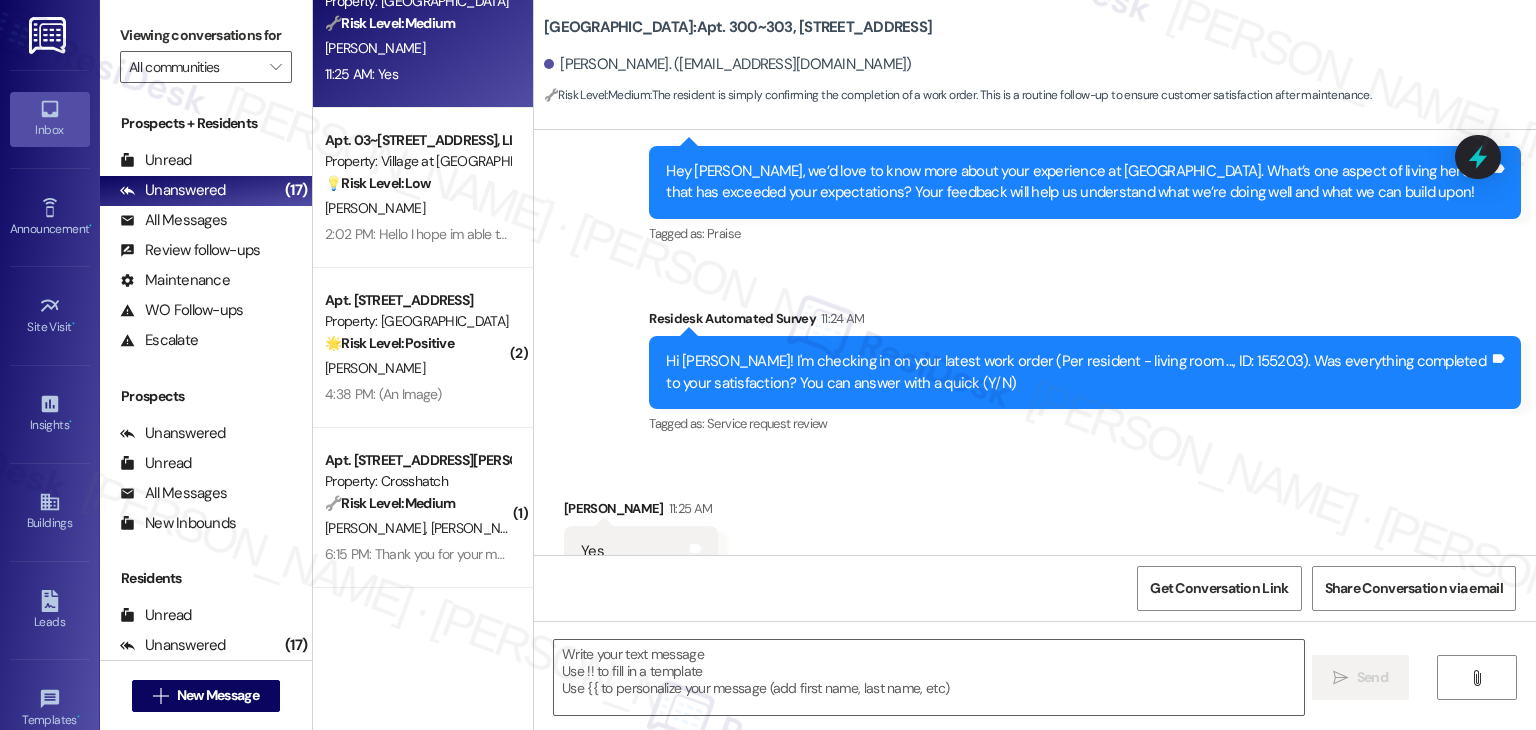 click on "Received via SMS Michele Mims 11:25 AM Yes Tags and notes Tagged as:   Positive response Click to highlight conversations about Positive response" at bounding box center [1035, 537] 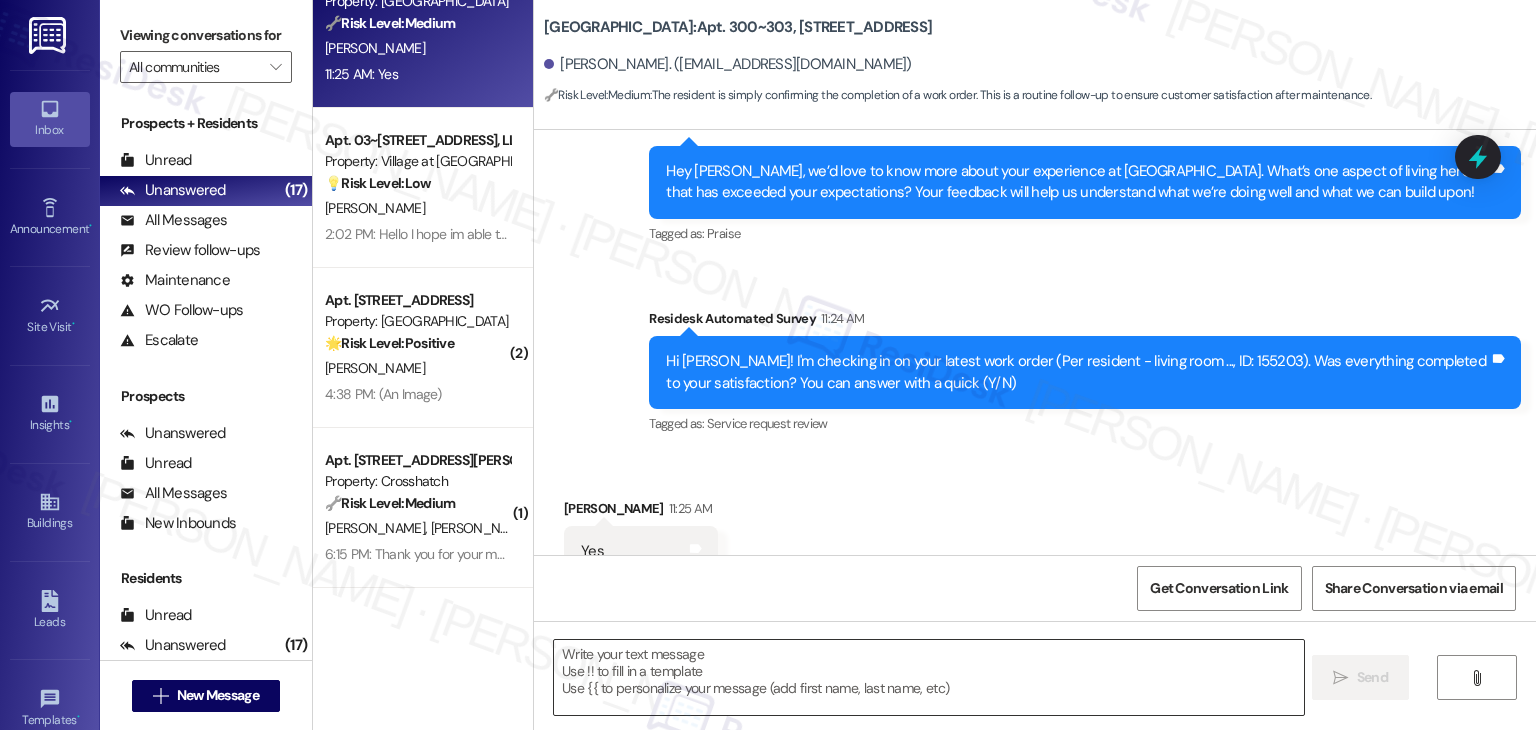 click at bounding box center [928, 677] 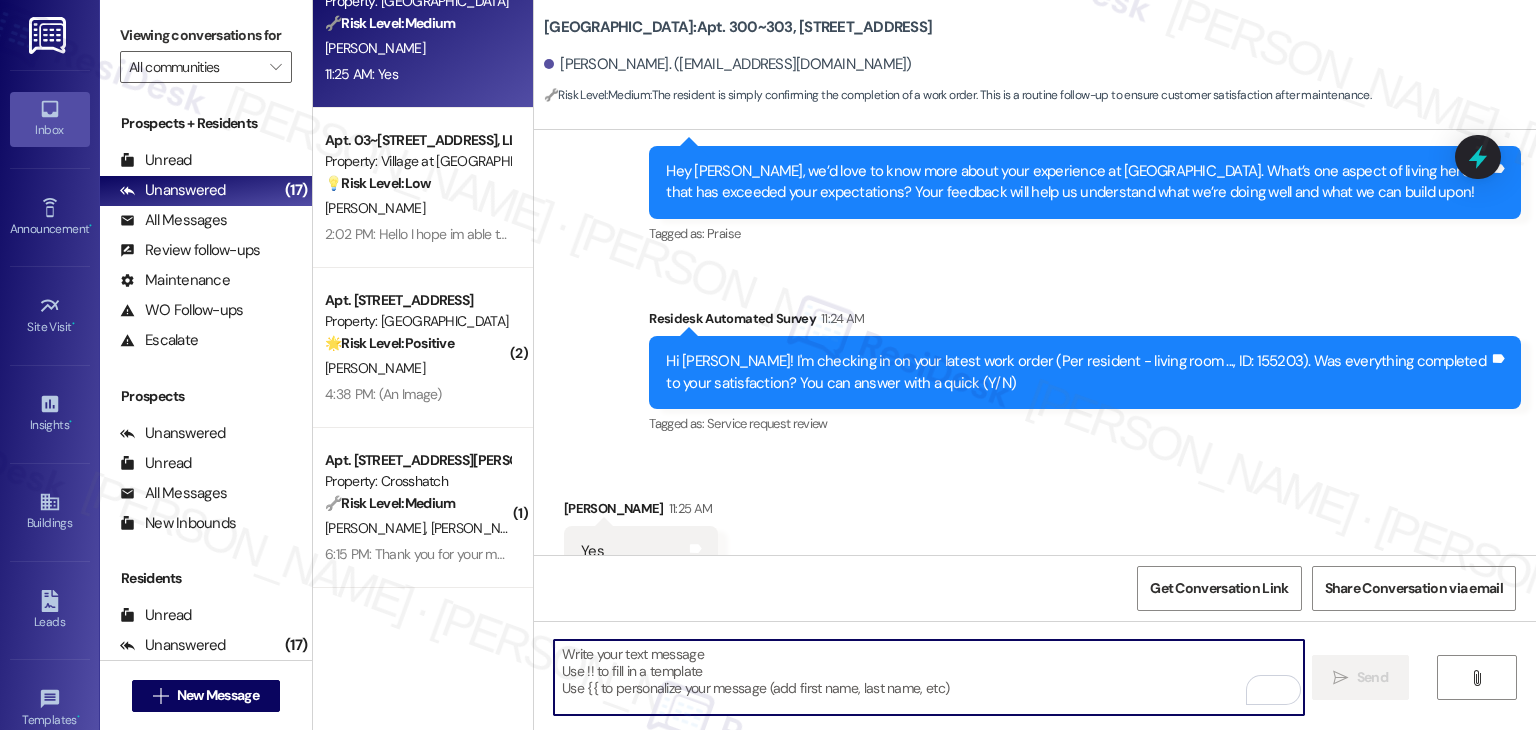 paste on "Hey {{first_name}}, I appreciate your response. I am glad your latest work order was completed to your satisfaction. Feel free to let us know if there is anything else you'd like to address. We're happy to help!" 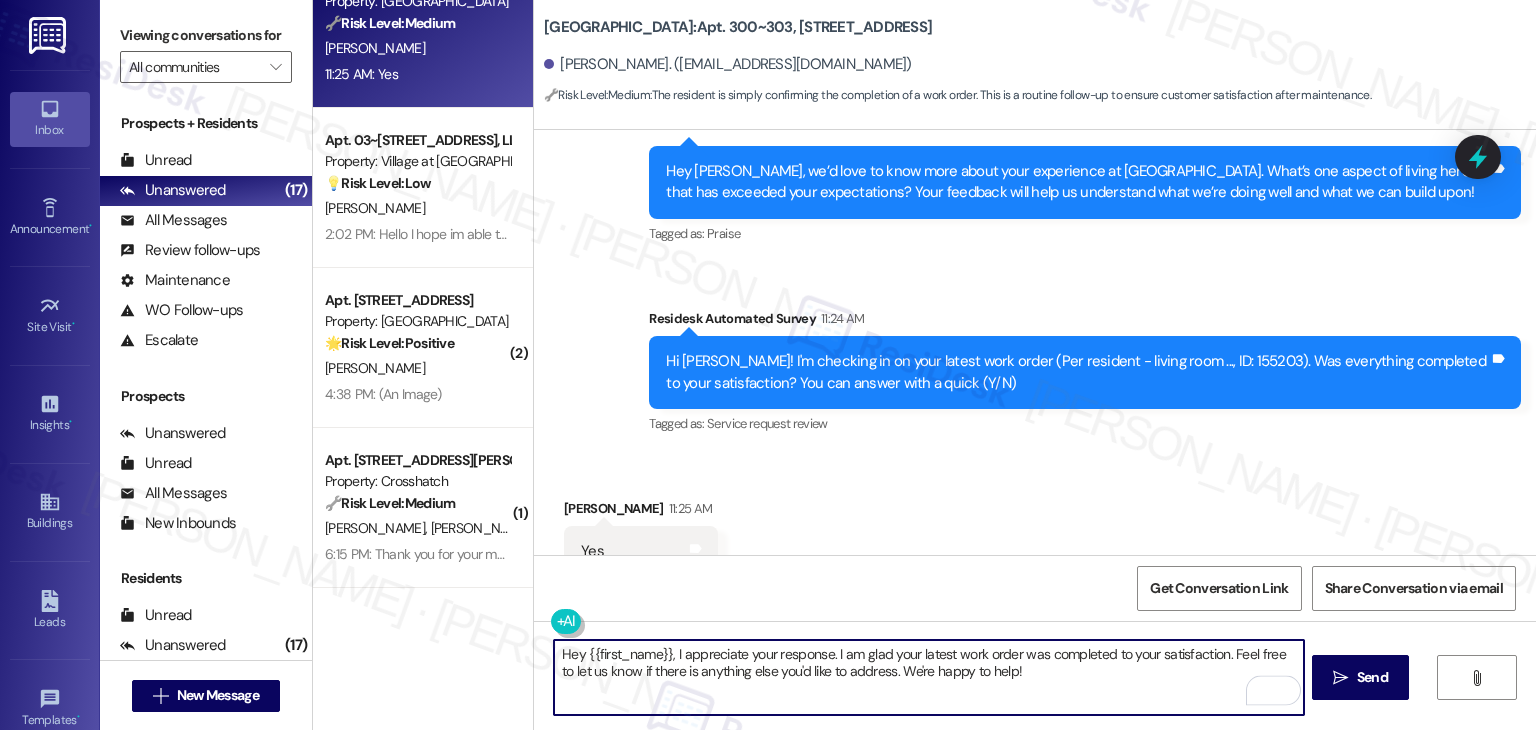 type on "Hey {{first_name}}, I appreciate your response. I am glad your latest work order was completed to your satisfaction. Feel free to let us know if there is anything else you'd like to address. We're happy to help!" 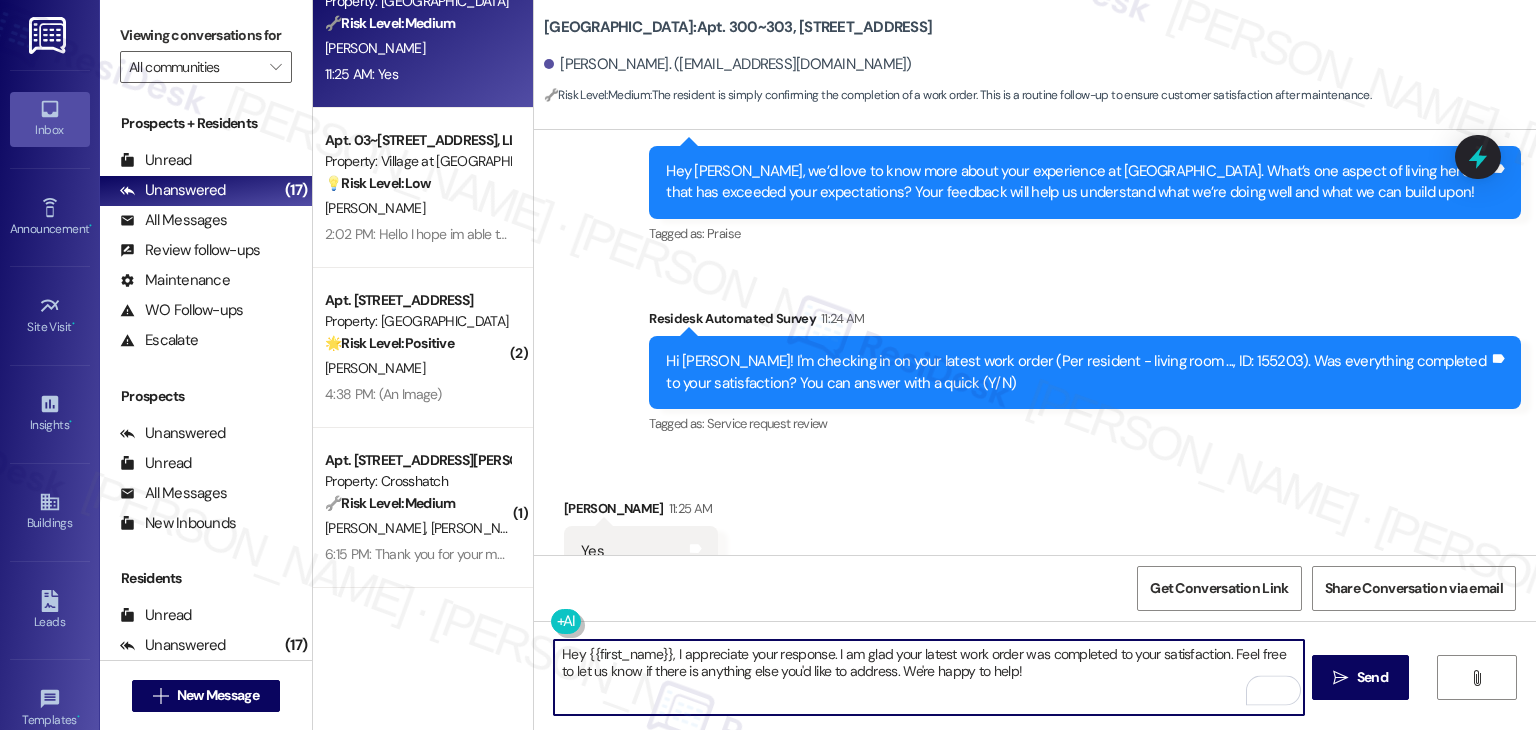 click on "Hey {{first_name}}, I appreciate your response. I am glad your latest work order was completed to your satisfaction. Feel free to let us know if there is anything else you'd like to address. We're happy to help!" at bounding box center (928, 677) 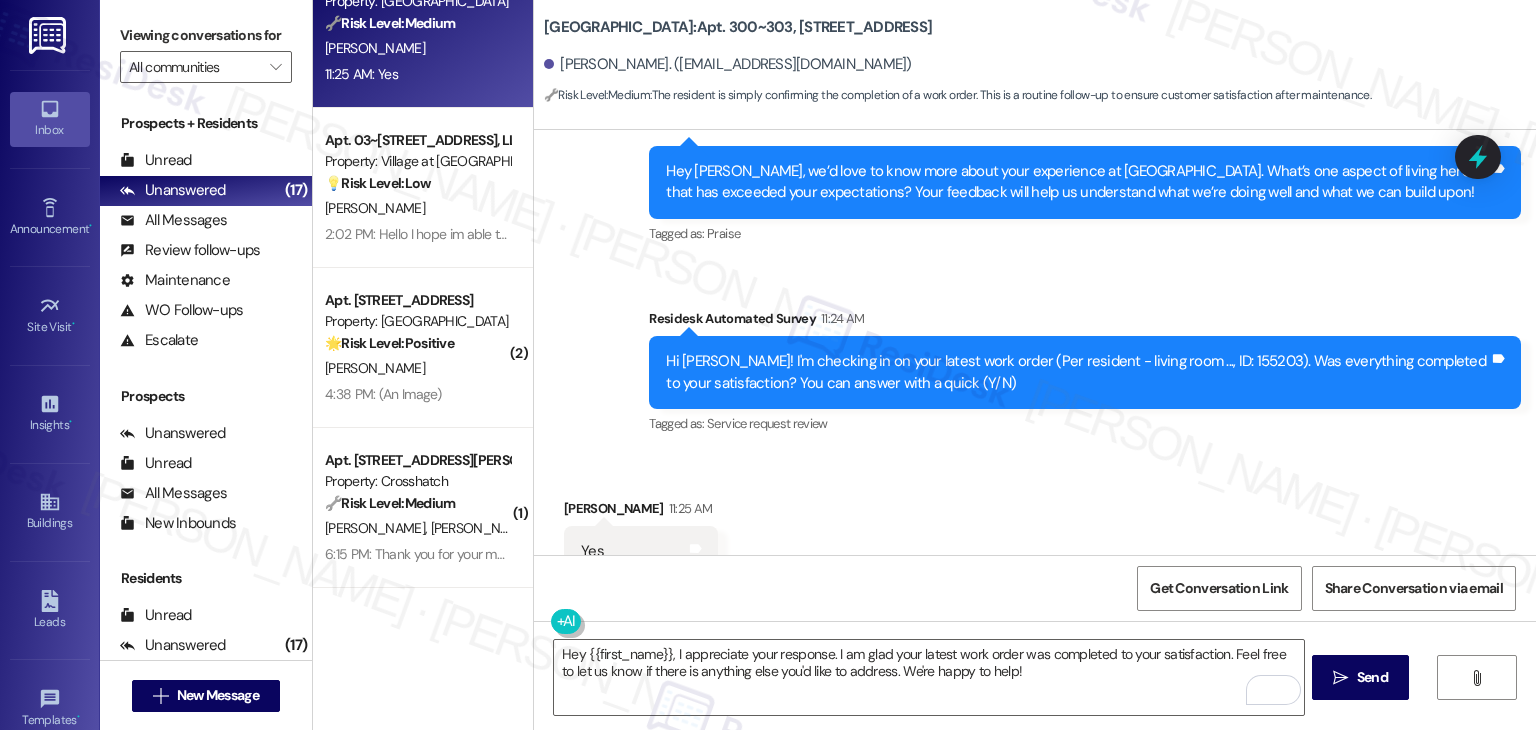 click on "Received via SMS Michele Mims 11:25 AM Yes Tags and notes Tagged as:   Positive response Click to highlight conversations about Positive response" at bounding box center [1035, 537] 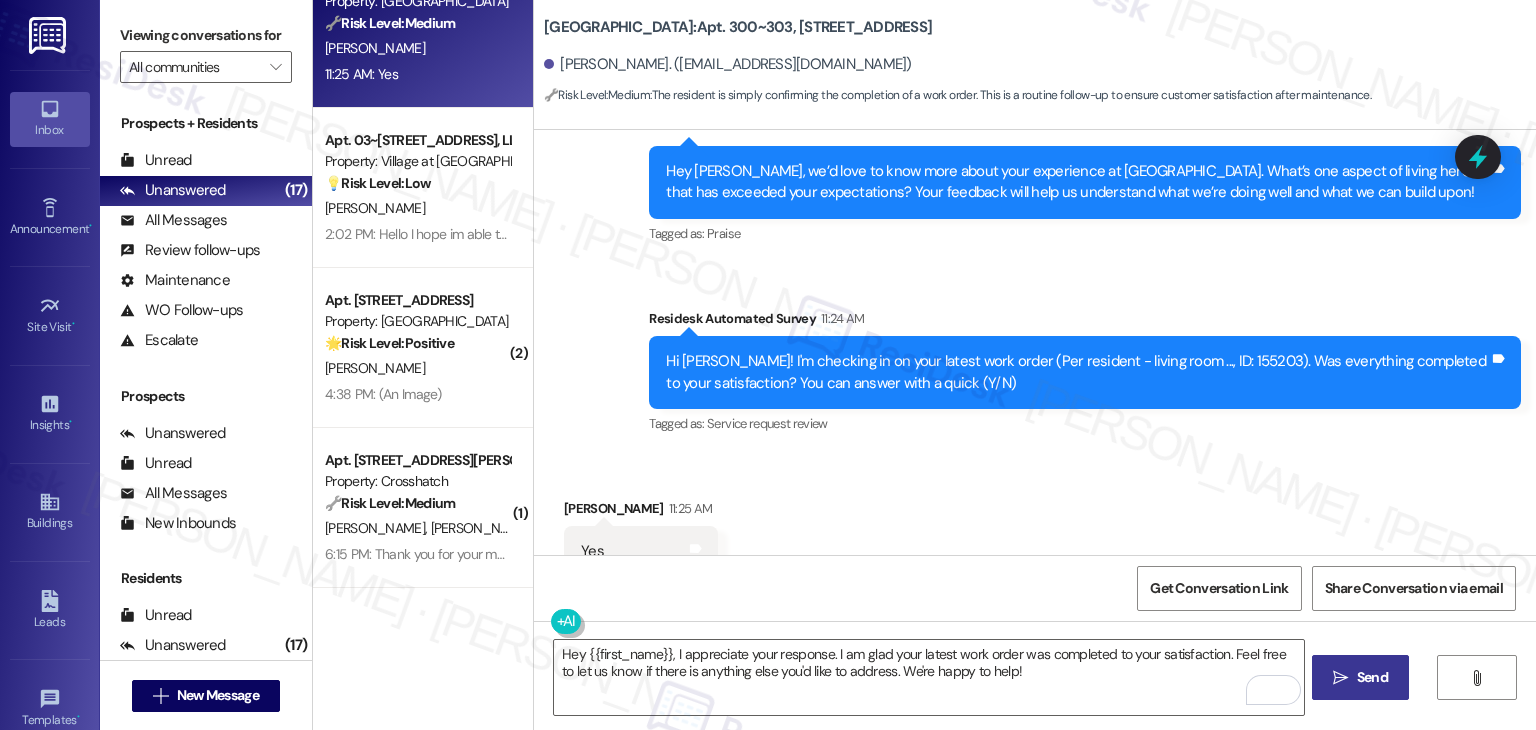 click on "Send" at bounding box center [1372, 677] 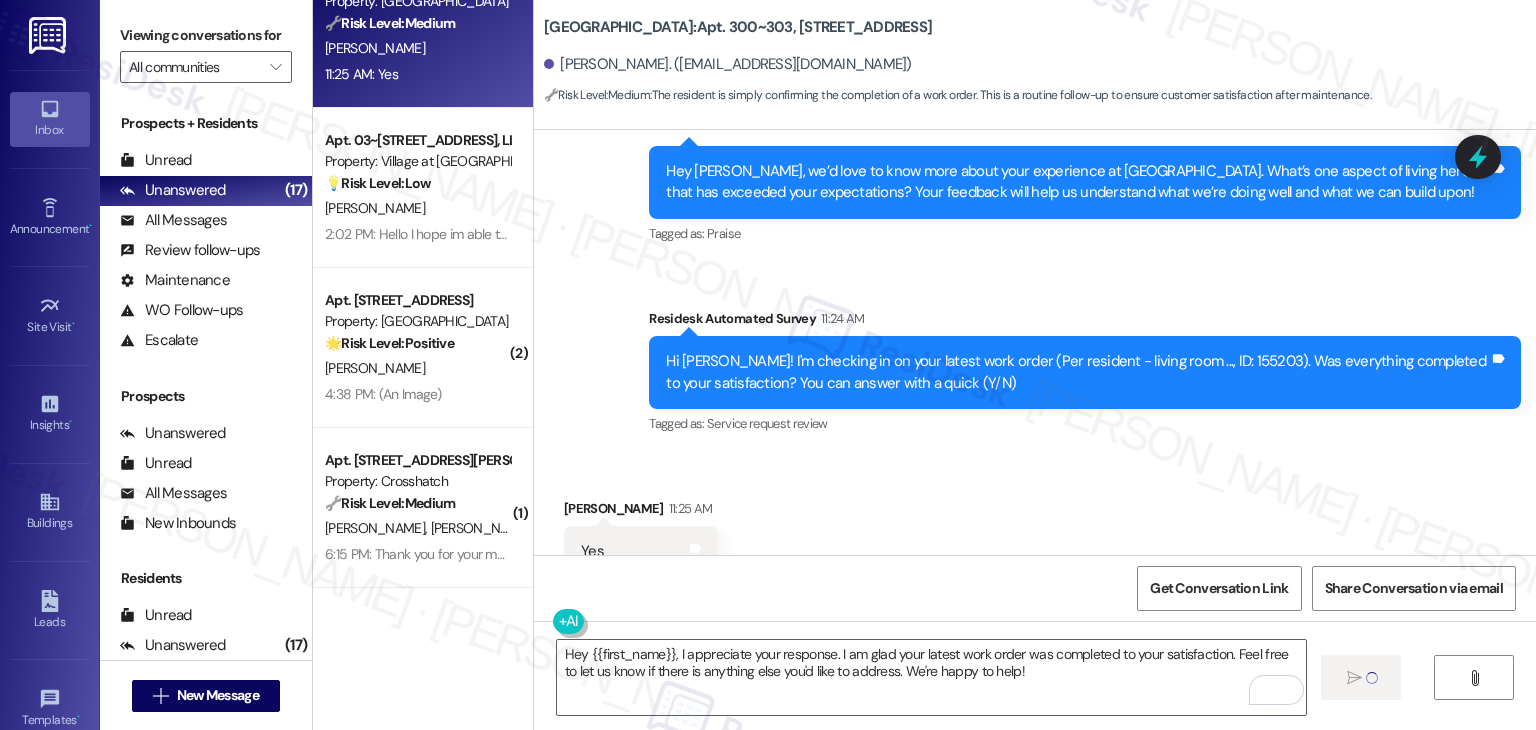 type 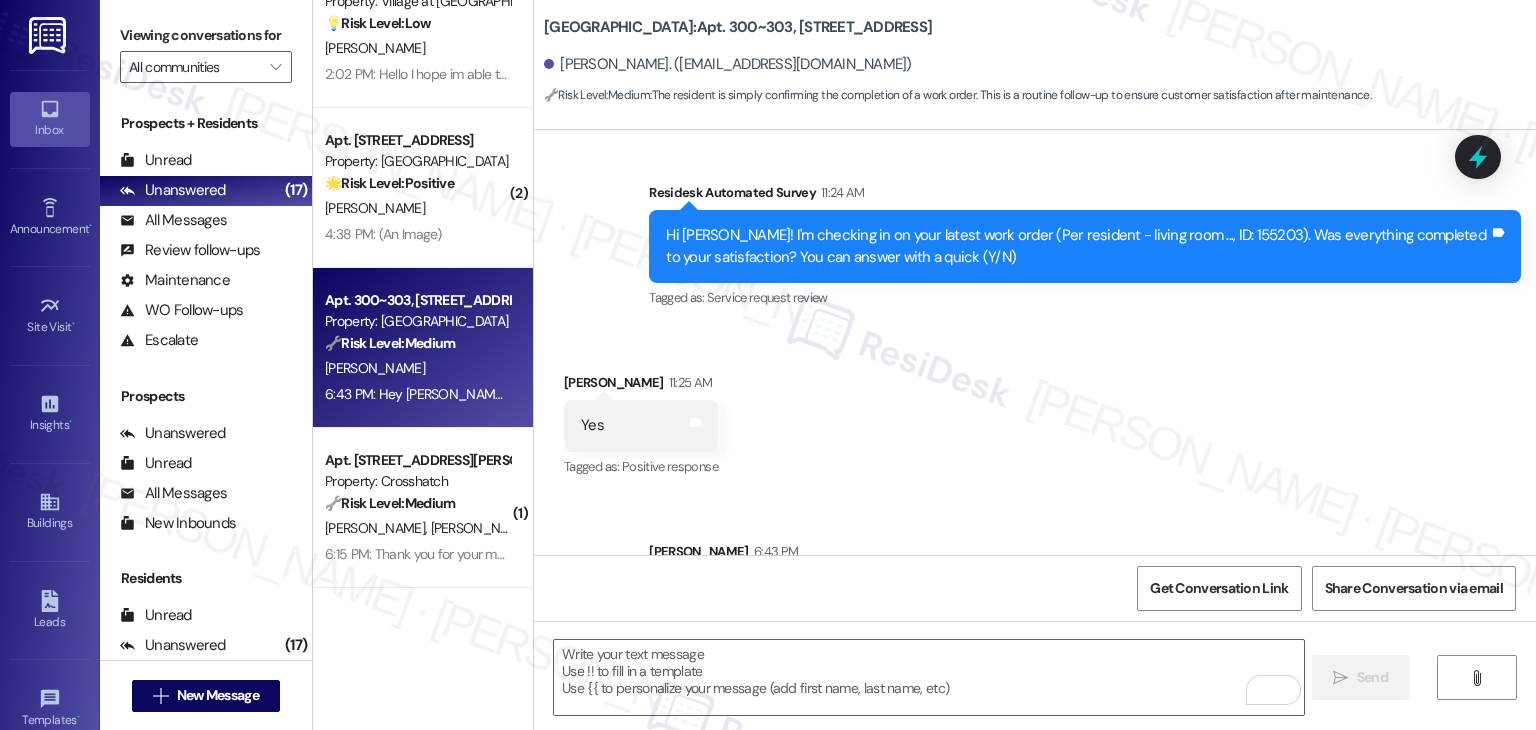 scroll, scrollTop: 9716, scrollLeft: 0, axis: vertical 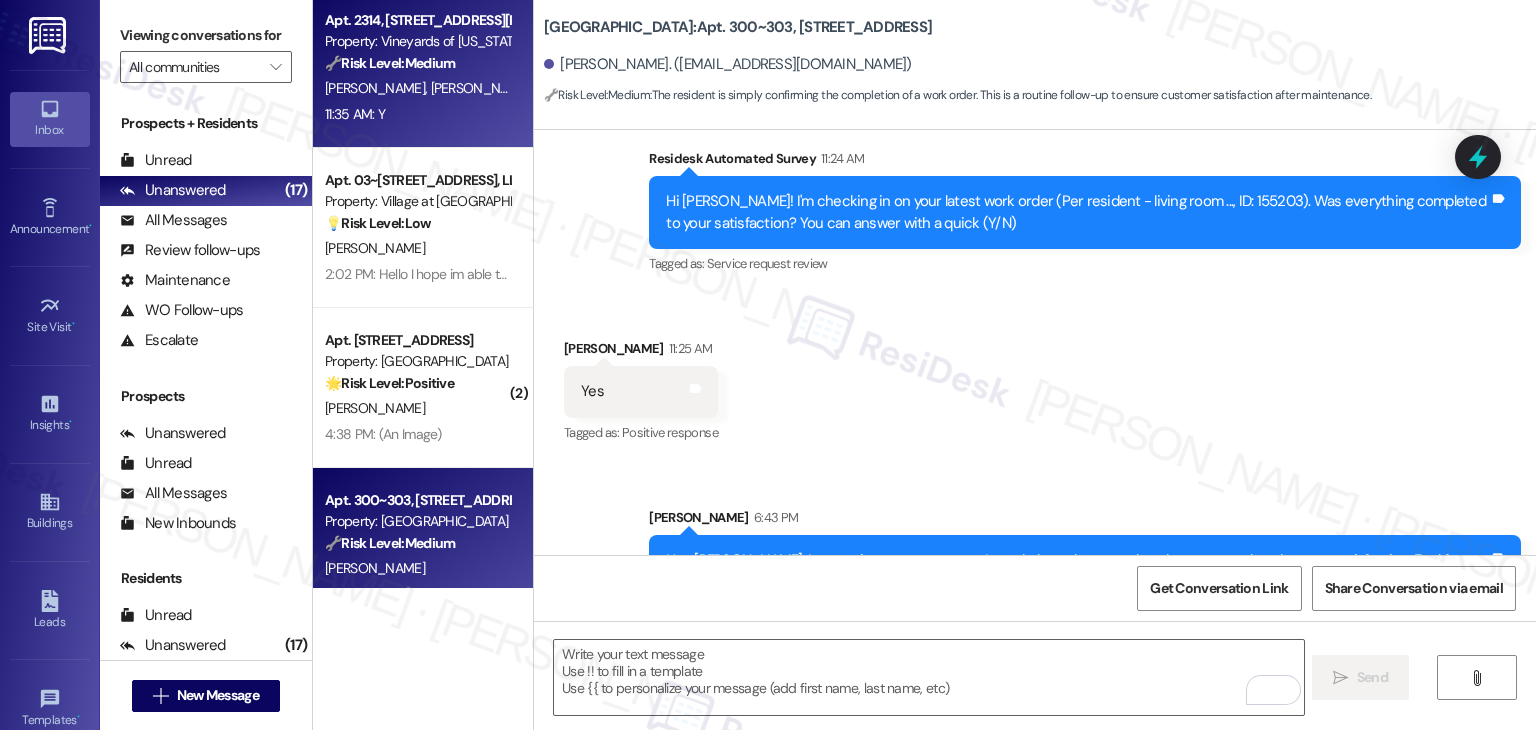 click on "C. Hernandez" at bounding box center [481, 88] 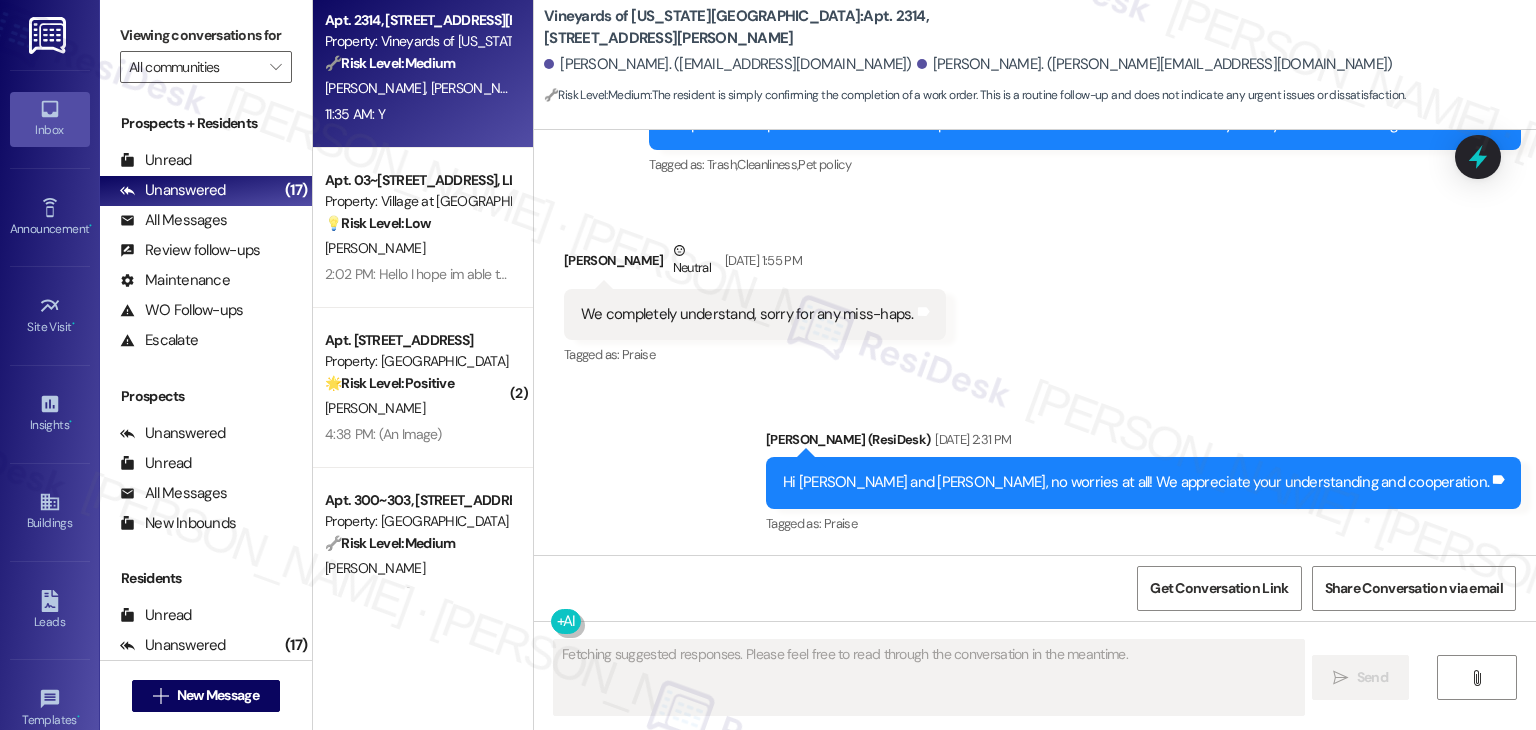 scroll, scrollTop: 2366, scrollLeft: 0, axis: vertical 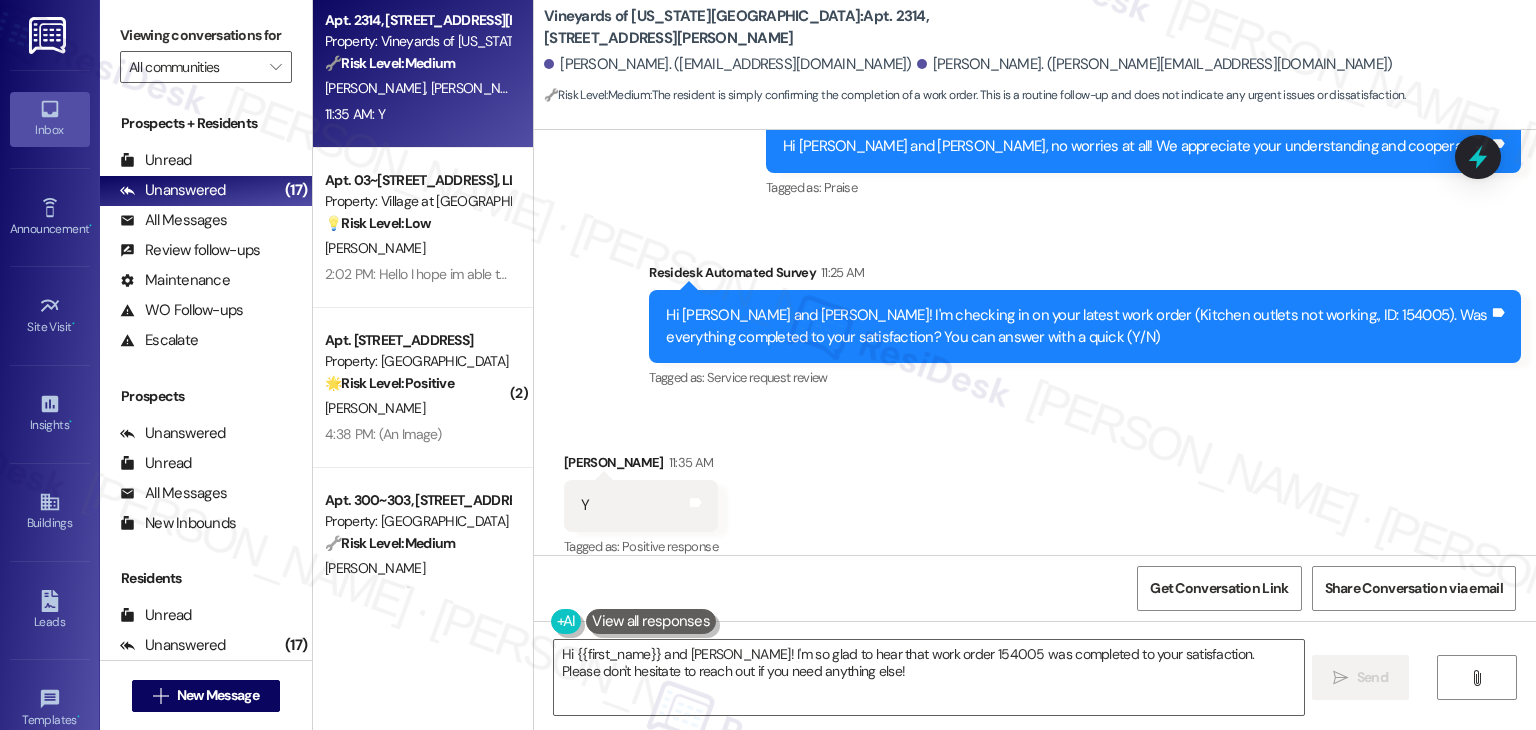 click on "Received via SMS Mariah Marquez 11:35 AM Y Tags and notes Tagged as:   Positive response Click to highlight conversations about Positive response" at bounding box center [1035, 491] 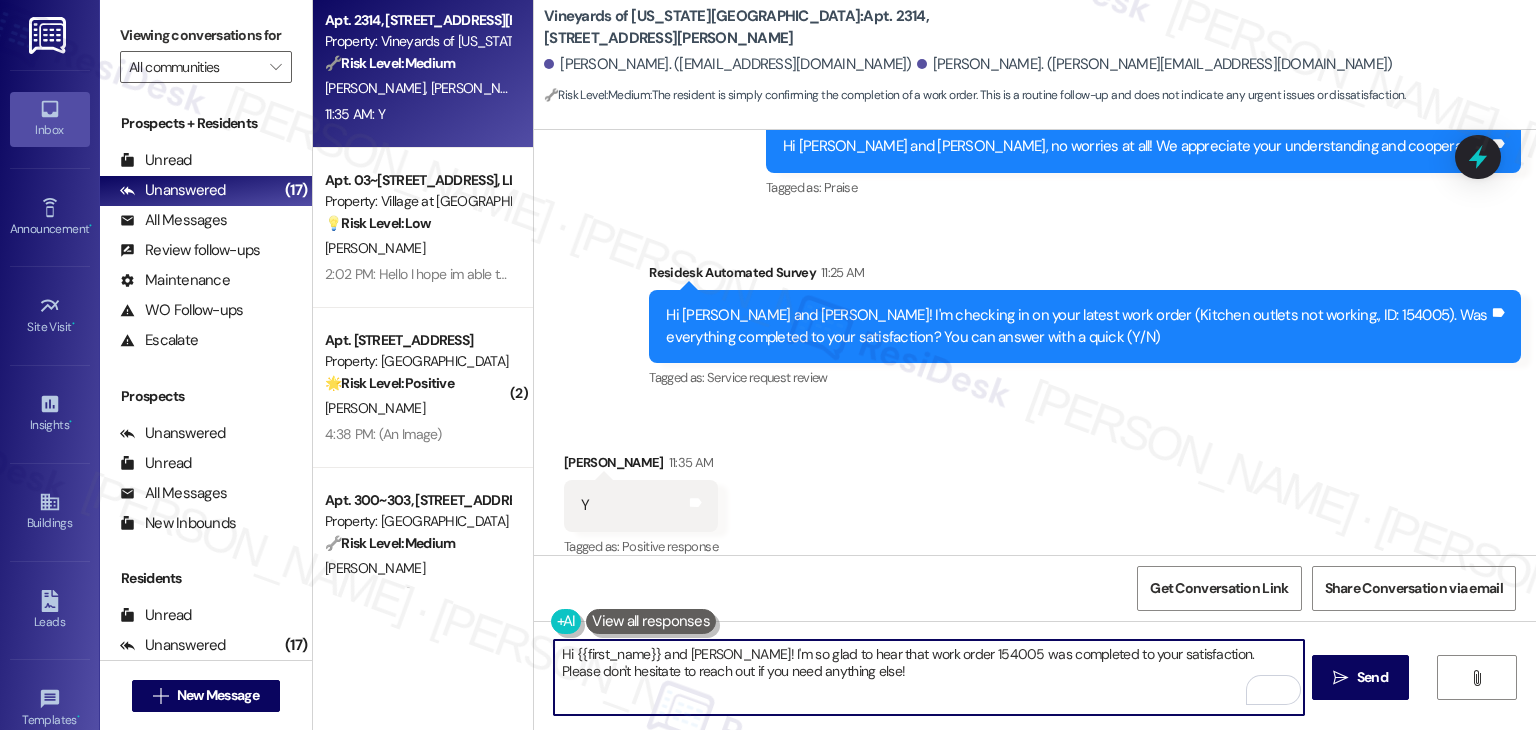 drag, startPoint x: 857, startPoint y: 672, endPoint x: 546, endPoint y: 648, distance: 311.92468 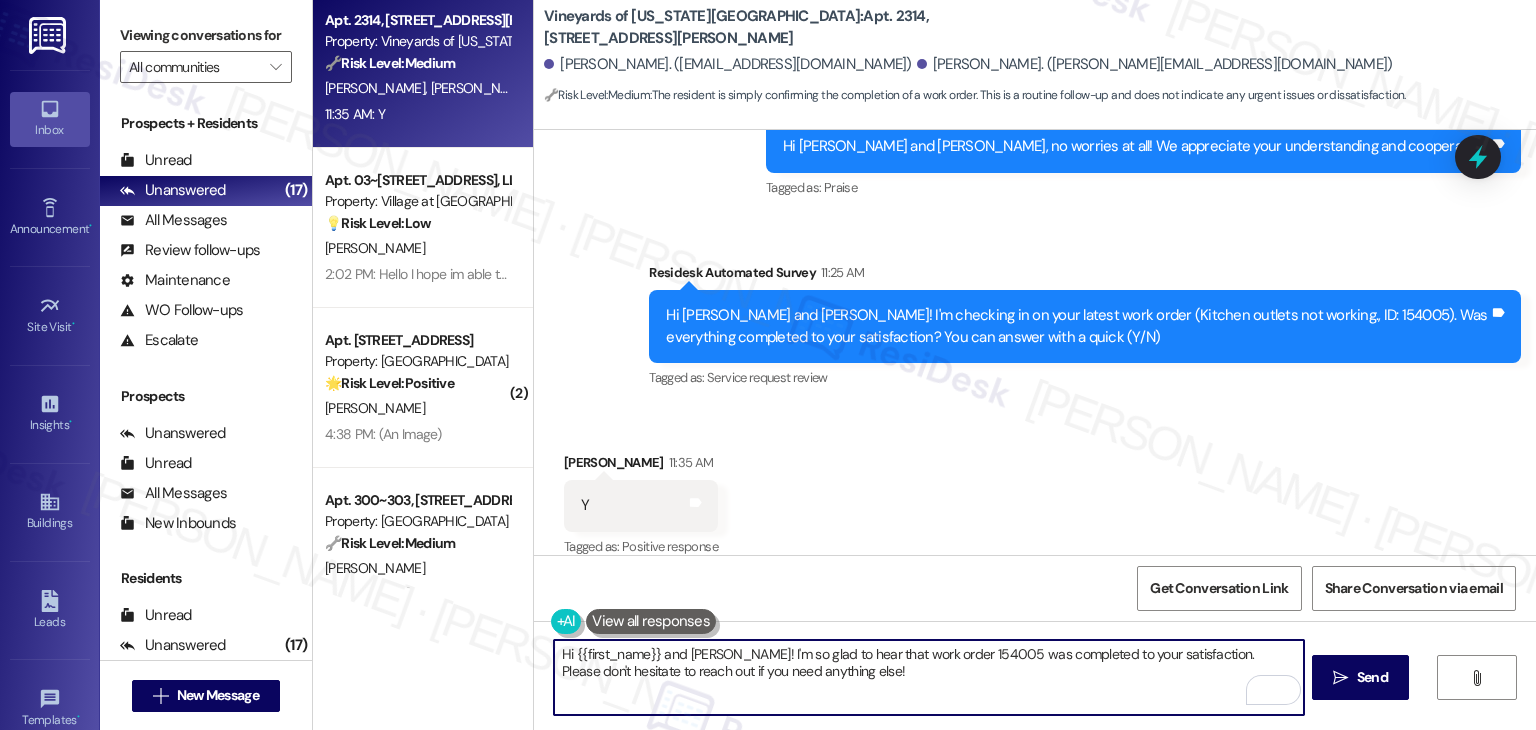 click on "Hi {{first_name}} and Caleb! I'm so glad to hear that work order 154005 was completed to your satisfaction. Please don't hesitate to reach out if you need anything else!" at bounding box center (928, 677) 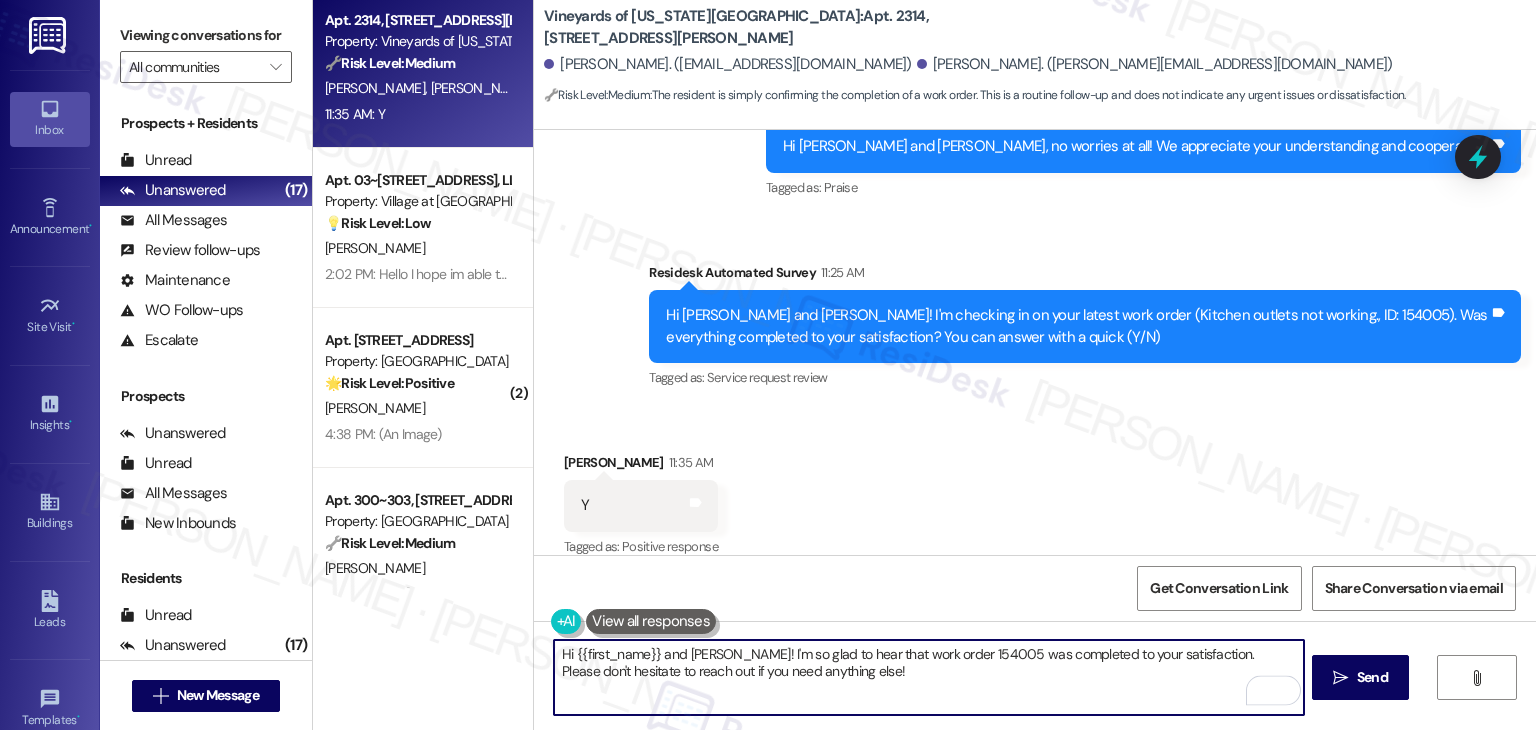 paste on "ey {{first_name}}, I appreciate your response. I am glad your latest work order was completed to your satisfaction. Feel free to let us know if there is anything else you'd like to address. We're happy to help" 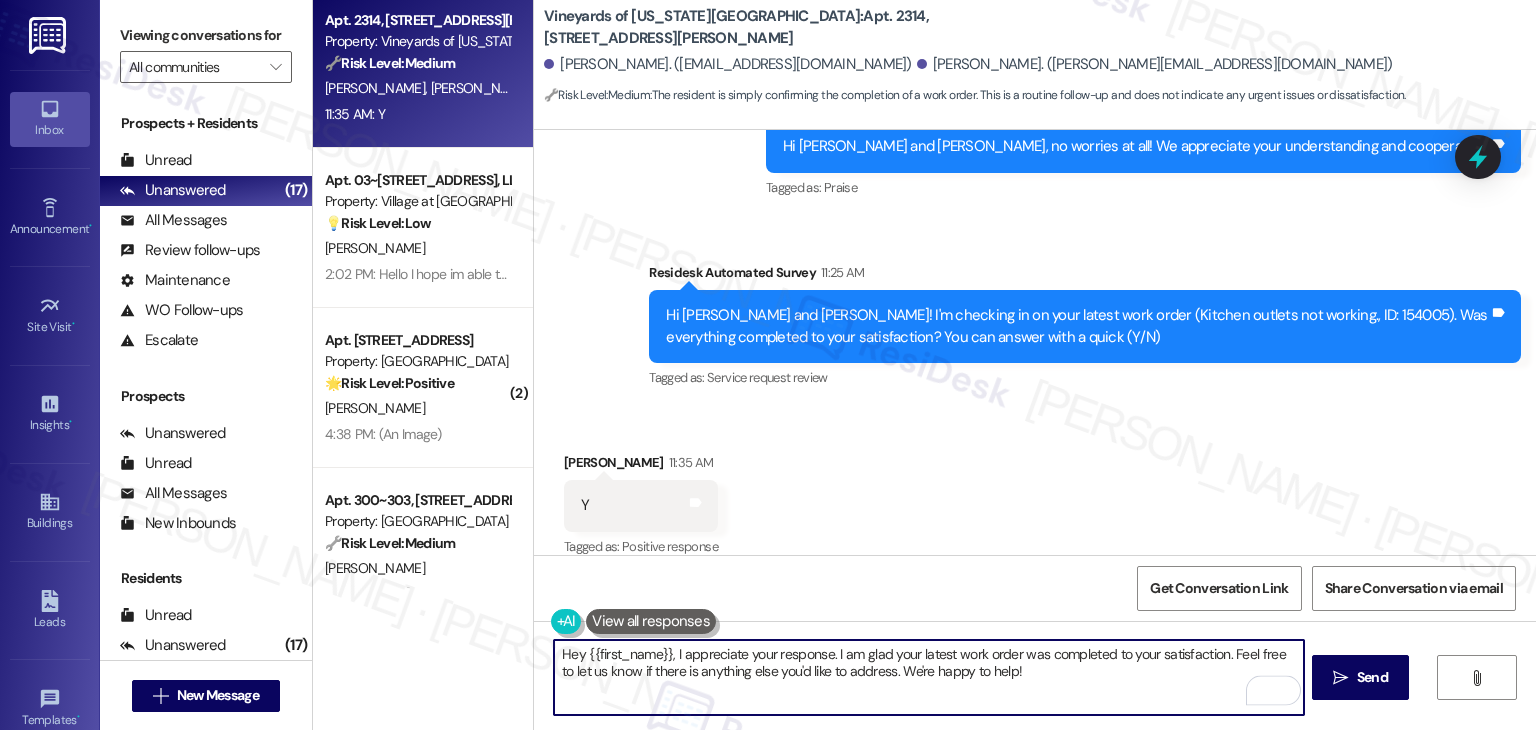 drag, startPoint x: 660, startPoint y: 660, endPoint x: 576, endPoint y: 659, distance: 84.00595 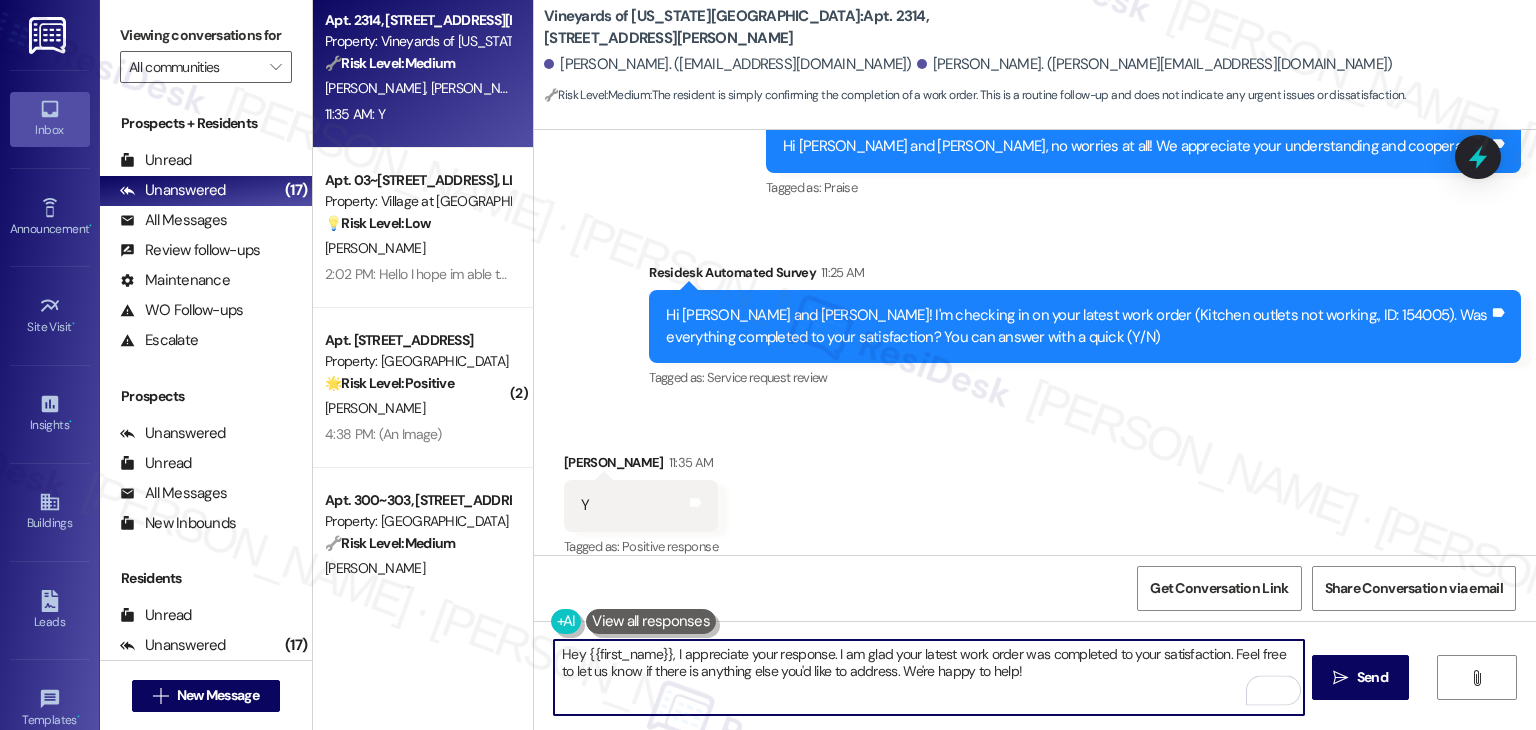click on "Hey {{first_name}}, I appreciate your response. I am glad your latest work order was completed to your satisfaction. Feel free to let us know if there is anything else you'd like to address. We're happy to help!" at bounding box center (928, 677) 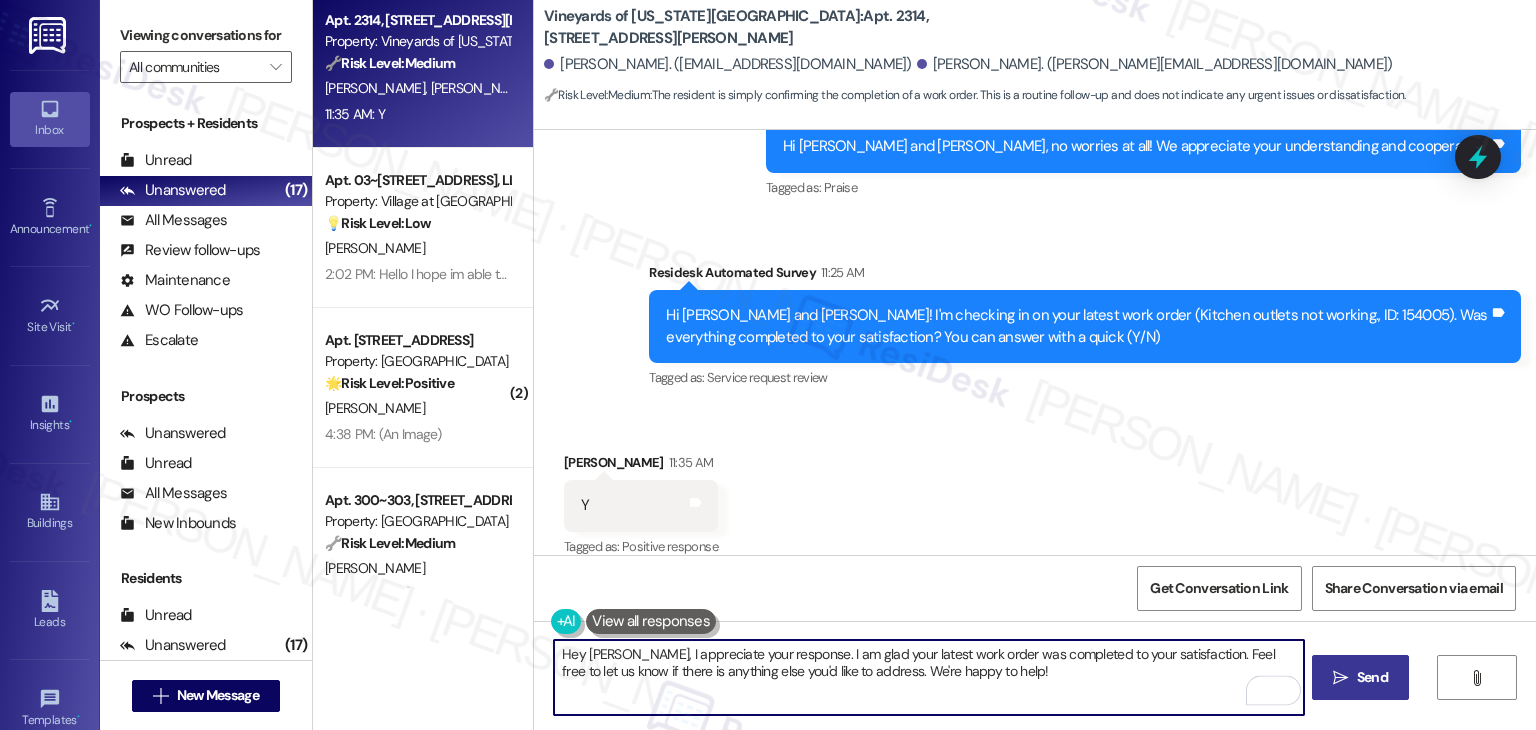 type on "Hey Mariah, I appreciate your response. I am glad your latest work order was completed to your satisfaction. Feel free to let us know if there is anything else you'd like to address. We're happy to help!" 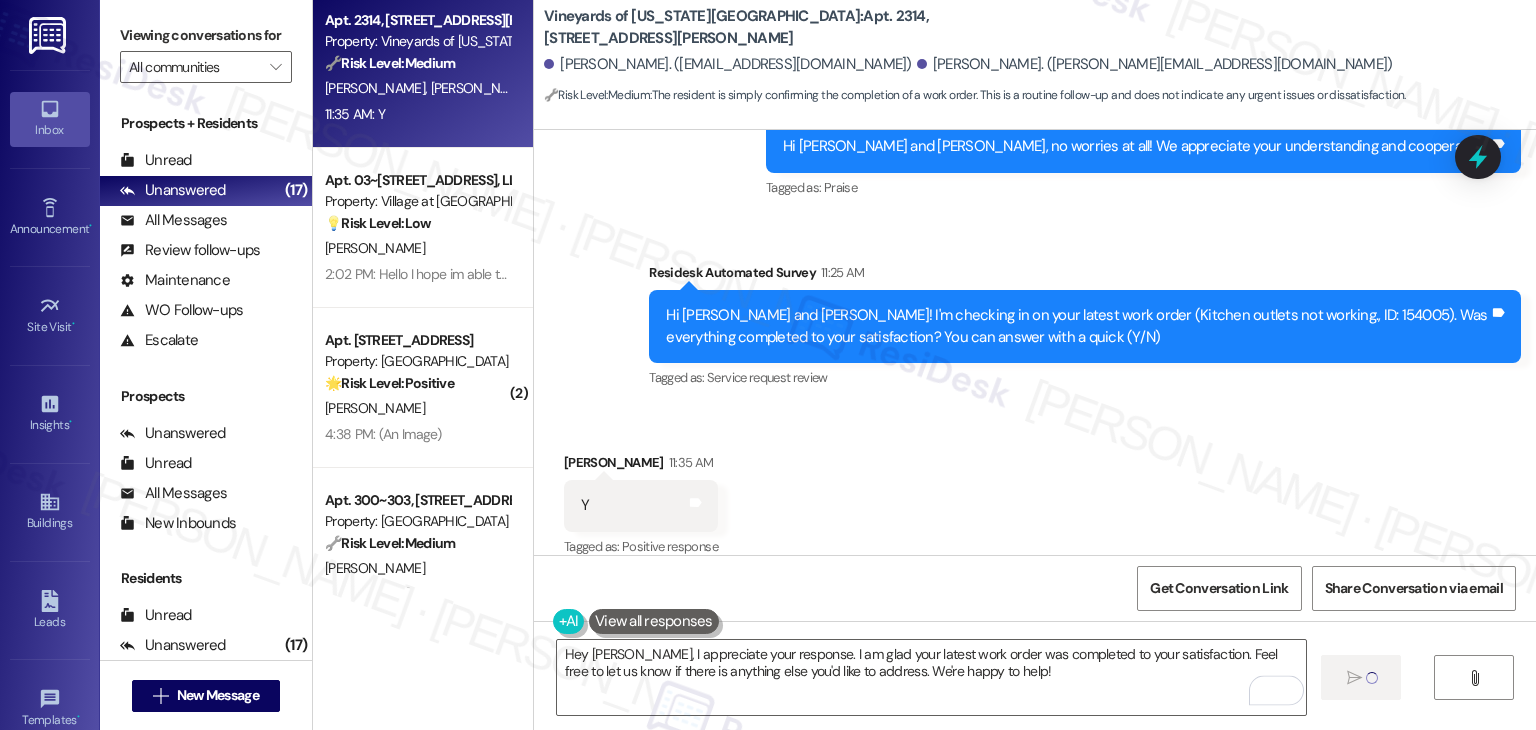 type 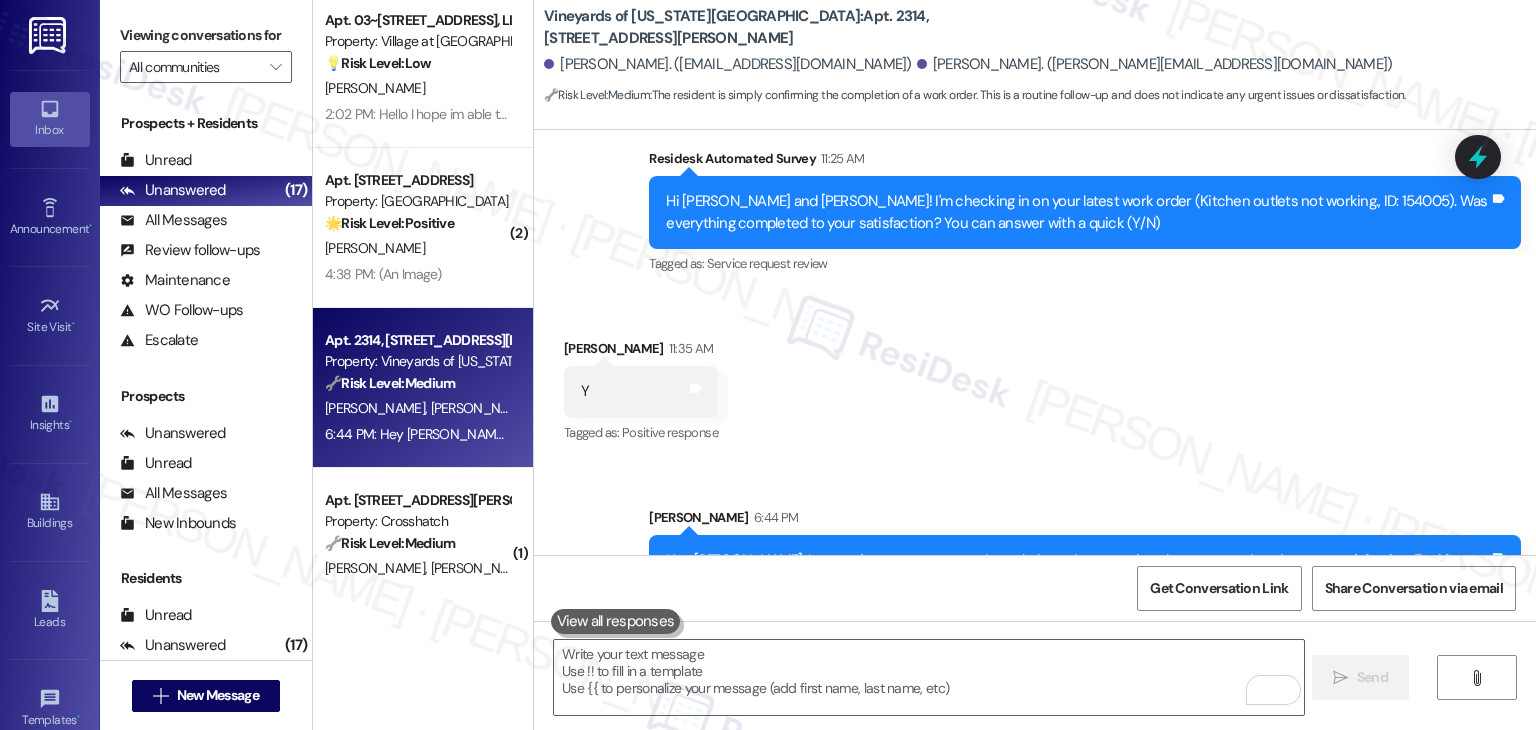 scroll, scrollTop: 2528, scrollLeft: 0, axis: vertical 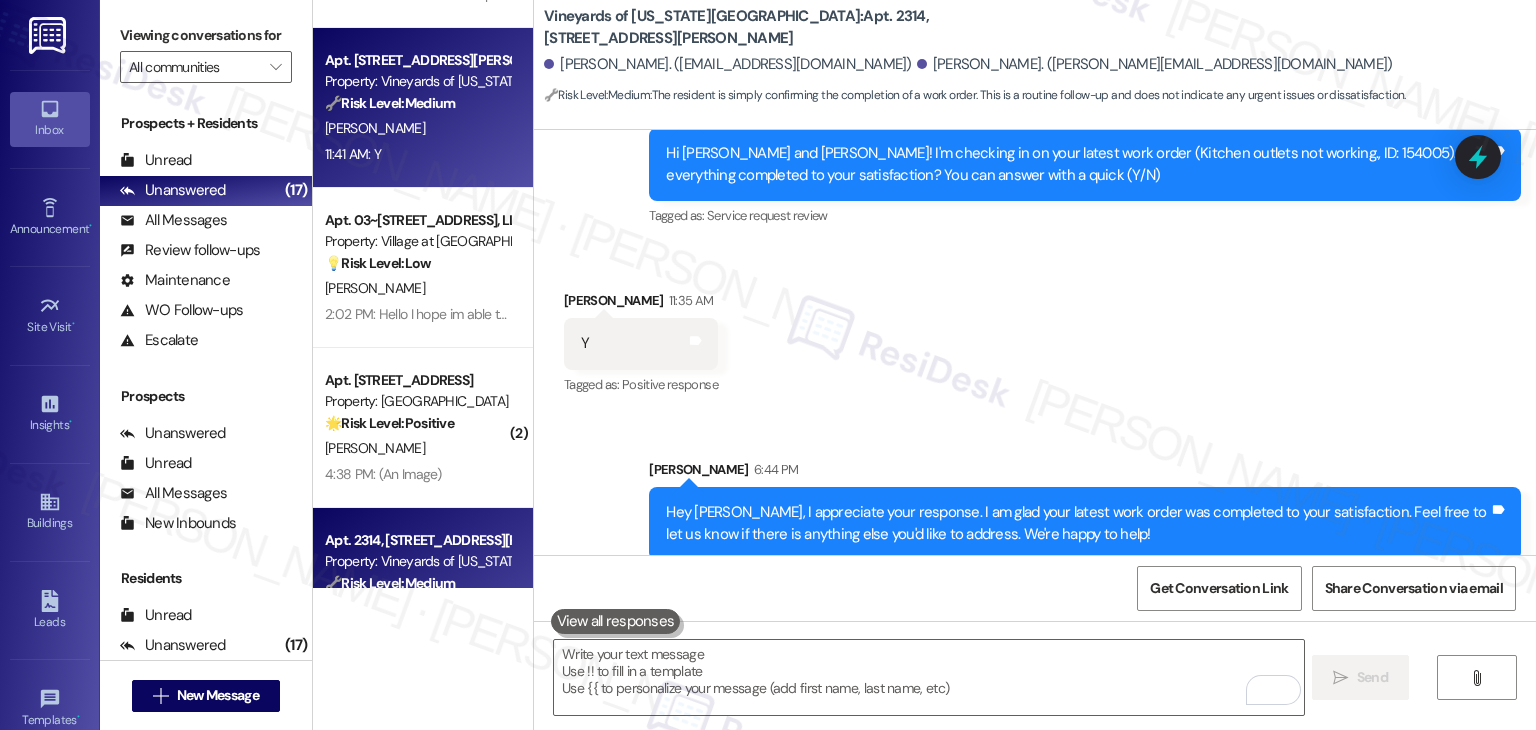 click on "11:41 AM: Y 11:41 AM: Y" at bounding box center [417, 154] 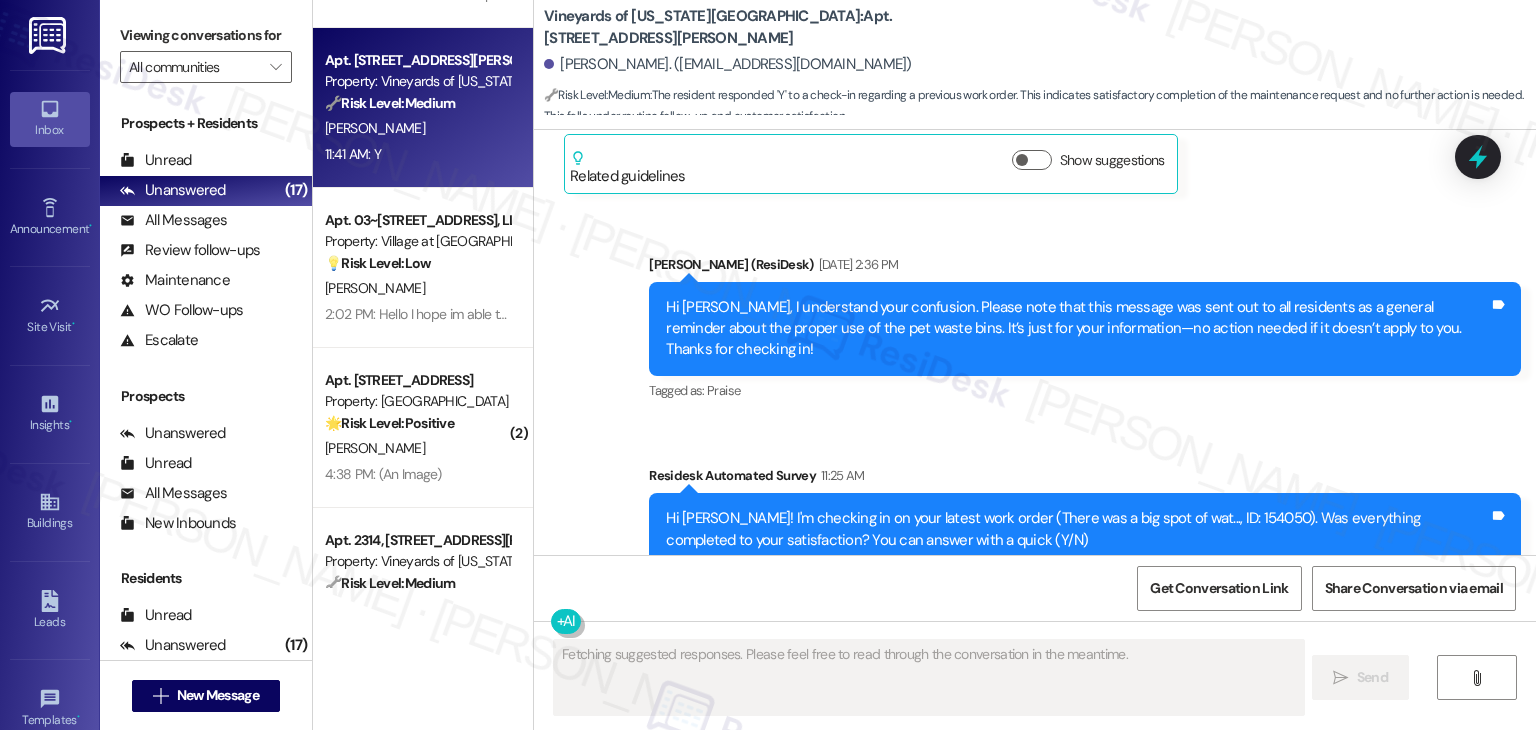 scroll, scrollTop: 3536, scrollLeft: 0, axis: vertical 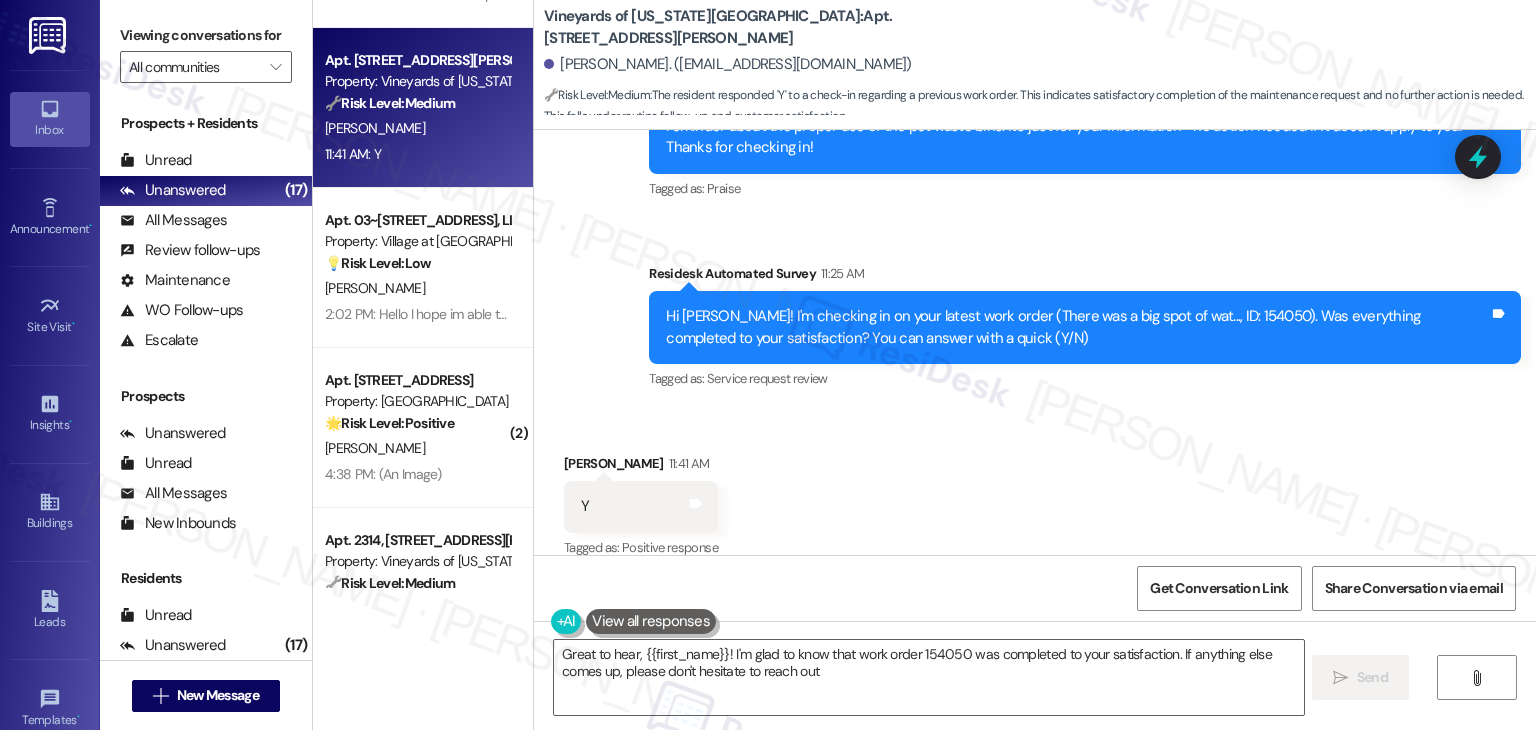 type on "Great to hear, {{first_name}}! I'm glad to know that work order 154050 was completed to your satisfaction. If anything else comes up, please don't hesitate to reach out!" 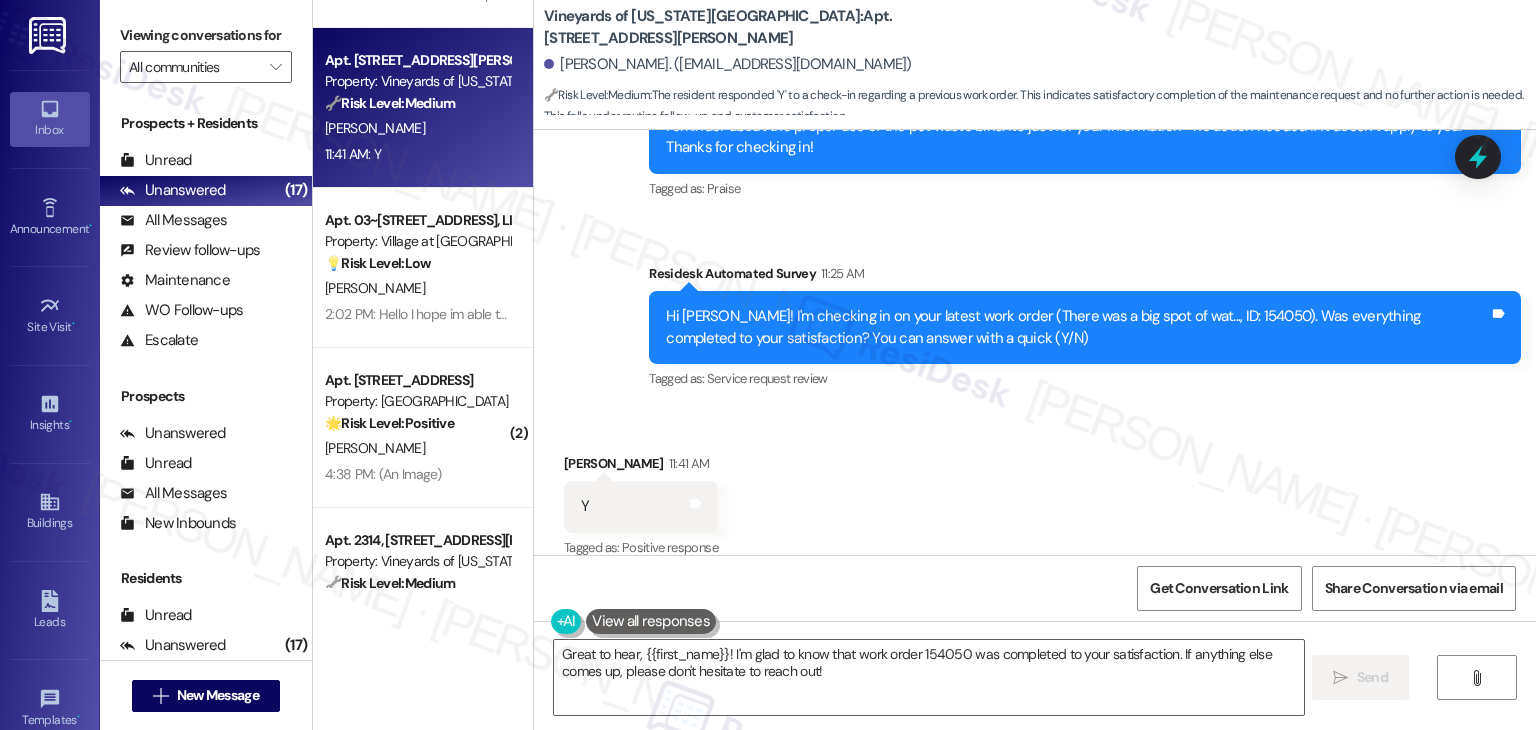 click on "Received via SMS Natalie Moran 11:41 AM Y Tags and notes Tagged as:   Positive response Click to highlight conversations about Positive response" at bounding box center (1035, 492) 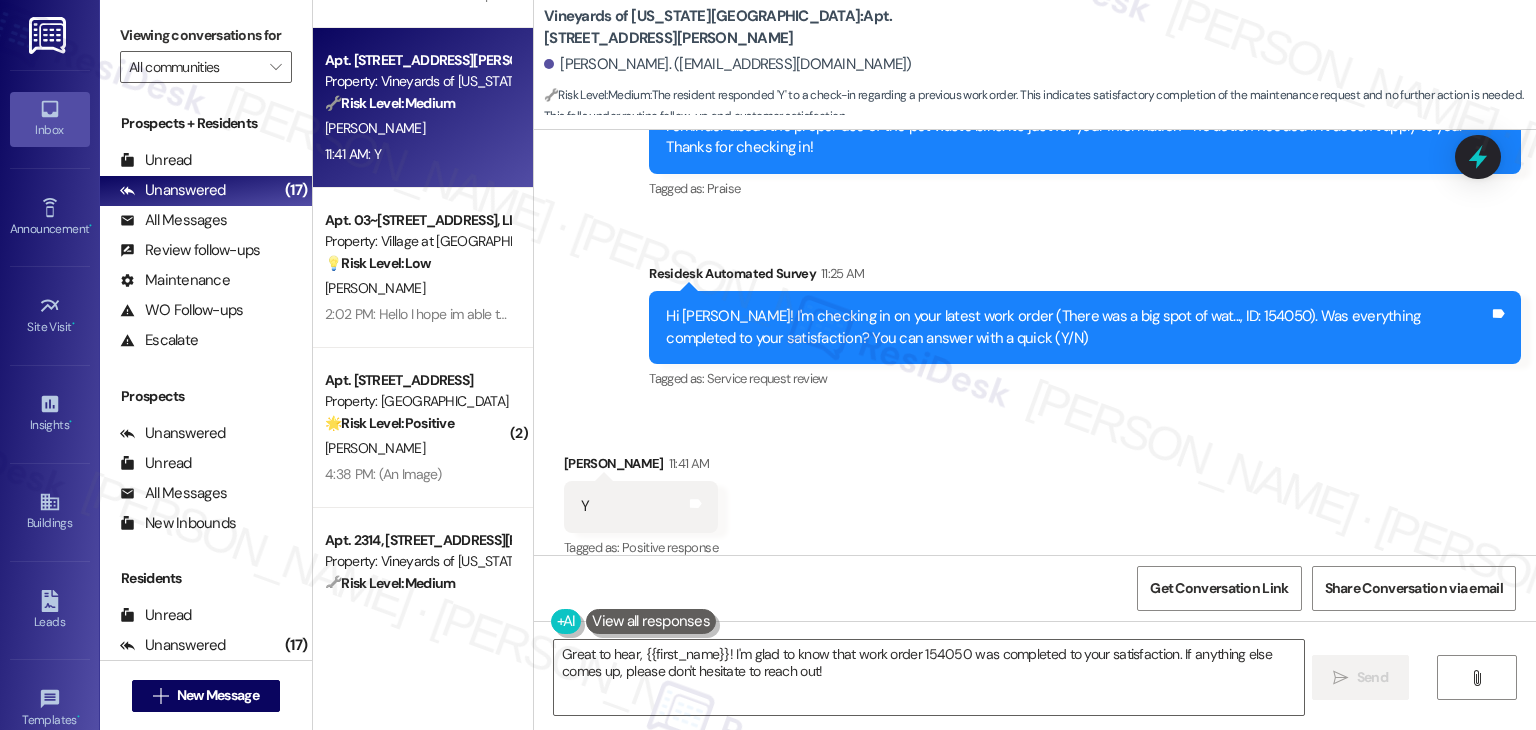 click on "Received via SMS Natalie Moran 11:41 AM Y Tags and notes Tagged as:   Positive response Click to highlight conversations about Positive response" at bounding box center [1035, 492] 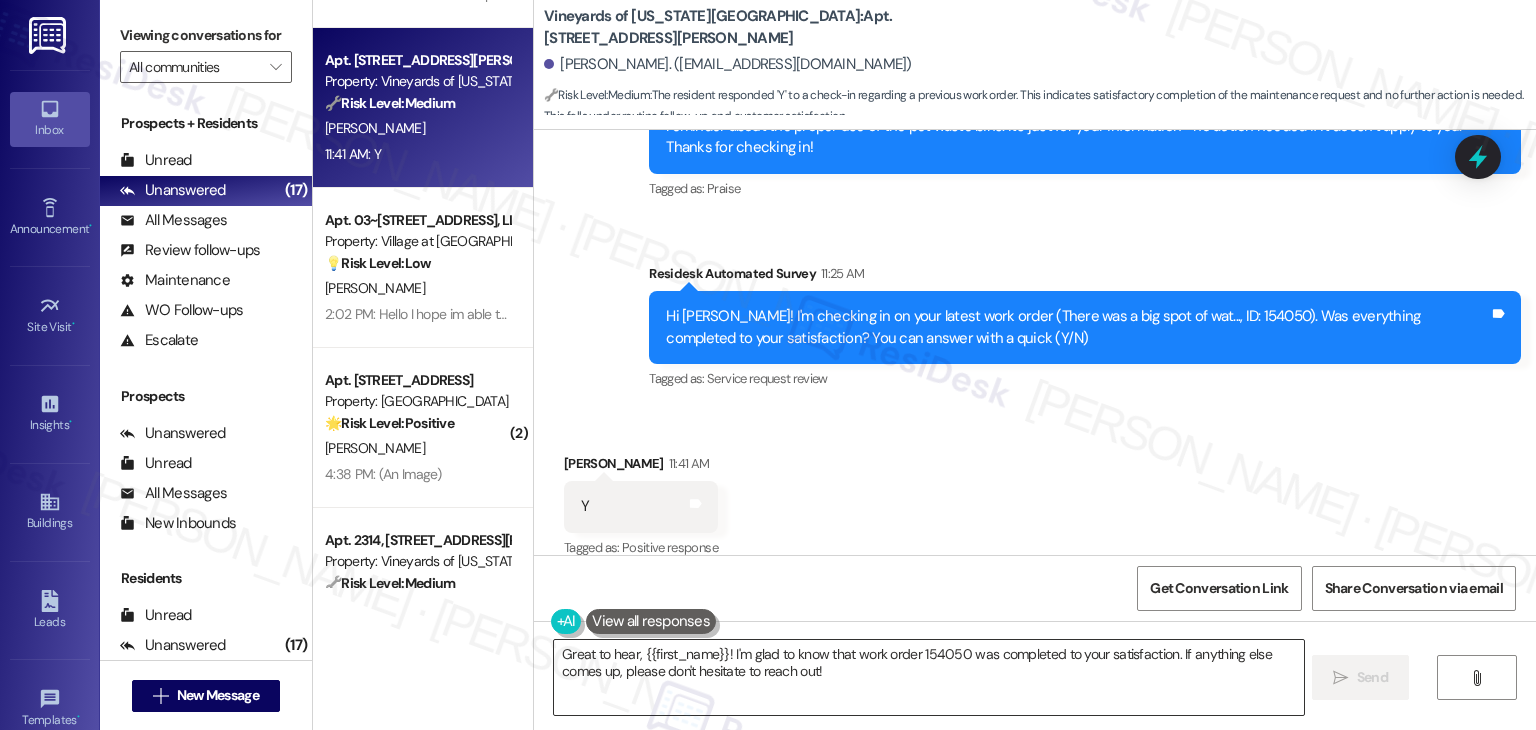 click on "Great to hear, {{first_name}}! I'm glad to know that work order 154050 was completed to your satisfaction. If anything else comes up, please don't hesitate to reach out!" at bounding box center [928, 677] 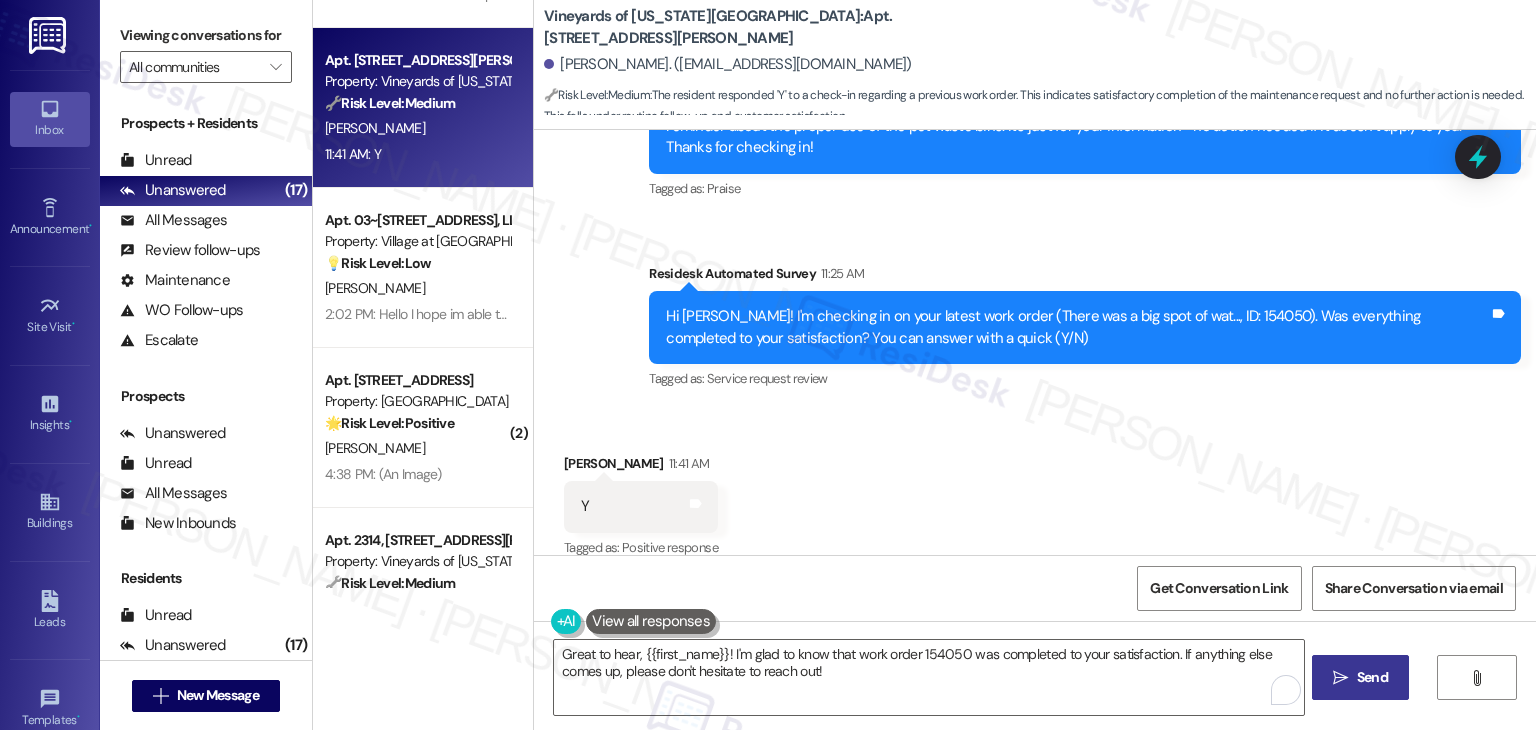 click on "Send" at bounding box center (1372, 677) 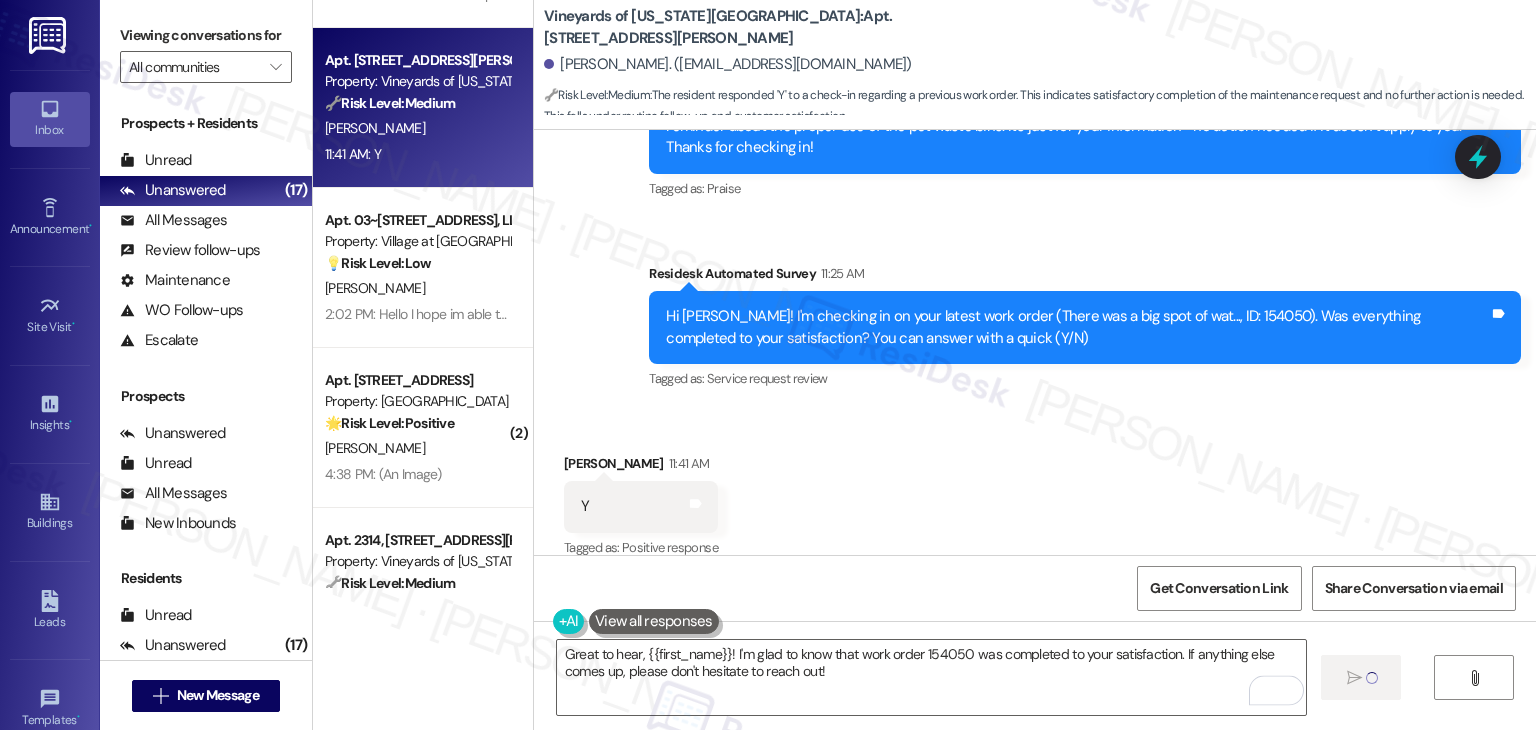 type 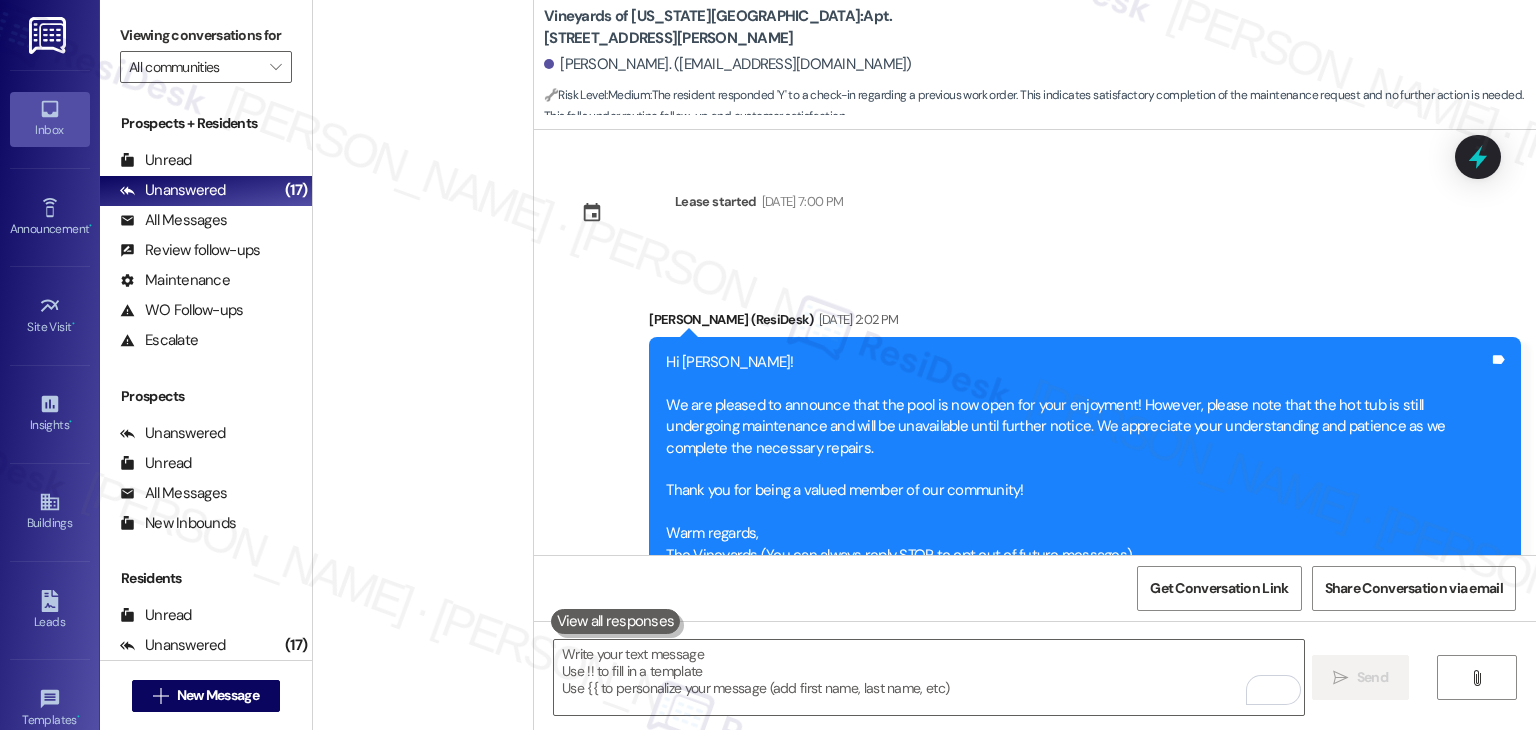 scroll, scrollTop: 0, scrollLeft: 0, axis: both 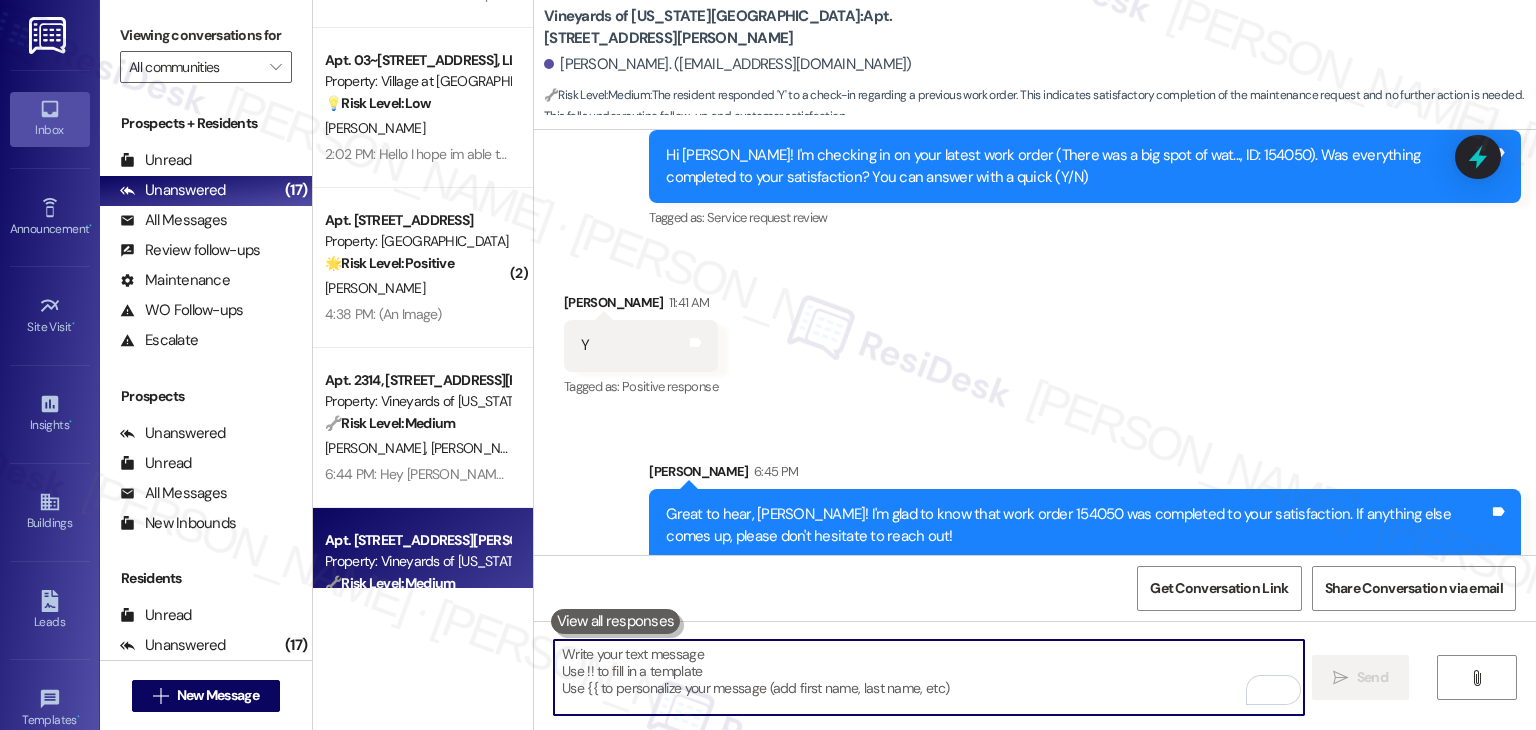 click at bounding box center [928, 677] 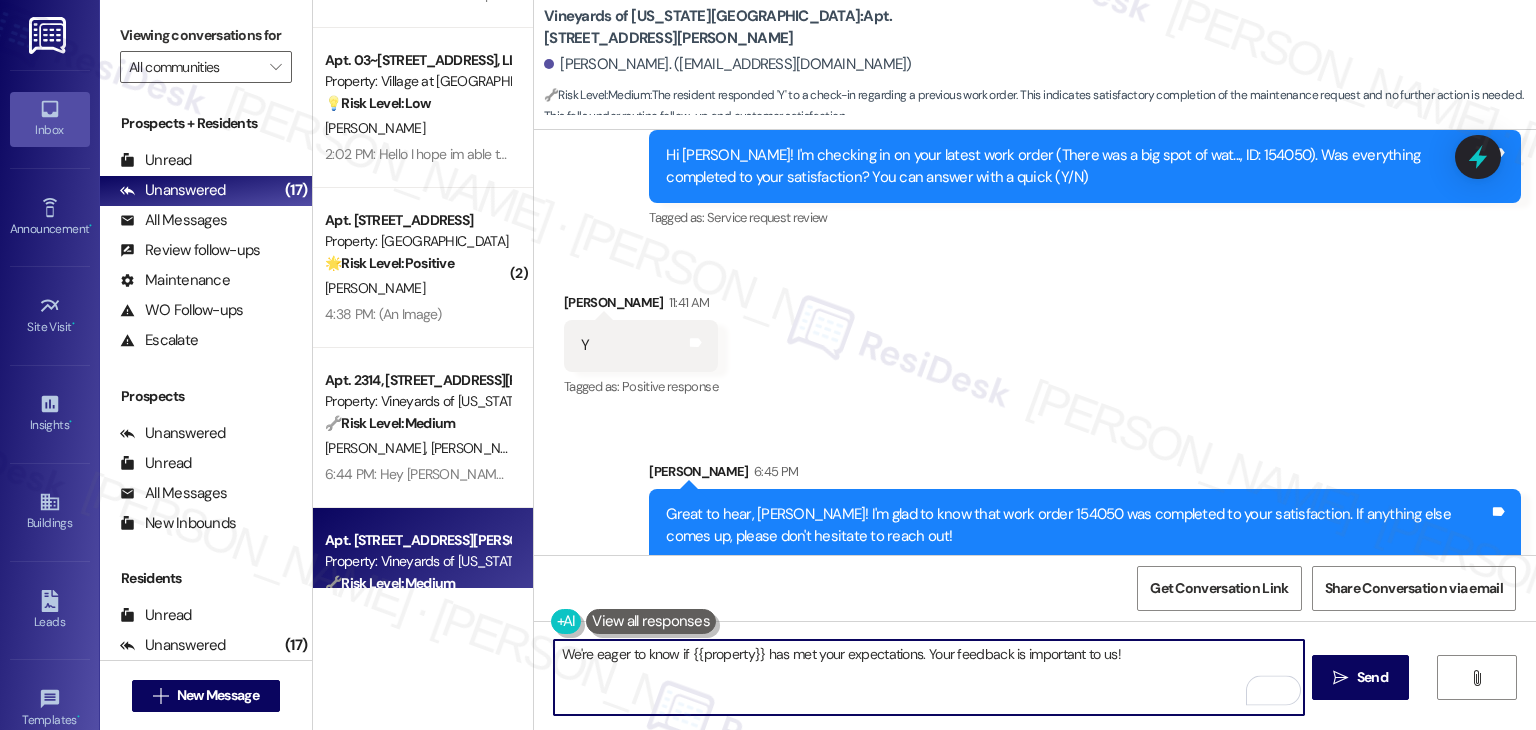 type on "We're eager to know if {{property}} has met your expectations. Your feedback is important to us!" 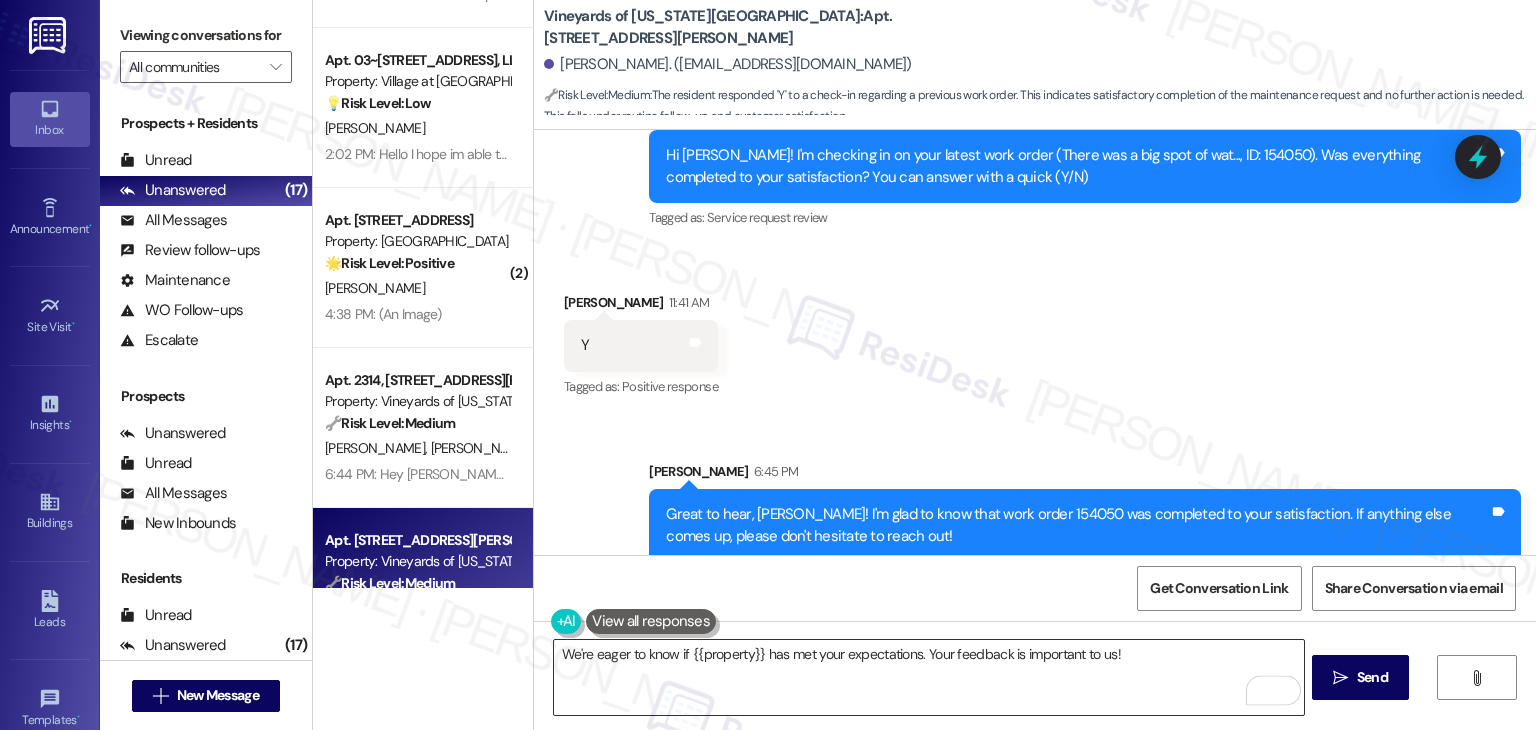 click on "We're eager to know if {{property}} has met your expectations. Your feedback is important to us!" at bounding box center (928, 677) 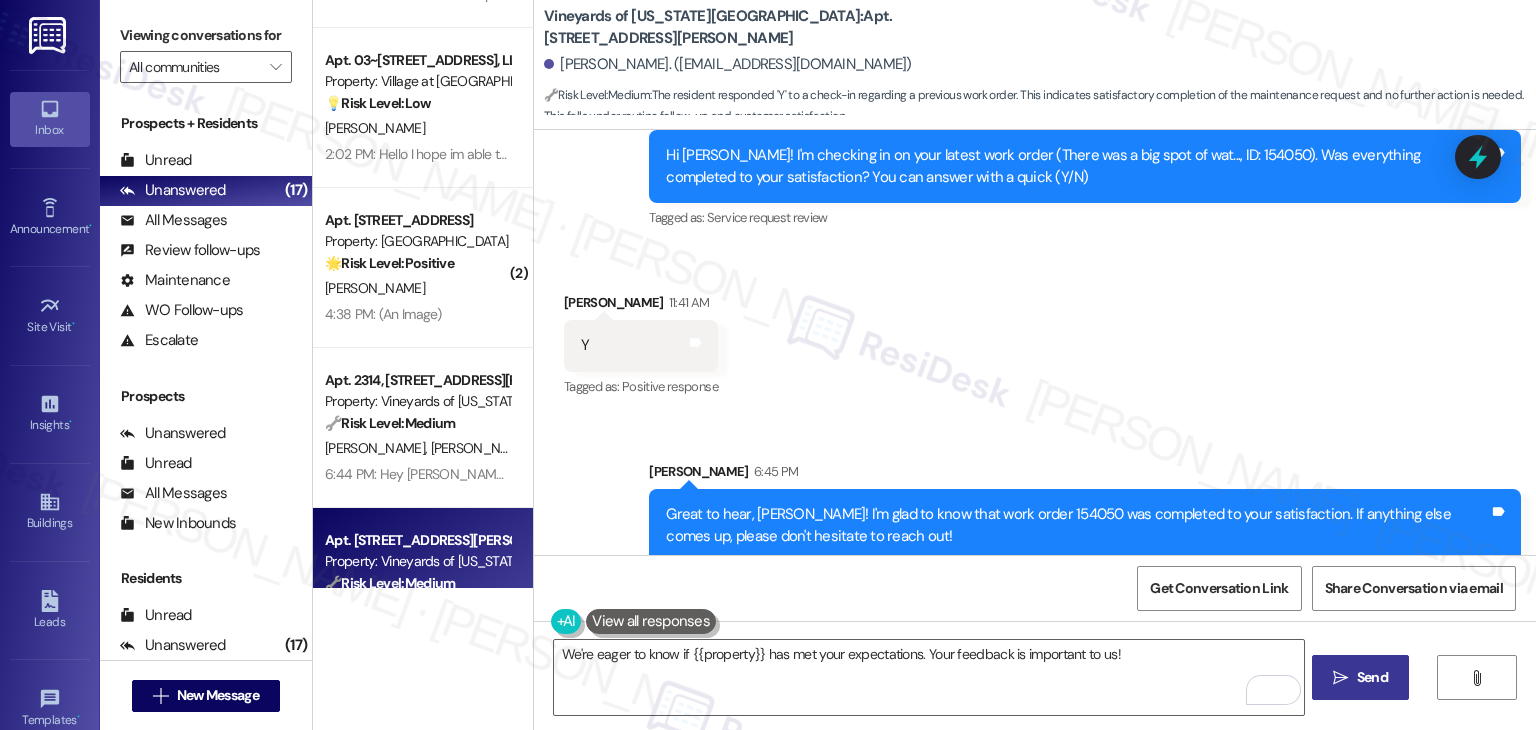click on "Send" at bounding box center [1372, 677] 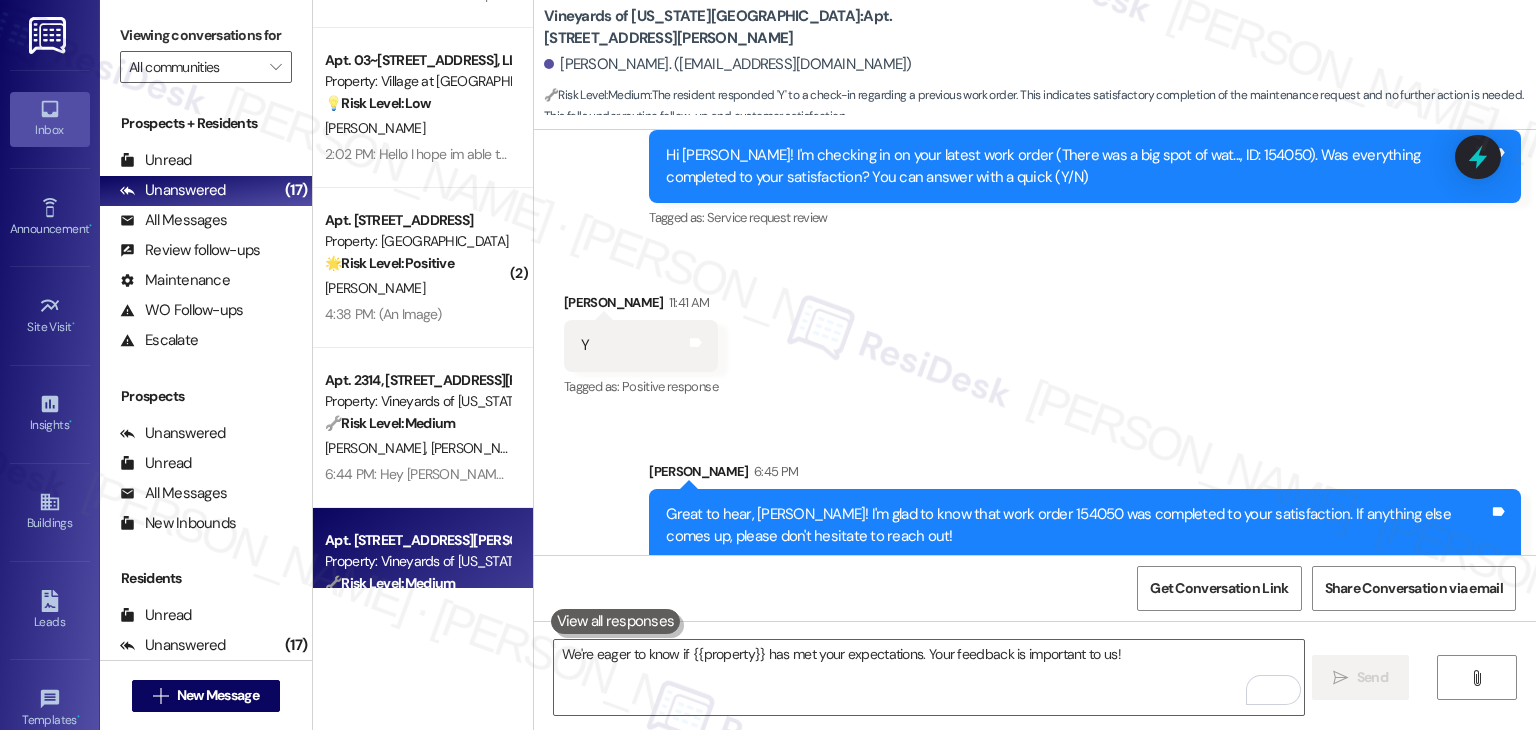 scroll, scrollTop: 3536, scrollLeft: 0, axis: vertical 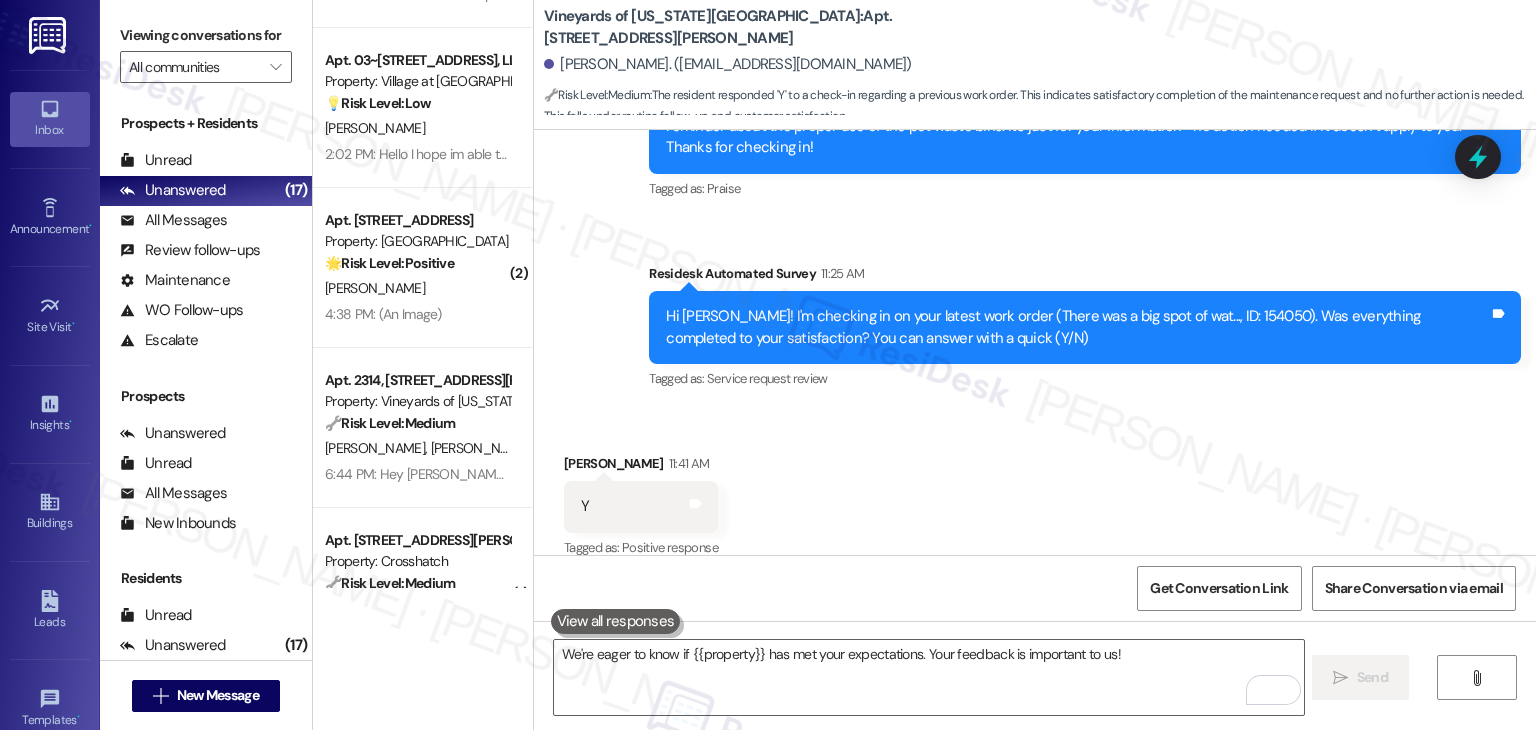 click on "Received via SMS Natalie Moran 11:41 AM Y Tags and notes Tagged as:   Positive response Click to highlight conversations about Positive response" at bounding box center [1035, 492] 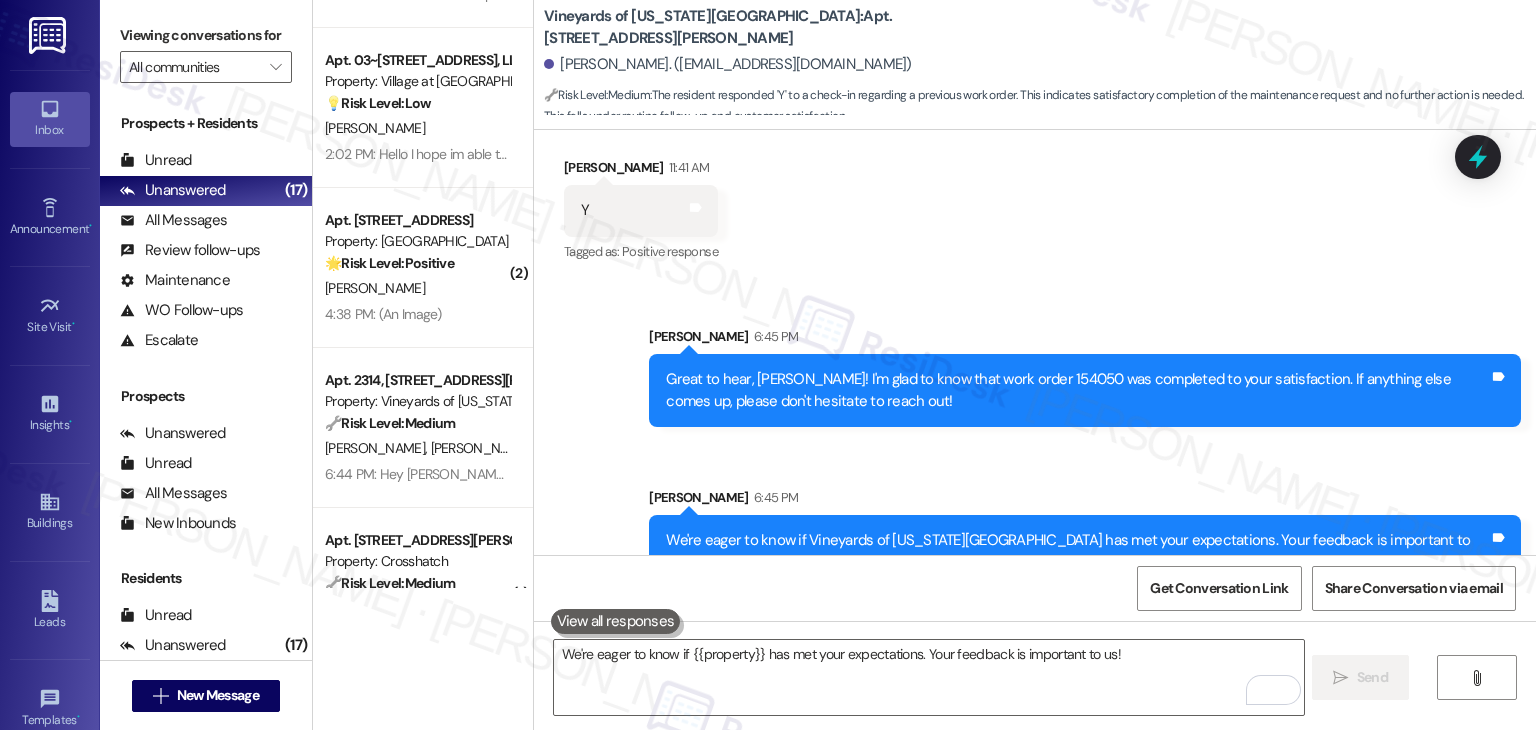 scroll, scrollTop: 3837, scrollLeft: 0, axis: vertical 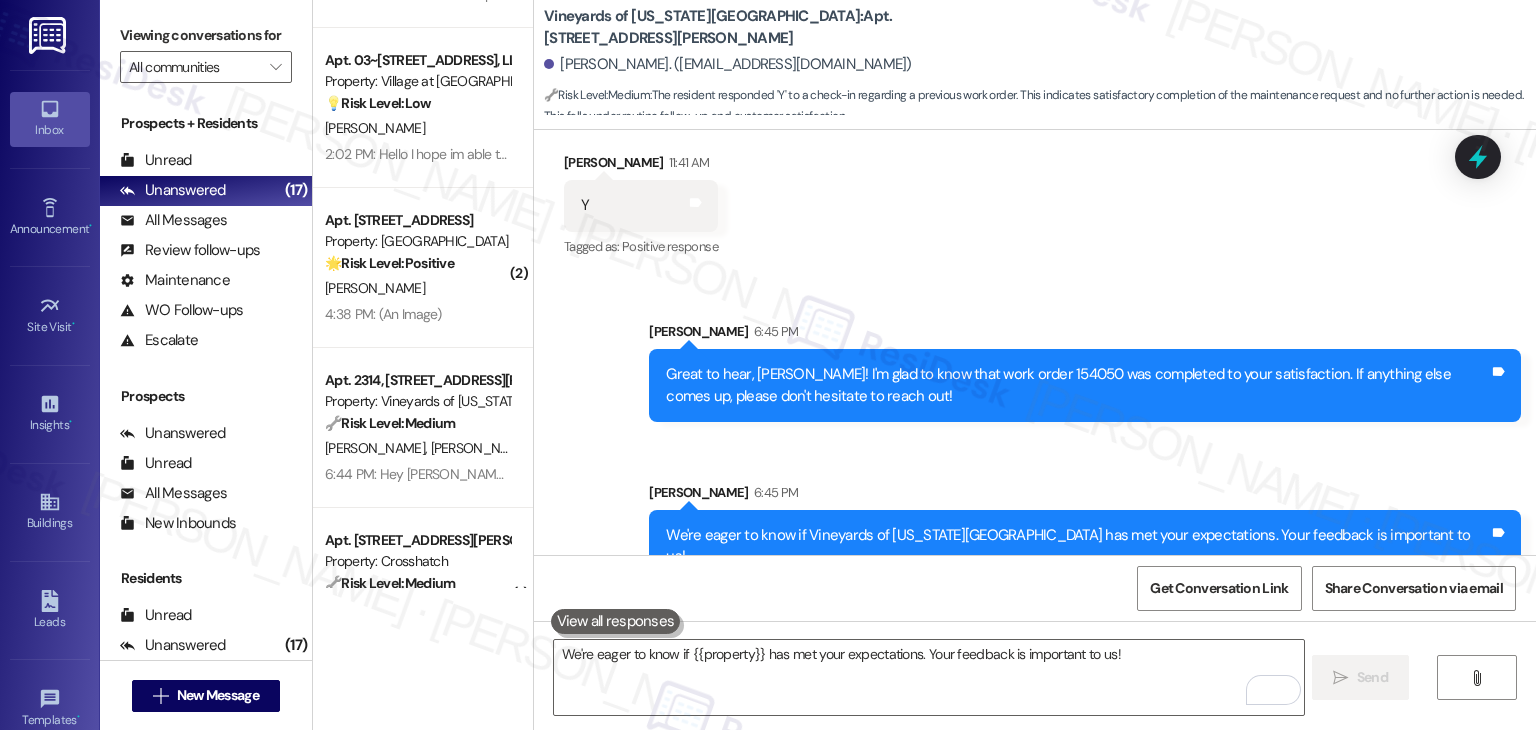 click on "Sent via SMS Sarah 6:45 PM Great to hear, Natalie! I'm glad to know that work order 154050 was completed to your satisfaction. If anything else comes up, please don't hesitate to reach out! Tags and notes Sent via SMS Sarah 6:45 PM We're eager to know if Vineyards of Colorado Springs has met your expectations. Your feedback is important to us! Tags and notes" at bounding box center (1035, 437) 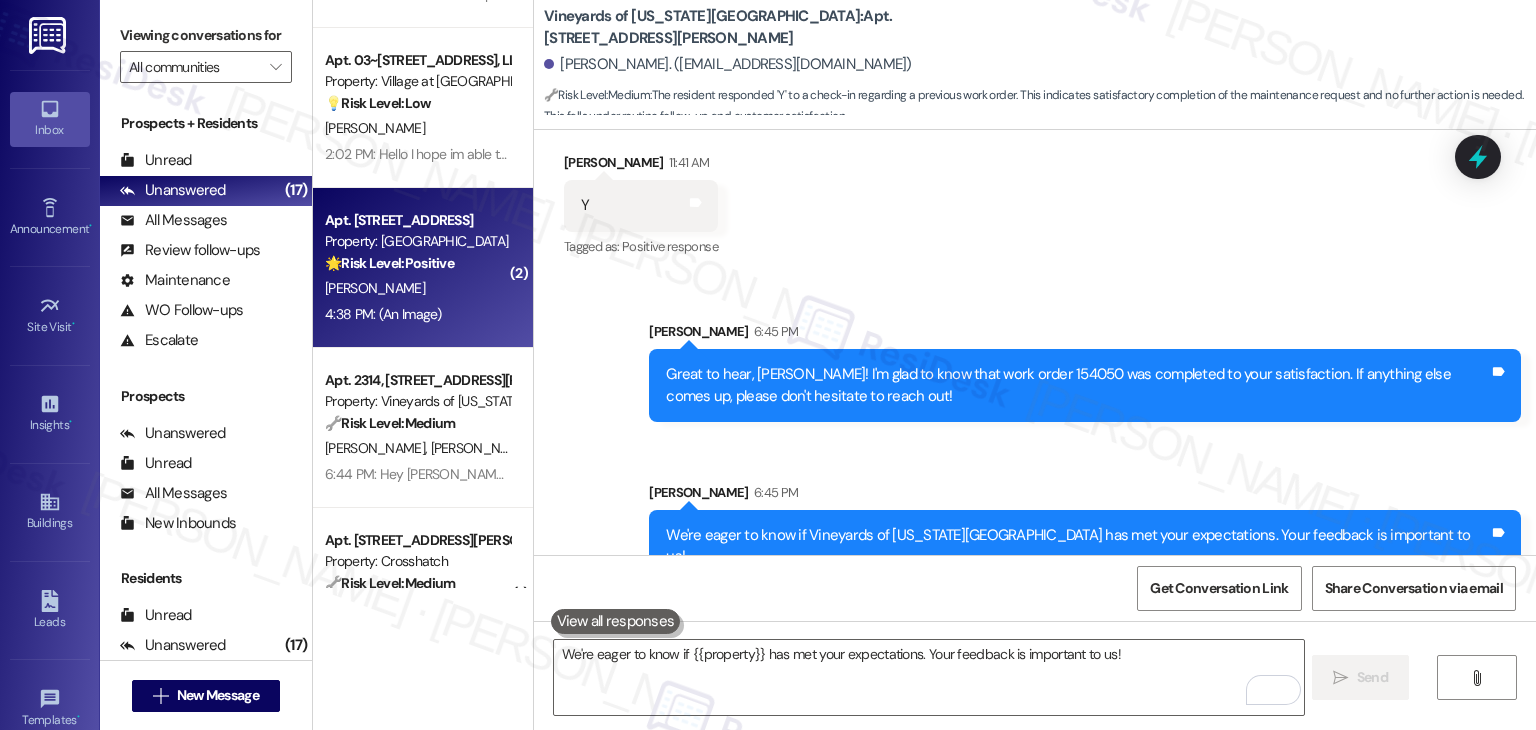 click on "A. Hawes" at bounding box center [417, 288] 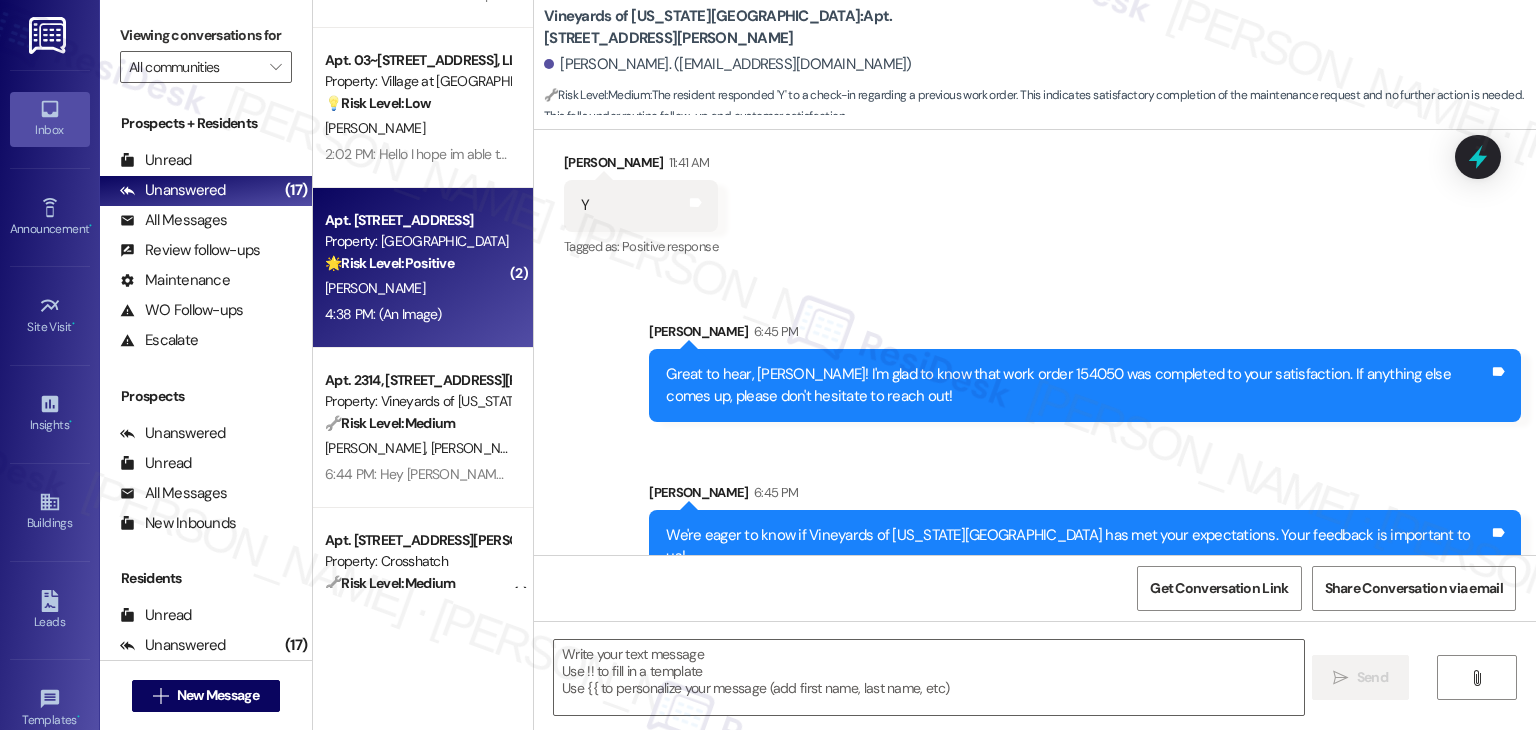 click on "2:02 PM: Hello I hope im able to reach you all through here  2:02 PM: Hello I hope im able to reach you all through here" at bounding box center (493, 154) 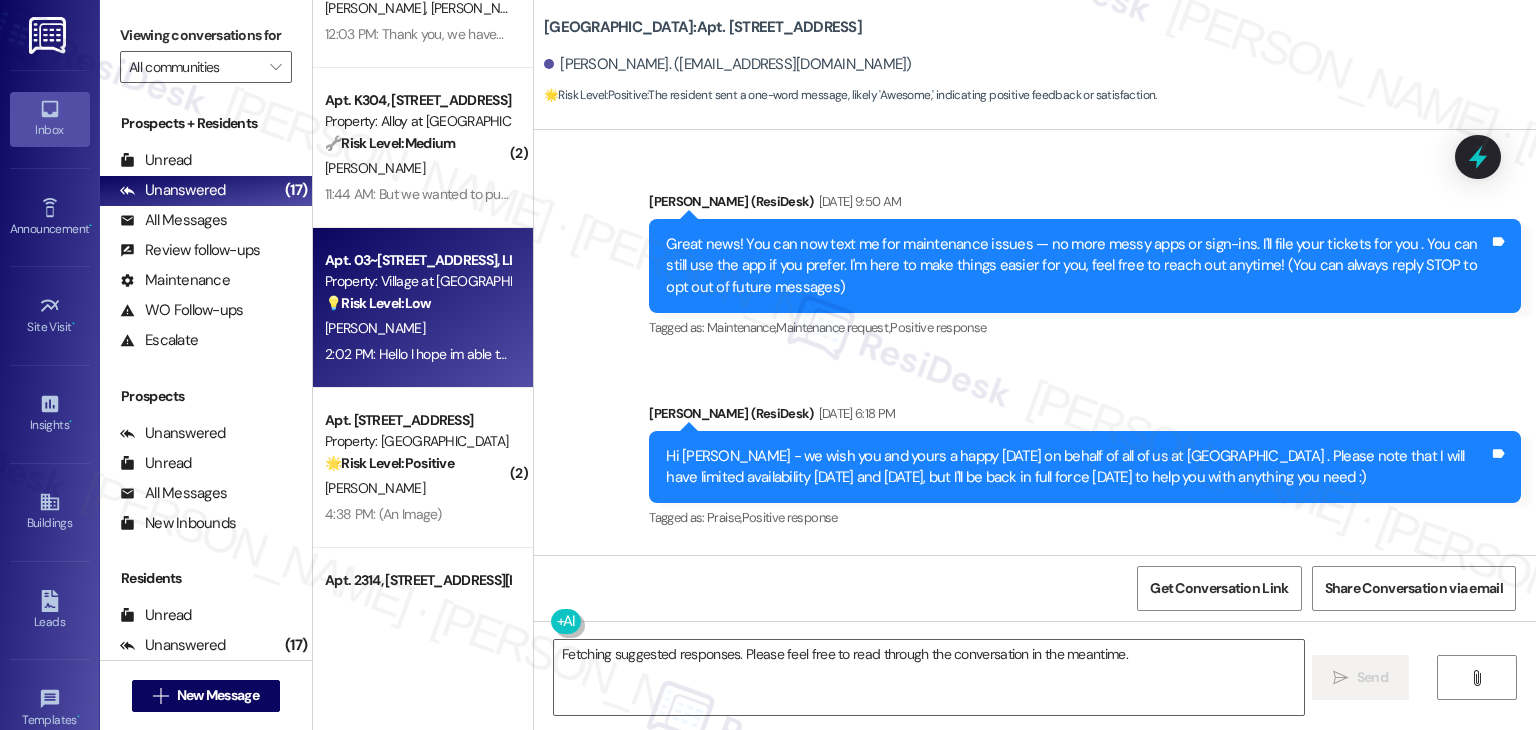 scroll, scrollTop: 1332, scrollLeft: 0, axis: vertical 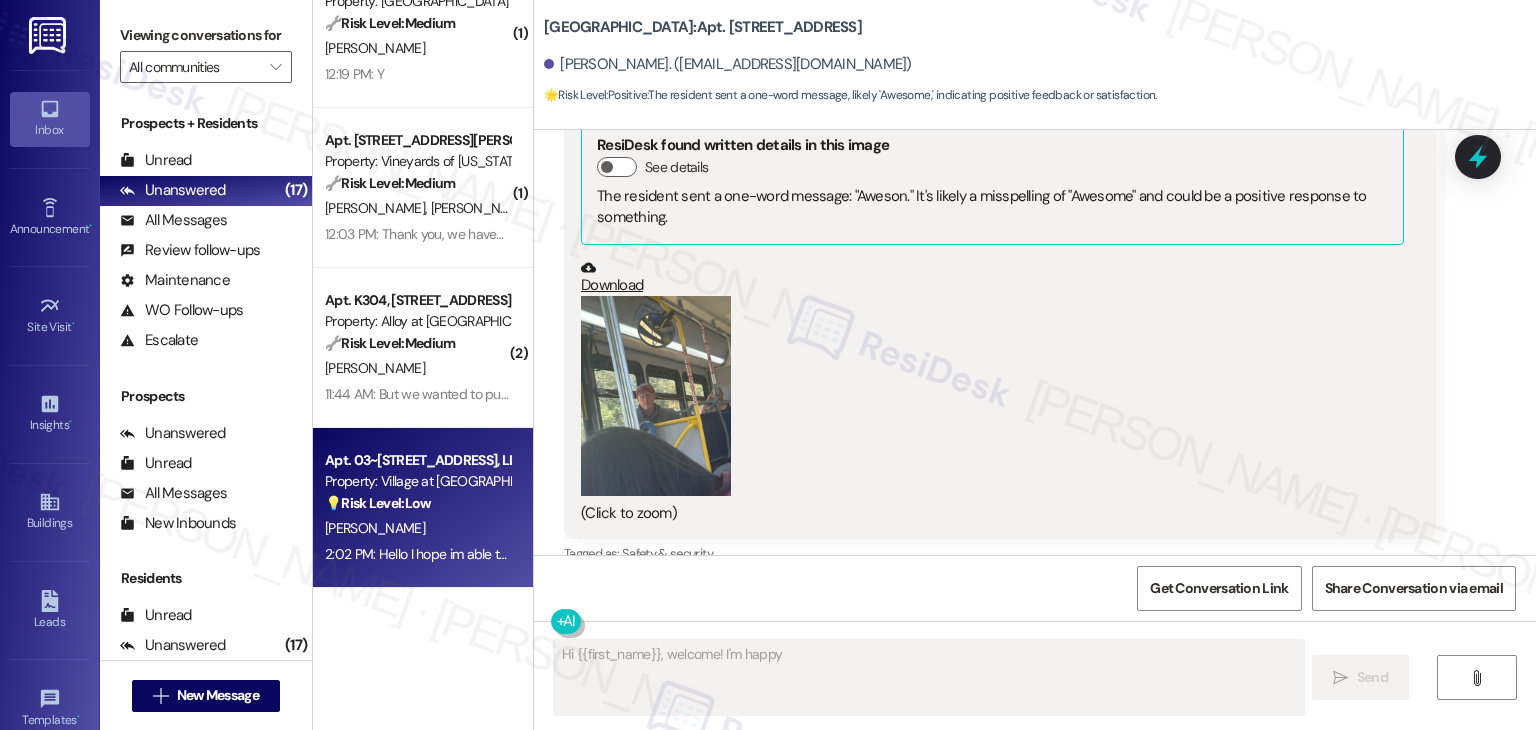 click at bounding box center [656, 396] 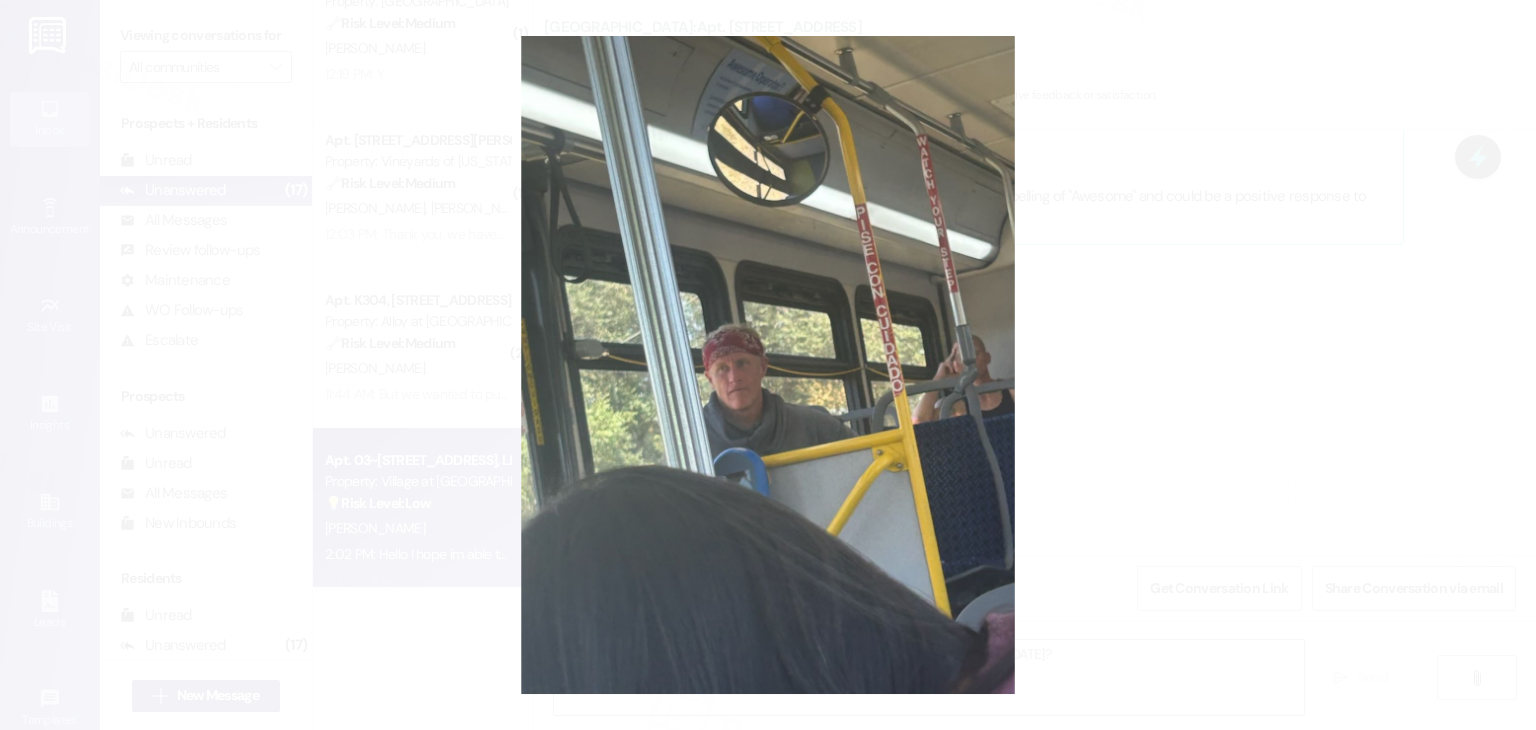 click at bounding box center [768, 365] 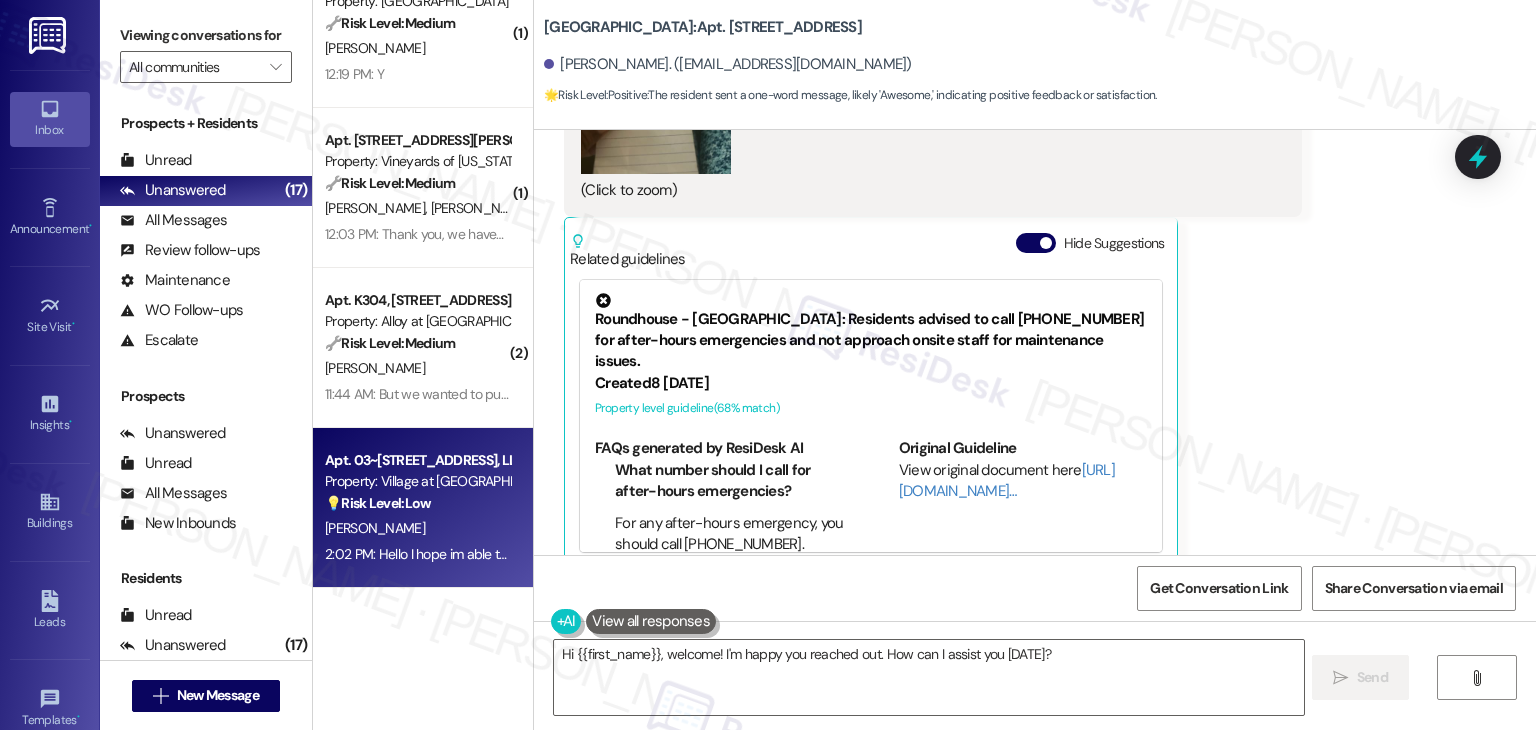 scroll, scrollTop: 7339, scrollLeft: 0, axis: vertical 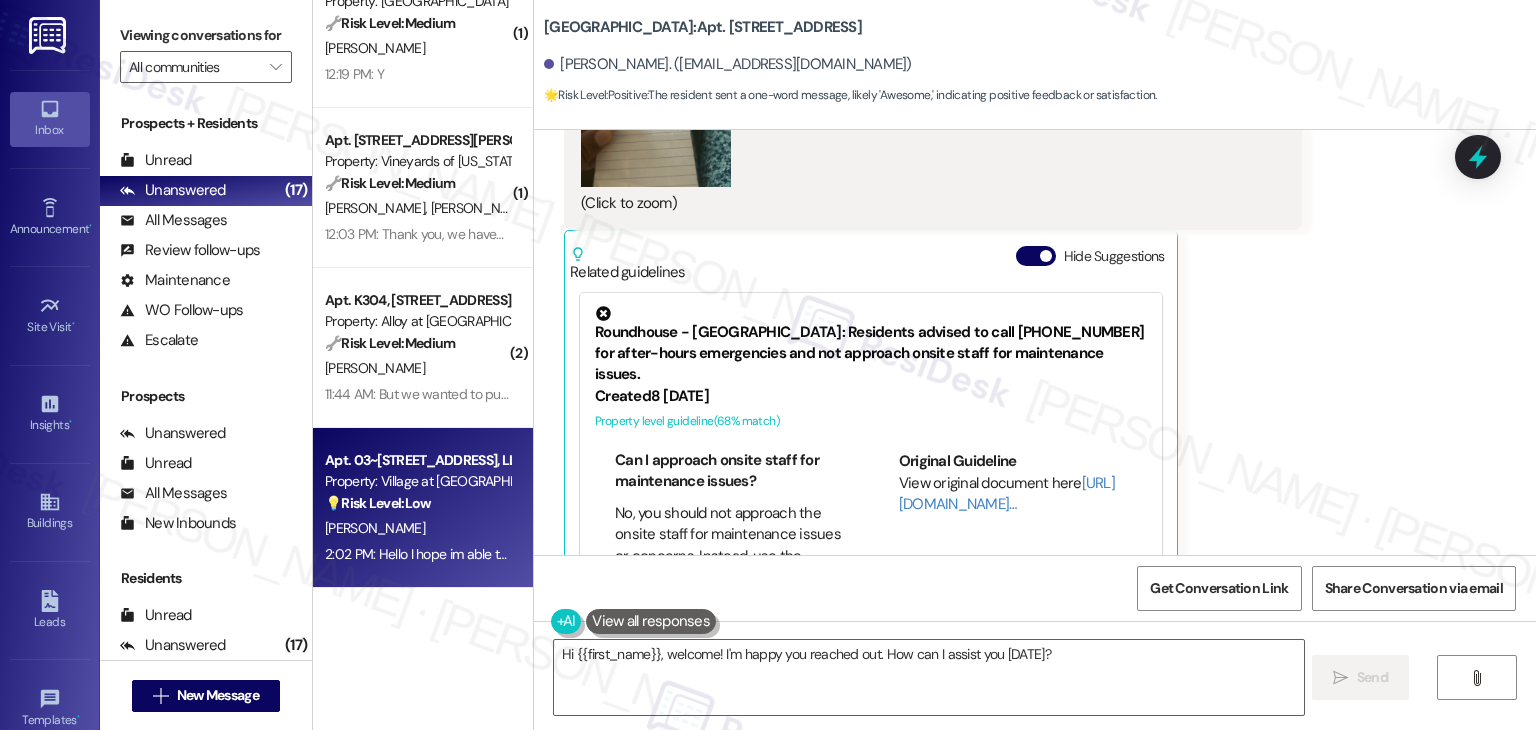 click on "Received via SMS Amanda Hawes 4:38 PM JPG  attachment ResiDesk found written details in this image   See details The resident sent an image with the nonsensical text "Eabto-ses." The meaning and context are unclear.
Download   (Click to zoom) Tags and notes  Related guidelines Hide Suggestions Roundhouse - Country Oaks: Residents advised to call 801-779-3667 for after-hours emergencies and not approach onsite staff for maintenance issues. Created  8 months ago Property level guideline  ( 68 % match) FAQs generated by ResiDesk AI What number should I call for after-hours emergencies? For any after-hours emergency, you should call 801-779-3667. What information should I provide when calling the emergency number? When calling the emergency number, you should leave your name, unit number, phone number, and details about the emergency or concerns you have. Can I approach onsite staff for maintenance issues? Is the emergency number available 24/7? How quickly will someone respond to my emergency call? Created" at bounding box center (1035, 472) 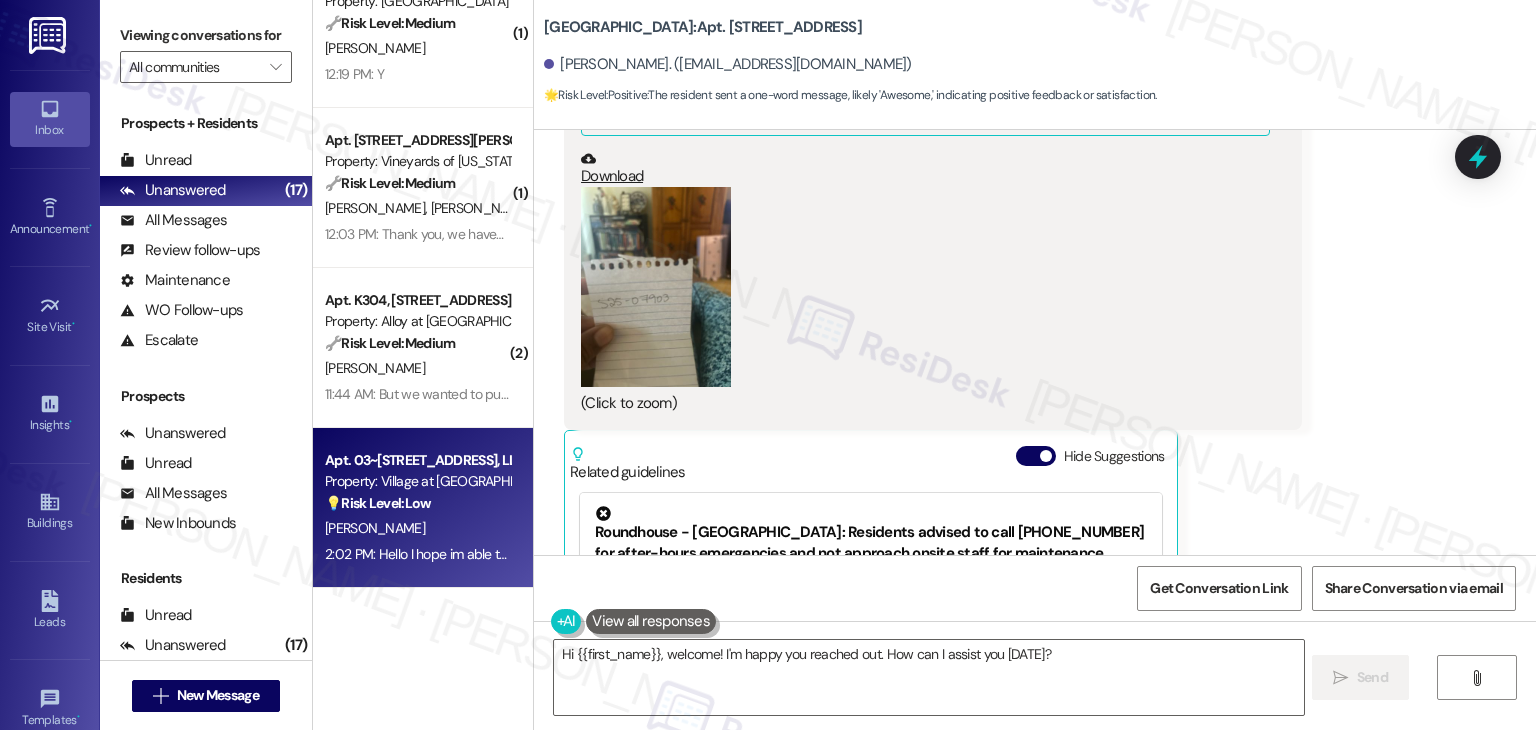 scroll, scrollTop: 7039, scrollLeft: 0, axis: vertical 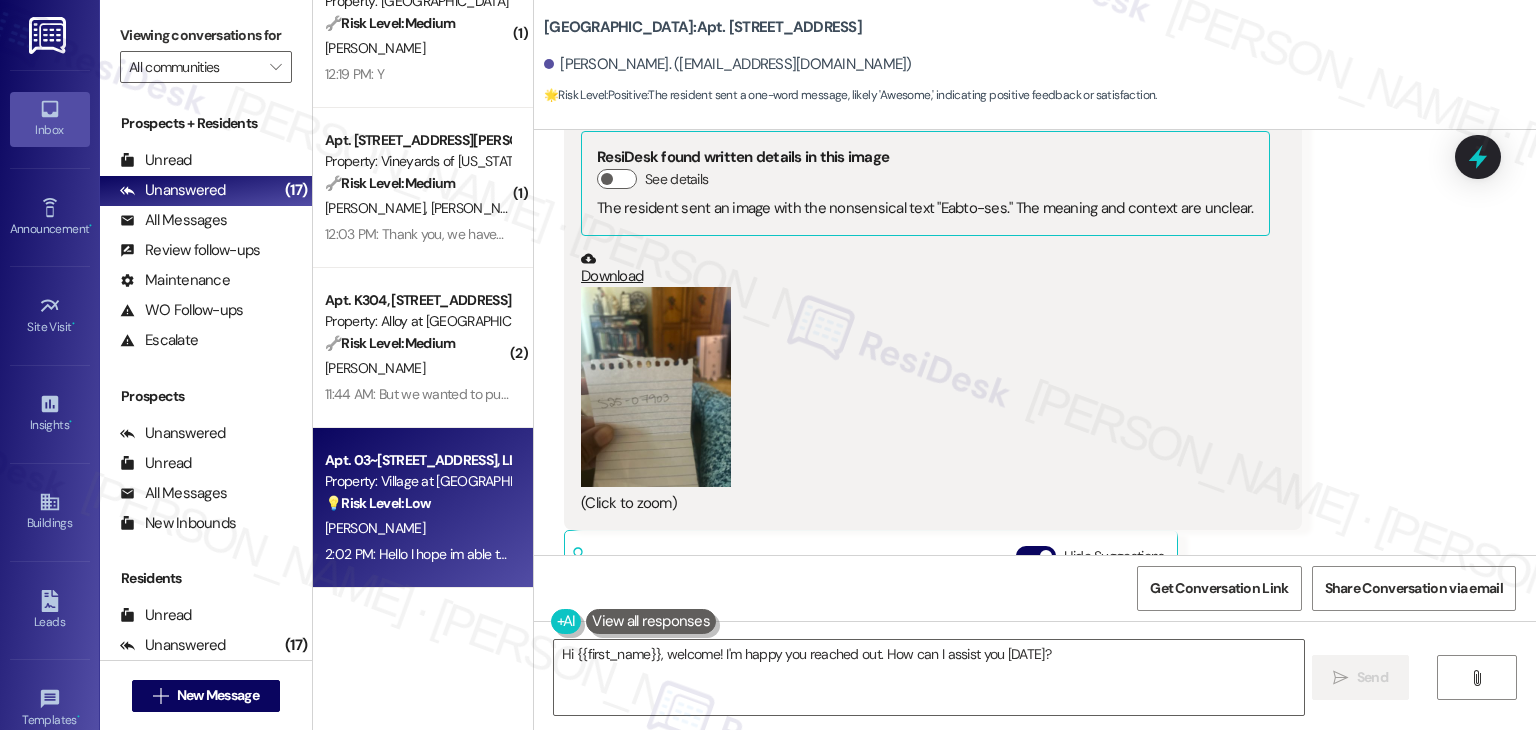 click at bounding box center (656, 387) 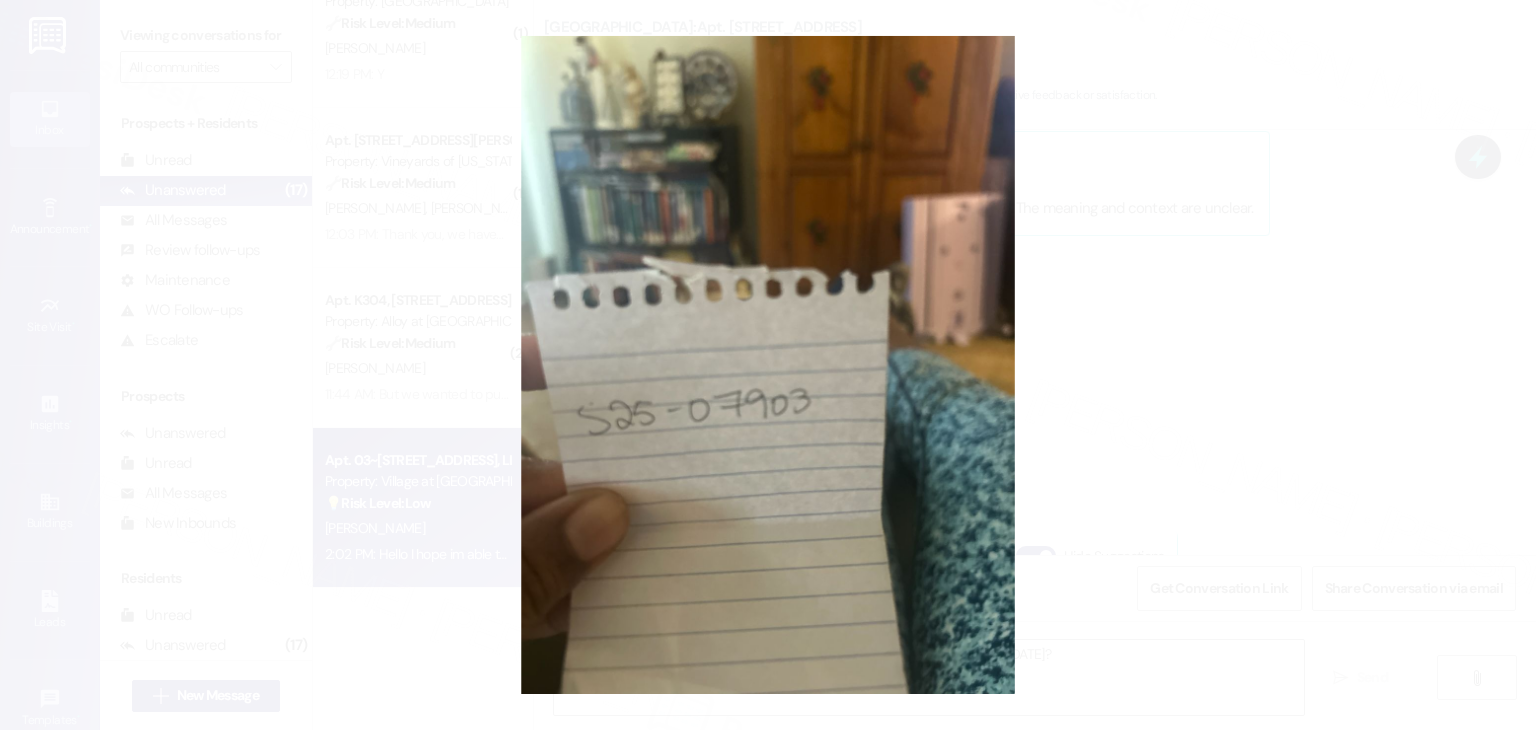 click at bounding box center (768, 365) 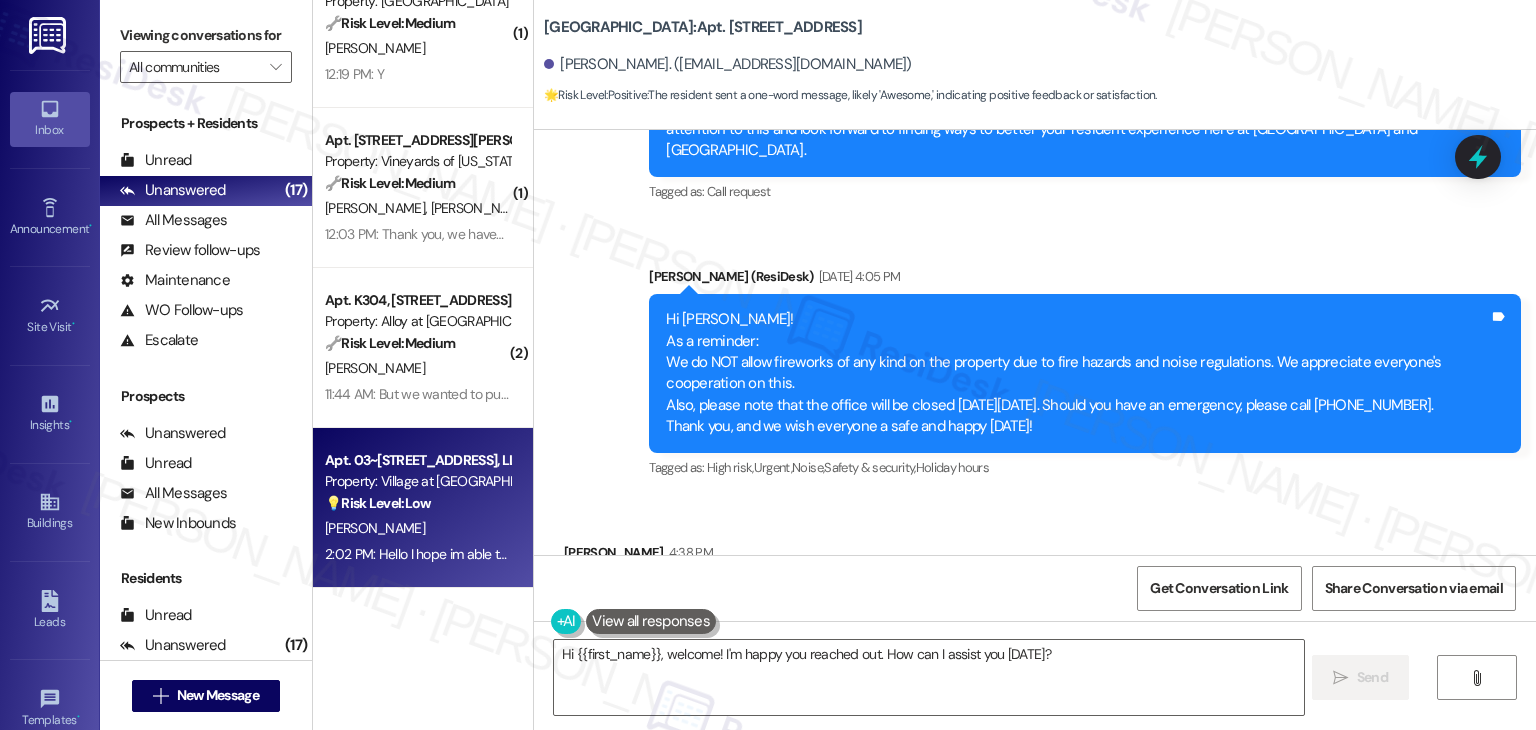 scroll, scrollTop: 6539, scrollLeft: 0, axis: vertical 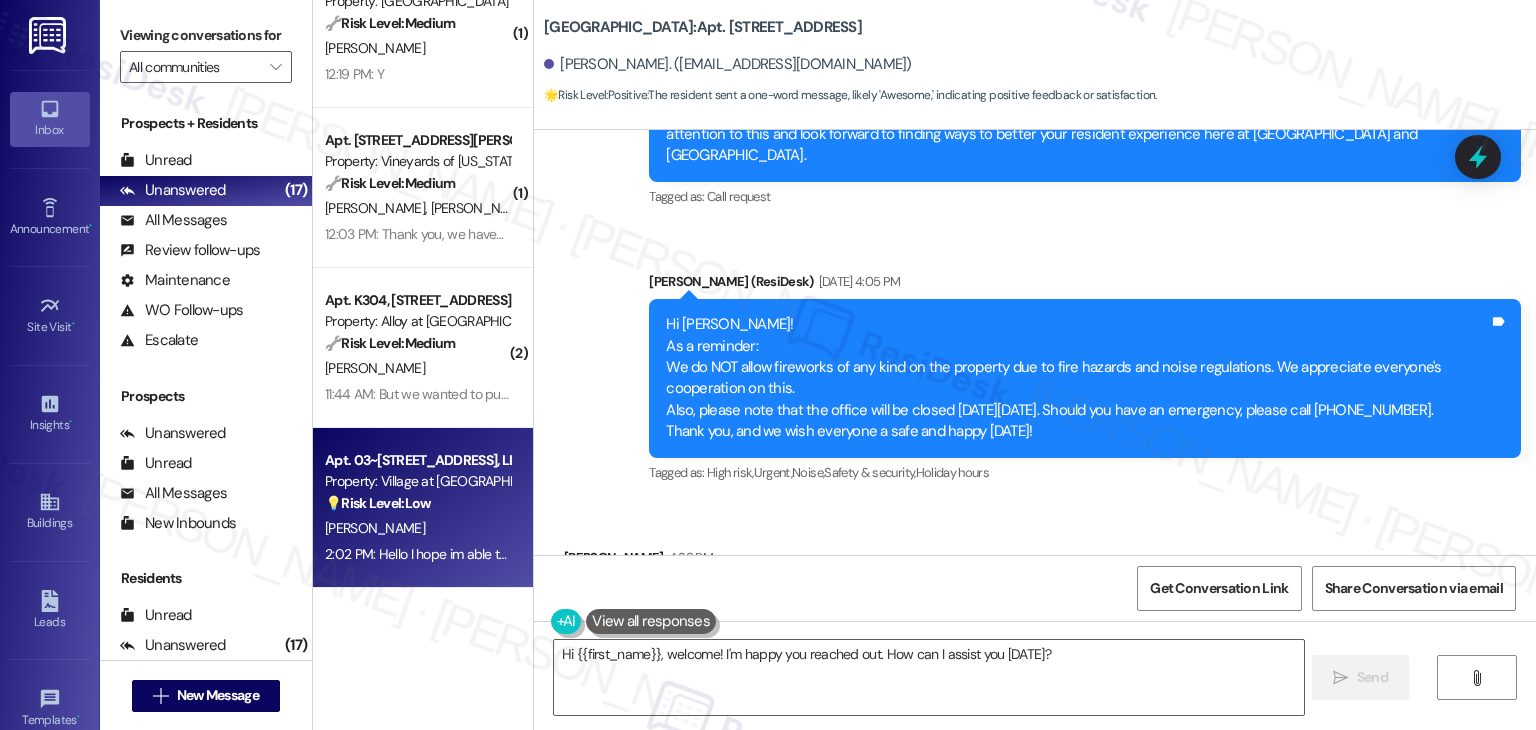 click on "Received via SMS Amanda Hawes 4:38 PM JPG  attachment ResiDesk found written details in this image   See details The resident sent an image with the nonsensical text "Eabto-ses." The meaning and context are unclear.
Download   (Click to zoom) Tags and notes  Related guidelines Hide Suggestions Roundhouse - Country Oaks: Residents advised to call 801-779-3667 for after-hours emergencies and not approach onsite staff for maintenance issues. Created  8 months ago Property level guideline  ( 68 % match) FAQs generated by ResiDesk AI What number should I call for after-hours emergencies? For any after-hours emergency, you should call 801-779-3667. What information should I provide when calling the emergency number? When calling the emergency number, you should leave your name, unit number, phone number, and details about the emergency or concerns you have. Can I approach onsite staff for maintenance issues? Is the emergency number available 24/7? How quickly will someone respond to my emergency call? Created" at bounding box center [1035, 1272] 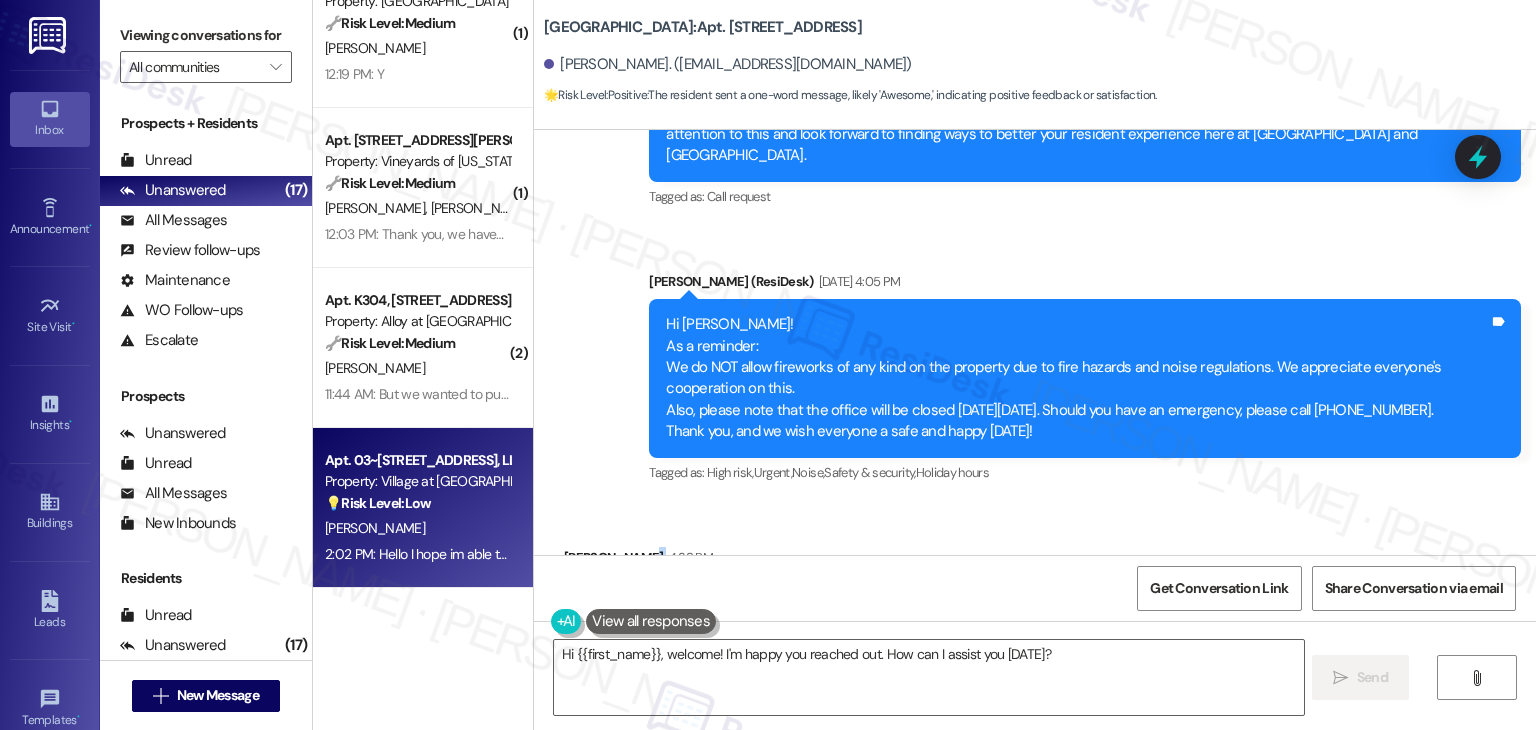 click on "Received via SMS Amanda Hawes 4:38 PM JPG  attachment ResiDesk found written details in this image   See details The resident sent an image with the nonsensical text "Eabto-ses." The meaning and context are unclear.
Download   (Click to zoom) Tags and notes  Related guidelines Hide Suggestions Roundhouse - Country Oaks: Residents advised to call 801-779-3667 for after-hours emergencies and not approach onsite staff for maintenance issues. Created  8 months ago Property level guideline  ( 68 % match) FAQs generated by ResiDesk AI What number should I call for after-hours emergencies? For any after-hours emergency, you should call 801-779-3667. What information should I provide when calling the emergency number? When calling the emergency number, you should leave your name, unit number, phone number, and details about the emergency or concerns you have. Can I approach onsite staff for maintenance issues? Is the emergency number available 24/7? How quickly will someone respond to my emergency call? Created" at bounding box center [1035, 1272] 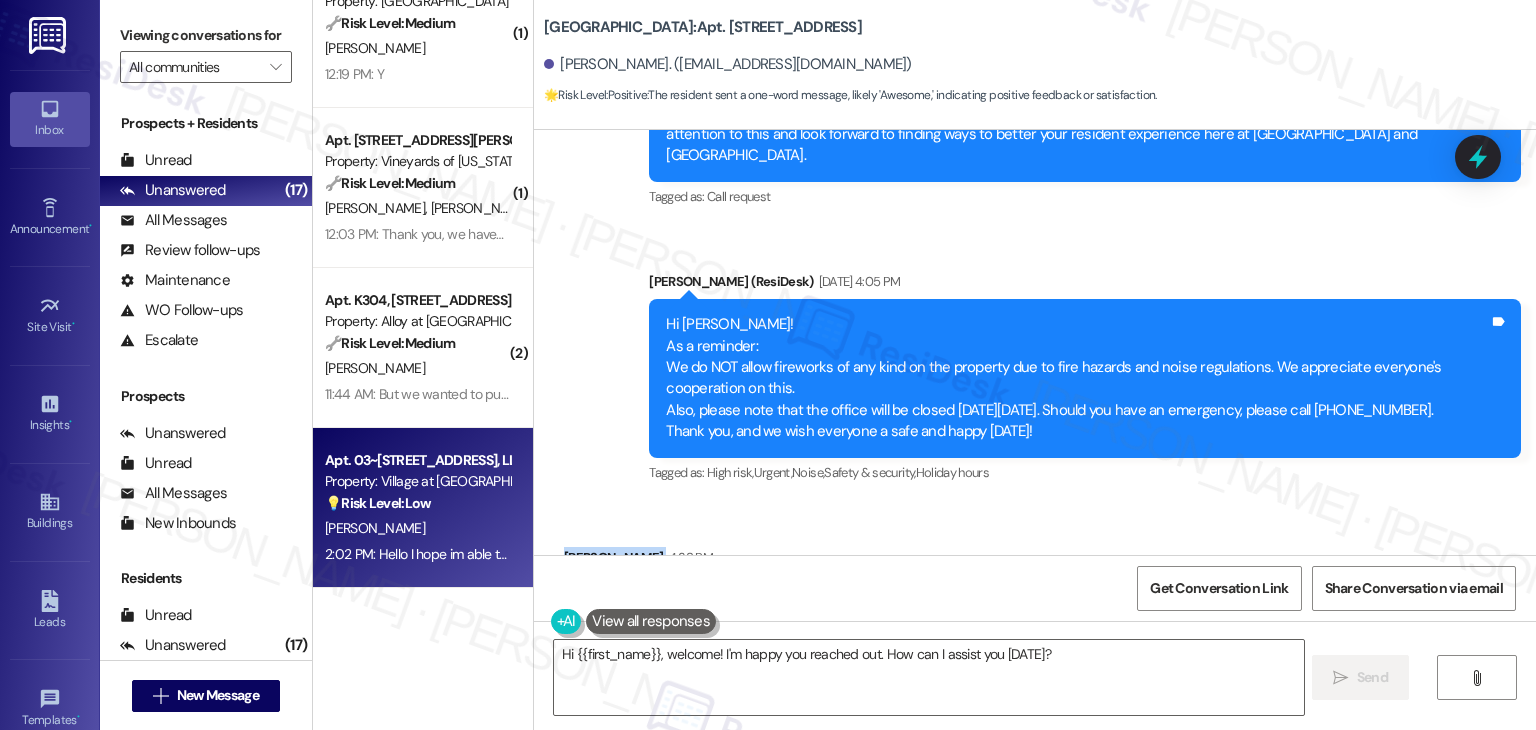 click on "Received via SMS Amanda Hawes 4:38 PM JPG  attachment ResiDesk found written details in this image   See details The resident sent an image with the nonsensical text "Eabto-ses." The meaning and context are unclear.
Download   (Click to zoom) Tags and notes  Related guidelines Hide Suggestions Roundhouse - Country Oaks: Residents advised to call 801-779-3667 for after-hours emergencies and not approach onsite staff for maintenance issues. Created  8 months ago Property level guideline  ( 68 % match) FAQs generated by ResiDesk AI What number should I call for after-hours emergencies? For any after-hours emergency, you should call 801-779-3667. What information should I provide when calling the emergency number? When calling the emergency number, you should leave your name, unit number, phone number, and details about the emergency or concerns you have. Can I approach onsite staff for maintenance issues? Is the emergency number available 24/7? How quickly will someone respond to my emergency call? Created" at bounding box center (1035, 1272) 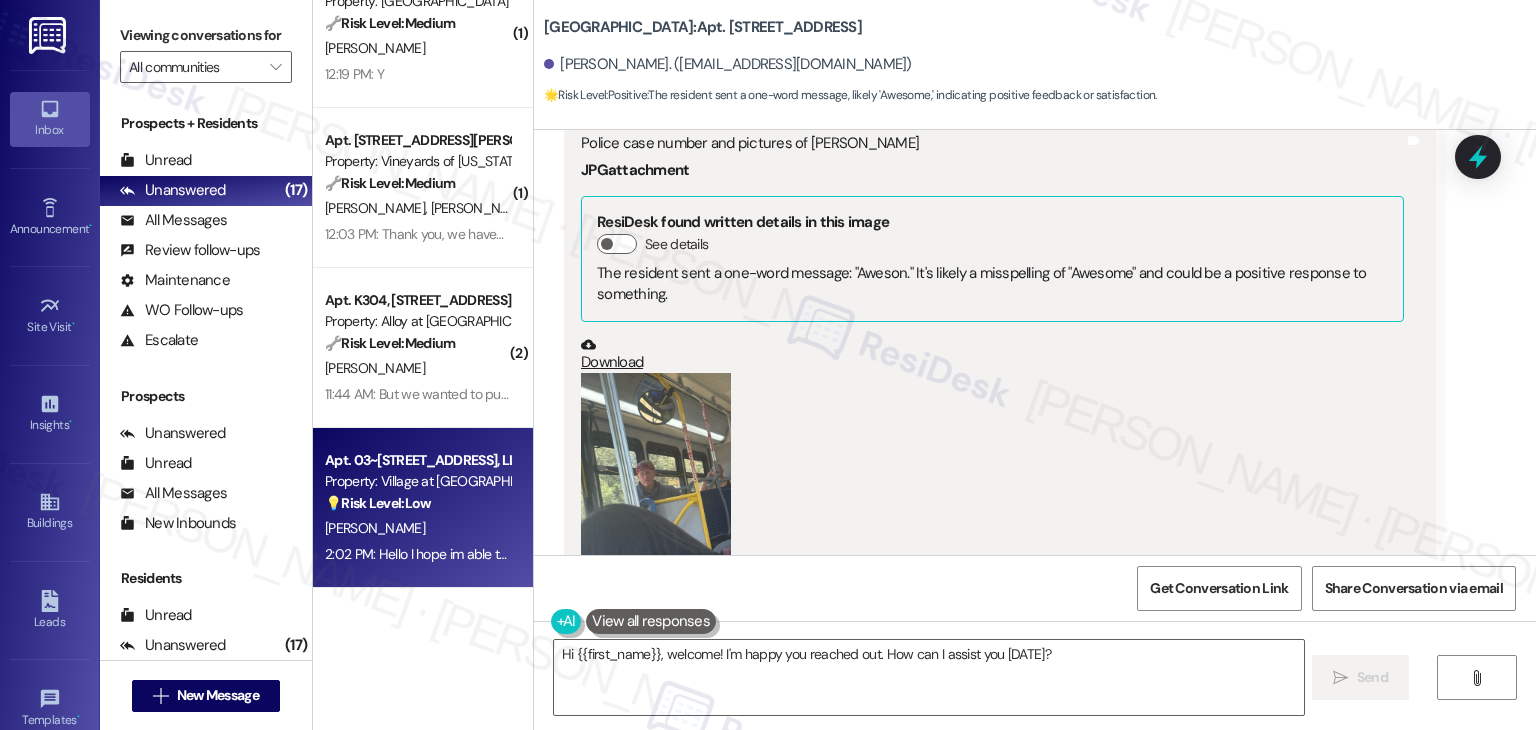scroll, scrollTop: 7740, scrollLeft: 0, axis: vertical 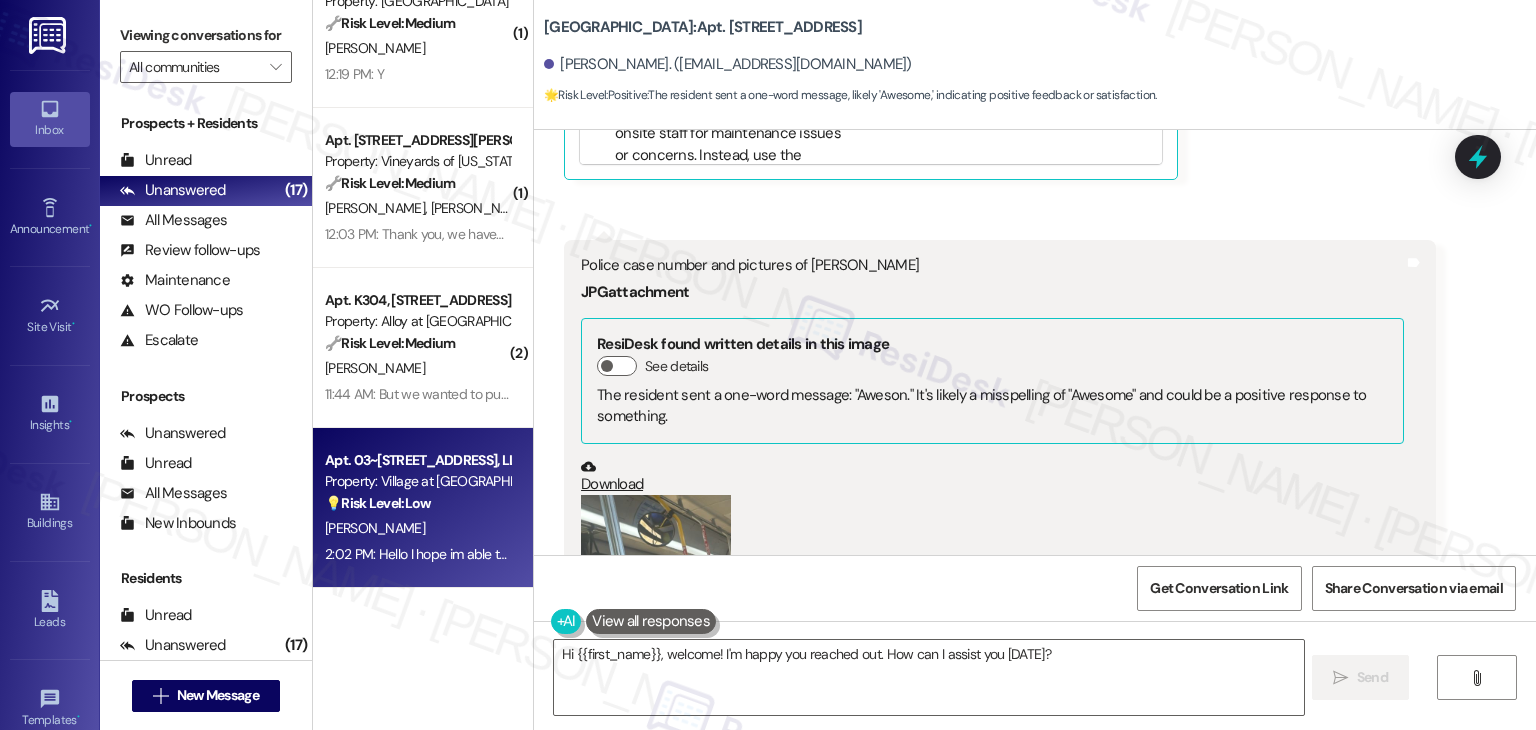 click on "Police case number and pictures of Brock Layton" at bounding box center [992, 265] 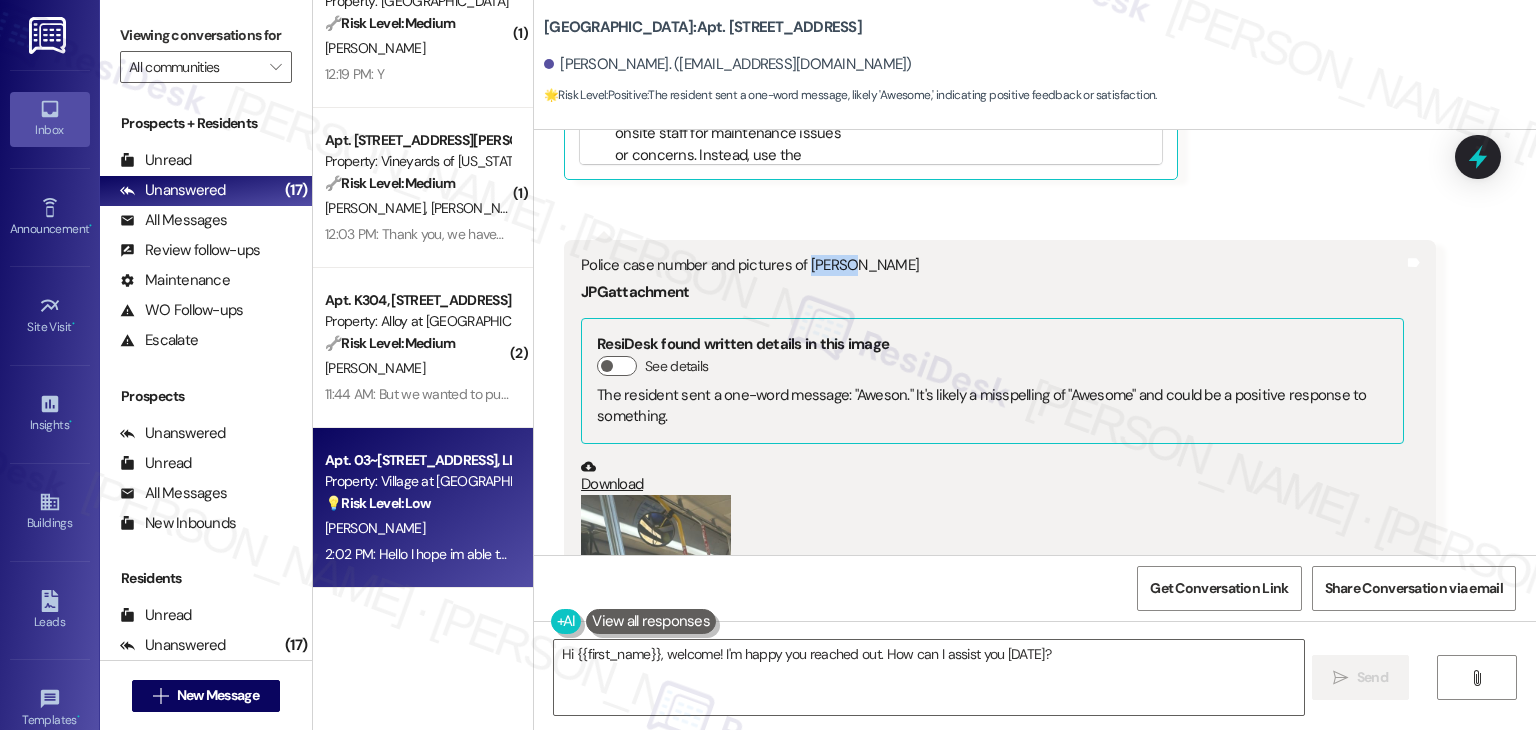 click on "Police case number and pictures of Brock Layton" at bounding box center [992, 265] 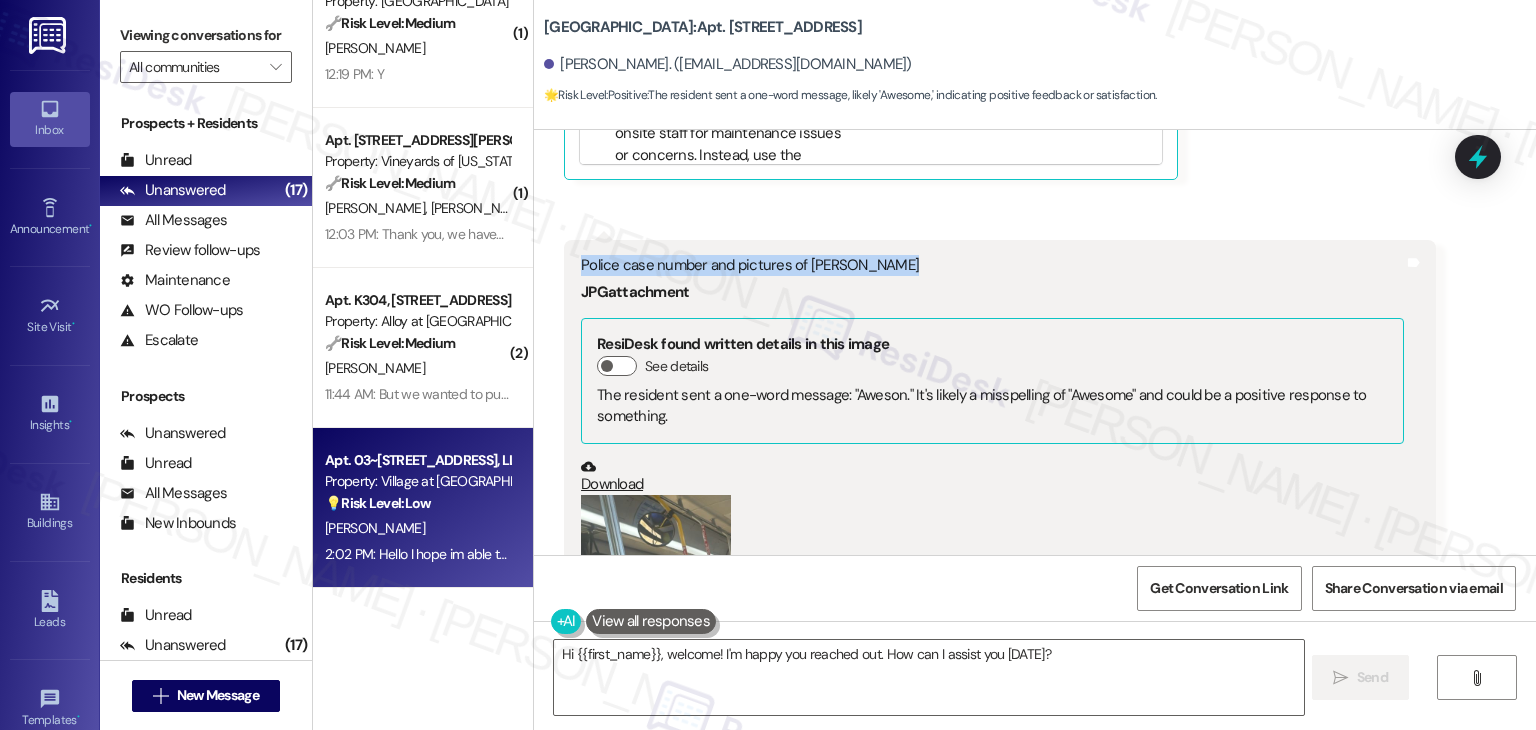 click on "Police case number and pictures of Brock Layton" at bounding box center [992, 265] 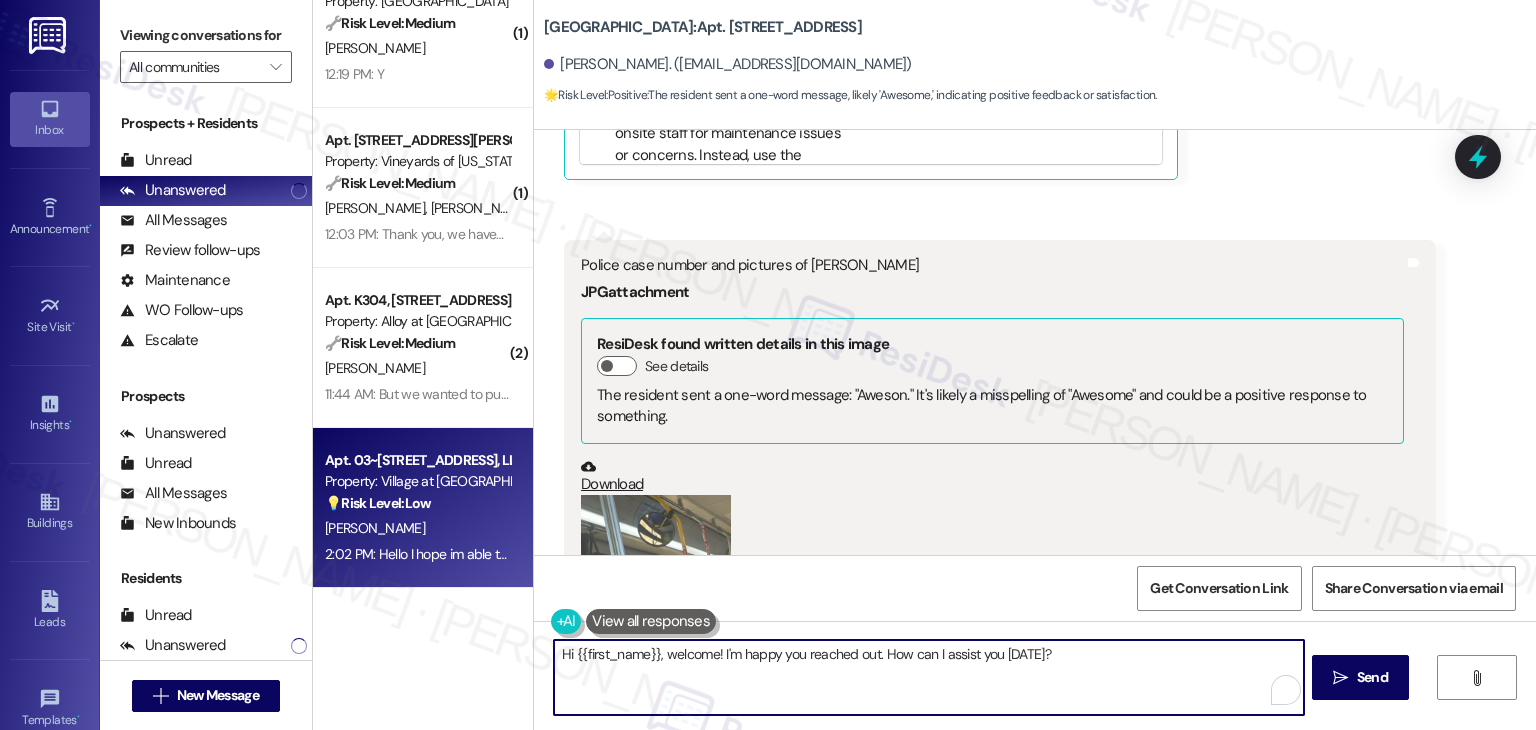 drag, startPoint x: 828, startPoint y: 648, endPoint x: 730, endPoint y: 648, distance: 98 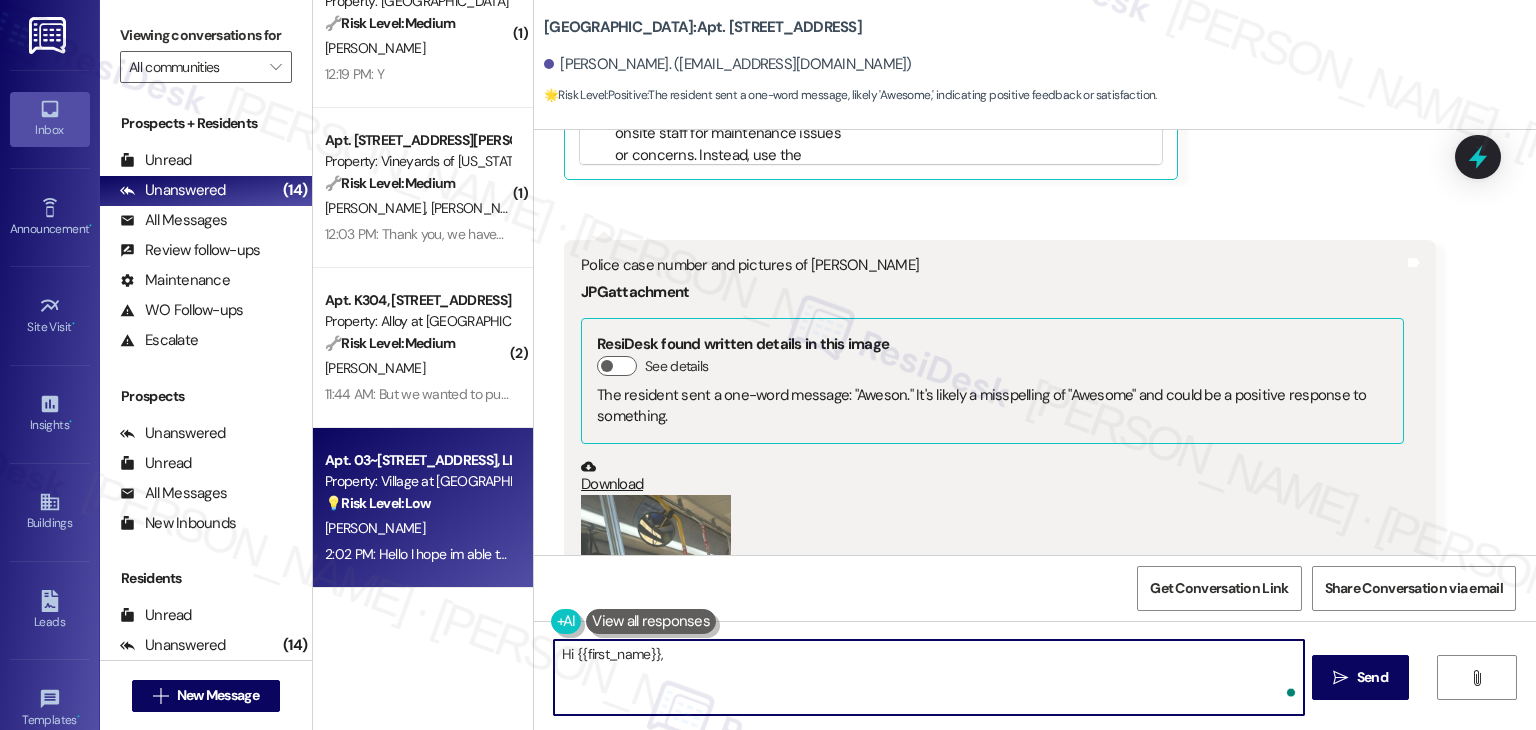 paste on "Just to clarify—could you please share more details about the photo and the police case number you mentioned? That’ll help us understand the situation better and know how to assist you." 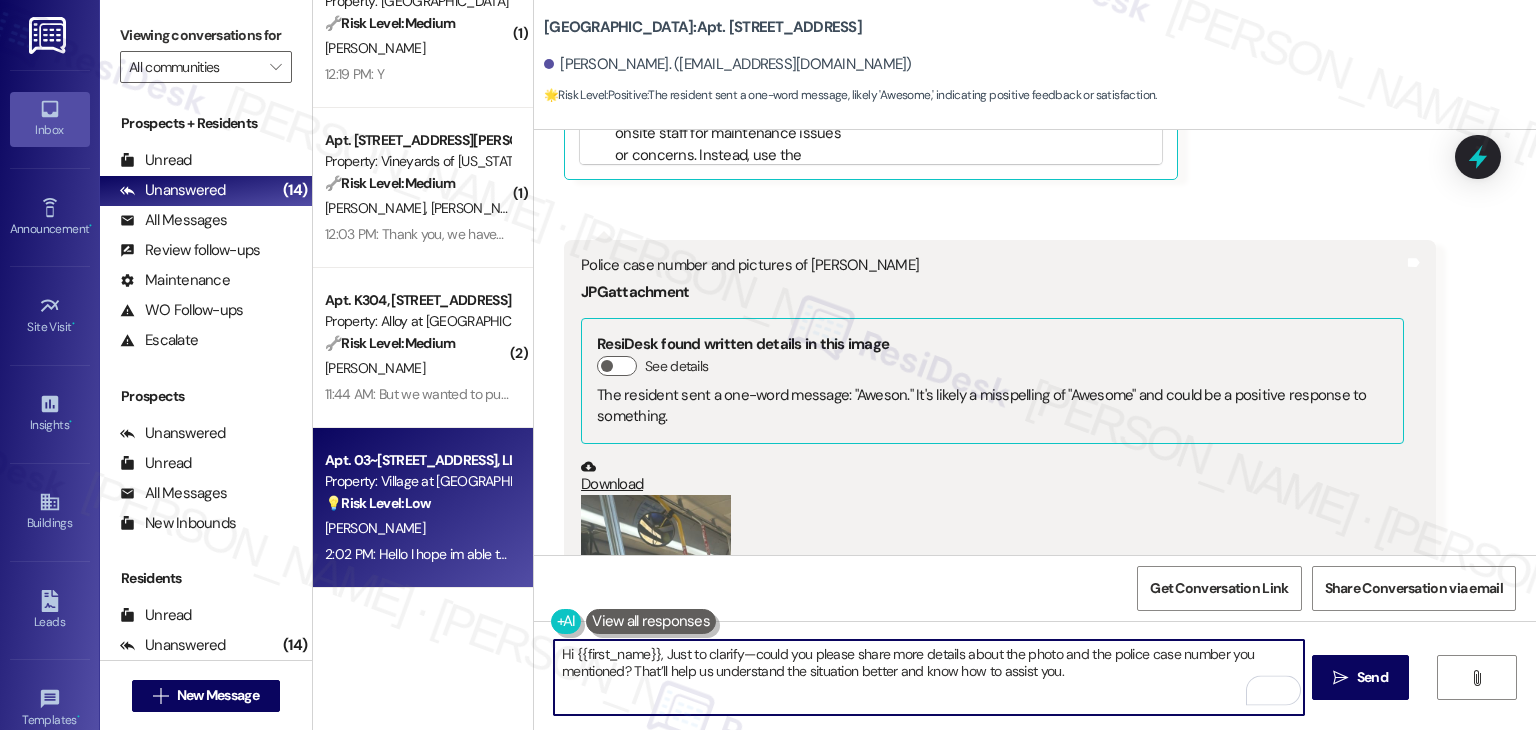 click on "Hi {{first_name}}, Just to clarify—could you please share more details about the photo and the police case number you mentioned? That’ll help us understand the situation better and know how to assist you." at bounding box center (928, 677) 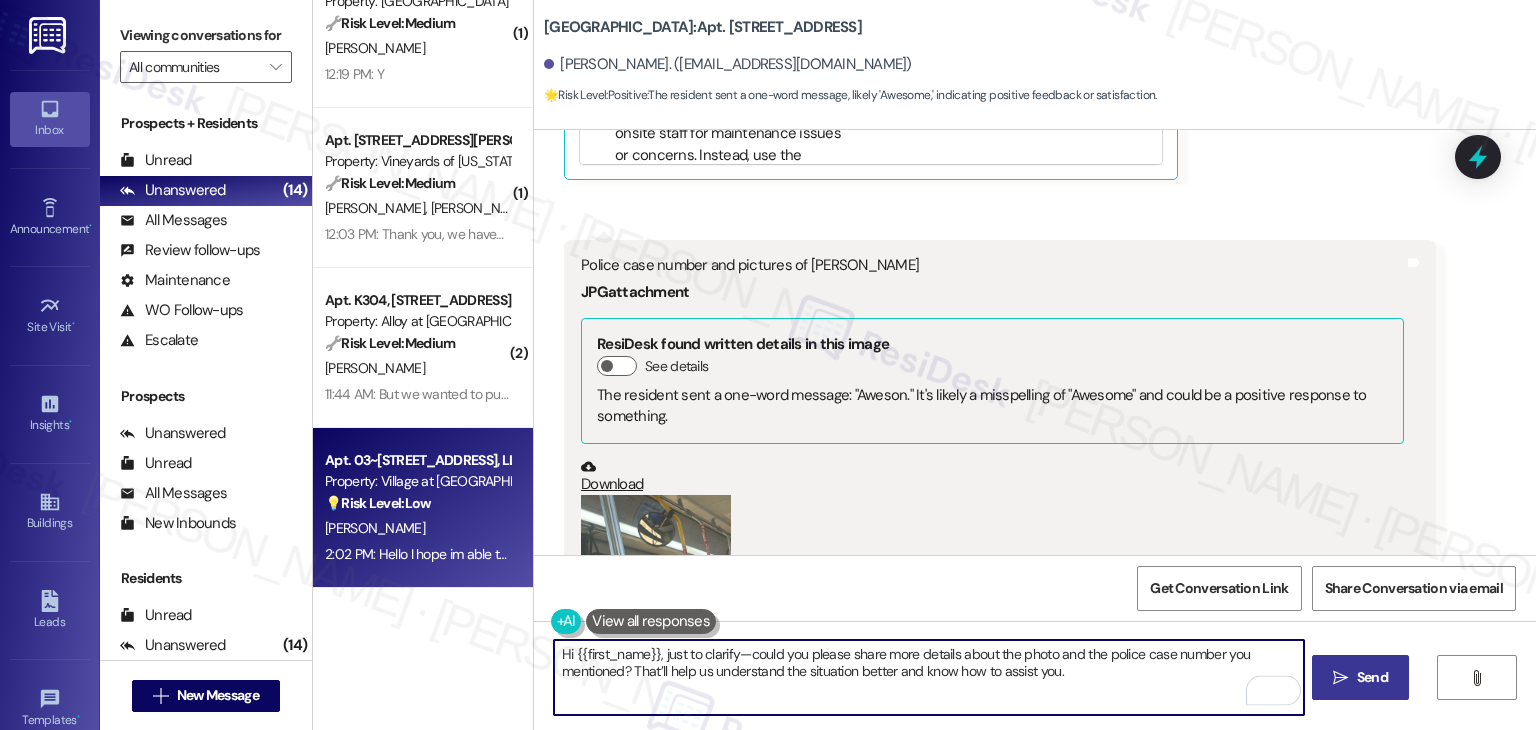 type on "Hi {{first_name}}, just to clarify—could you please share more details about the photo and the police case number you mentioned? That’ll help us understand the situation better and know how to assist you." 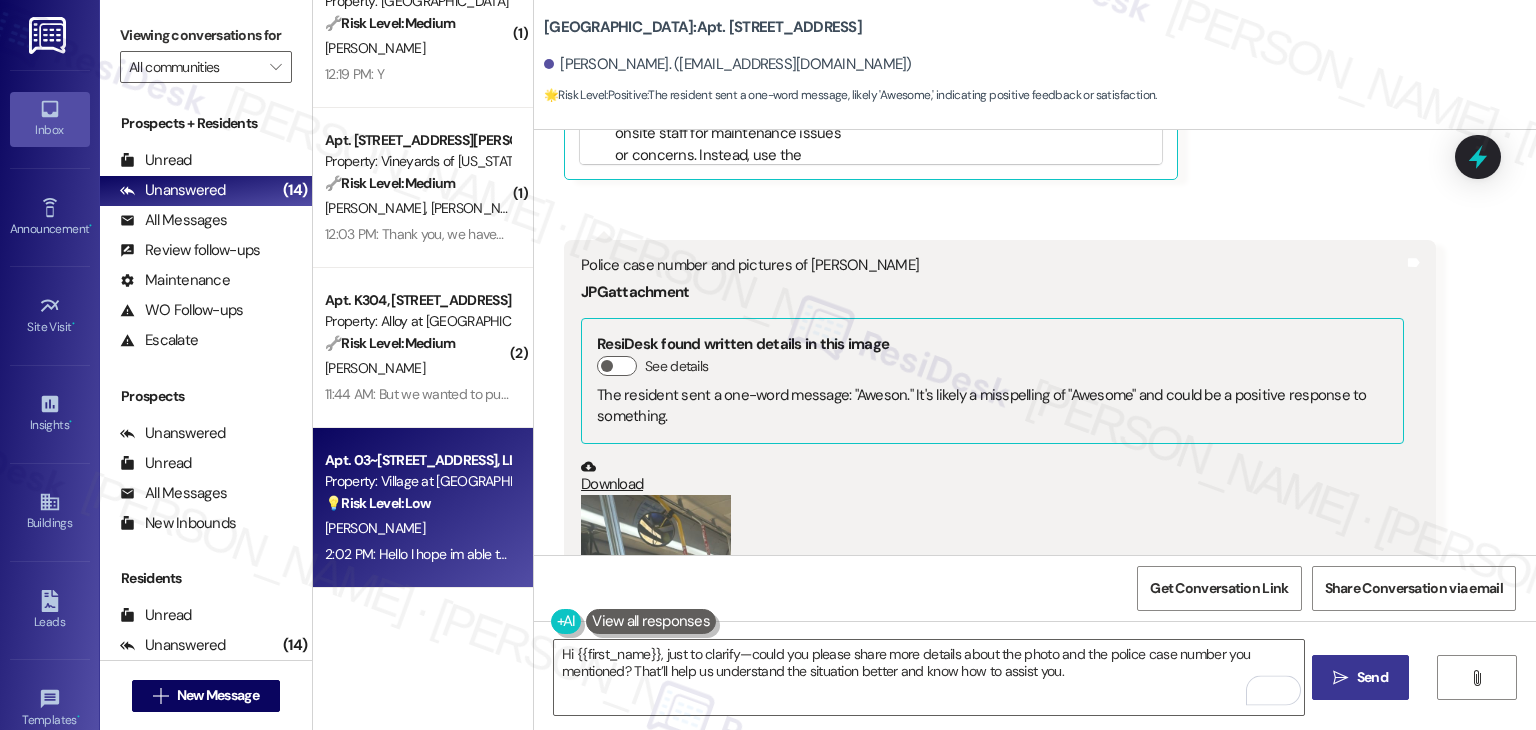 click on "Send" at bounding box center [1372, 677] 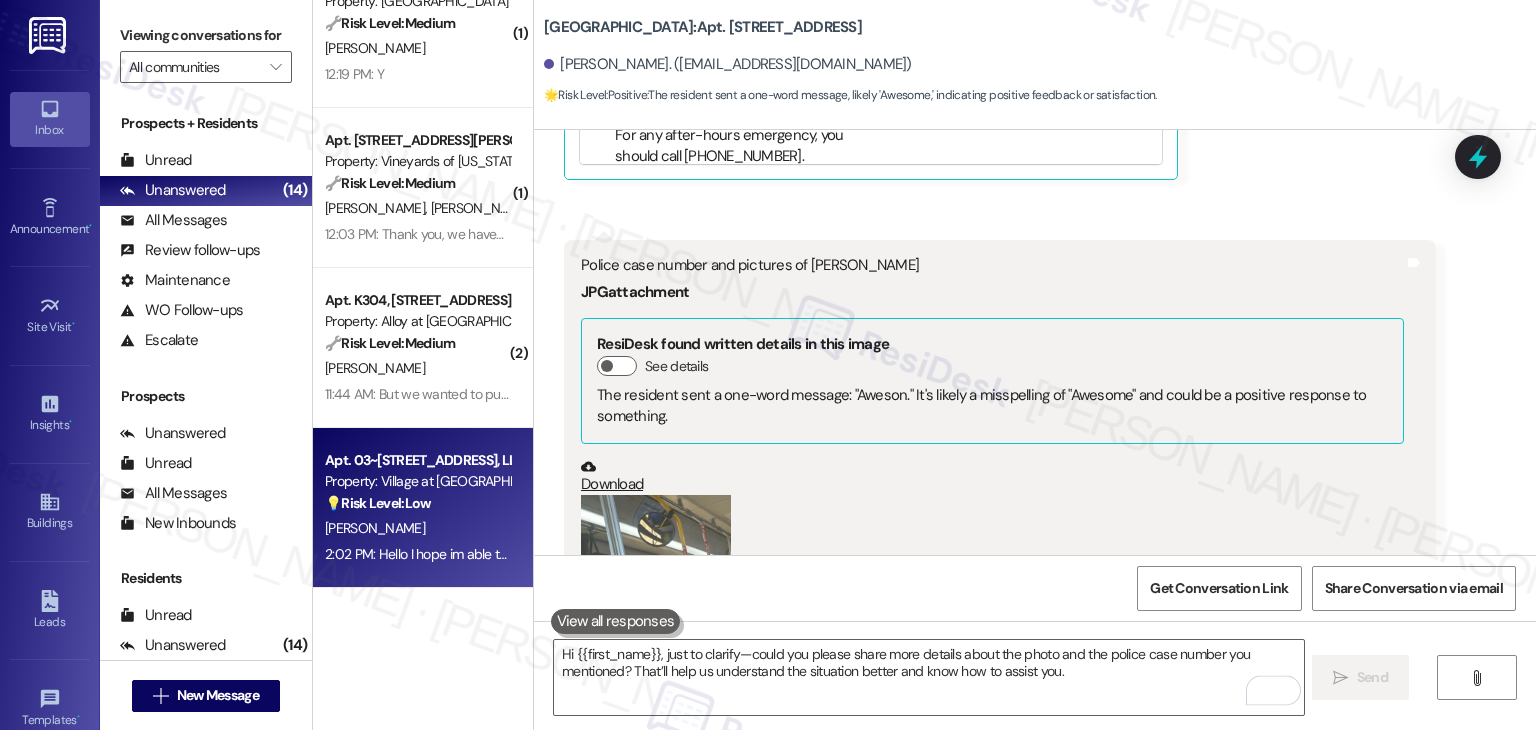 type 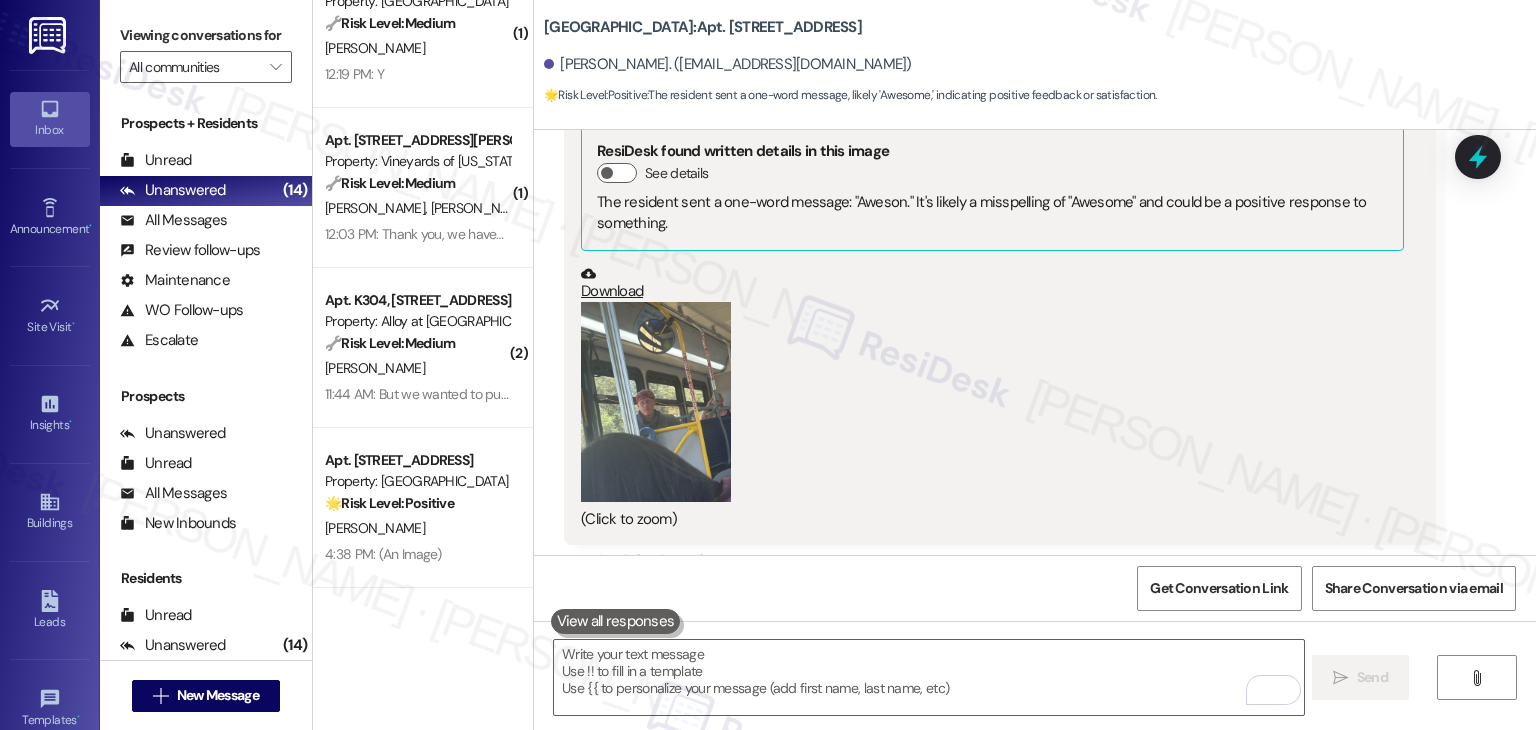 scroll, scrollTop: 7939, scrollLeft: 0, axis: vertical 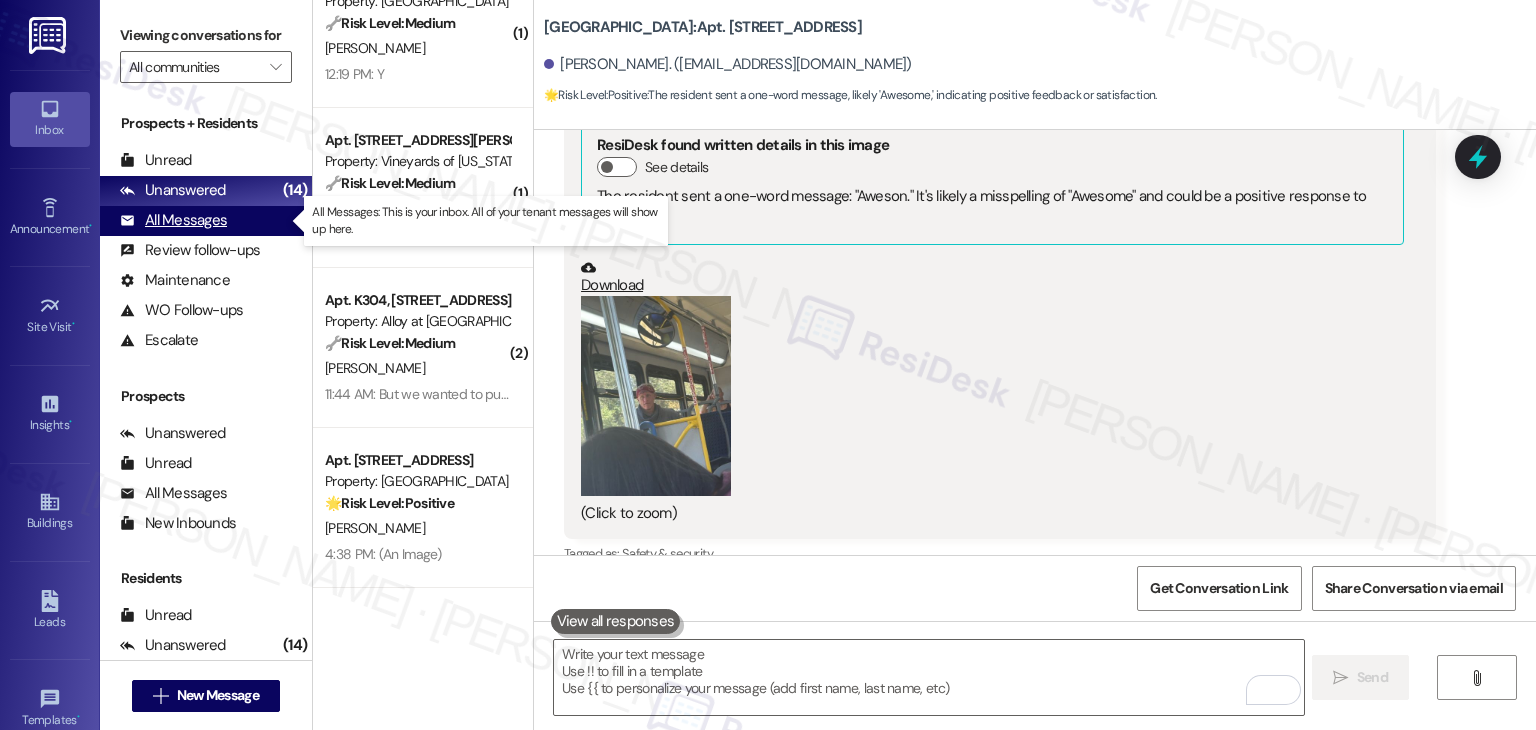 click on "All Messages" at bounding box center [173, 220] 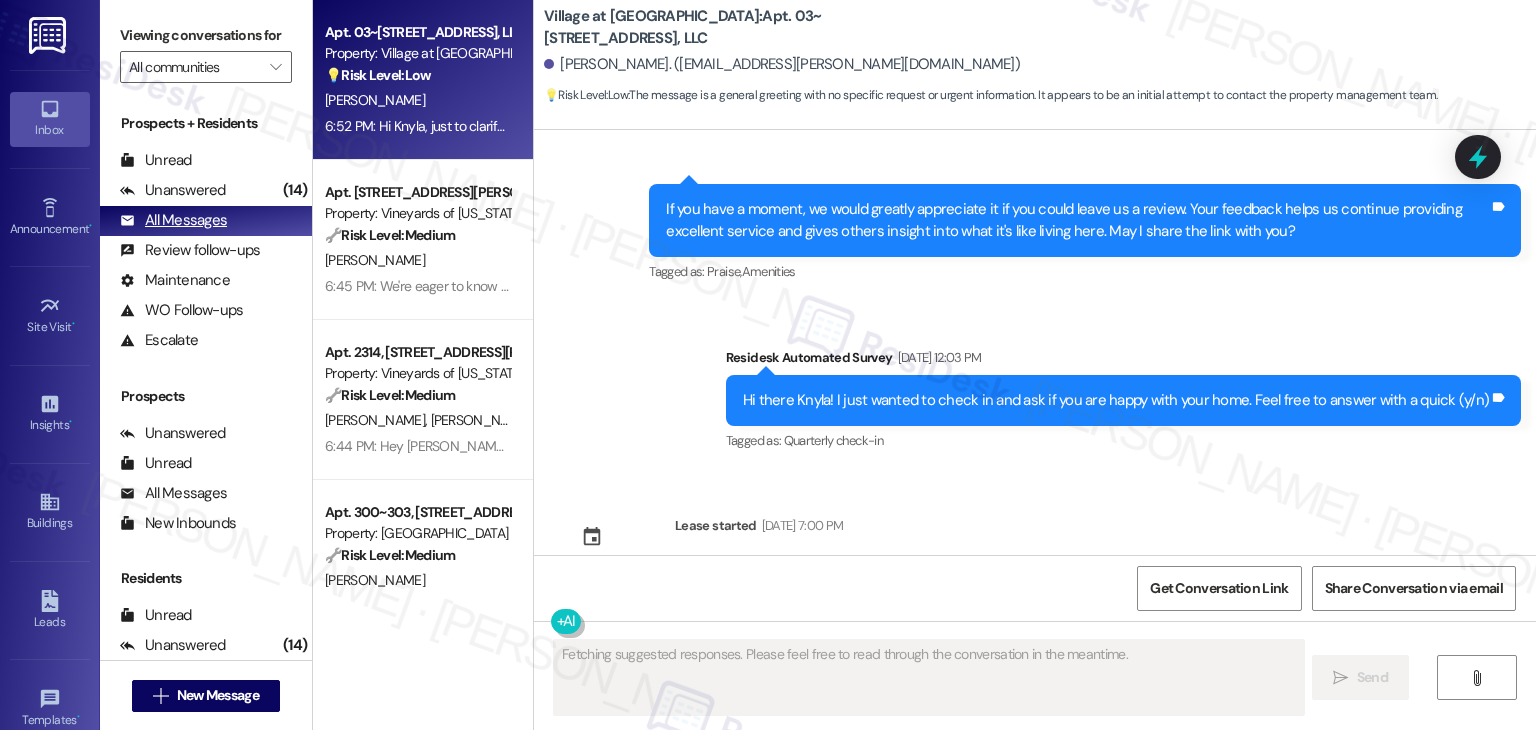 scroll, scrollTop: 6964, scrollLeft: 0, axis: vertical 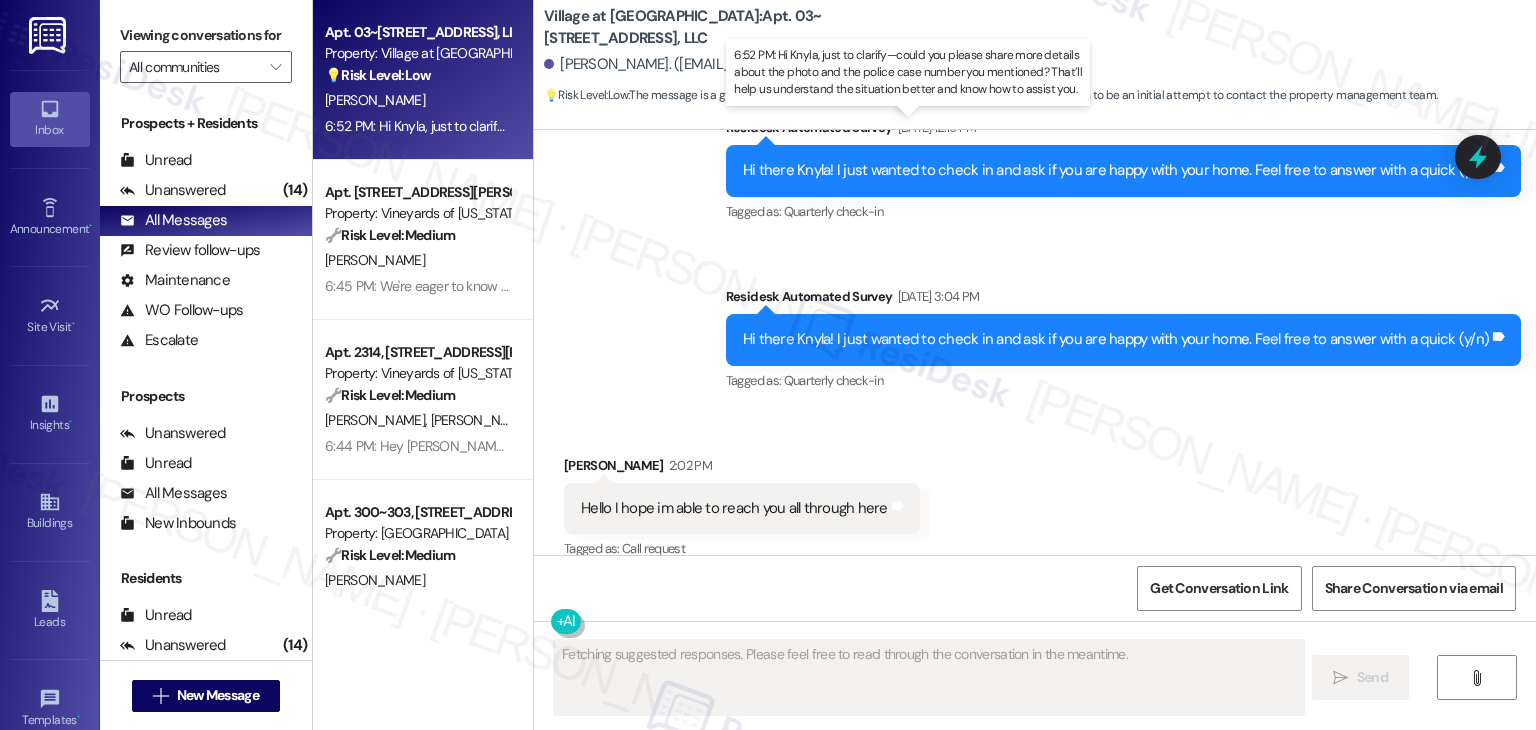 click on "6:52 PM: Hi Knyla, just to clarify—could you please share more details about the photo and the police case number you mentioned? That’ll help us understand the situation better and know how to assist you. 6:52 PM: Hi Knyla, just to clarify—could you please share more details about the photo and the police case number you mentioned? That’ll help us understand the situation better and know how to assist you." at bounding box center [922, 126] 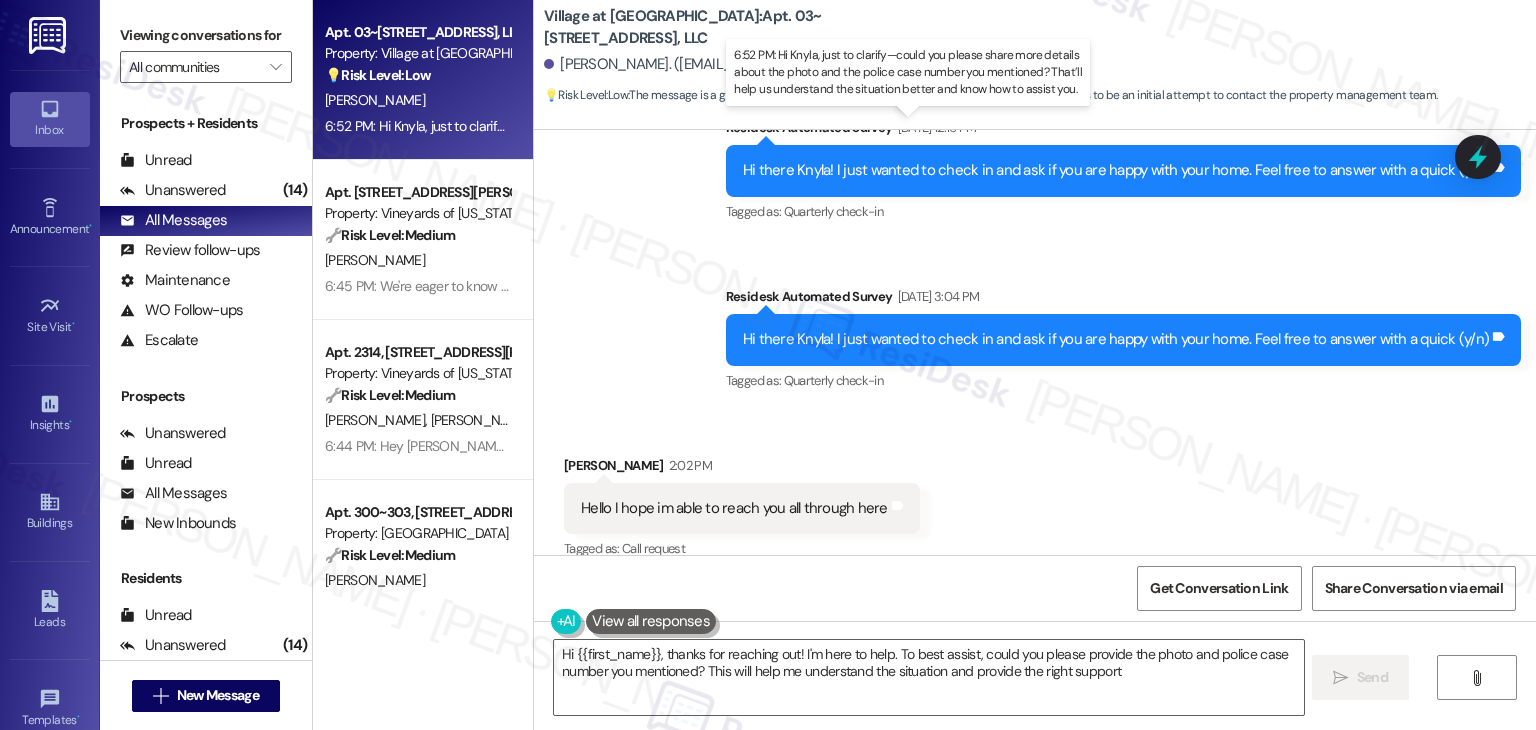 type on "Hi {{first_name}}, thanks for reaching out! I'm here to help. To best assist, could you please provide the photo and police case number you mentioned? This will help me understand the situation and provide the right support." 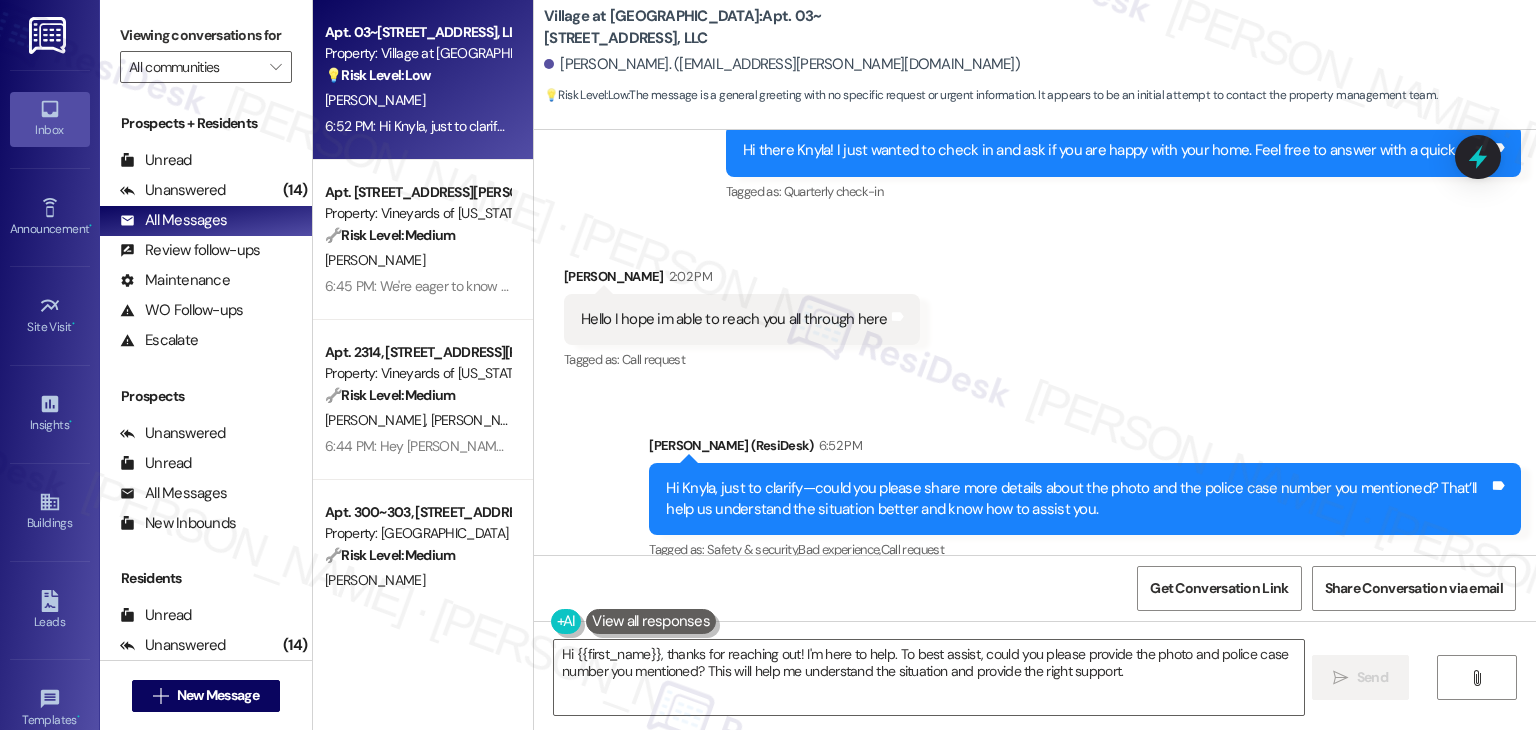scroll, scrollTop: 7155, scrollLeft: 0, axis: vertical 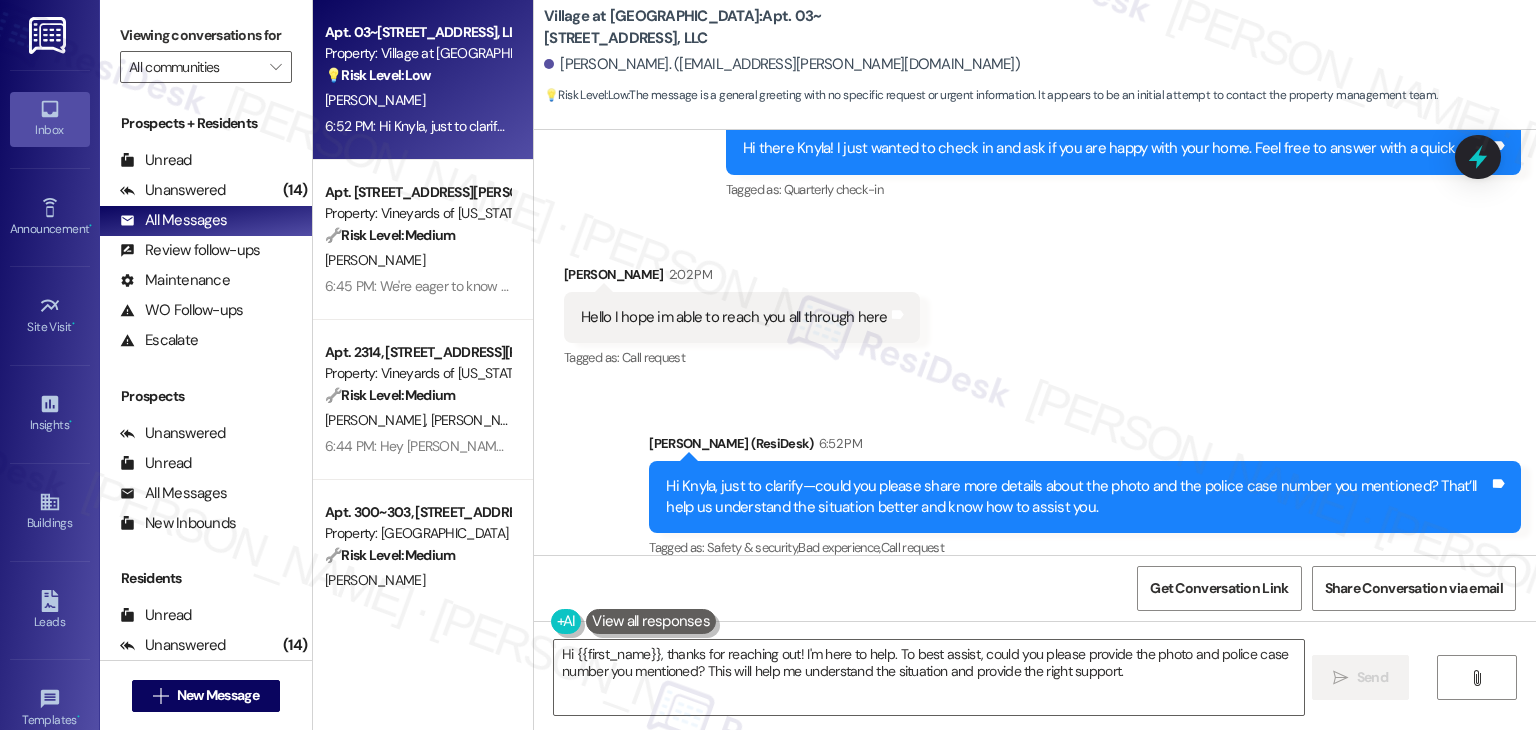 click on "Hi Knyla, just to clarify—could you please share more details about the photo and the police case number you mentioned? That’ll help us understand the situation better and know how to assist you." at bounding box center (1077, 497) 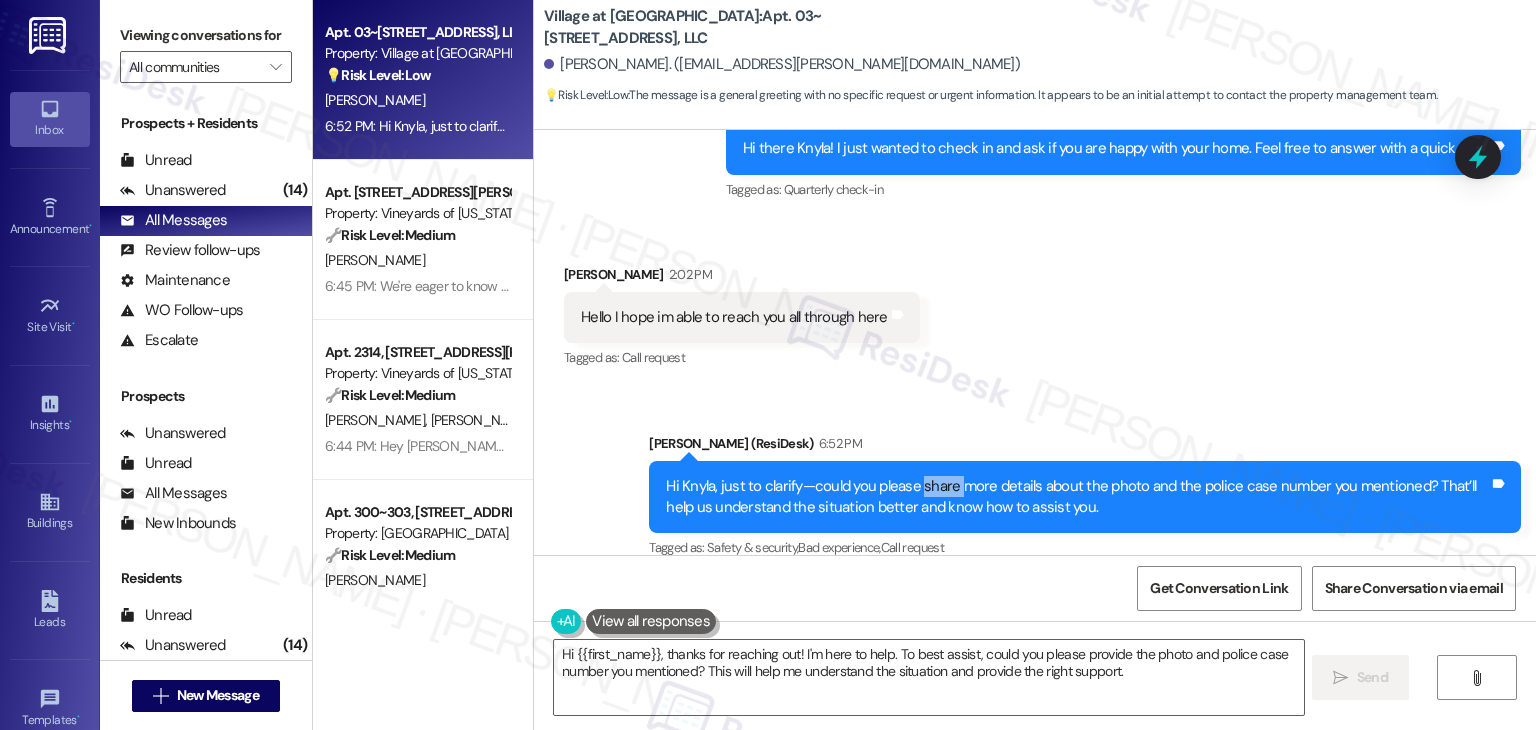 click on "Hi Knyla, just to clarify—could you please share more details about the photo and the police case number you mentioned? That’ll help us understand the situation better and know how to assist you." at bounding box center (1077, 497) 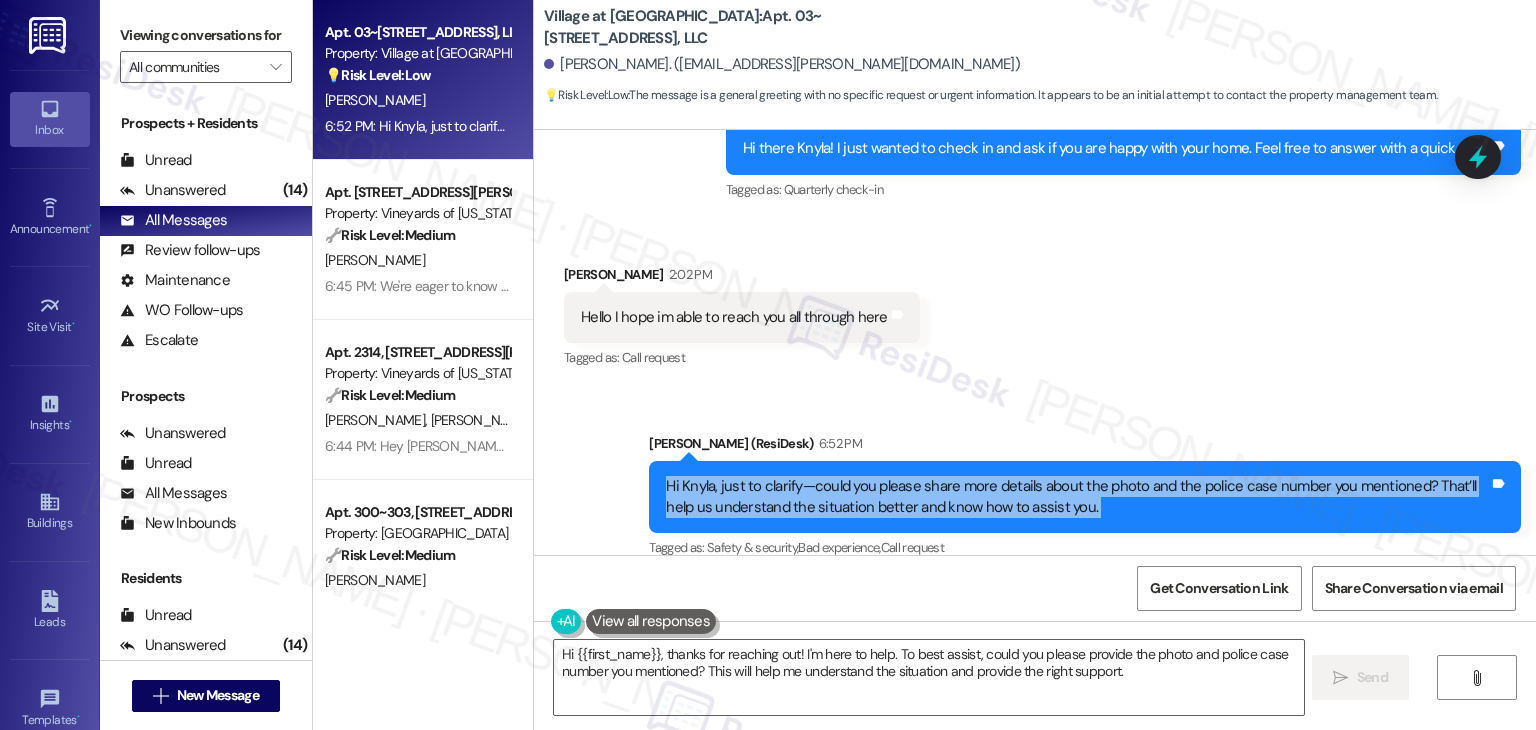 click on "Hi Knyla, just to clarify—could you please share more details about the photo and the police case number you mentioned? That’ll help us understand the situation better and know how to assist you." at bounding box center (1077, 497) 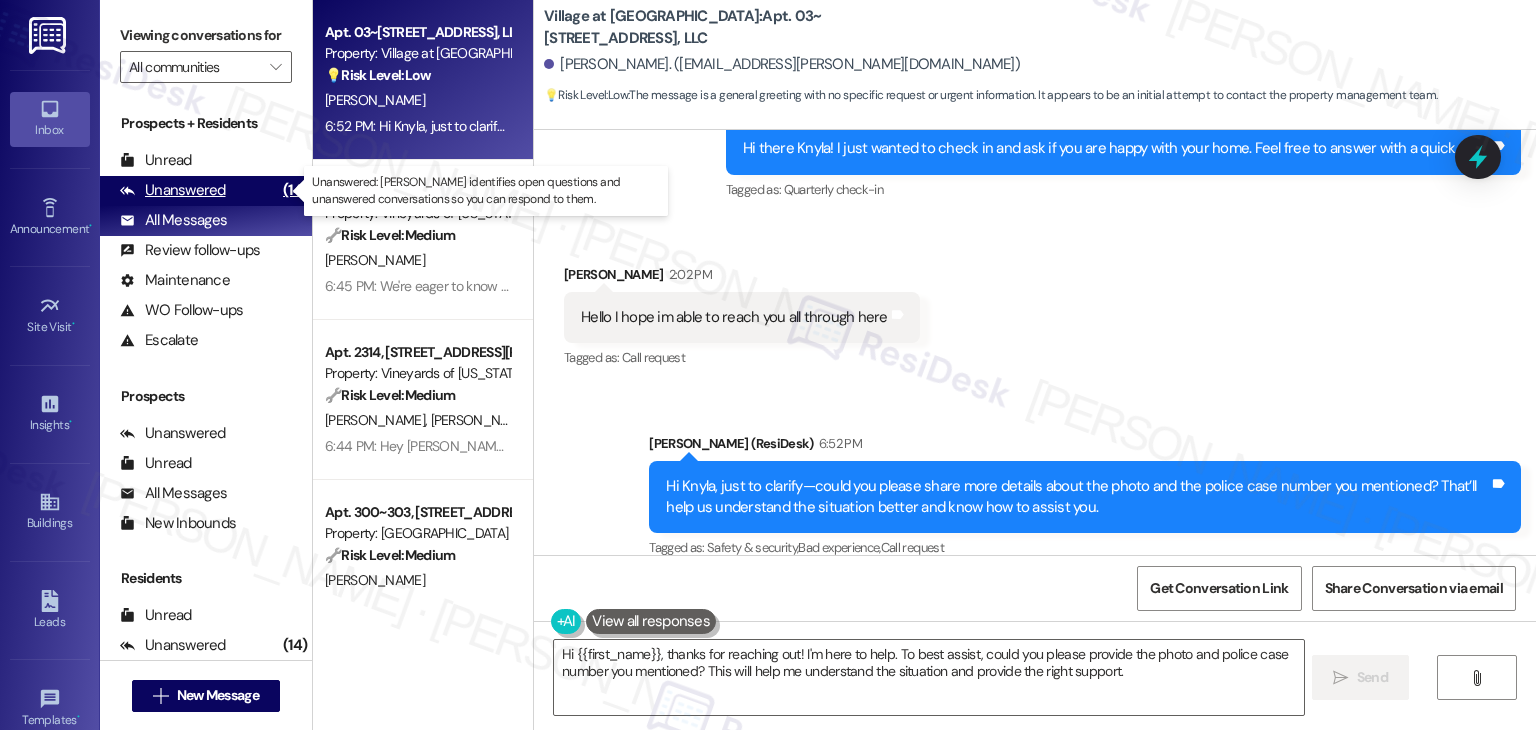 click on "Unanswered (14)" at bounding box center [206, 191] 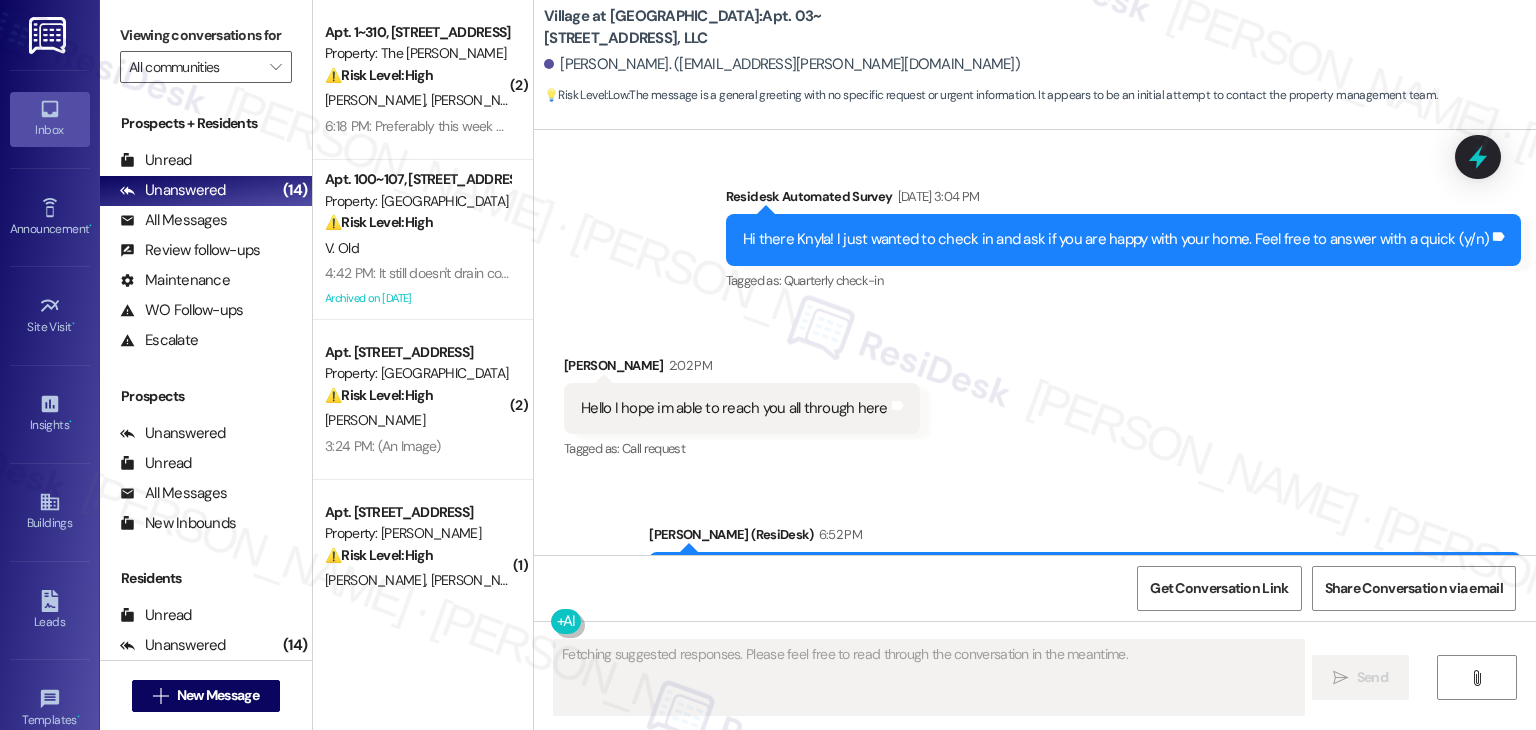 scroll, scrollTop: 7155, scrollLeft: 0, axis: vertical 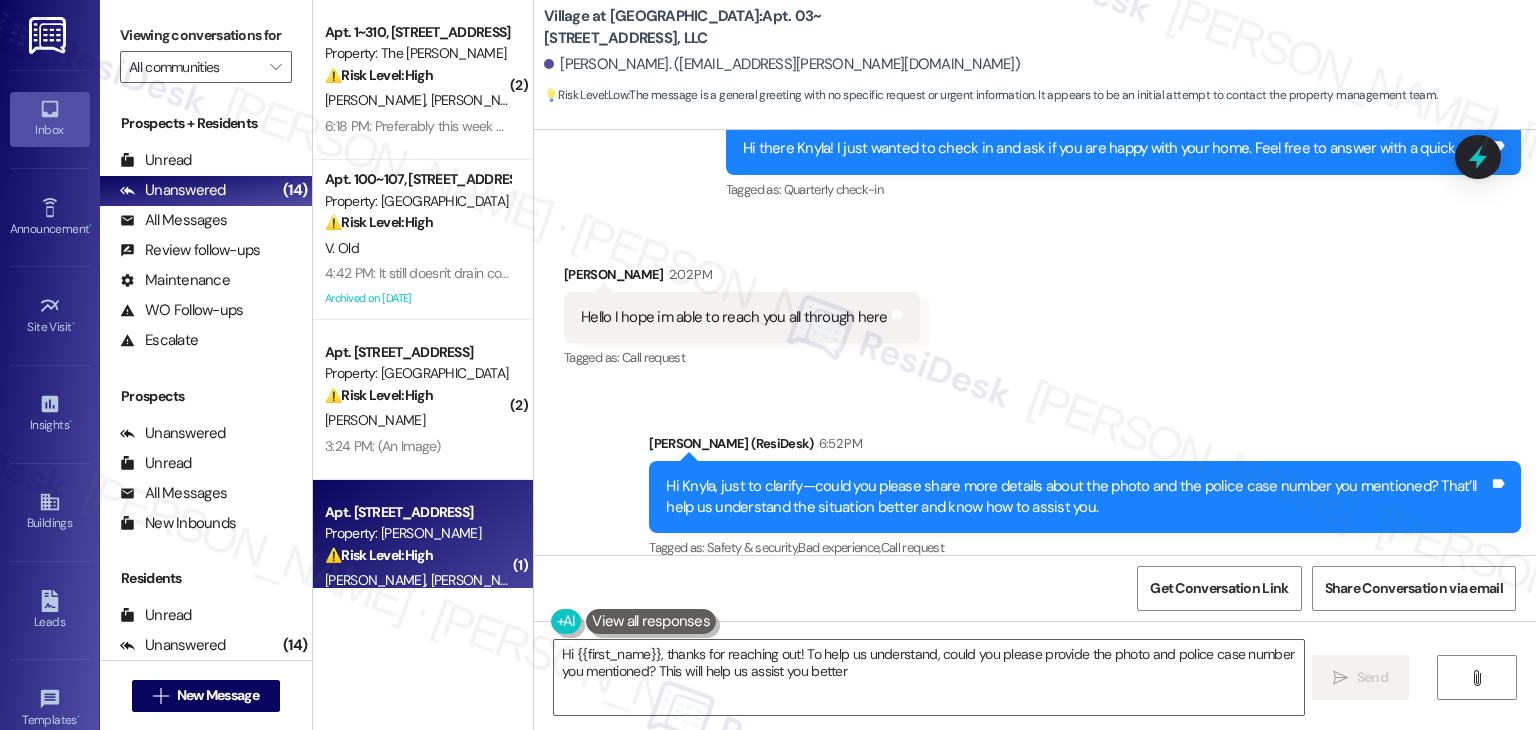 type on "Hi {{first_name}}, thanks for reaching out! To help us understand, could you please provide the photo and police case number you mentioned? This will help us assist you better." 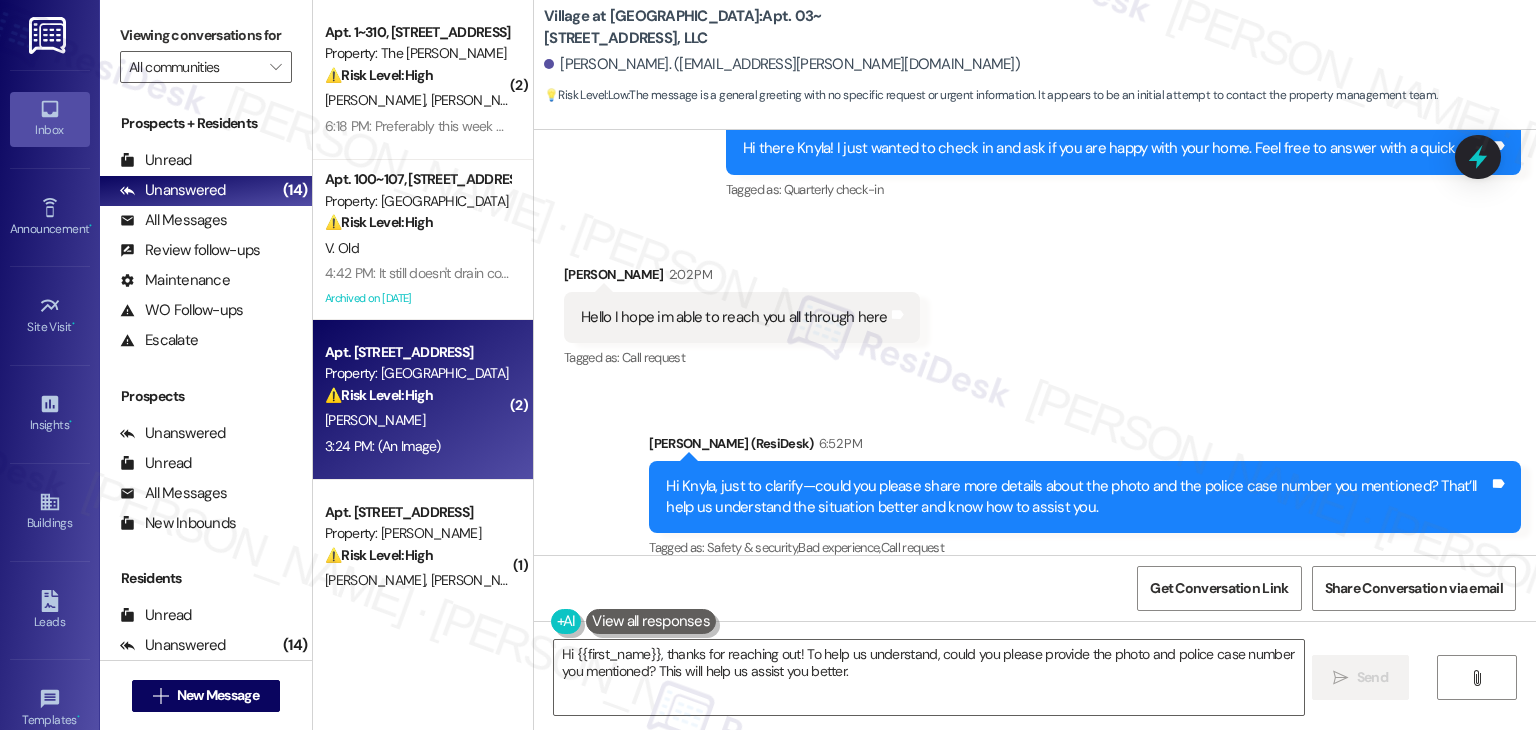 click on "3:24 PM: (An Image) 3:24 PM: (An Image)" at bounding box center [417, 446] 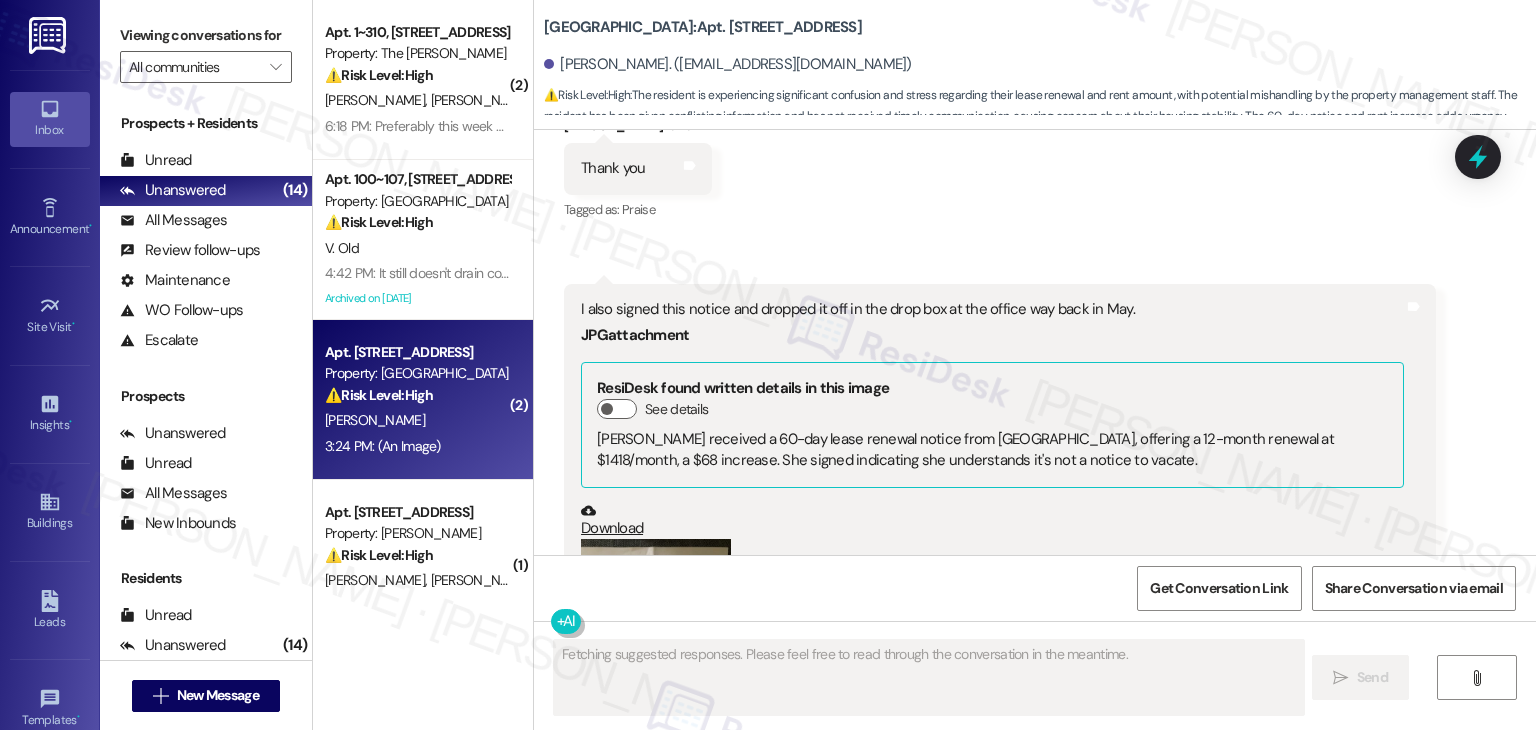 scroll, scrollTop: 8151, scrollLeft: 0, axis: vertical 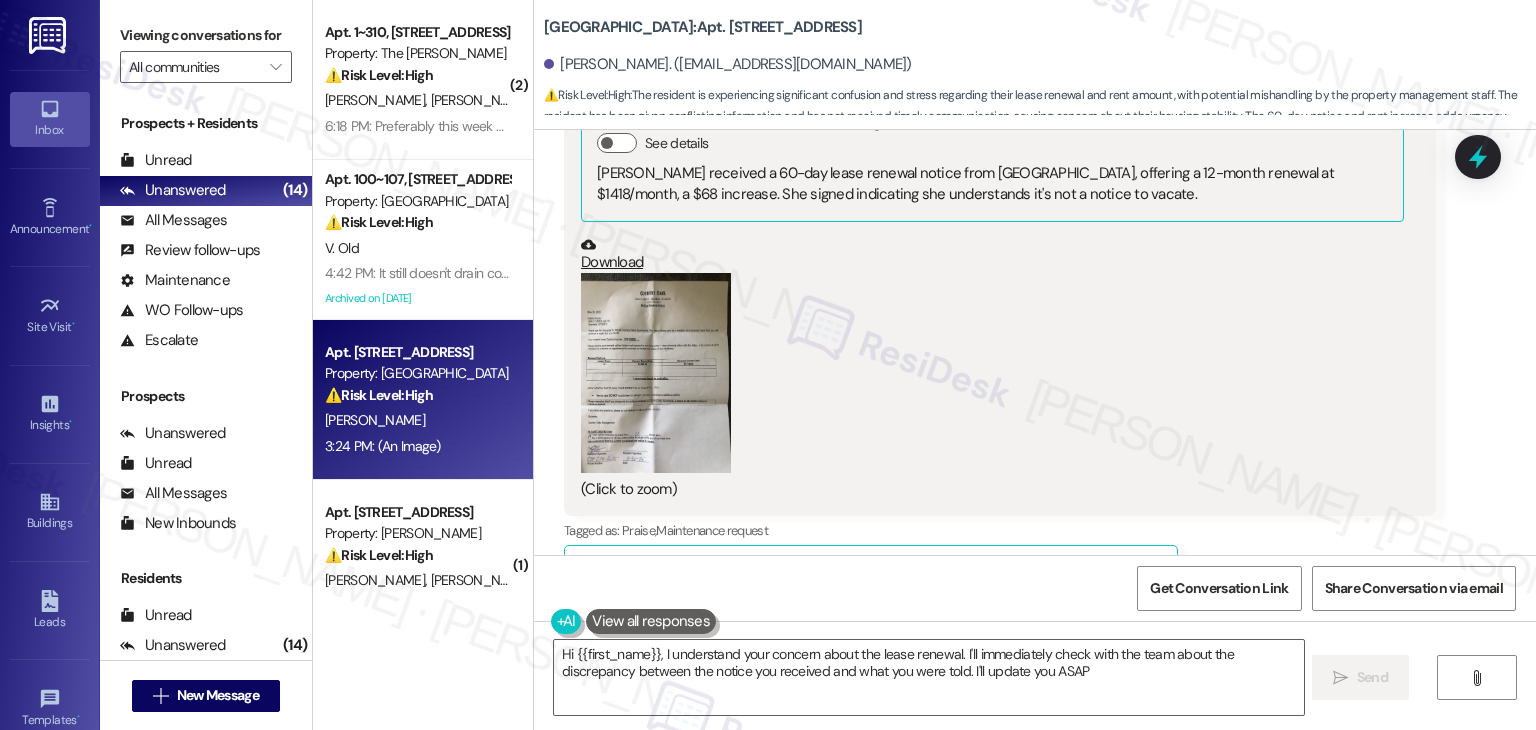 type on "Hi {{first_name}}, I understand your concern about the lease renewal. I'll immediately check with the team about the discrepancy between the notice you received and what you were told. I'll update you ASAP." 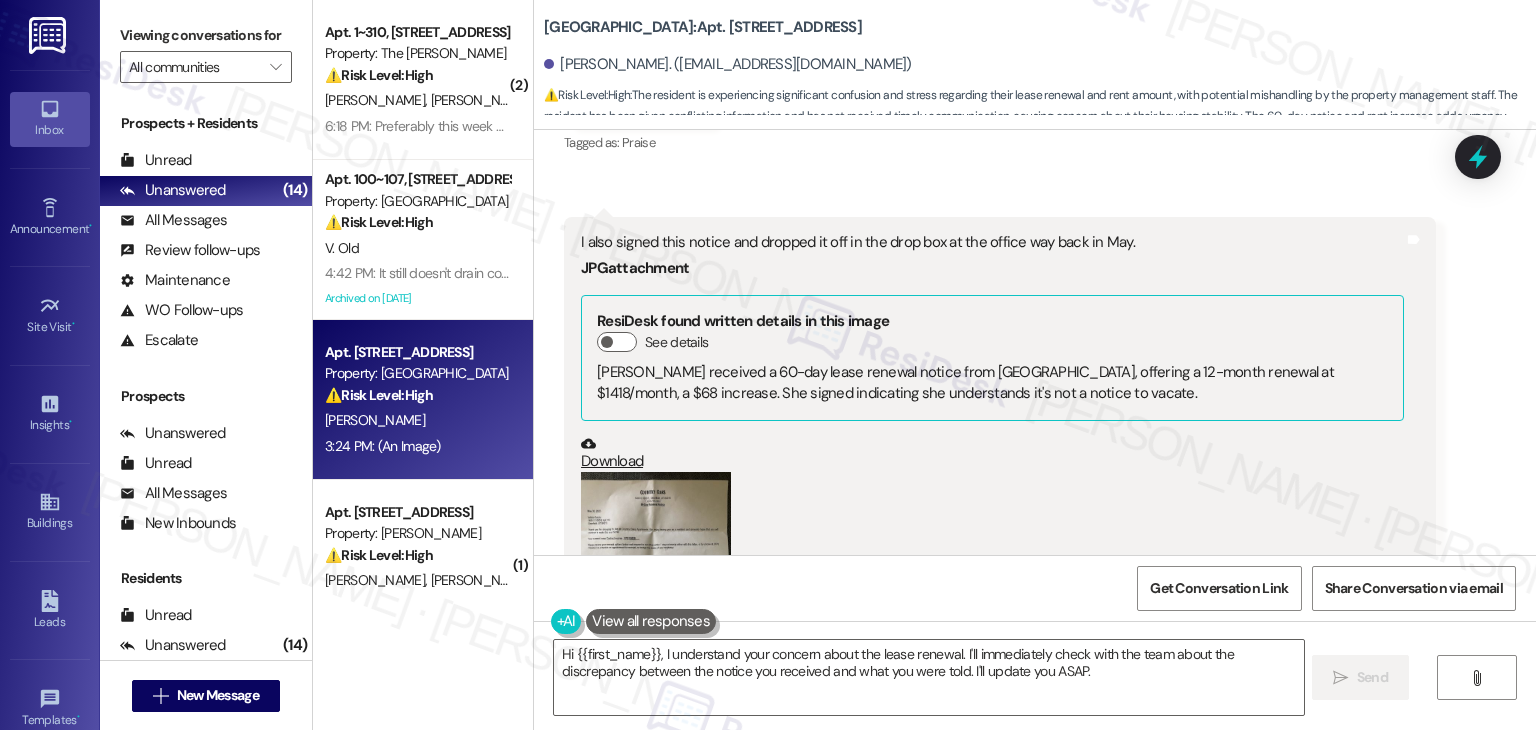 scroll, scrollTop: 7951, scrollLeft: 0, axis: vertical 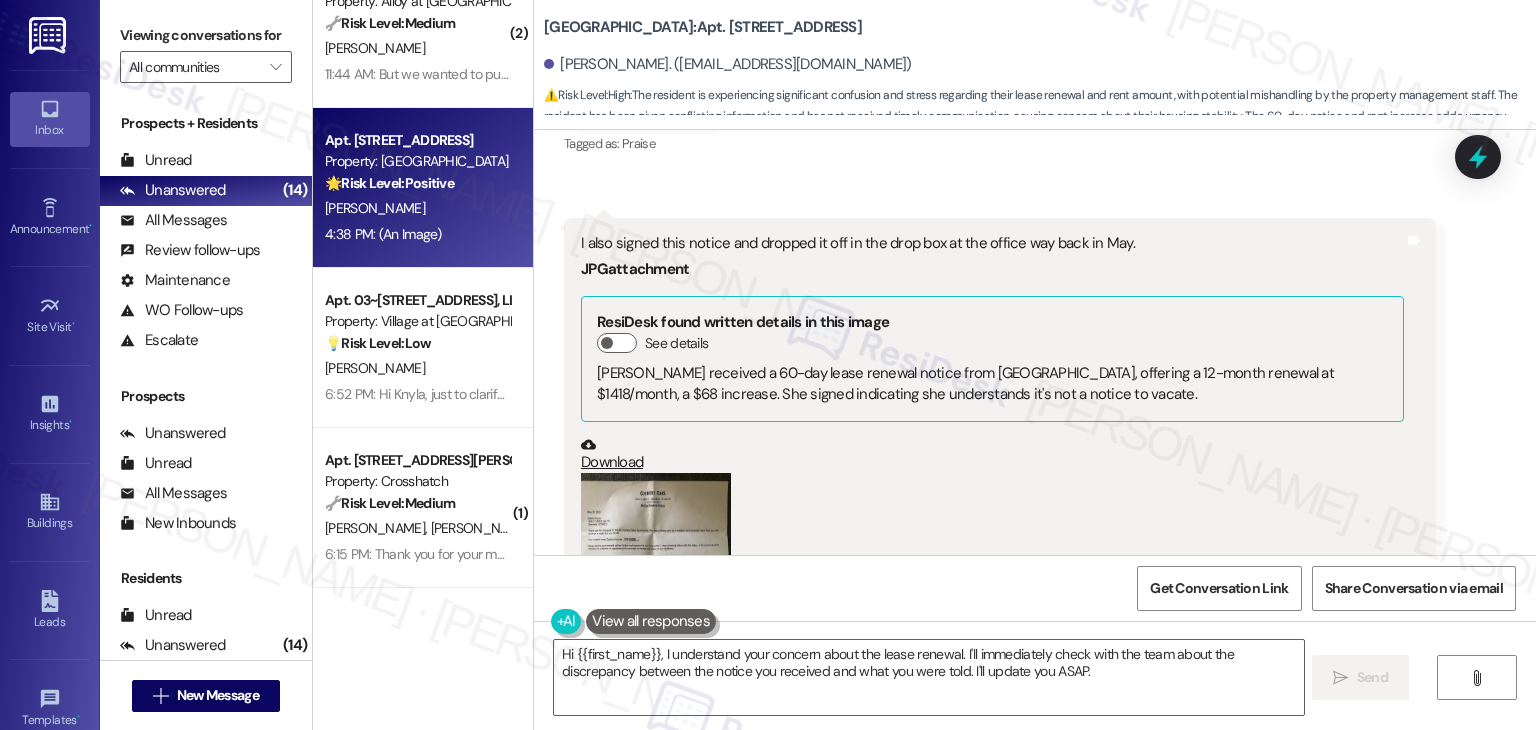 click on "4:38 PM: (An Image) 4:38 PM: (An Image)" at bounding box center (417, 234) 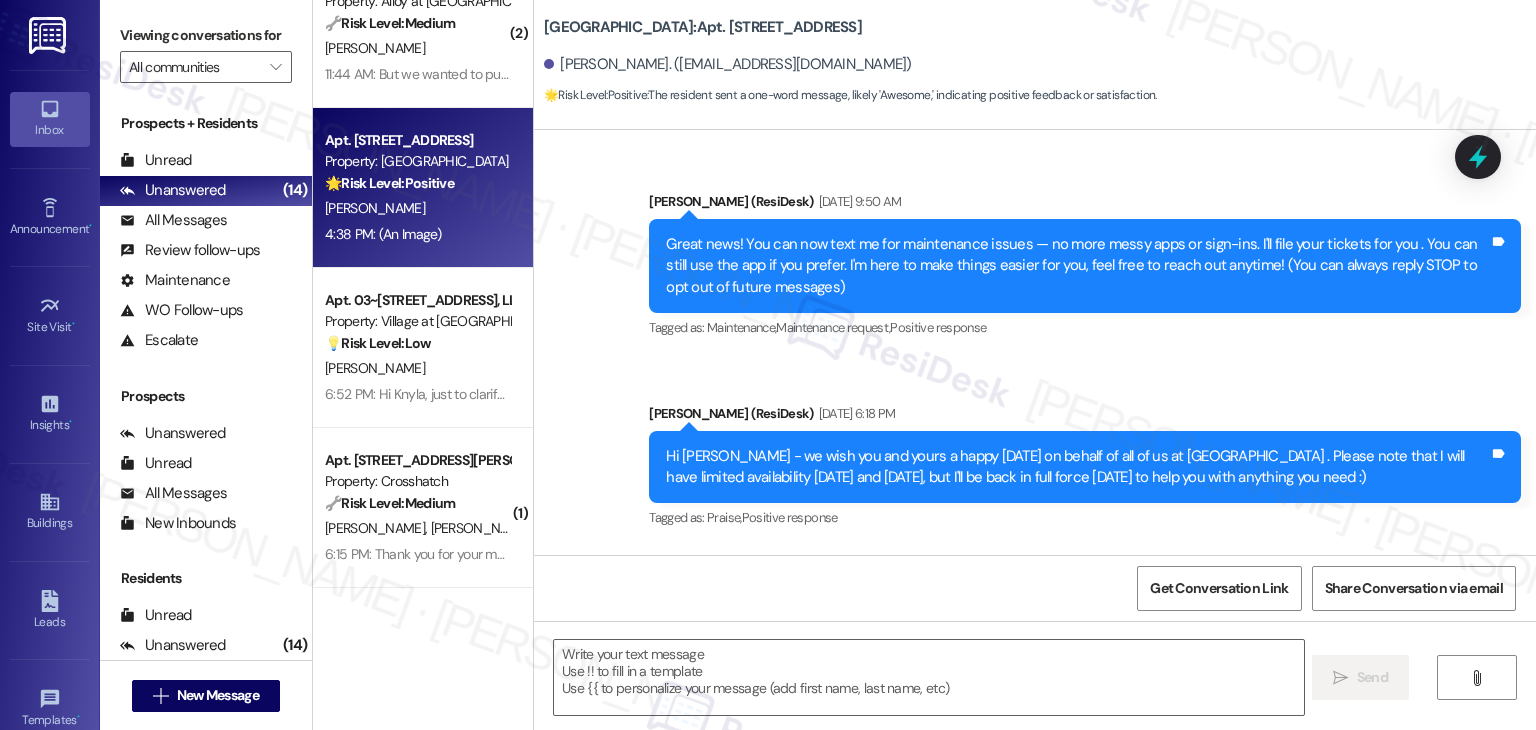 scroll, scrollTop: 7938, scrollLeft: 0, axis: vertical 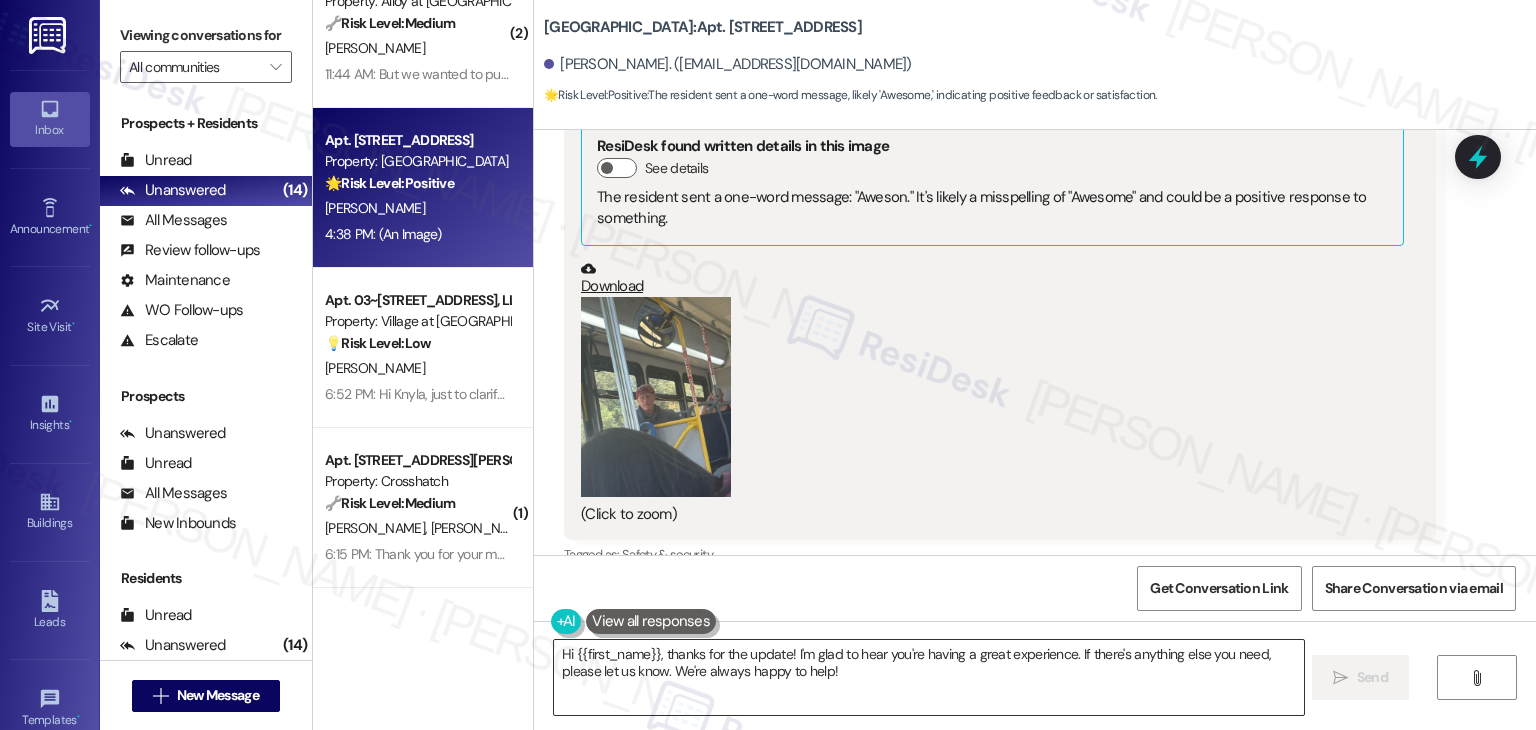 click on "Hi {{first_name}}, thanks for the update! I'm glad to hear you're having a great experience. If there's anything else you need, please let us know. We're always happy to help!" at bounding box center (928, 677) 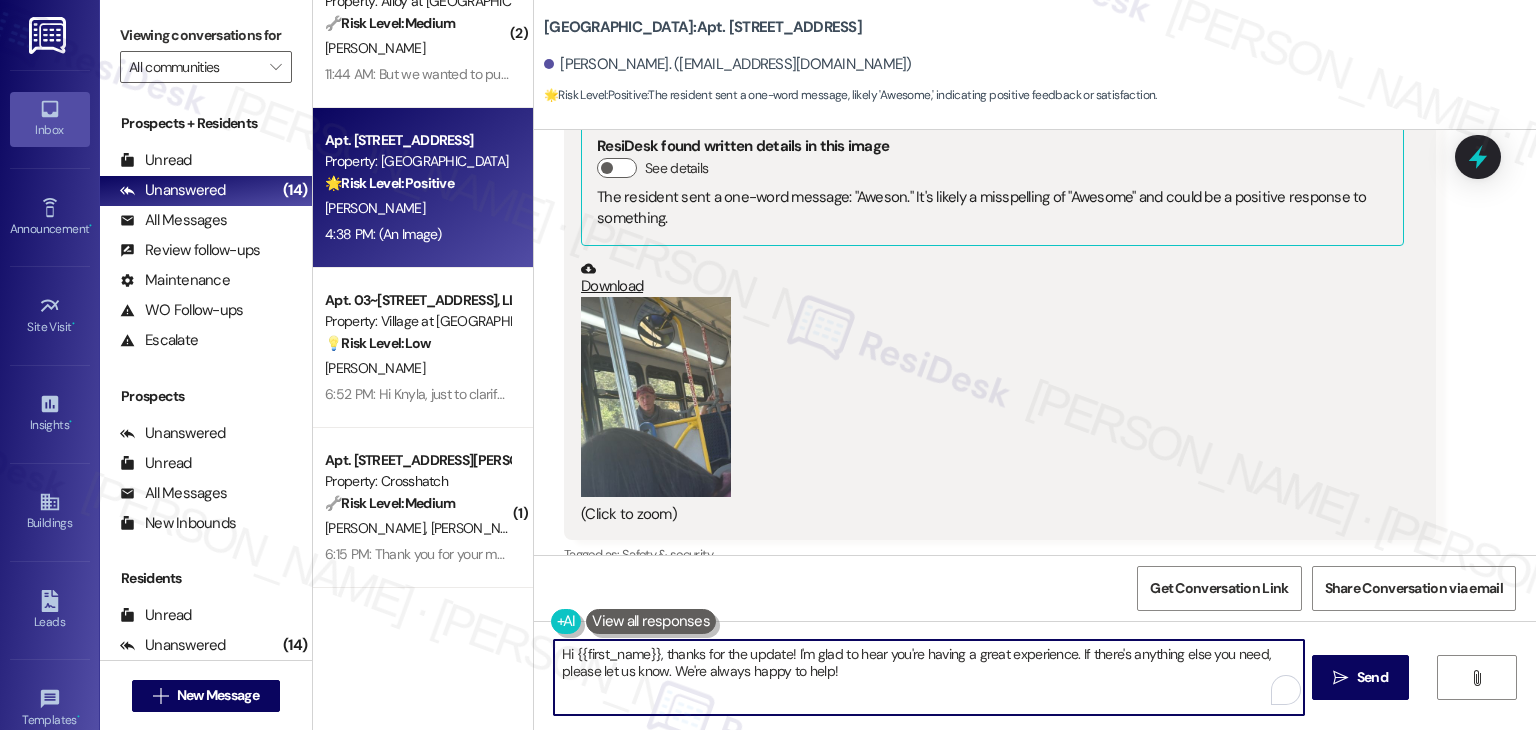 click on "Hi {{first_name}}, thanks for the update! I'm glad to hear you're having a great experience. If there's anything else you need, please let us know. We're always happy to help!" at bounding box center (928, 677) 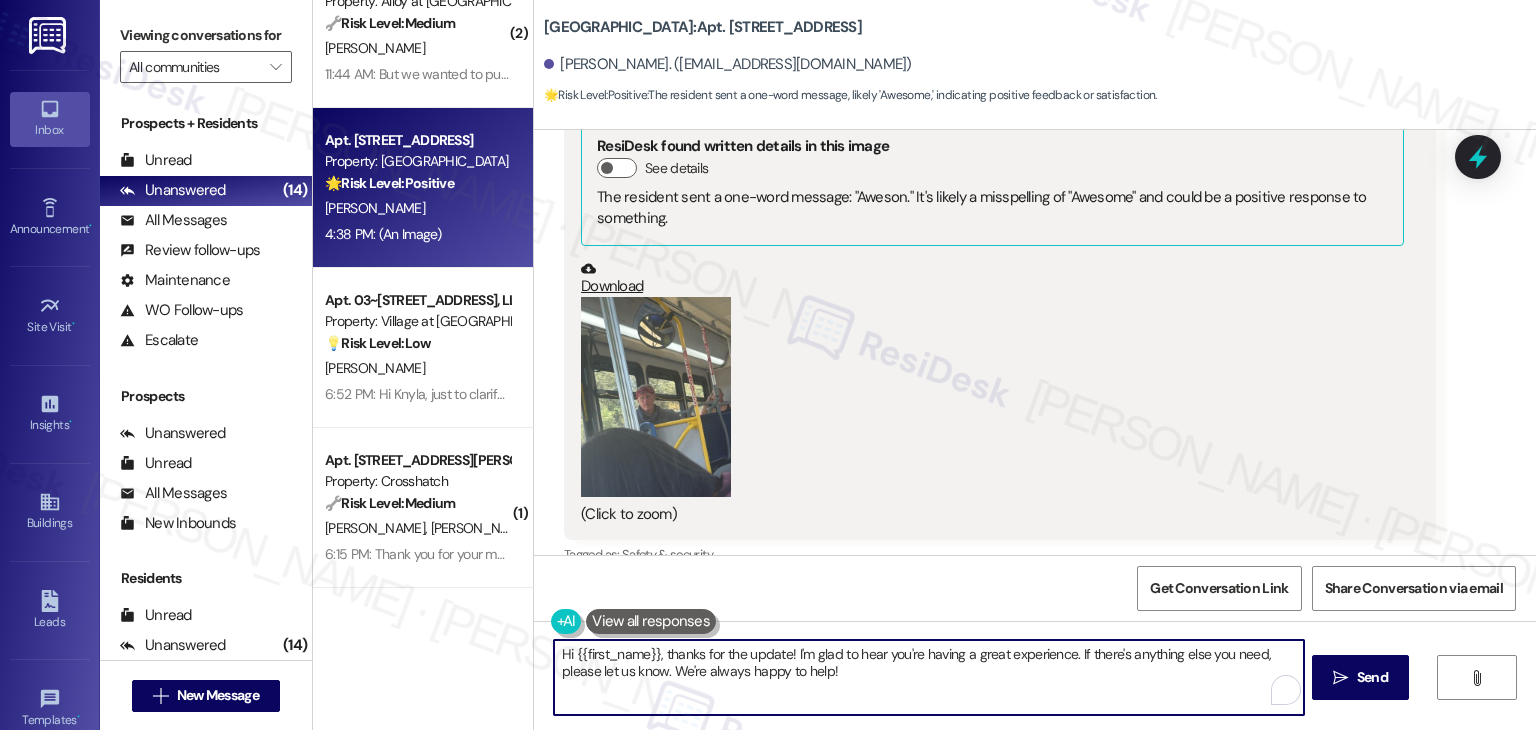 click on "Hi {{first_name}}, thanks for the update! I'm glad to hear you're having a great experience. If there's anything else you need, please let us know. We're always happy to help!" at bounding box center [928, 677] 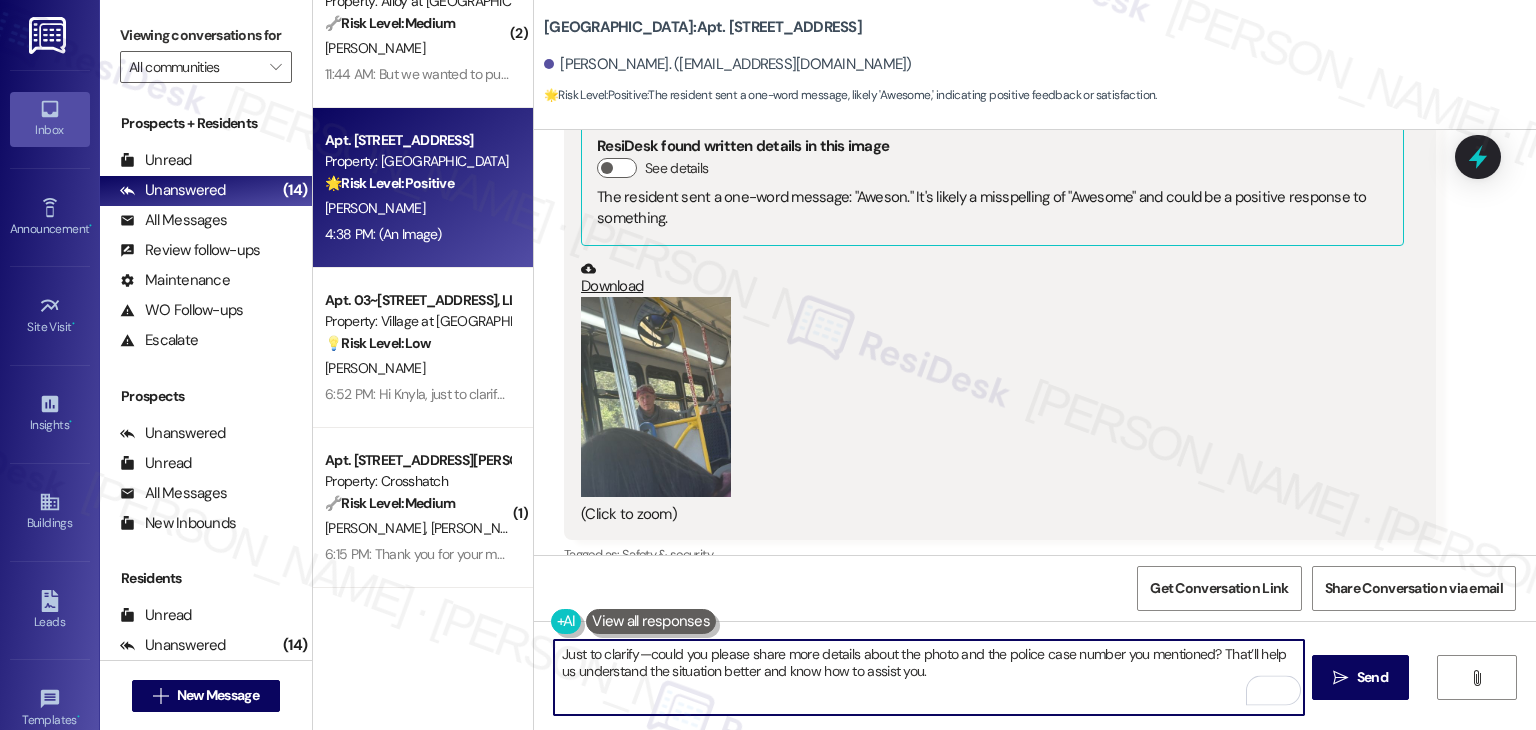 click on "Just to clarify—could you please share more details about the photo and the police case number you mentioned? That’ll help us understand the situation better and know how to assist you." at bounding box center (928, 677) 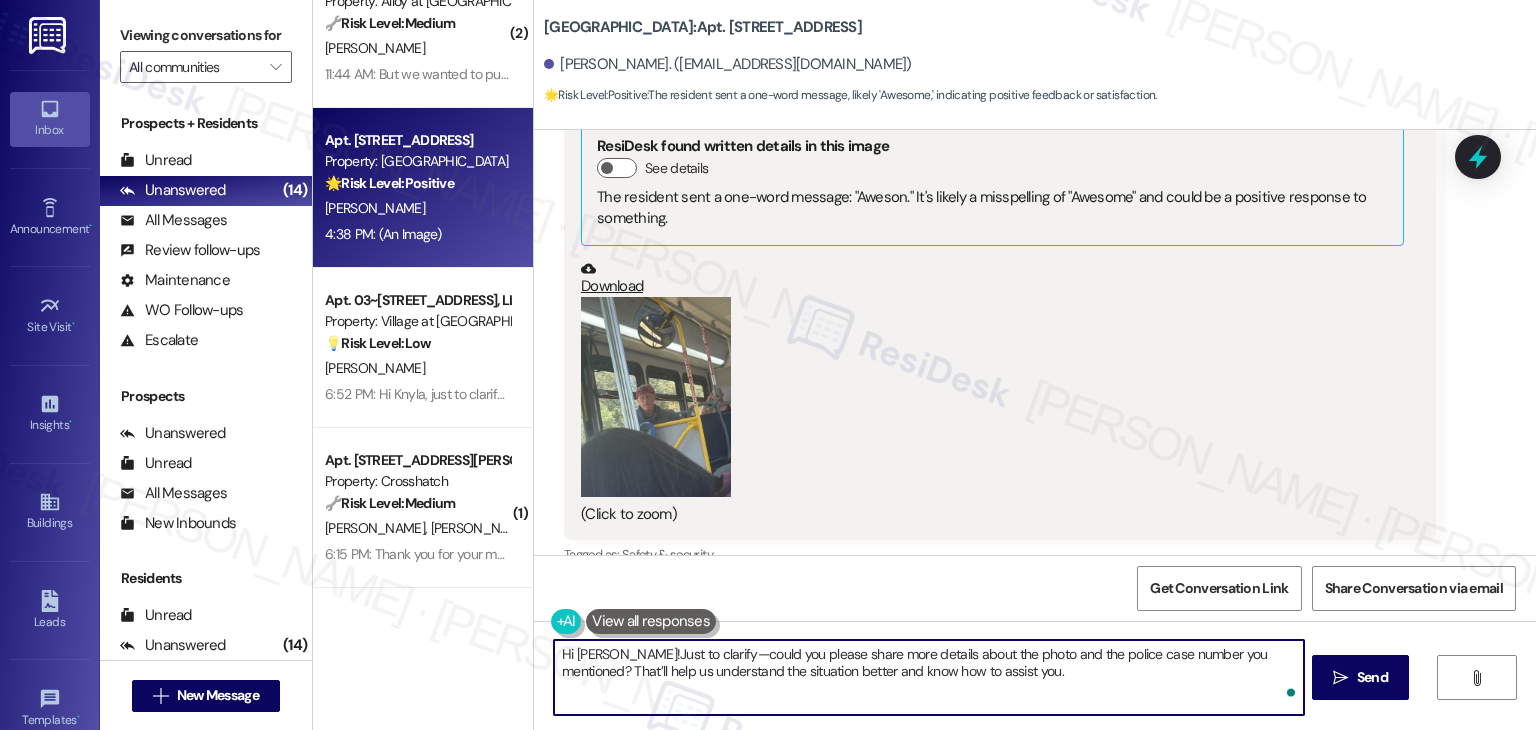 type on "Hi Amanda! Just to clarify—could you please share more details about the photo and the police case number you mentioned? That’ll help us understand the situation better and know how to assist you." 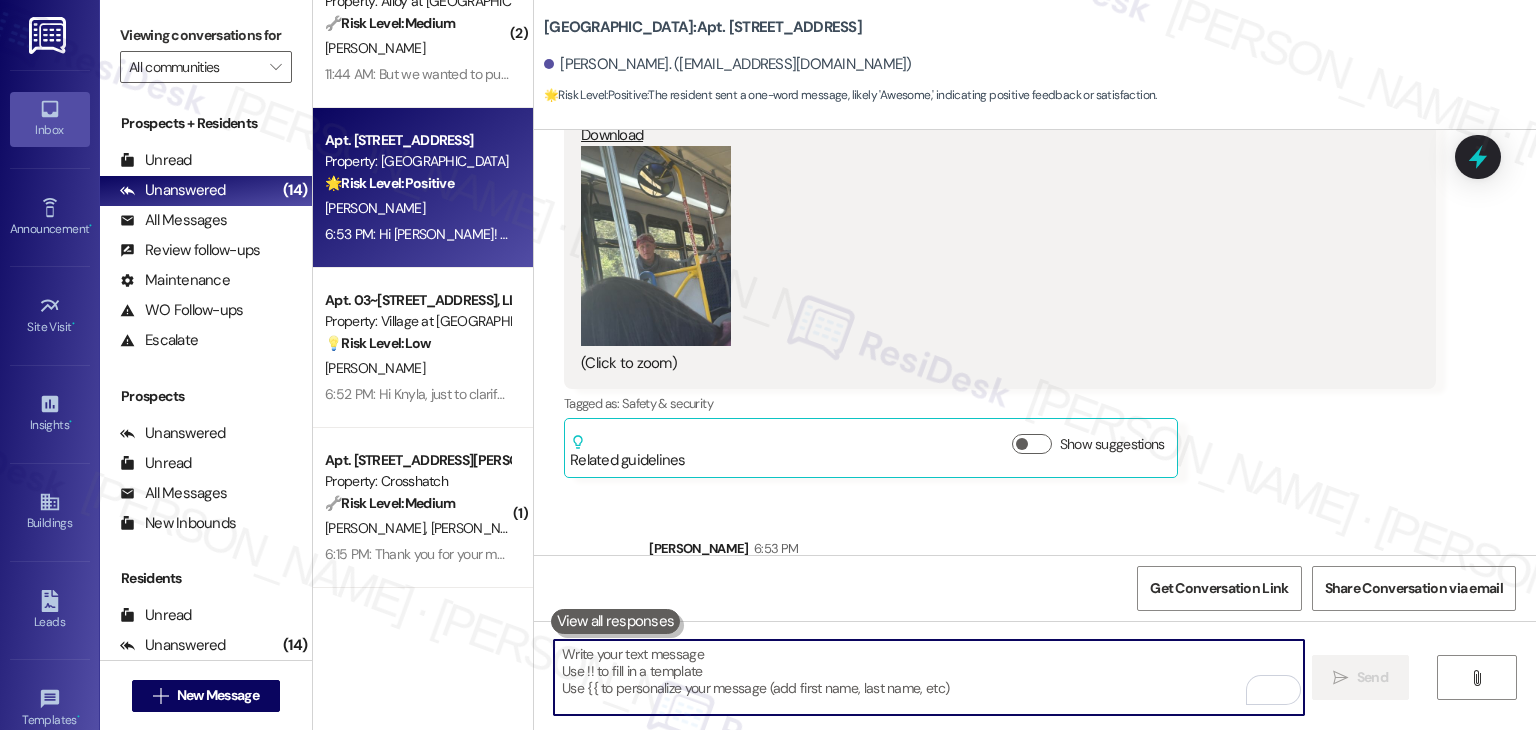 scroll, scrollTop: 8100, scrollLeft: 0, axis: vertical 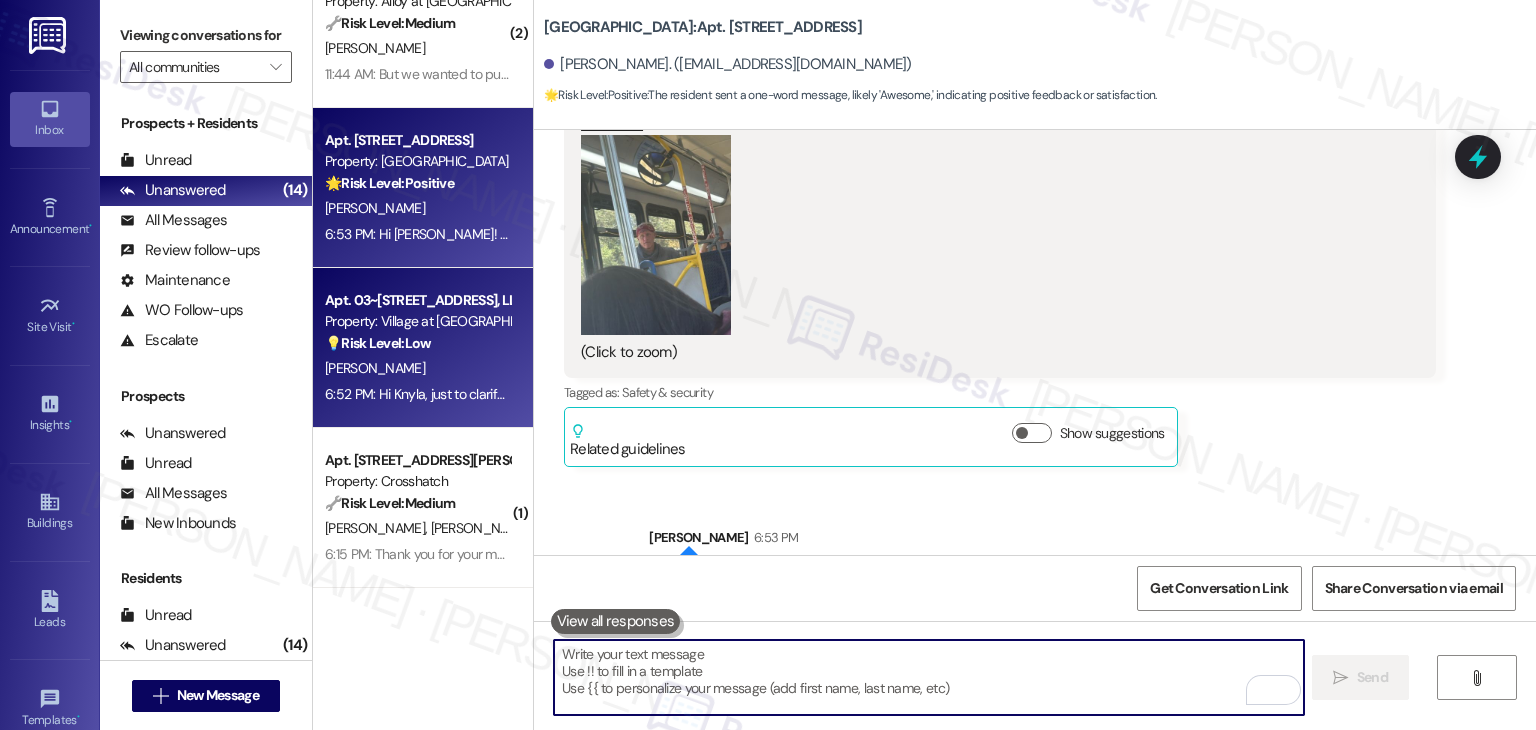 type 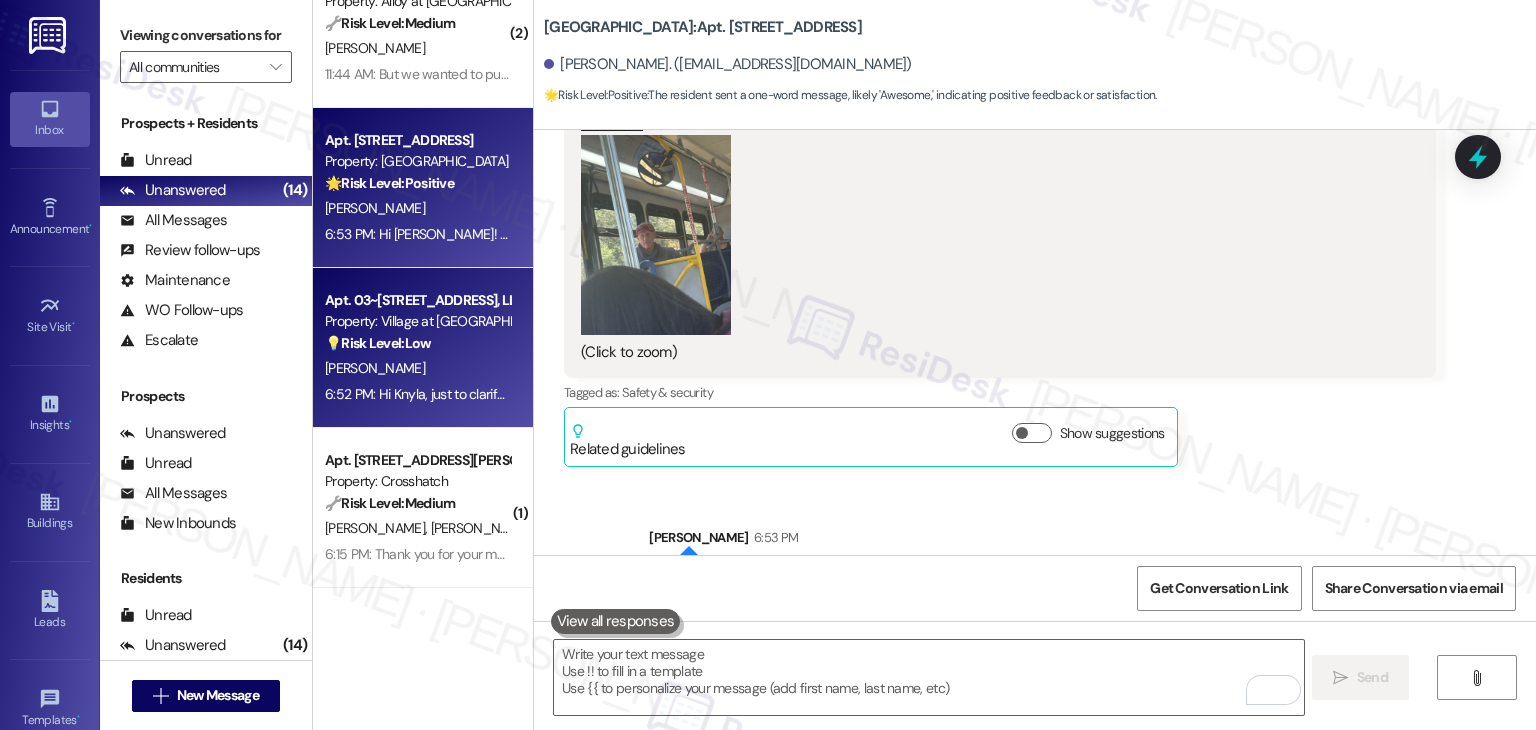 click on "6:52 PM: Hi Knyla, just to clarify—could you please share more details about the photo and the police case number you mentioned? That’ll help us understand the situation better and know how to assist you. 6:52 PM: Hi Knyla, just to clarify—could you please share more details about the photo and the police case number you mentioned? That’ll help us understand the situation better and know how to assist you." at bounding box center (417, 394) 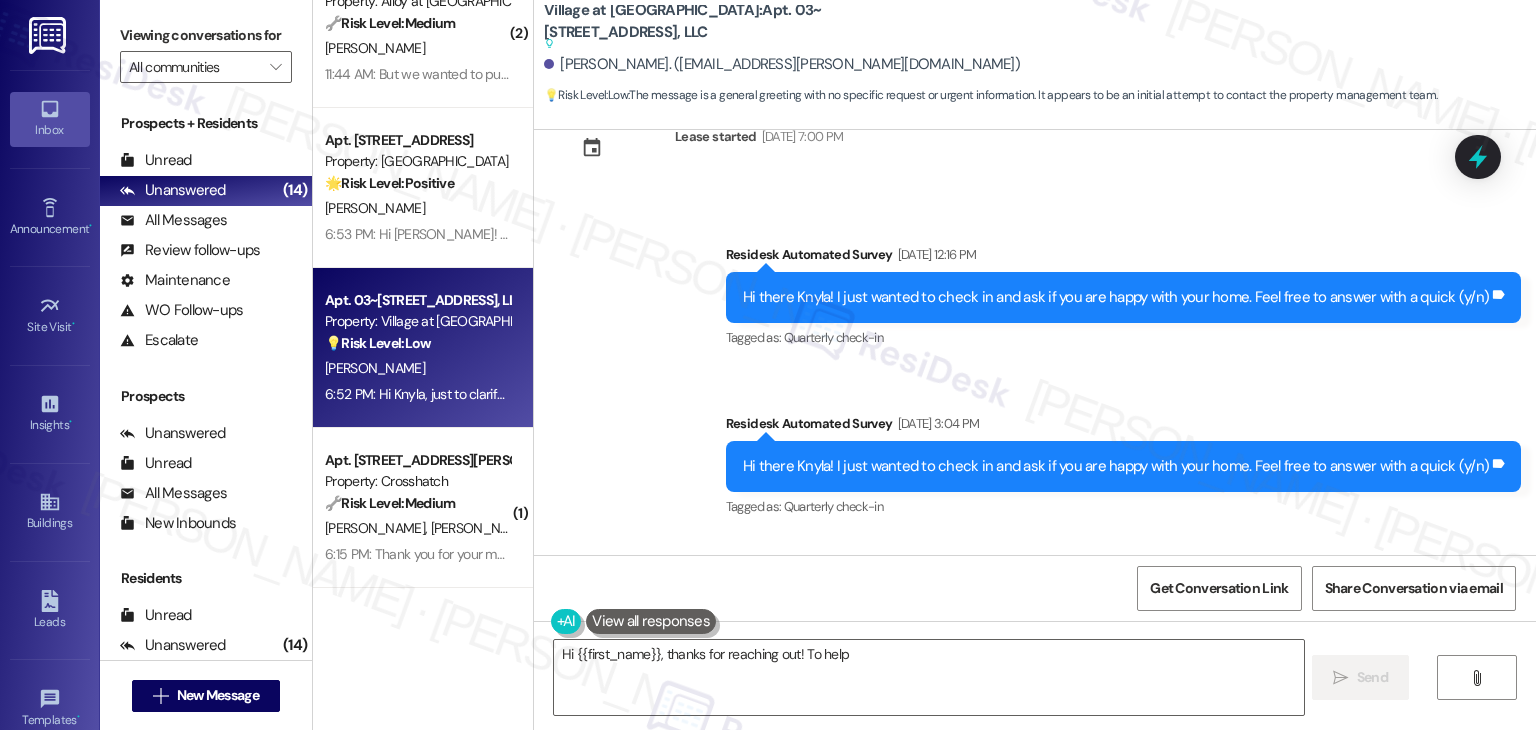 scroll, scrollTop: 7023, scrollLeft: 0, axis: vertical 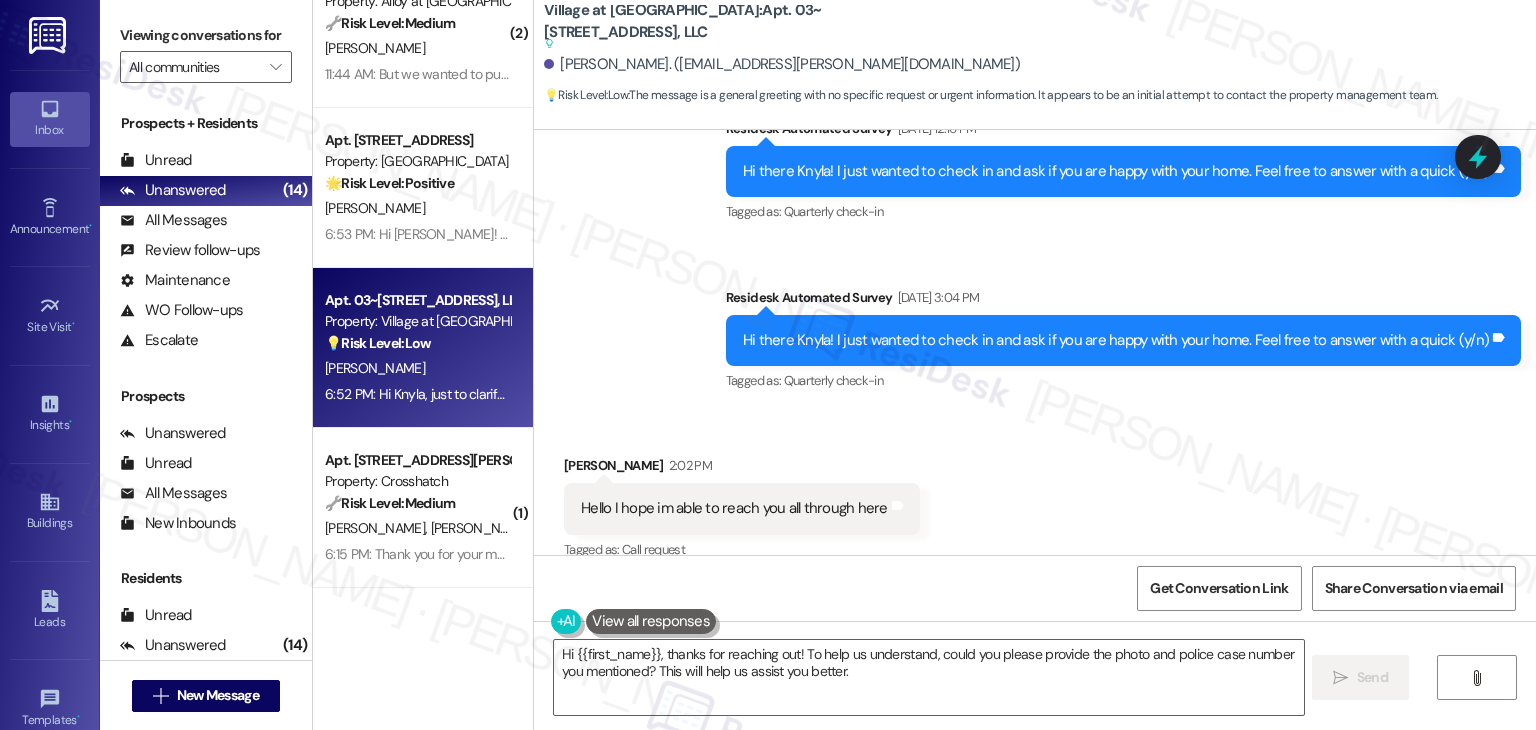 click on "Received via SMS Knyla Jones 2:02 PM Hello I hope im able to reach you all through here  Tags and notes Tagged as:   Call request Click to highlight conversations about Call request" at bounding box center (1035, 494) 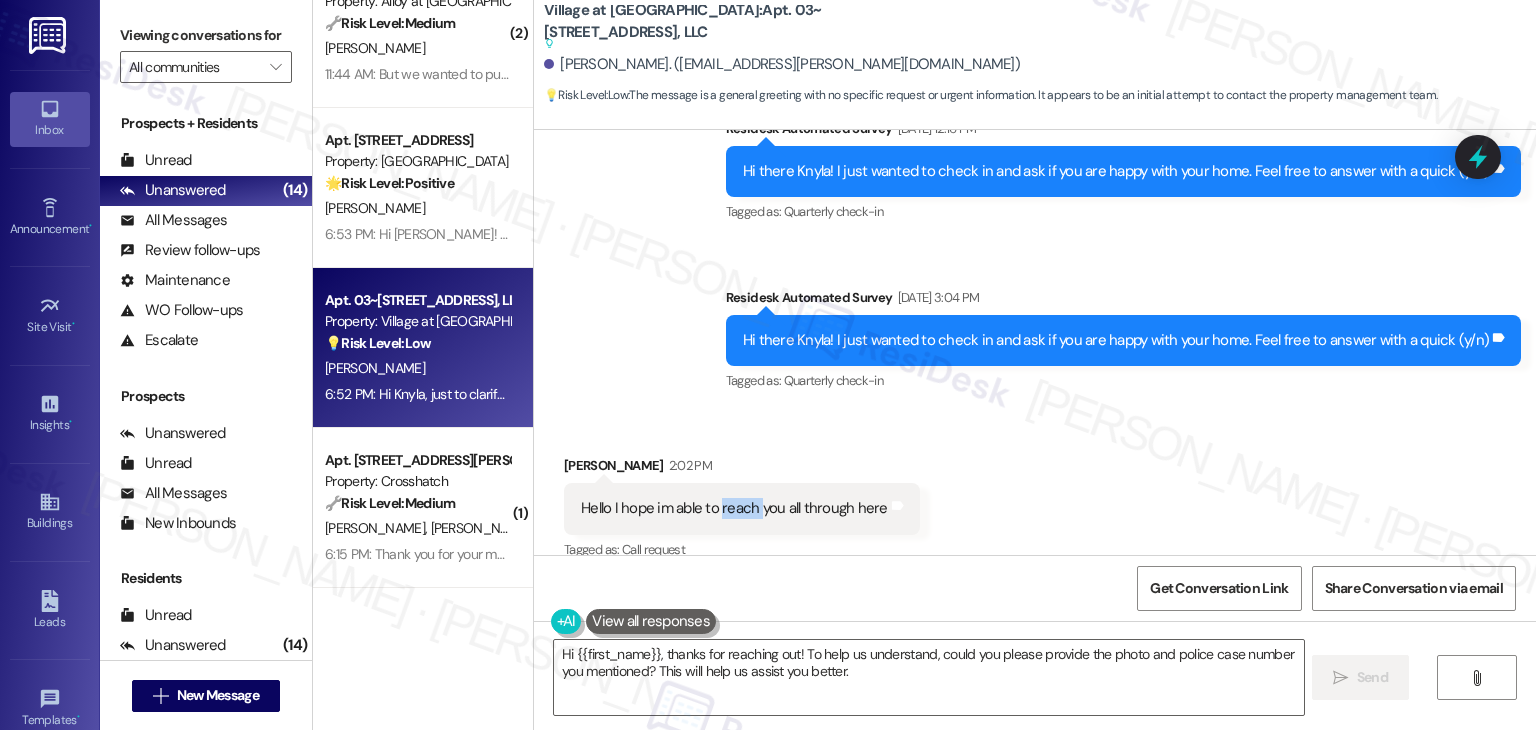 click on "Hello I hope im able to reach you all through here" at bounding box center (734, 508) 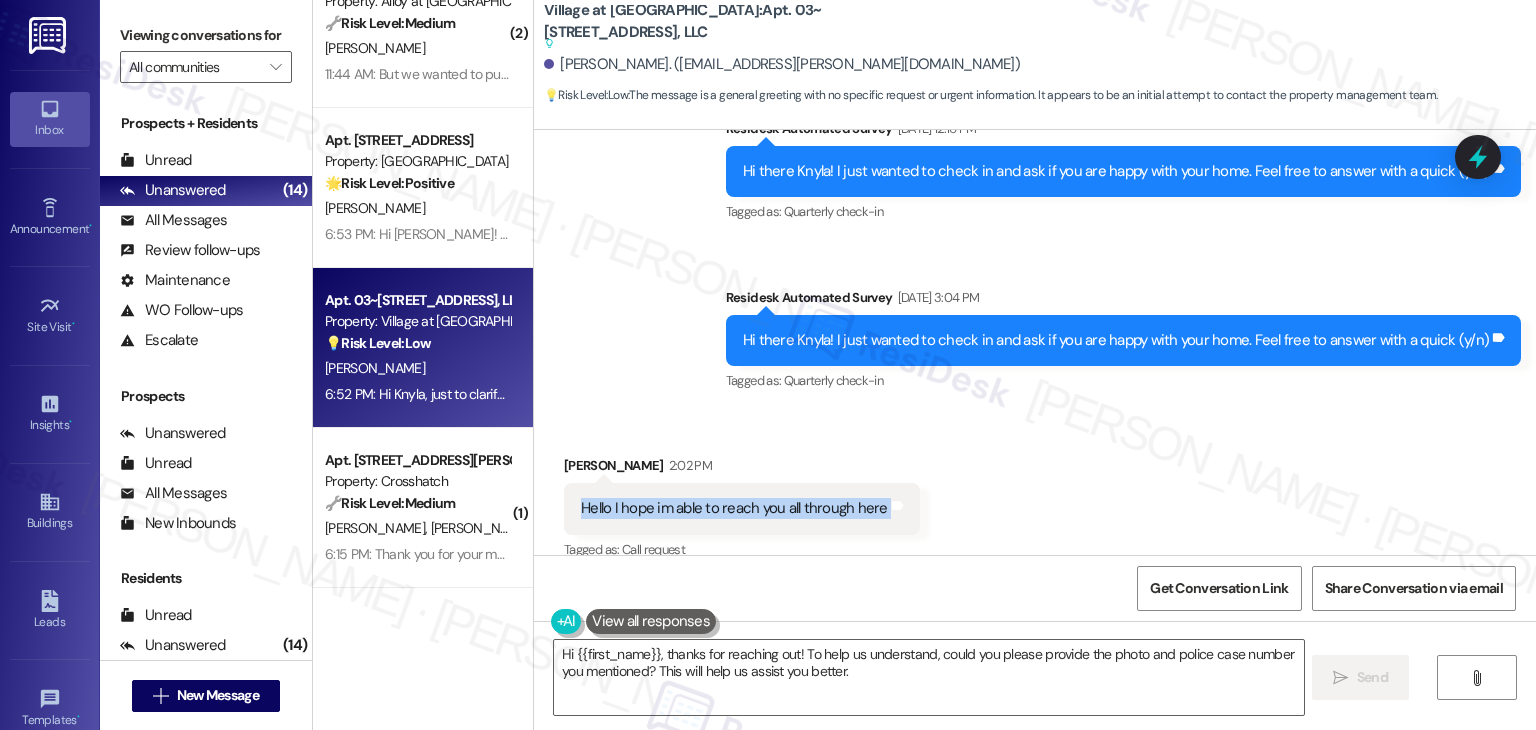 click on "Hello I hope im able to reach you all through here" at bounding box center (734, 508) 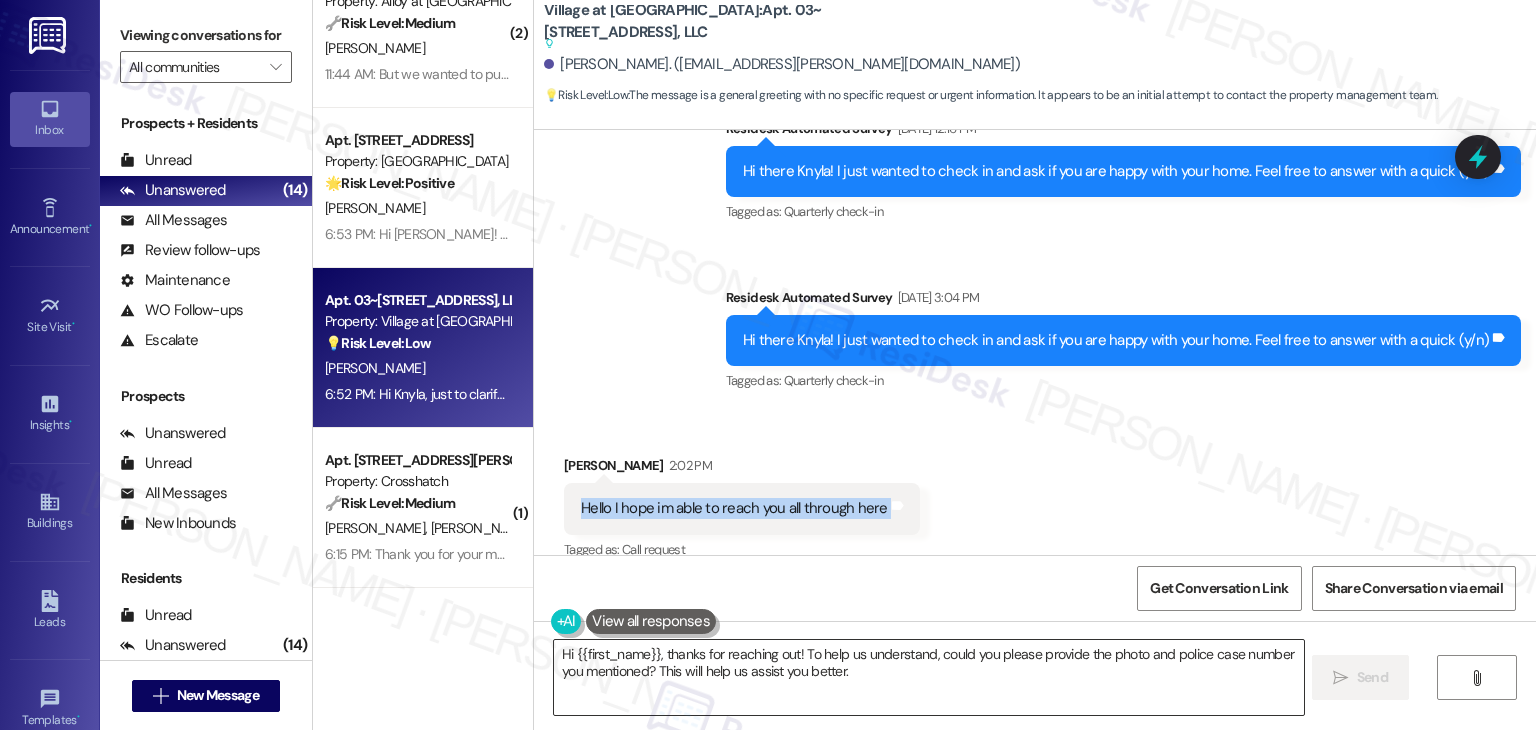 click on "Hi {{first_name}}, thanks for reaching out! To help us understand, could you please provide the photo and police case number you mentioned? This will help us assist you better." at bounding box center [928, 677] 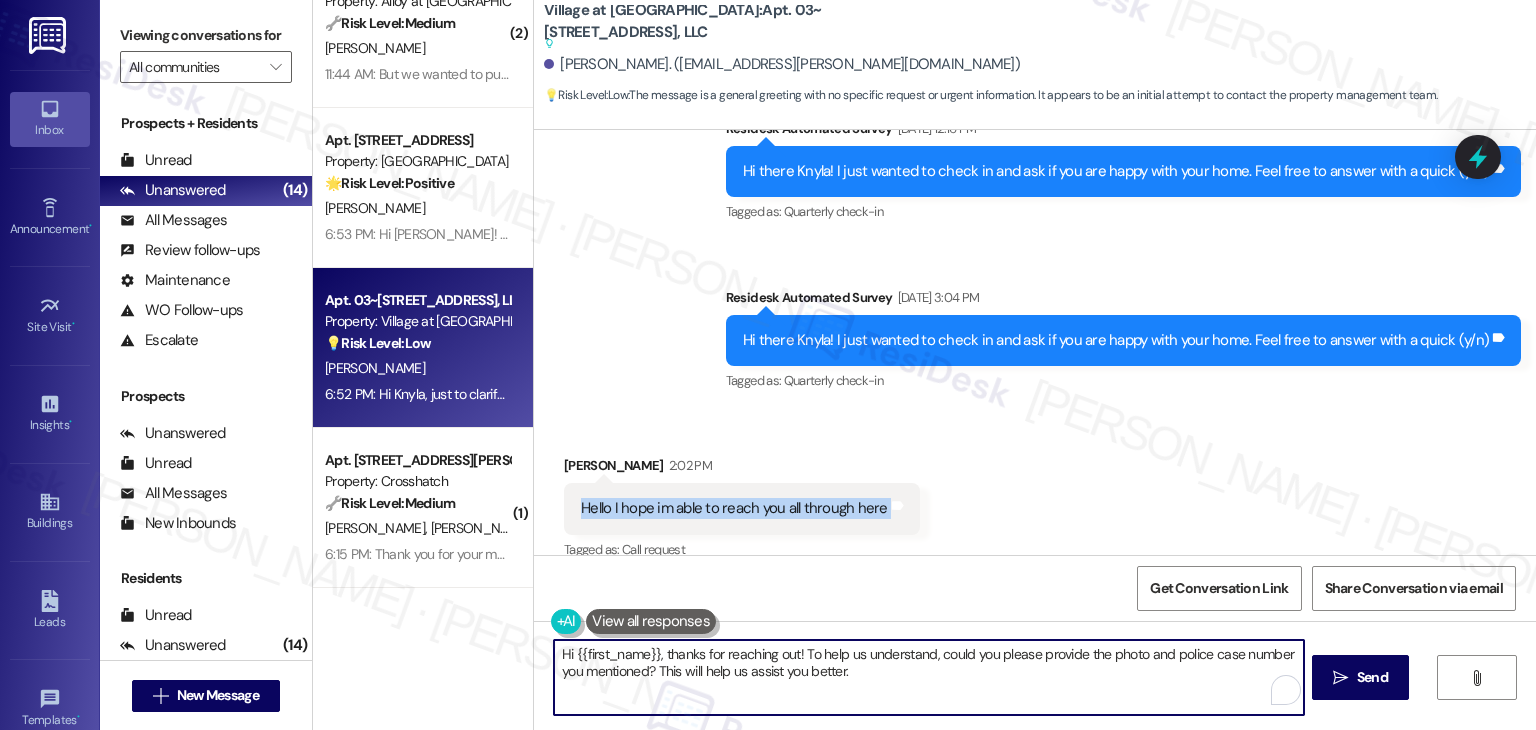 click on "Hi {{first_name}}, thanks for reaching out! To help us understand, could you please provide the photo and police case number you mentioned? This will help us assist you better." at bounding box center [928, 677] 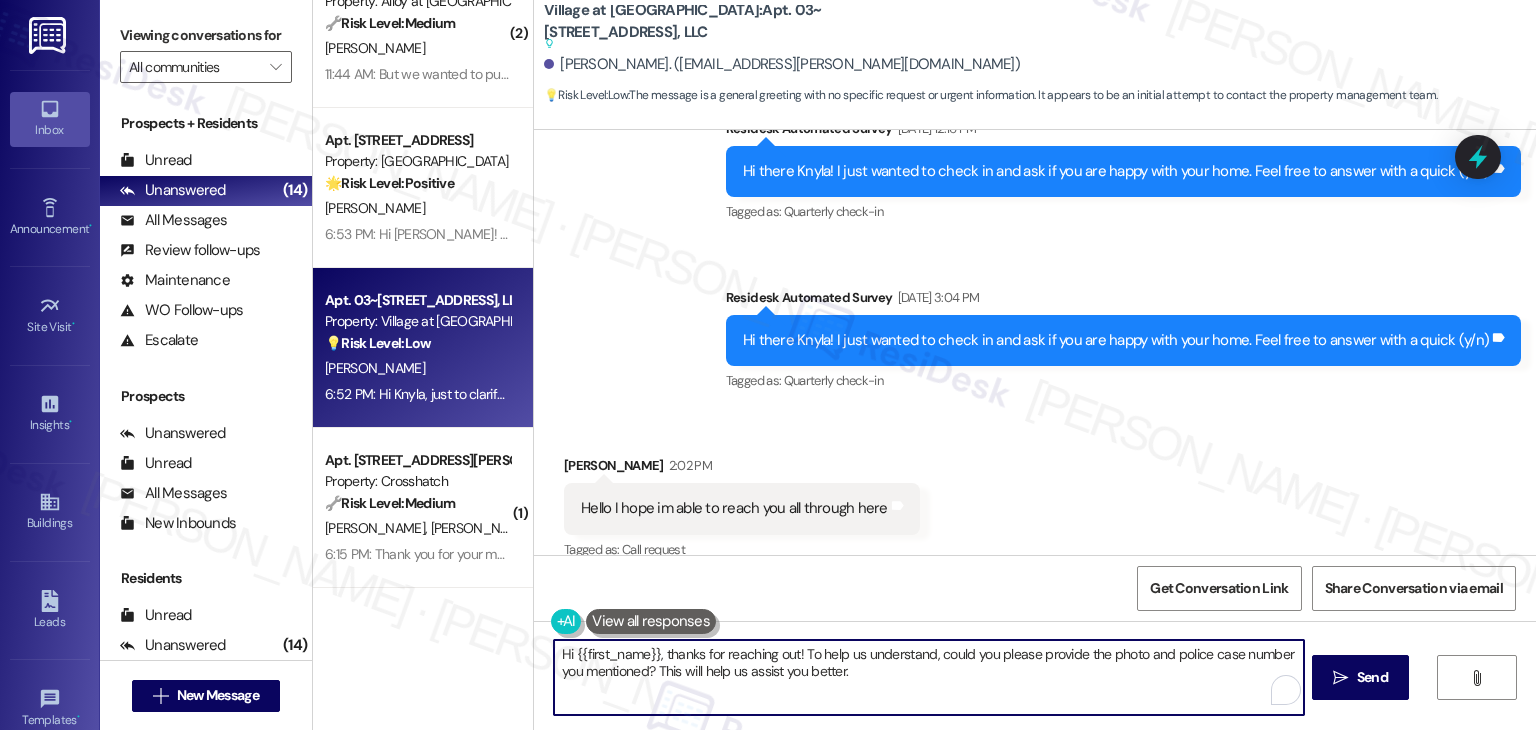 click on "Hi {{first_name}}, thanks for reaching out! To help us understand, could you please provide the photo and police case number you mentioned? This will help us assist you better." at bounding box center [928, 677] 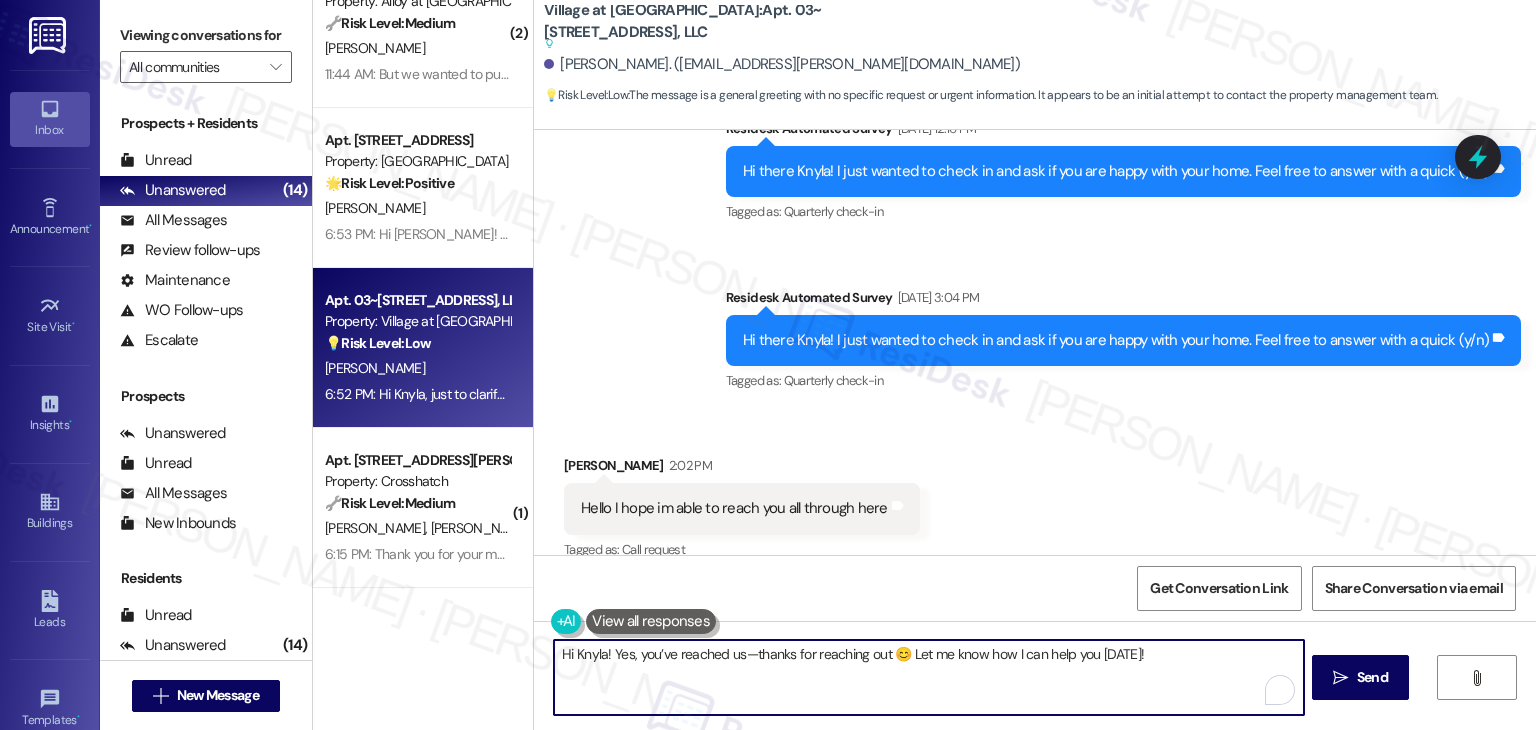 scroll, scrollTop: 101, scrollLeft: 0, axis: vertical 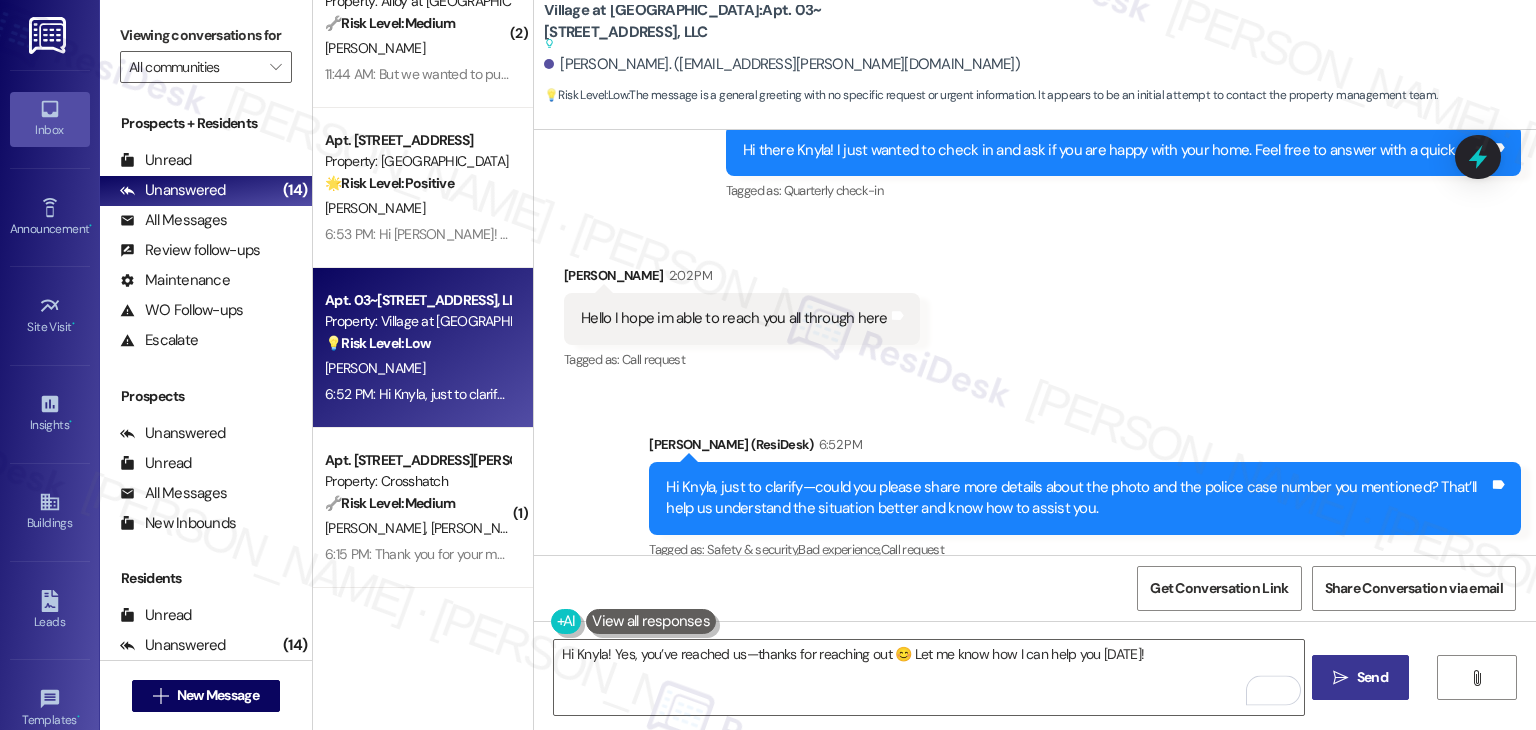 click on " Send" at bounding box center (1360, 677) 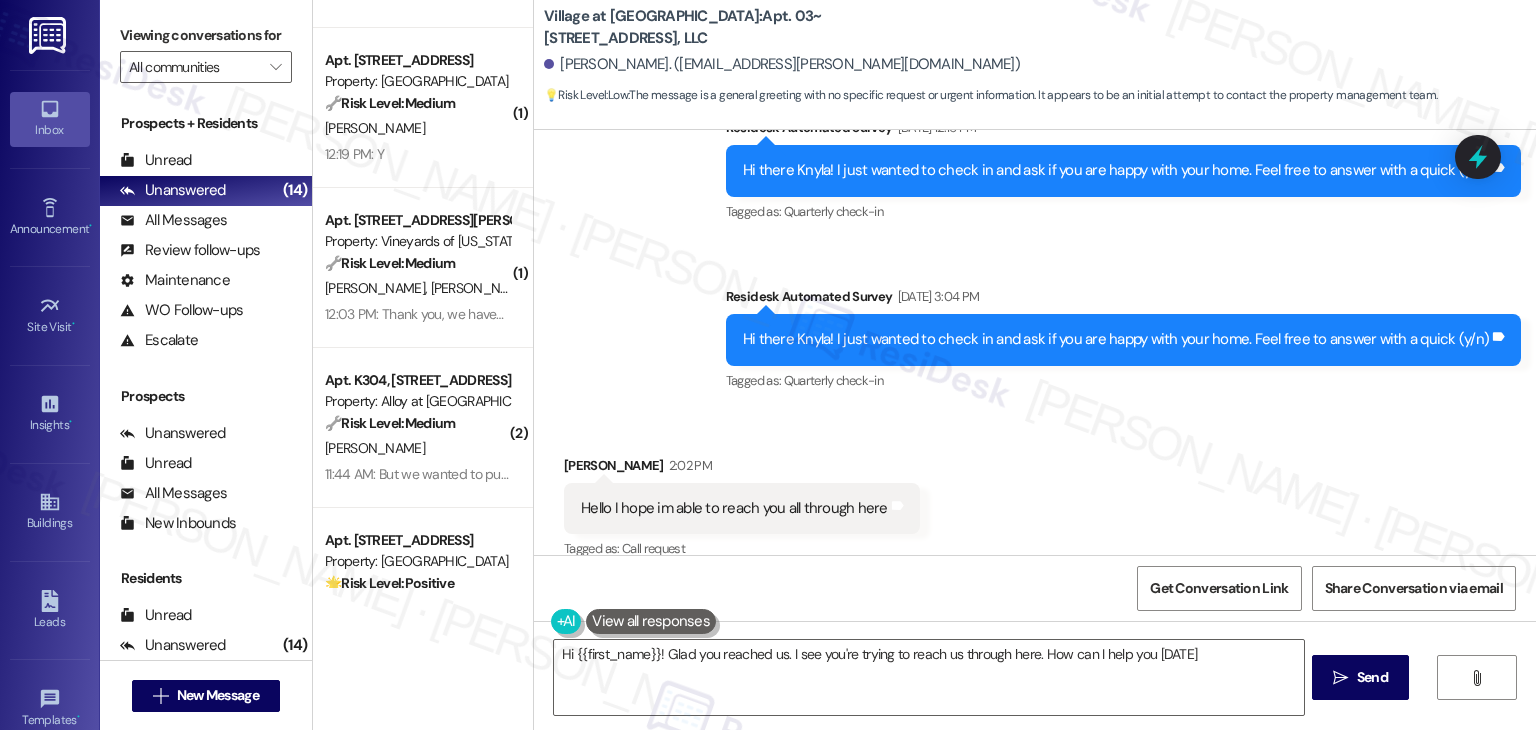 type on "Hi {{first_name}}! Glad you reached us. I see you're trying to reach us through here. How can I help you today?" 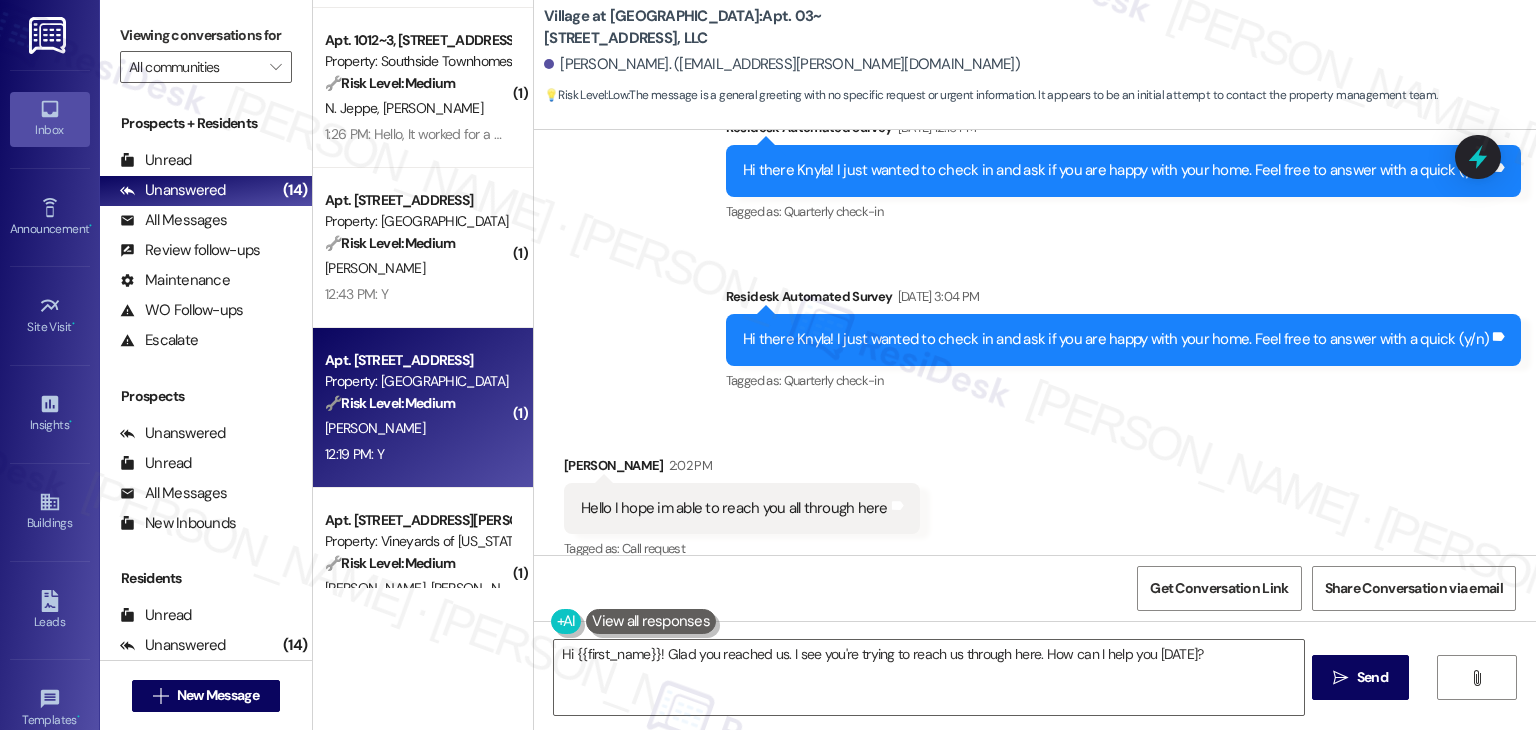 click on "D. Dews" at bounding box center [417, 428] 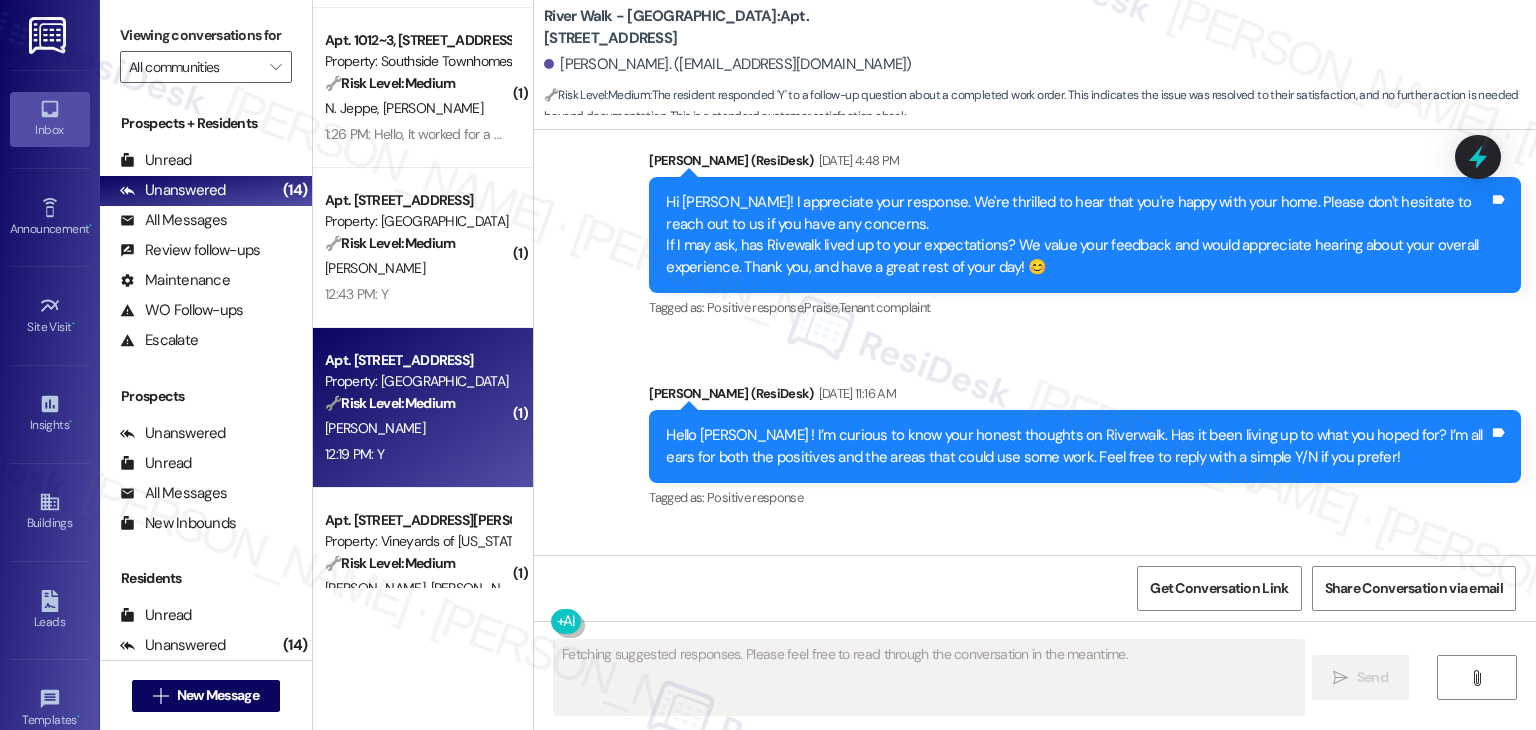 type on "Fetching suggested responses. Please feel free to read through the conversation in the meantime." 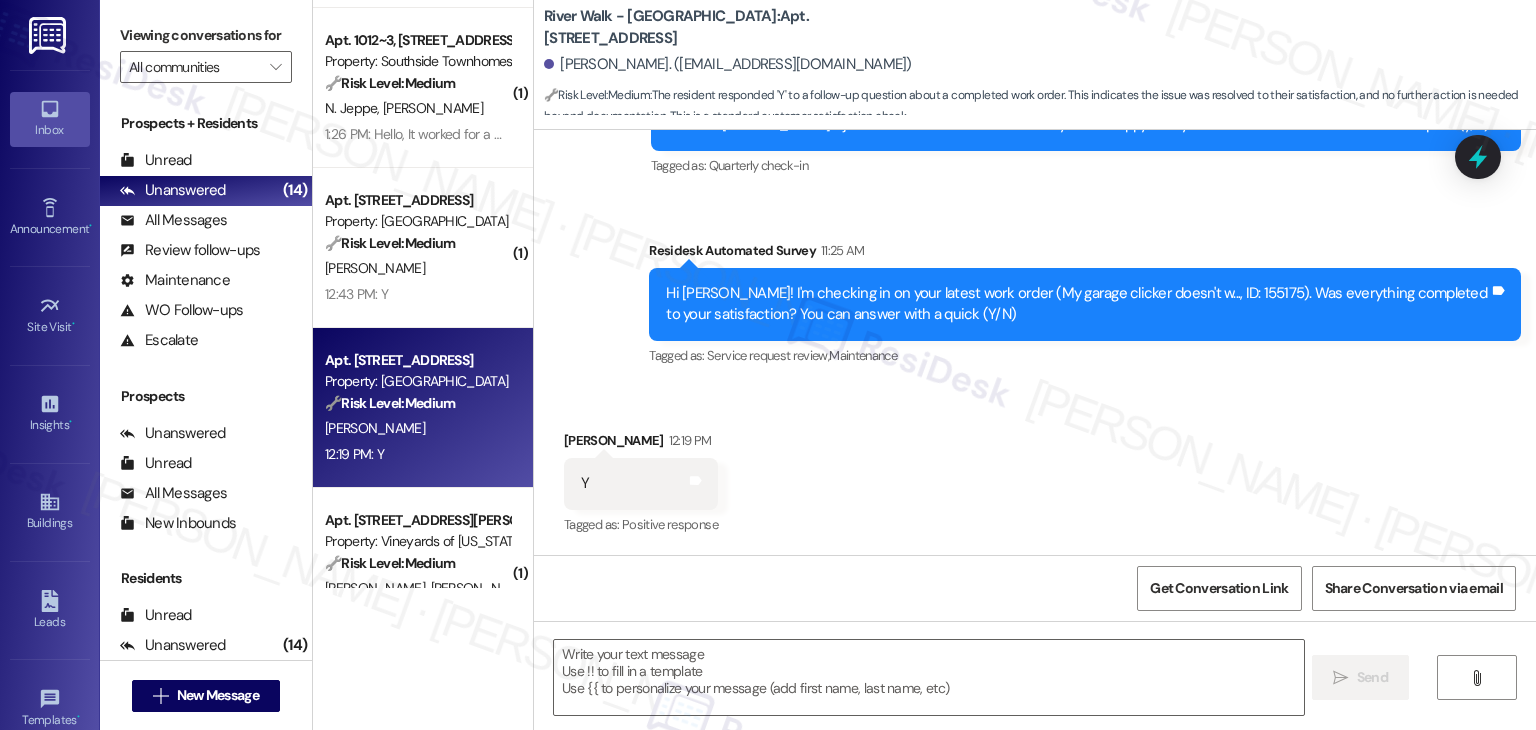 click on "Received via SMS David Dews 12:19 PM Y Tags and notes Tagged as:   Positive response Click to highlight conversations about Positive response" at bounding box center [1035, 469] 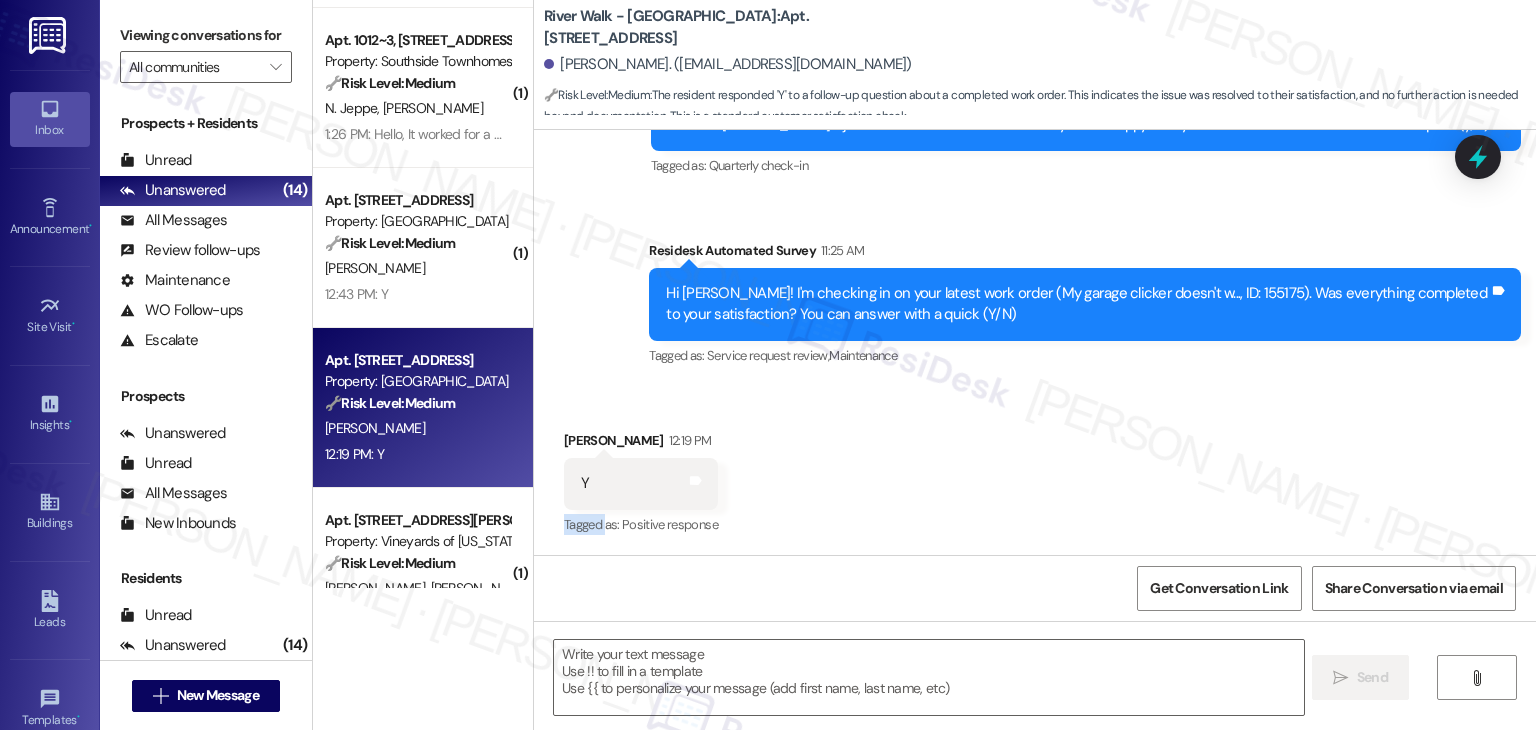 click on "Received via SMS David Dews 12:19 PM Y Tags and notes Tagged as:   Positive response Click to highlight conversations about Positive response" at bounding box center (1035, 469) 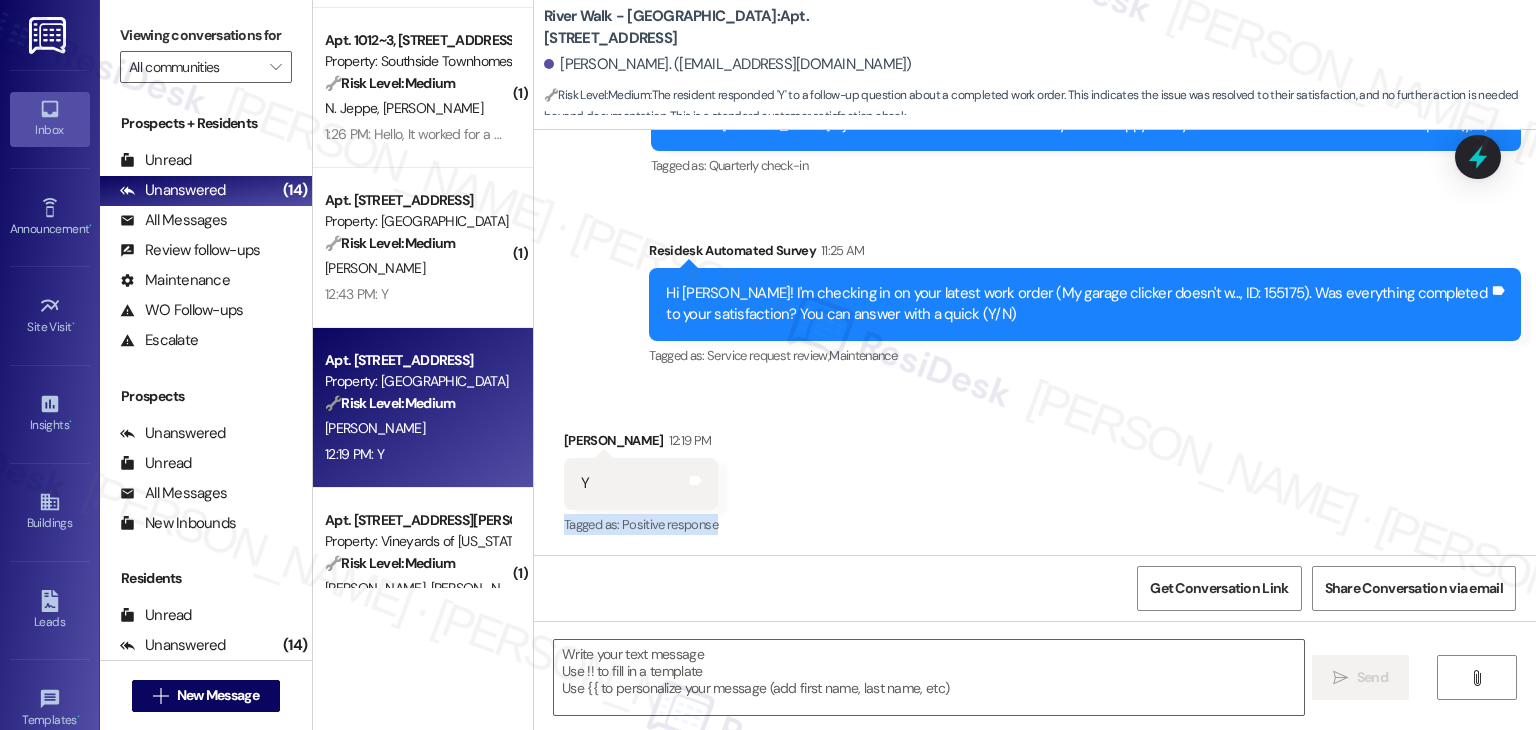 click on "Received via SMS David Dews 12:19 PM Y Tags and notes Tagged as:   Positive response Click to highlight conversations about Positive response" at bounding box center (1035, 469) 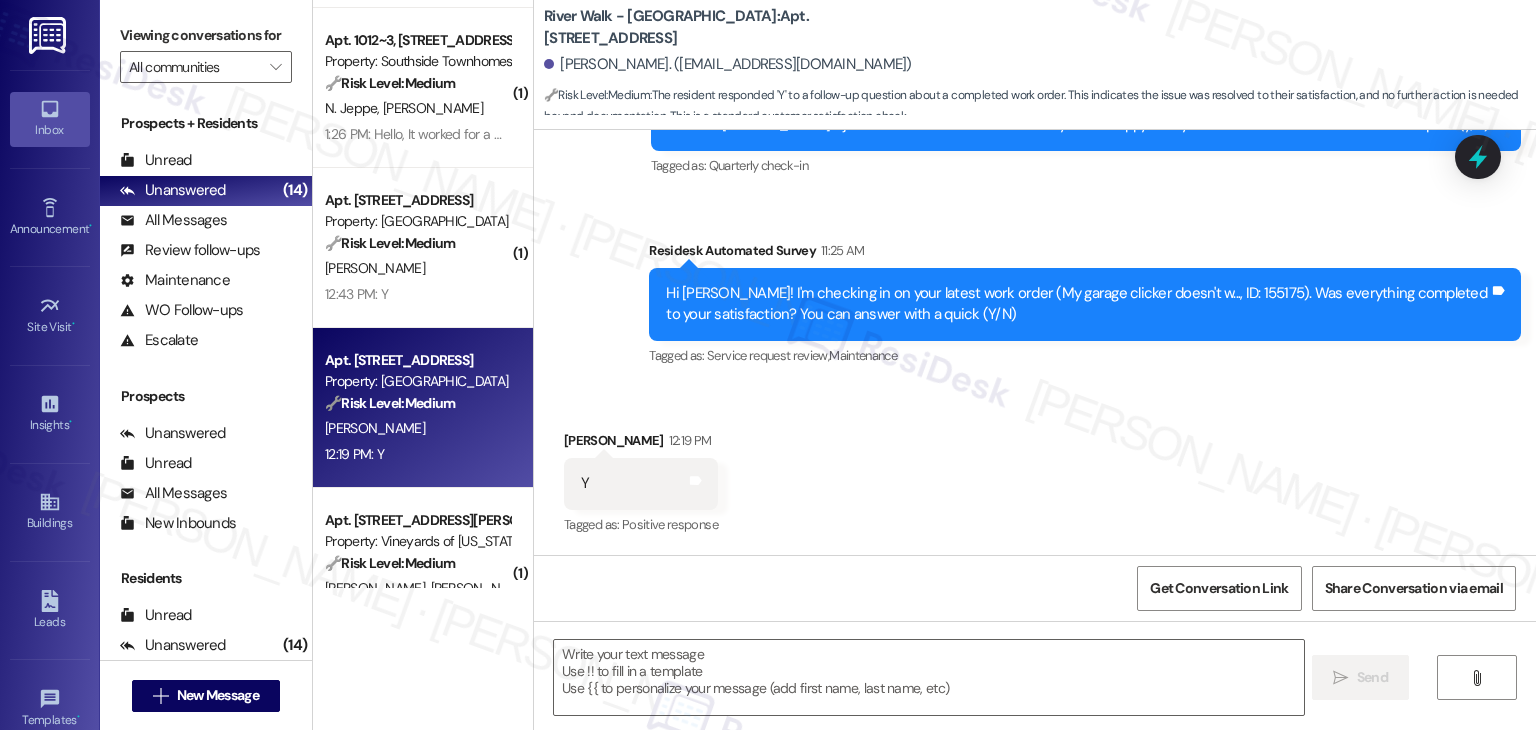 click on "Received via SMS David Dews 12:19 PM Y Tags and notes Tagged as:   Positive response Click to highlight conversations about Positive response" at bounding box center (1035, 469) 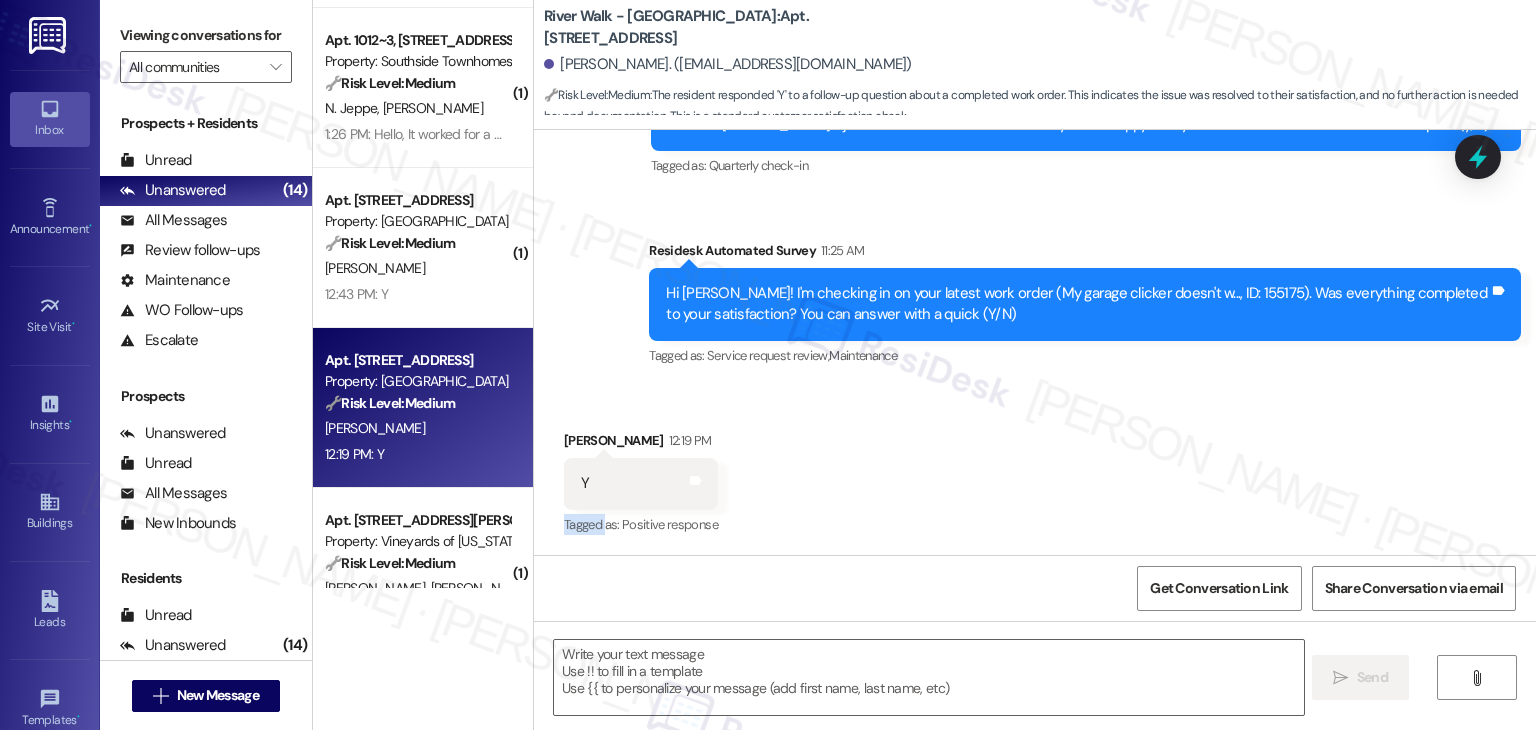 click on "Received via SMS David Dews 12:19 PM Y Tags and notes Tagged as:   Positive response Click to highlight conversations about Positive response" at bounding box center [1035, 469] 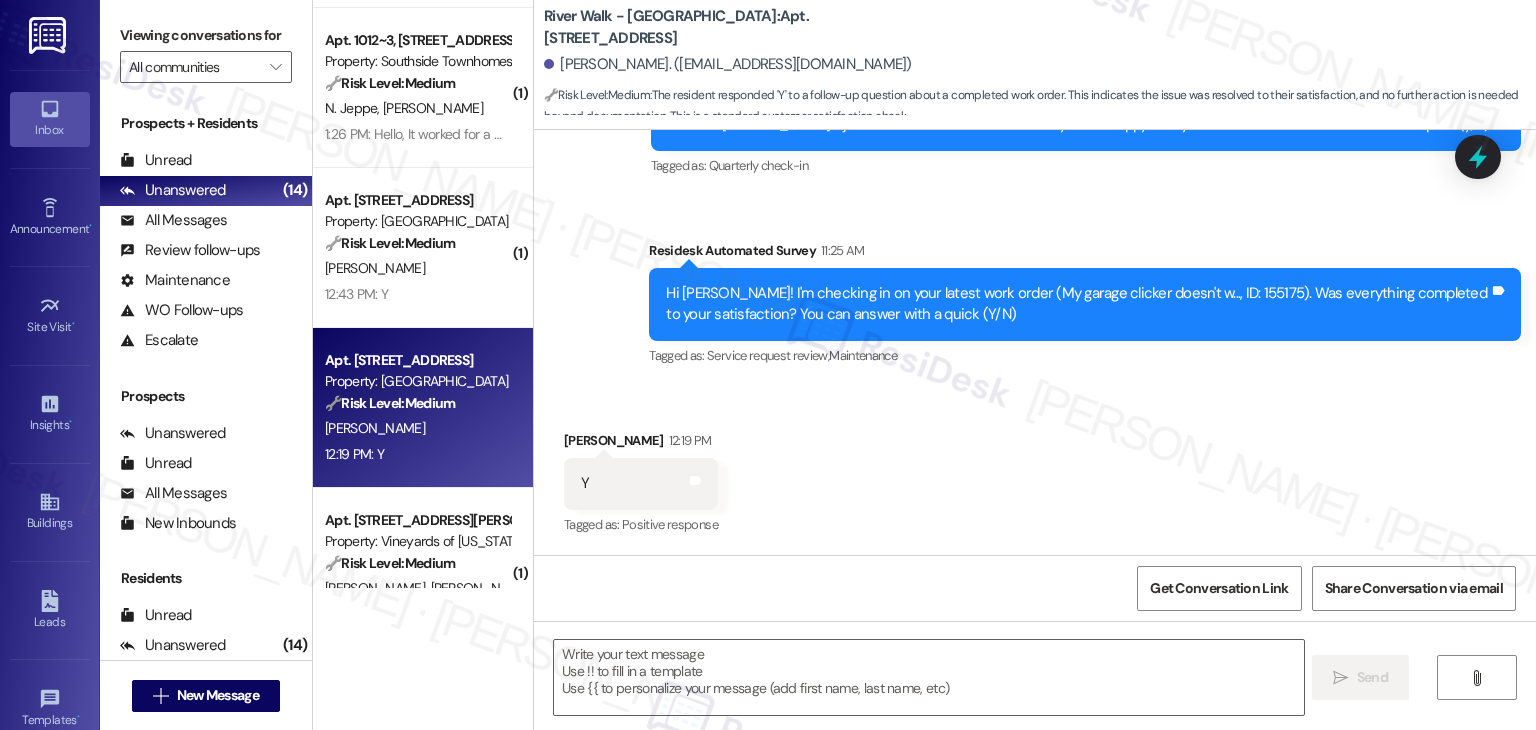 click on "Received via SMS David Dews 12:19 PM Y Tags and notes Tagged as:   Positive response Click to highlight conversations about Positive response" at bounding box center (1035, 469) 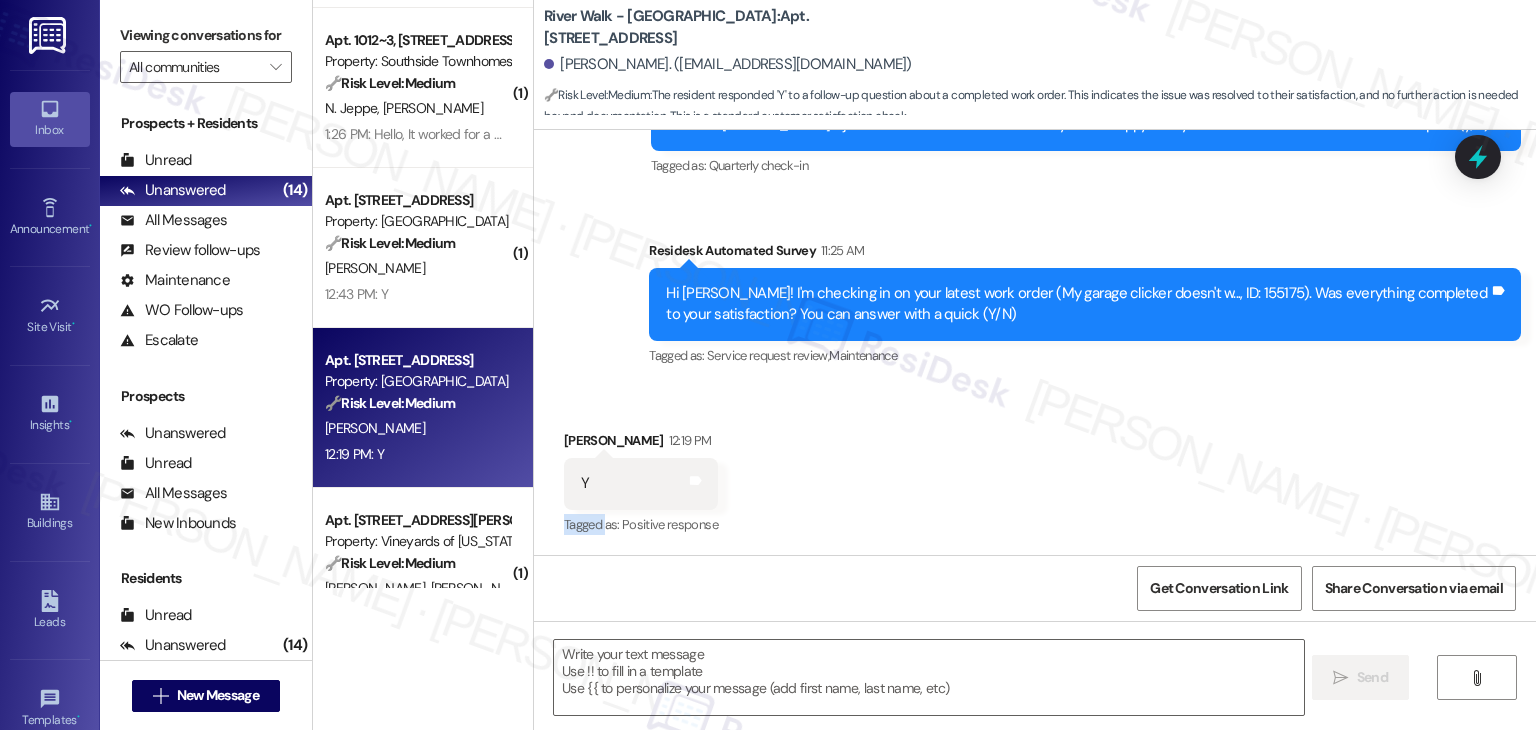 click on "Received via SMS David Dews 12:19 PM Y Tags and notes Tagged as:   Positive response Click to highlight conversations about Positive response" at bounding box center (1035, 469) 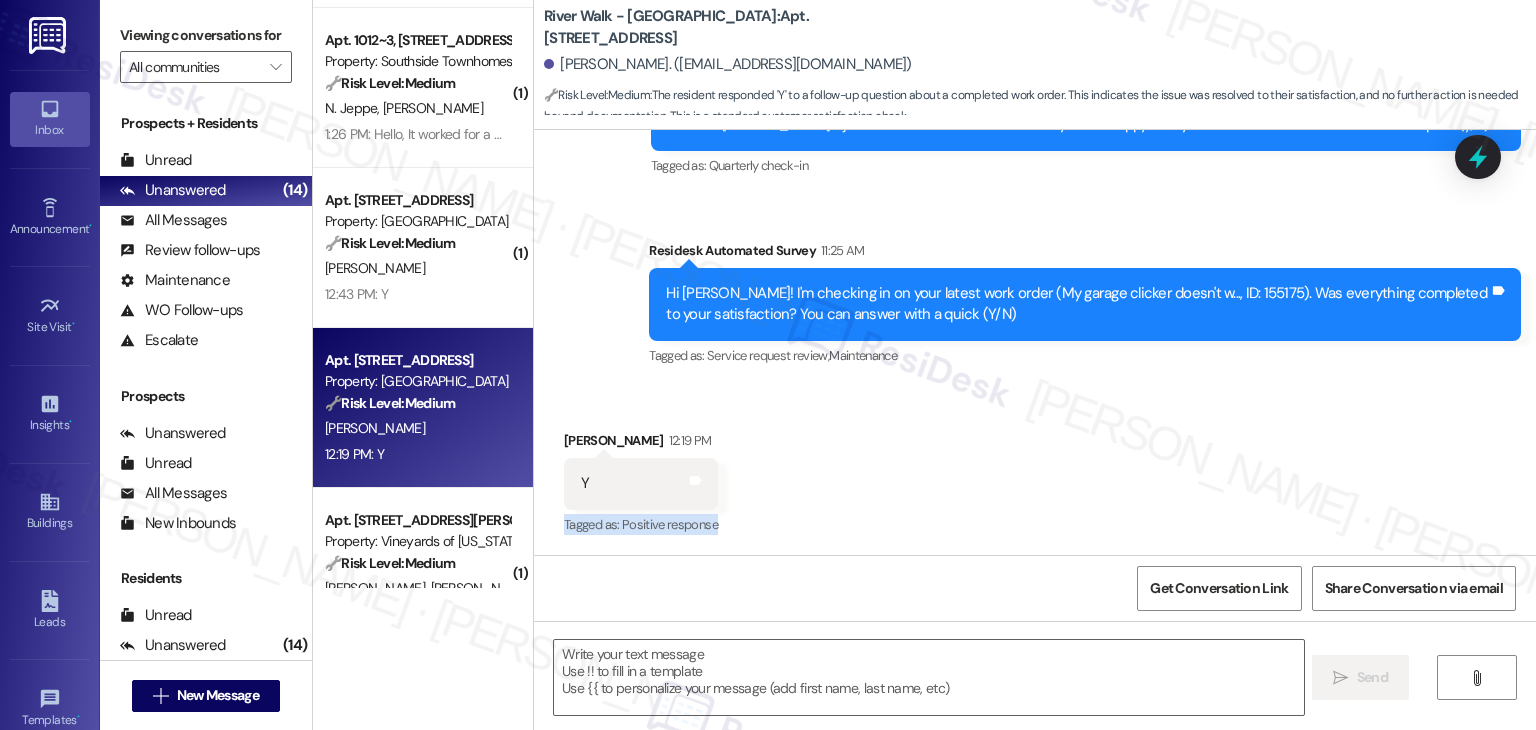 click on "Received via SMS David Dews 12:19 PM Y Tags and notes Tagged as:   Positive response Click to highlight conversations about Positive response" at bounding box center [1035, 469] 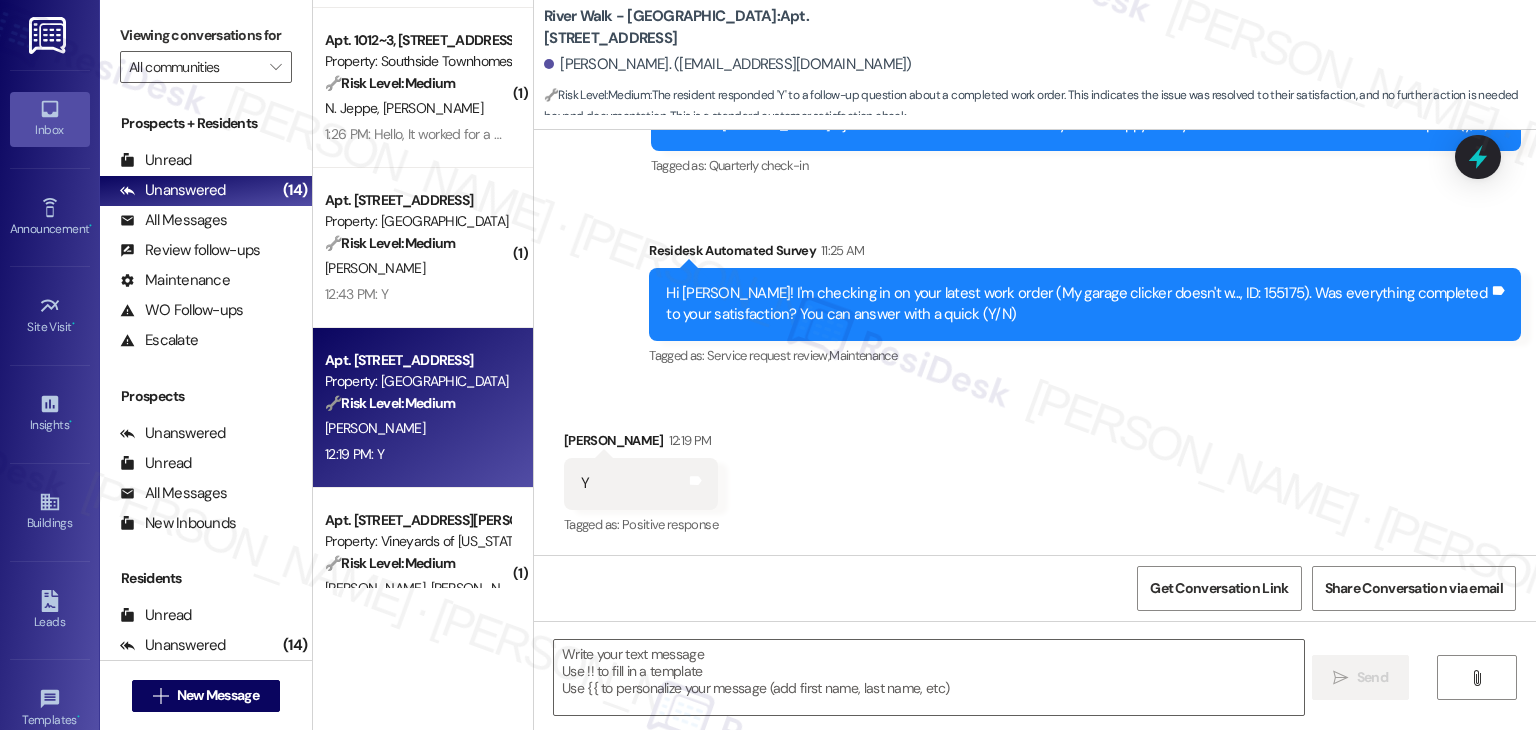 click on "Received via SMS David Dews 12:19 PM Y Tags and notes Tagged as:   Positive response Click to highlight conversations about Positive response" at bounding box center (1035, 469) 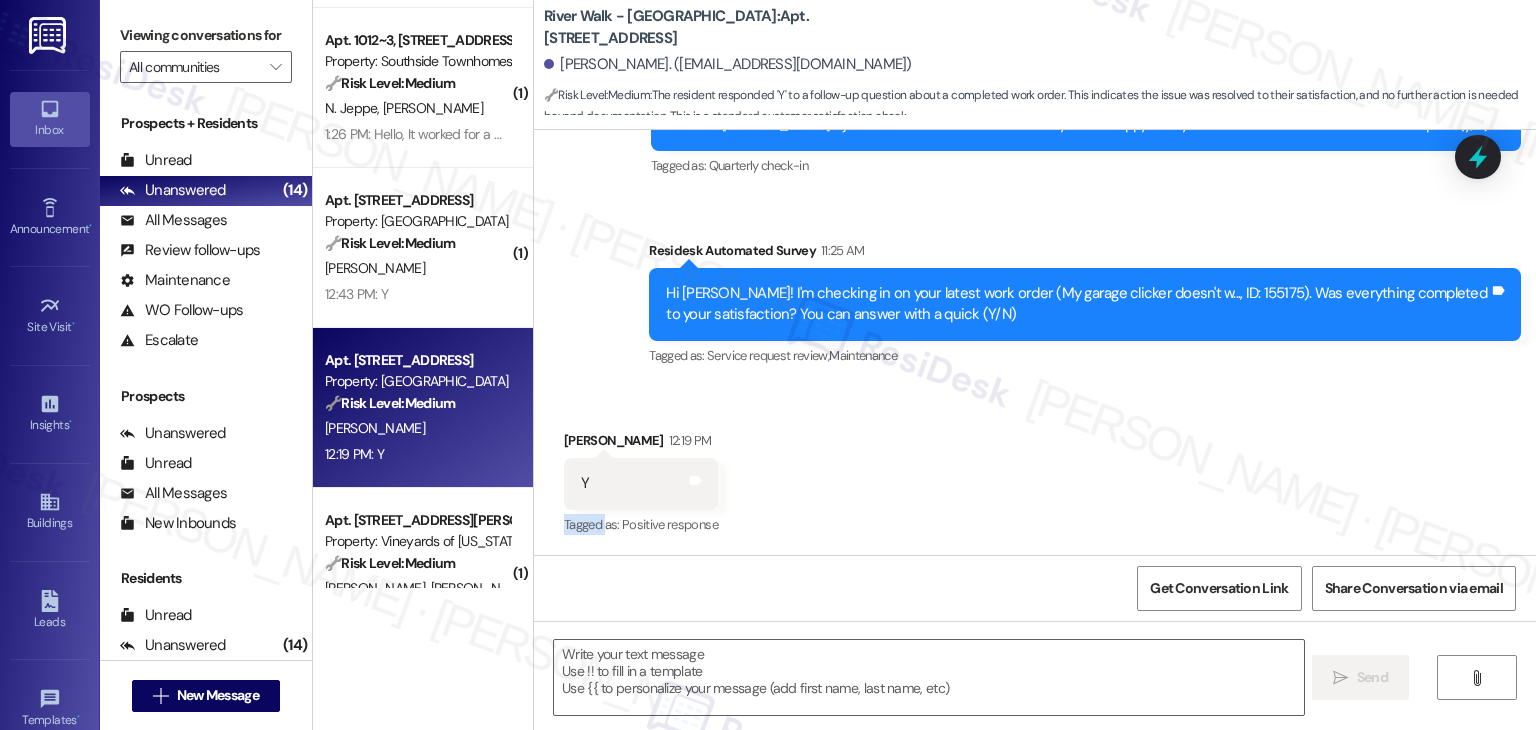 click on "Received via SMS David Dews 12:19 PM Y Tags and notes Tagged as:   Positive response Click to highlight conversations about Positive response" at bounding box center [1035, 469] 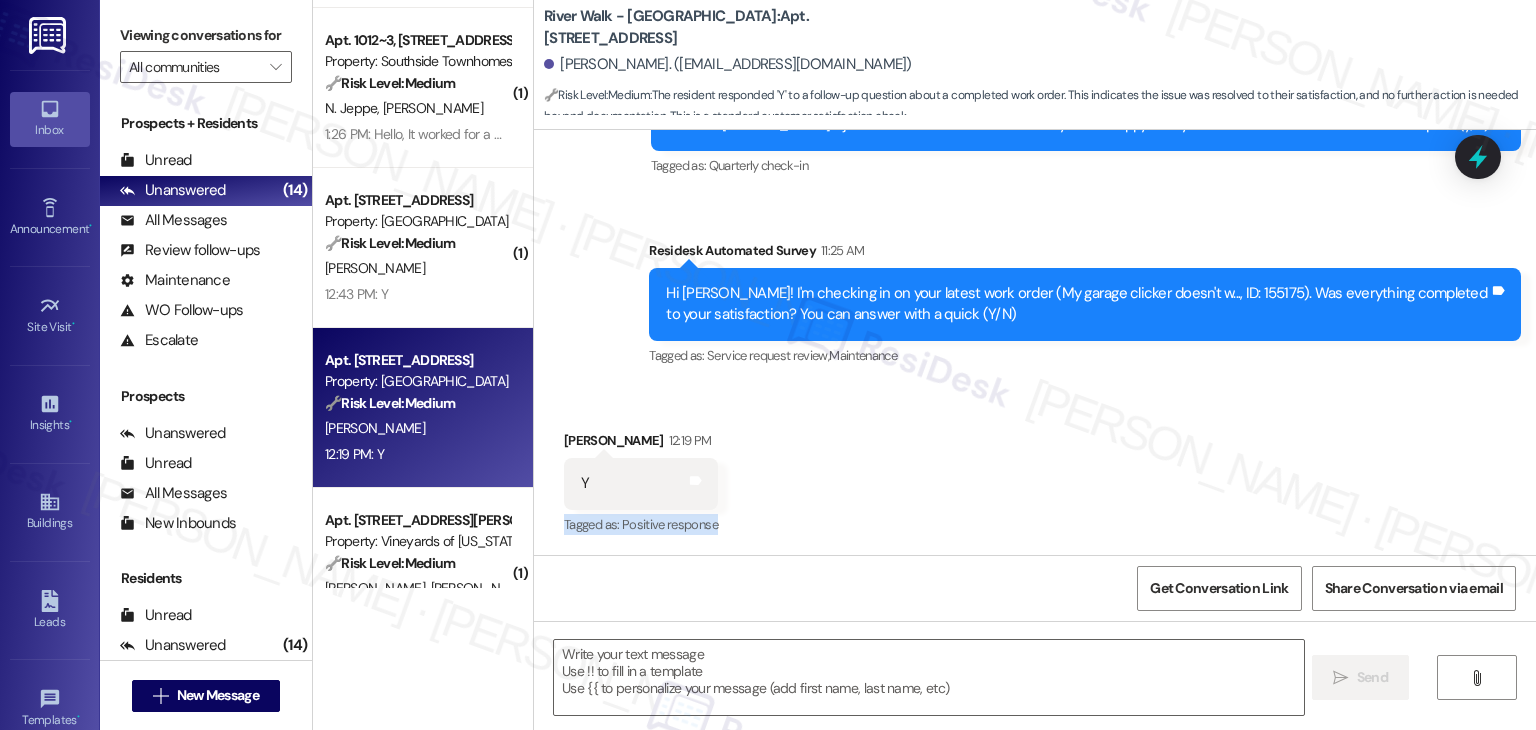 click on "Received via SMS David Dews 12:19 PM Y Tags and notes Tagged as:   Positive response Click to highlight conversations about Positive response" at bounding box center (1035, 469) 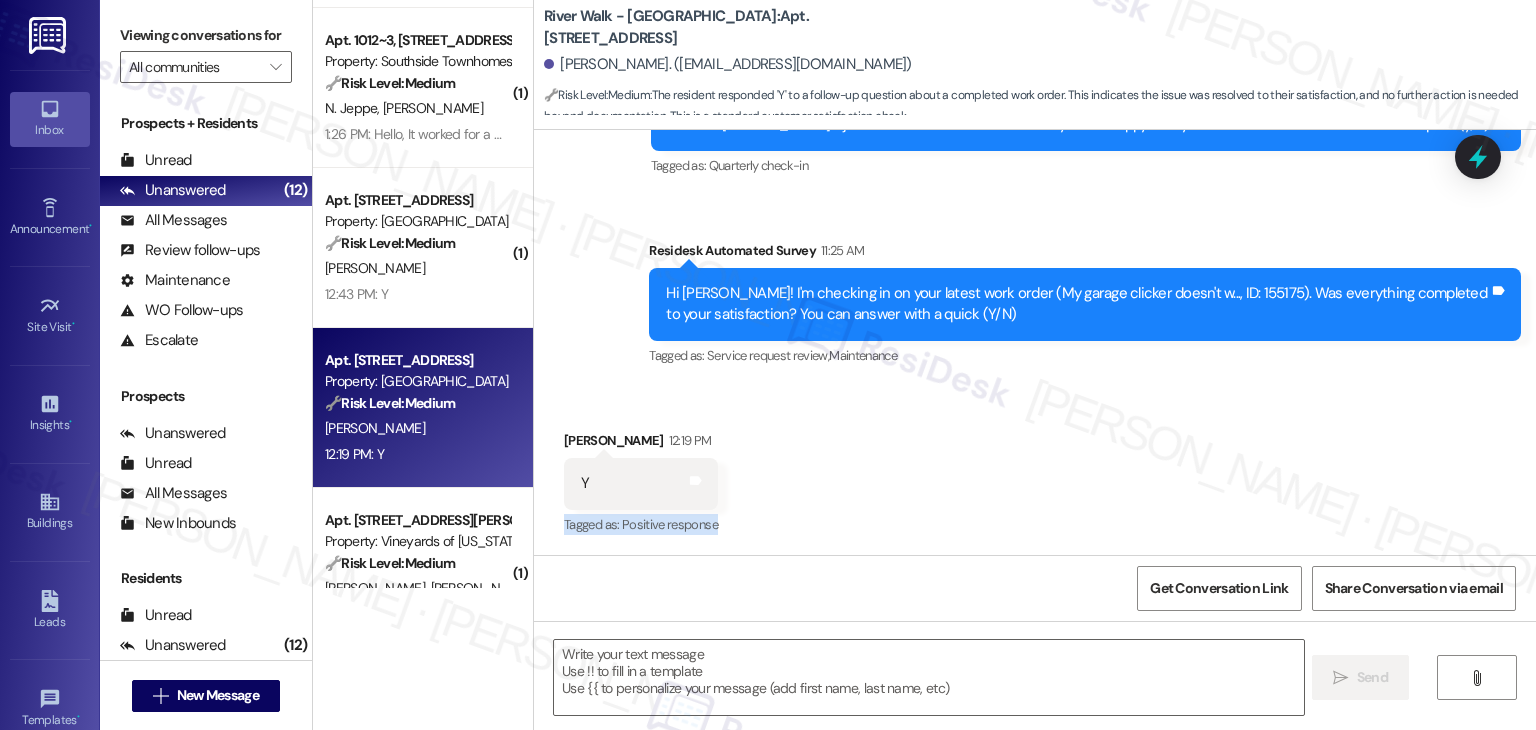 click on "Received via SMS David Dews 12:19 PM Y Tags and notes Tagged as:   Positive response Click to highlight conversations about Positive response" at bounding box center [1035, 469] 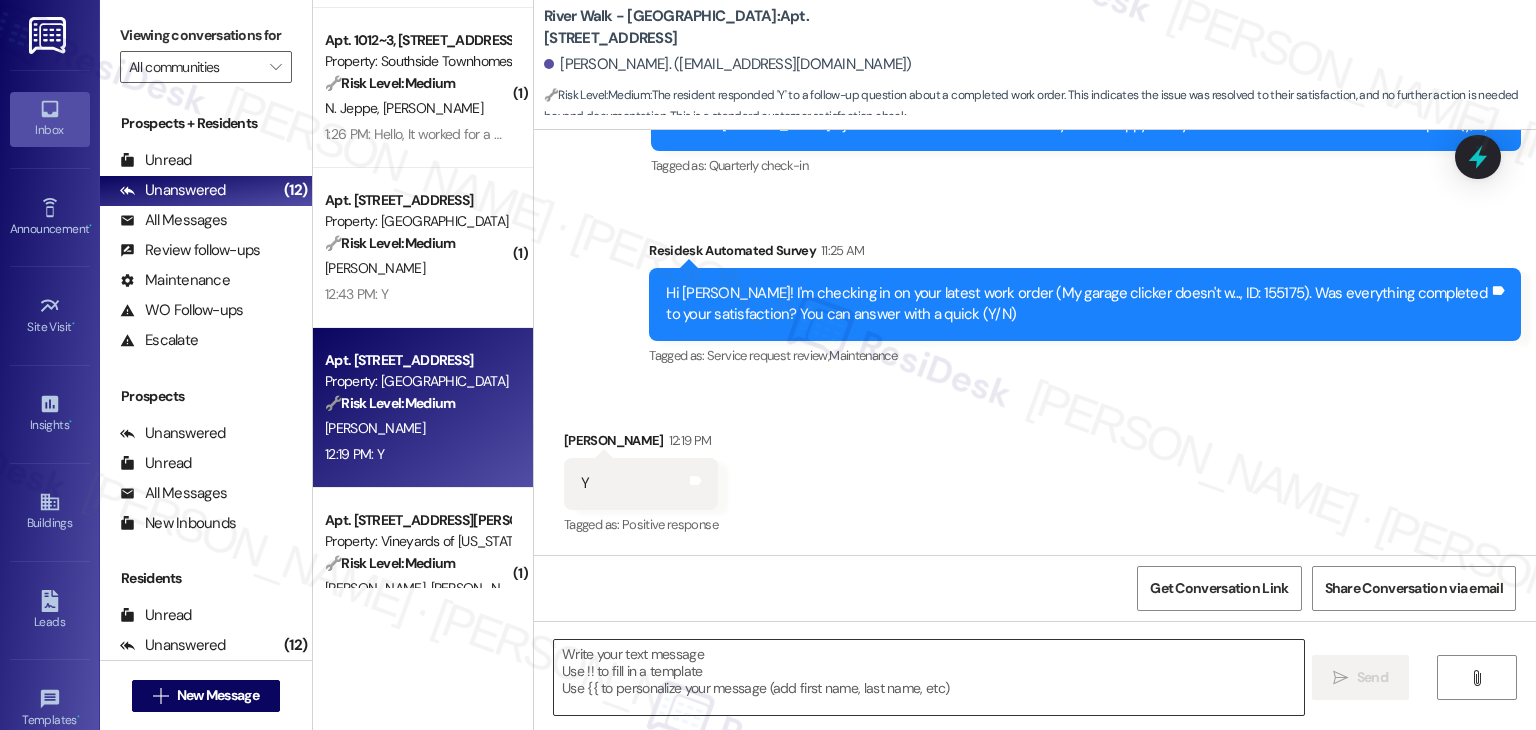 click at bounding box center (928, 677) 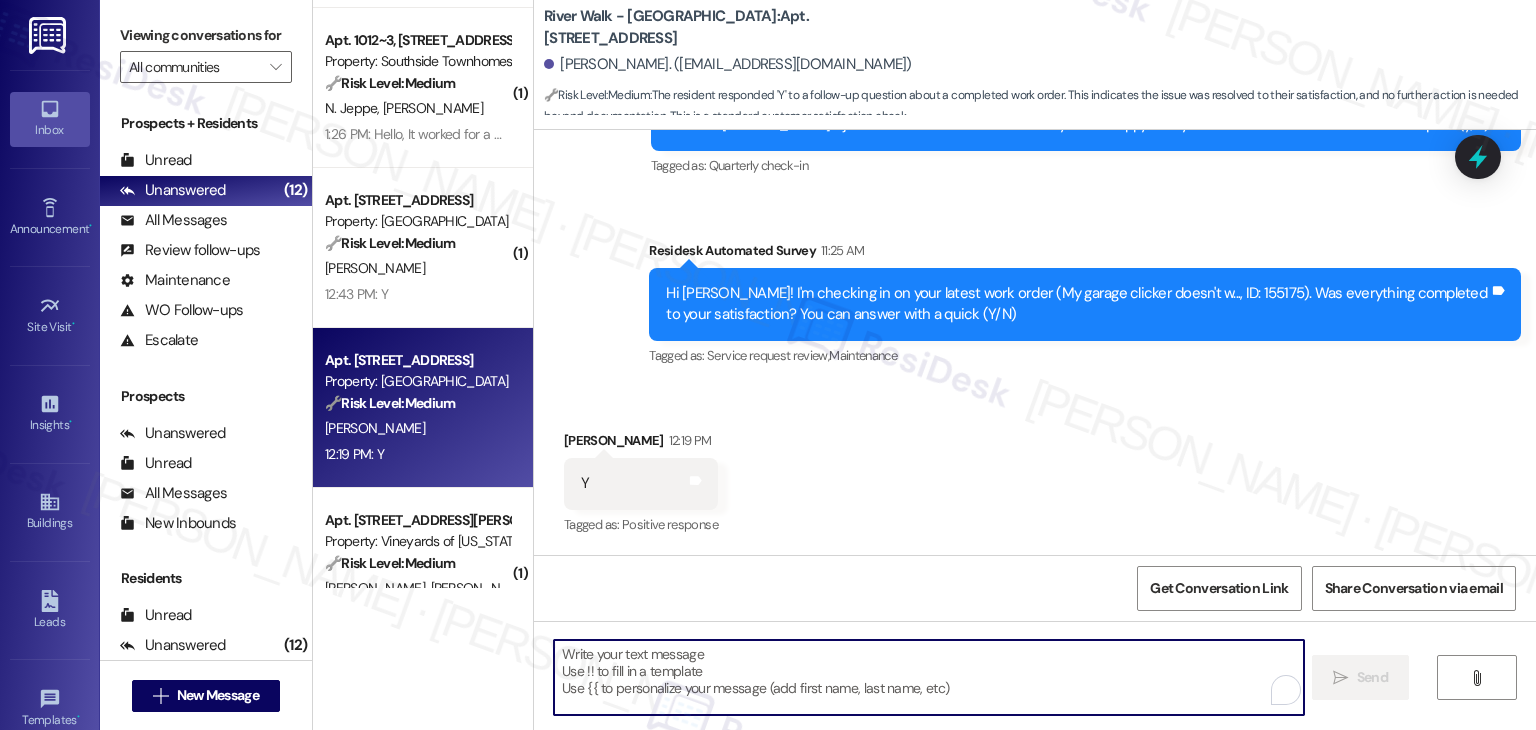 paste on "Hey {{first_name}}, I appreciate your response. I am glad your latest work order was completed to your satisfaction. Feel free to let us know if there is anything else you'd like to address. We're happy to help!" 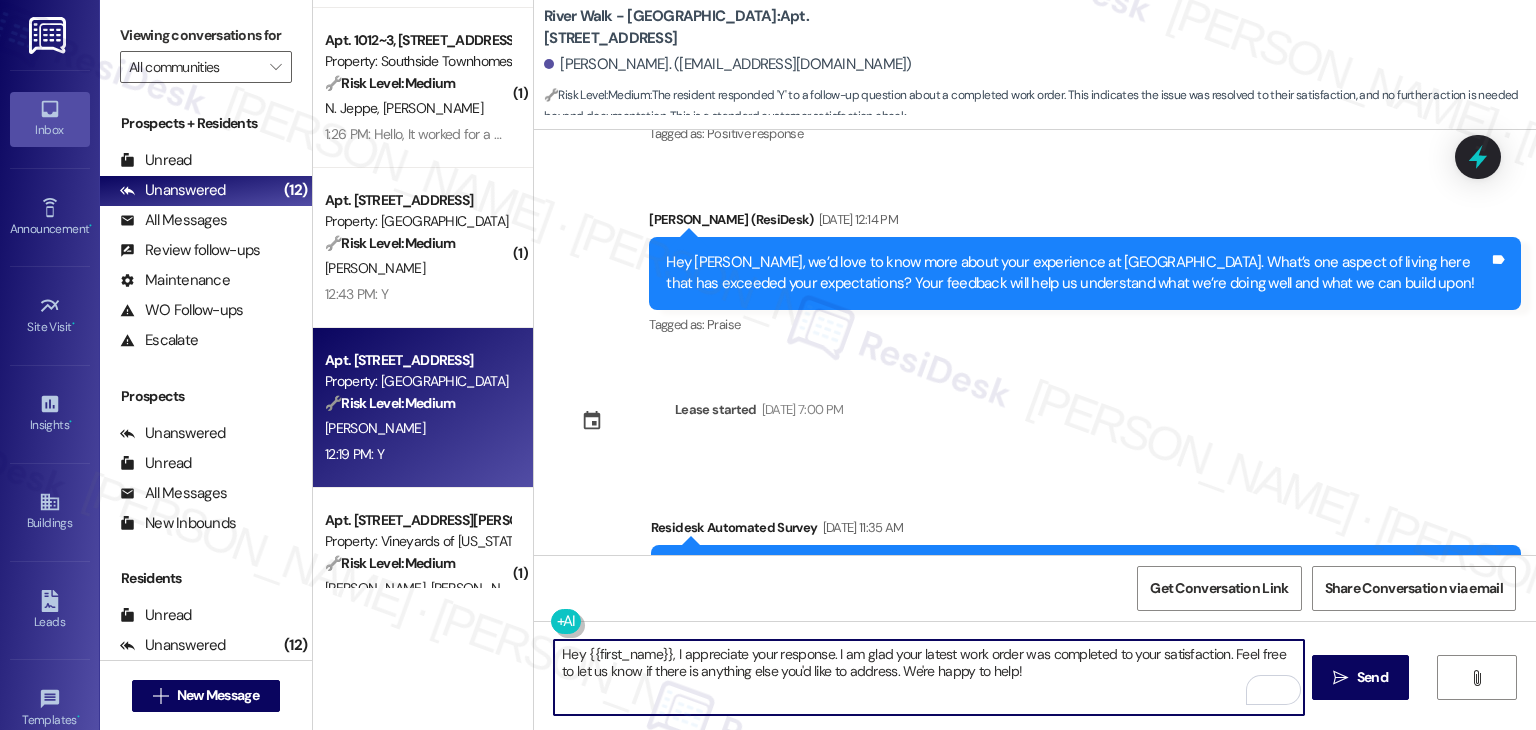 scroll, scrollTop: 2118, scrollLeft: 0, axis: vertical 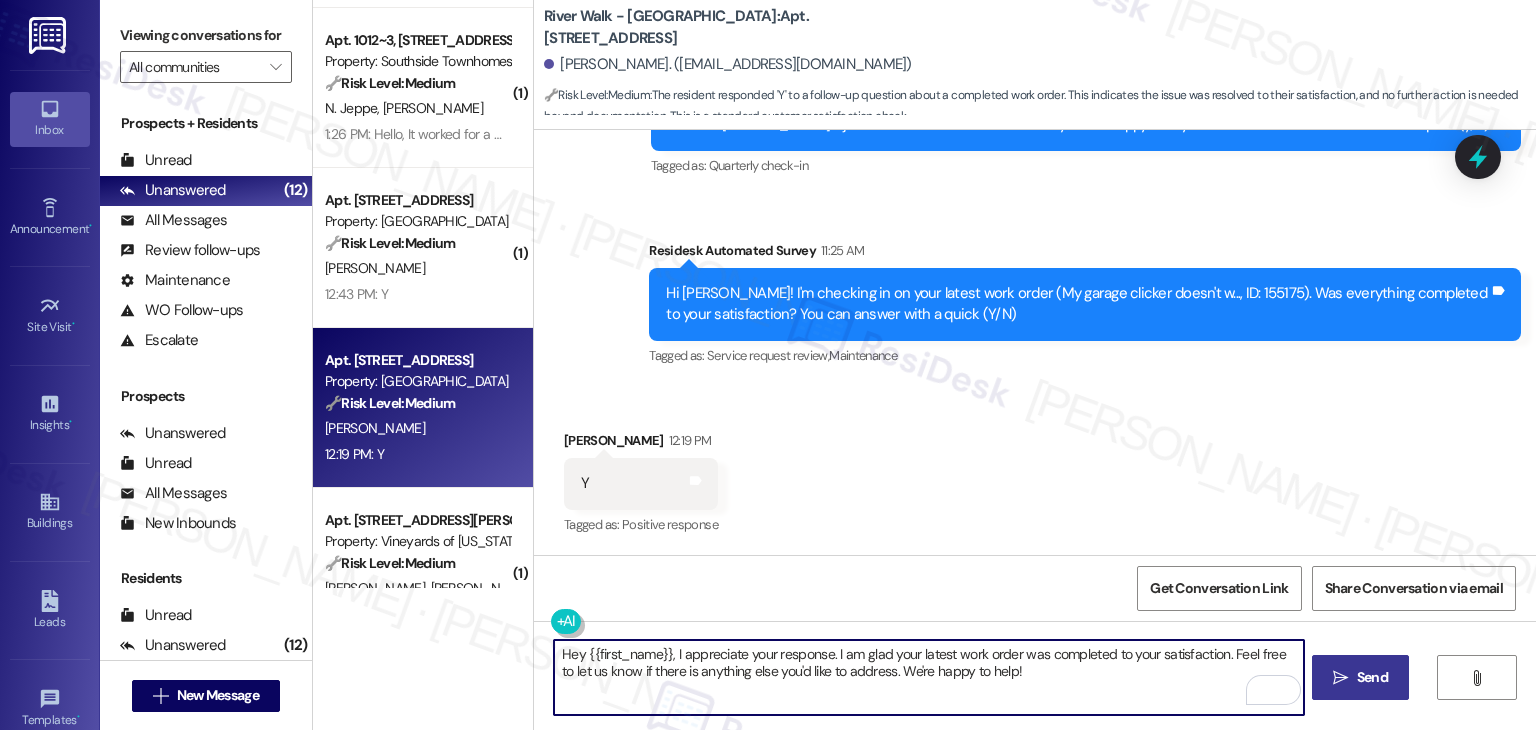 type on "Hey {{first_name}}, I appreciate your response. I am glad your latest work order was completed to your satisfaction. Feel free to let us know if there is anything else you'd like to address. We're happy to help!" 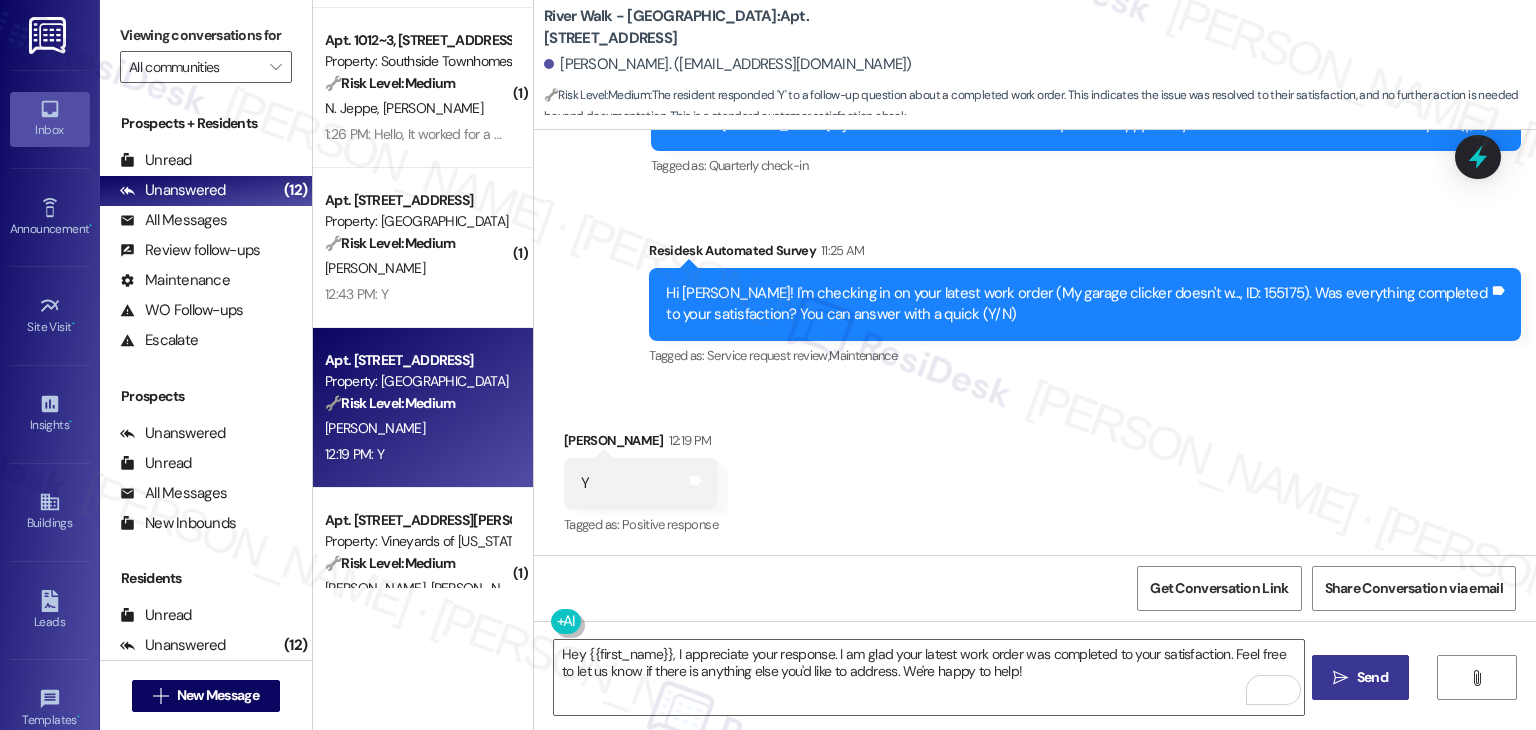 click on "Send" at bounding box center (1372, 677) 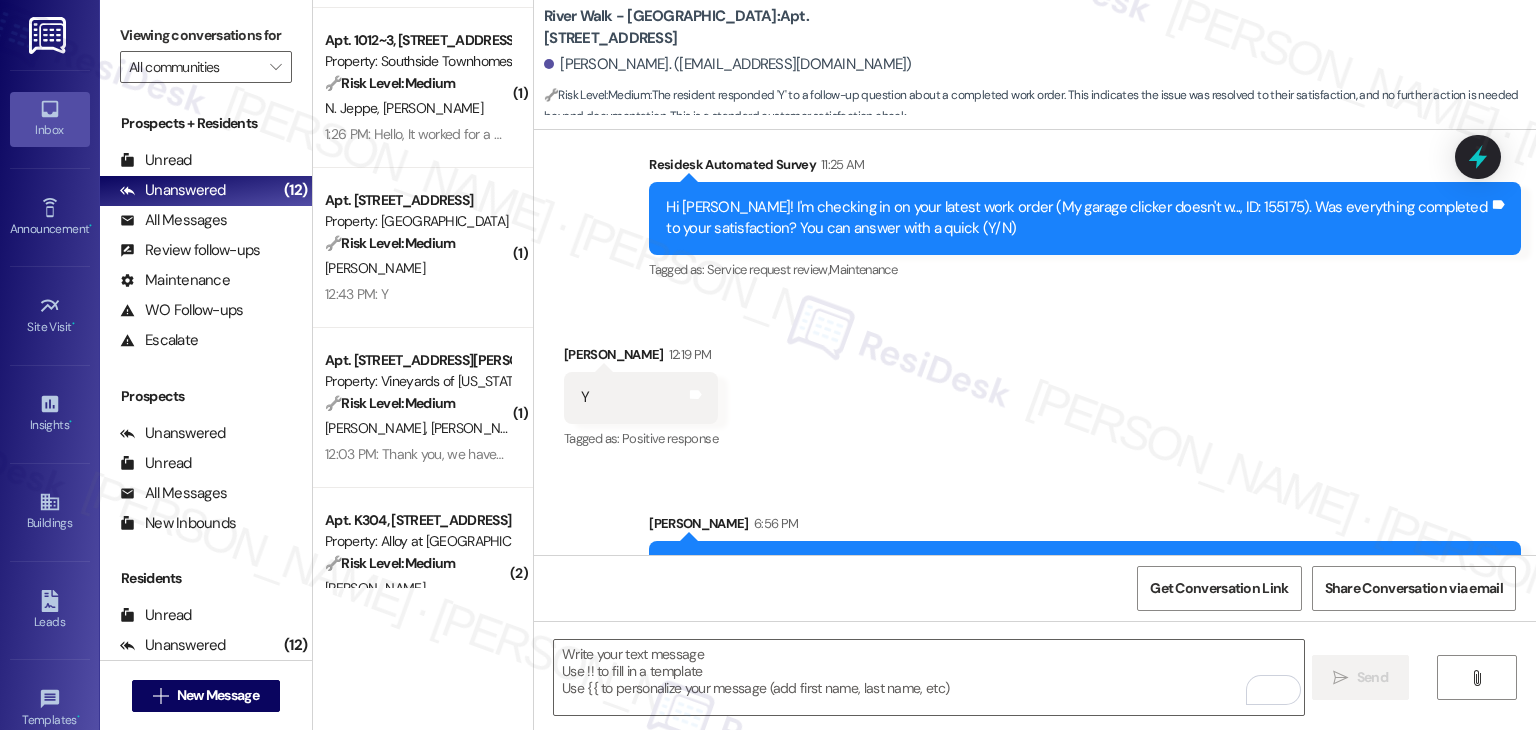 scroll, scrollTop: 2279, scrollLeft: 0, axis: vertical 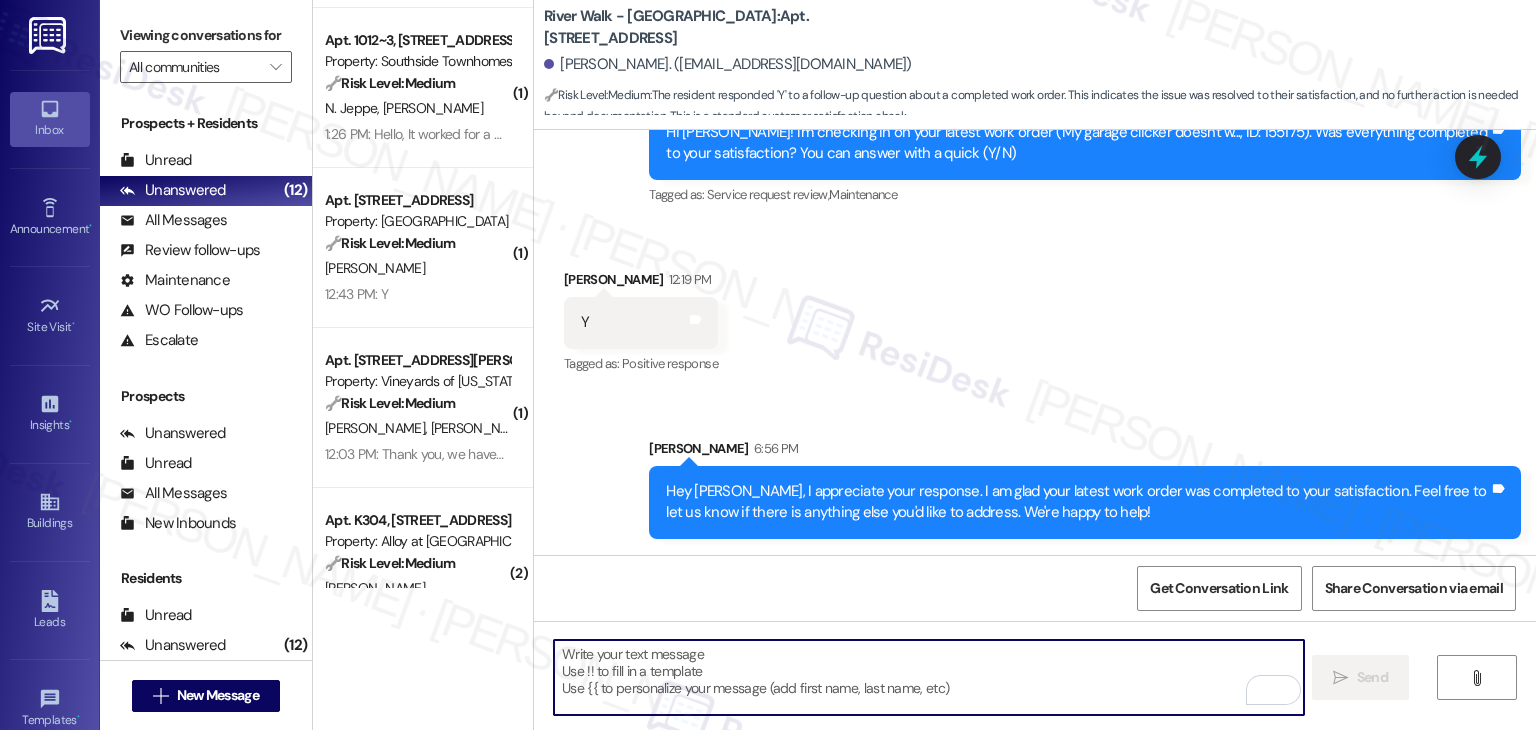 click at bounding box center [928, 677] 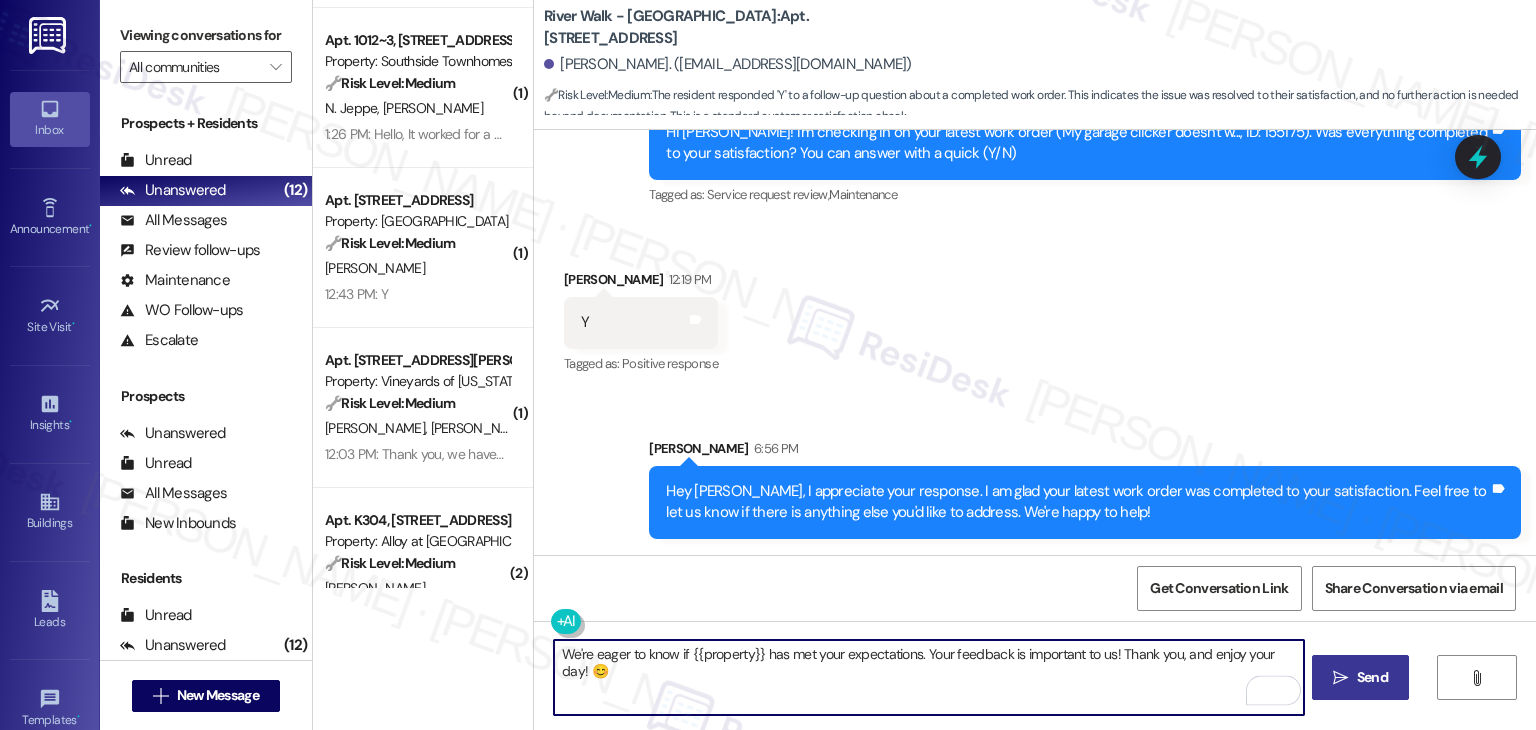 click on "We're eager to know if {{property}} has met your expectations. Your feedback is important to us! Thank you, and enjoy your day! 😊" at bounding box center (928, 677) 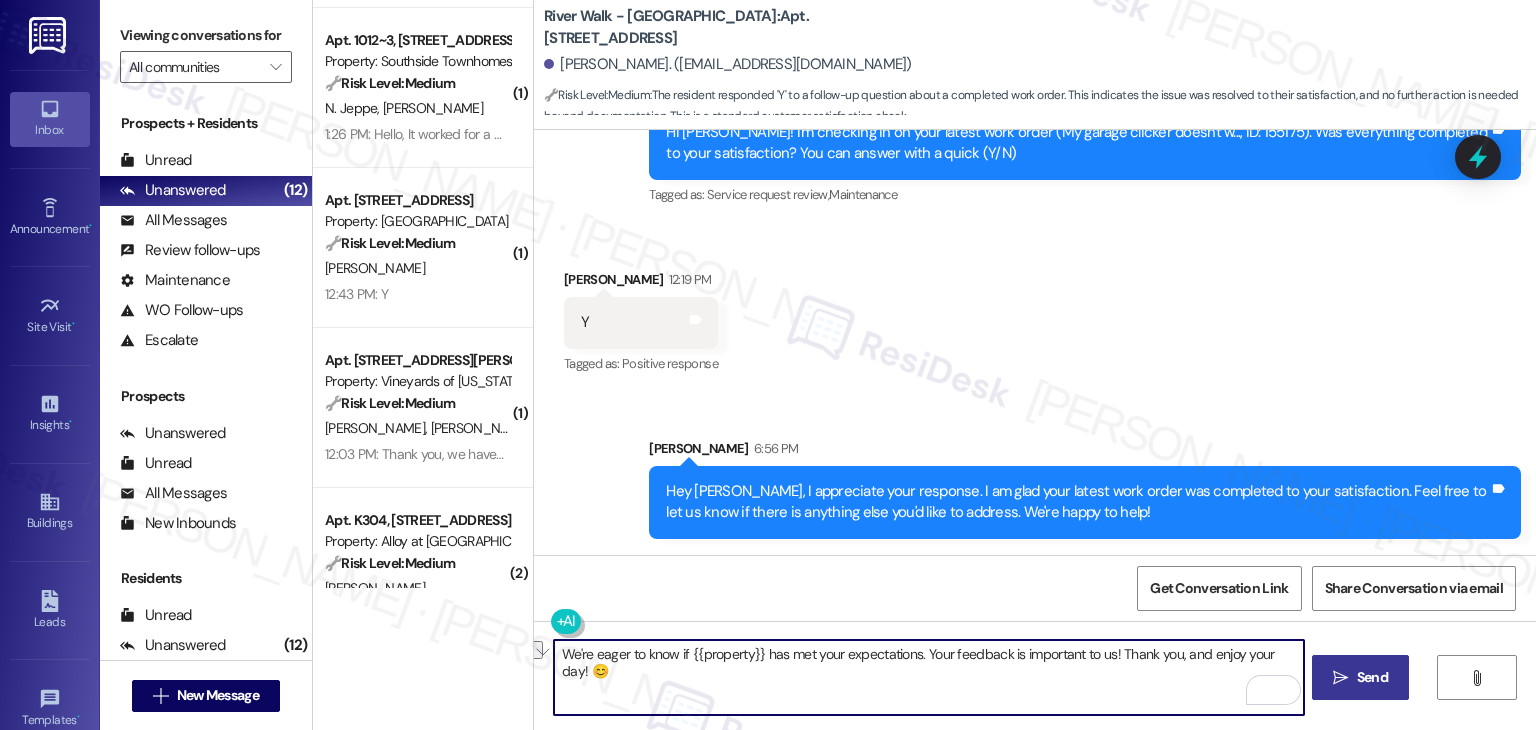 drag, startPoint x: 1283, startPoint y: 653, endPoint x: 1169, endPoint y: 657, distance: 114.07015 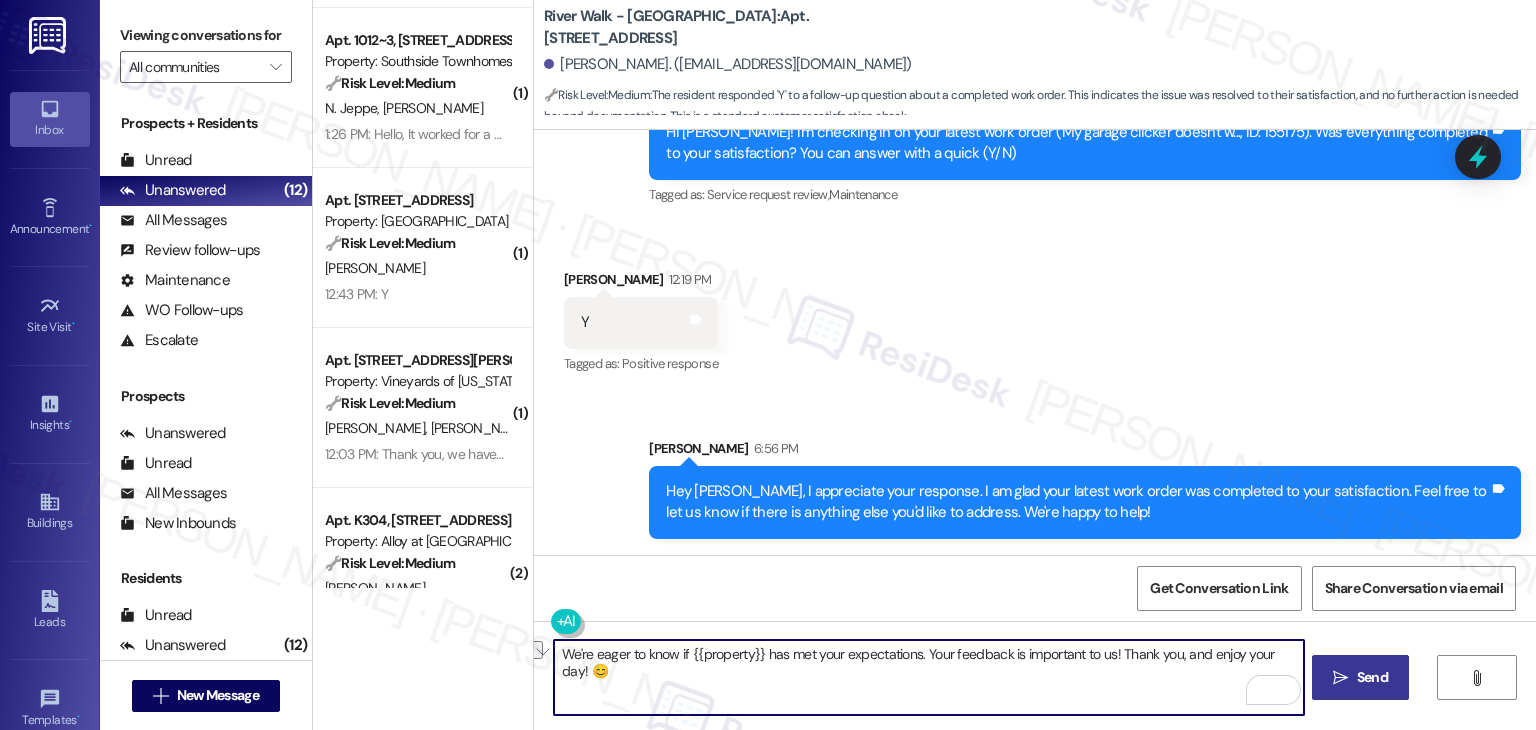 click on "We're eager to know if {{property}} has met your expectations. Your feedback is important to us! Thank you, and enjoy your day! 😊" at bounding box center (928, 677) 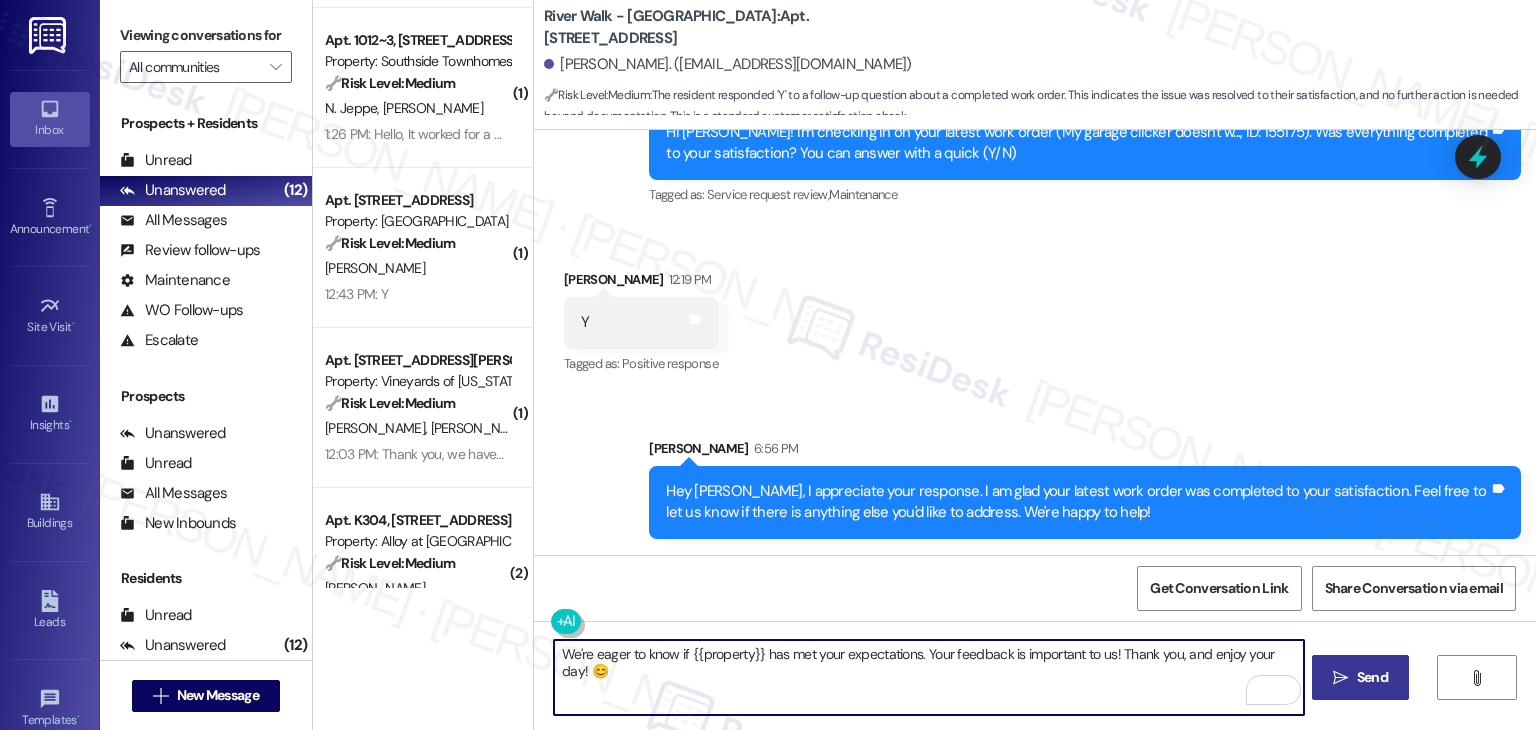 drag, startPoint x: 1293, startPoint y: 653, endPoint x: 1132, endPoint y: 653, distance: 161 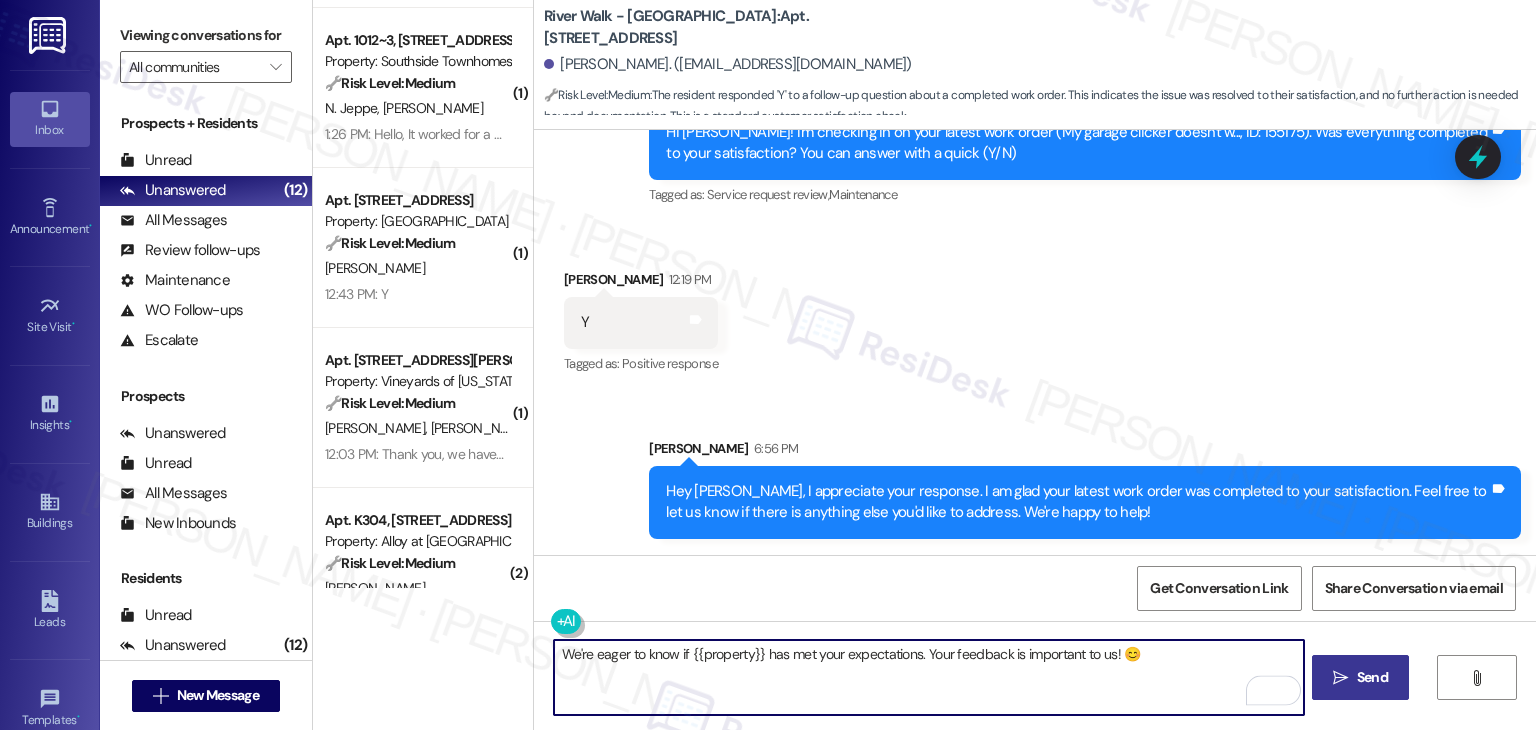 type on "We're eager to know if {{property}} has met your expectations. Your feedback is important to us! 😊" 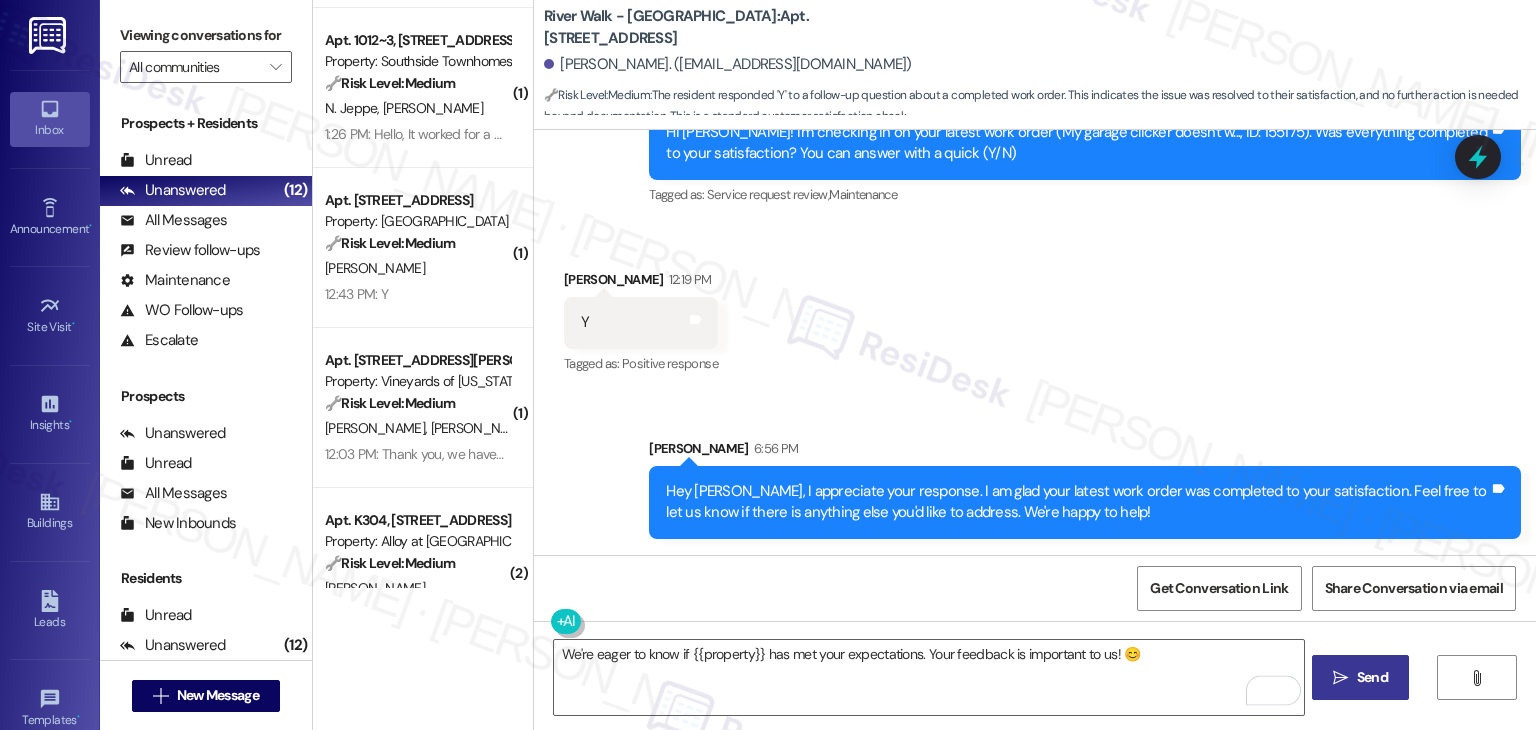 click on "Send" at bounding box center [1372, 677] 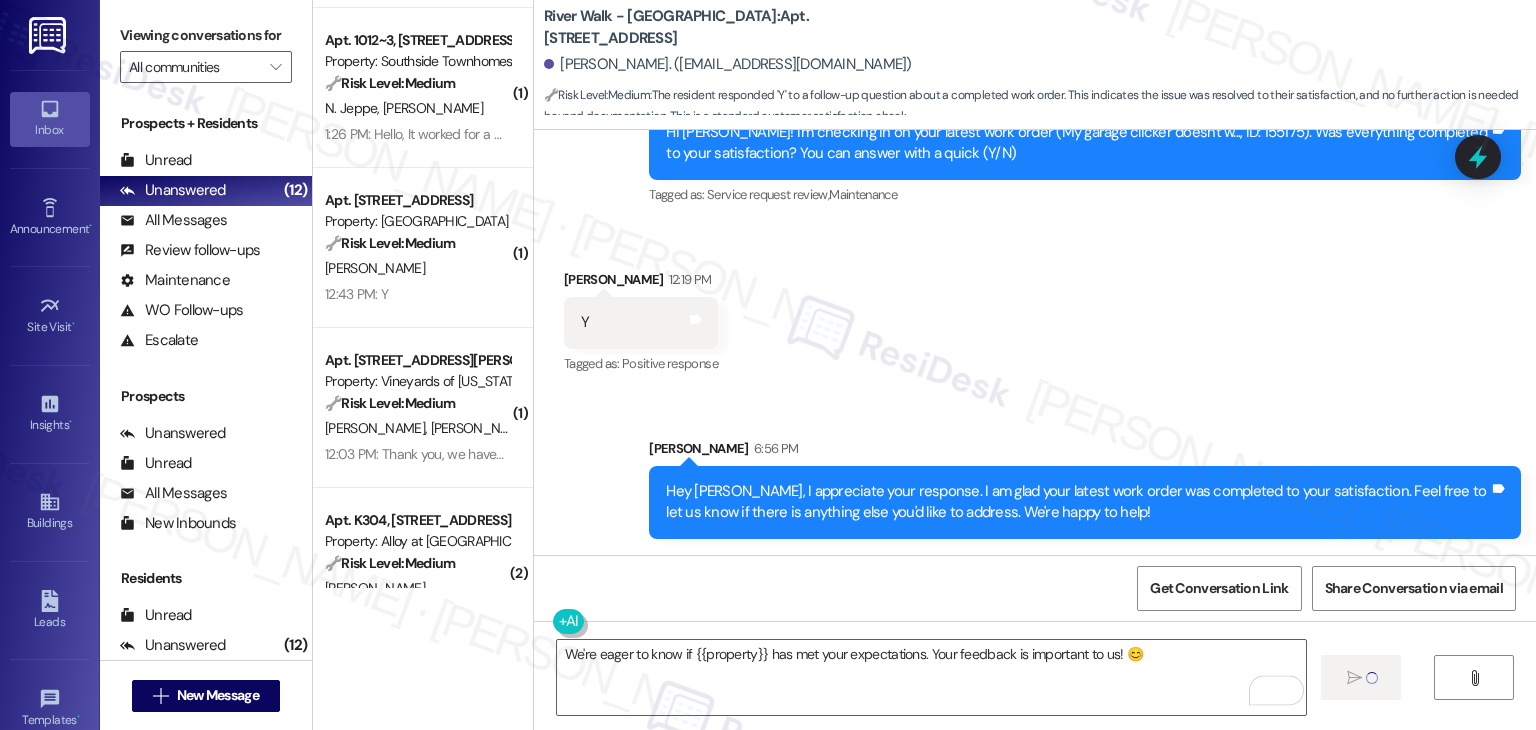 type 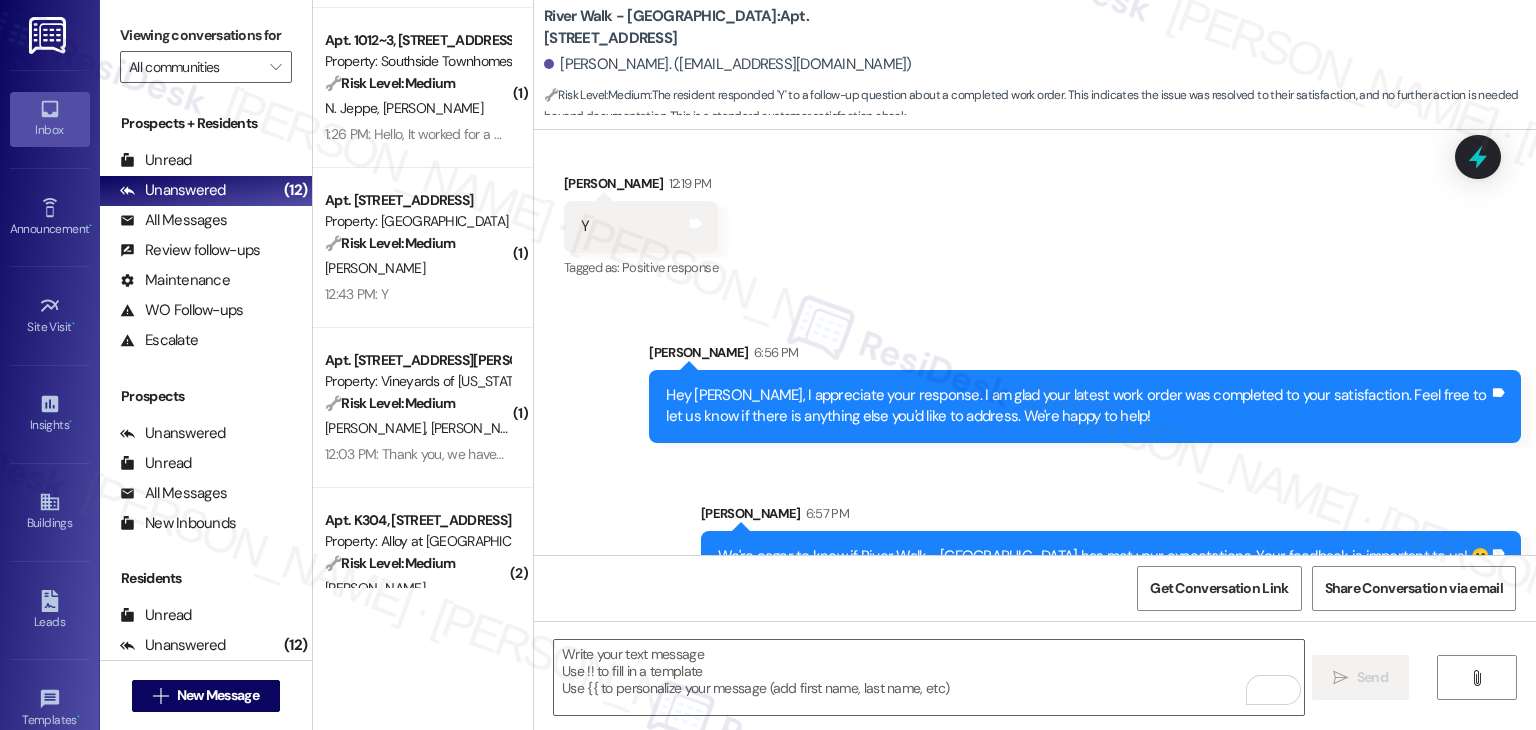 scroll, scrollTop: 2418, scrollLeft: 0, axis: vertical 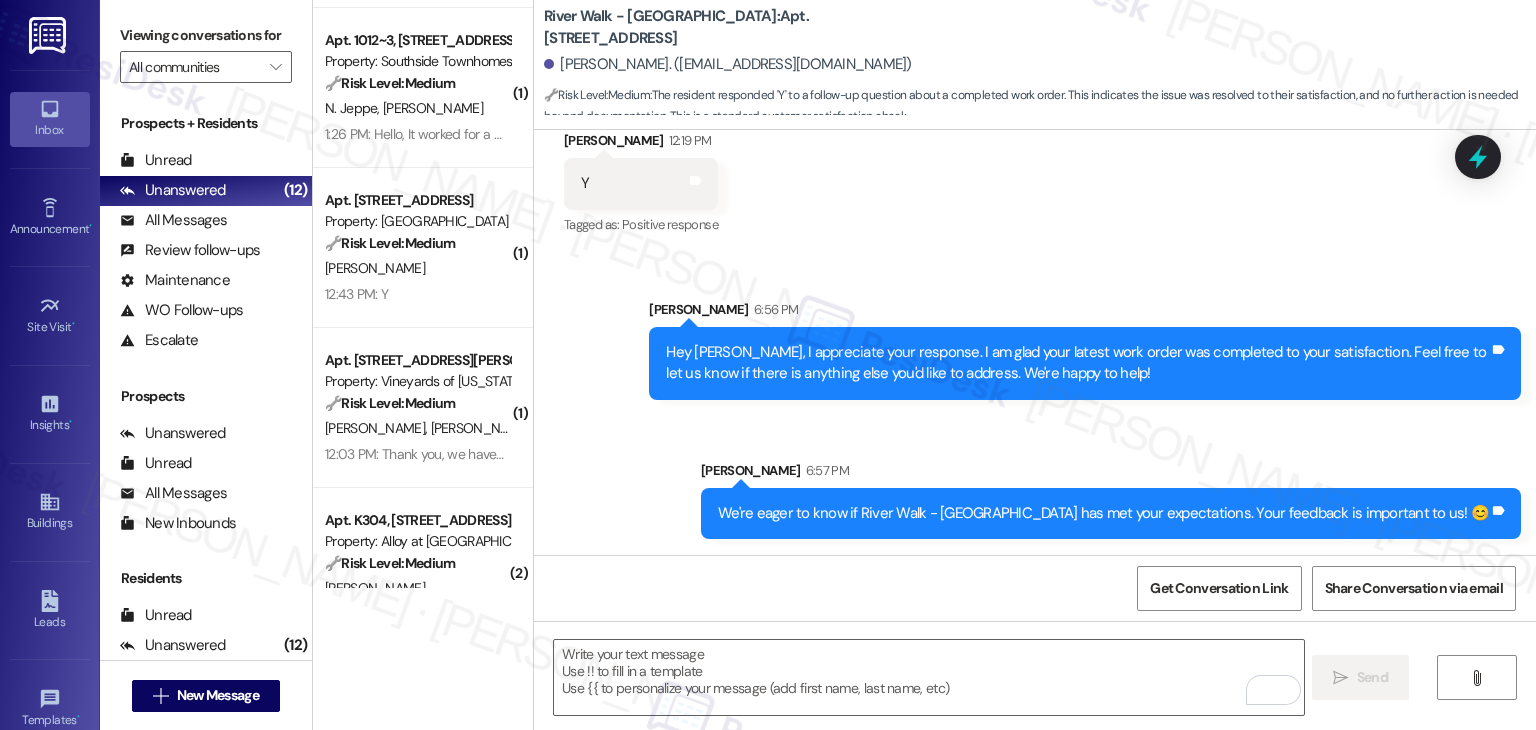 click on "Sent via SMS Sarah 6:56 PM Hey David, I appreciate your response. I am glad your latest work order was completed to your satisfaction. Feel free to let us know if there is anything else you'd like to address. We're happy to help! Tags and notes Sent via SMS Sarah 6:57 PM We're eager to know if River Walk - Boise has met your expectations. Your feedback is important to us! 😊 Tags and notes" at bounding box center (1035, 404) 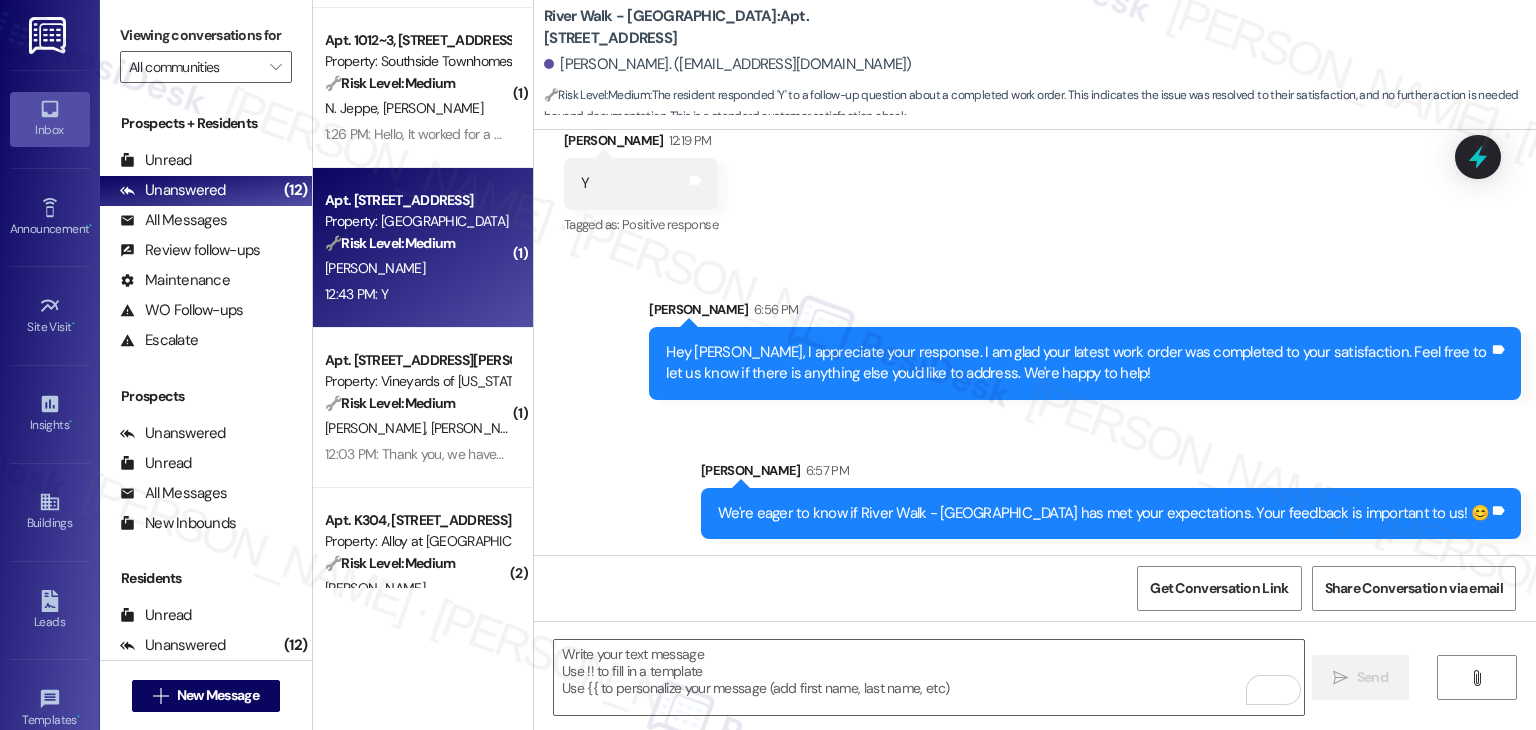 click on "12:43 PM: Y 12:43 PM: Y" at bounding box center [417, 294] 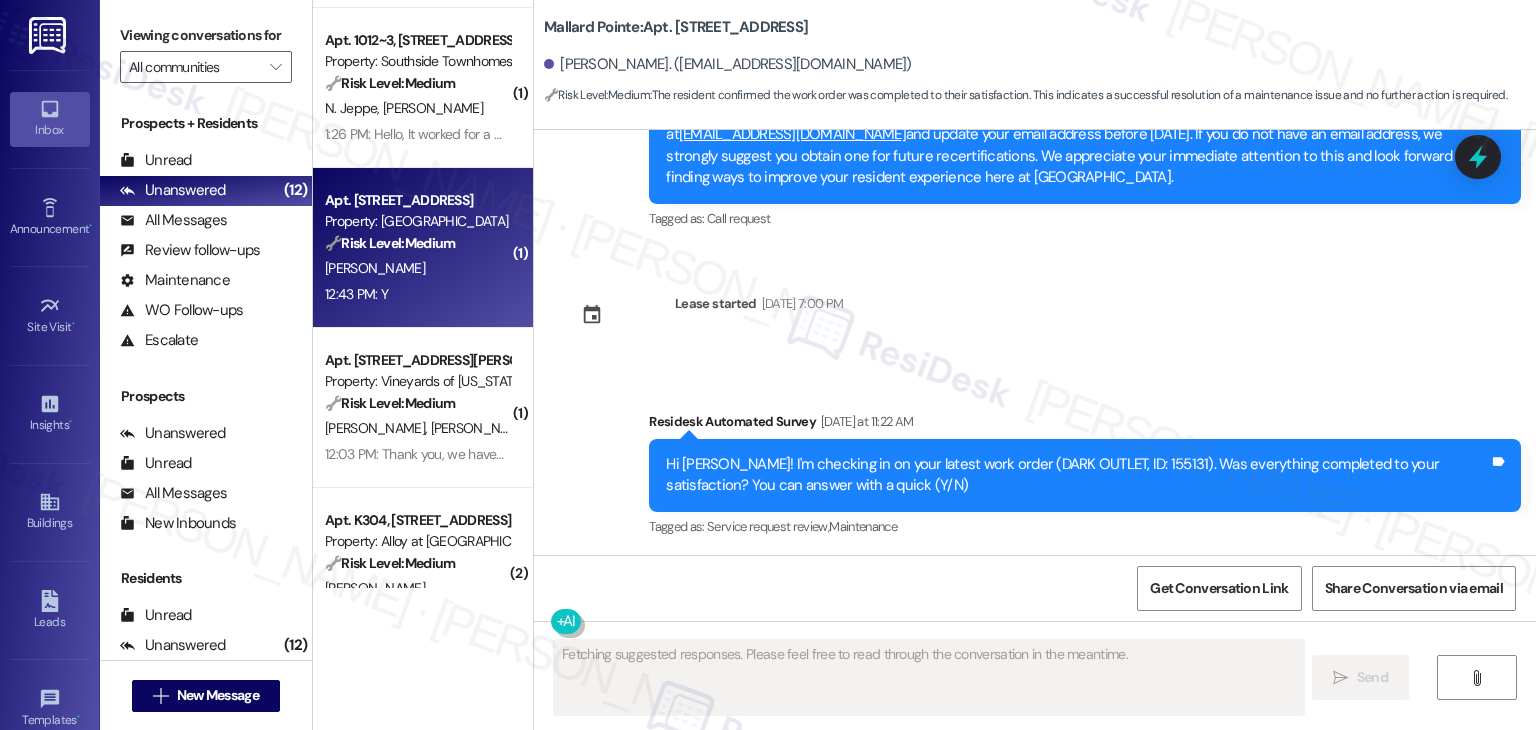scroll, scrollTop: 3108, scrollLeft: 0, axis: vertical 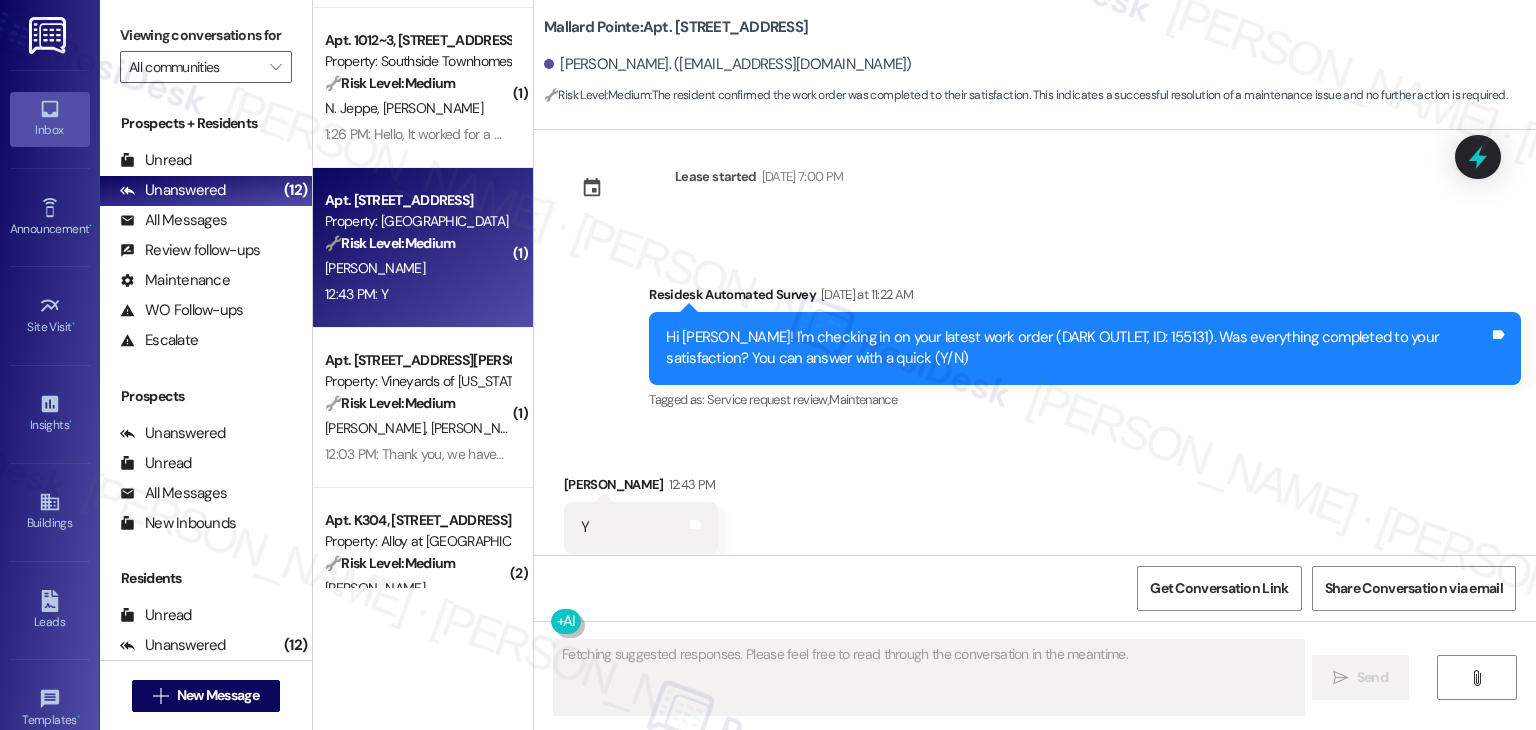 click on "Received via SMS Cheryl Boles 12:43 PM Y Tags and notes Tagged as:   Positive response Click to highlight conversations about Positive response" at bounding box center [1035, 513] 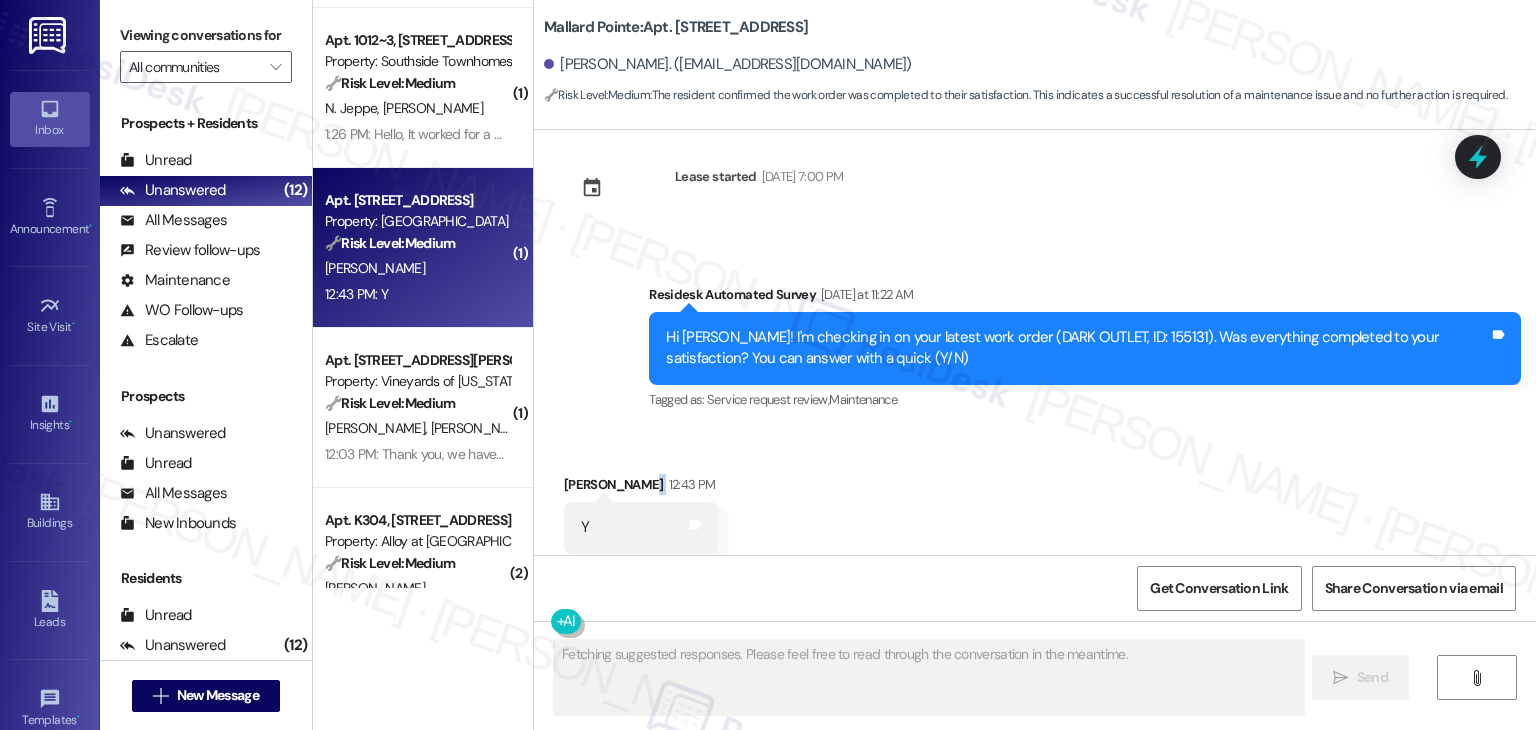 click on "Received via SMS Cheryl Boles 12:43 PM Y Tags and notes Tagged as:   Positive response Click to highlight conversations about Positive response" at bounding box center (1035, 513) 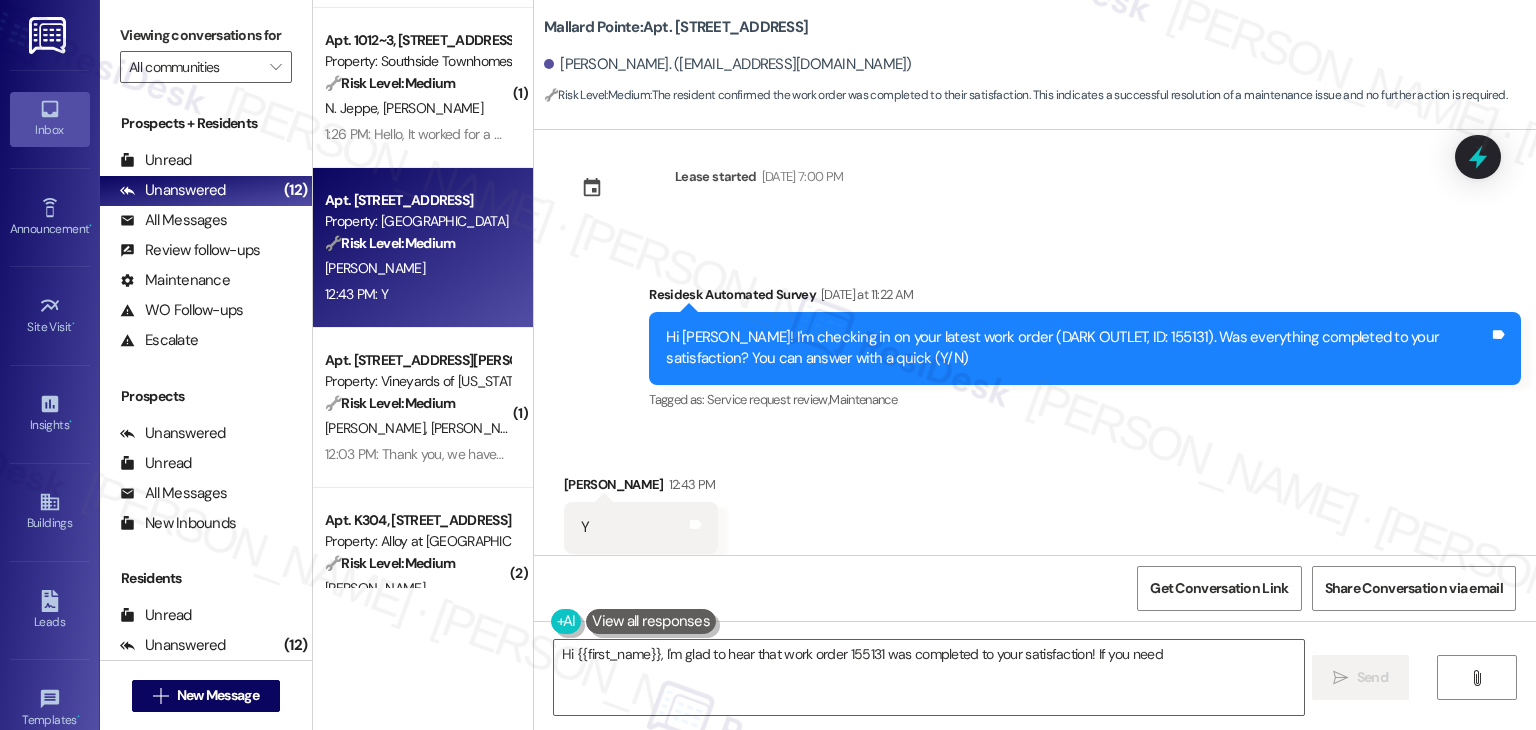 click on "Received via SMS Cheryl Boles 12:43 PM Y Tags and notes Tagged as:   Positive response Click to highlight conversations about Positive response" at bounding box center (1035, 513) 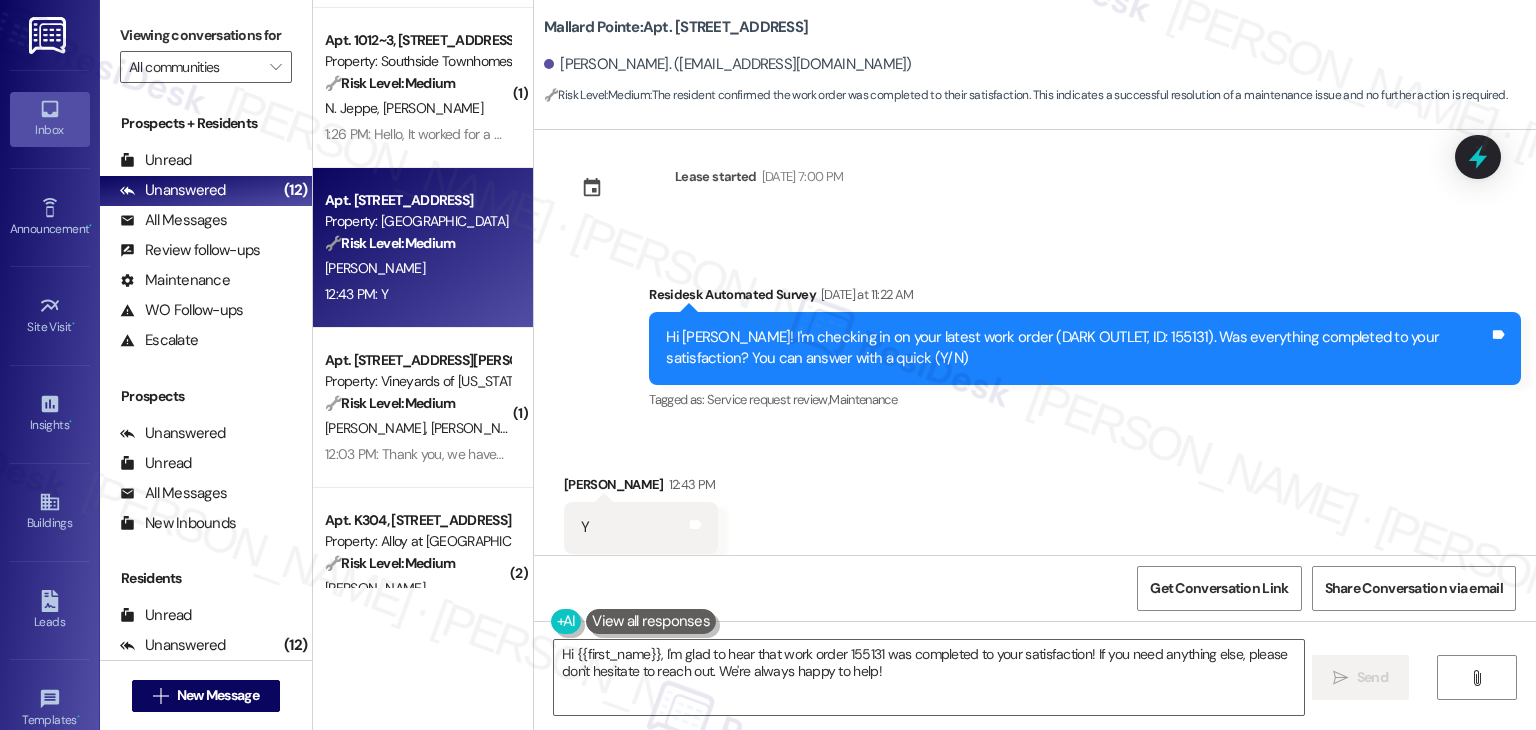 click on "Received via SMS Cheryl Boles 12:43 PM Y Tags and notes Tagged as:   Positive response Click to highlight conversations about Positive response" at bounding box center [1035, 513] 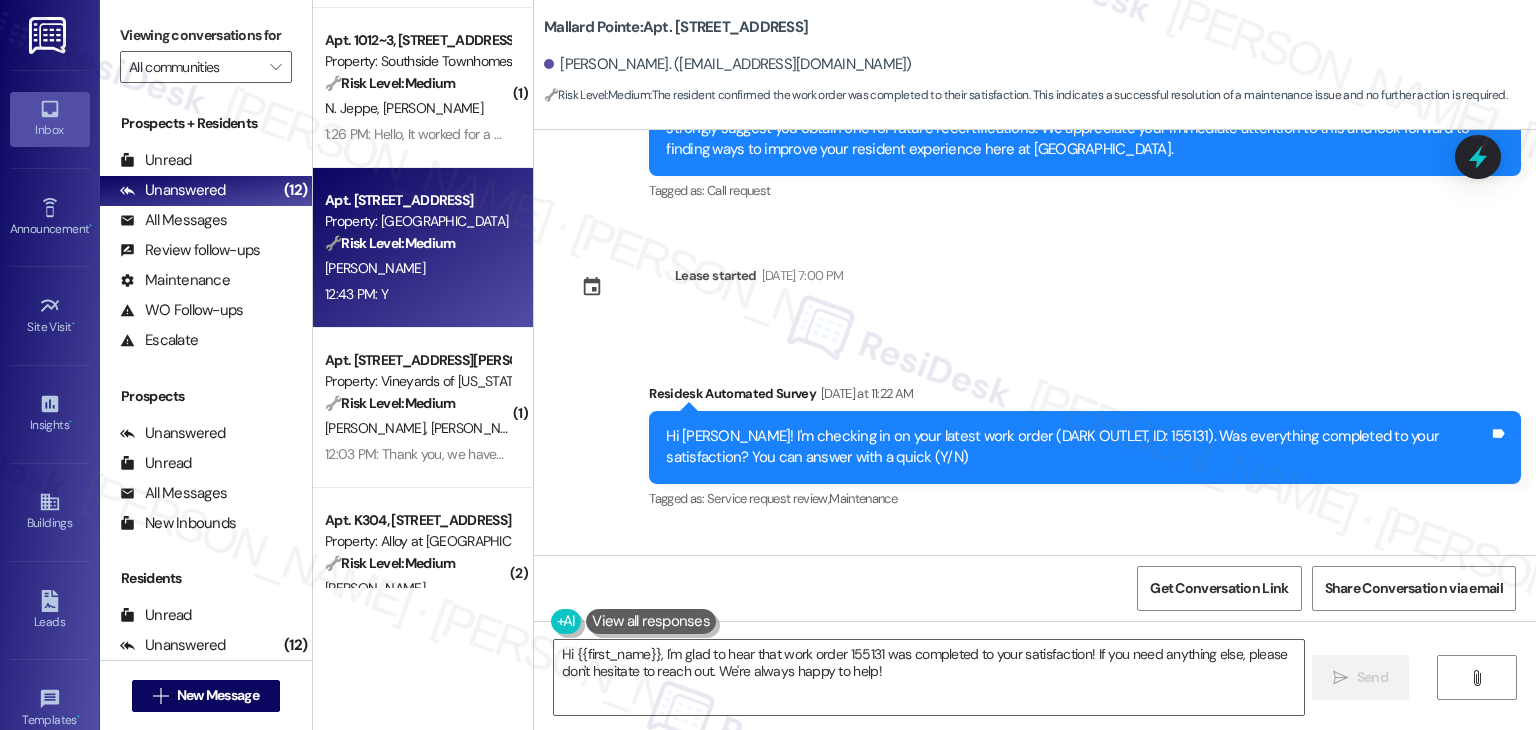 click on "Received via SMS Cheryl Boles 12:43 PM Y Tags and notes Tagged as:   Positive response Click to highlight conversations about Positive response" at bounding box center [1035, 612] 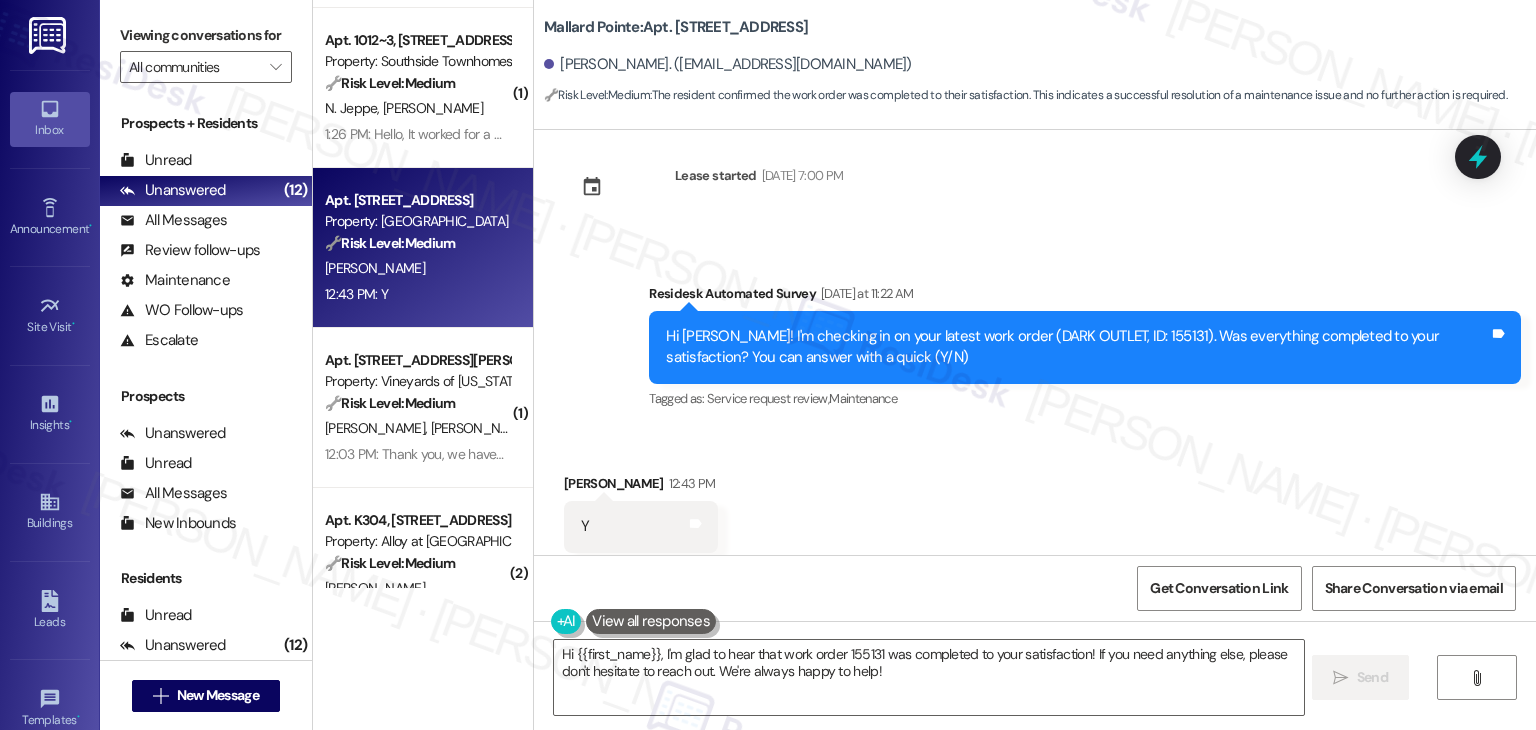 click on "Received via SMS Cheryl Boles 12:43 PM Y Tags and notes Tagged as:   Positive response Click to highlight conversations about Positive response" at bounding box center (1035, 512) 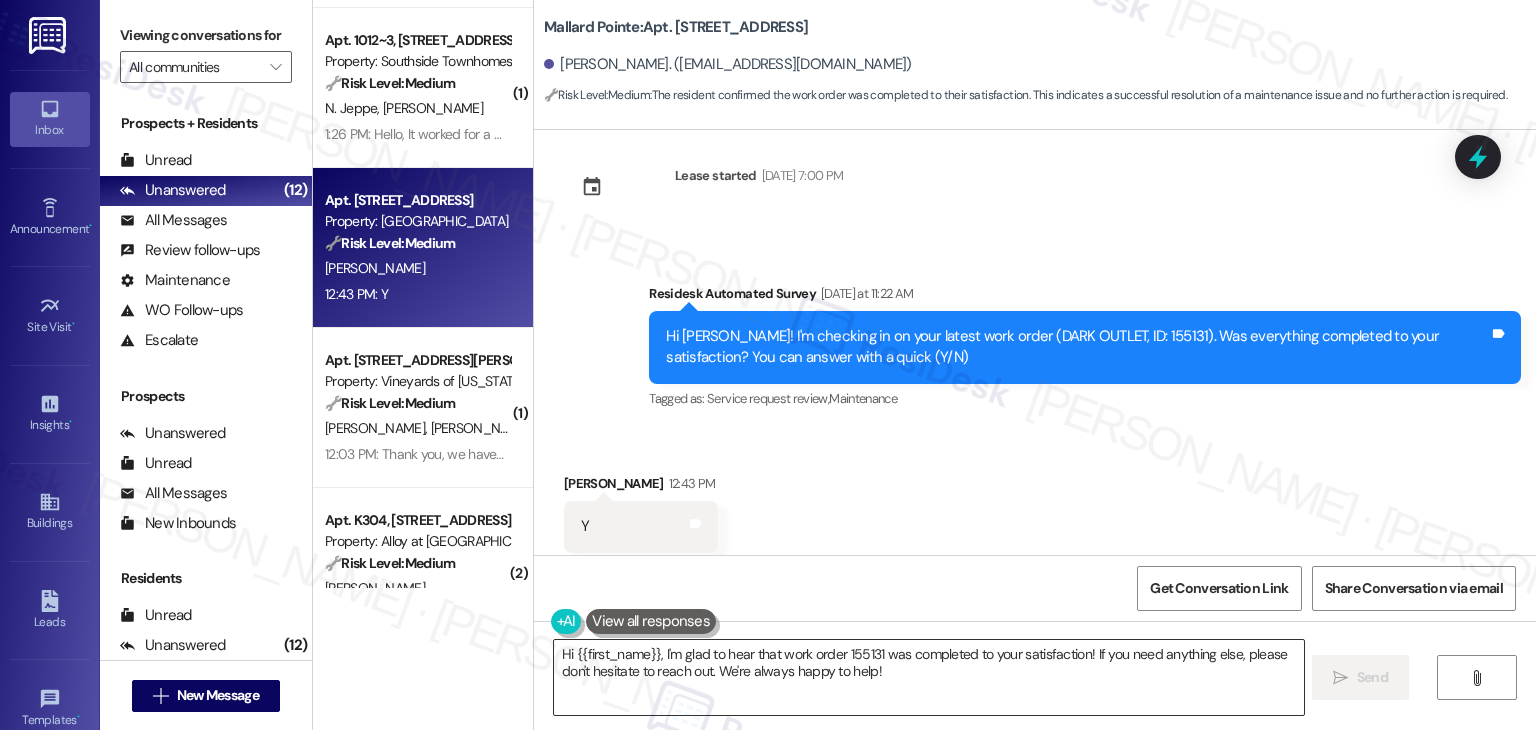 click on "Hi {{first_name}}, I'm glad to hear that work order 155131 was completed to your satisfaction! If you need anything else, please don't hesitate to reach out. We're always happy to help!" at bounding box center (928, 677) 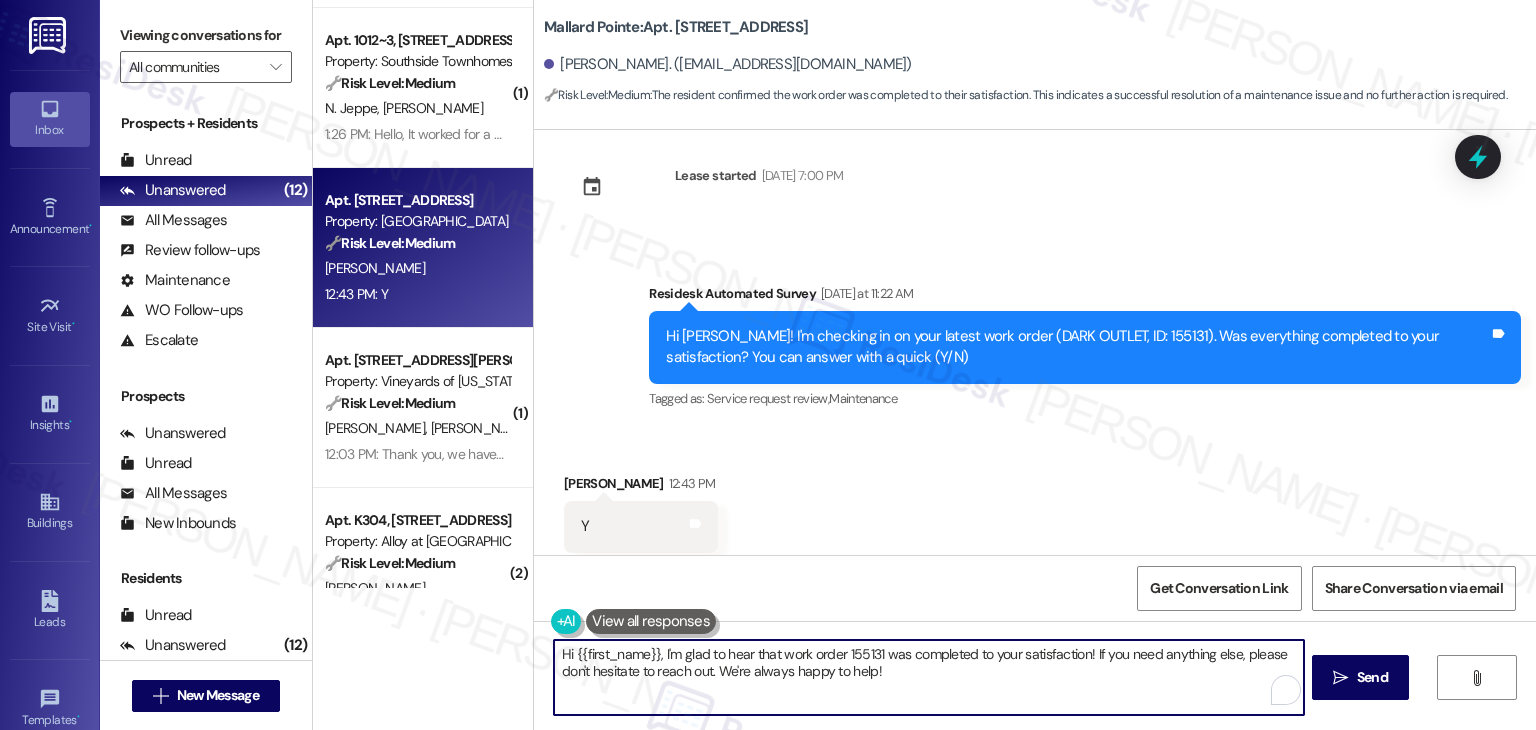 click on "Hi {{first_name}}, I'm glad to hear that work order 155131 was completed to your satisfaction! If you need anything else, please don't hesitate to reach out. We're always happy to help!" at bounding box center [928, 677] 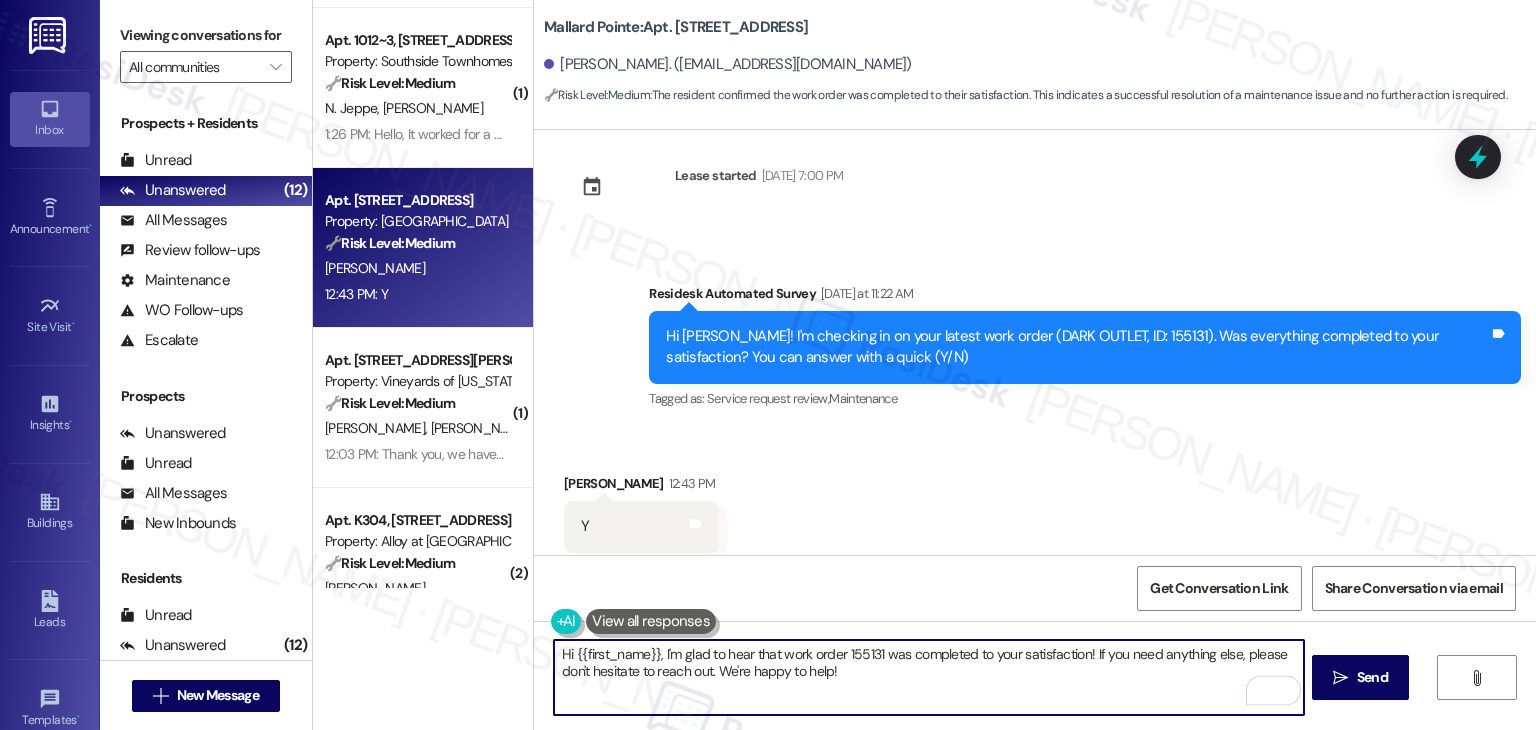 type on "Hi {{first_name}}, I'm glad to hear that work order 155131 was completed to your satisfaction! If you need anything else, please don't hesitate to reach out. We're happy to help!" 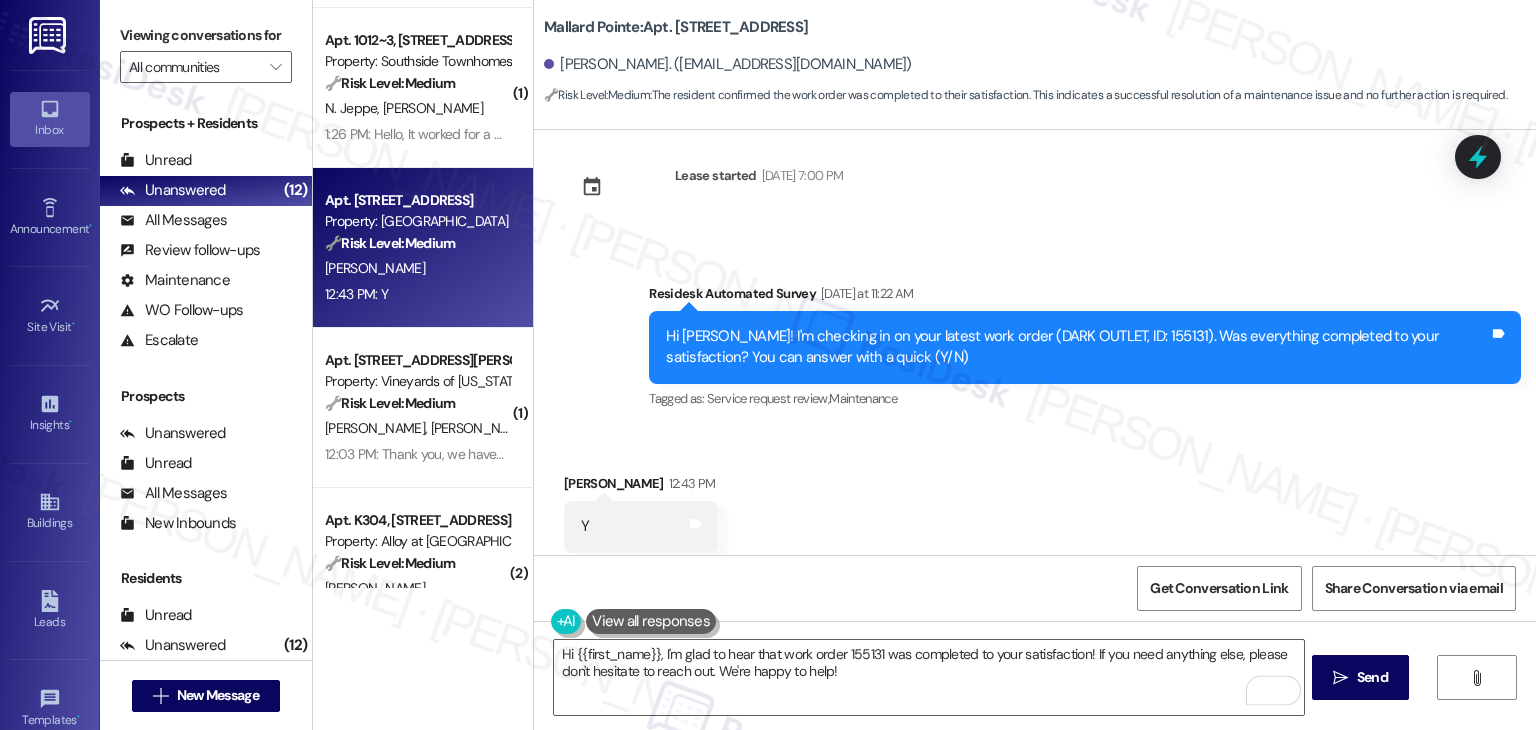 drag, startPoint x: 1076, startPoint y: 505, endPoint x: 1387, endPoint y: 505, distance: 311 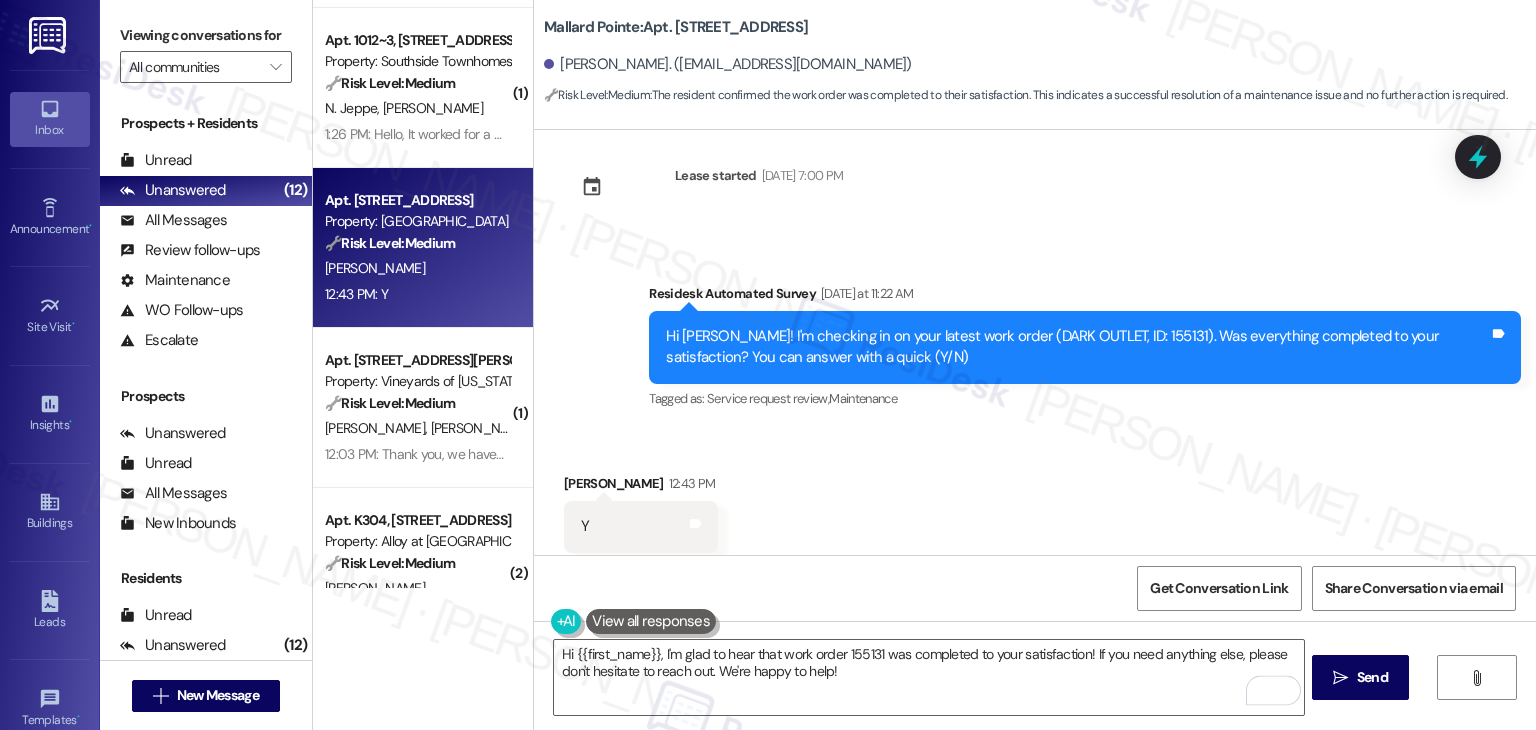 click on "Received via SMS Cheryl Boles 12:43 PM Y Tags and notes Tagged as:   Positive response Click to highlight conversations about Positive response" at bounding box center (1035, 512) 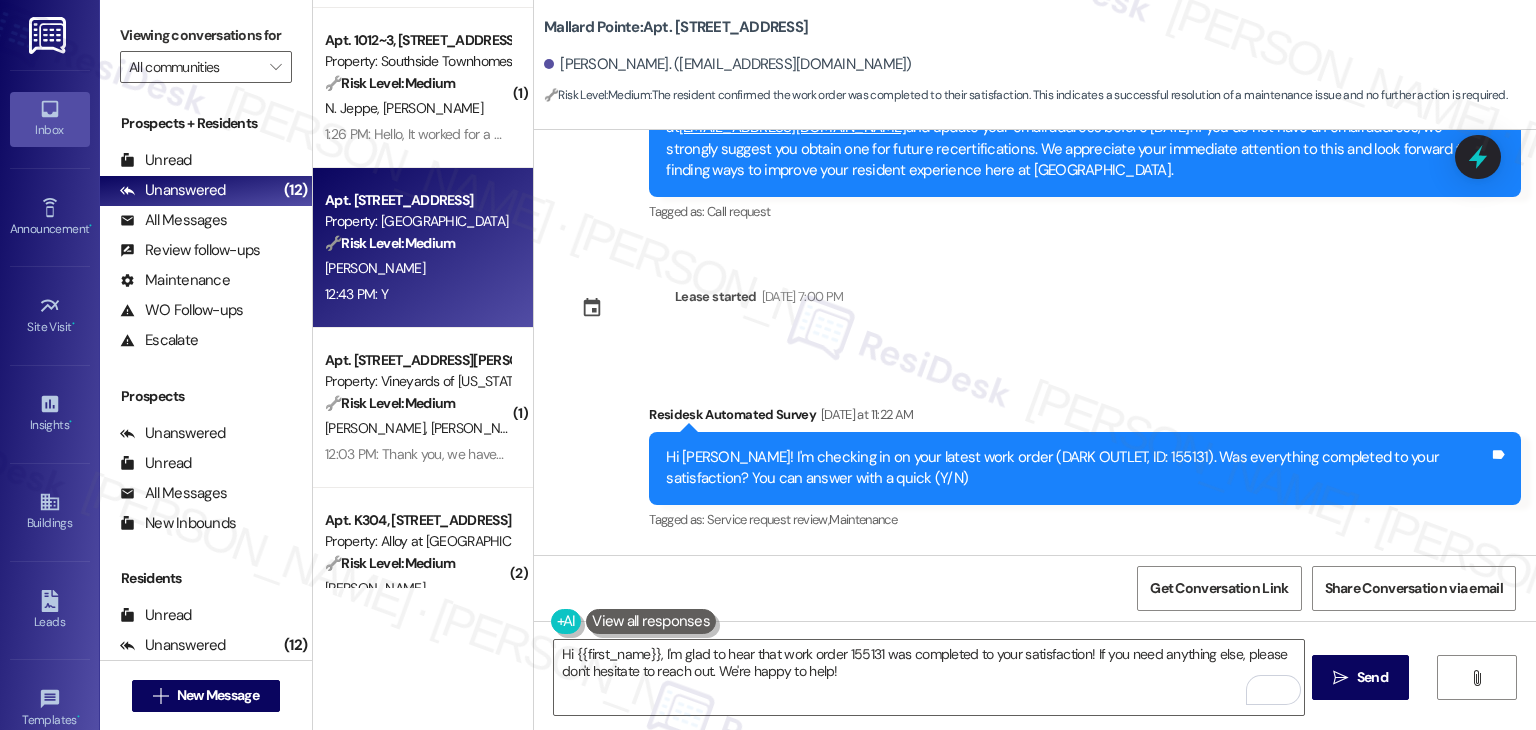 scroll, scrollTop: 3109, scrollLeft: 0, axis: vertical 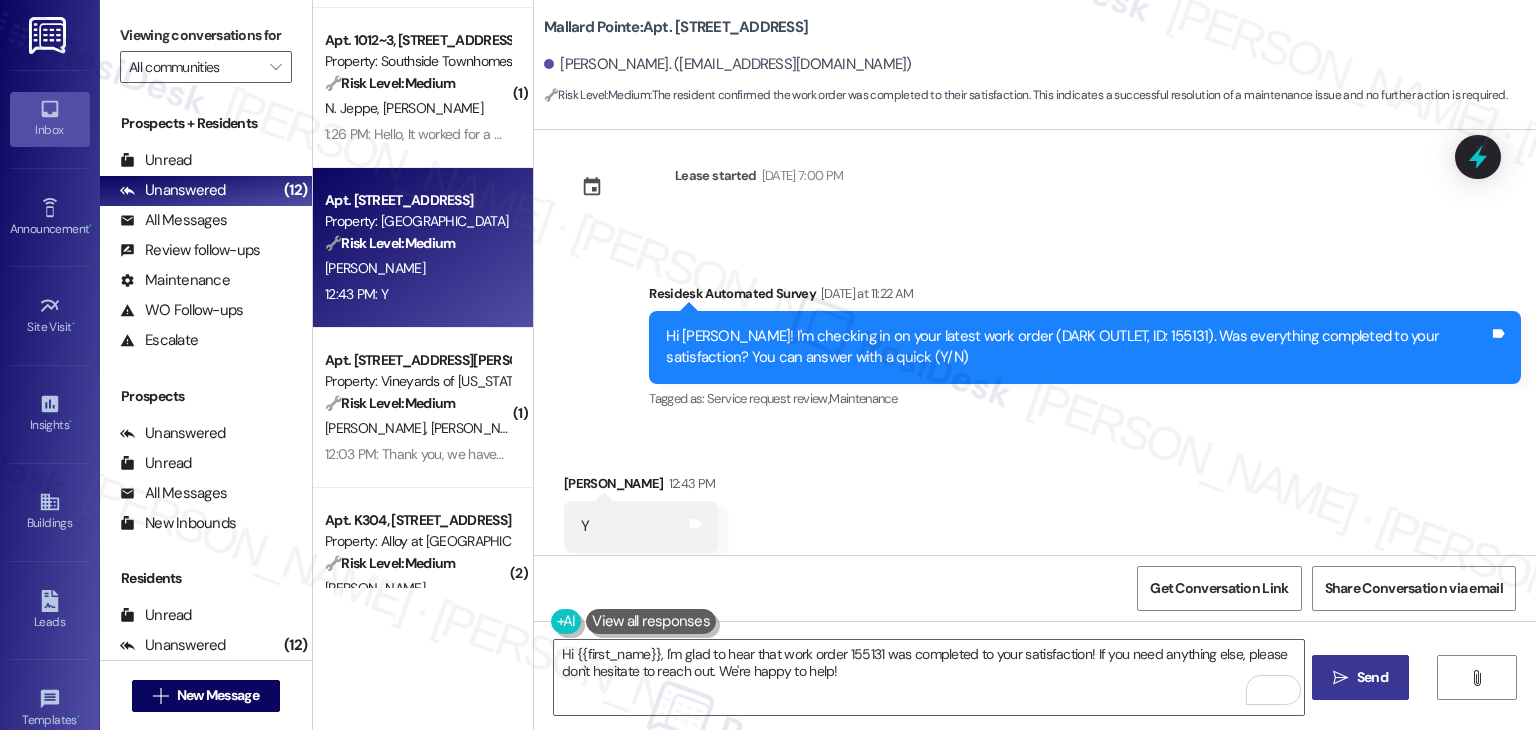 click on "Send" at bounding box center (1372, 677) 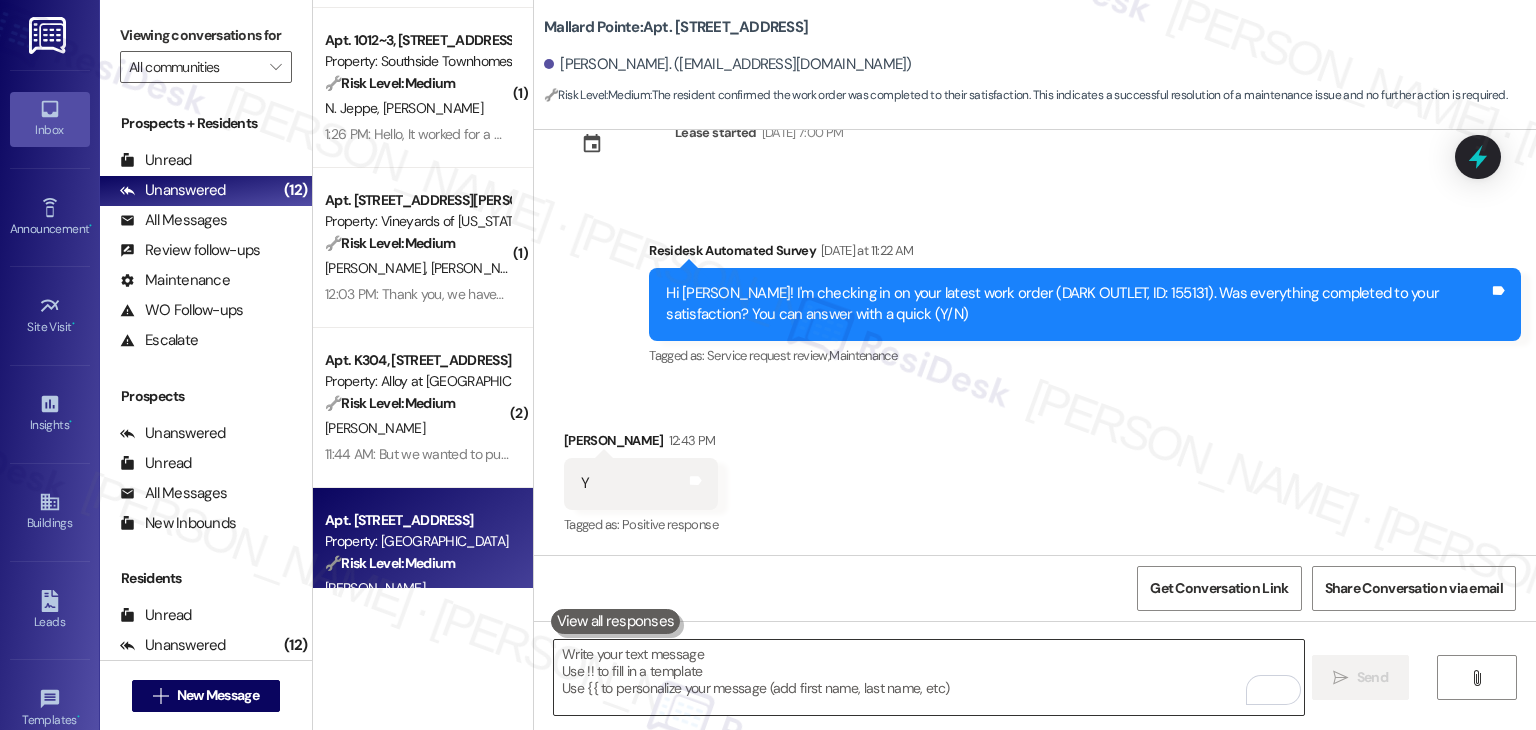 scroll, scrollTop: 3270, scrollLeft: 0, axis: vertical 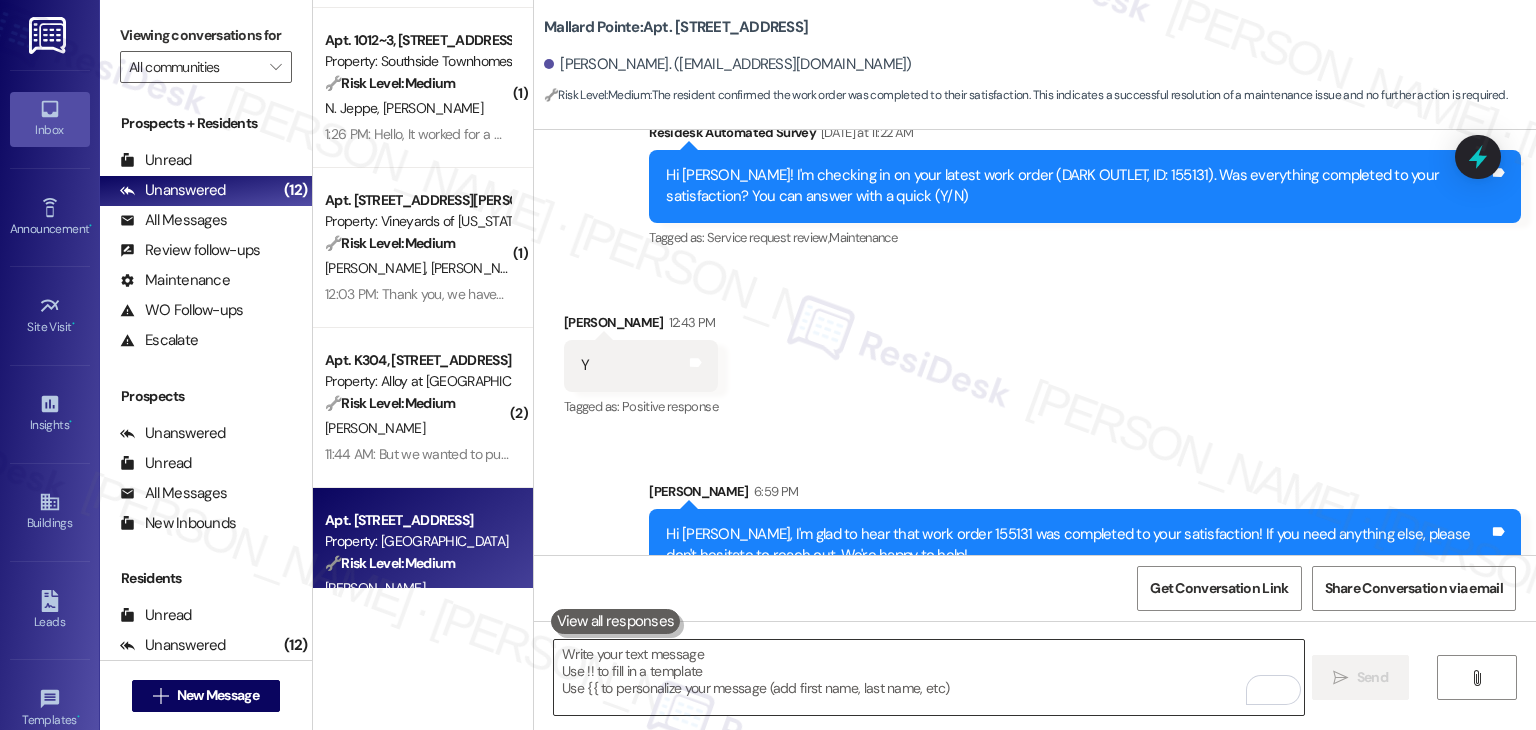 click at bounding box center (928, 677) 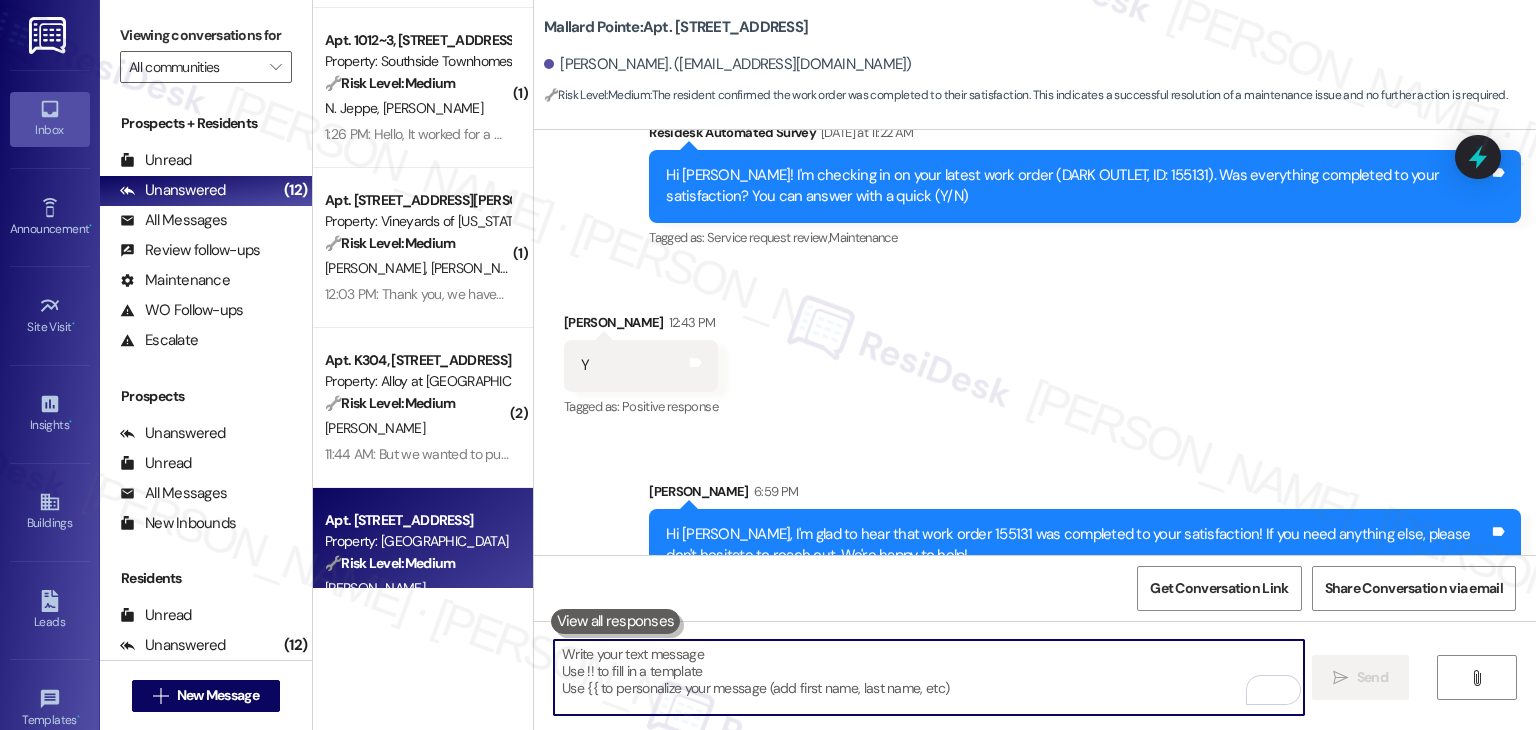 paste on "We're eager to know if {{property}} has met your expectations. Your feedback is important to us!" 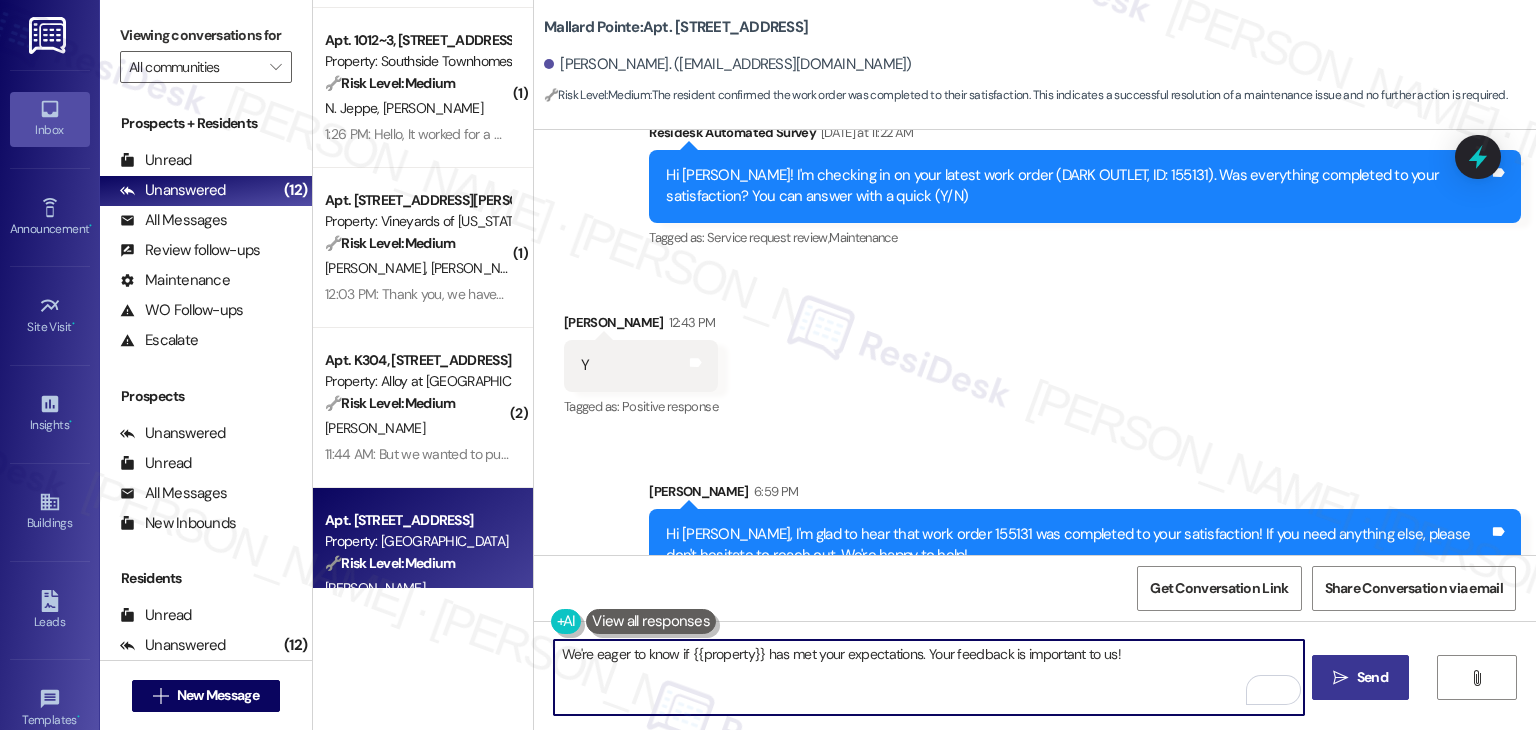 type on "We're eager to know if {{property}} has met your expectations. Your feedback is important to us!" 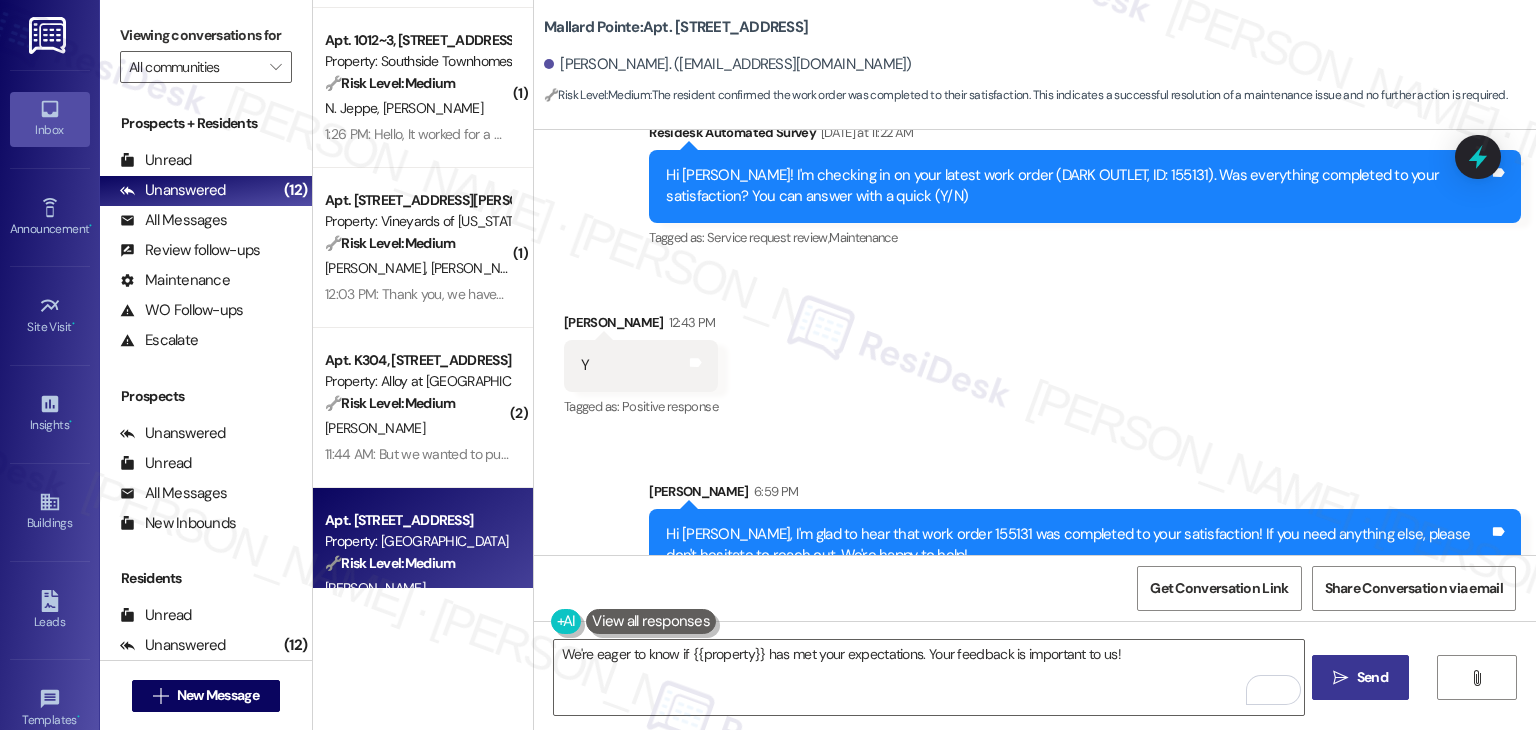click on "Send" at bounding box center (1372, 677) 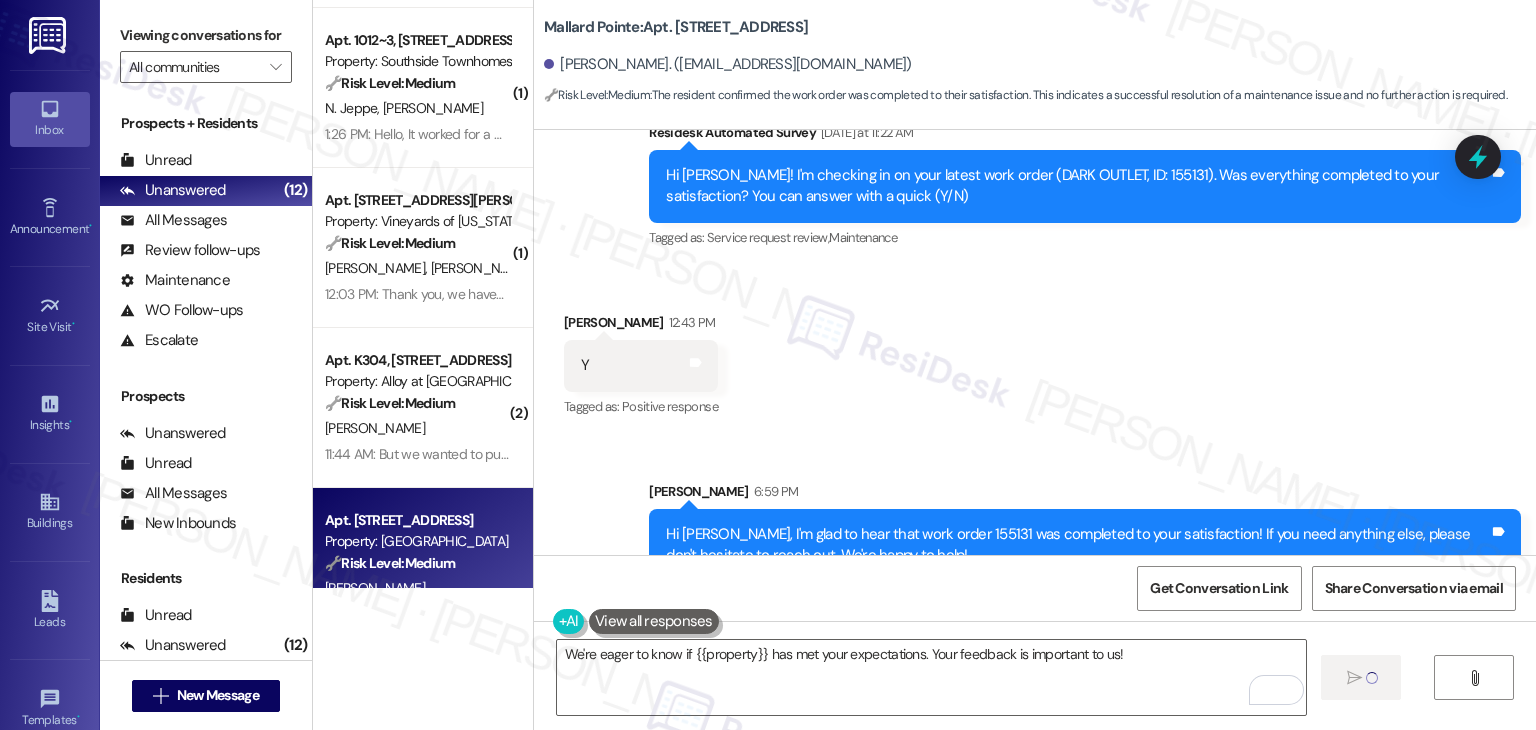 type 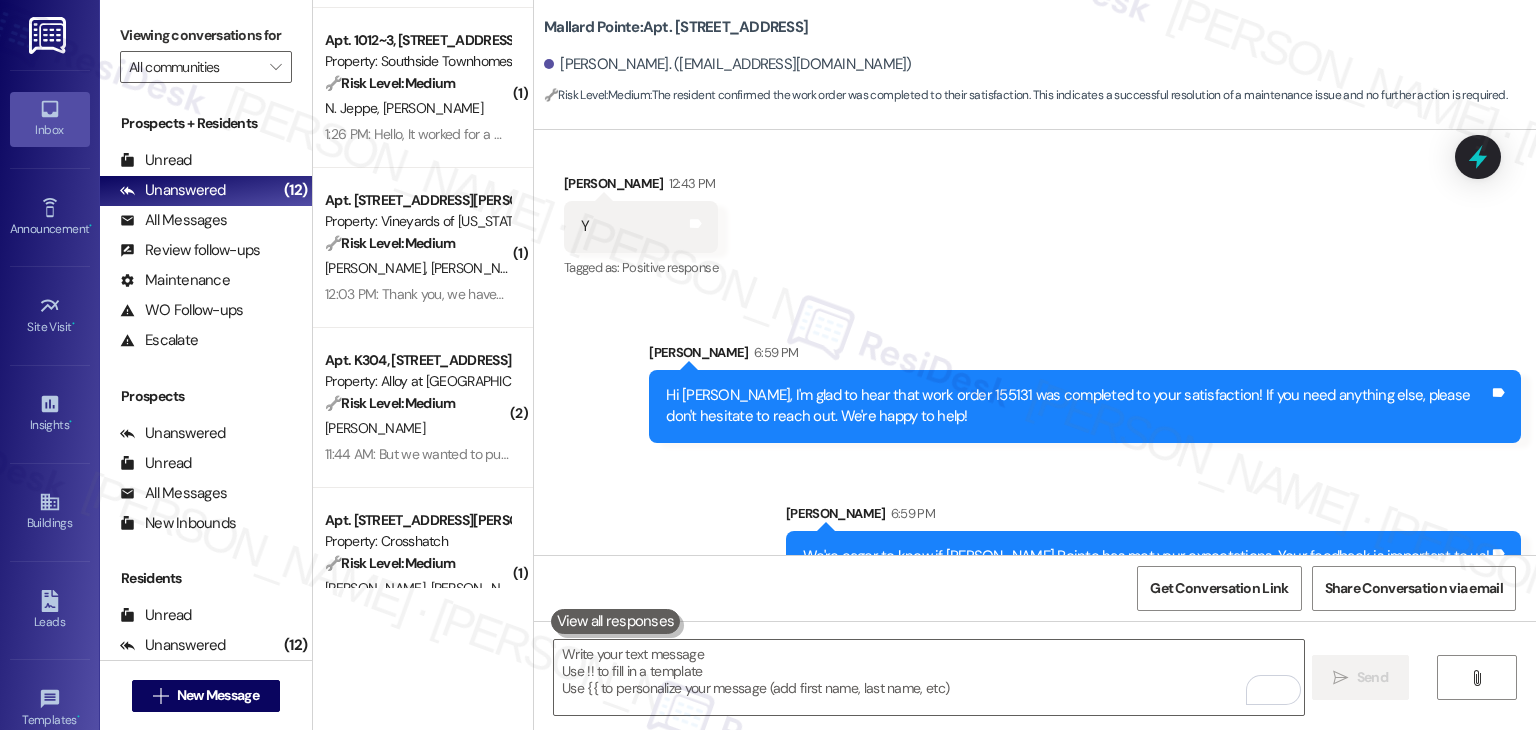scroll, scrollTop: 3409, scrollLeft: 0, axis: vertical 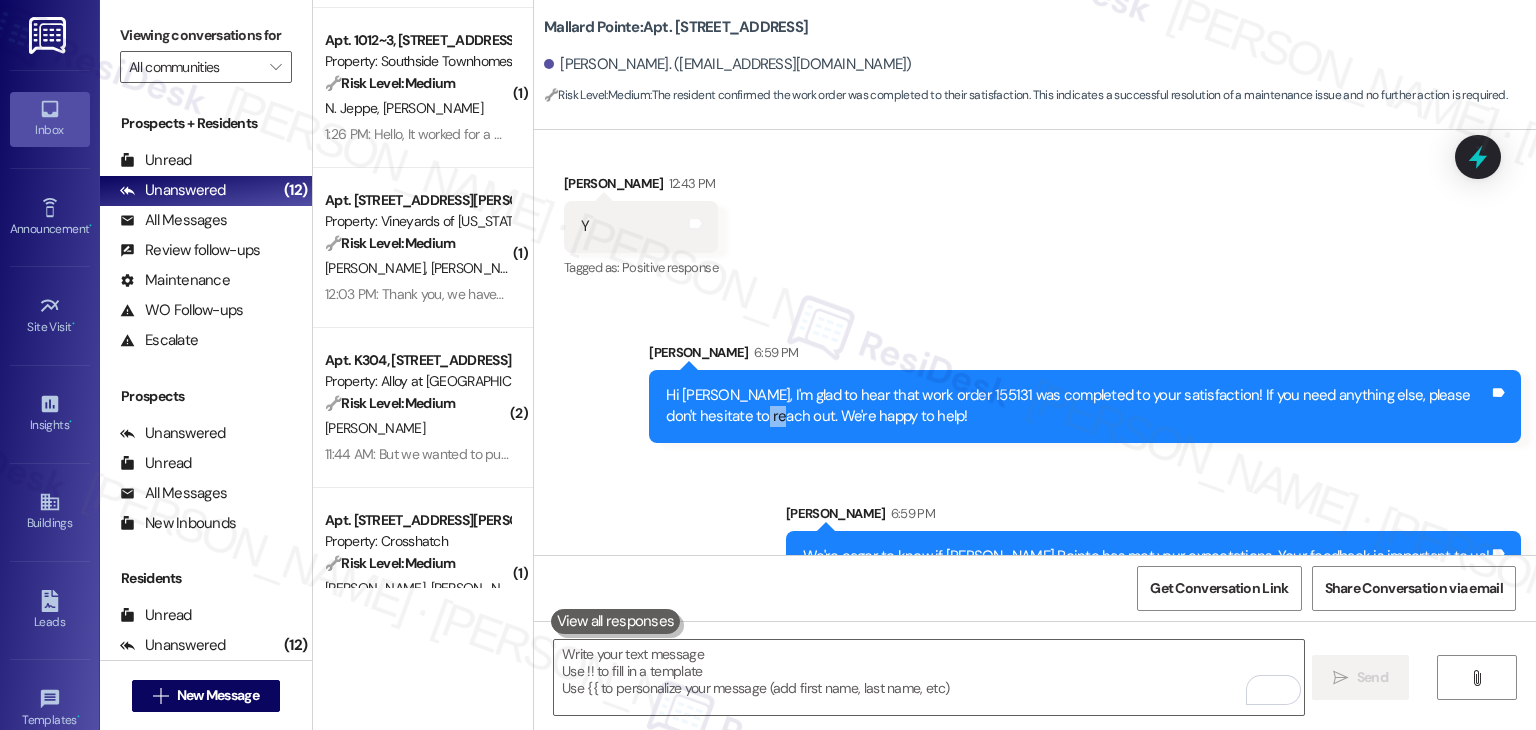click on "Sent via SMS Sarah 6:59 PM Hi Cheryl, I'm glad to hear that work order 155131 was completed to your satisfaction! If you need anything else, please don't hesitate to reach out. We're happy to help! Tags and notes Sent via SMS Sarah 6:59 PM We're eager to know if Mallard Pointe has met your expectations. Your feedback is important to us! Tags and notes" at bounding box center [1035, 447] 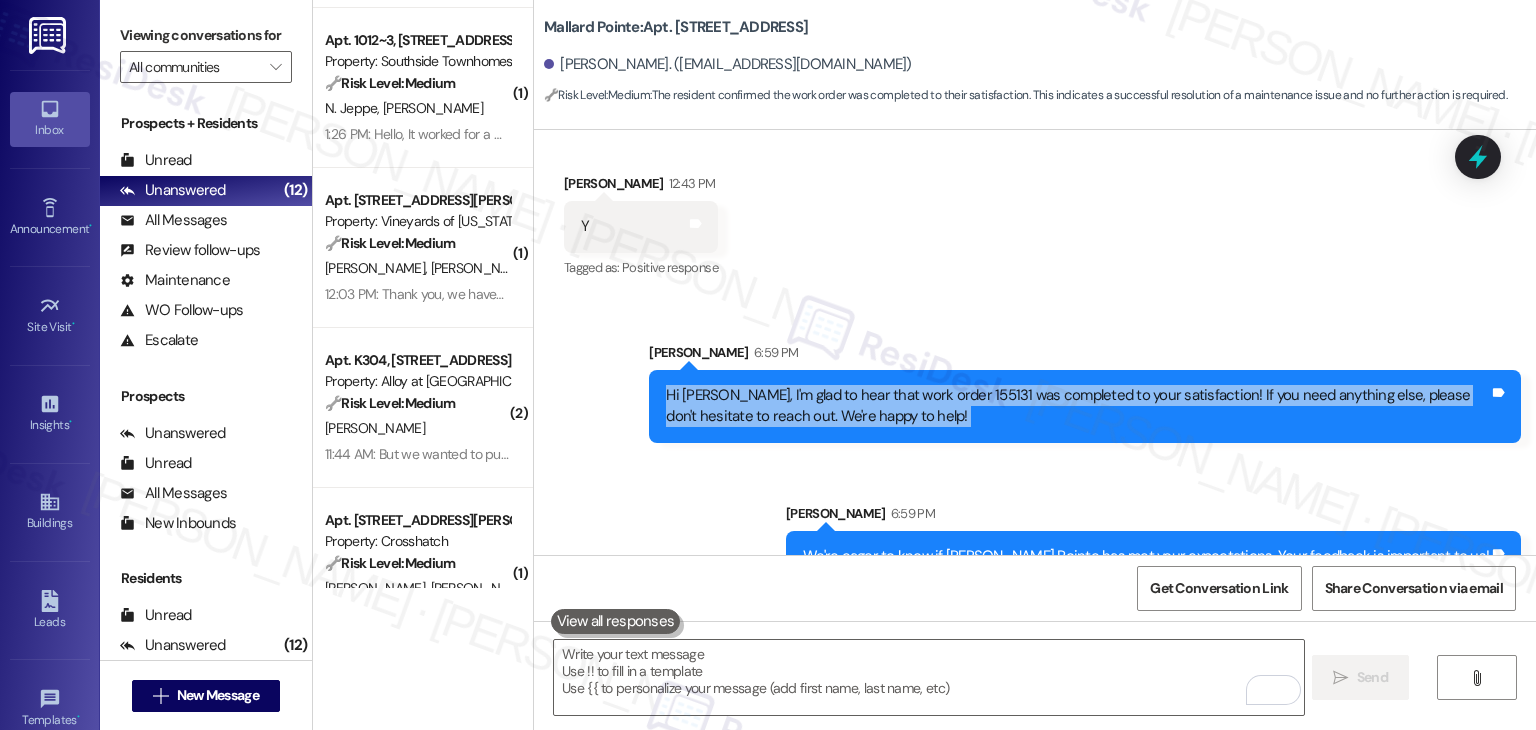 click on "Sent via SMS Sarah 6:59 PM Hi Cheryl, I'm glad to hear that work order 155131 was completed to your satisfaction! If you need anything else, please don't hesitate to reach out. We're happy to help! Tags and notes Sent via SMS Sarah 6:59 PM We're eager to know if Mallard Pointe has met your expectations. Your feedback is important to us! Tags and notes" at bounding box center [1035, 447] 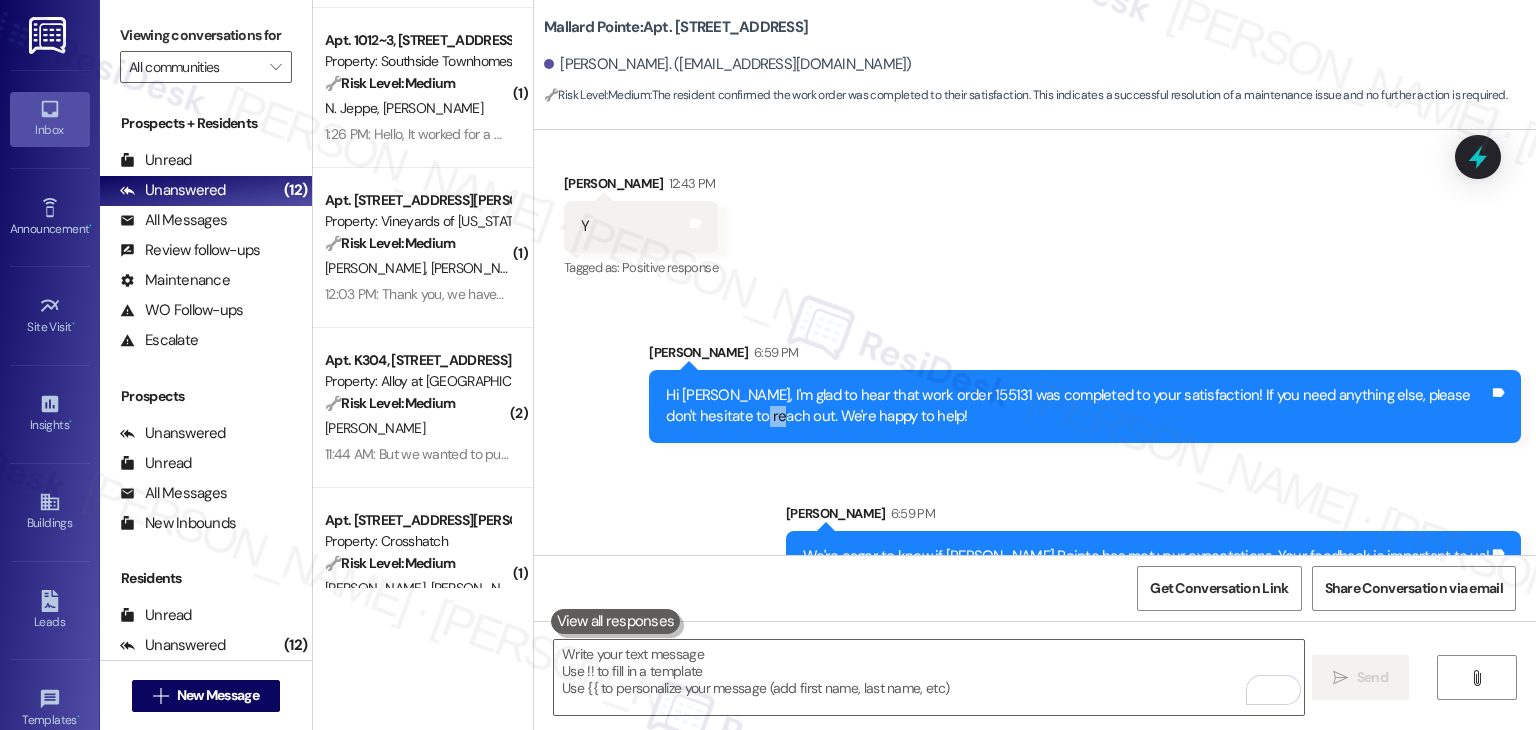 click on "Sent via SMS Sarah 6:59 PM Hi Cheryl, I'm glad to hear that work order 155131 was completed to your satisfaction! If you need anything else, please don't hesitate to reach out. We're happy to help! Tags and notes Sent via SMS Sarah 6:59 PM We're eager to know if Mallard Pointe has met your expectations. Your feedback is important to us! Tags and notes" at bounding box center [1035, 447] 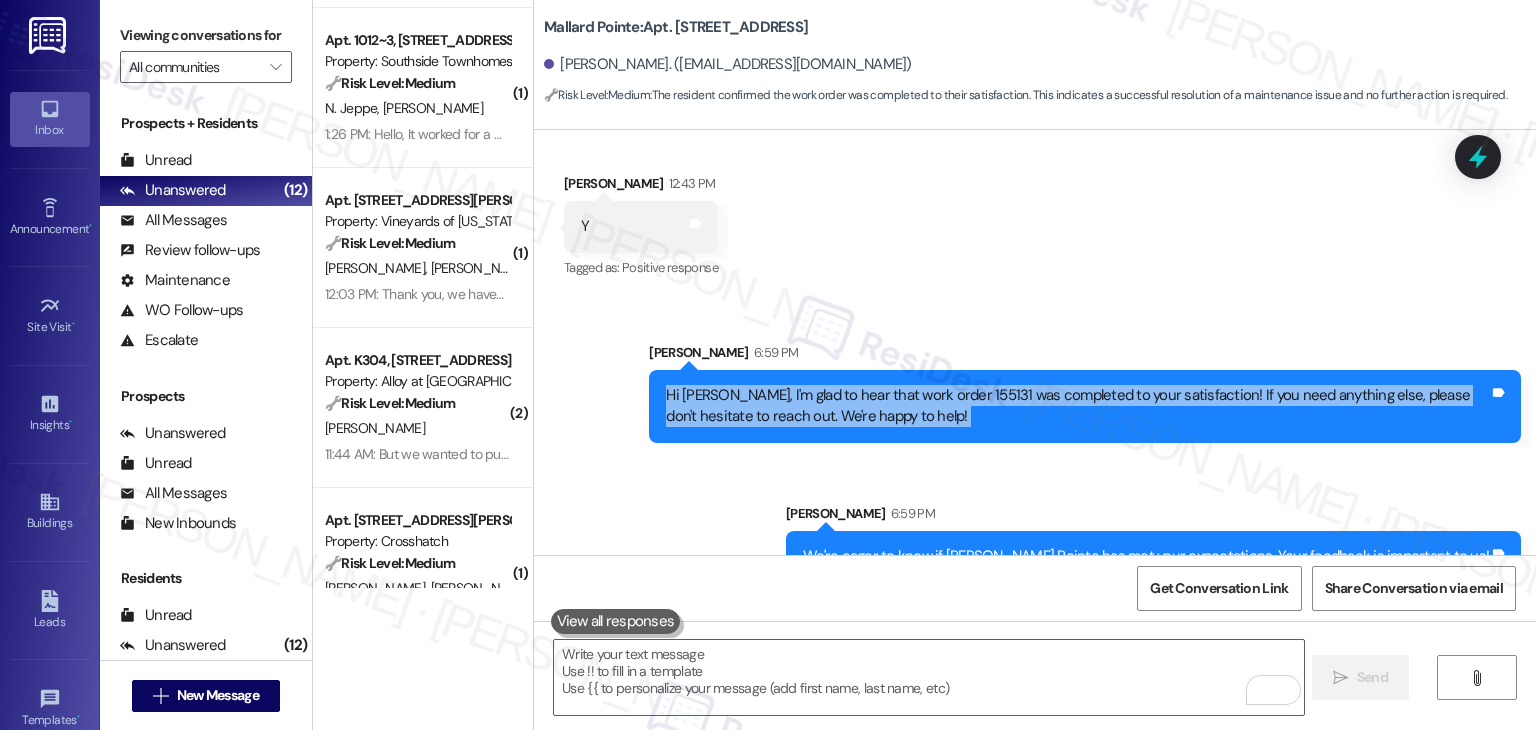 click on "Sent via SMS Sarah 6:59 PM Hi Cheryl, I'm glad to hear that work order 155131 was completed to your satisfaction! If you need anything else, please don't hesitate to reach out. We're happy to help! Tags and notes Sent via SMS Sarah 6:59 PM We're eager to know if Mallard Pointe has met your expectations. Your feedback is important to us! Tags and notes" at bounding box center [1035, 447] 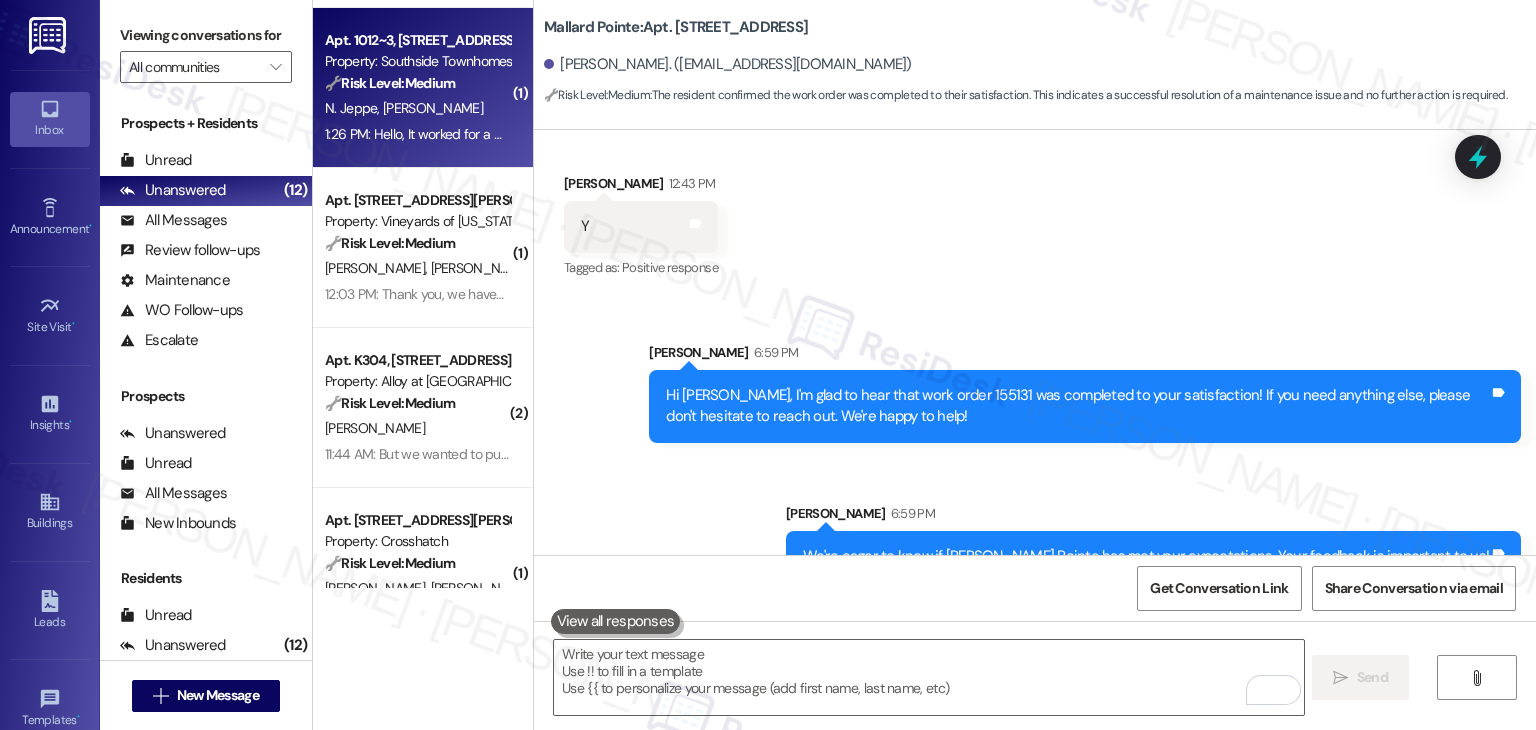 click on "Apt. 1012~3, 1010 Southside Blvd Property: Southside Townhomes 🔧  Risk Level:  Medium The resident reports that the ice maker repair was not successful. This is a recurring maintenance issue, but does not present an immediate risk to safety or property. It warrants follow-up but is not urgent. N. Jeppe M. Cox 1:26 PM: Hello, It worked for a minute and then stopped working again.  1:26 PM: Hello, It worked for a minute and then stopped working again." at bounding box center (423, 88) 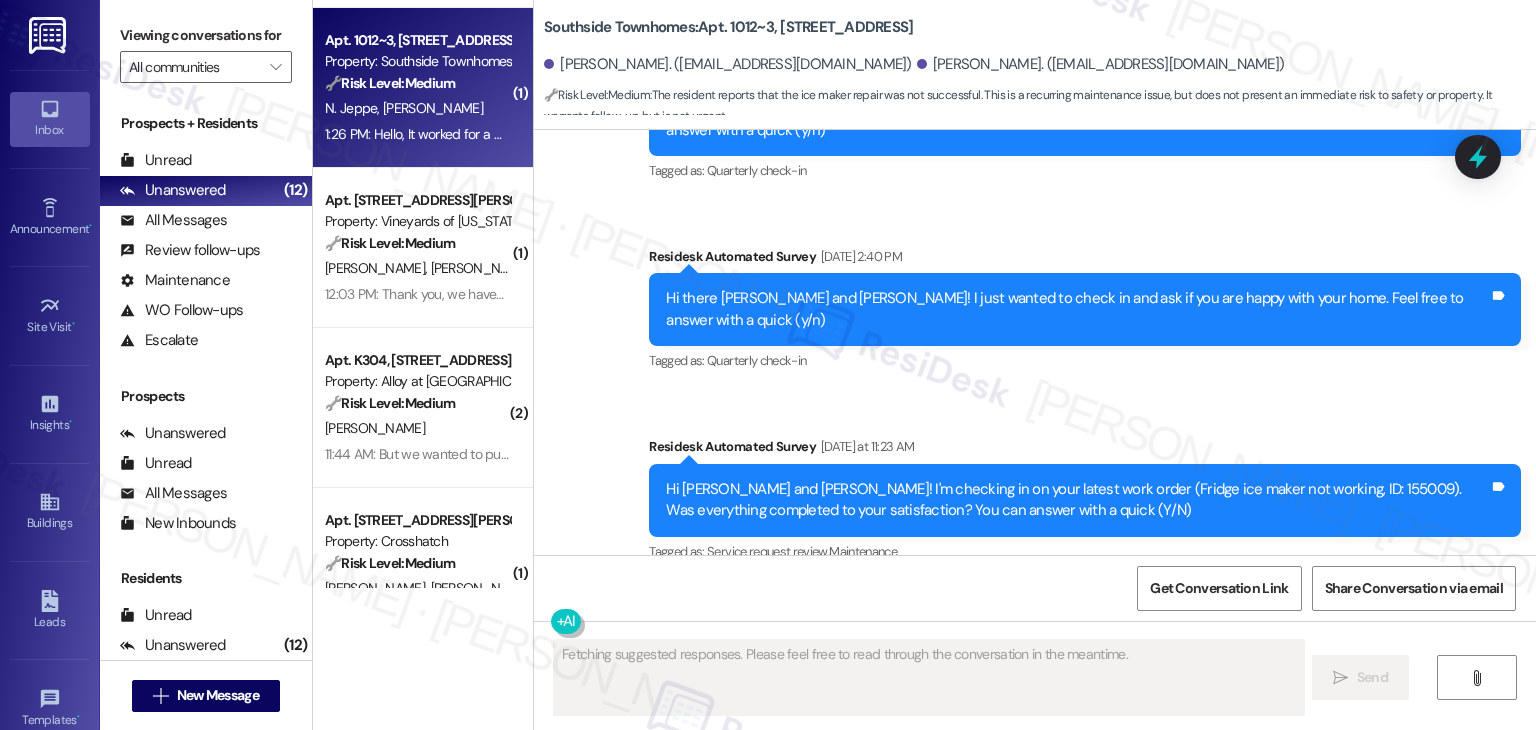 scroll, scrollTop: 1852, scrollLeft: 0, axis: vertical 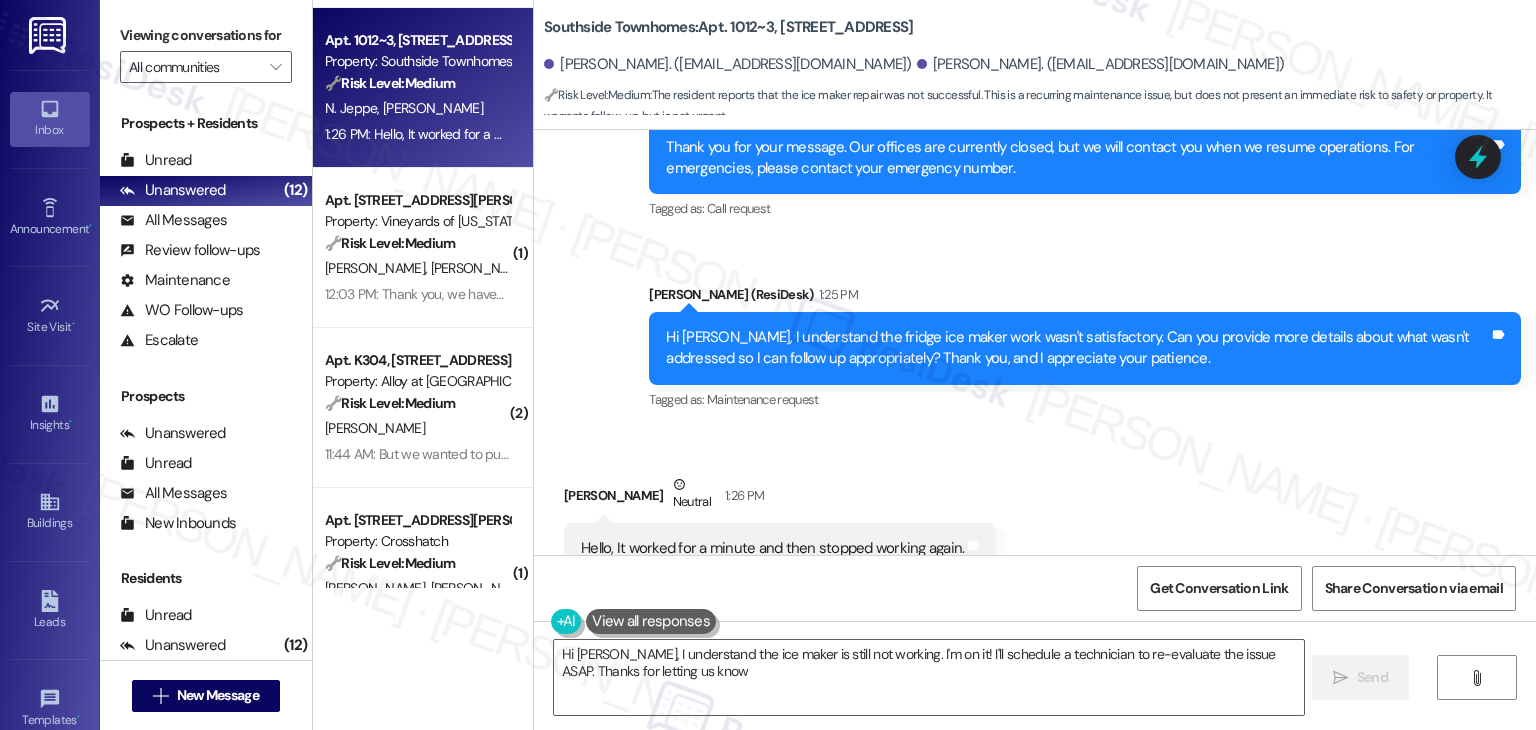 type on "Hi Mylie, I understand the ice maker is still not working. I'm on it! I'll schedule a technician to re-evaluate the issue ASAP. Thanks for letting us know!" 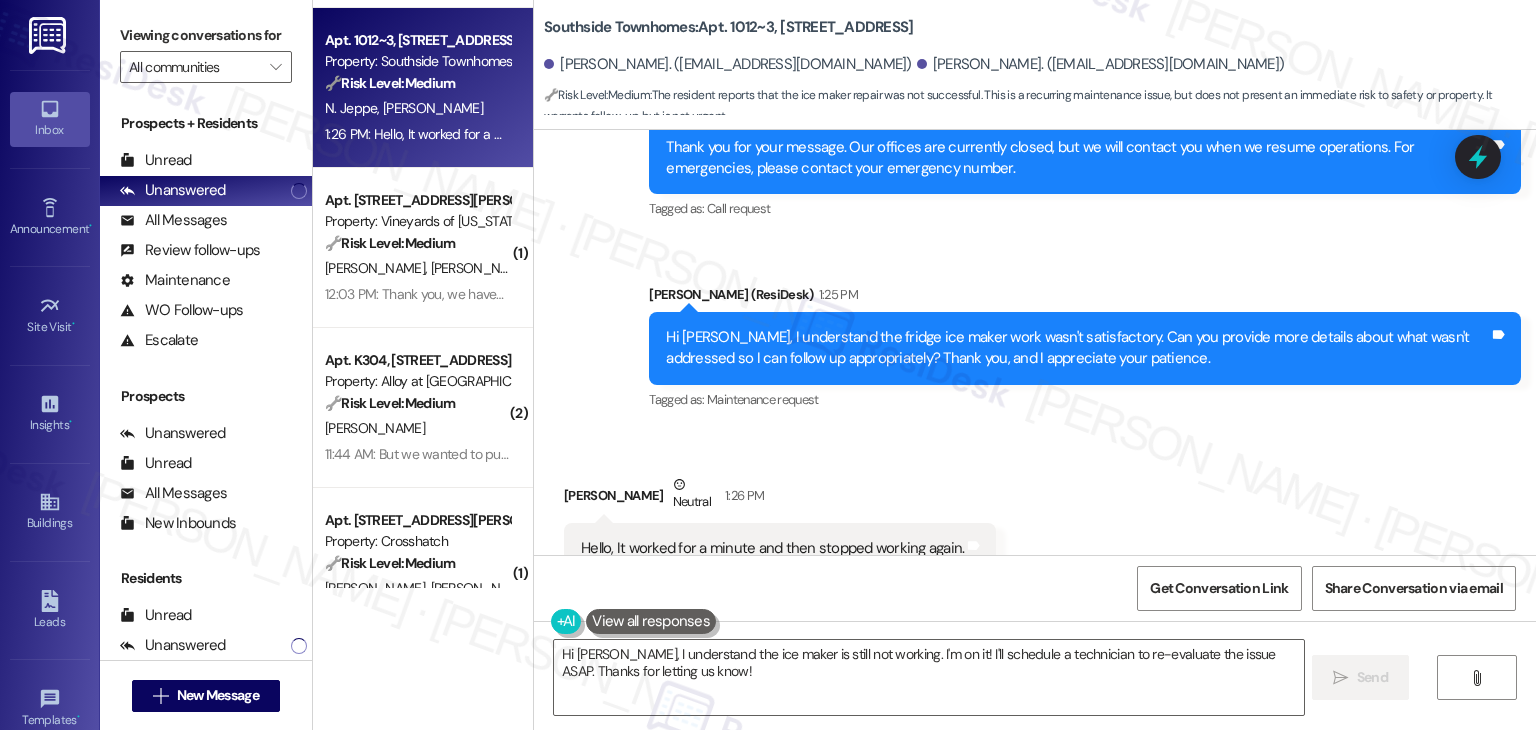 click on "Received via SMS Mylie Cox   Neutral 1:26 PM Hello, It worked for a minute and then stopped working again.  Tags and notes Tagged as:   Maintenance request Click to highlight conversations about Maintenance request" at bounding box center [1035, 524] 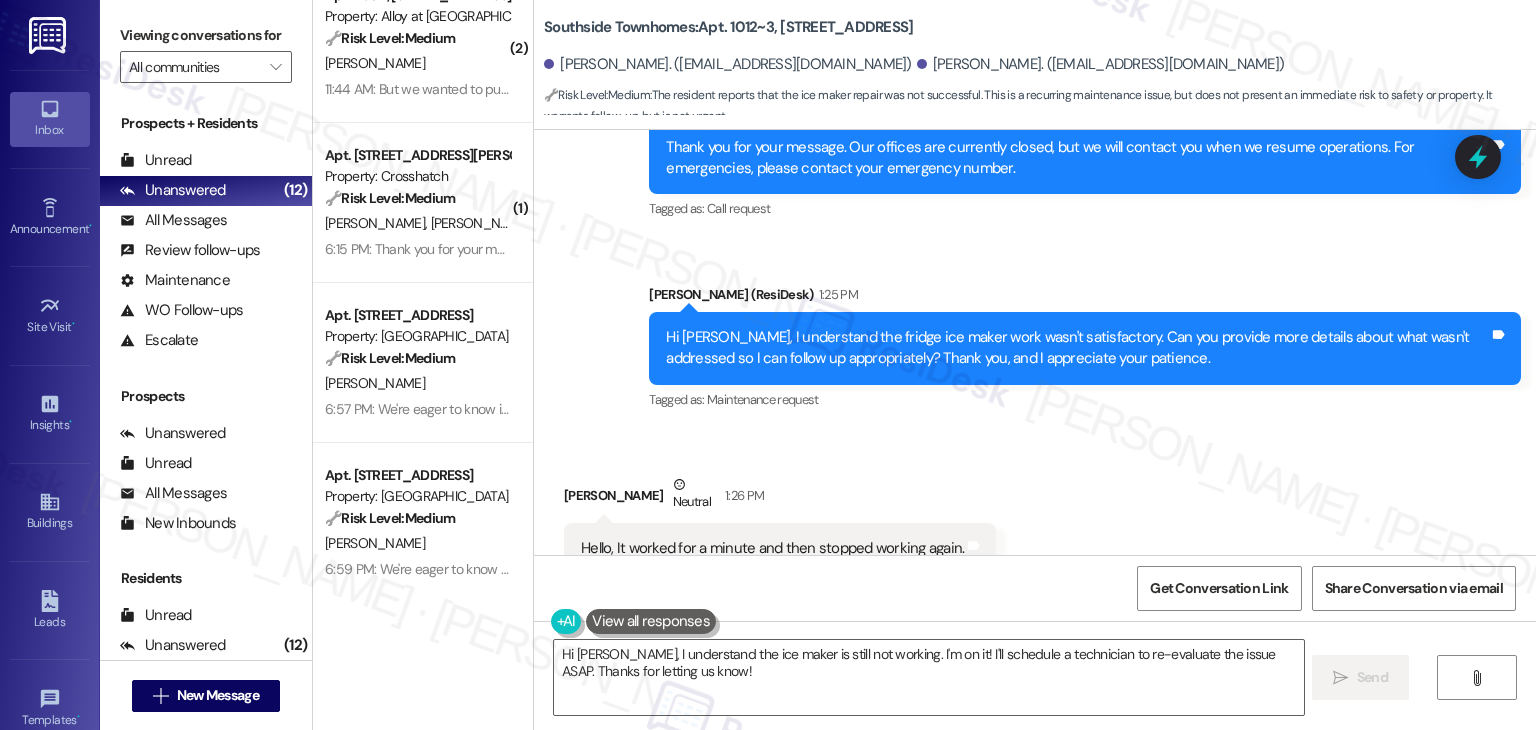 scroll, scrollTop: 1332, scrollLeft: 0, axis: vertical 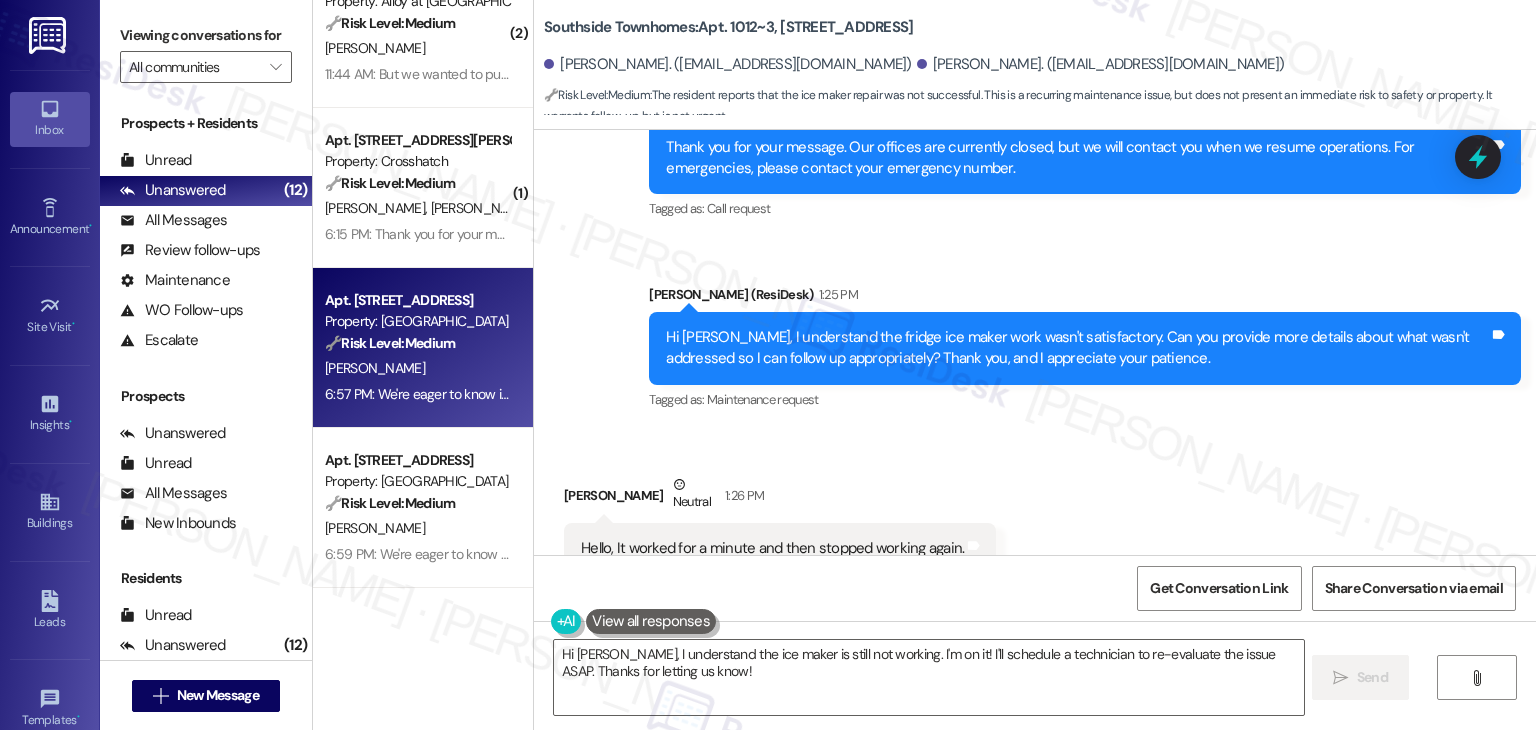 drag, startPoint x: 512, startPoint y: 448, endPoint x: 512, endPoint y: 336, distance: 112 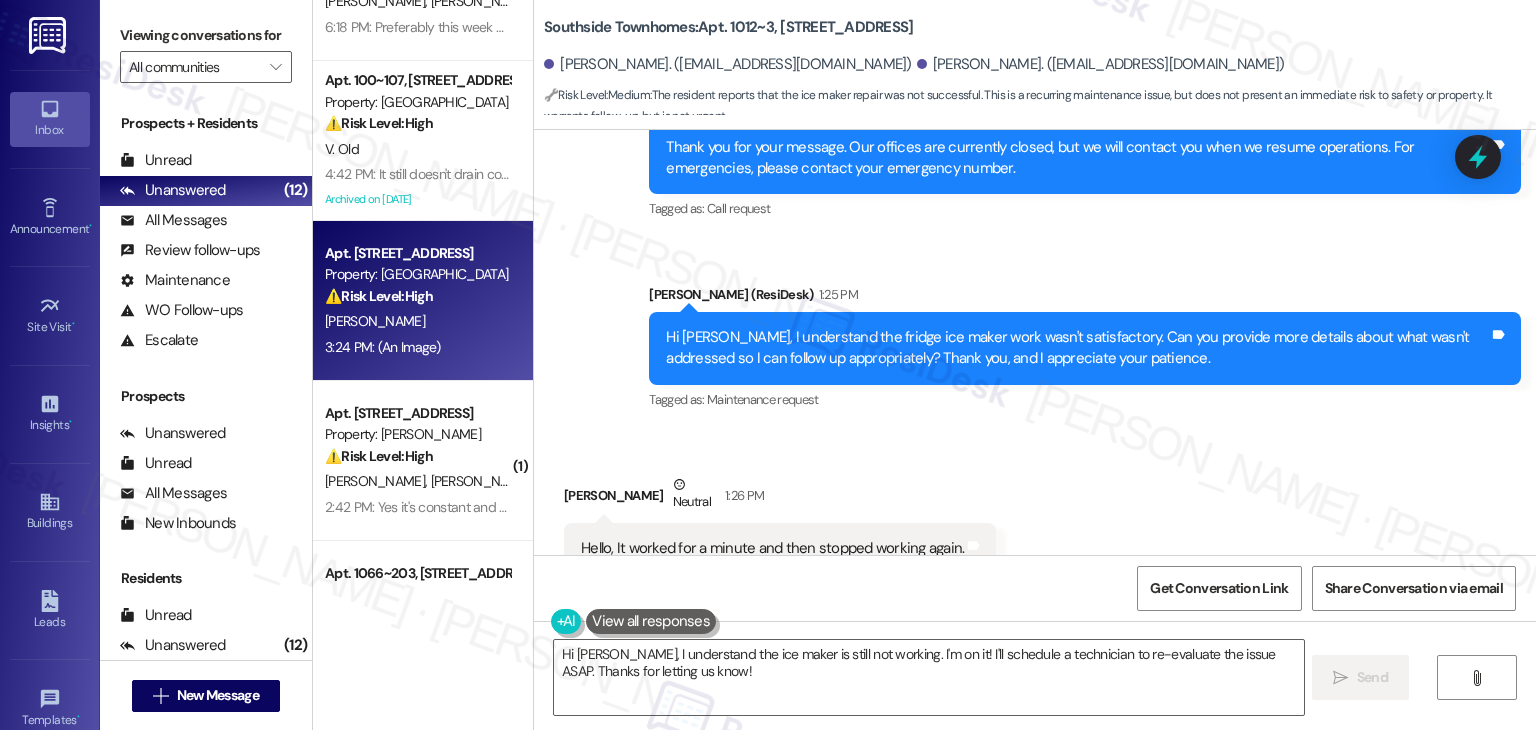 scroll, scrollTop: 128, scrollLeft: 0, axis: vertical 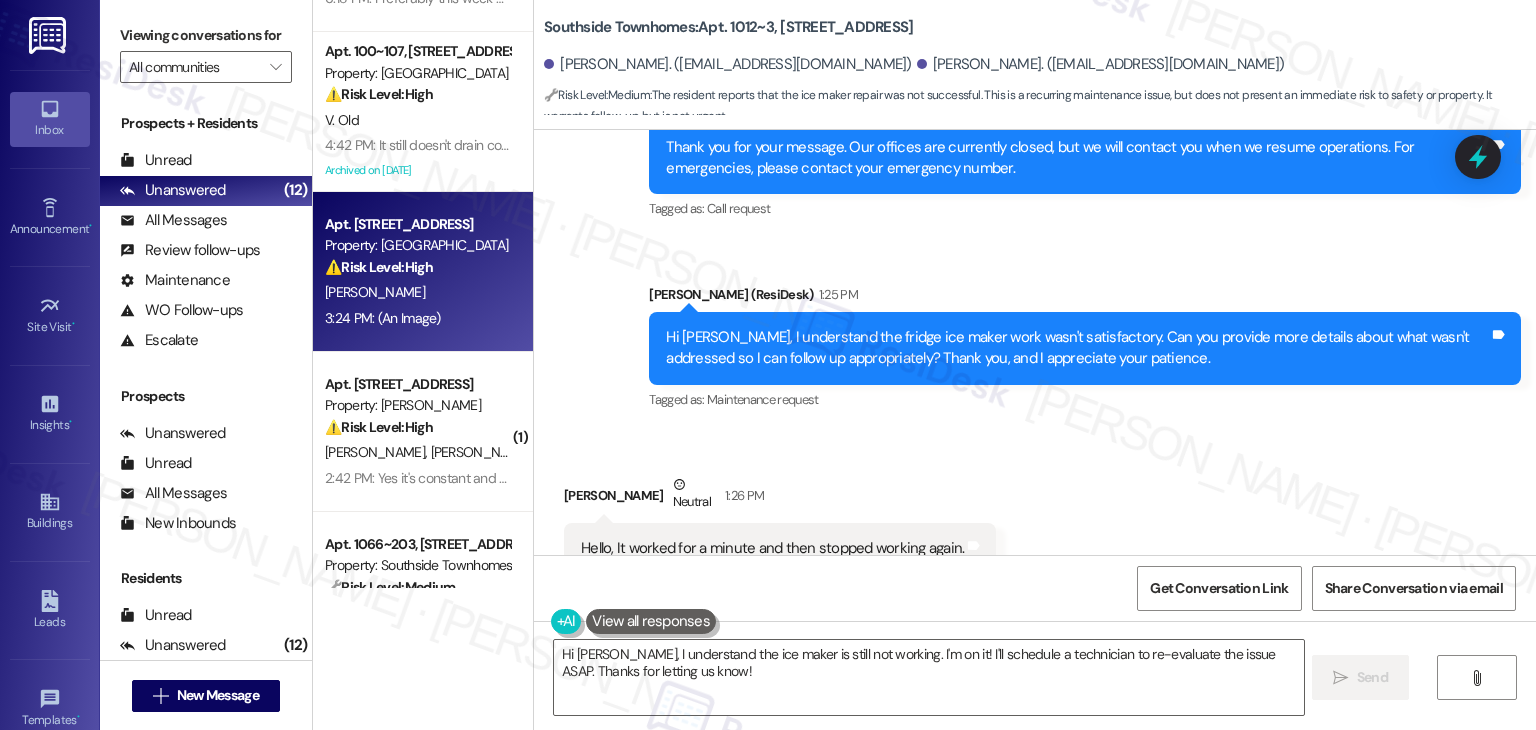 click on "[PERSON_NAME]" at bounding box center [417, 292] 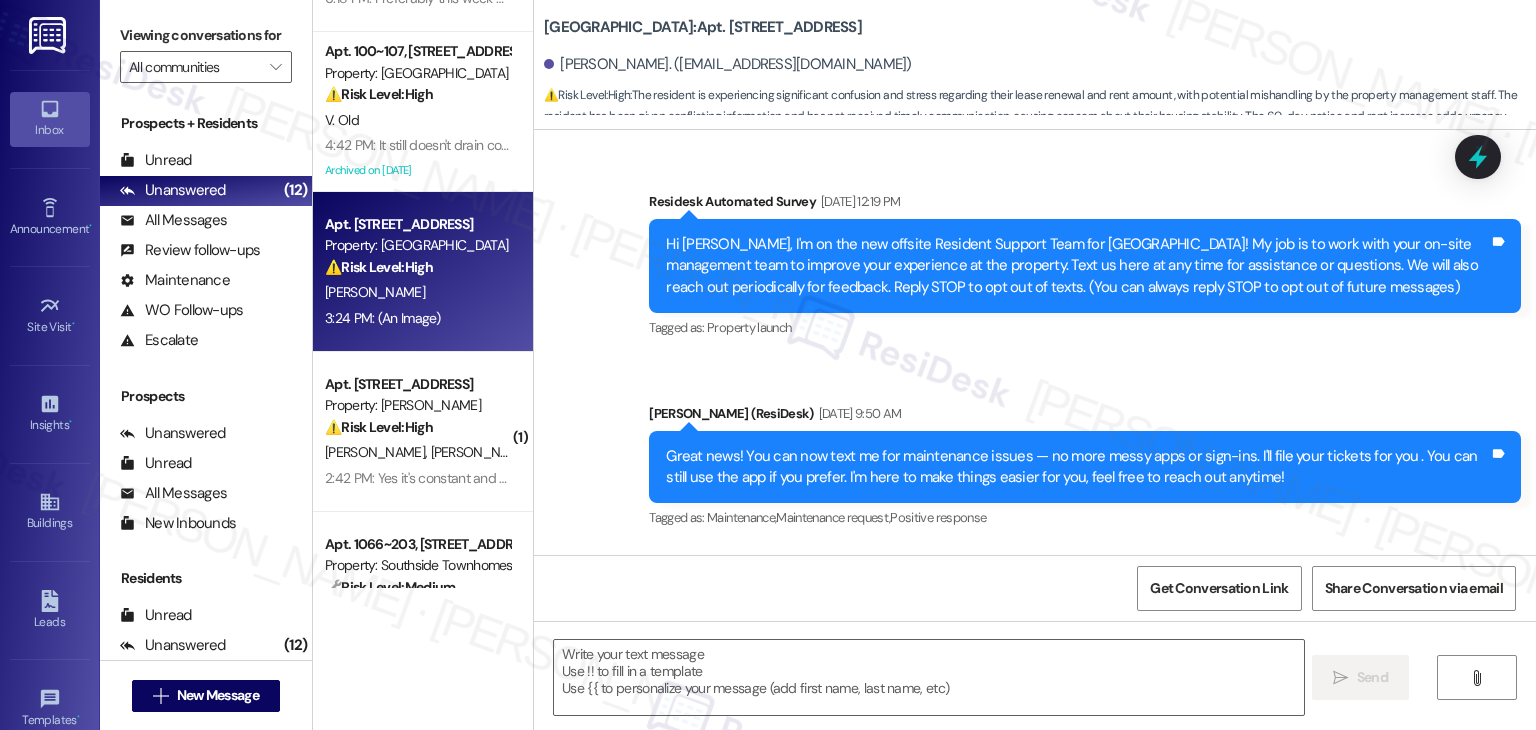 scroll, scrollTop: 8151, scrollLeft: 0, axis: vertical 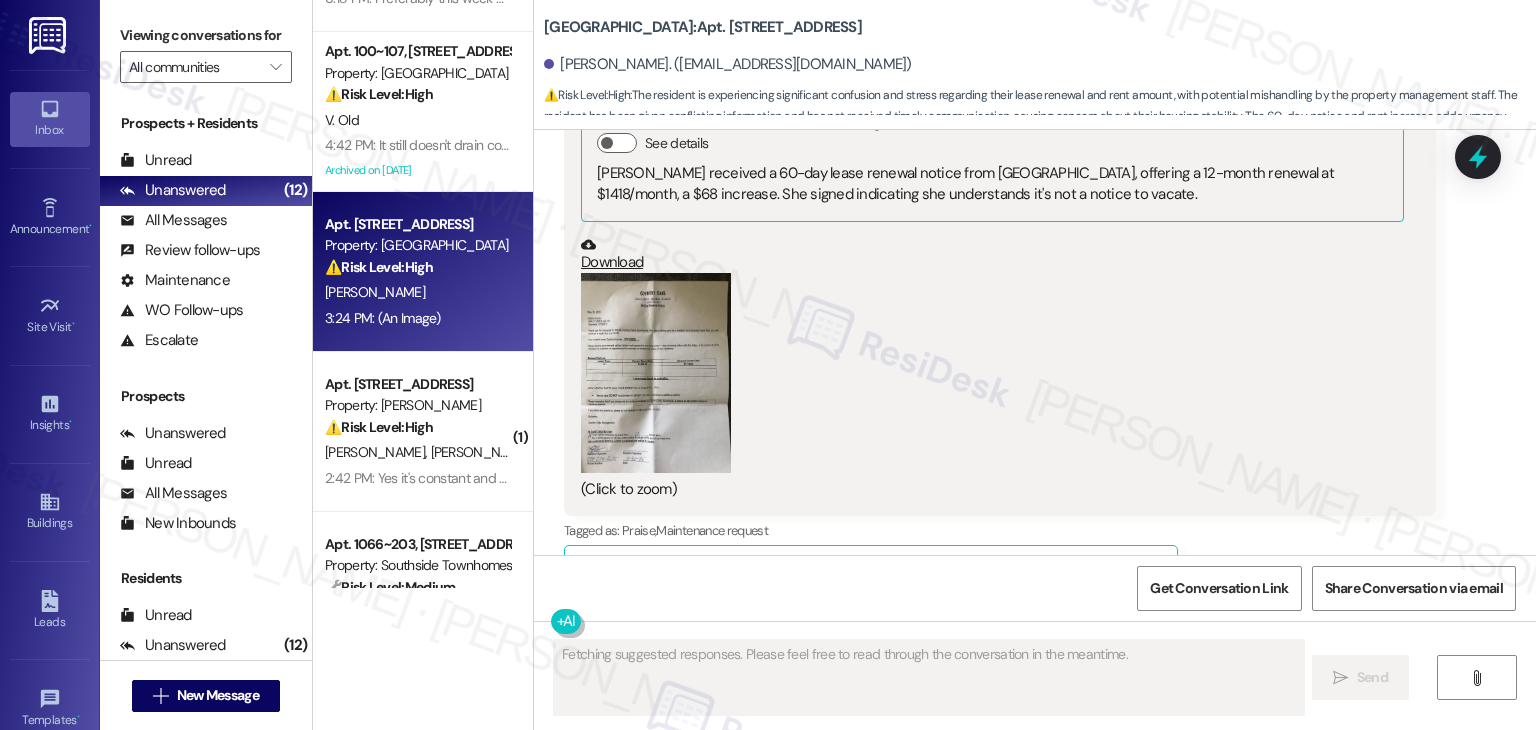 click at bounding box center [656, 373] 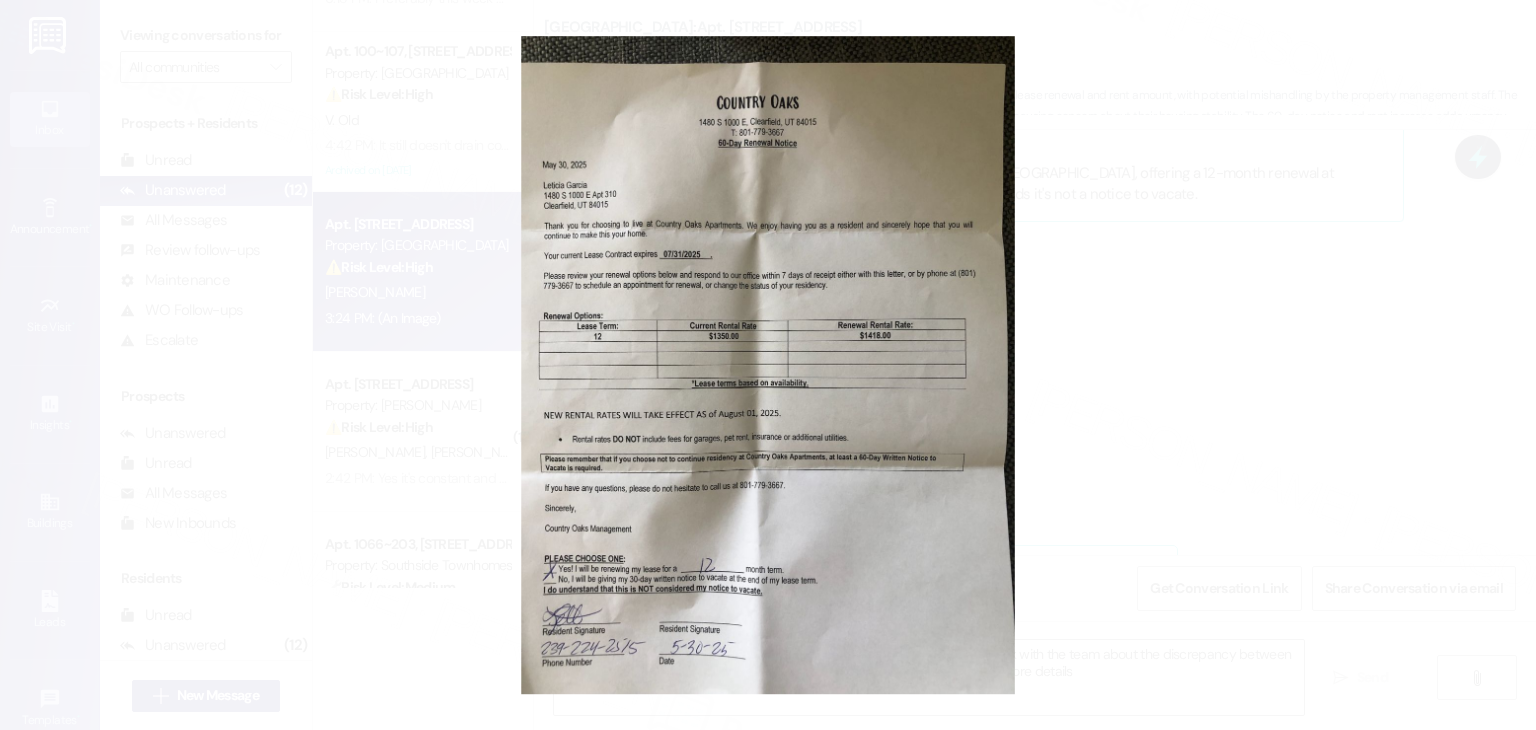 type on "Hi {{first_name}}, I understand your concern about the lease renewal. I'll check with the team about the discrepancy between the notice and Donna's information. I'll follow up as soon as I have more details!" 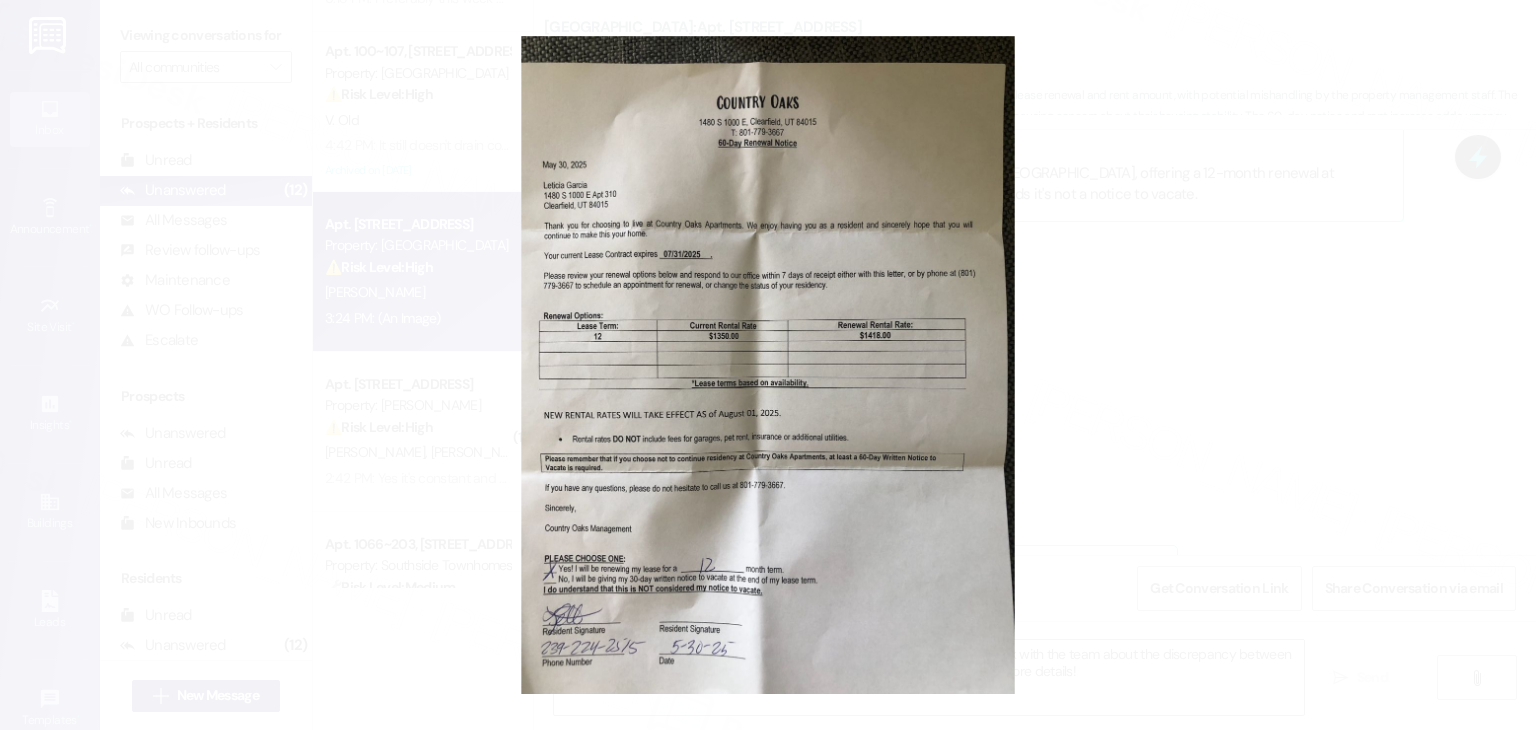 click at bounding box center [768, 365] 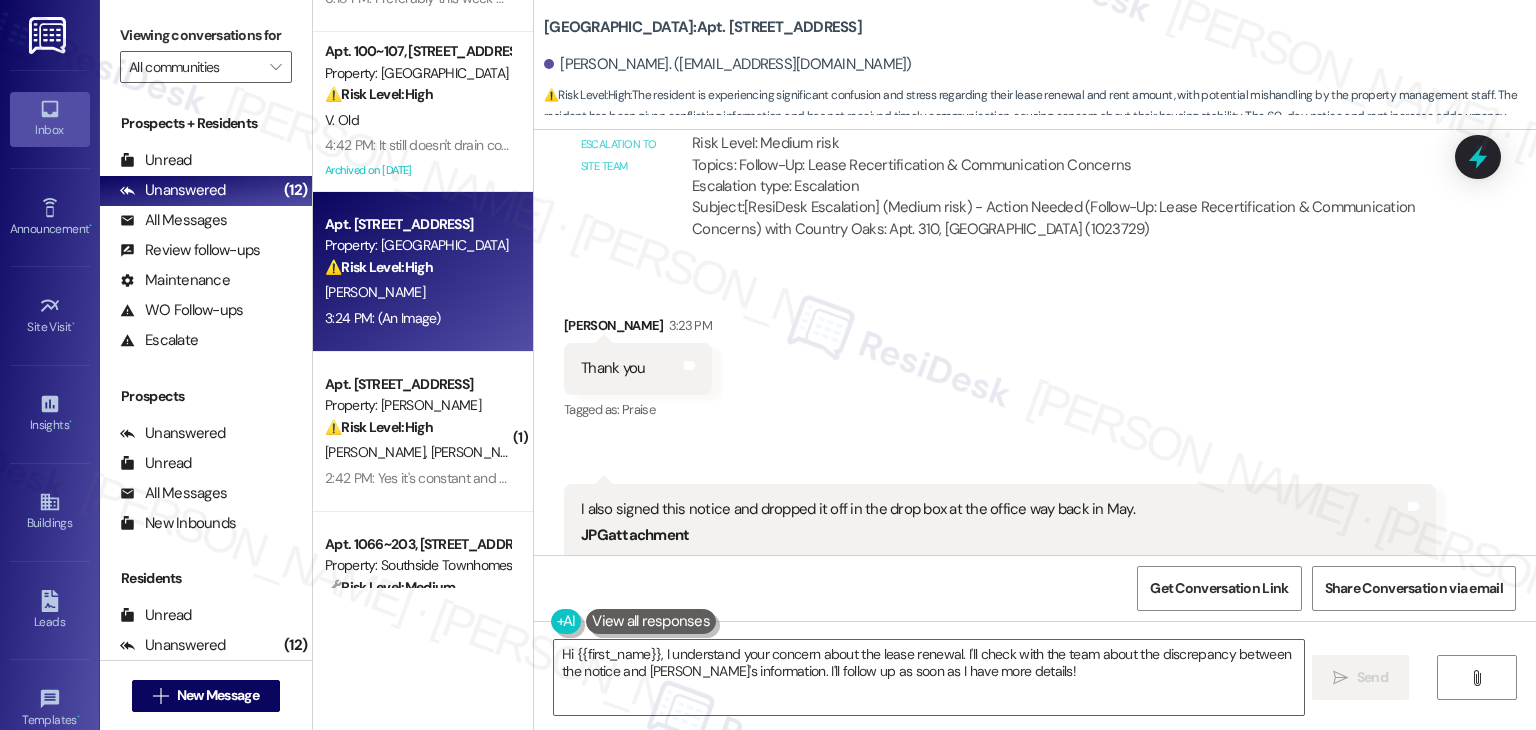 scroll, scrollTop: 7651, scrollLeft: 0, axis: vertical 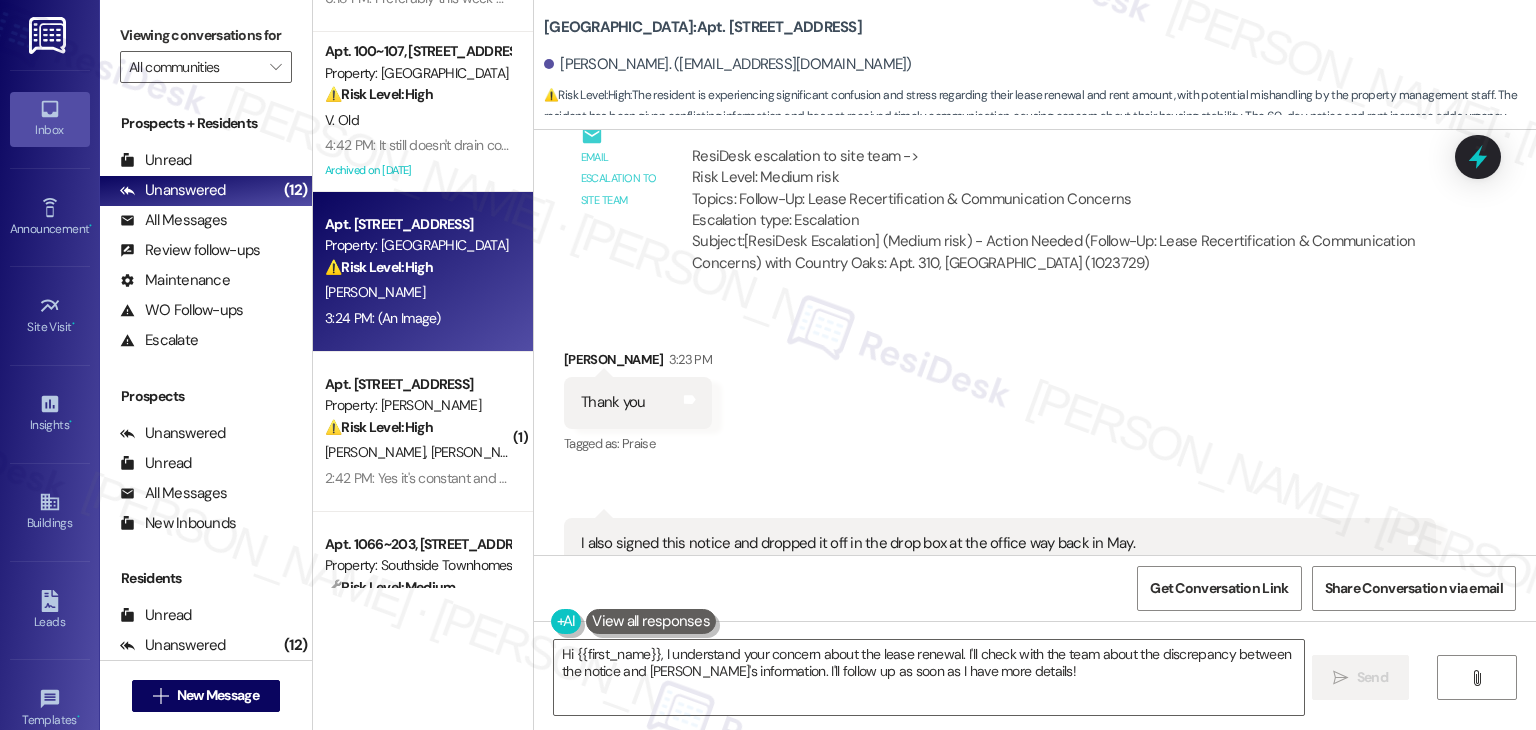 click on "Received via SMS Leticia Garcia 3:23 PM Thank you Tags and notes Tagged as:   Praise Click to highlight conversations about Praise Received via SMS 3:24 PM Leticia Garcia 3:24 PM I also signed this notice and dropped it off in the drop box at the office way back in May. JPG  attachment ResiDesk found written details in this image   See details Leticia Garcia received a 60-day lease renewal notice from Country Oaks, offering a 12-month renewal at $1418/month, a $68 increase. She signed indicating she understands it's not a notice to vacate.
Download   (Click to zoom) Tags and notes Tagged as:   Praise ,  Click to highlight conversations about Praise Maintenance request Click to highlight conversations about Maintenance request  Related guidelines Show suggestions" at bounding box center [1035, 711] 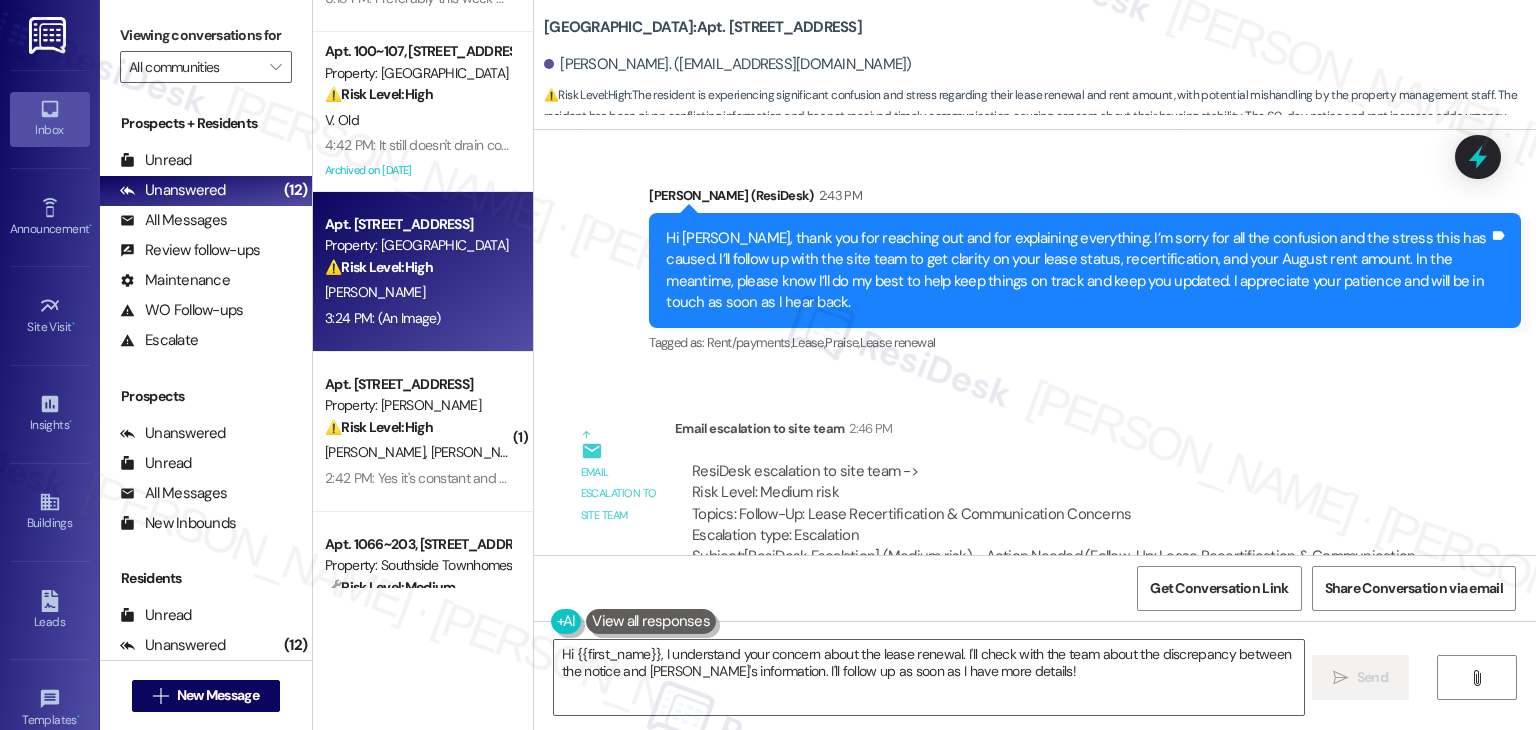 scroll, scrollTop: 7152, scrollLeft: 0, axis: vertical 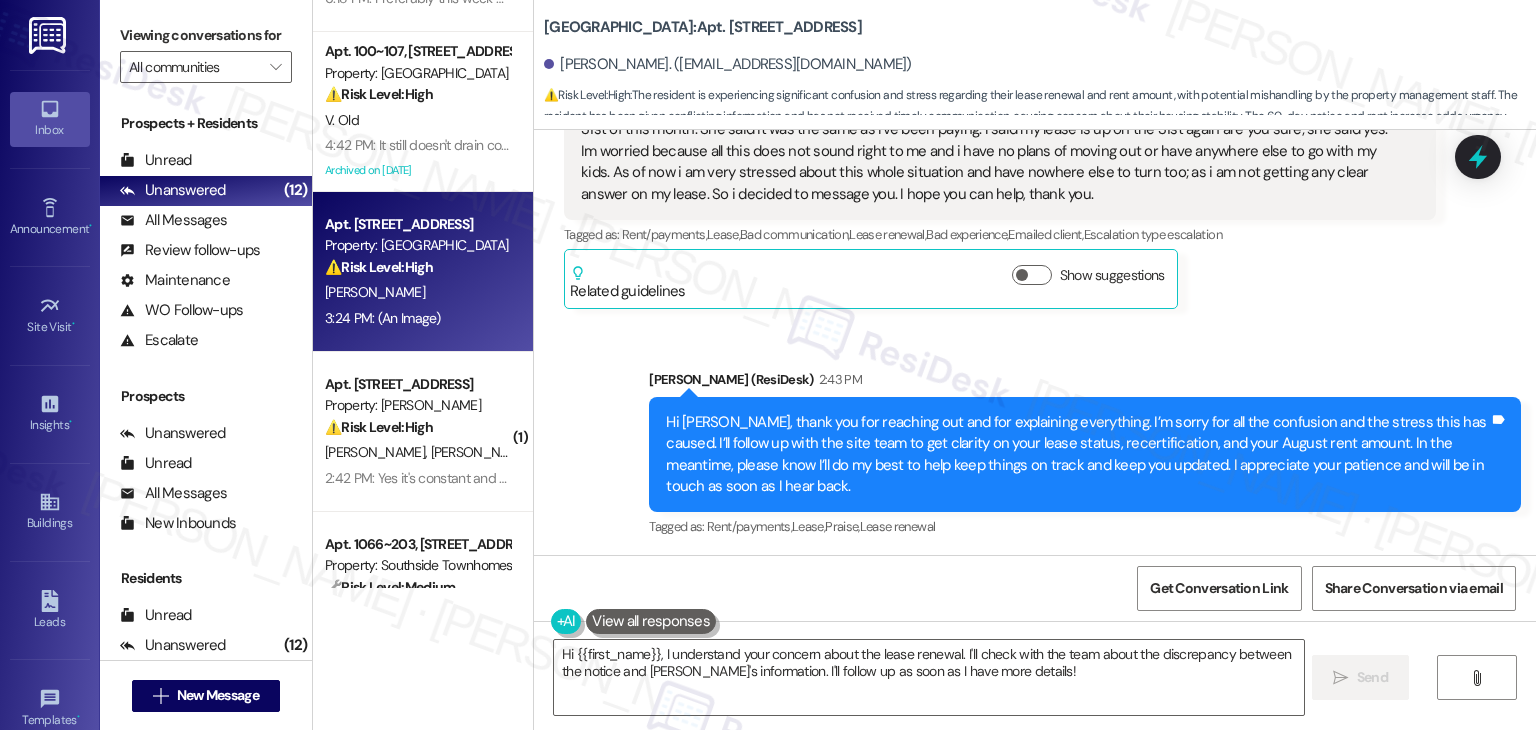 click on "Hi [PERSON_NAME], thank you for reaching out and for explaining everything. I’m sorry for all the confusion and the stress this has caused. I’ll follow up with the site team to get clarity on your lease status, recertification, and your August rent amount. In the meantime, please know I’ll do my best to help keep things on track and keep you updated. I appreciate your patience and will be in touch as soon as I hear back." at bounding box center [1077, 455] 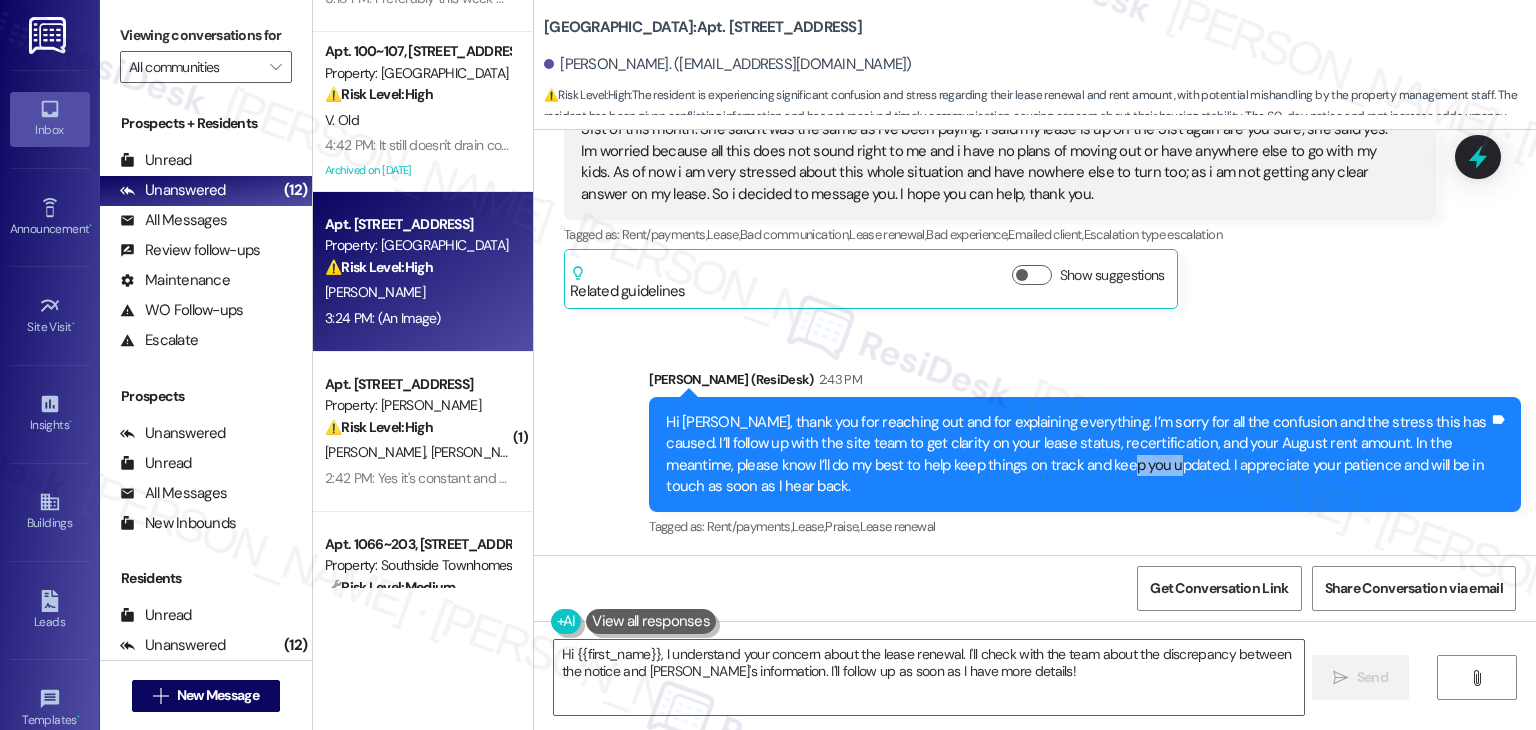 click on "Hi [PERSON_NAME], thank you for reaching out and for explaining everything. I’m sorry for all the confusion and the stress this has caused. I’ll follow up with the site team to get clarity on your lease status, recertification, and your August rent amount. In the meantime, please know I’ll do my best to help keep things on track and keep you updated. I appreciate your patience and will be in touch as soon as I hear back." at bounding box center [1077, 455] 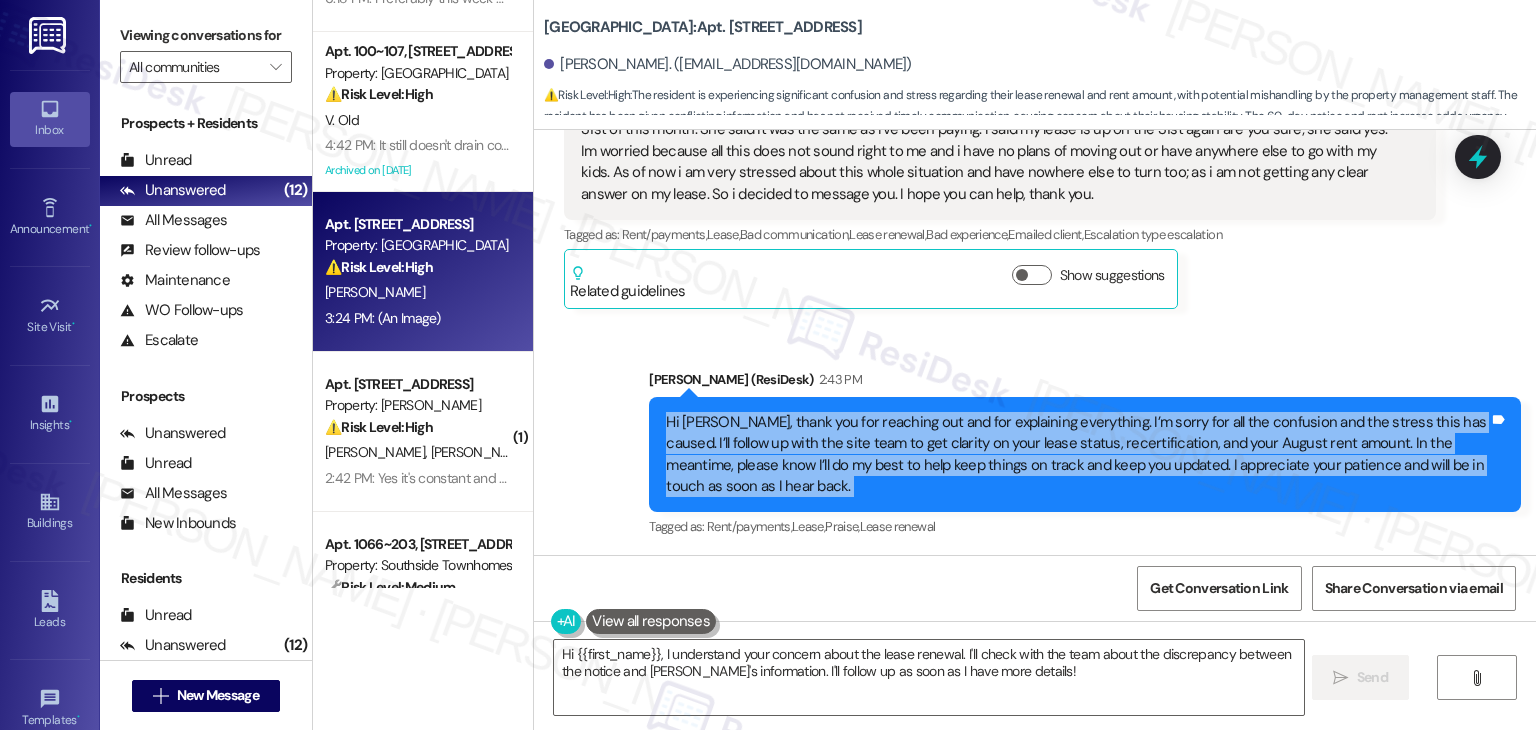 click on "Hi [PERSON_NAME], thank you for reaching out and for explaining everything. I’m sorry for all the confusion and the stress this has caused. I’ll follow up with the site team to get clarity on your lease status, recertification, and your August rent amount. In the meantime, please know I’ll do my best to help keep things on track and keep you updated. I appreciate your patience and will be in touch as soon as I hear back." at bounding box center (1077, 455) 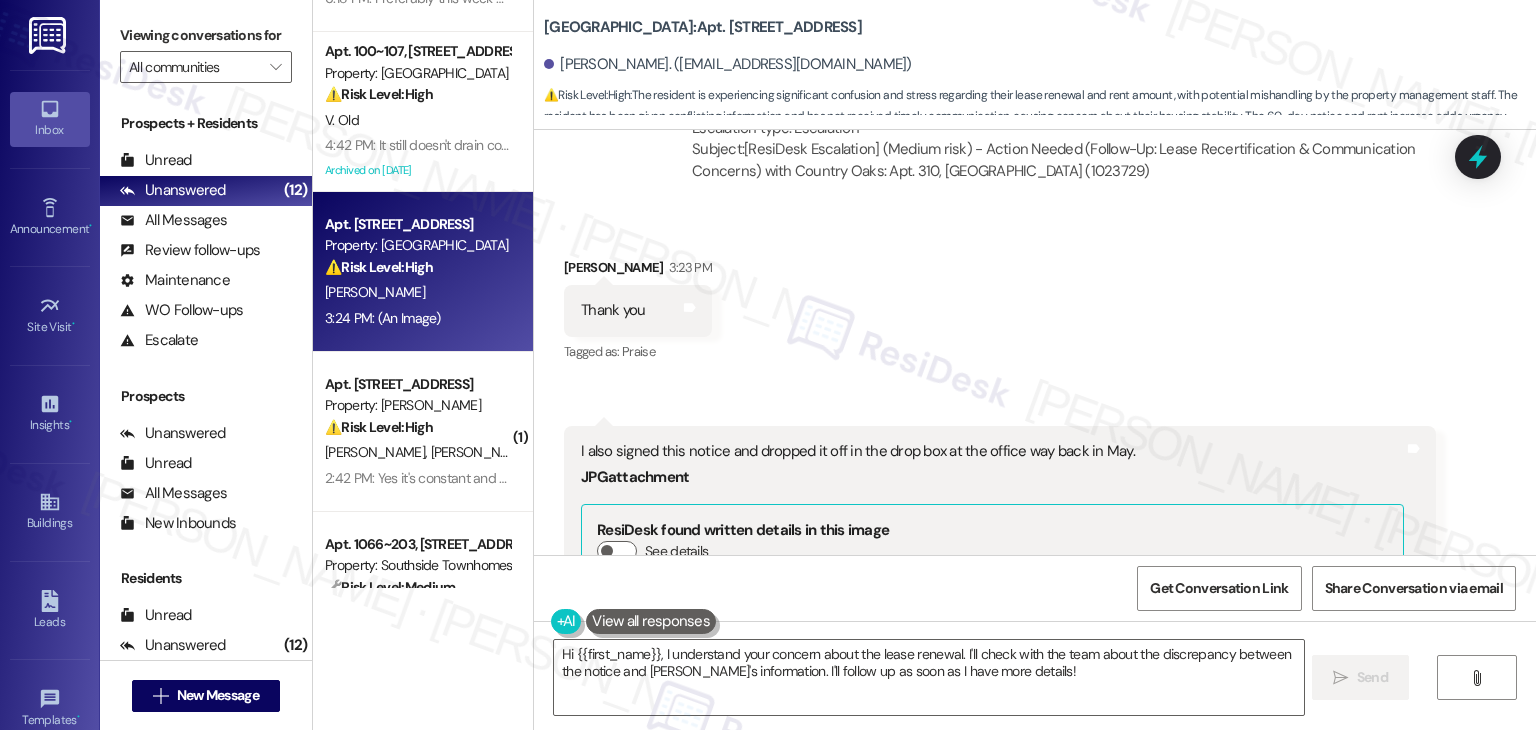 scroll, scrollTop: 7752, scrollLeft: 0, axis: vertical 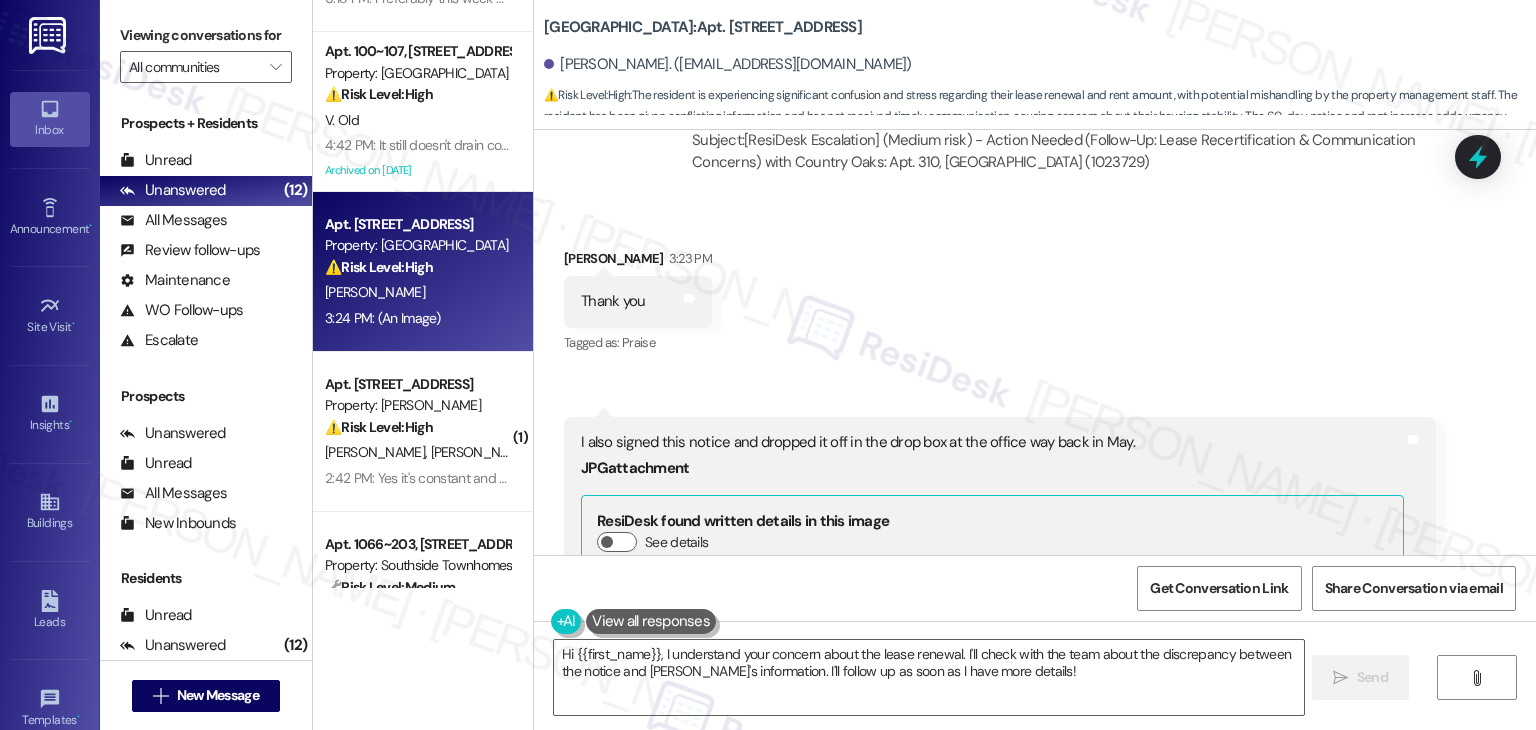 click on "JPG  attachment ResiDesk found written details in this image   See details Leticia Garcia received a 60-day lease renewal notice from Country Oaks, offering a 12-month renewal at $1418/month, a $68 increase. She signed indicating she understands it's not a notice to vacate.
Download   (Click to zoom)" at bounding box center (992, 676) 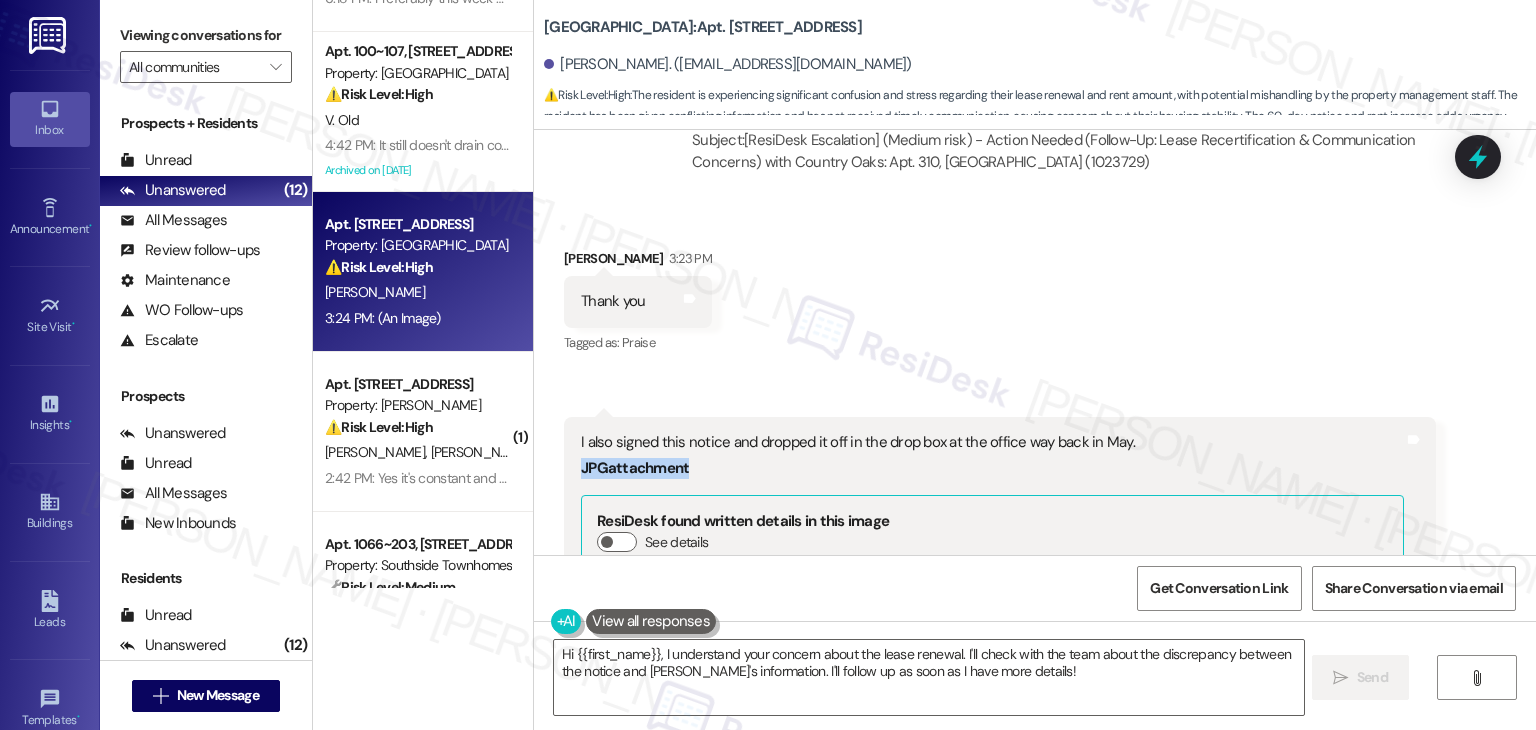 click on "JPG  attachment ResiDesk found written details in this image   See details Leticia Garcia received a 60-day lease renewal notice from Country Oaks, offering a 12-month renewal at $1418/month, a $68 increase. She signed indicating she understands it's not a notice to vacate.
Download   (Click to zoom)" at bounding box center [992, 676] 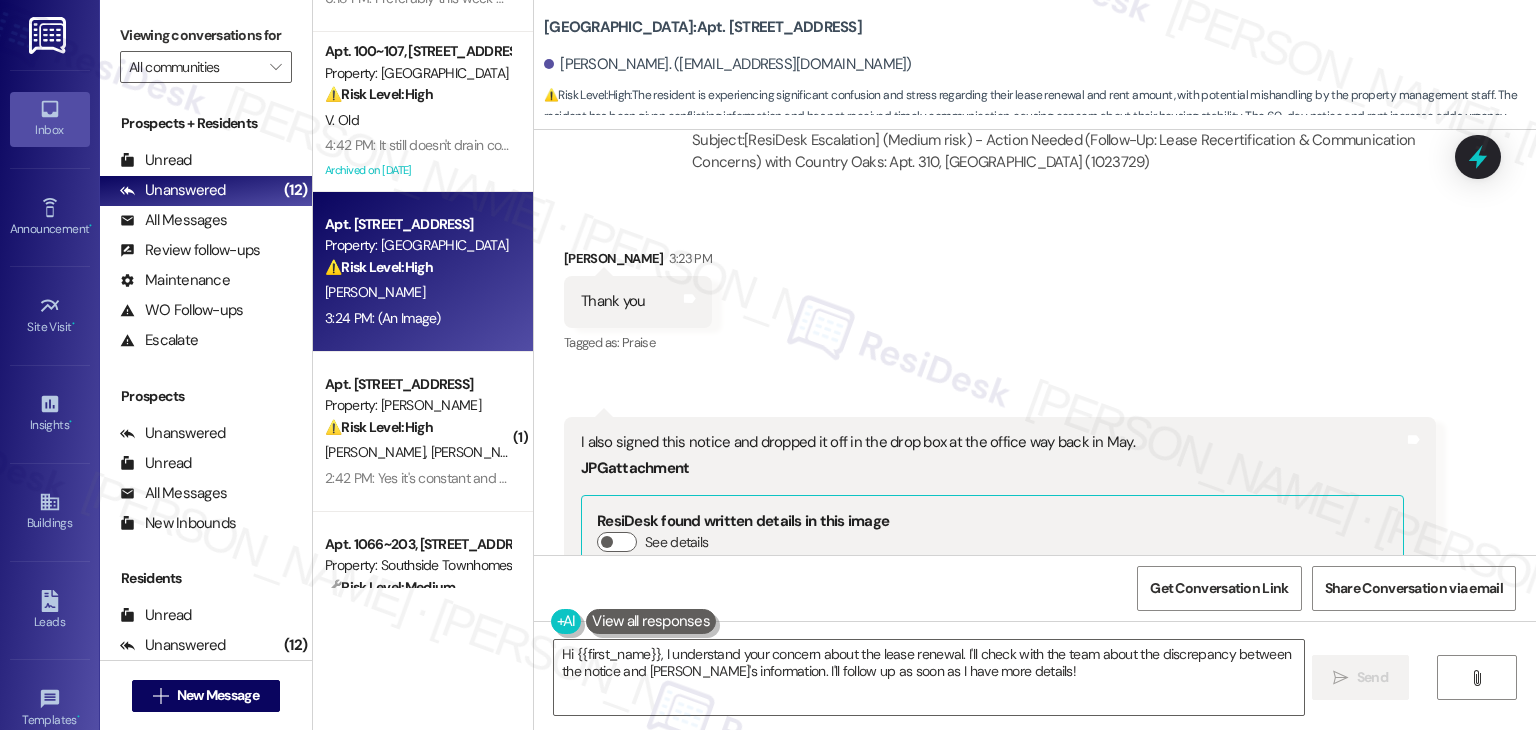 click on "I also signed this notice and dropped it off in the drop box at the office way back in May." at bounding box center [992, 442] 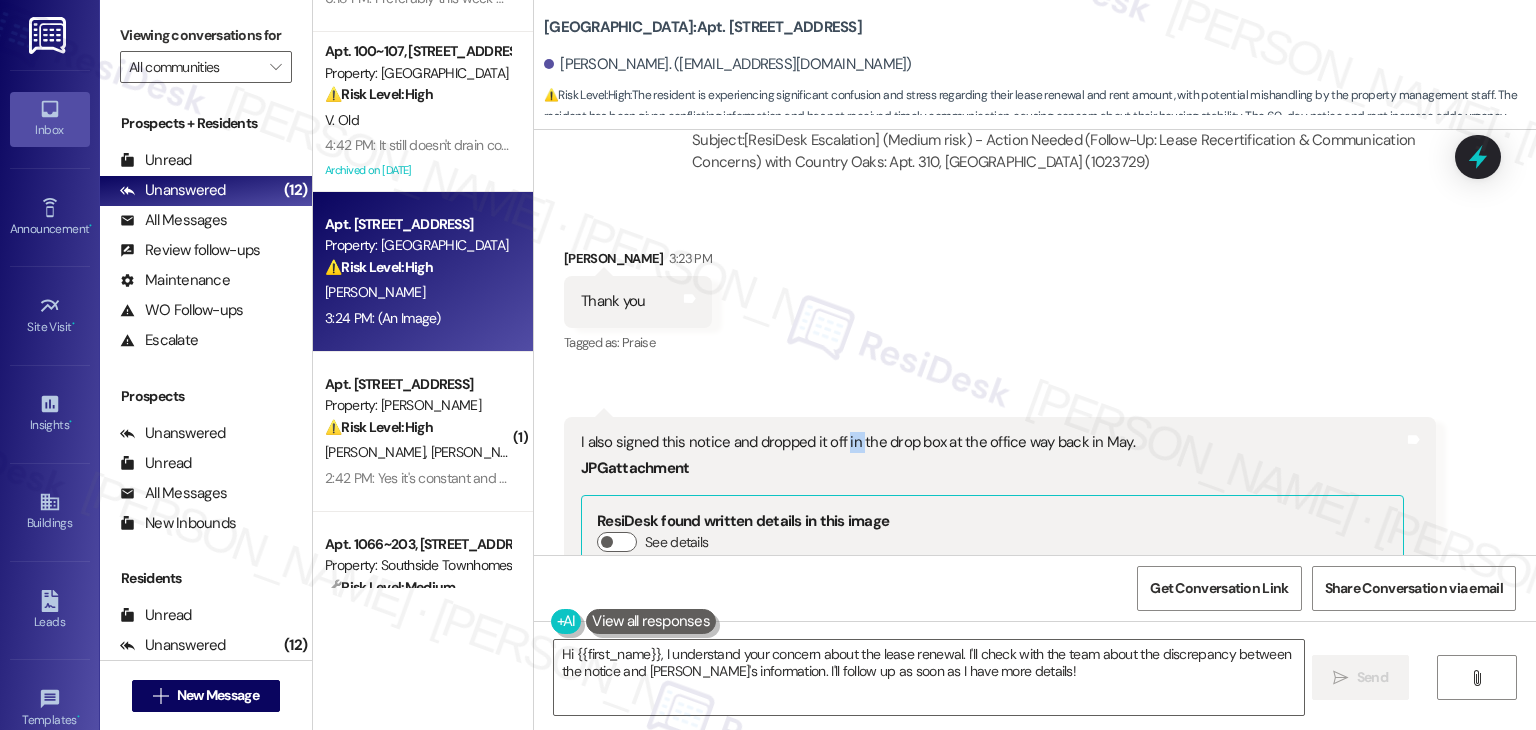 click on "I also signed this notice and dropped it off in the drop box at the office way back in May." at bounding box center (992, 442) 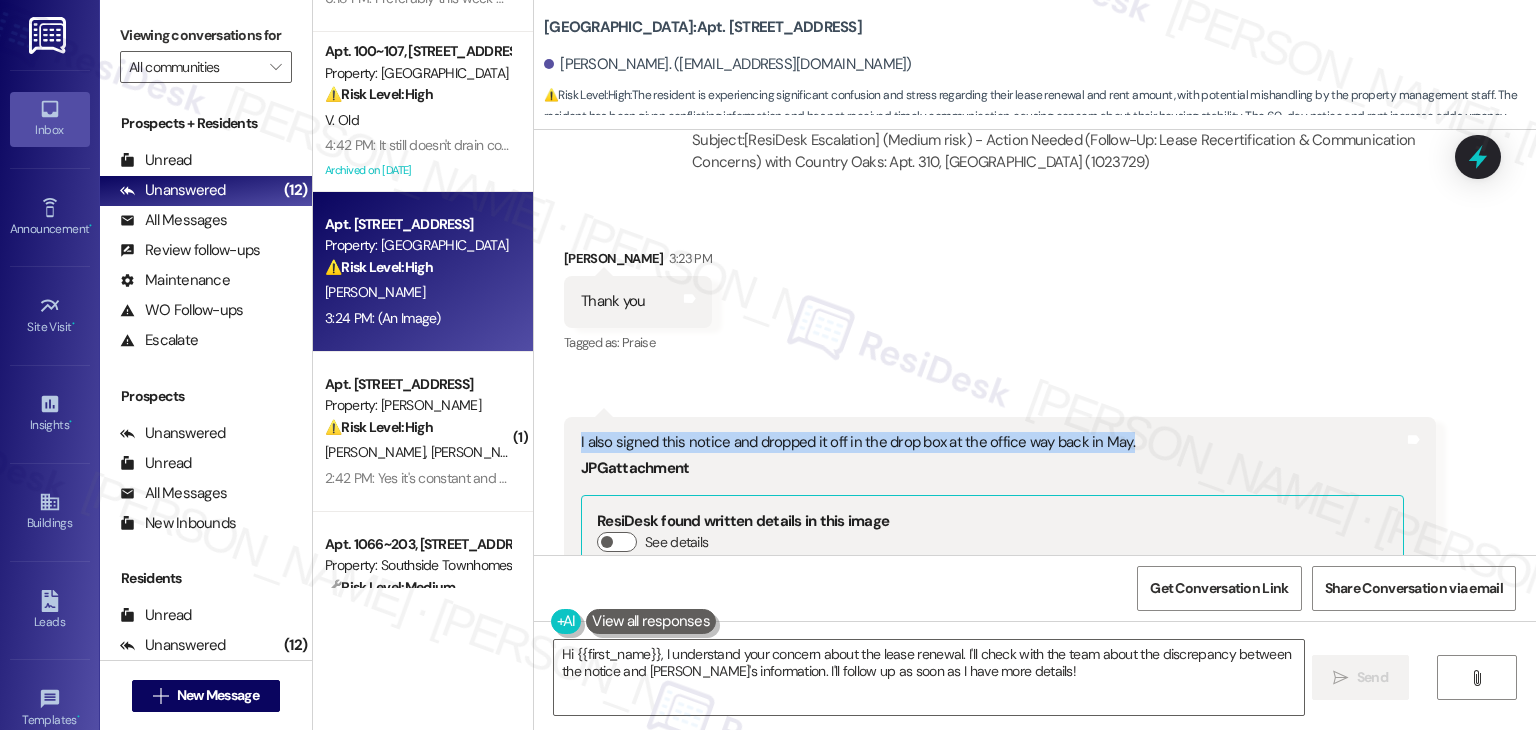 click on "I also signed this notice and dropped it off in the drop box at the office way back in May." at bounding box center [992, 442] 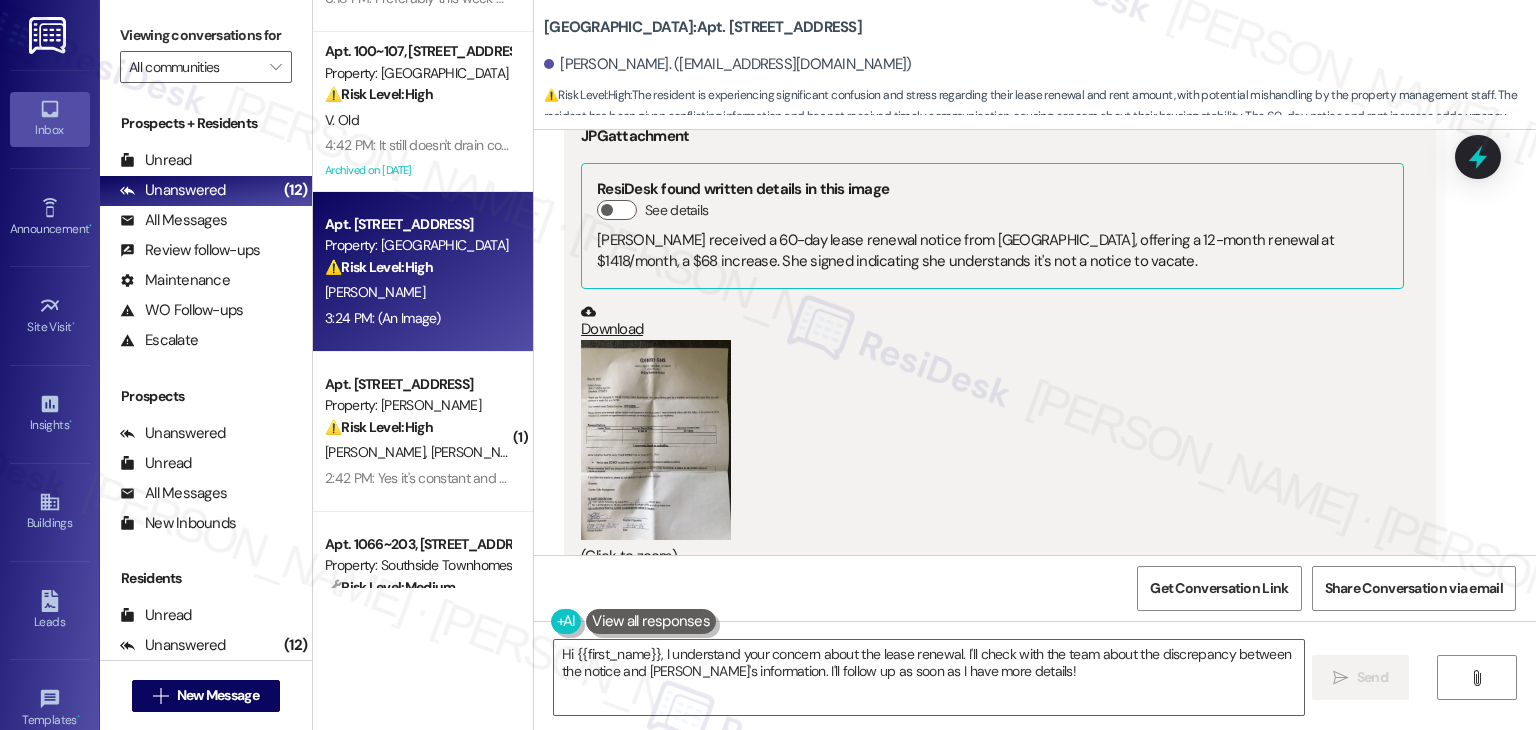 scroll, scrollTop: 8051, scrollLeft: 0, axis: vertical 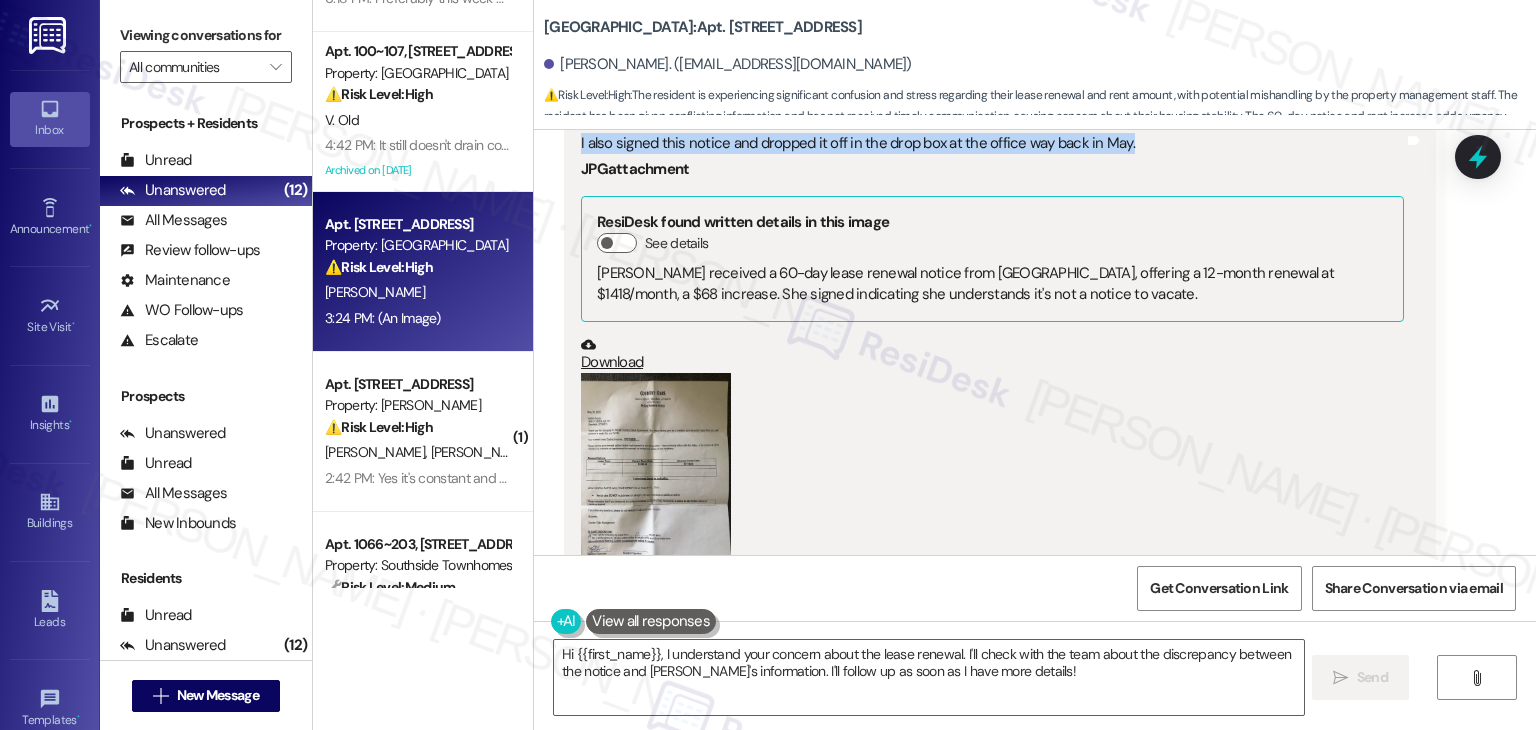 click at bounding box center (656, 473) 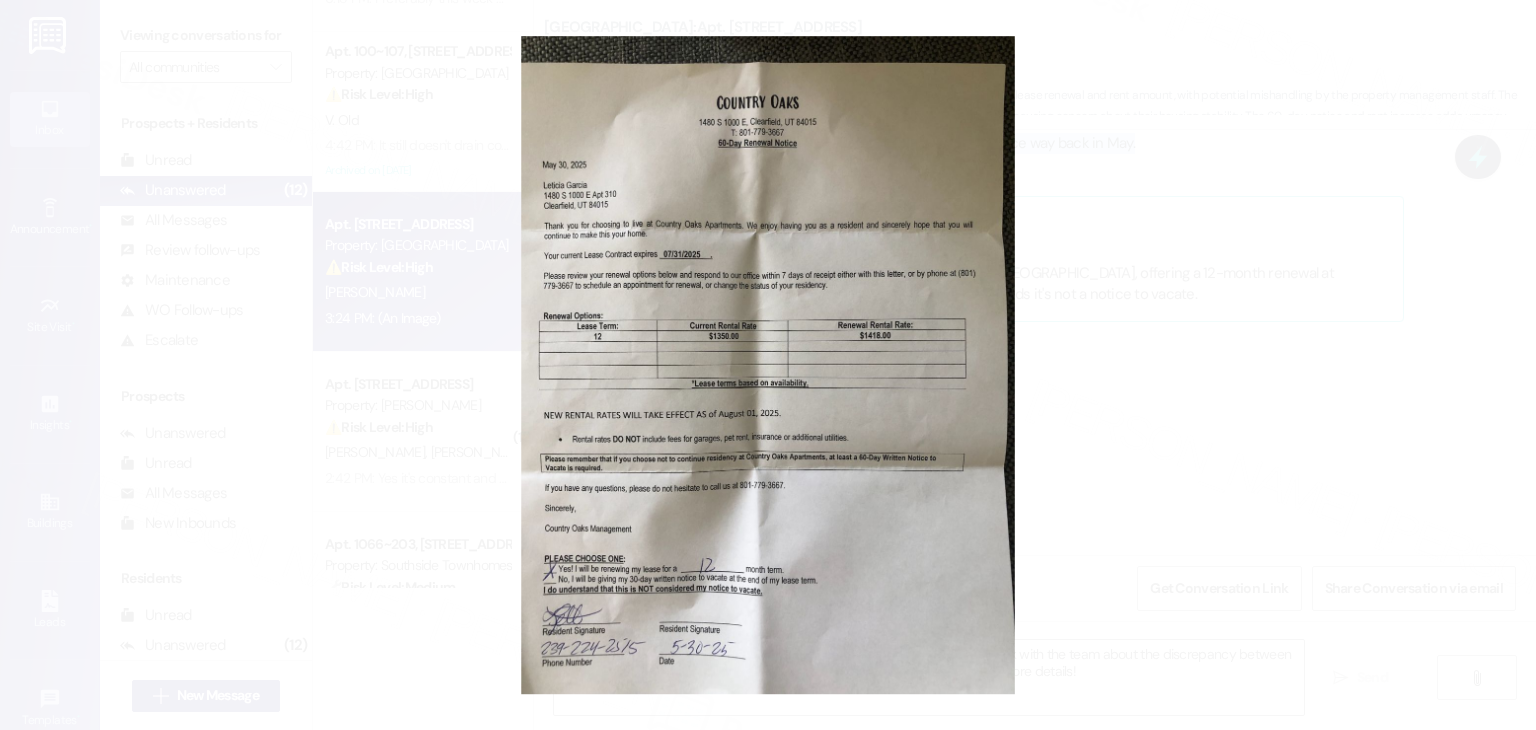 click at bounding box center [768, 365] 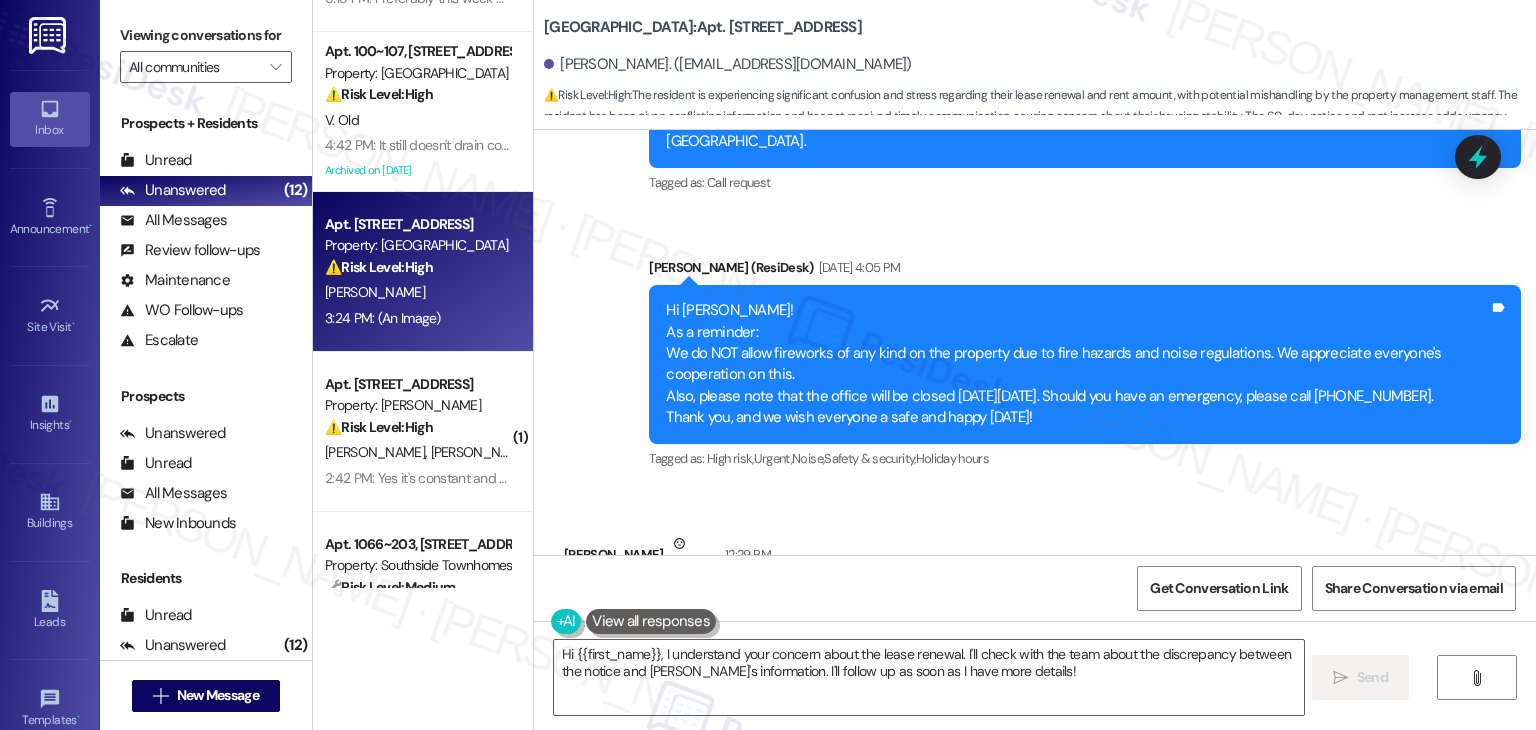 scroll, scrollTop: 6451, scrollLeft: 0, axis: vertical 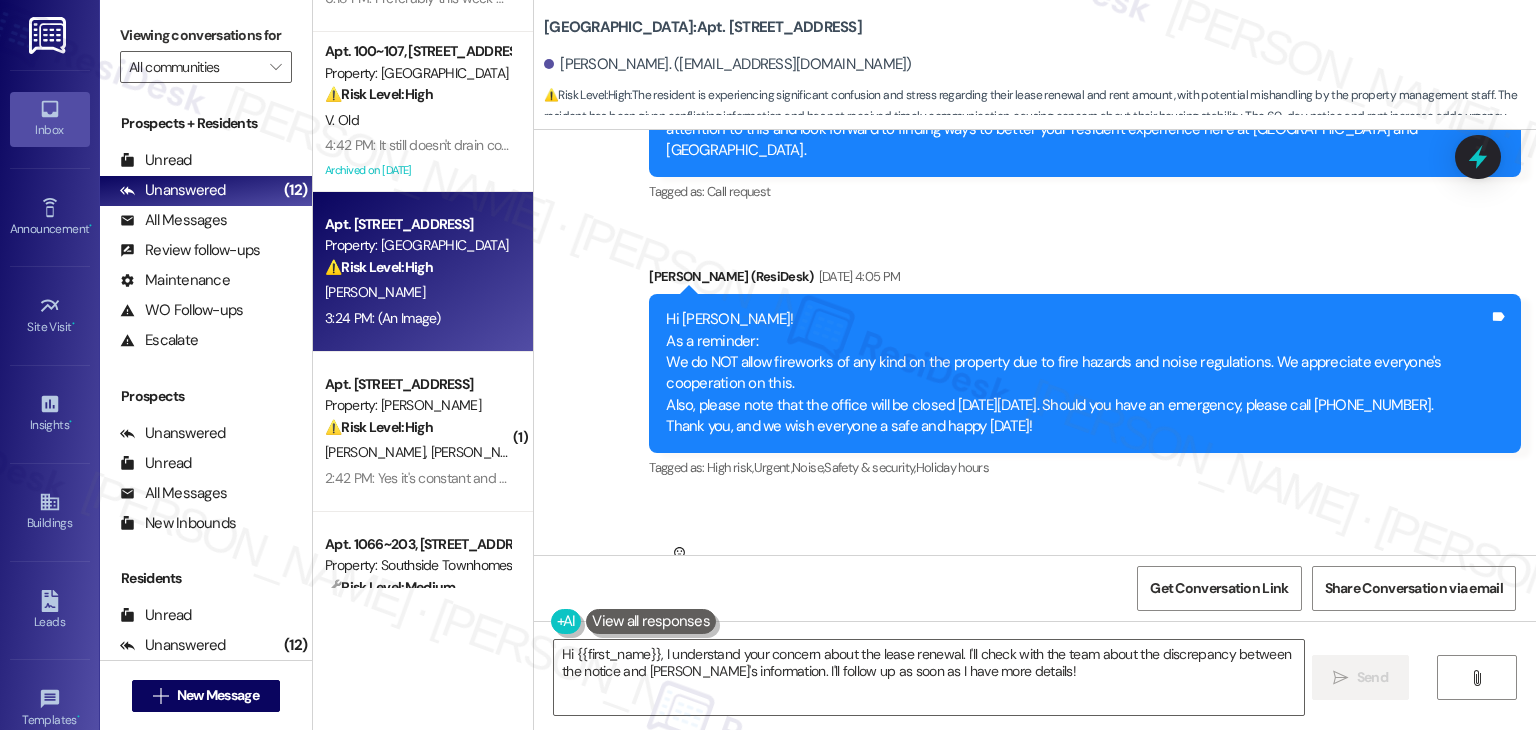 click on "Received via SMS Leticia Garcia   Neutral 12:29 PM Hi my name is Leticia Garcia and i live in Apartment 310.
Back in April I received a notice to make an appointment for recertification as my lease is coming up. I made appt with Donna I believe her name is; For May 2nd at 2:30. I went to said appt and she said she had not made appt for me. That it must have been someone else. I clearly talked to her about it and i know it was her who made that appt.
We agreed again for June 6th at 2pm and she wrote it down on her calendar; Which again i went to said appt. And she was out of office visiting family.
Later I called office numerous times never got an answer i finally went into office to speak to whomever was there which was Donna she never made an appt for me for recertification but said she would be calling me; Until yesterday i have not heard from her, or anyone.
Tags and notes Tagged as:   Rent/payments ,  Click to highlight conversations about Rent/payments Lease ,  Bad communication ,  ,  ,  ," at bounding box center [1000, 776] 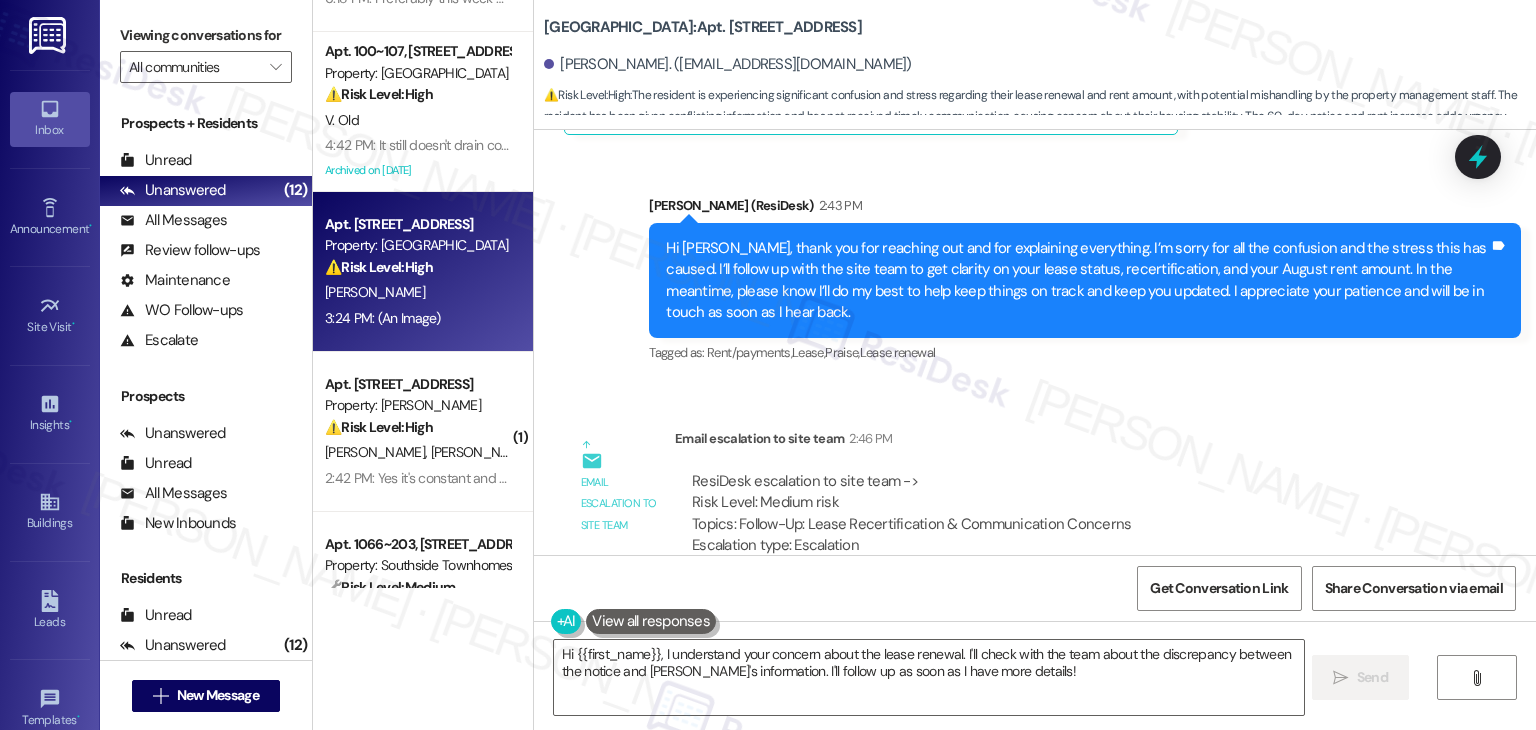 scroll, scrollTop: 8151, scrollLeft: 0, axis: vertical 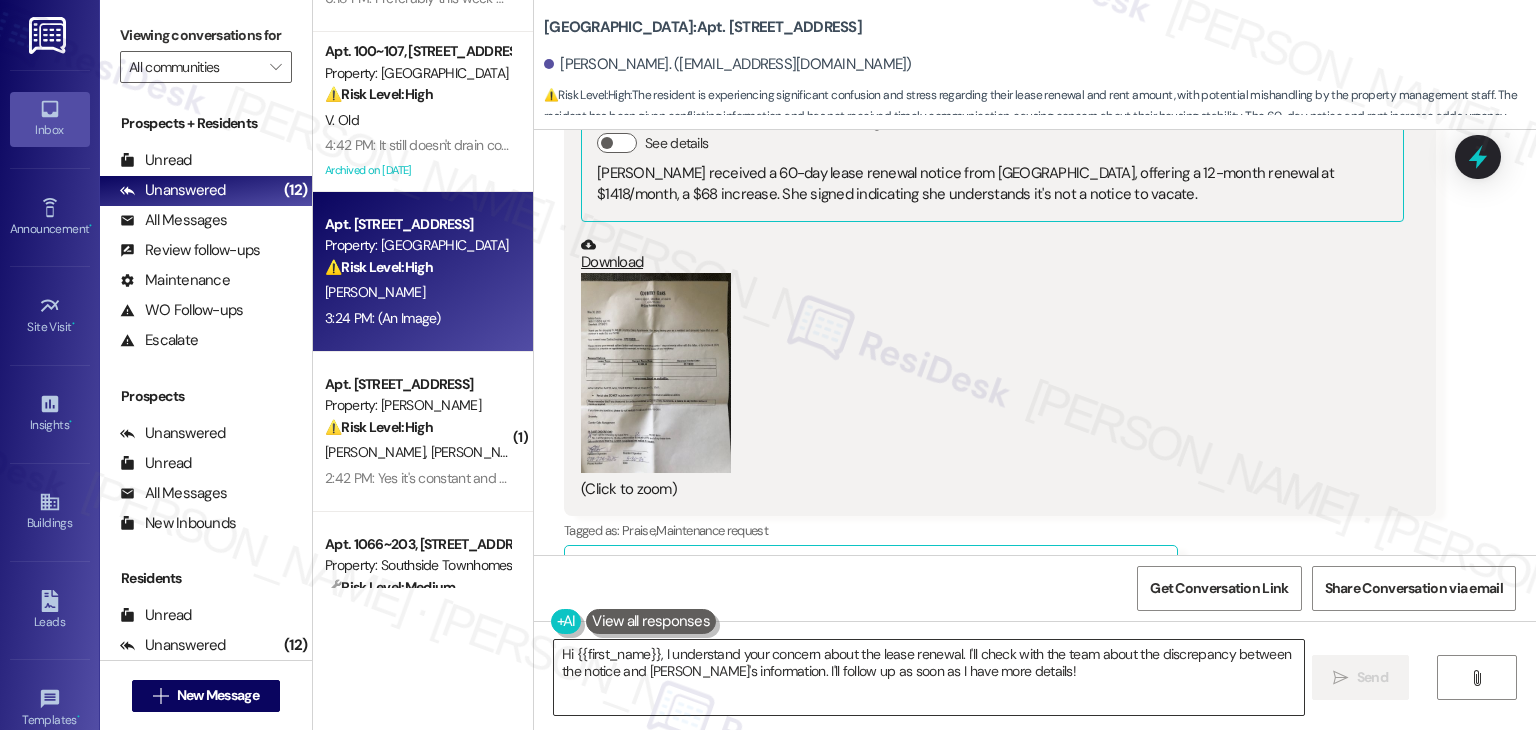 click on "Hi {{first_name}}, I understand your concern about the lease renewal. I'll check with the team about the discrepancy between the notice and Donna's information. I'll follow up as soon as I have more details!" at bounding box center [928, 677] 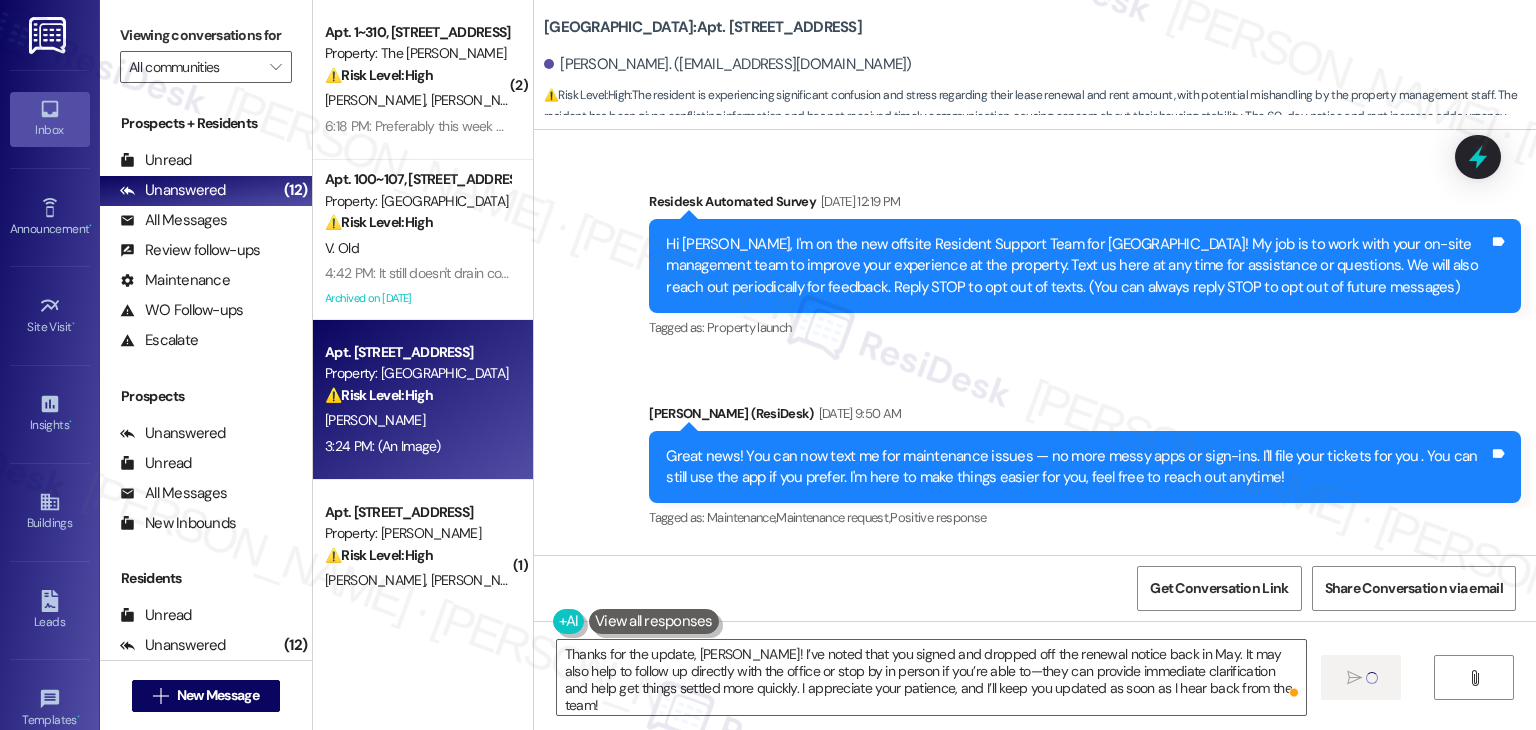 scroll, scrollTop: 0, scrollLeft: 0, axis: both 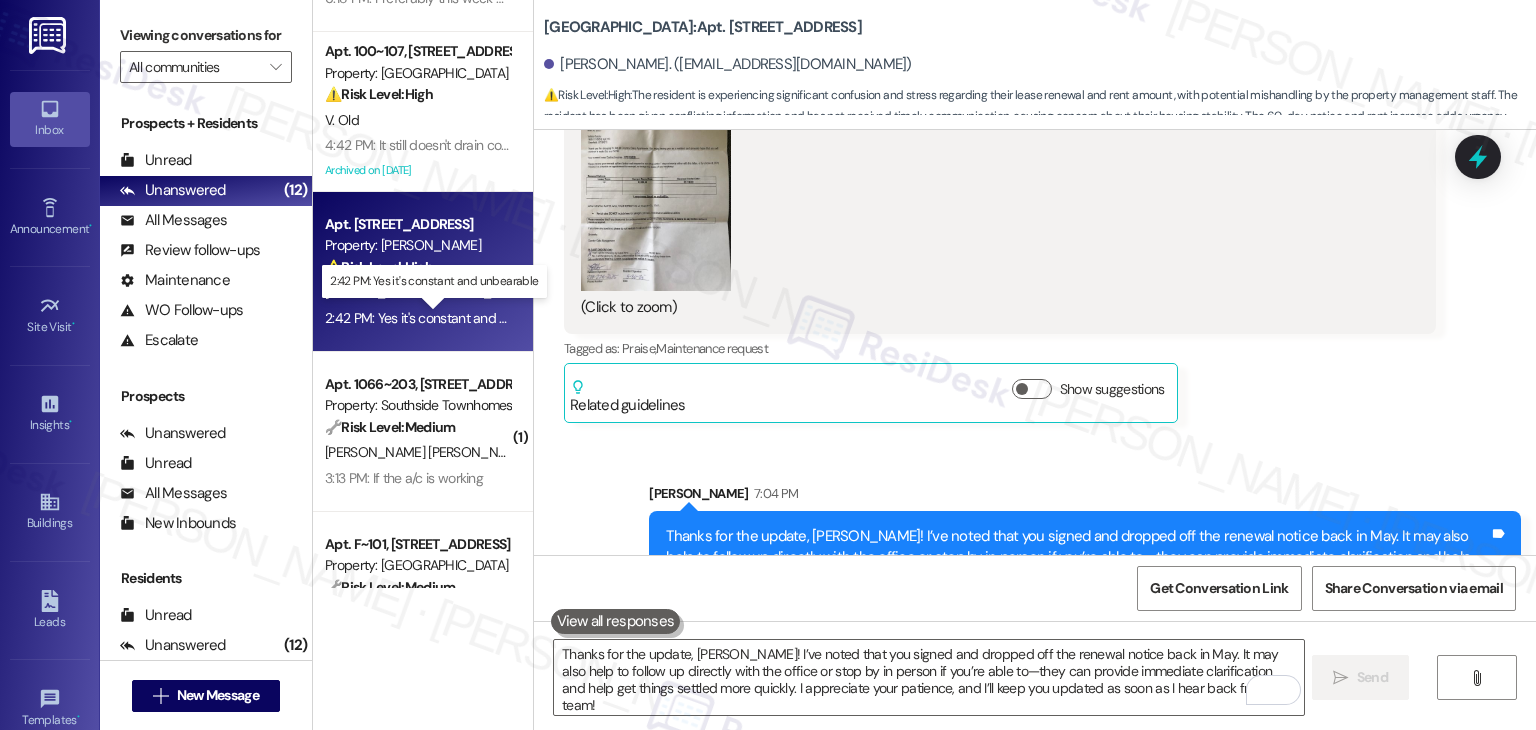 click on "2:42 PM: Yes it's constant and unbearable 2:42 PM: Yes it's constant and unbearable" at bounding box center (445, 318) 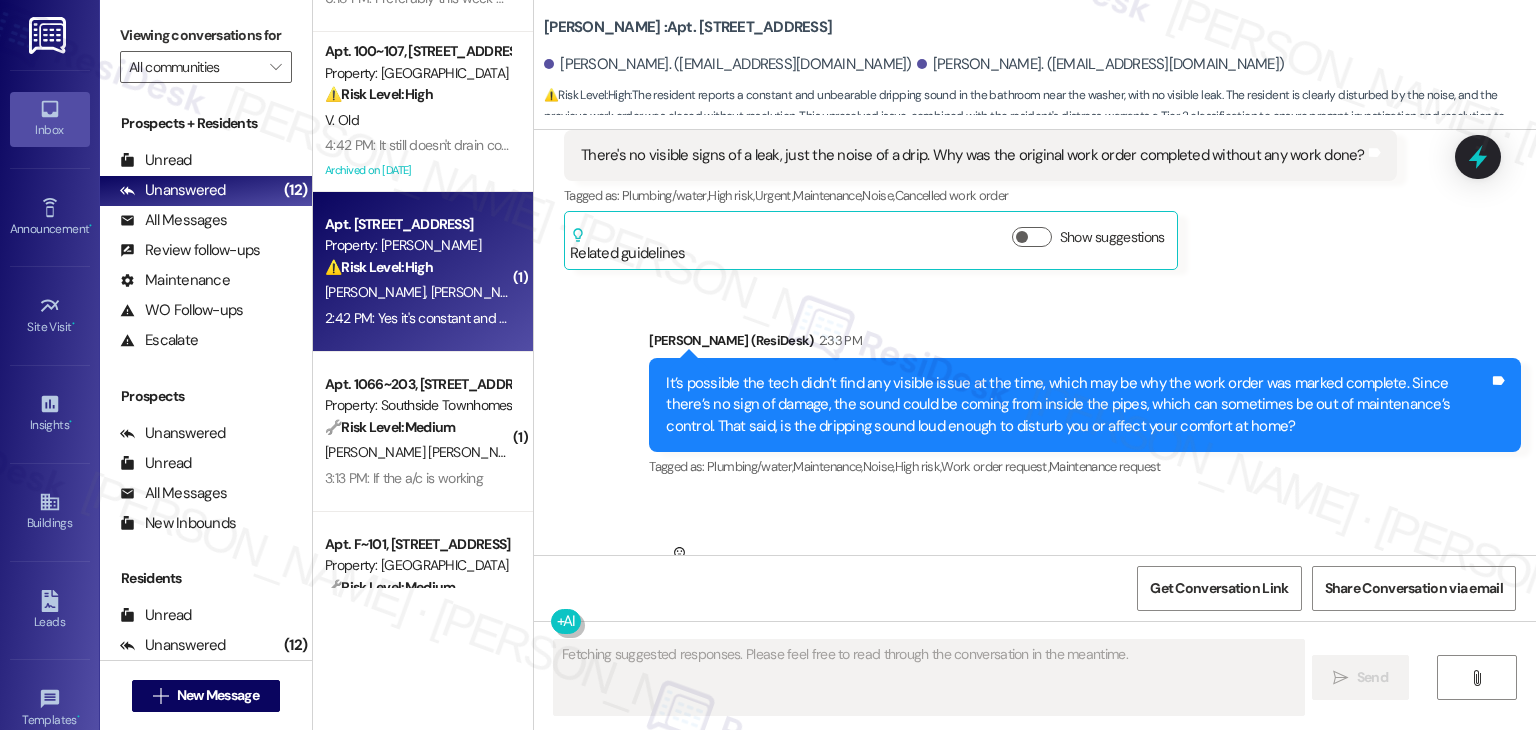 scroll, scrollTop: 3742, scrollLeft: 0, axis: vertical 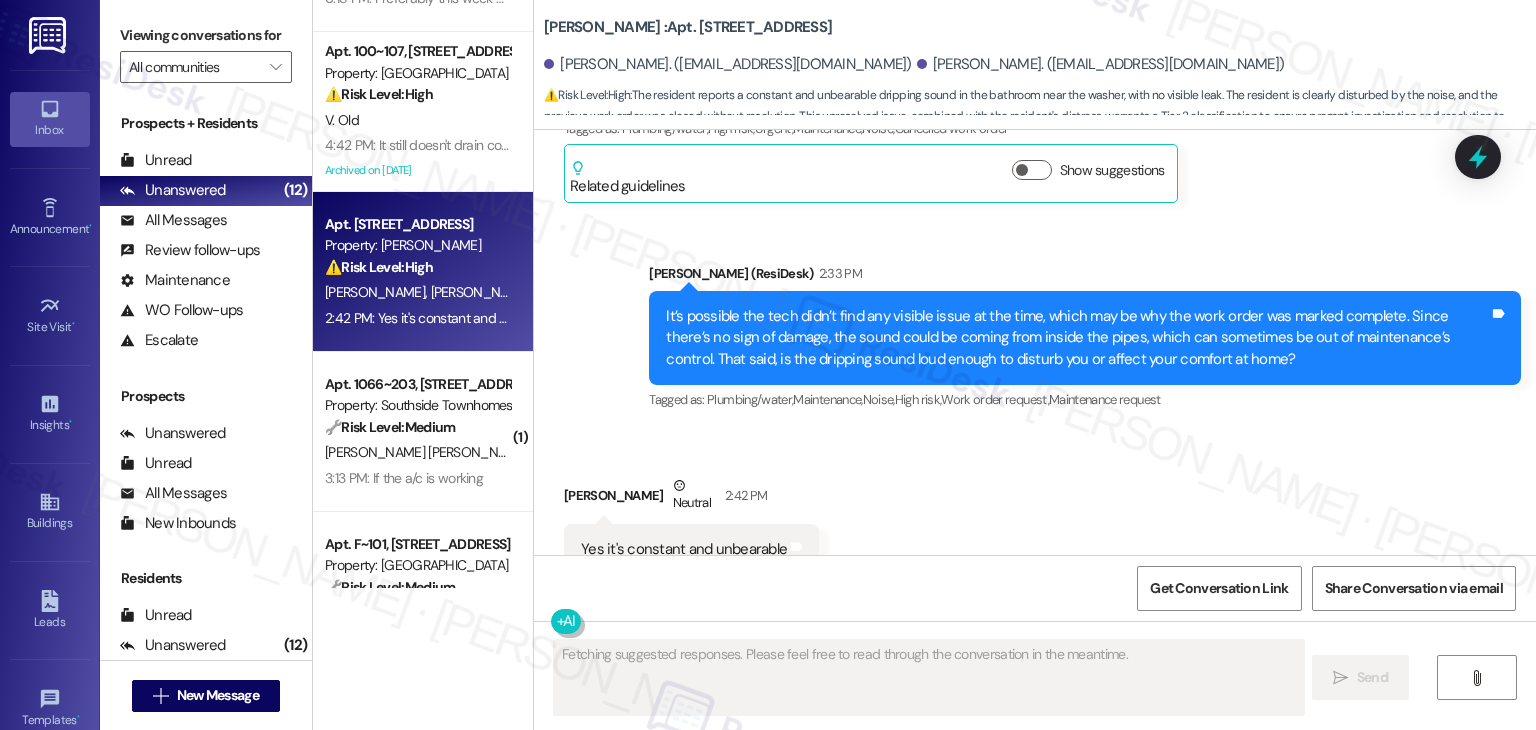 click on "Received via SMS [PERSON_NAME]   Neutral 2:42 PM Yes it's constant and unbearable Tags and notes Tagged as:   Noise Click to highlight conversations about Noise" at bounding box center (1035, 525) 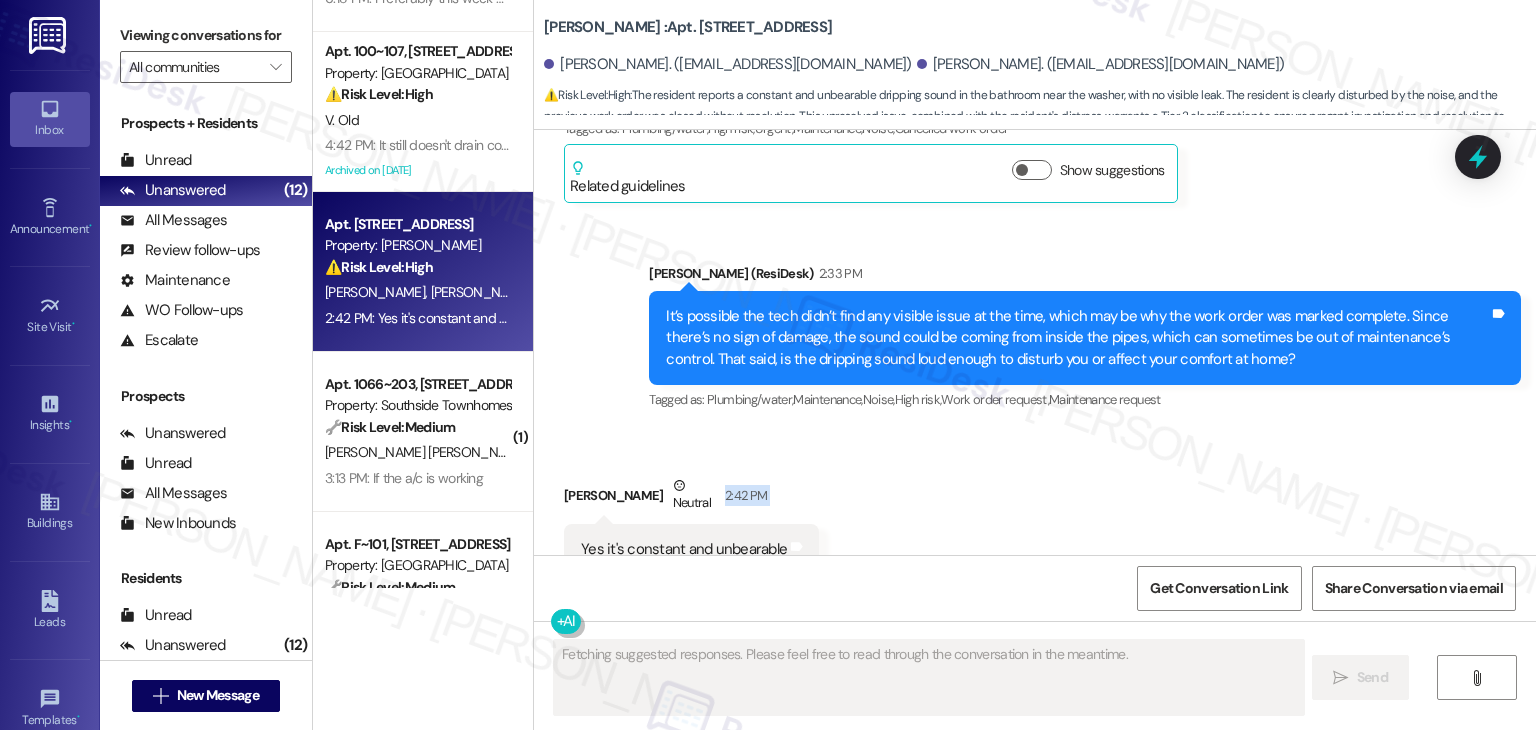 click on "Received via SMS [PERSON_NAME]   Neutral 2:42 PM Yes it's constant and unbearable Tags and notes Tagged as:   Noise Click to highlight conversations about Noise" at bounding box center [1035, 525] 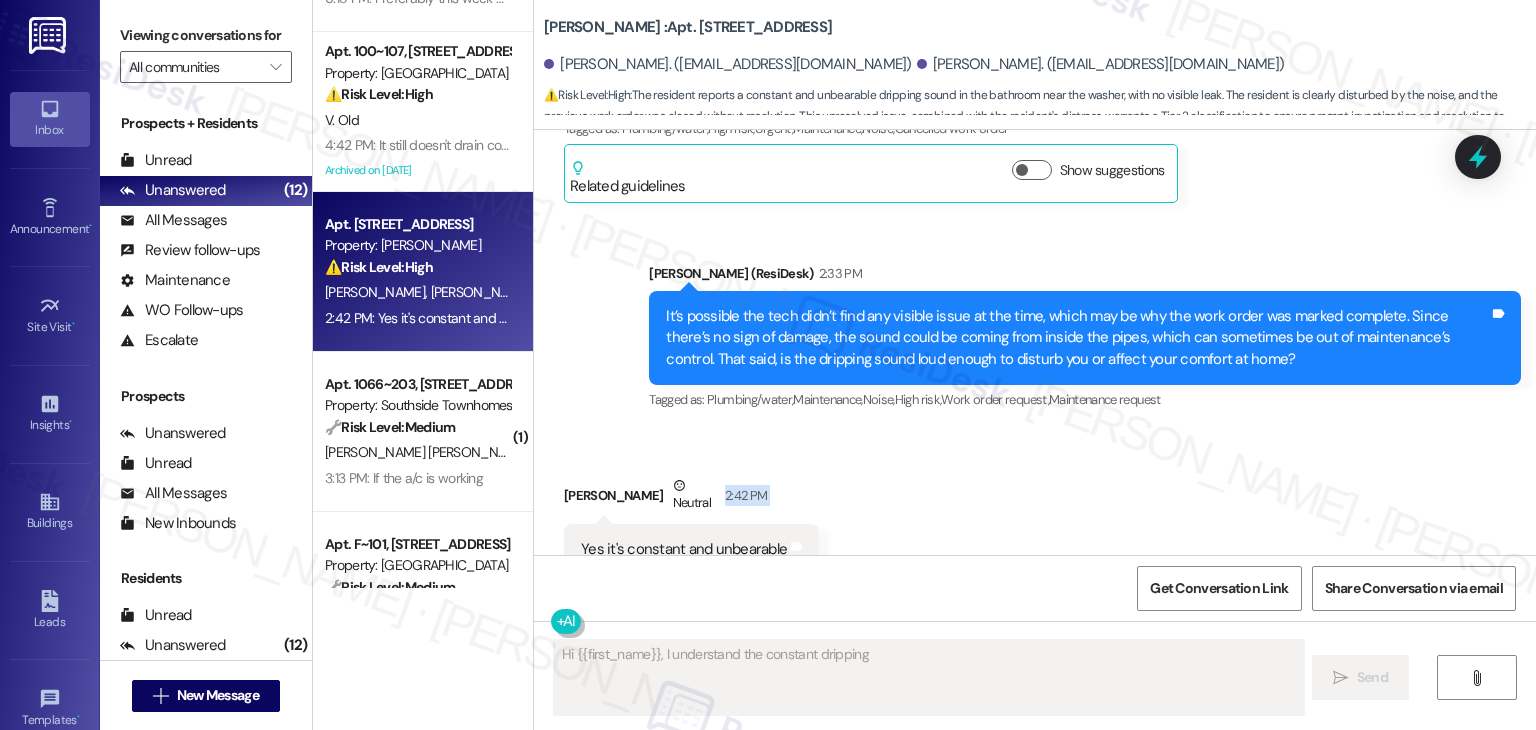 click on "Received via SMS [PERSON_NAME]   Neutral 2:42 PM Yes it's constant and unbearable Tags and notes Tagged as:   Noise Click to highlight conversations about Noise" at bounding box center (1035, 525) 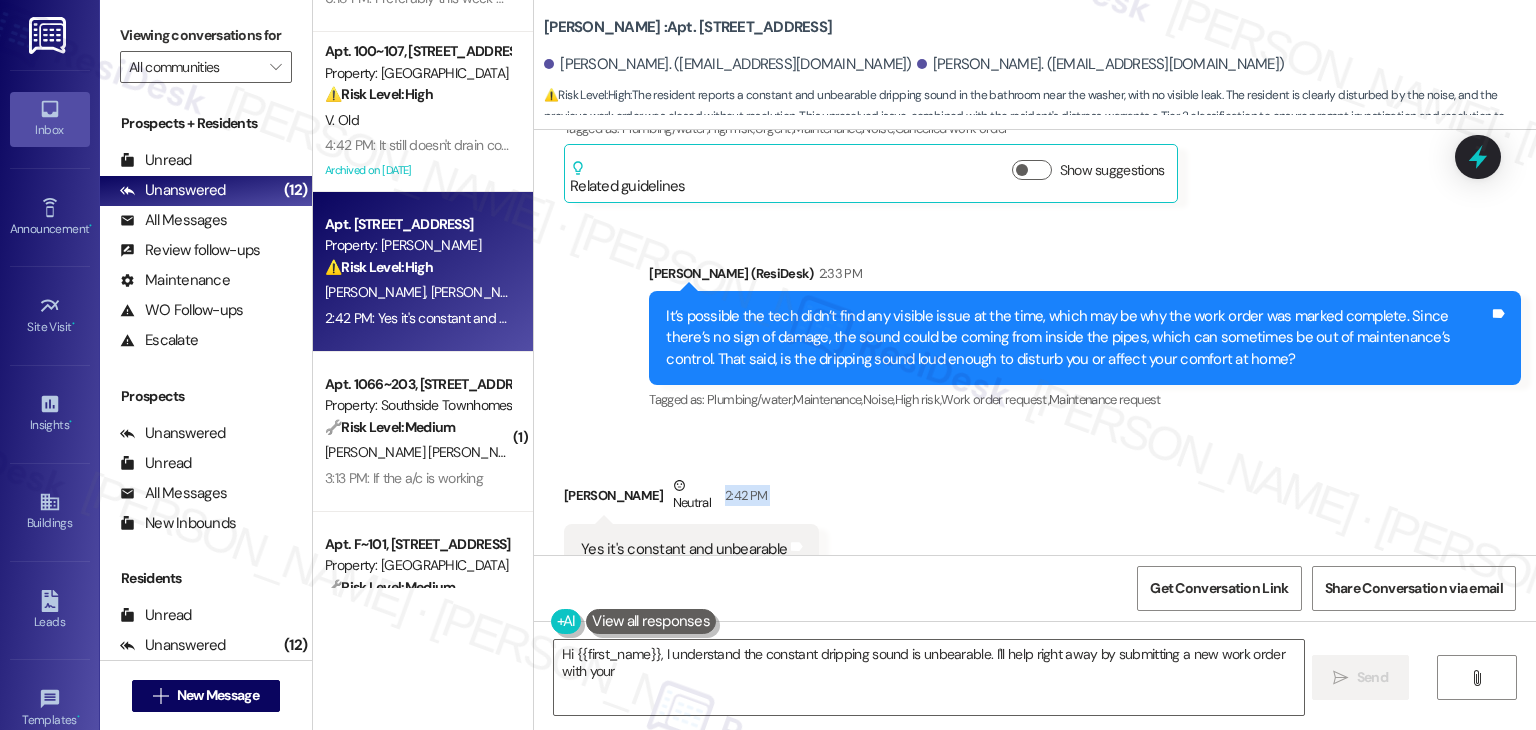 click on "Received via SMS [PERSON_NAME]   Neutral 2:42 PM Yes it's constant and unbearable Tags and notes Tagged as:   Noise Click to highlight conversations about Noise" at bounding box center (1035, 525) 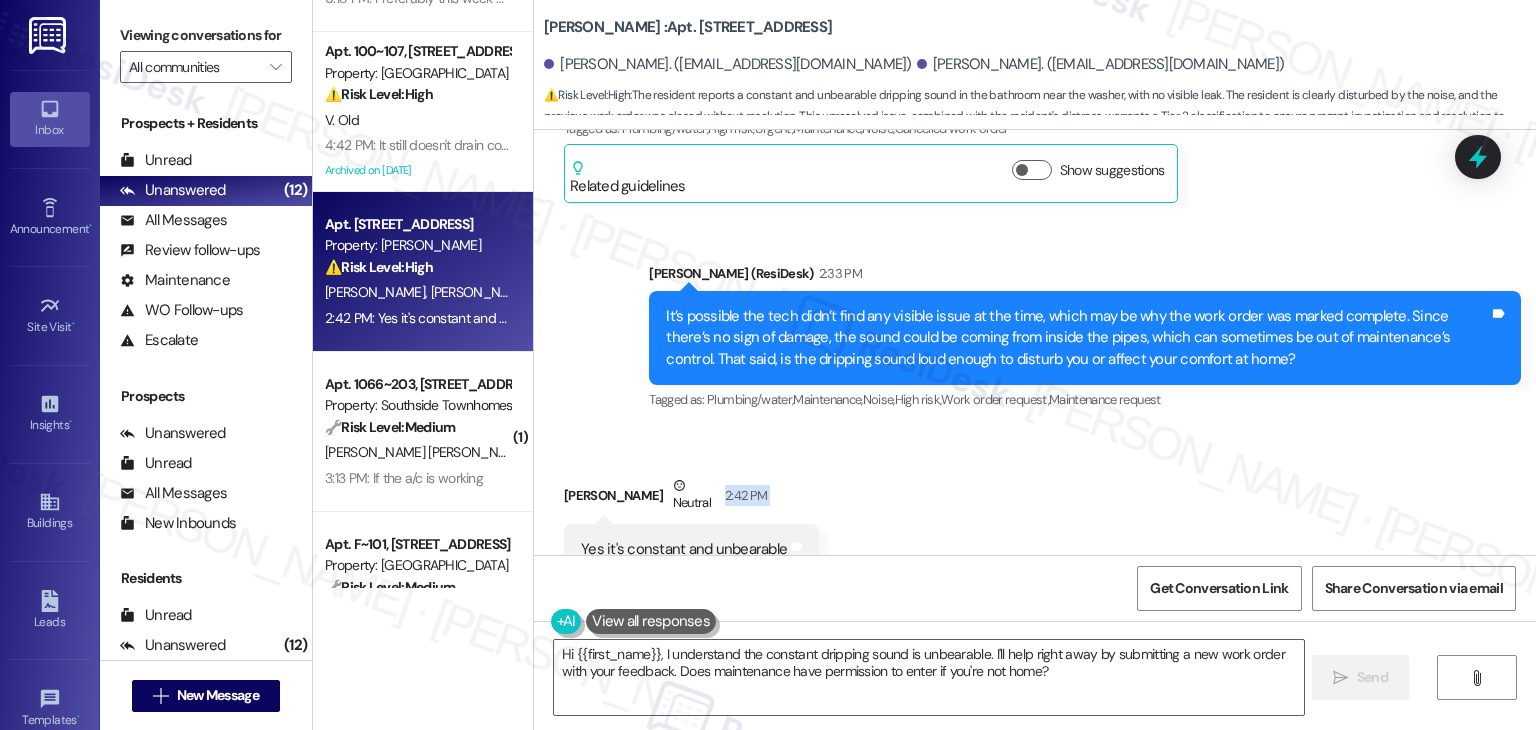 click on "Received via SMS [PERSON_NAME]   Neutral 2:42 PM Yes it's constant and unbearable Tags and notes Tagged as:   Noise Click to highlight conversations about Noise" at bounding box center (1035, 525) 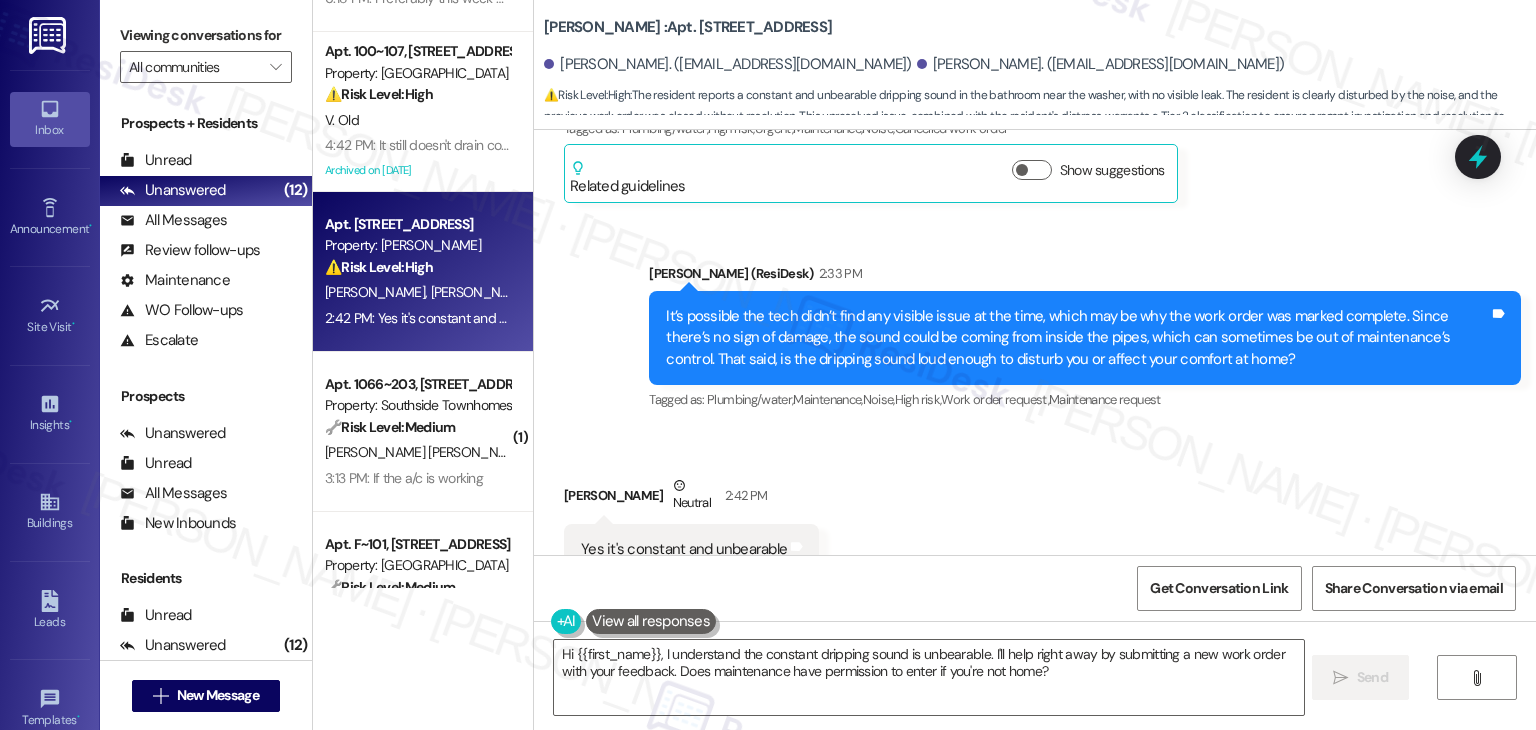 click on "Received via SMS [PERSON_NAME]   Neutral 2:42 PM Yes it's constant and unbearable Tags and notes Tagged as:   Noise Click to highlight conversations about Noise" at bounding box center [1035, 525] 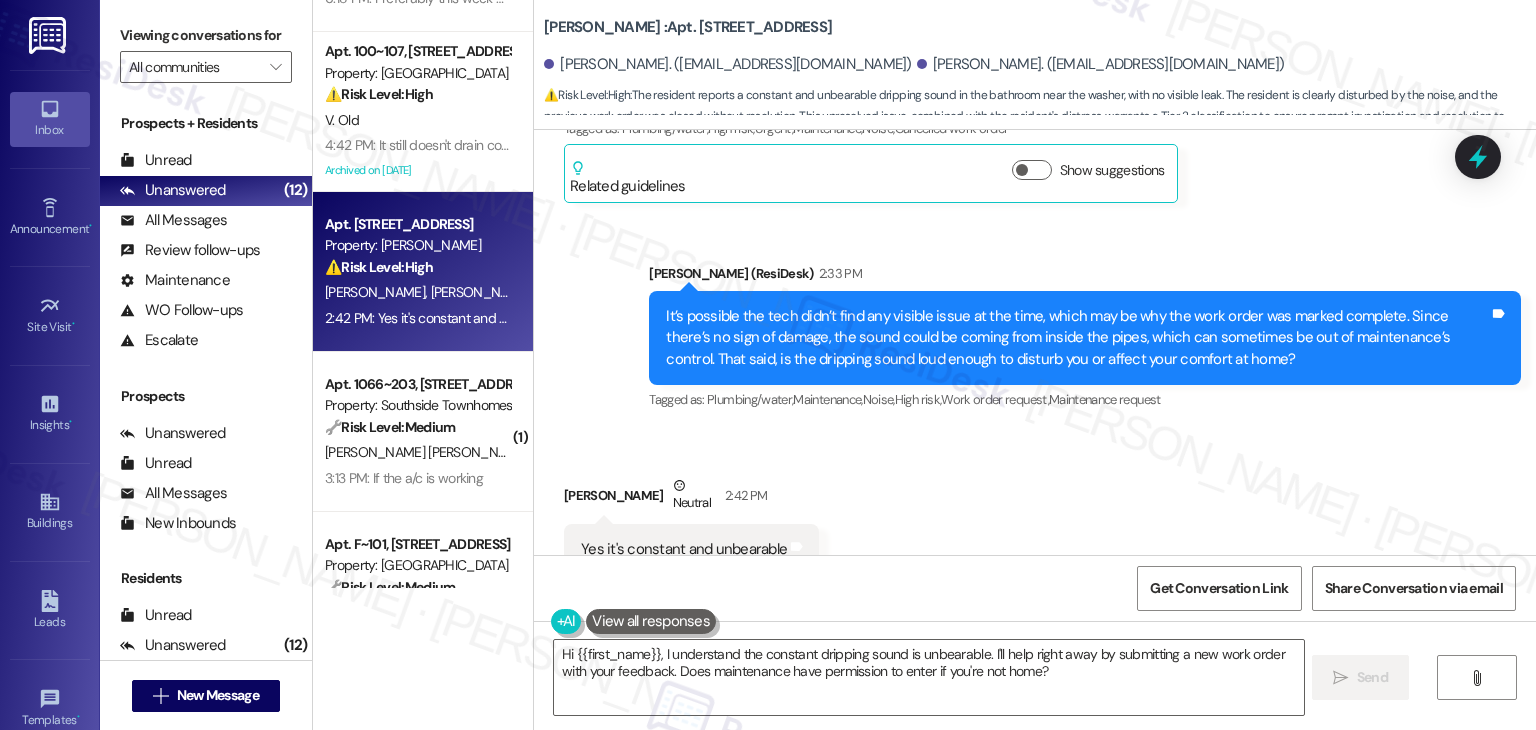 click on "Received via SMS [PERSON_NAME]   Neutral 2:42 PM Yes it's constant and unbearable Tags and notes Tagged as:   Noise Click to highlight conversations about Noise" at bounding box center [1035, 525] 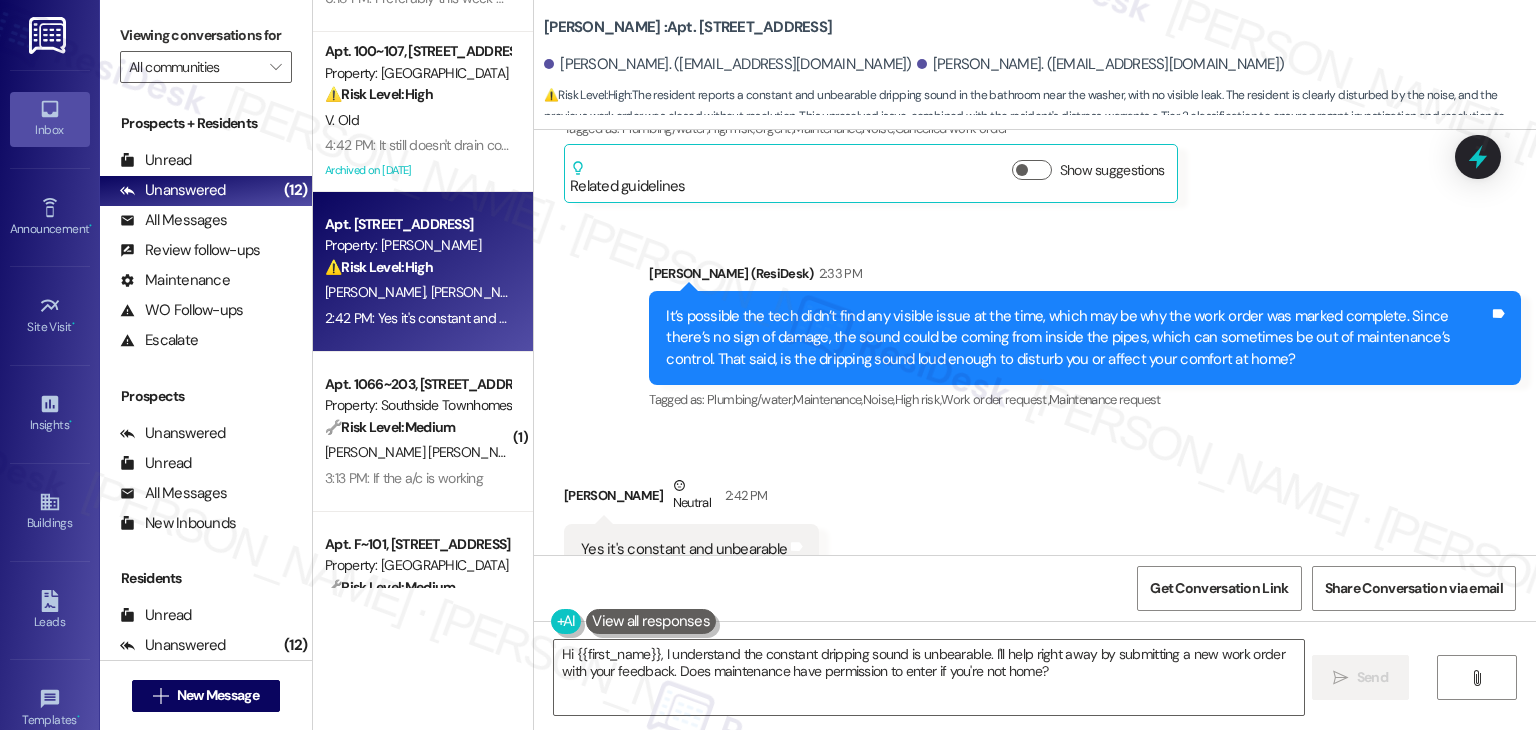 click on "Received via SMS [PERSON_NAME]   Neutral 2:42 PM Yes it's constant and unbearable Tags and notes Tagged as:   Noise Click to highlight conversations about Noise" at bounding box center (1035, 525) 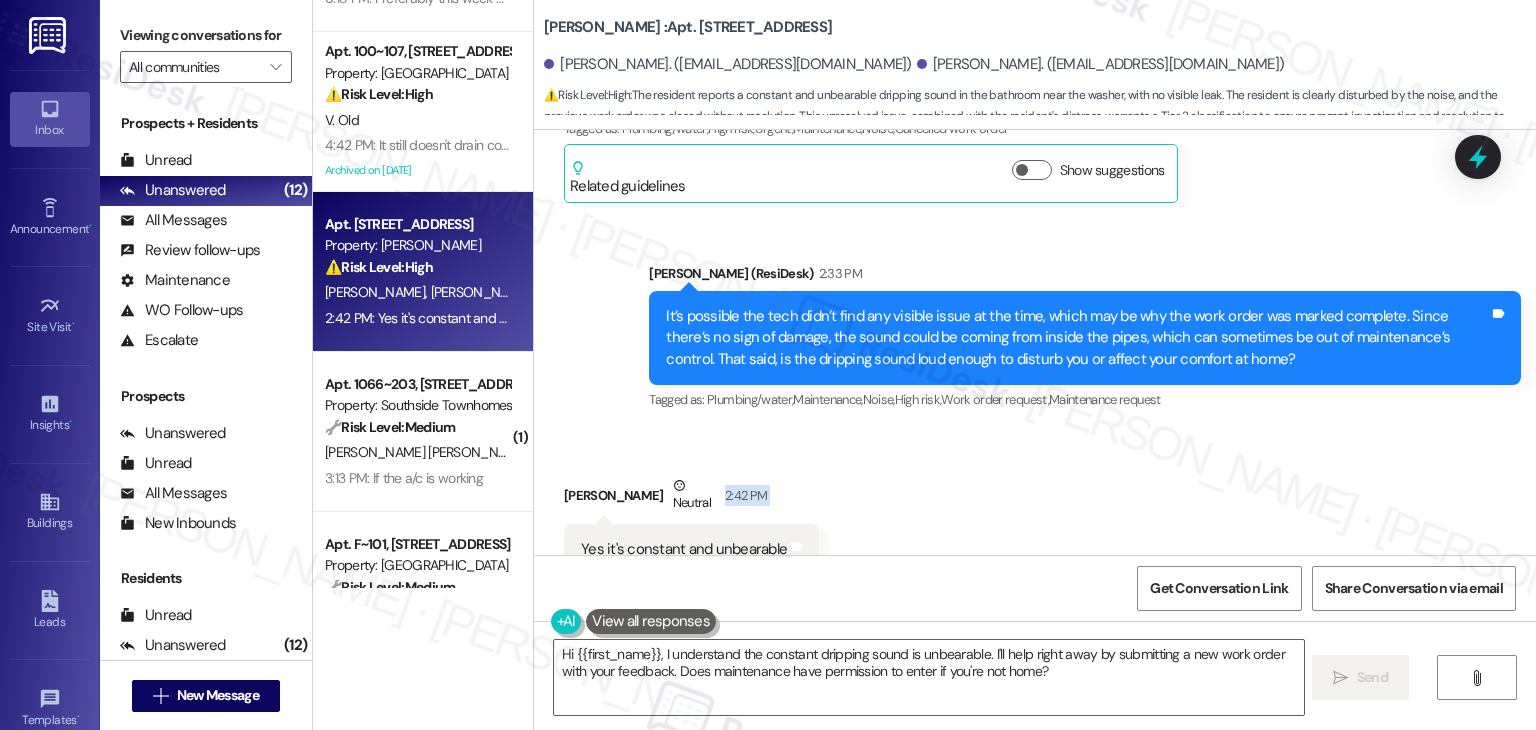 click on "Received via SMS [PERSON_NAME]   Neutral 2:42 PM Yes it's constant and unbearable Tags and notes Tagged as:   Noise Click to highlight conversations about Noise" at bounding box center [1035, 525] 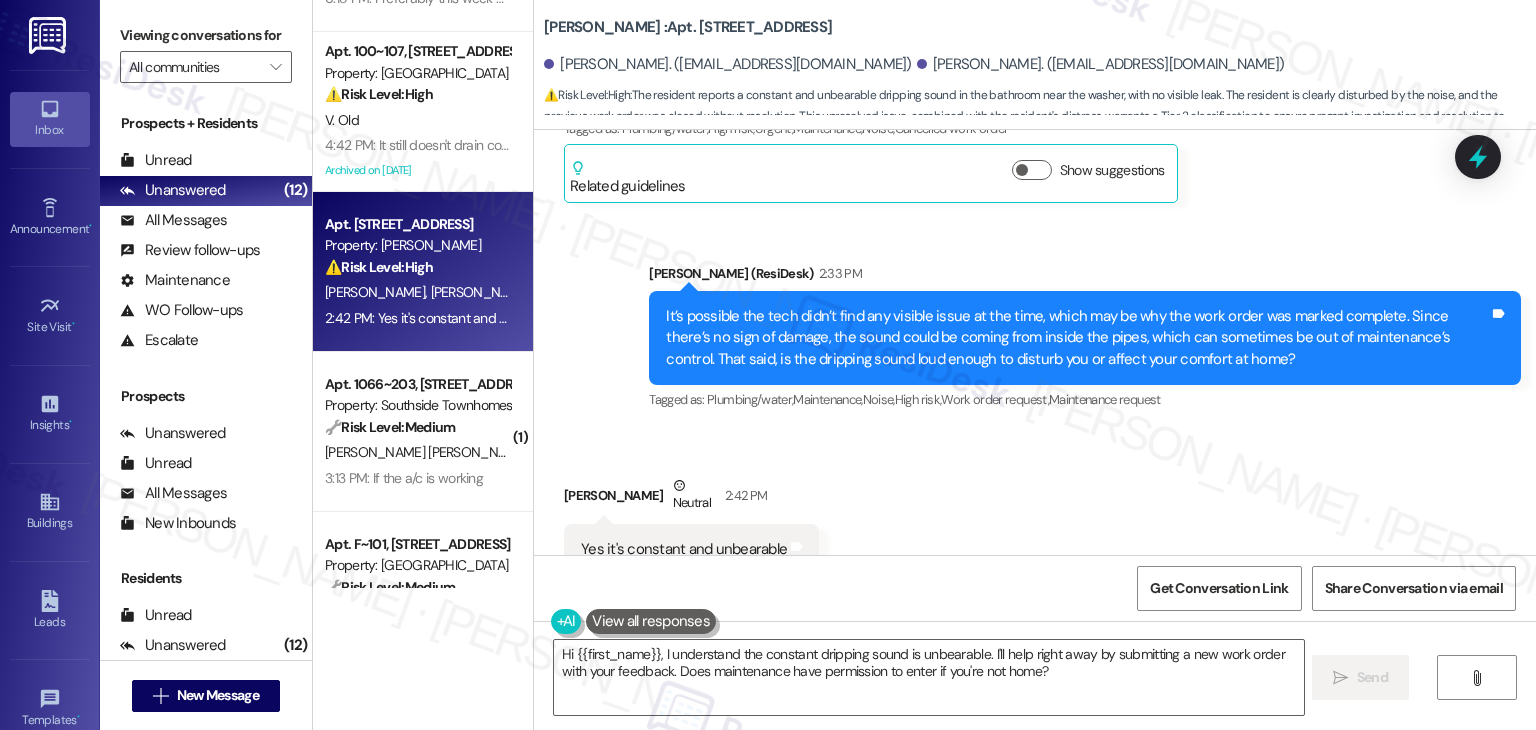 click on "It’s possible the tech didn’t find any visible issue at the time, which may be why the work order was marked complete. Since there’s no sign of damage, the sound could be coming from inside the pipes, which can sometimes be out of maintenance’s control. That said, is the dripping sound loud enough to disturb you or affect your comfort at home?" at bounding box center [1077, 338] 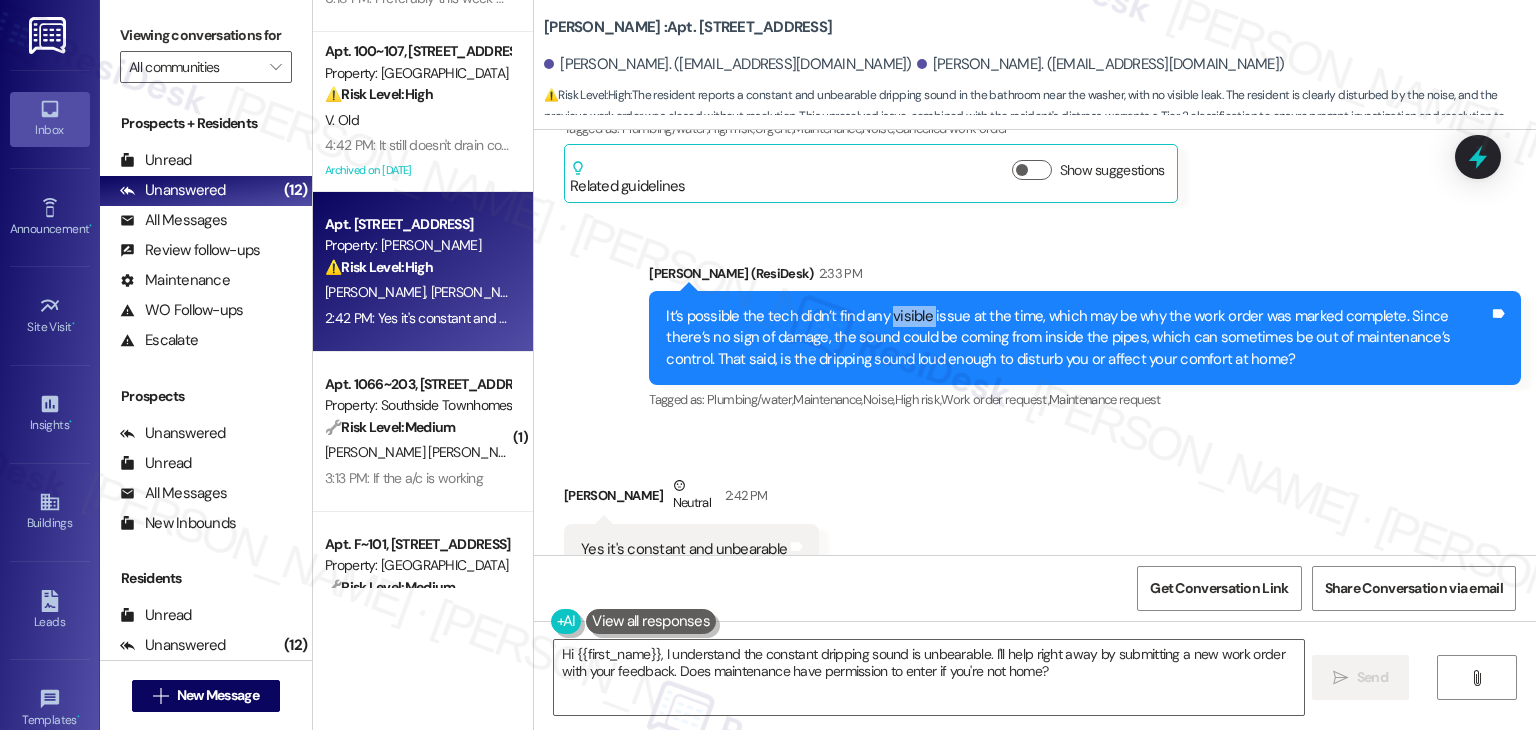 click on "It’s possible the tech didn’t find any visible issue at the time, which may be why the work order was marked complete. Since there’s no sign of damage, the sound could be coming from inside the pipes, which can sometimes be out of maintenance’s control. That said, is the dripping sound loud enough to disturb you or affect your comfort at home?" at bounding box center (1077, 338) 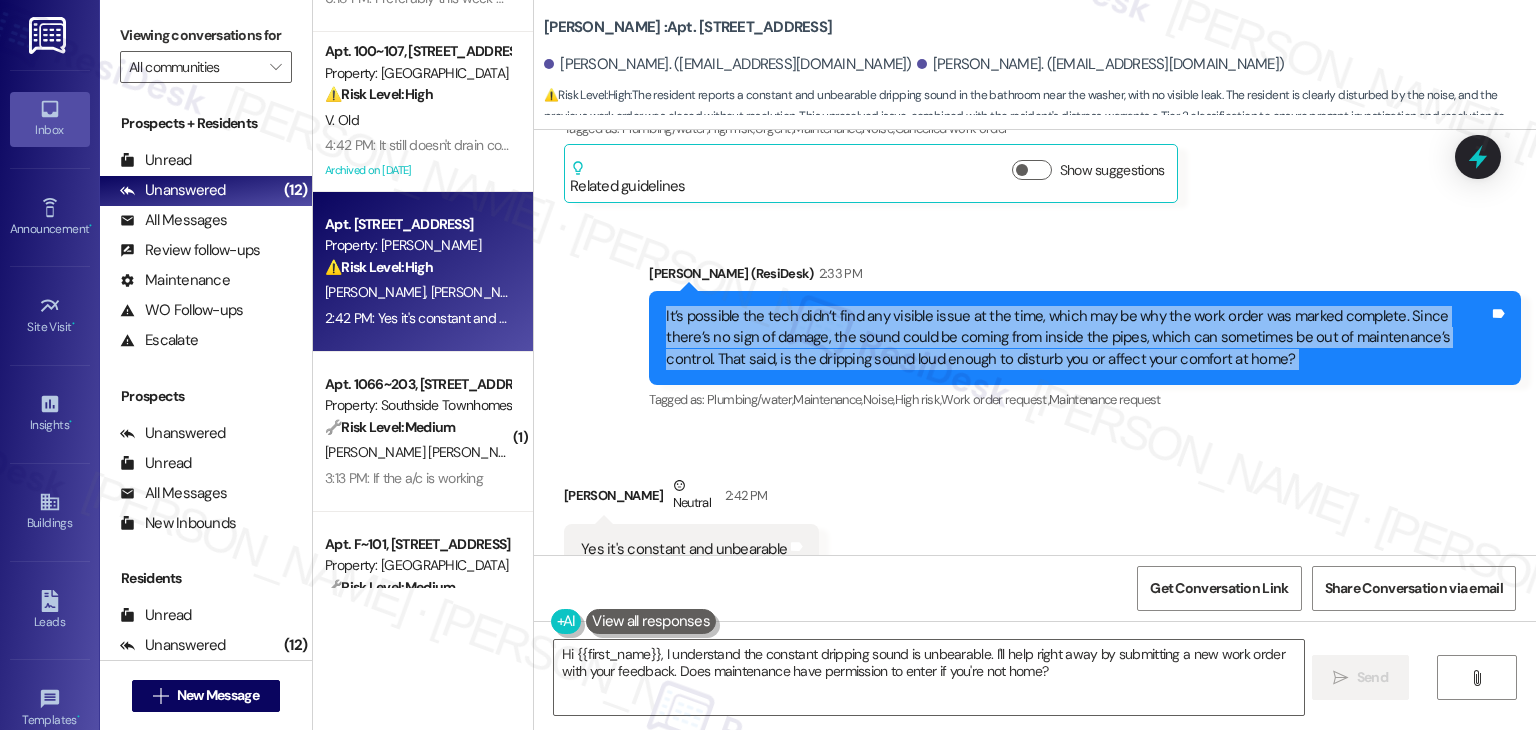 click on "It’s possible the tech didn’t find any visible issue at the time, which may be why the work order was marked complete. Since there’s no sign of damage, the sound could be coming from inside the pipes, which can sometimes be out of maintenance’s control. That said, is the dripping sound loud enough to disturb you or affect your comfort at home?" at bounding box center (1077, 338) 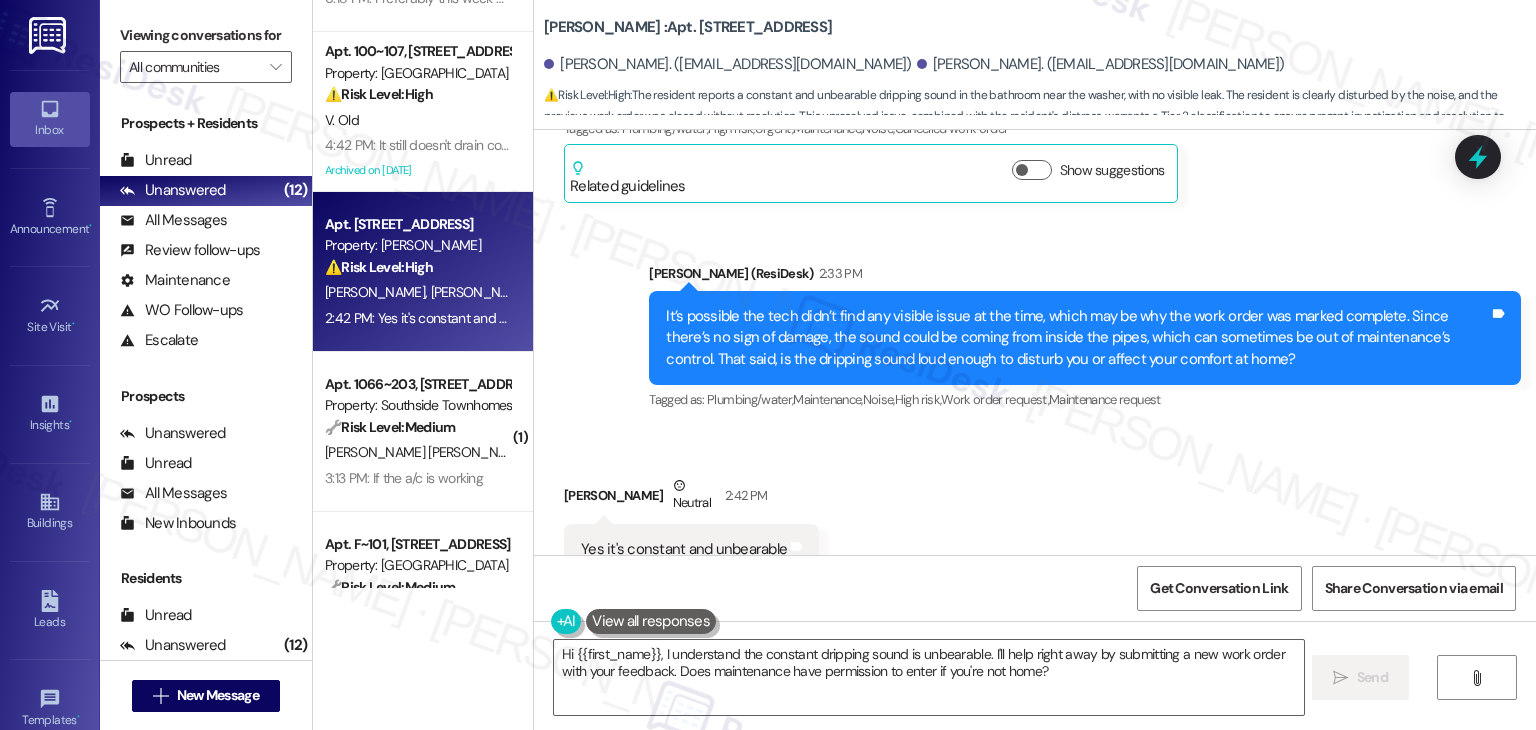 click on "Yes it's constant and unbearable" at bounding box center (684, 549) 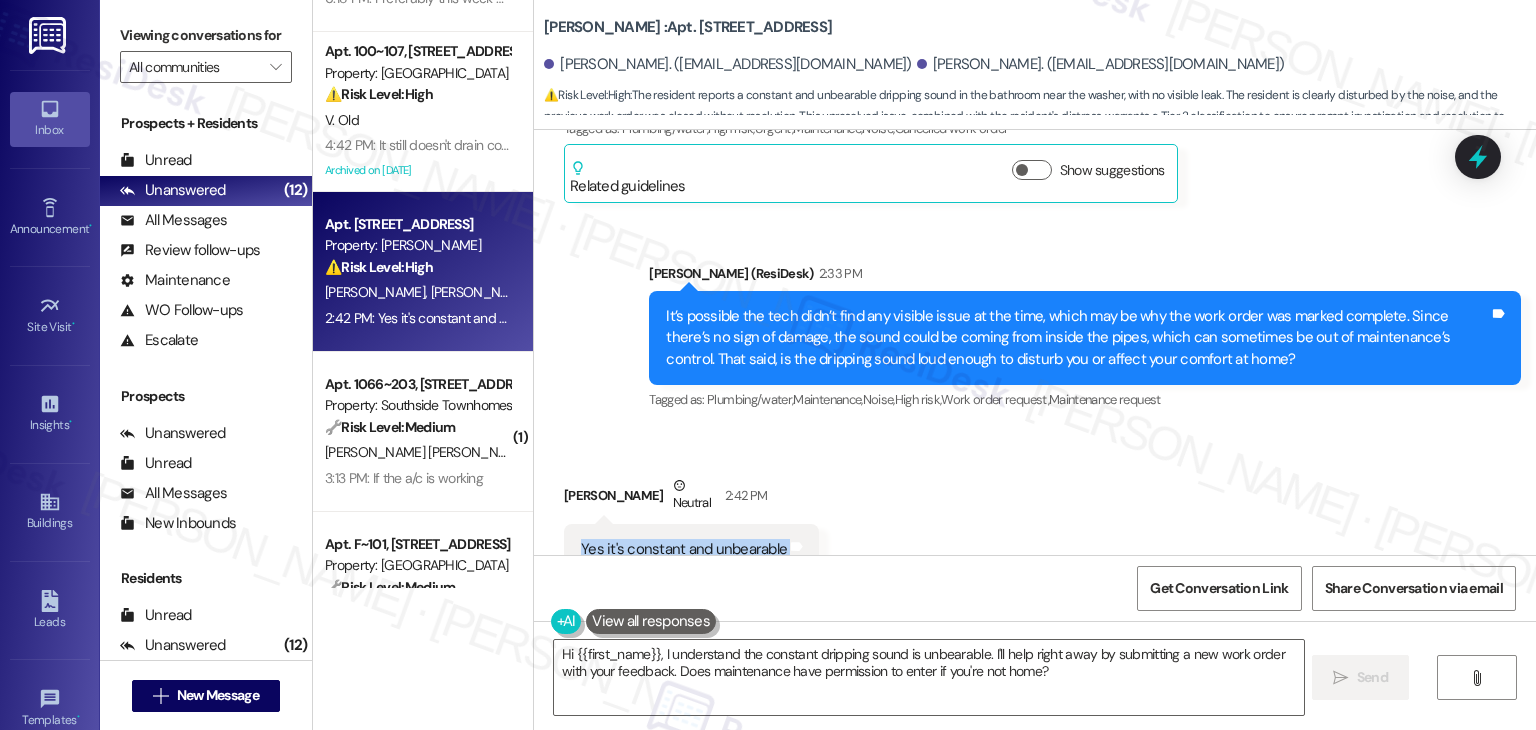 click on "Yes it's constant and unbearable" at bounding box center [684, 549] 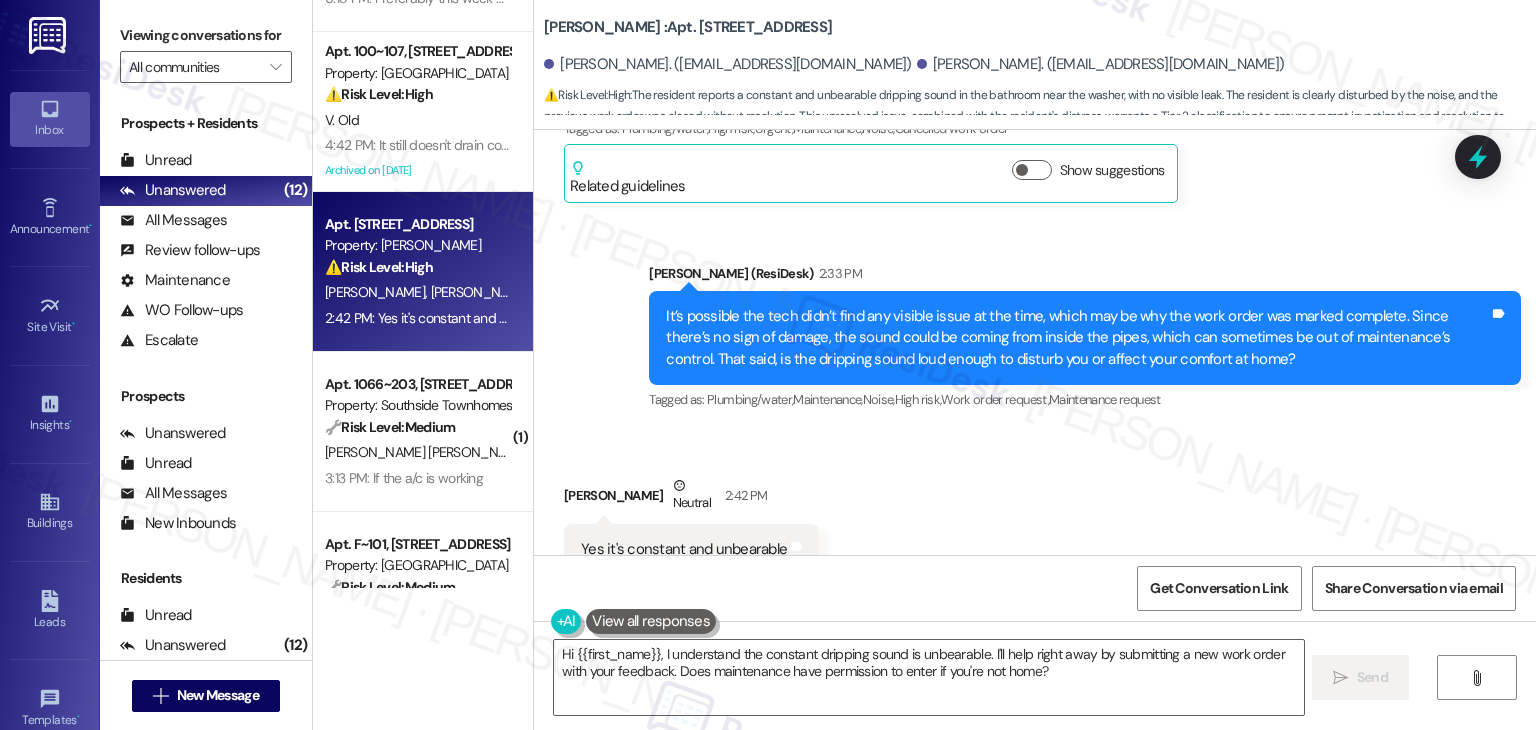 click on "Received via SMS [PERSON_NAME]   Neutral 2:42 PM Yes it's constant and unbearable Tags and notes Tagged as:   Noise Click to highlight conversations about Noise" at bounding box center [1035, 525] 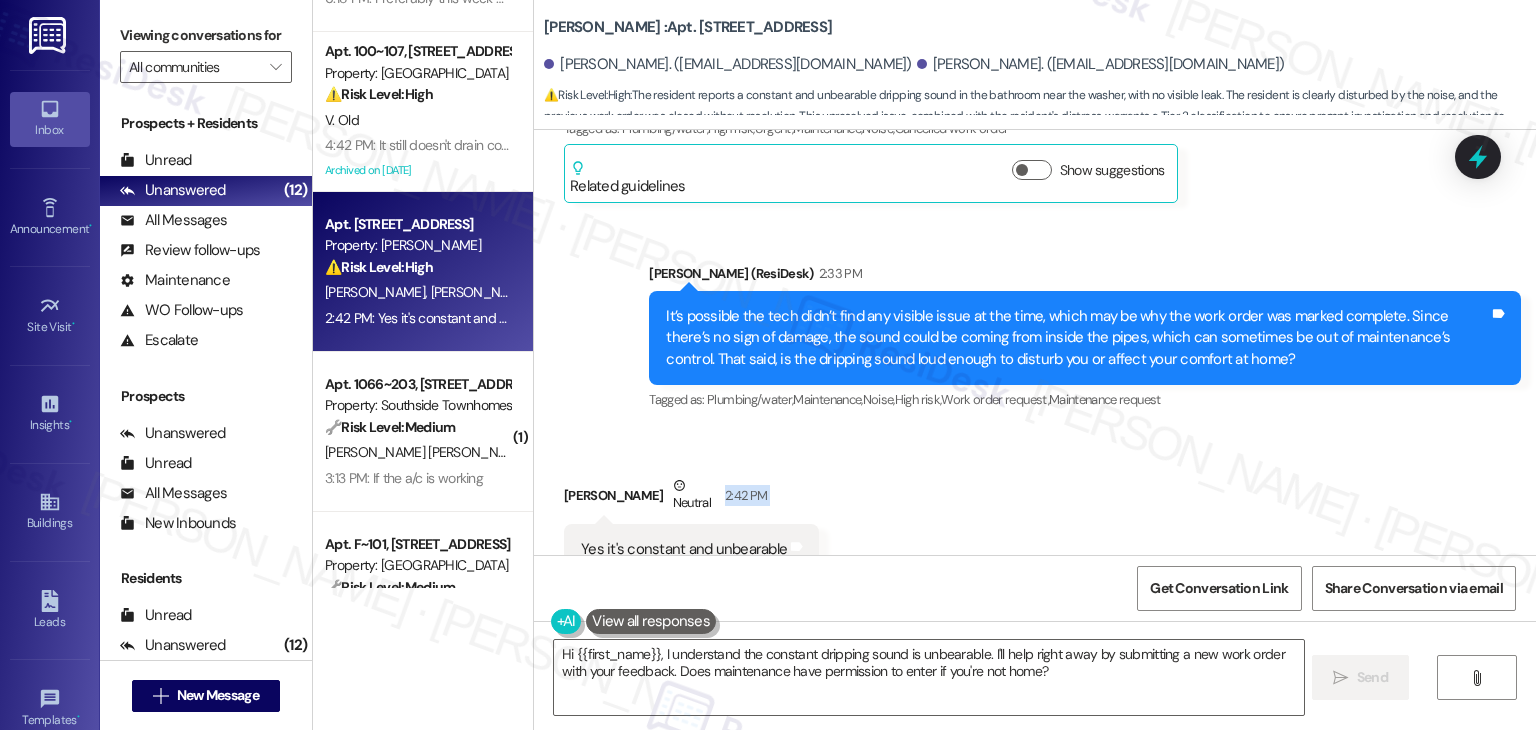 click on "Received via SMS [PERSON_NAME]   Neutral 2:42 PM Yes it's constant and unbearable Tags and notes Tagged as:   Noise Click to highlight conversations about Noise" at bounding box center [1035, 525] 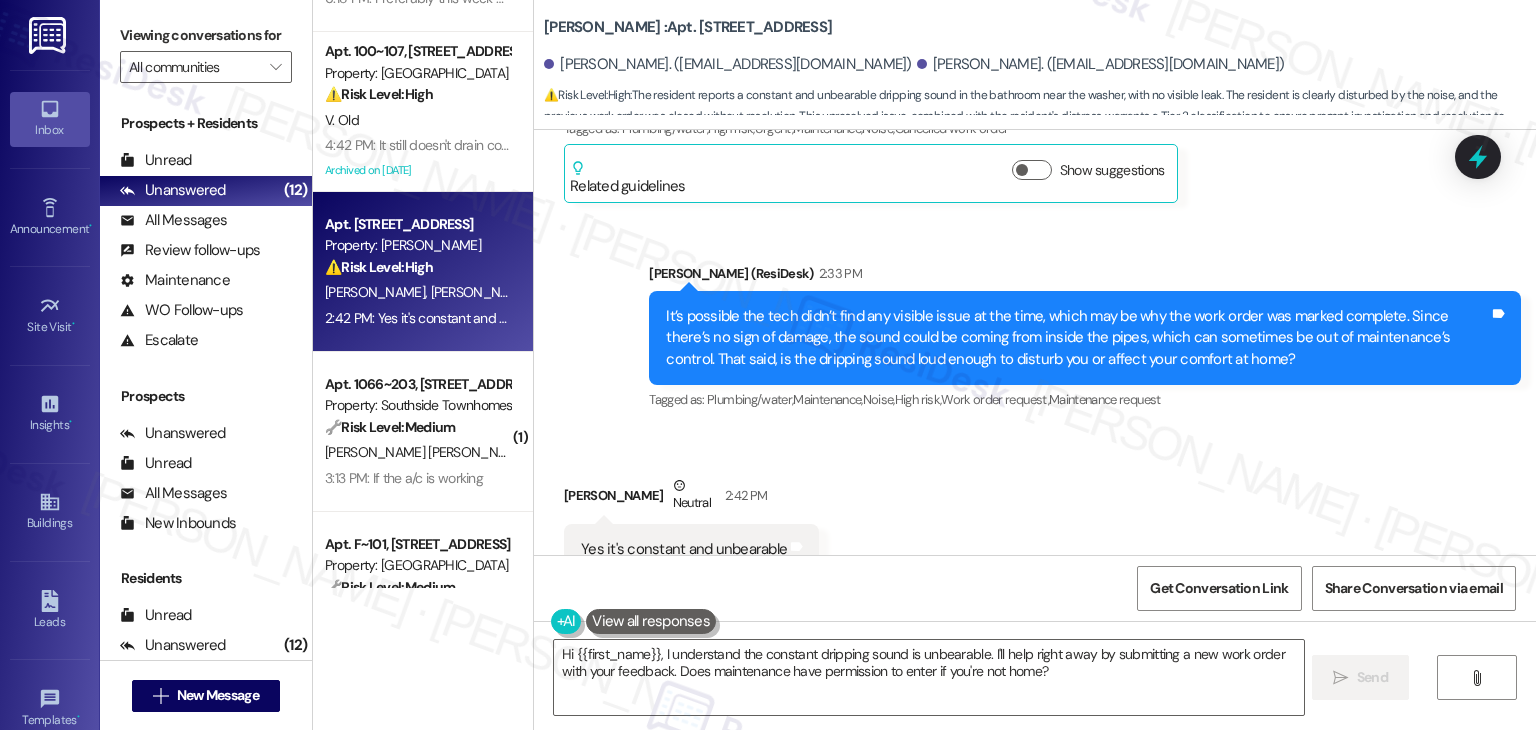 click on "Received via SMS [PERSON_NAME]   Neutral 2:42 PM Yes it's constant and unbearable Tags and notes Tagged as:   Noise Click to highlight conversations about Noise" at bounding box center (1035, 525) 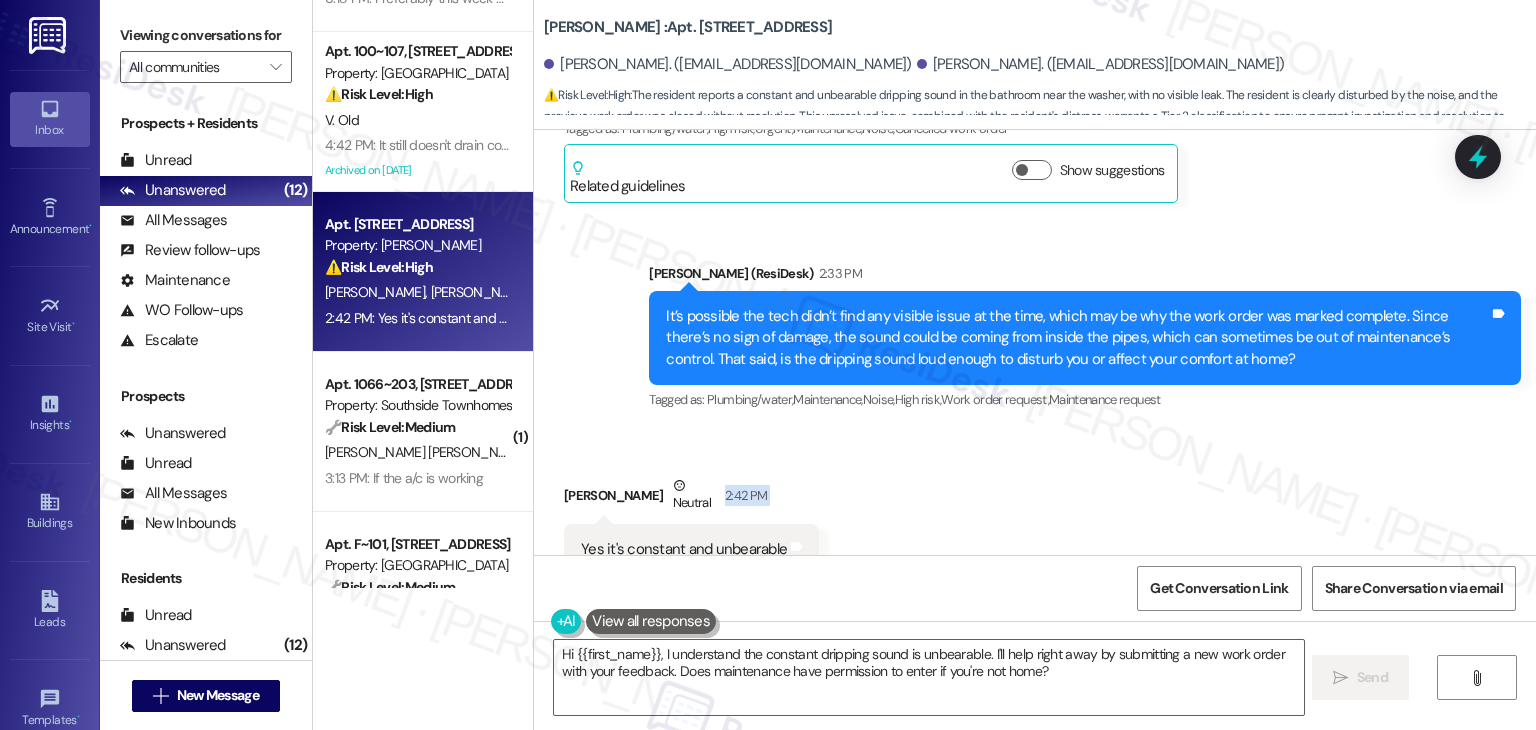 click on "Received via SMS [PERSON_NAME]   Neutral 2:42 PM Yes it's constant and unbearable Tags and notes Tagged as:   Noise Click to highlight conversations about Noise" at bounding box center (1035, 525) 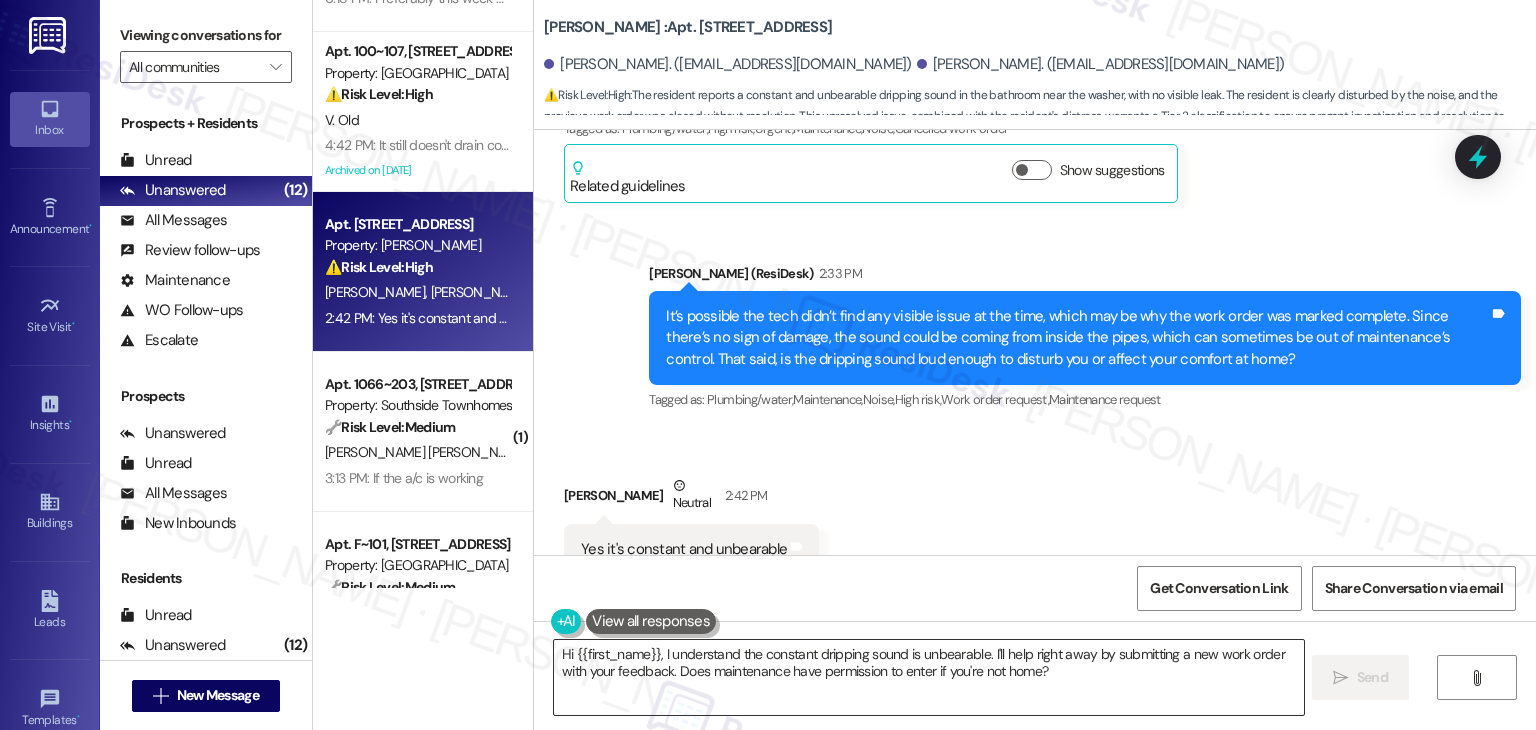 click on "Hi {{first_name}}, I understand the constant dripping sound is unbearable. I'll help right away by submitting a new work order with your feedback. Does maintenance have permission to enter if you're not home?" at bounding box center (928, 677) 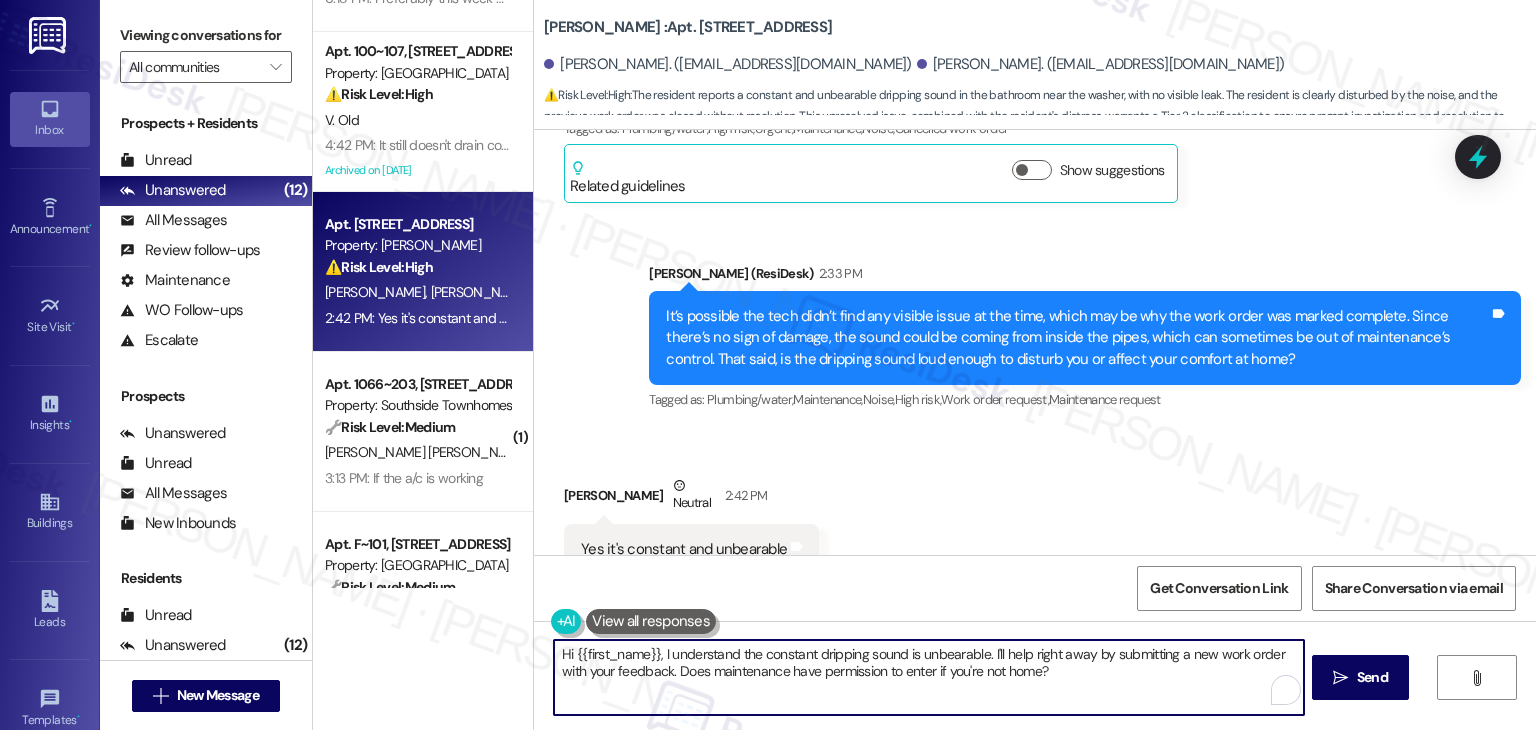 click on "Hi {{first_name}}, I understand the constant dripping sound is unbearable. I'll help right away by submitting a new work order with your feedback. Does maintenance have permission to enter if you're not home?" at bounding box center (928, 677) 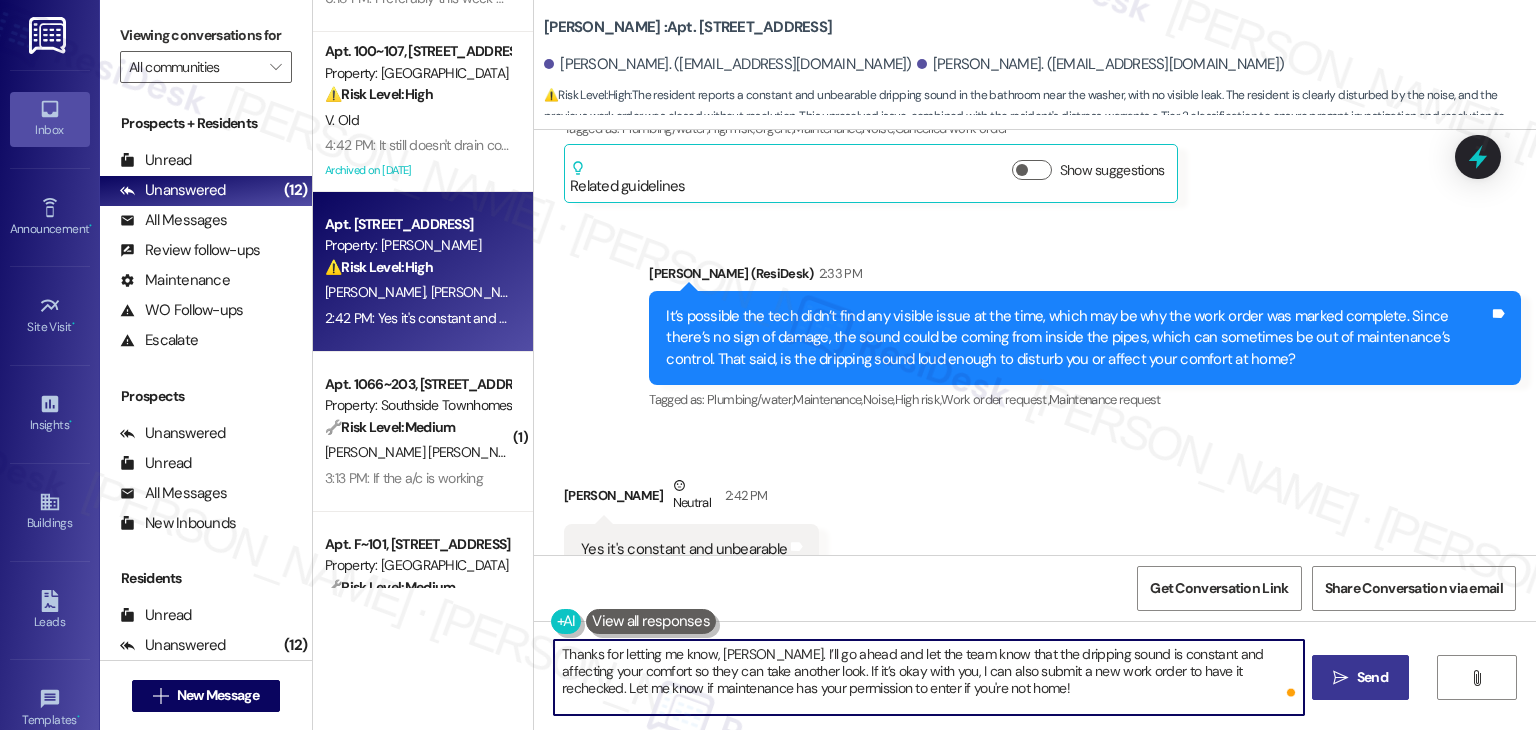 type on "Thanks for letting me know, [PERSON_NAME]. I’ll go ahead and let the team know that the dripping sound is constant and affecting your comfort so they can take another look. If it’s okay with you, I can also submit a new work order to have it rechecked. Let me know if maintenance has your permission to enter if you're not home!" 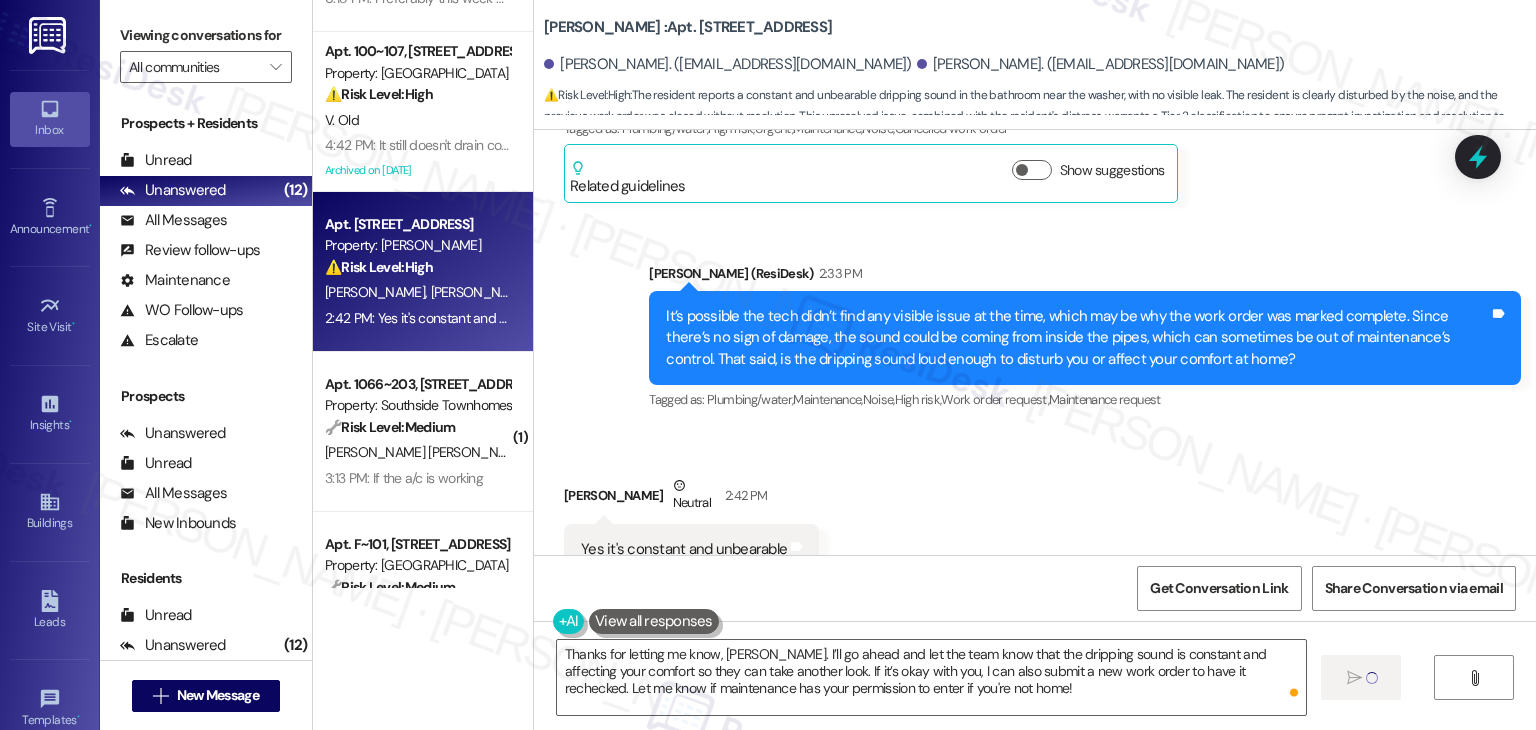 type 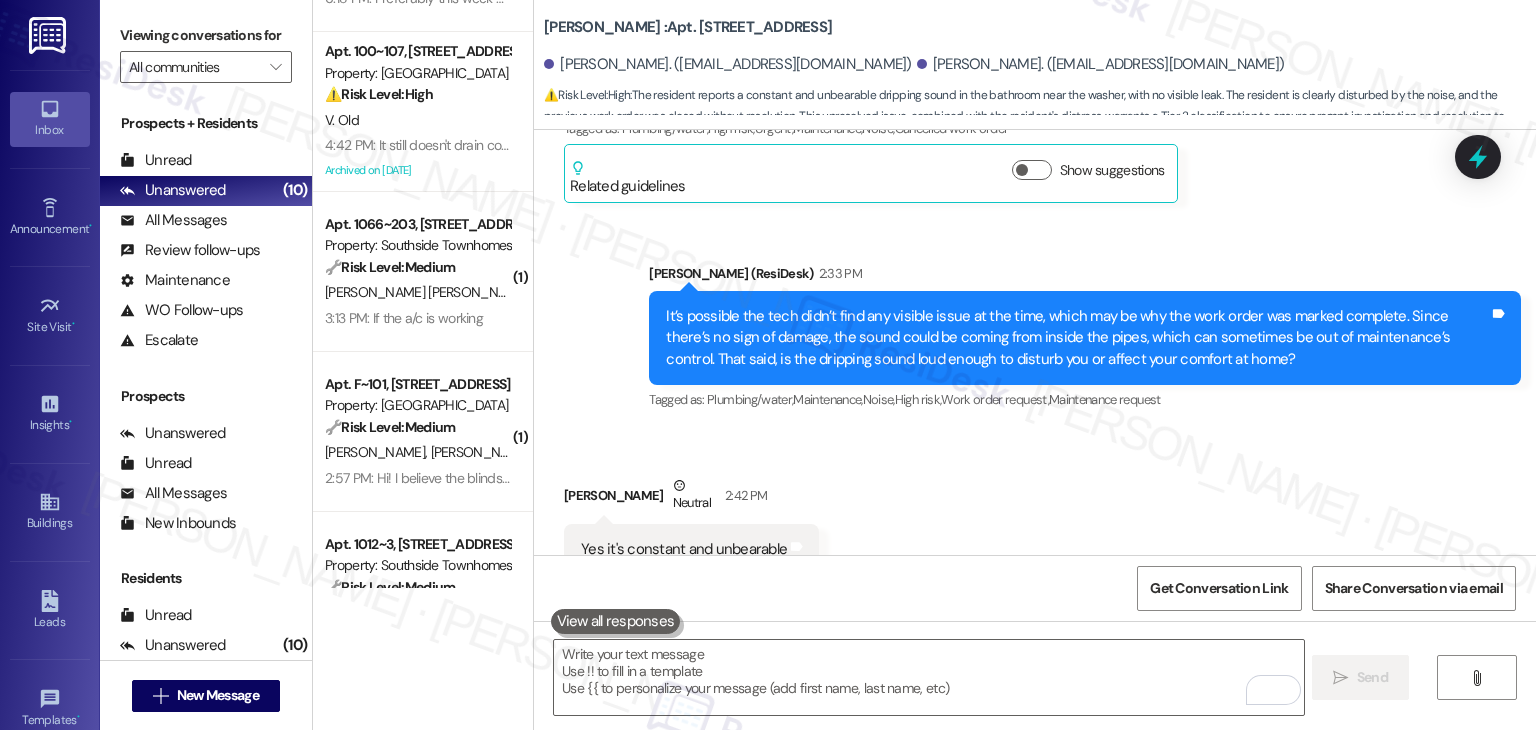 click on "Received via SMS [PERSON_NAME]   Neutral 2:42 PM Yes it's constant and unbearable Tags and notes Tagged as:   Noise Click to highlight conversations about Noise" at bounding box center (1035, 525) 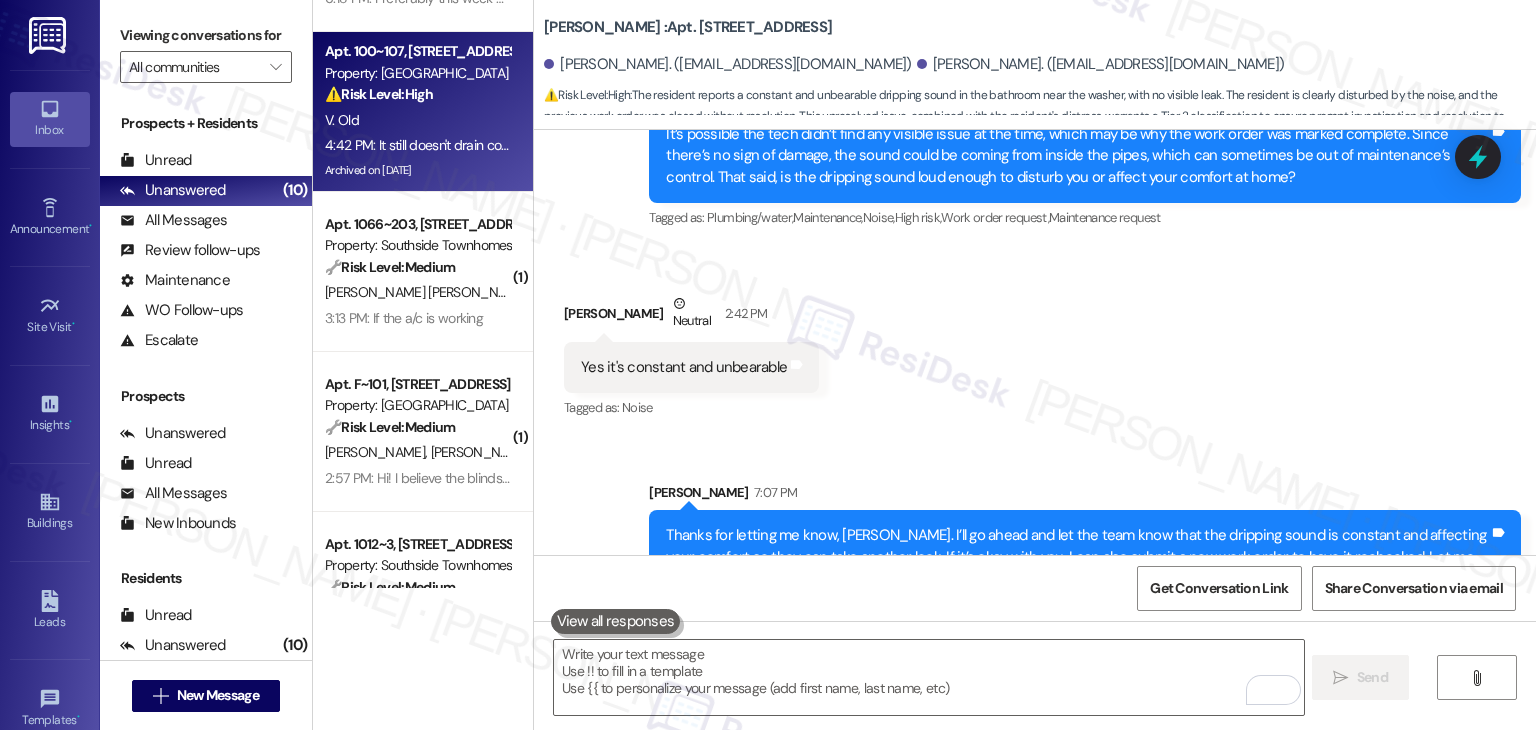 click on "Archived on [DATE]" at bounding box center (417, 170) 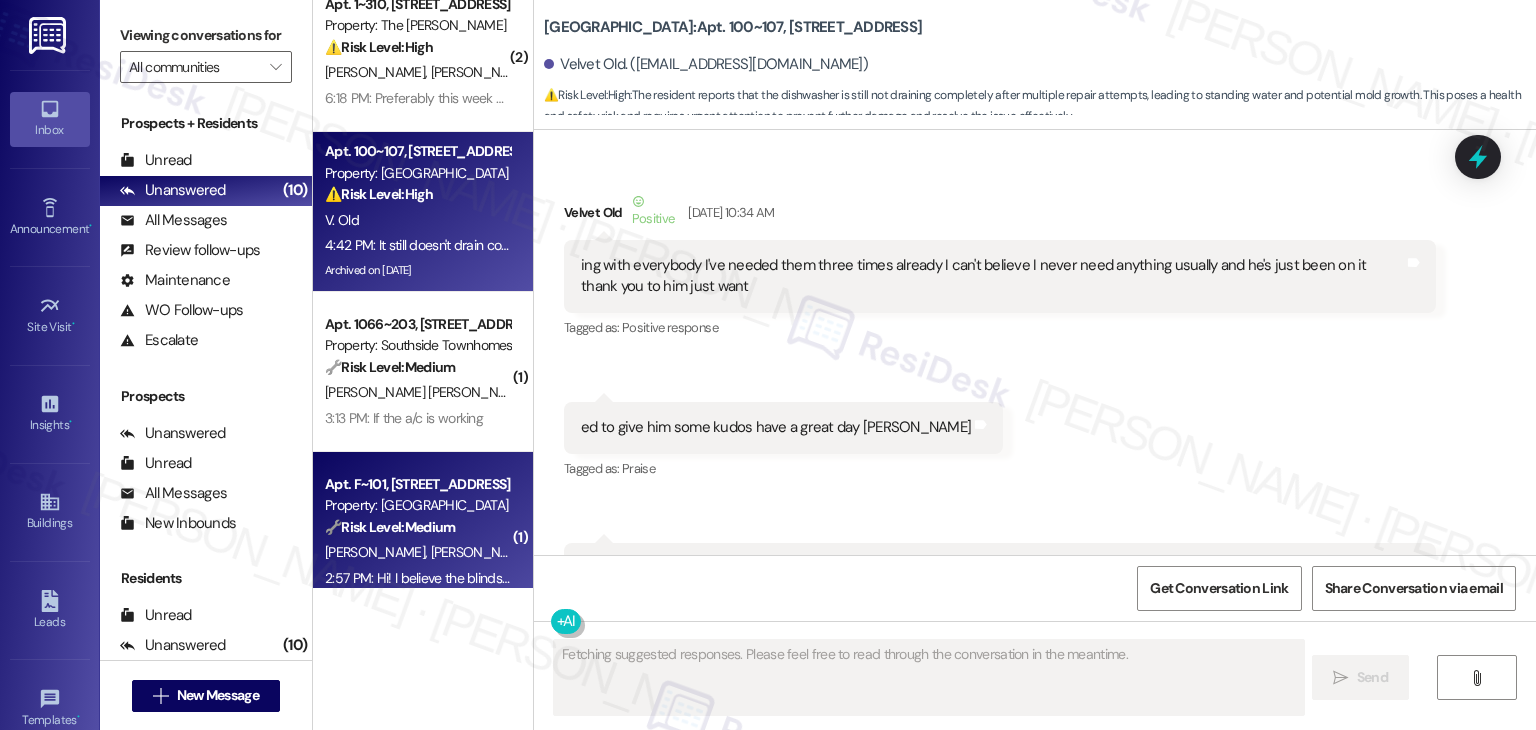 scroll, scrollTop: 100, scrollLeft: 0, axis: vertical 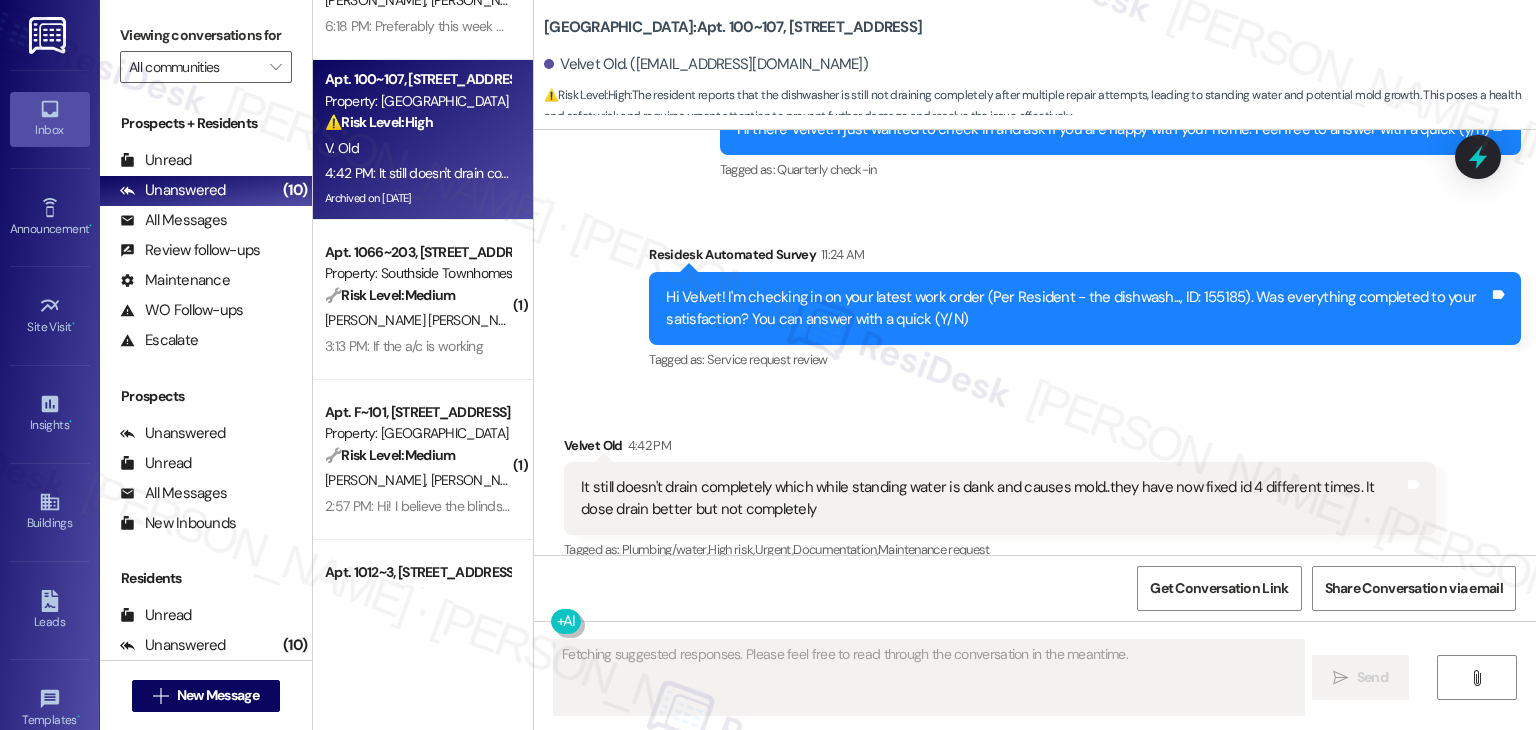 click on "Received via SMS Velvet Old 4:42 PM It still doesn't drain completely which while standing water is dank and causes mold..they have now fixed id 4 different times. It dose drain better but not completely  Tags and notes Tagged as:   Plumbing/water ,  Click to highlight conversations about Plumbing/water High risk ,  Click to highlight conversations about High risk Urgent ,  Click to highlight conversations about Urgent Documentation ,  Click to highlight conversations about Documentation Maintenance request Click to highlight conversations about Maintenance request" at bounding box center [1035, 485] 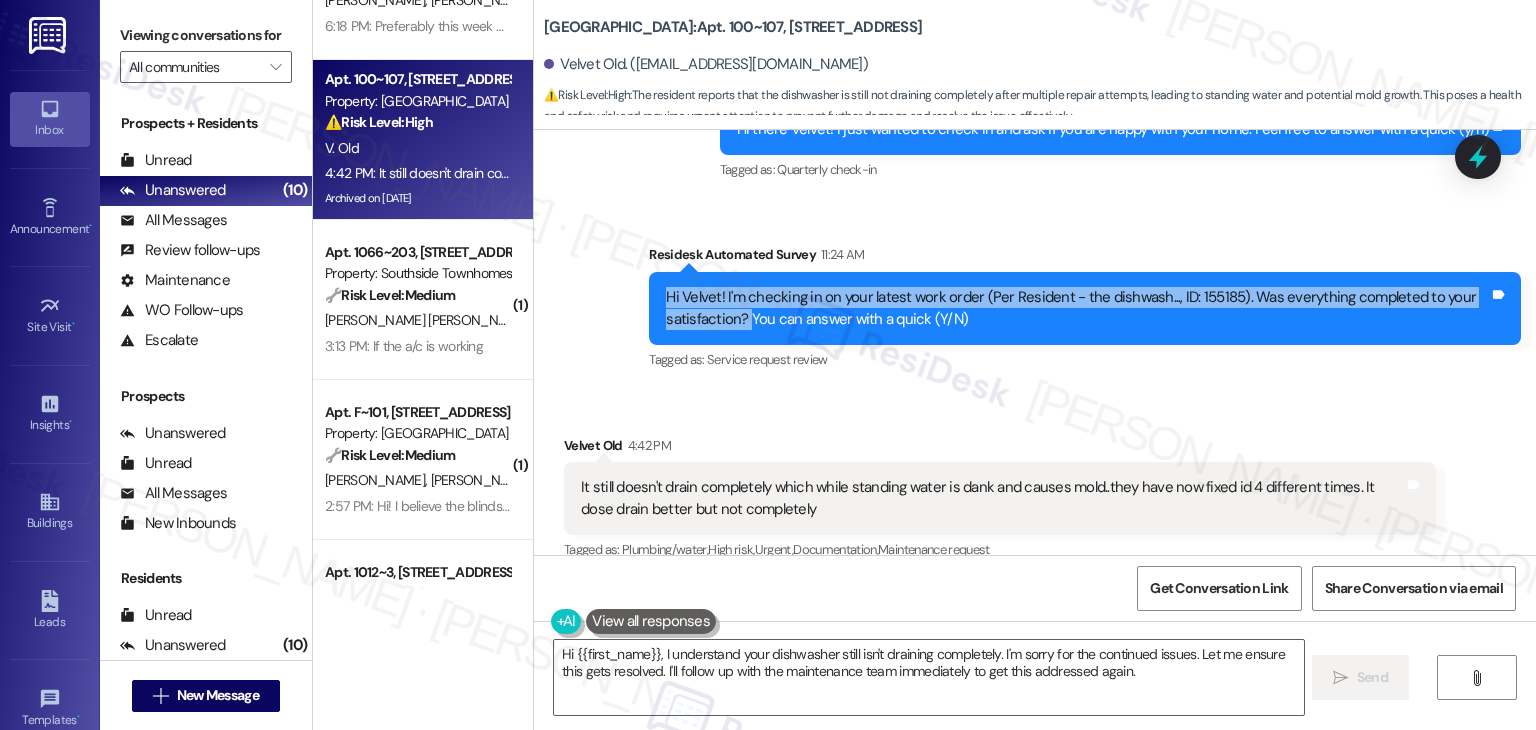 drag, startPoint x: 737, startPoint y: 294, endPoint x: 617, endPoint y: 273, distance: 121.82365 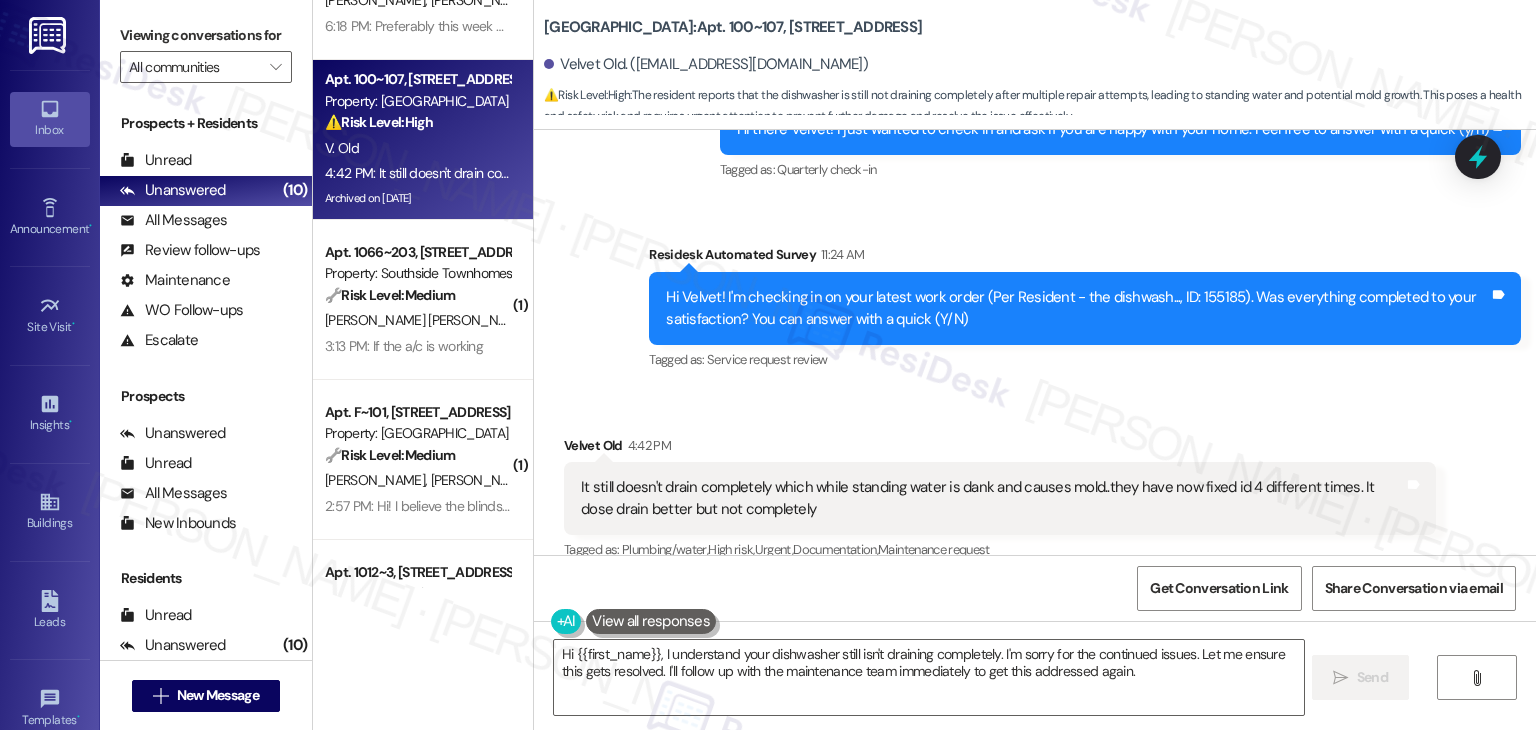 click on "It still doesn't drain completely which while standing water is dank and causes mold..they have now fixed id 4 different times. It dose drain better but not completely" at bounding box center [992, 498] 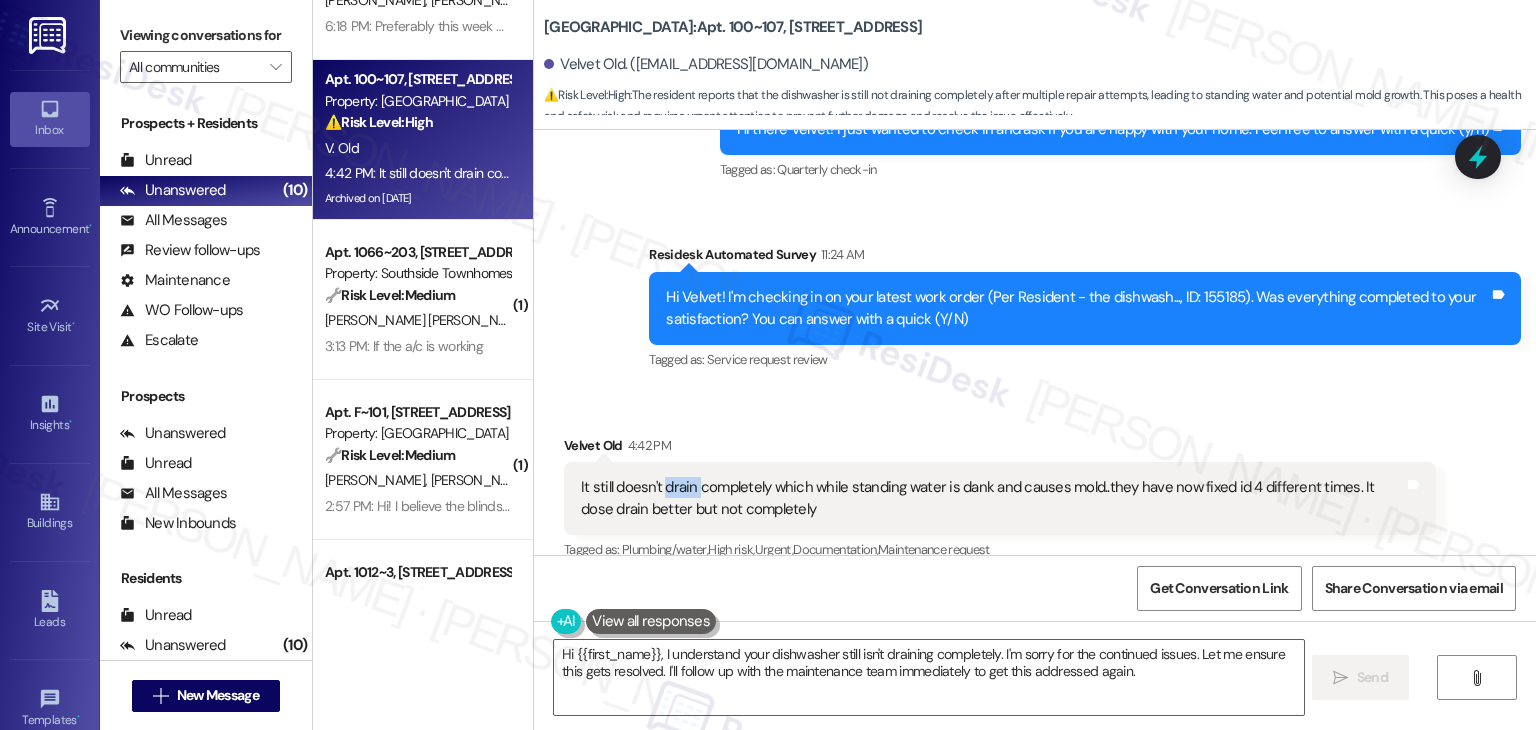 click on "It still doesn't drain completely which while standing water is dank and causes mold..they have now fixed id 4 different times. It dose drain better but not completely" at bounding box center (992, 498) 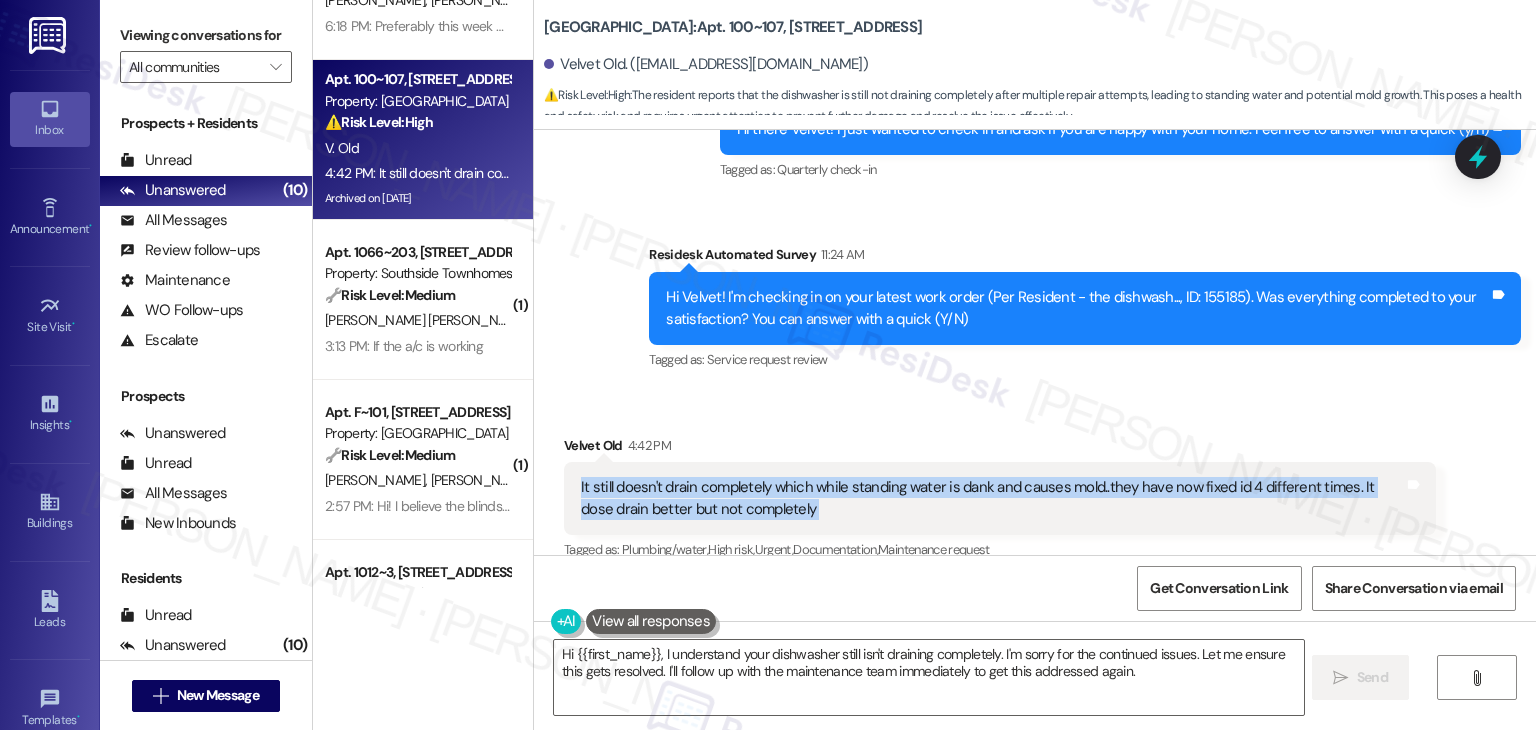 click on "It still doesn't drain completely which while standing water is dank and causes mold..they have now fixed id 4 different times. It dose drain better but not completely" at bounding box center [992, 498] 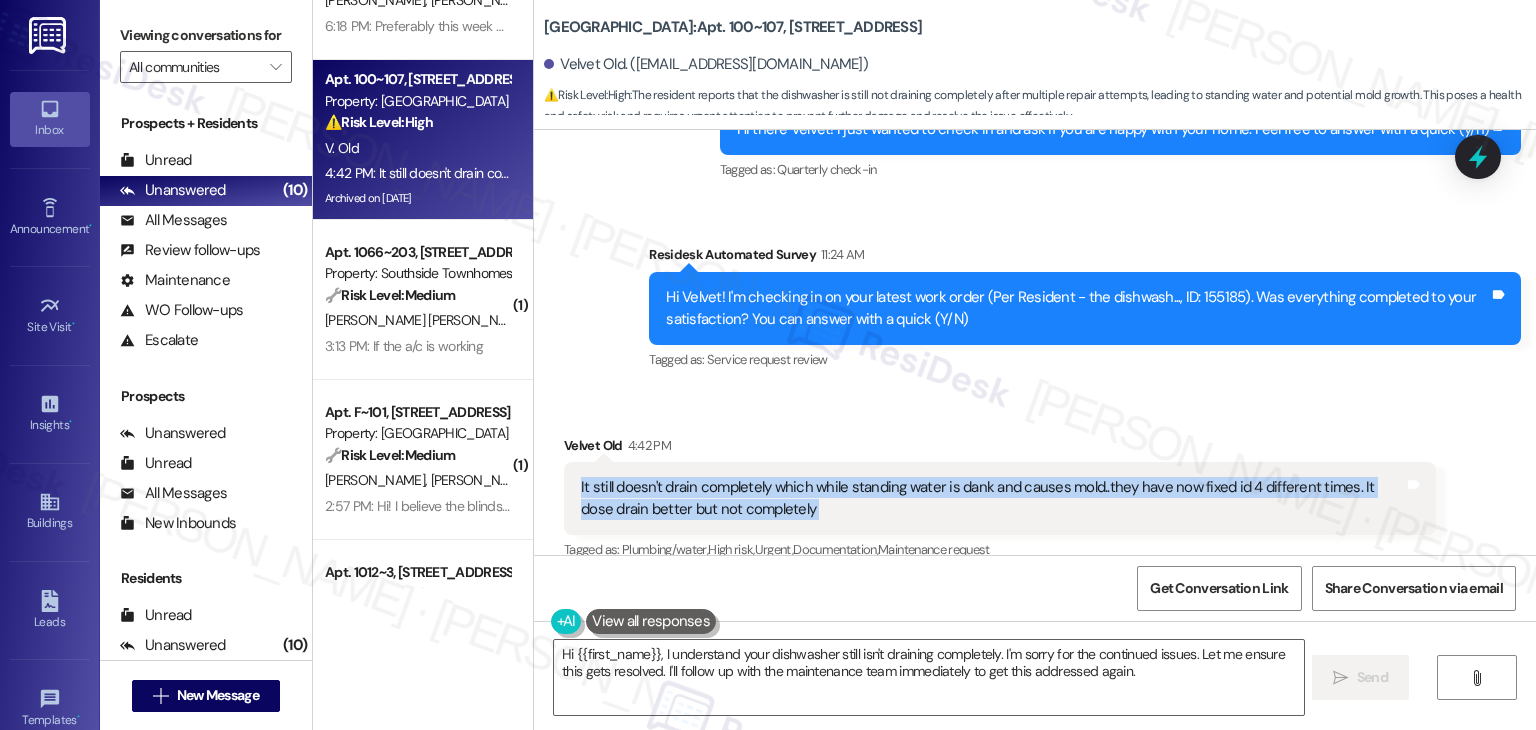 click on "Get Conversation Link Share Conversation via email" at bounding box center [1035, 588] 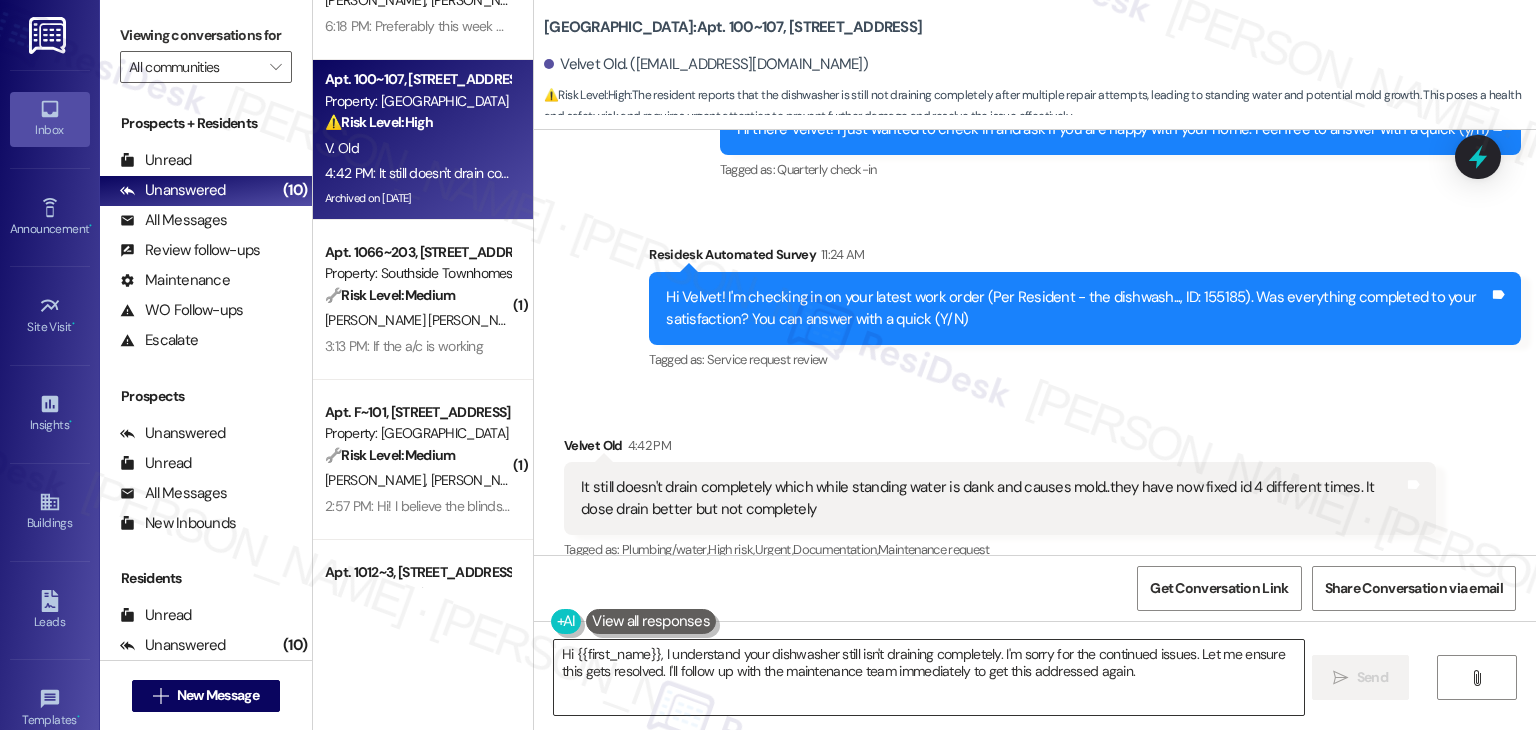 click on "Hi {{first_name}}, I understand your dishwasher still isn't draining completely. I'm sorry for the continued issues. Let me ensure this gets resolved. I'll follow up with the maintenance team immediately to get this addressed again." at bounding box center (928, 677) 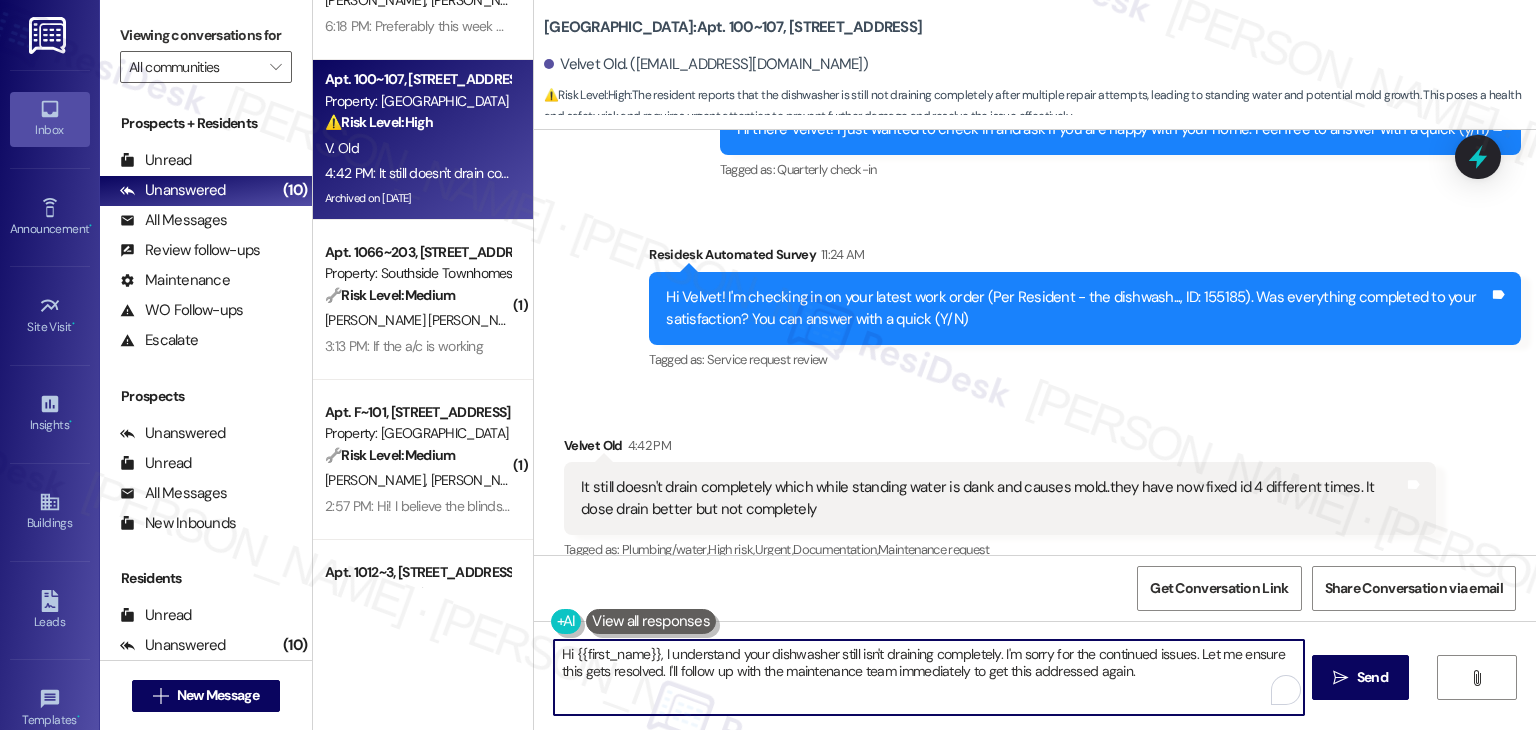click on "Hi {{first_name}}, I understand your dishwasher still isn't draining completely. I'm sorry for the continued issues. Let me ensure this gets resolved. I'll follow up with the maintenance team immediately to get this addressed again." at bounding box center (928, 677) 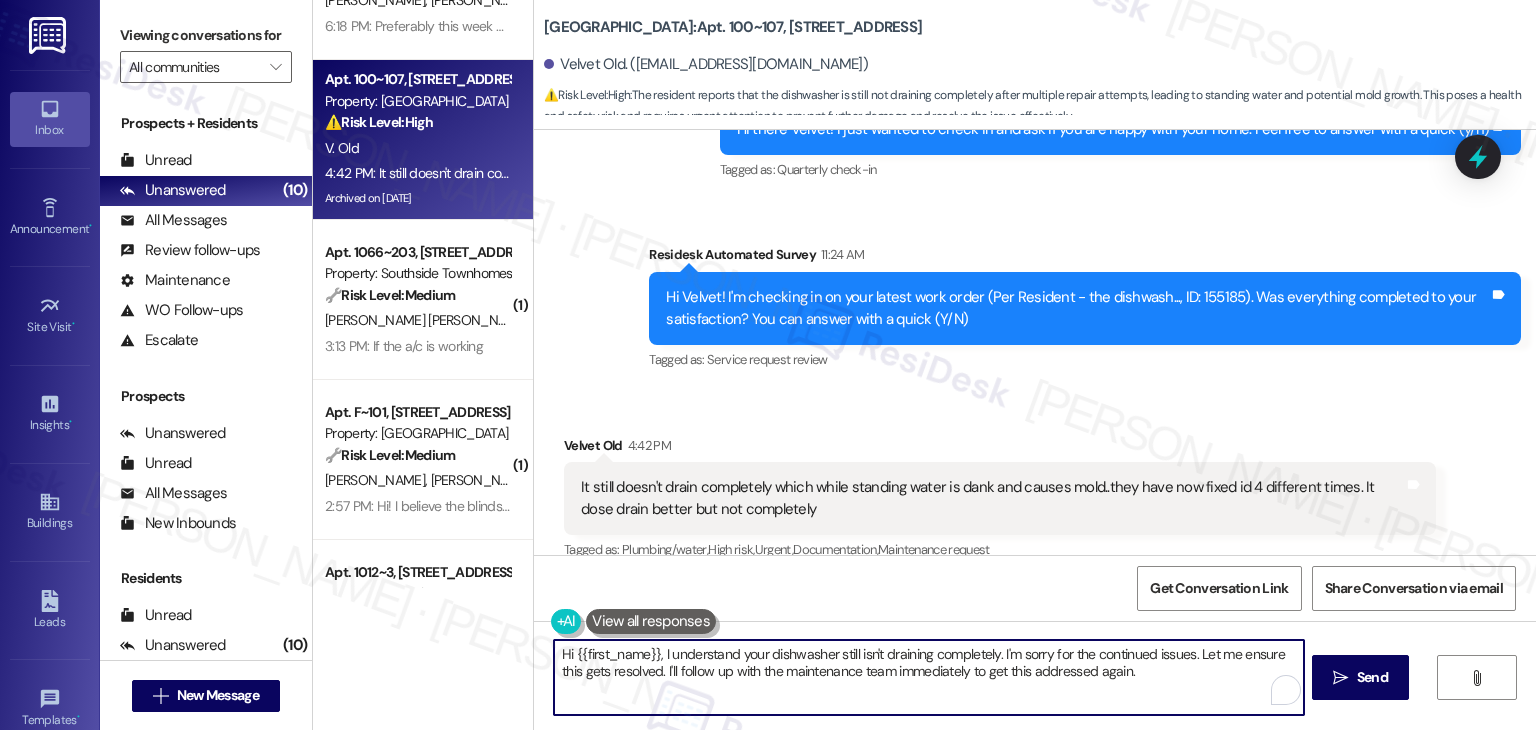 paste on "Thanks for the update, Velvet. I’m sorry to hear the issue still isn’t fully resolved. I’ll follow up with the team and let them know this has been worked on multiple times but the dishwasher still isn’t draining completely. If you're okay with it, I can also request another inspection. Let us know if anything changes or if you need help with anything else!" 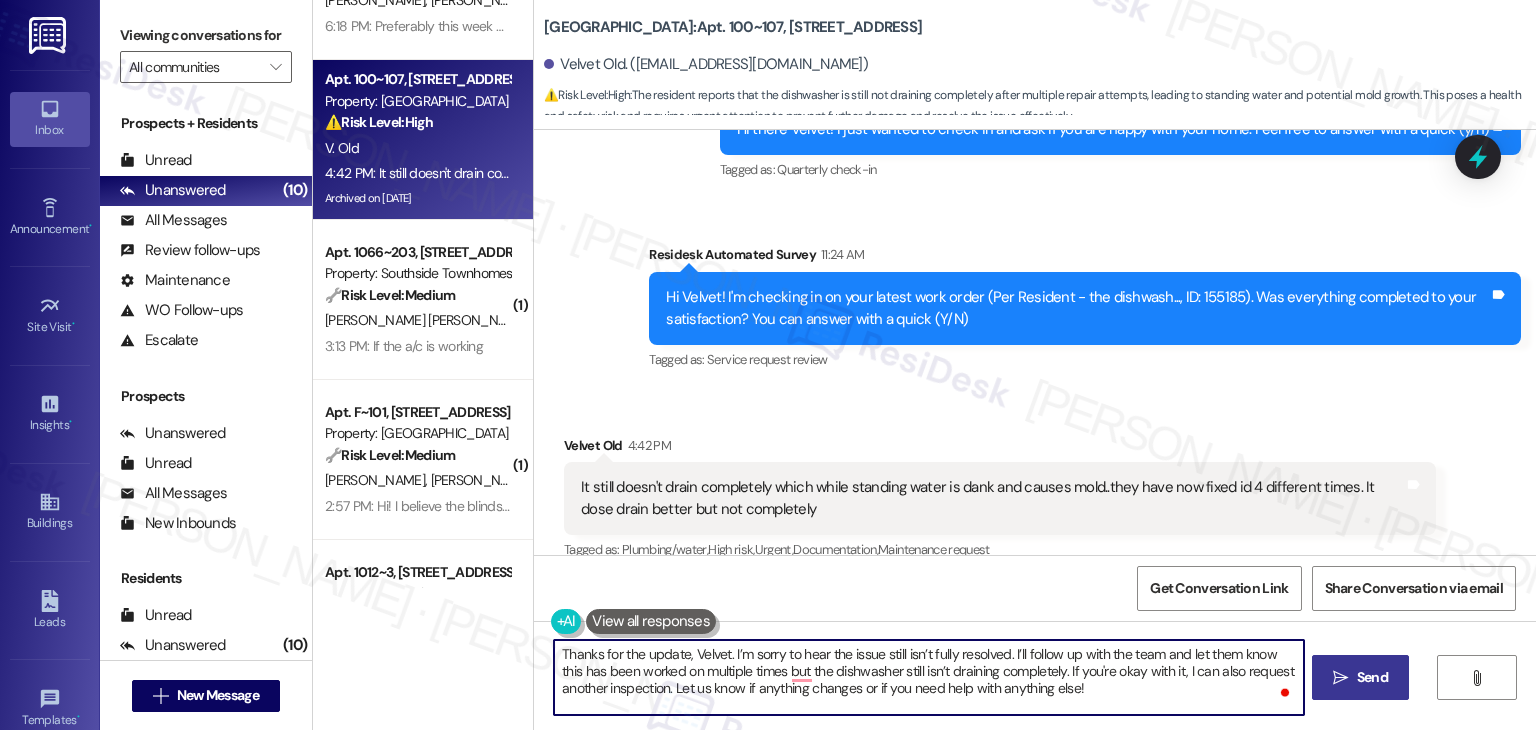 type on "Thanks for the update, Velvet. I’m sorry to hear the issue still isn’t fully resolved. I’ll follow up with the team and let them know this has been worked on multiple times but the dishwasher still isn’t draining completely. If you're okay with it, I can also request another inspection. Let us know if anything changes or if you need help with anything else!" 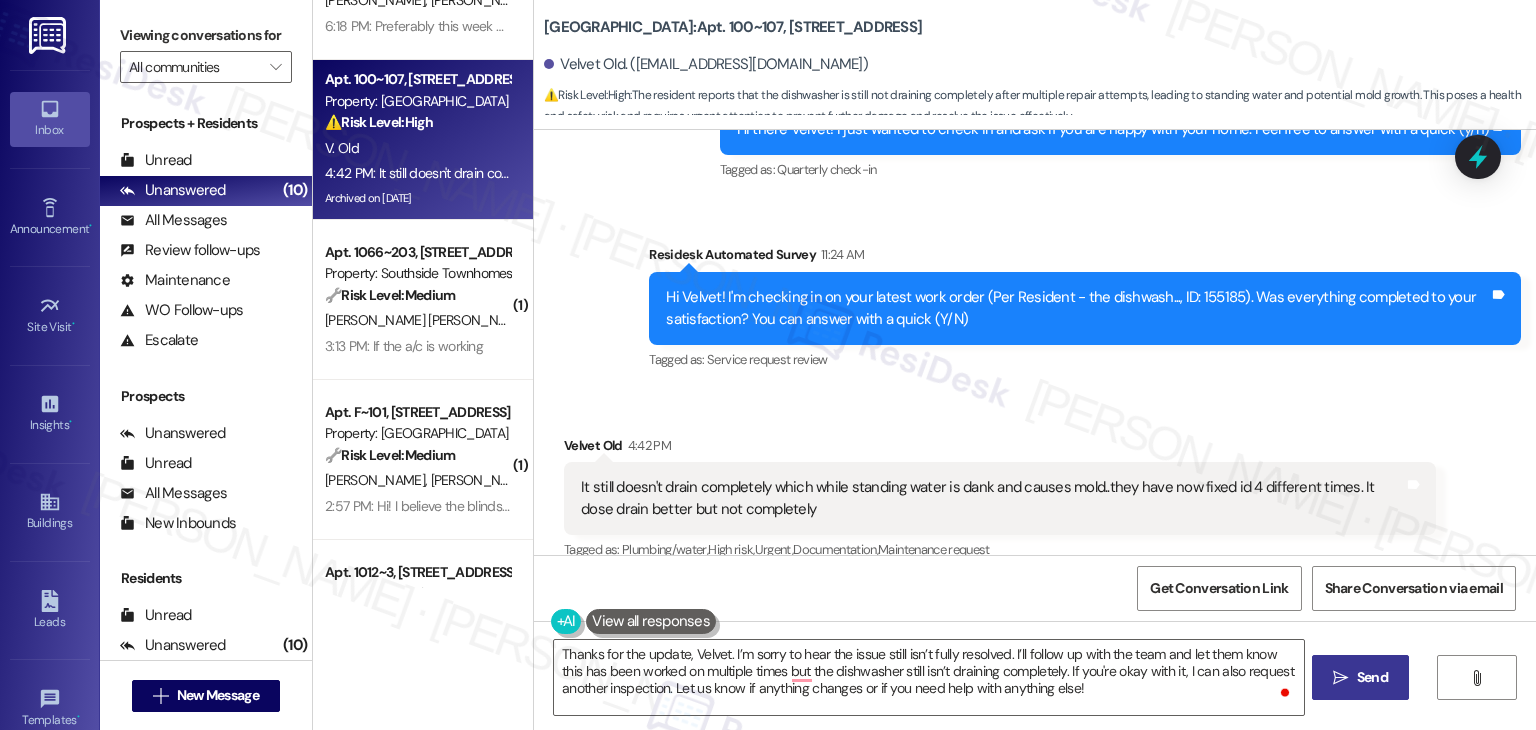 click on "Send" at bounding box center (1372, 677) 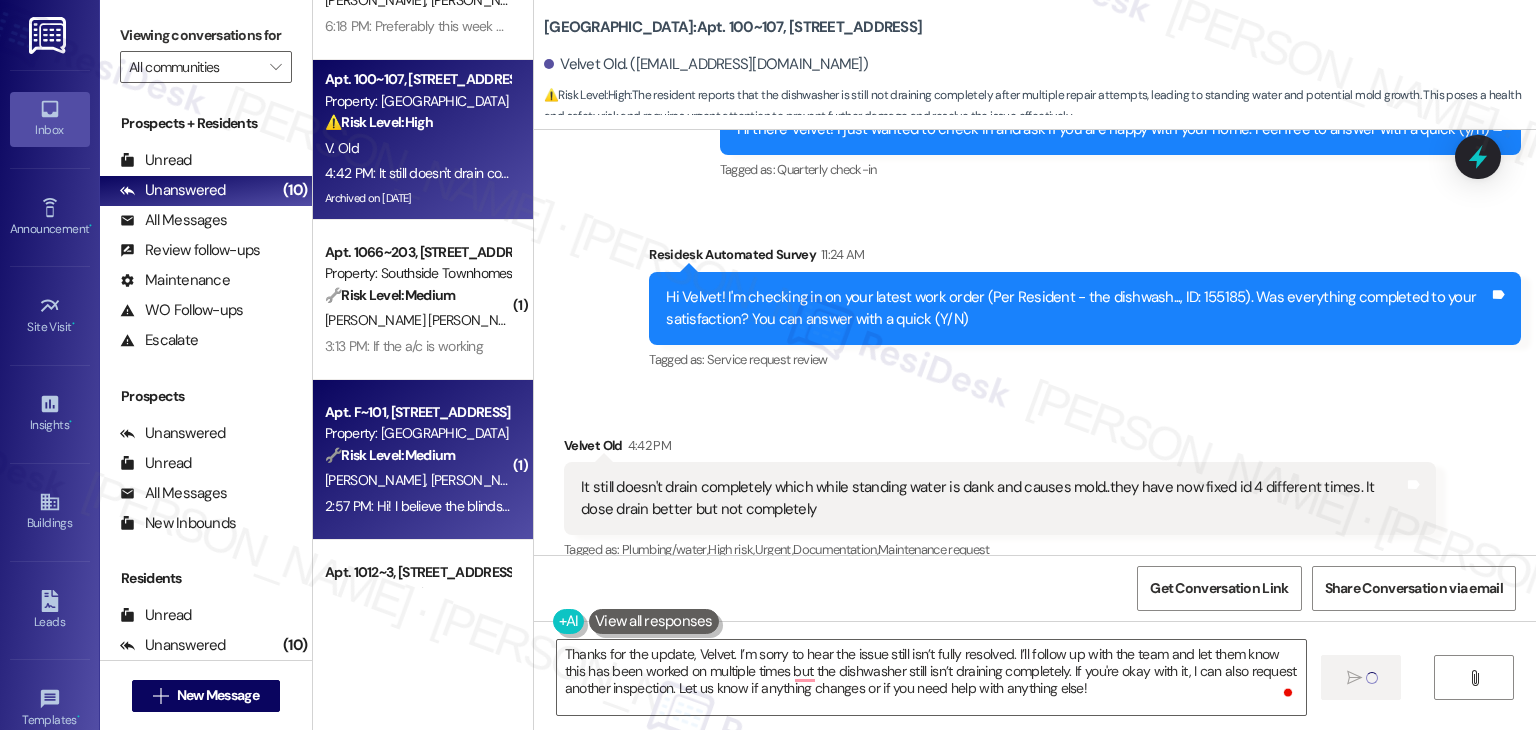 type 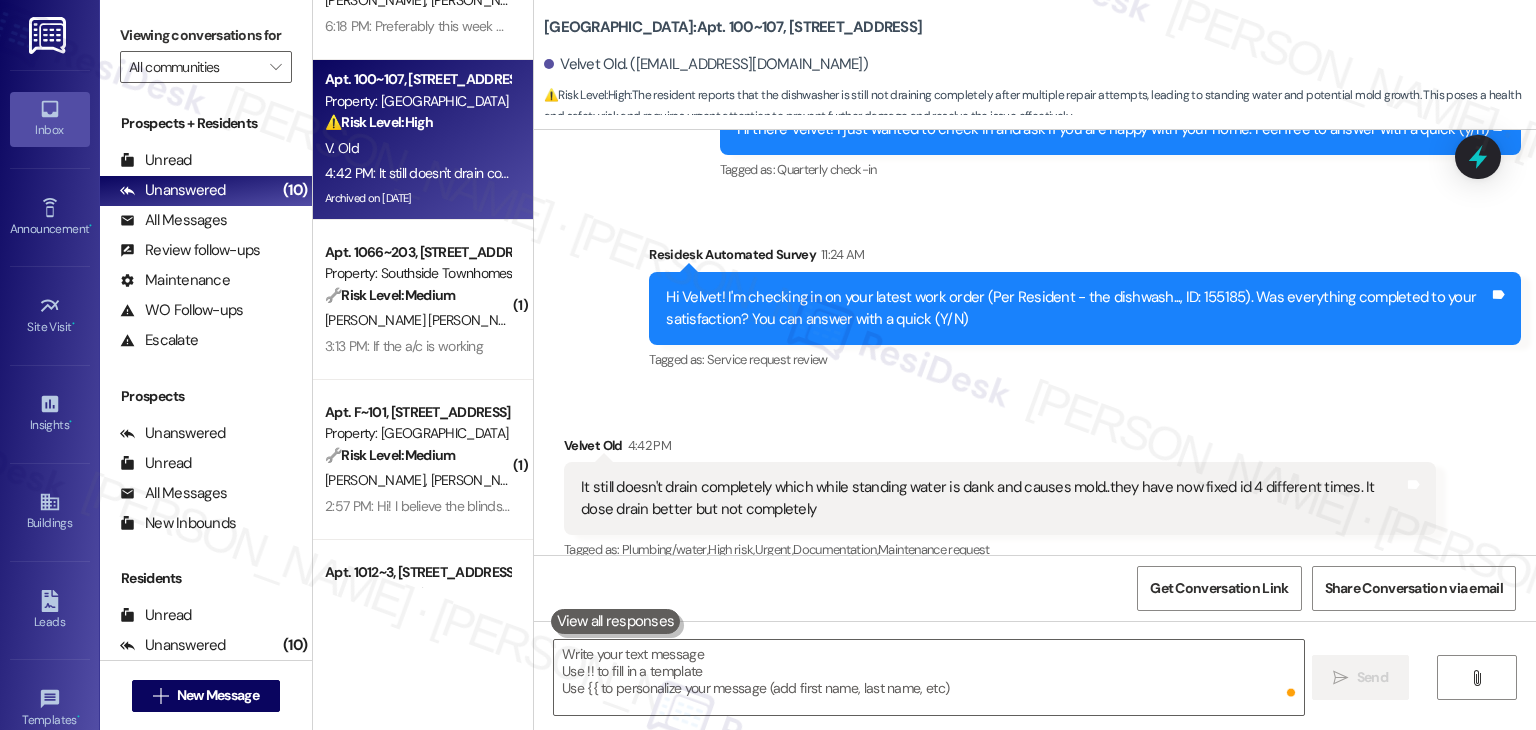 scroll, scrollTop: 12352, scrollLeft: 0, axis: vertical 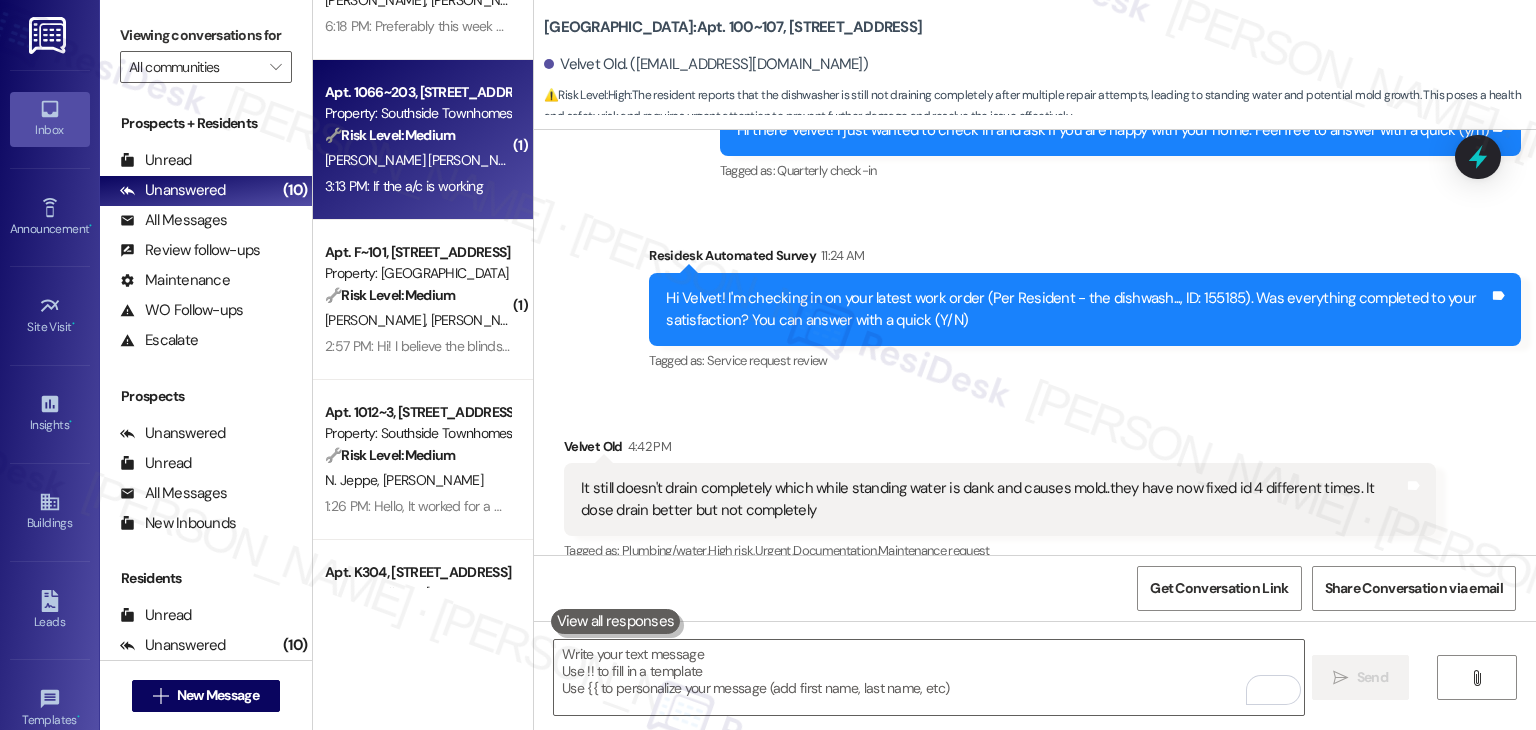 click on "Apt. 1066~203, [STREET_ADDRESS] Property: Southside Townhomes 🔧  Risk Level:  Medium The resident is confirming that the A/C is working. This resolves the initial maintenance request, indicating the issue is no longer urgent. The initial report of the A/C not powering on would have been a Tier 2, but the resolution brings it to Tier 3. [PERSON_NAME] [PERSON_NAME] 3:13 PM: If the a/c is working 3:13 PM: If the a/c is working" at bounding box center (423, 140) 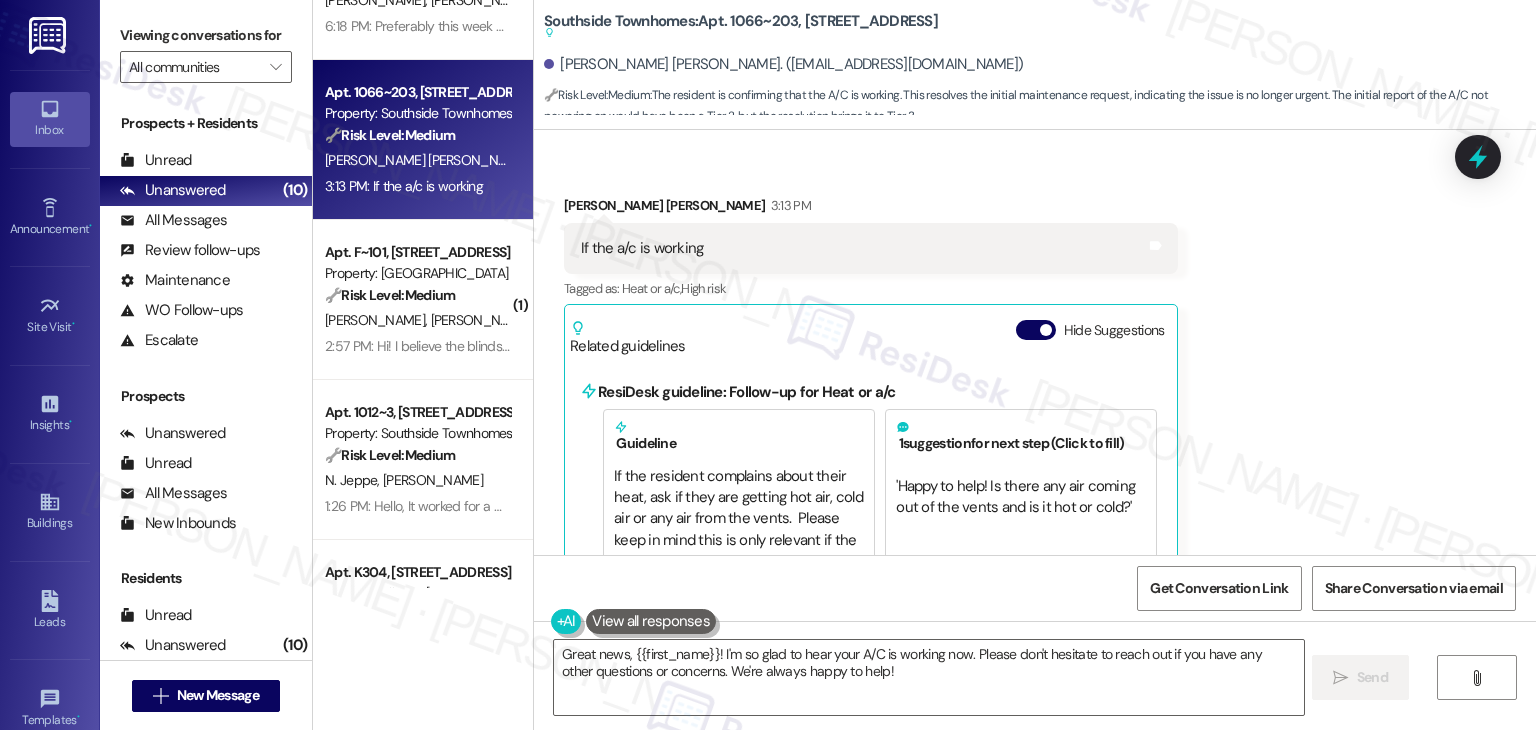 scroll, scrollTop: 2968, scrollLeft: 0, axis: vertical 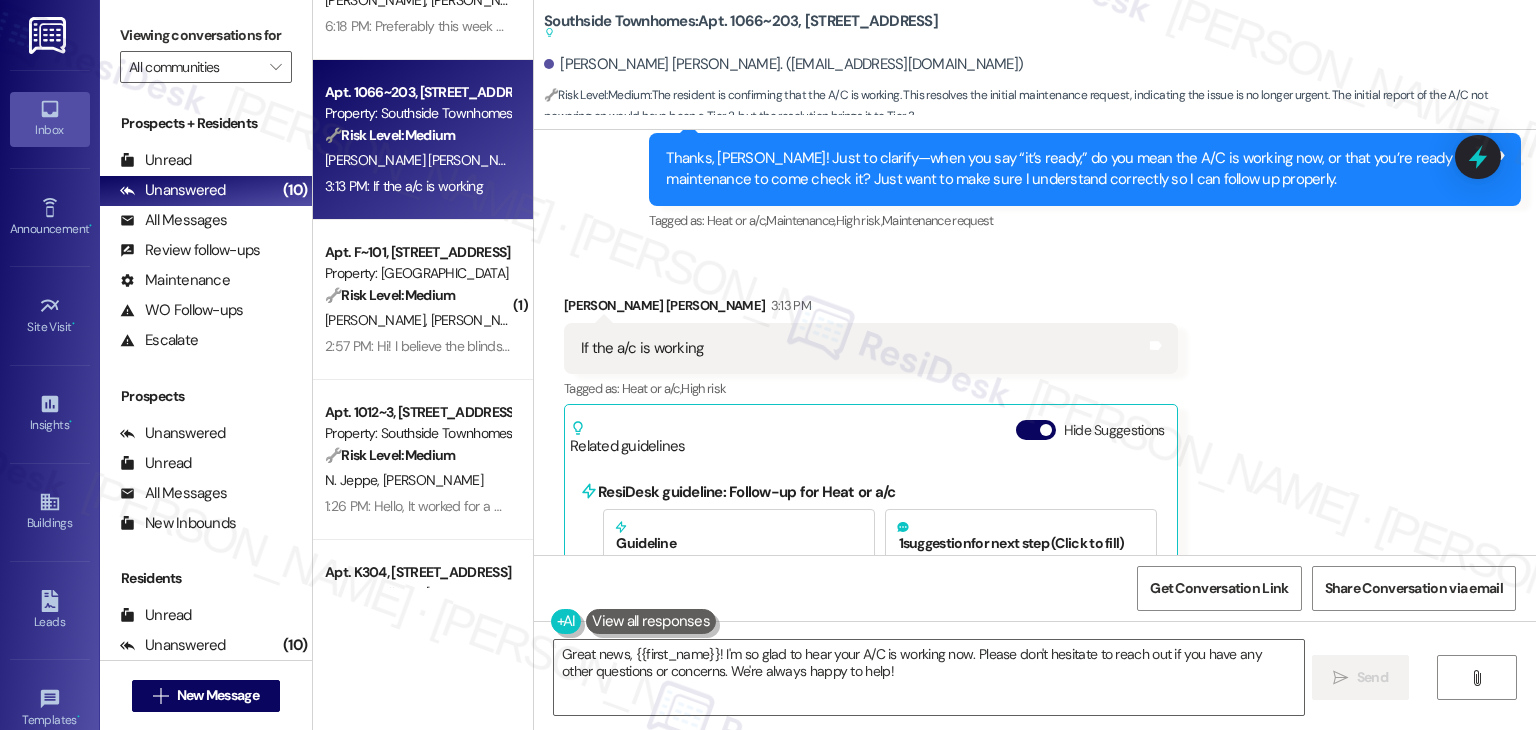 click on "Received via SMS [PERSON_NAME] [PERSON_NAME] 3:13 PM If the a/c is working Tags and notes Tagged as:   Heat or a/c ,  Click to highlight conversations about Heat or a/c High risk Click to highlight conversations about High risk  Related guidelines Hide Suggestions ResiDesk guideline: Follow-up for Heat or a/c   Guideline If the resident complains about their heat, ask if they are getting hot air, cold air or any air from the vents.  Please keep in mind this is only relevant if the resident has forced hot air produced by a furnace.   1  suggestion  for next step (Click to fill) ' Happy to help! Is there any air coming out of the vents and is it hot or cold? ' Click to use this message in your reply" at bounding box center (1035, 503) 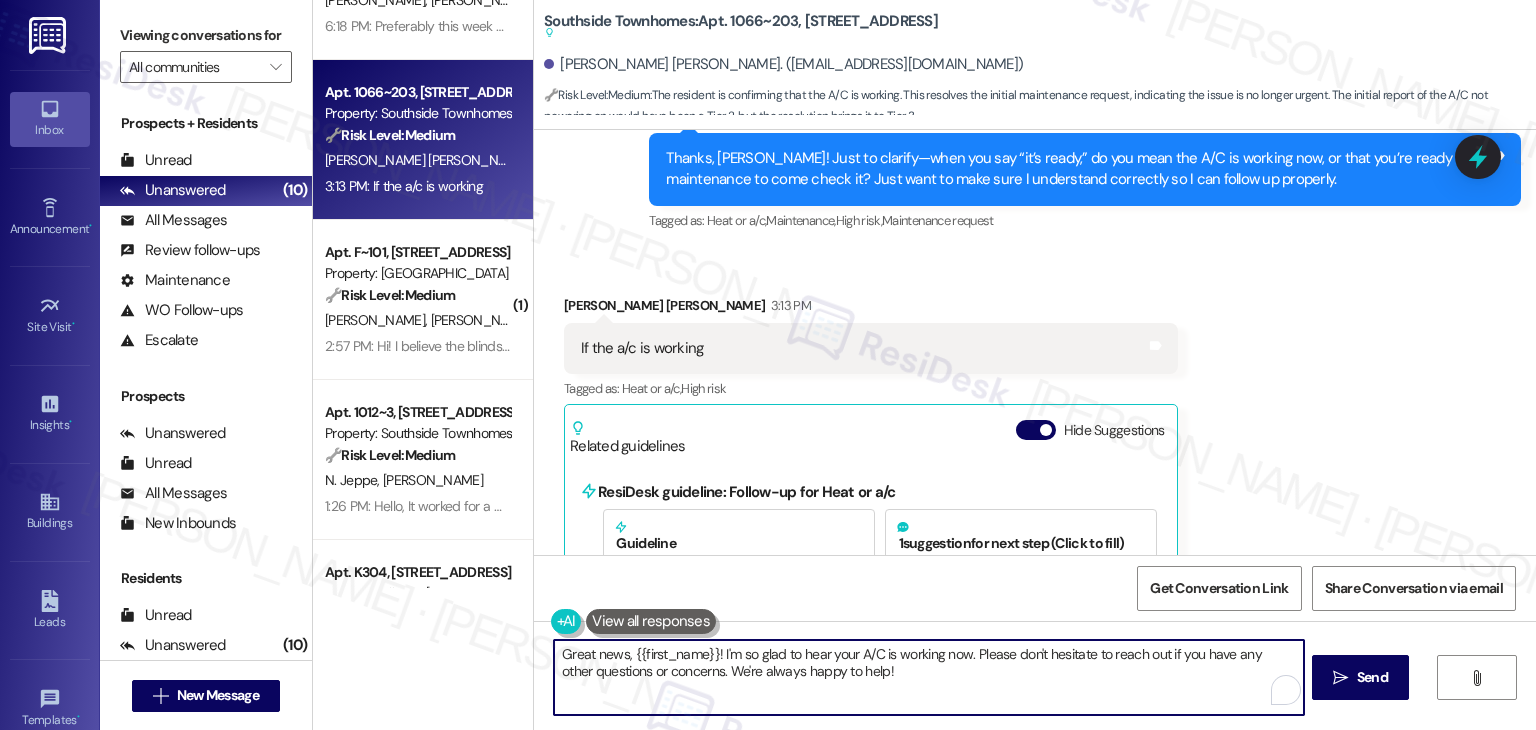 drag, startPoint x: 710, startPoint y: 649, endPoint x: 540, endPoint y: 643, distance: 170.10585 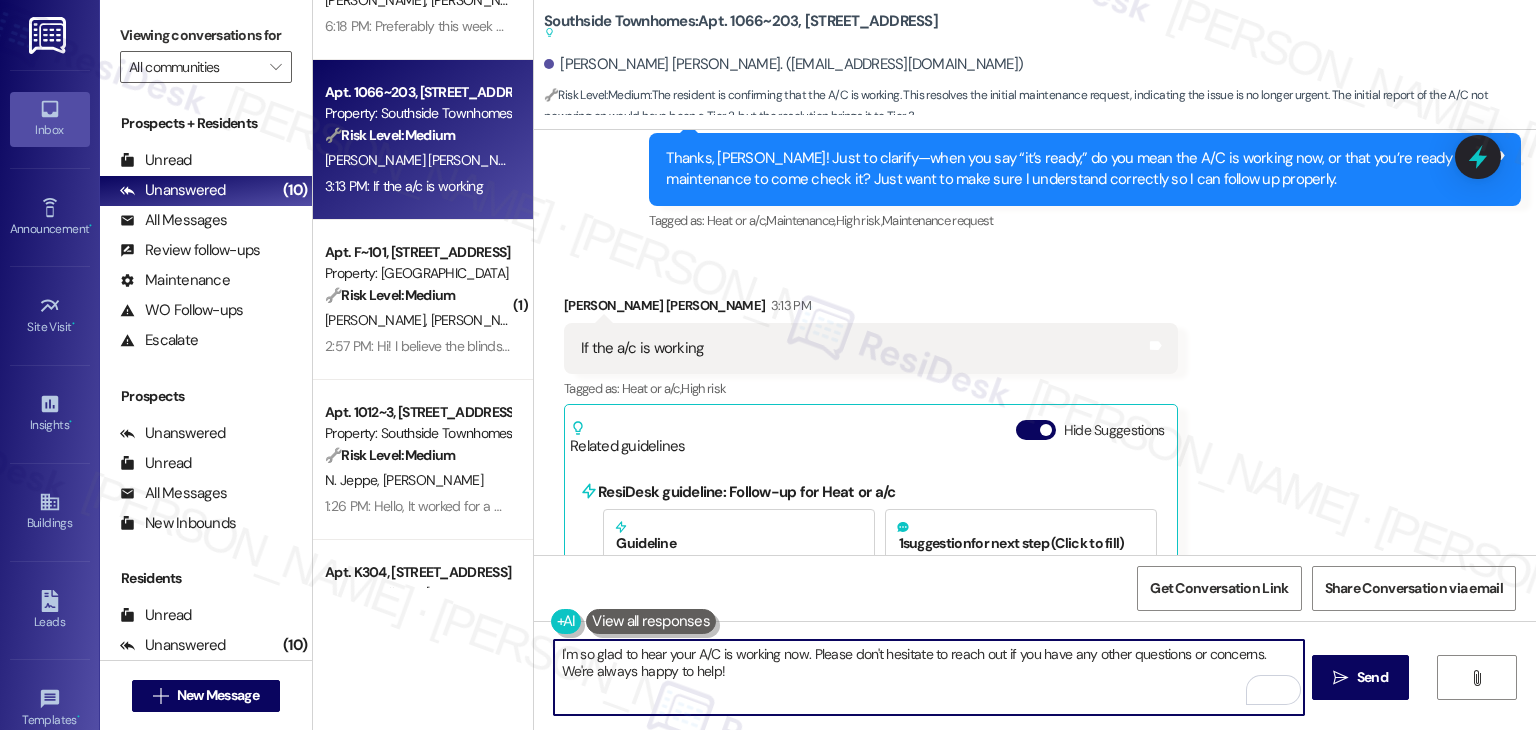 click on "I'm so glad to hear your A/C is working now. Please don't hesitate to reach out if you have any other questions or concerns. We're always happy to help!" at bounding box center (928, 677) 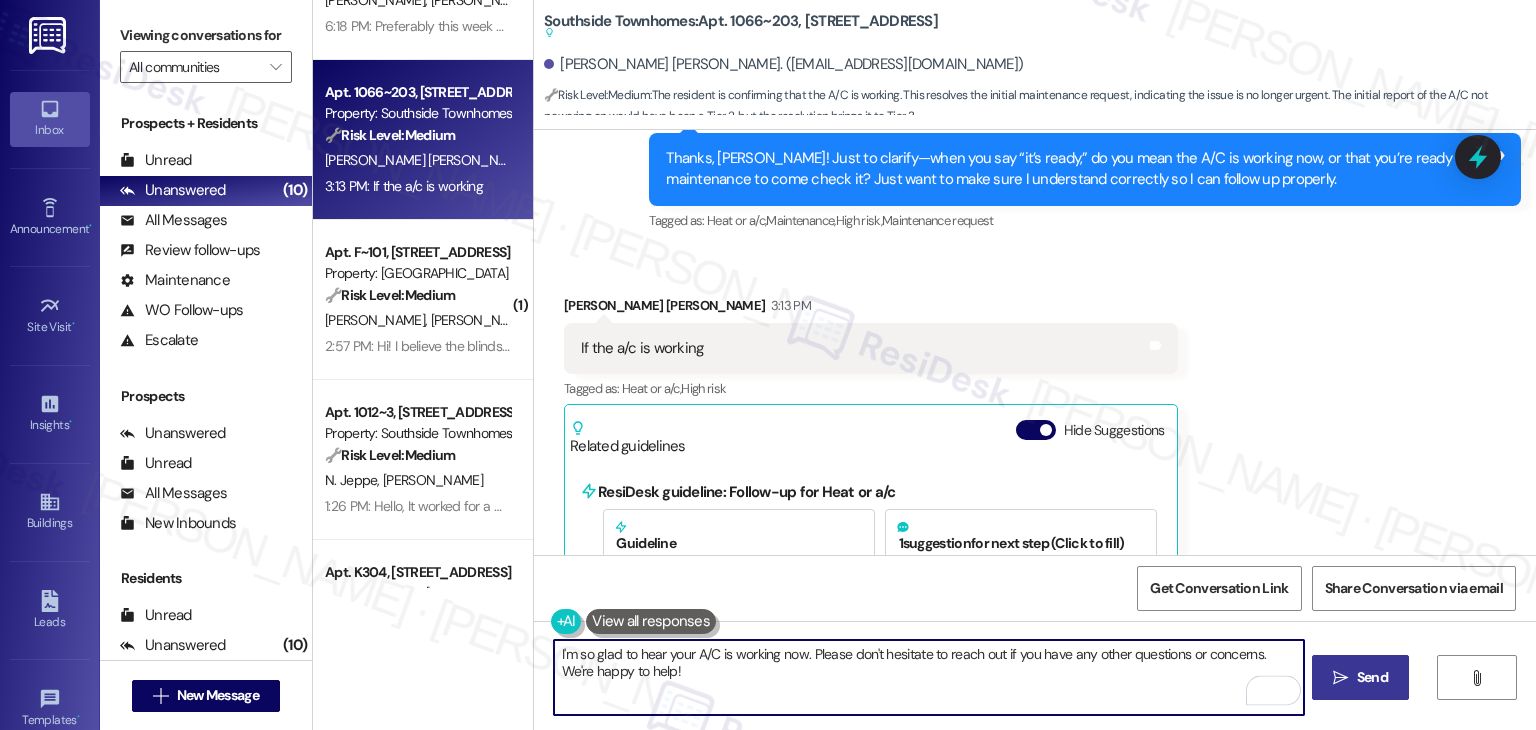 type on "I'm so glad to hear your A/C is working now. Please don't hesitate to reach out if you have any other questions or concerns. We're happy to help!" 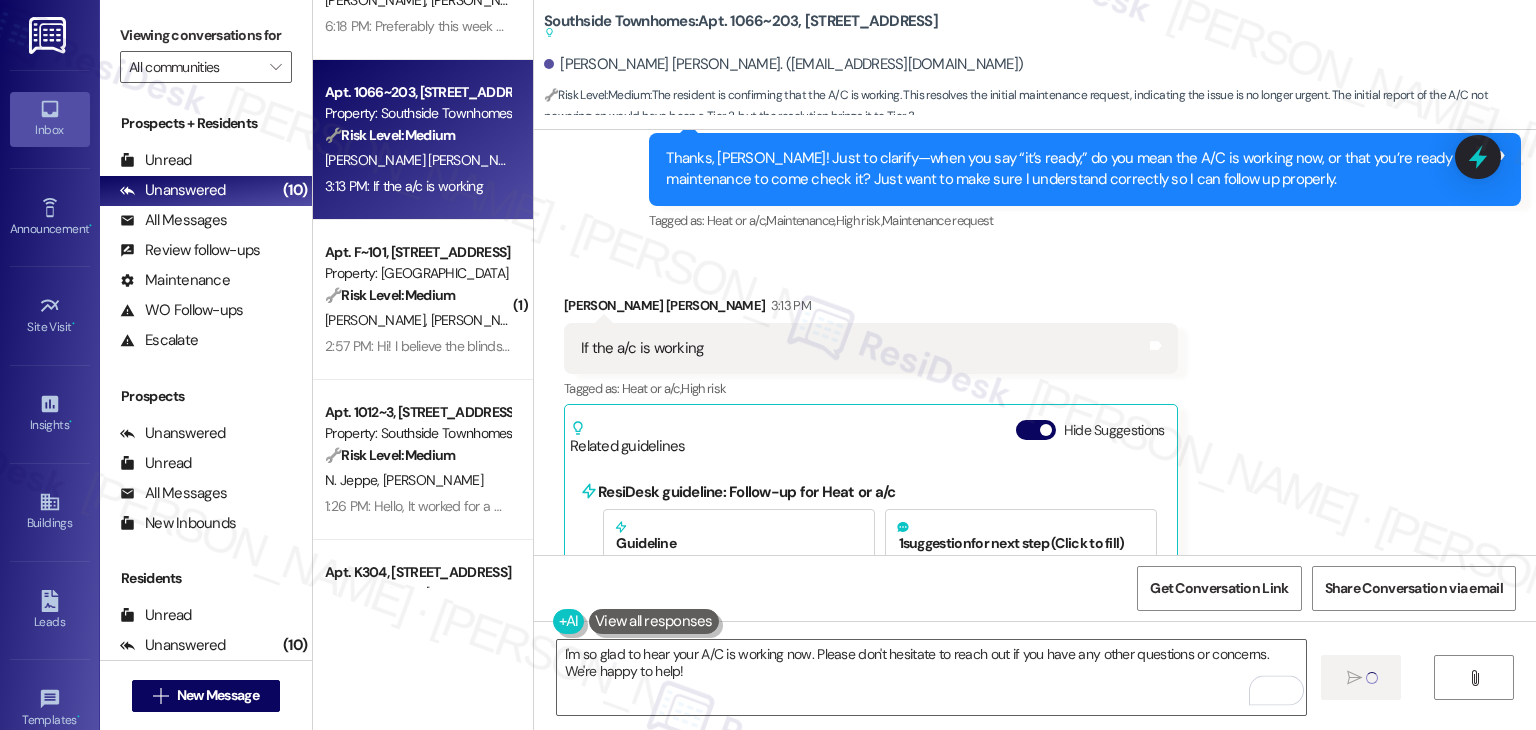 type 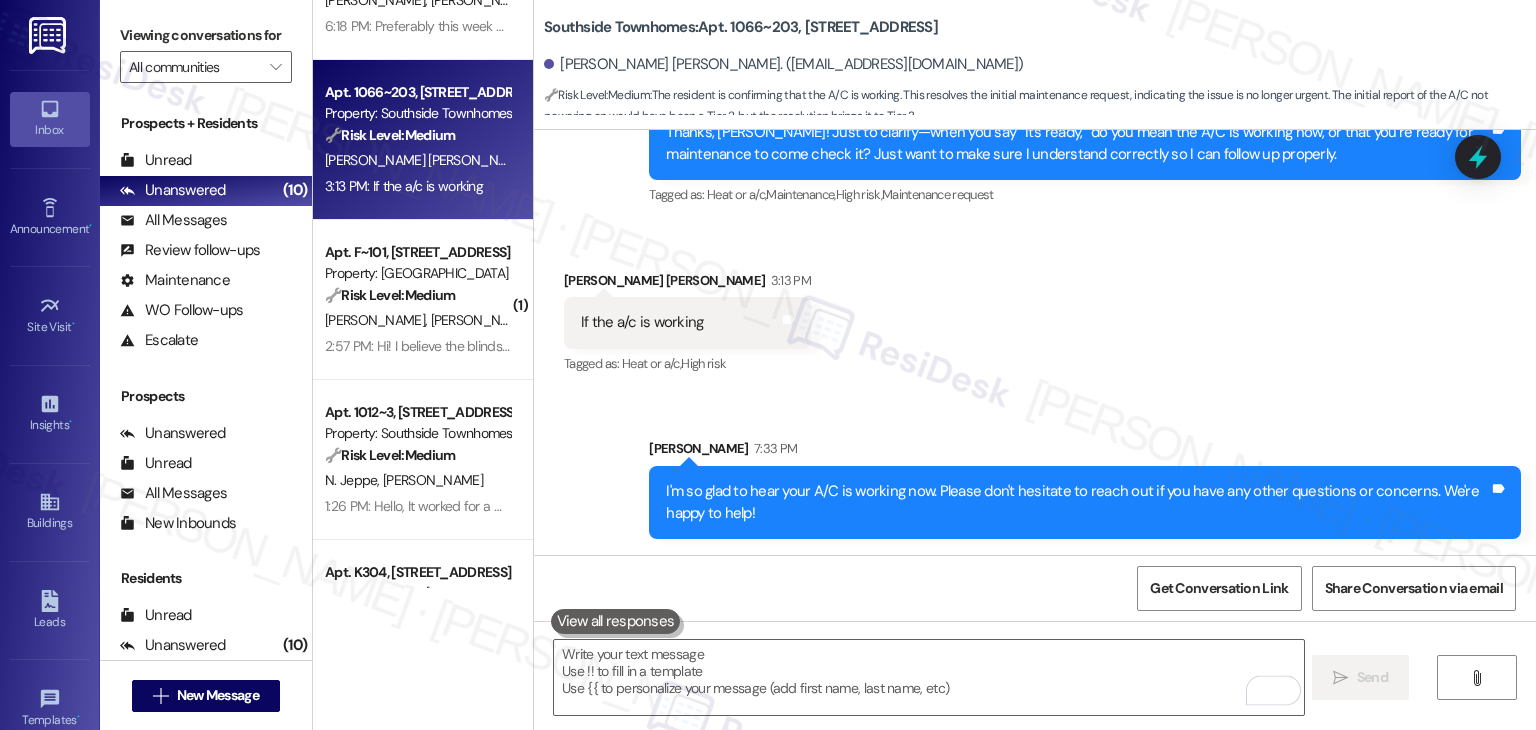 scroll, scrollTop: 2772, scrollLeft: 0, axis: vertical 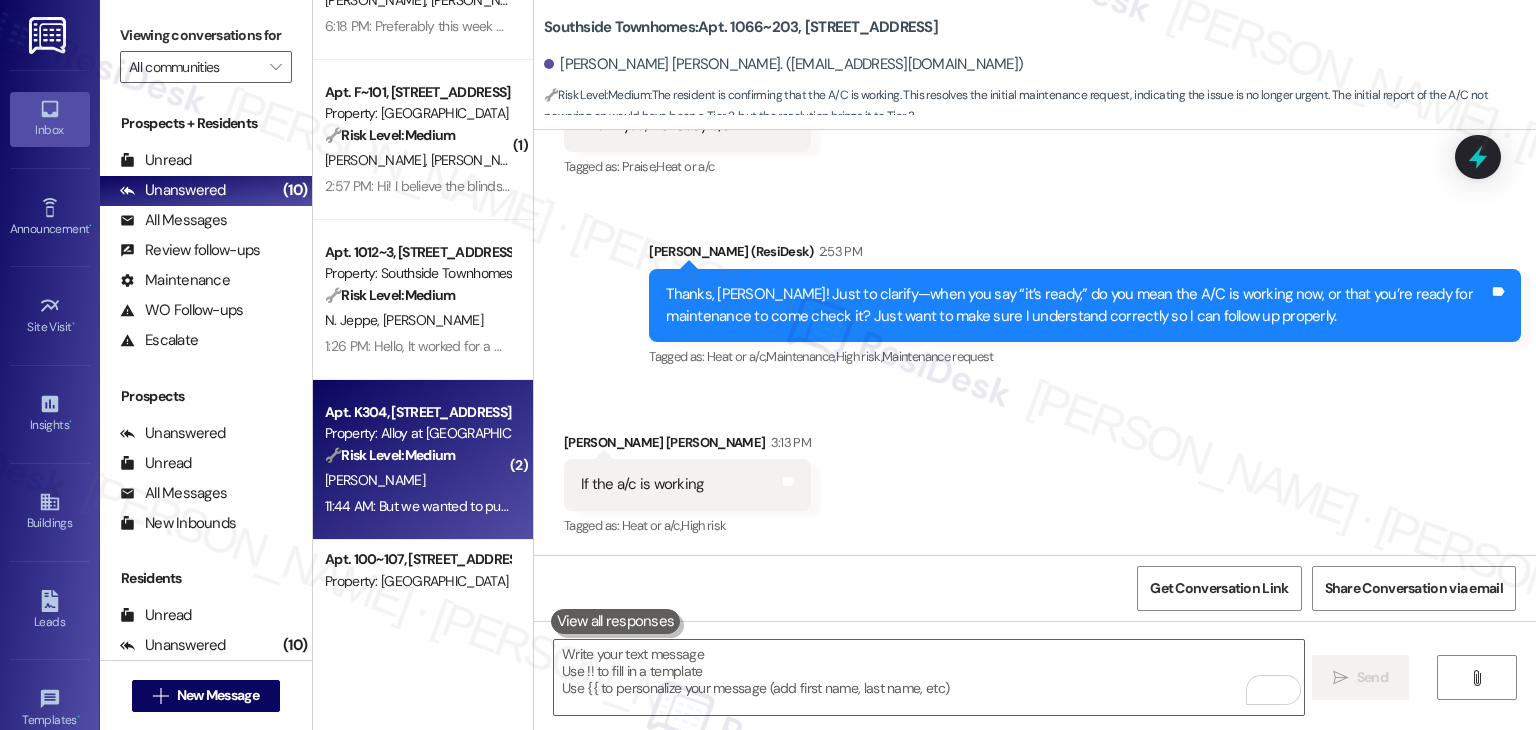 click on "🔧  Risk Level:  Medium The resident is requesting a work order for a broken blind. This is a non-urgent maintenance request and does not pose an immediate threat to safety or property." at bounding box center (417, 455) 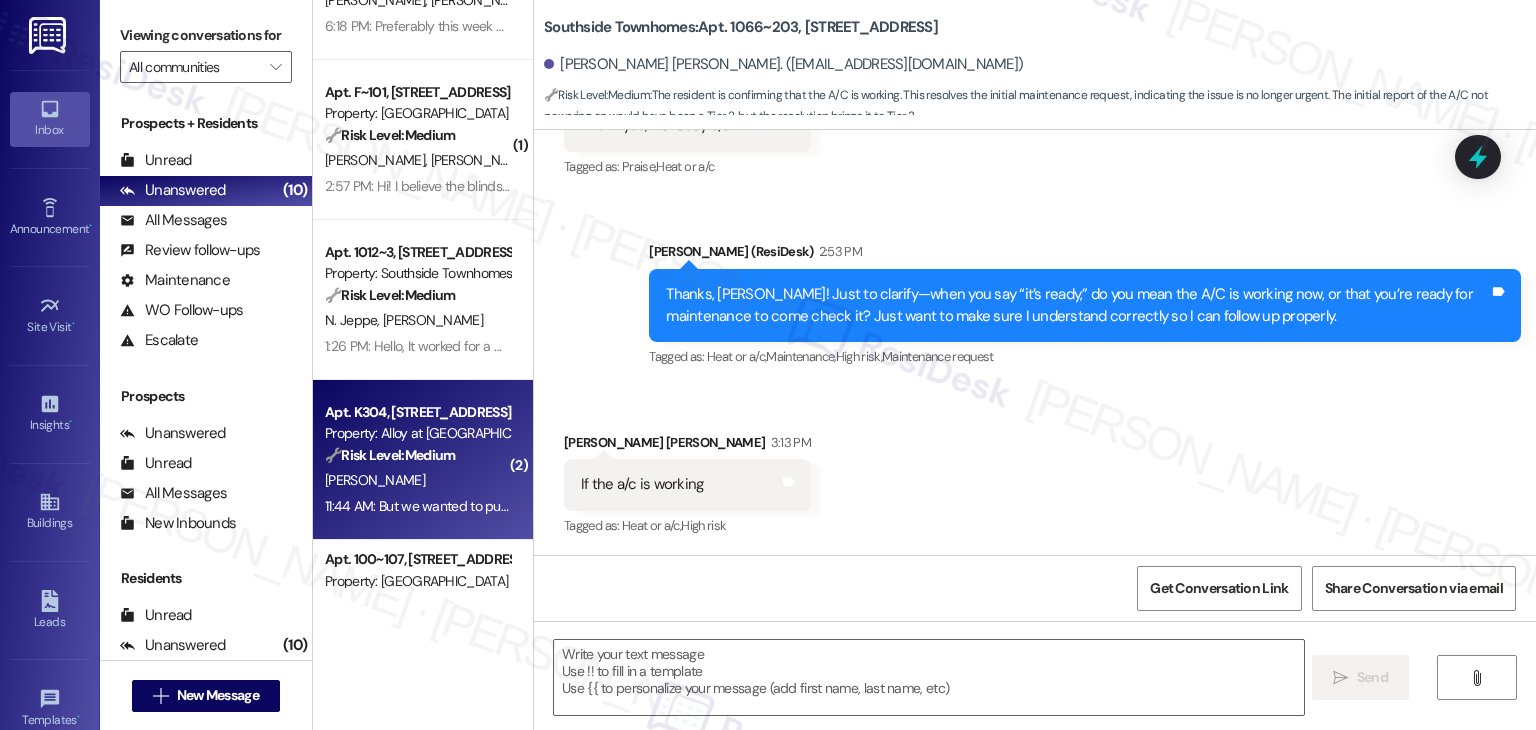 type on "Fetching suggested responses. Please feel free to read through the conversation in the meantime." 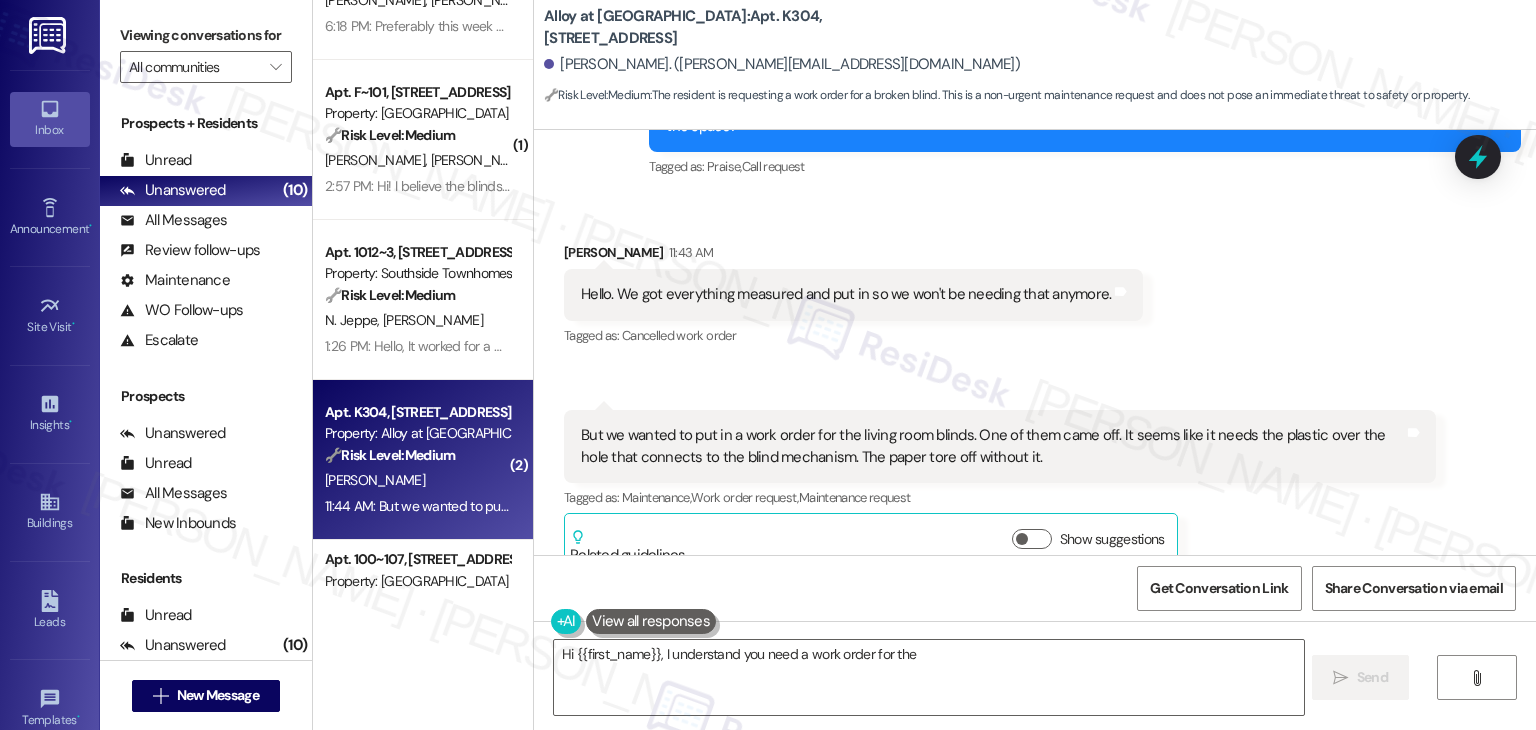 scroll, scrollTop: 560, scrollLeft: 0, axis: vertical 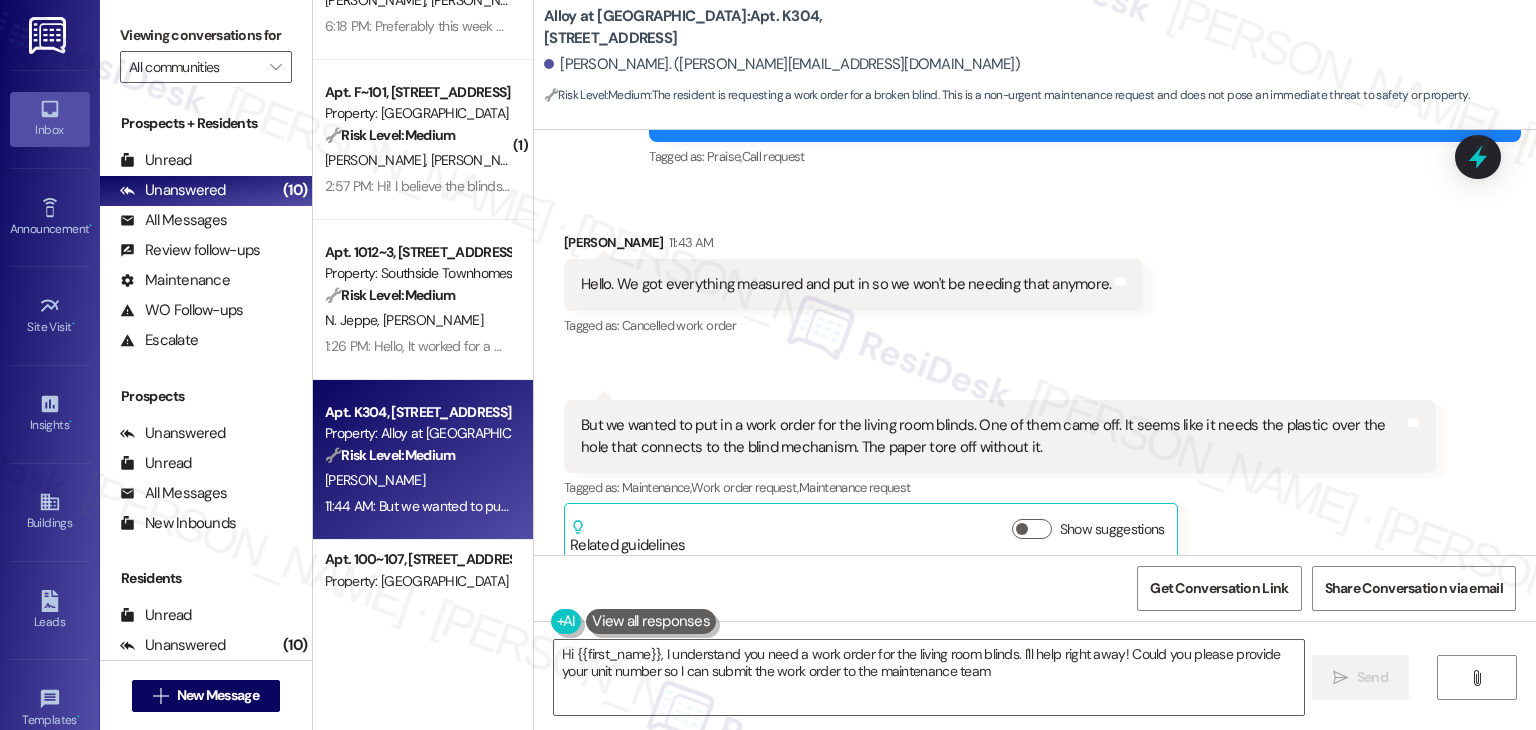 type on "Hi {{first_name}}, I understand you need a work order for the living room blinds. I'll help right away! Could you please provide your unit number so I can submit the work order to the maintenance team?" 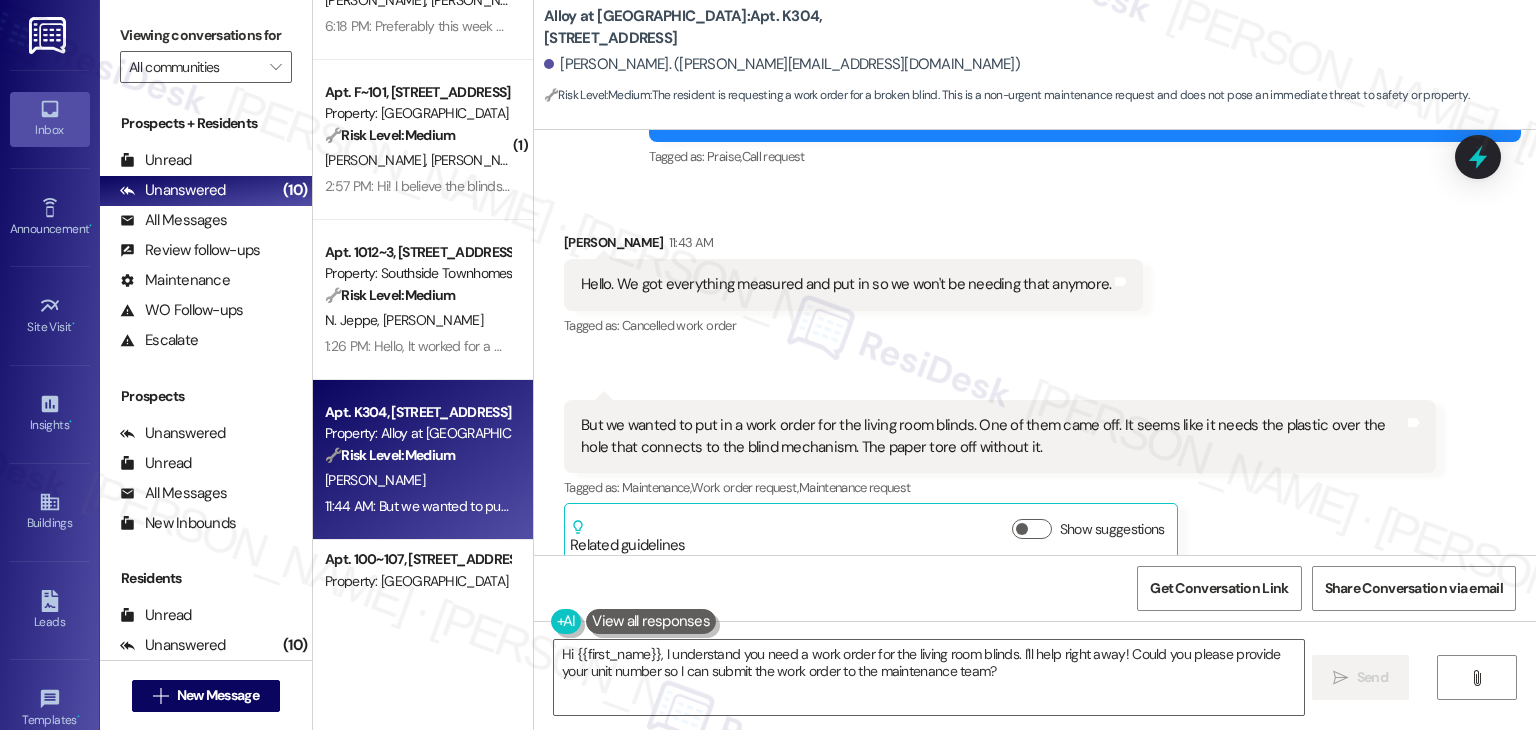 scroll, scrollTop: 460, scrollLeft: 0, axis: vertical 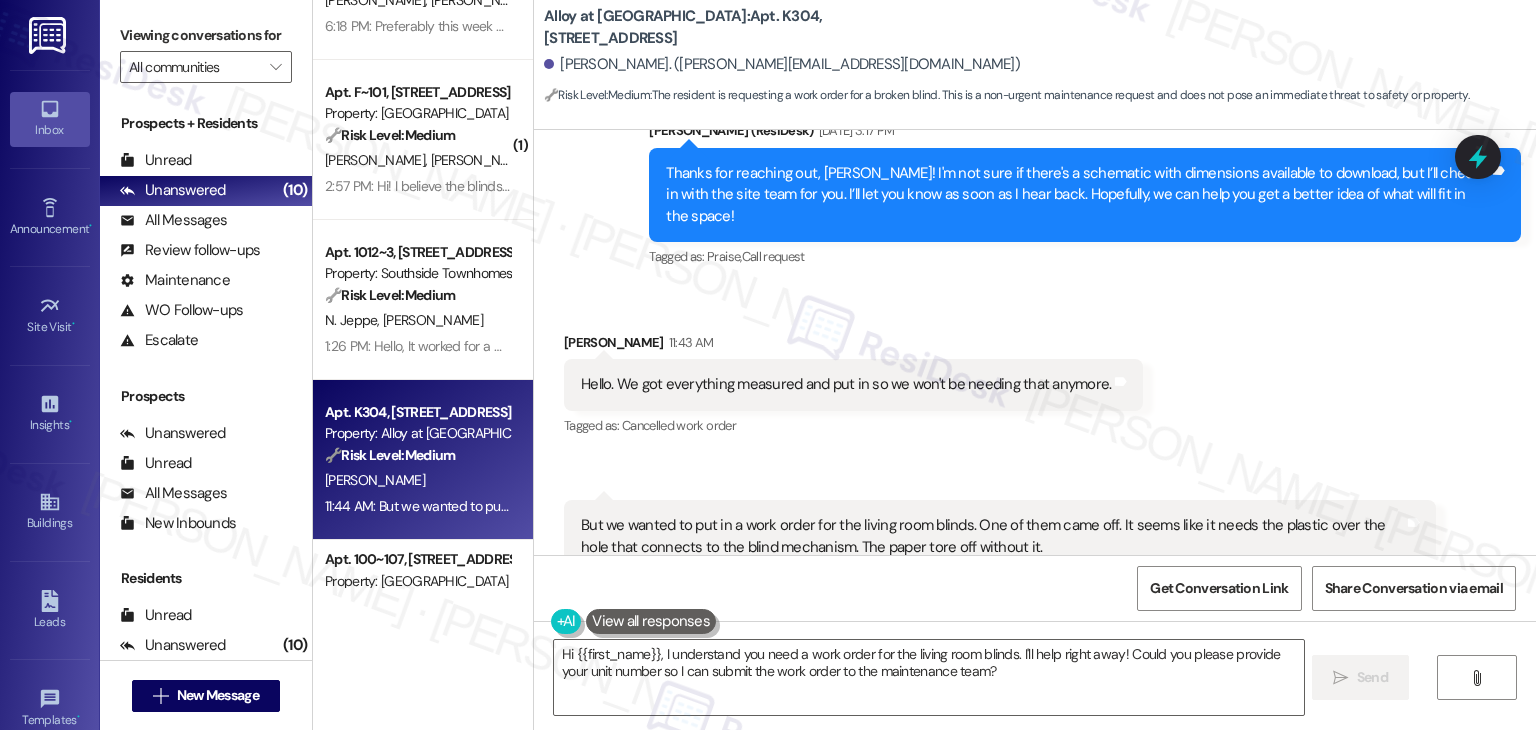 click on "Received via SMS [PERSON_NAME] 11:43 AM Hello. We got everything measured and put in so we won't be needing that anymore. Tags and notes Tagged as:   Cancelled work order Click to highlight conversations about Cancelled work order Received via SMS 11:44 AM [PERSON_NAME] Question 11:44 AM But we wanted to put in a work order for the living room blinds. One of them came off. It seems like it needs the plastic over the hole that connects to the blind mechanism. The paper tore off without it.  Tags and notes Tagged as:   Maintenance ,  Click to highlight conversations about Maintenance Work order request ,  Click to highlight conversations about Work order request Maintenance request Click to highlight conversations about Maintenance request  Related guidelines Show suggestions" at bounding box center [1035, 482] 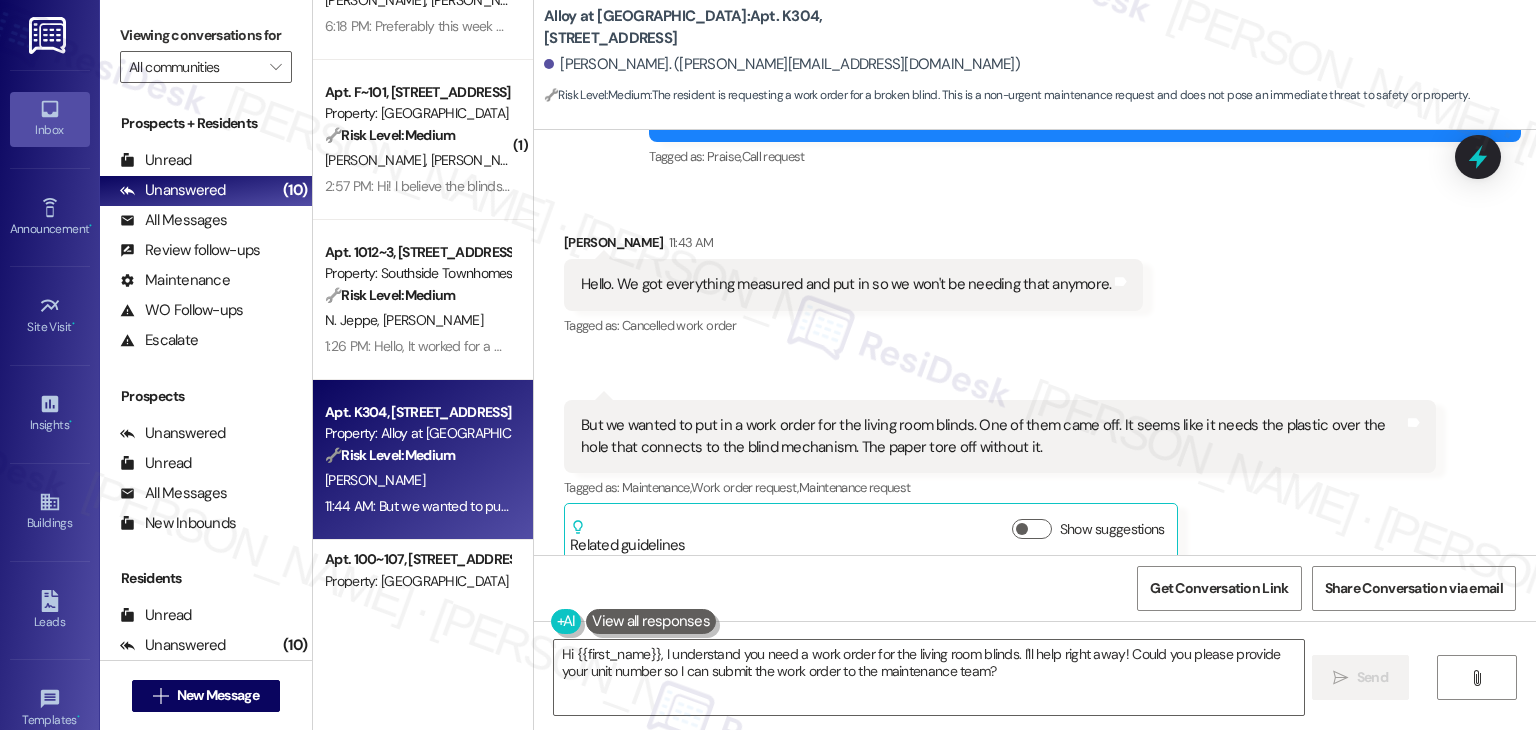 scroll, scrollTop: 560, scrollLeft: 0, axis: vertical 